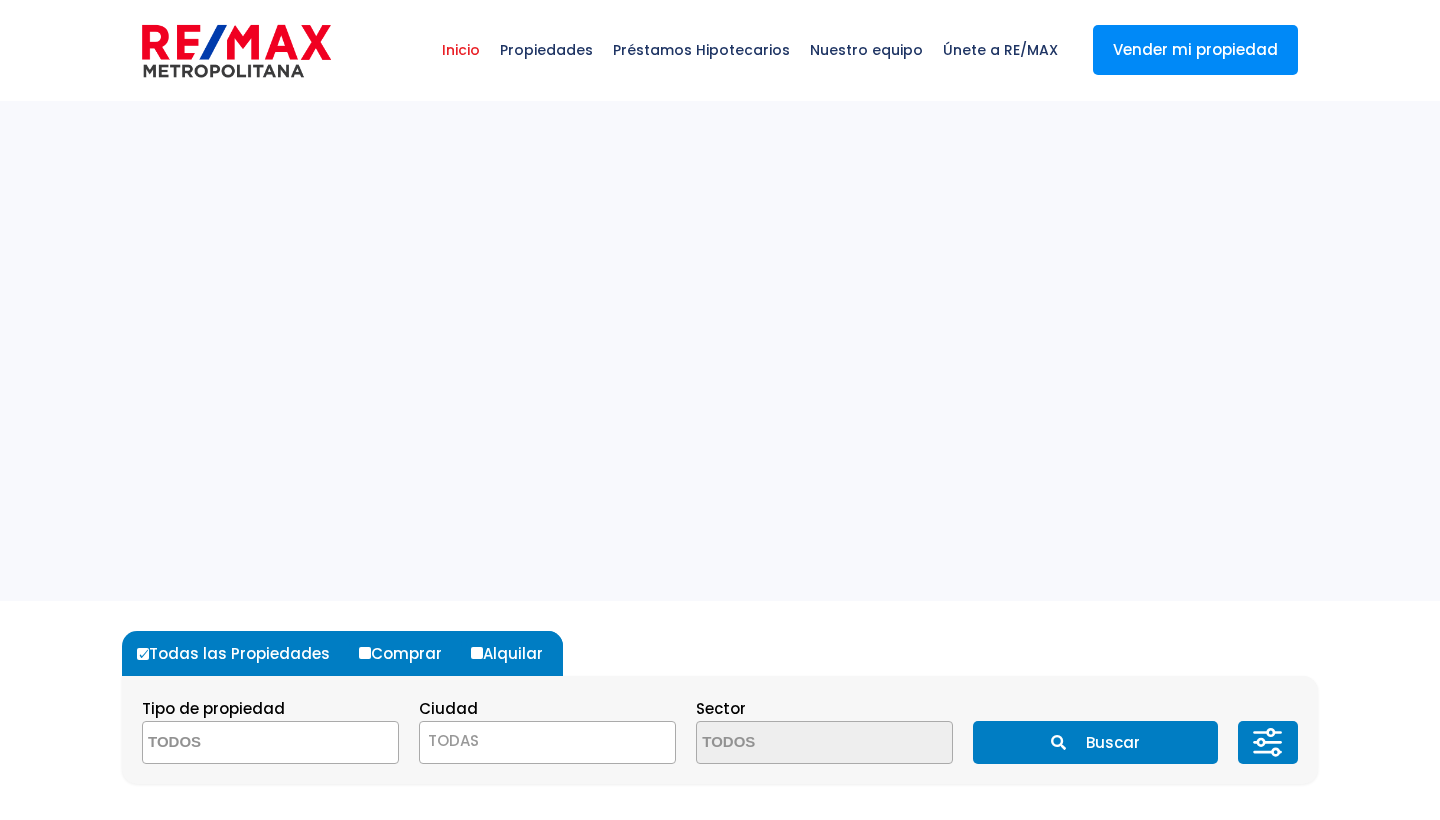 select 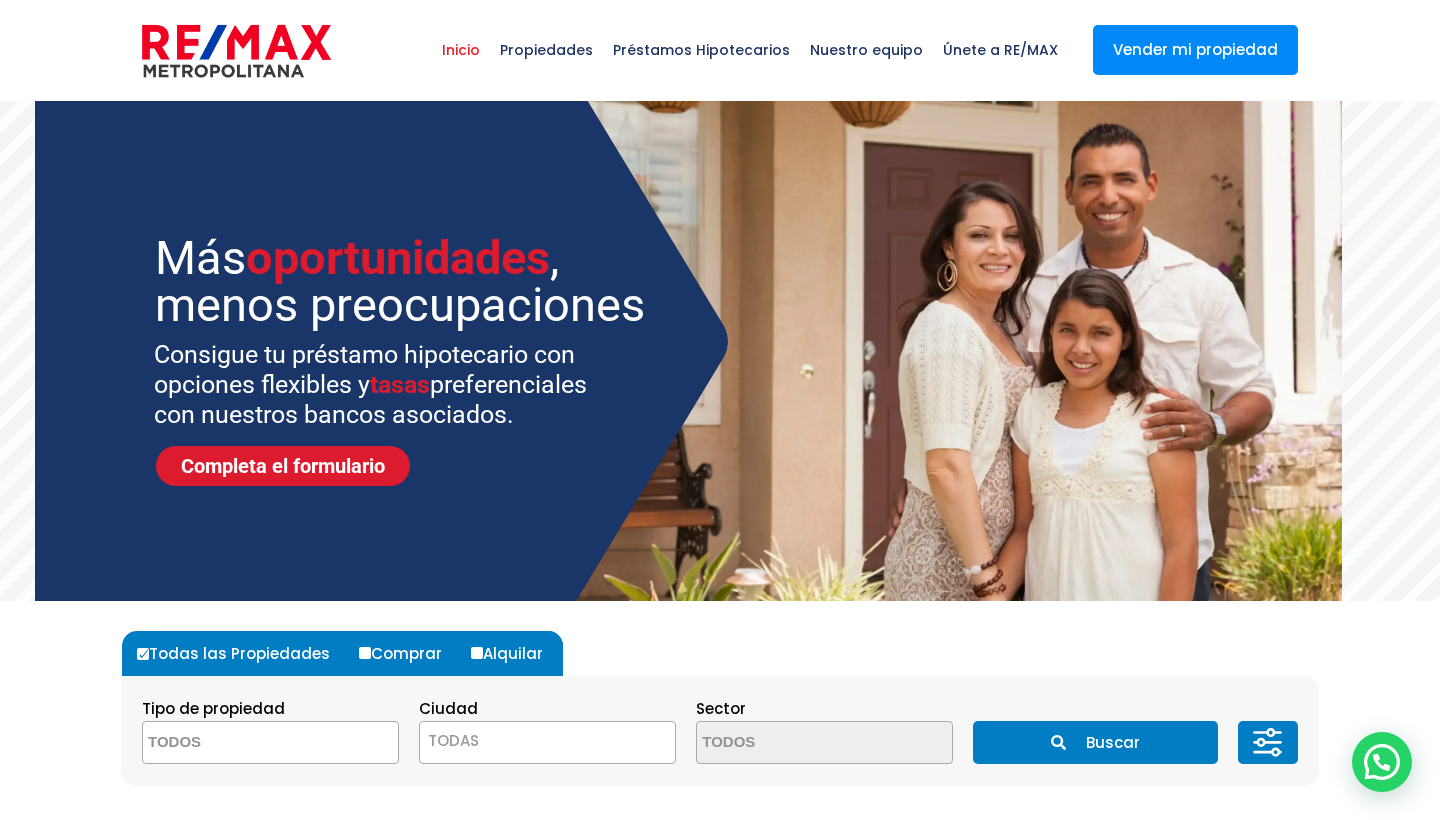 scroll, scrollTop: 133, scrollLeft: 0, axis: vertical 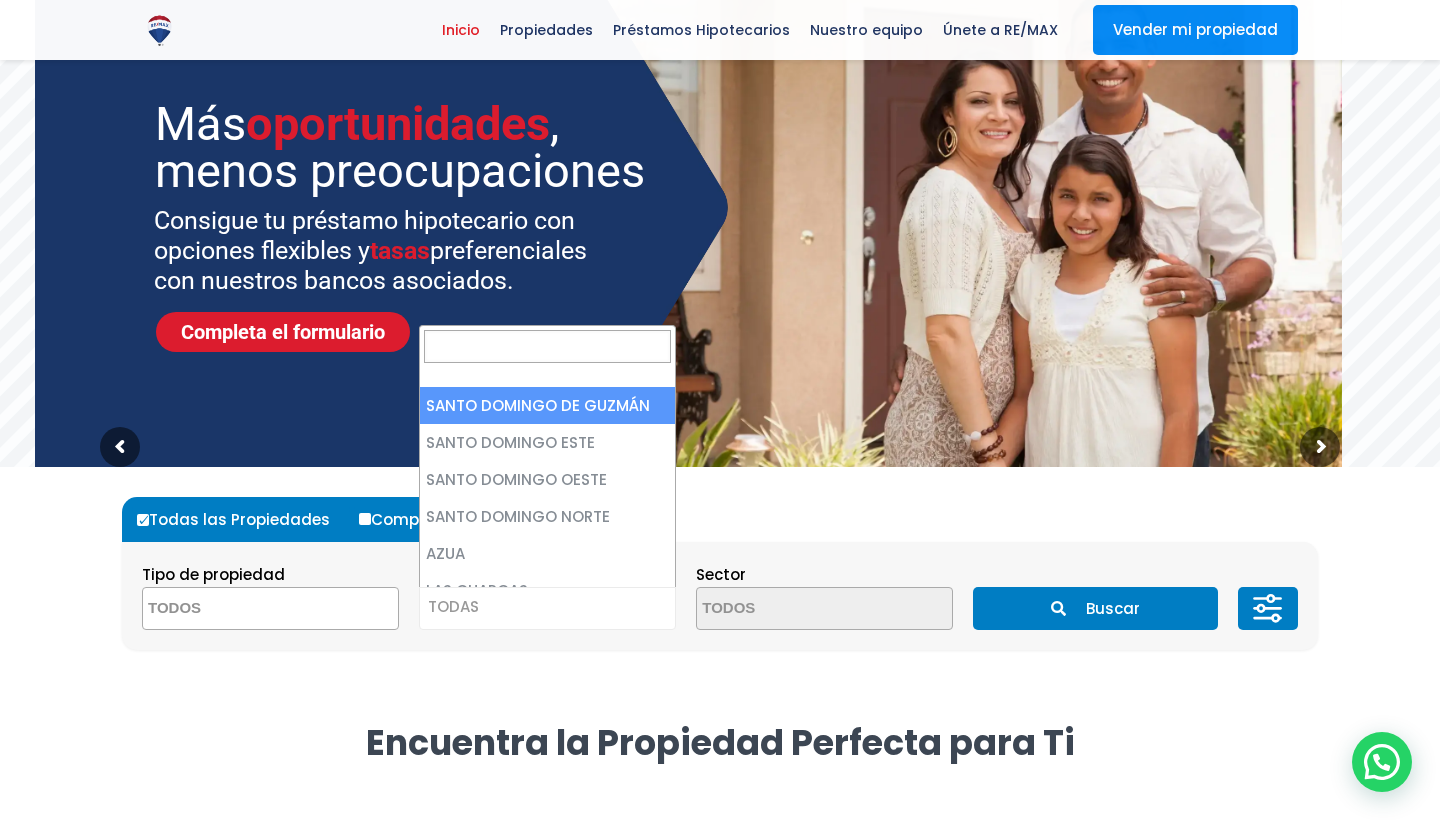 click on "TODAS" at bounding box center (547, 607) 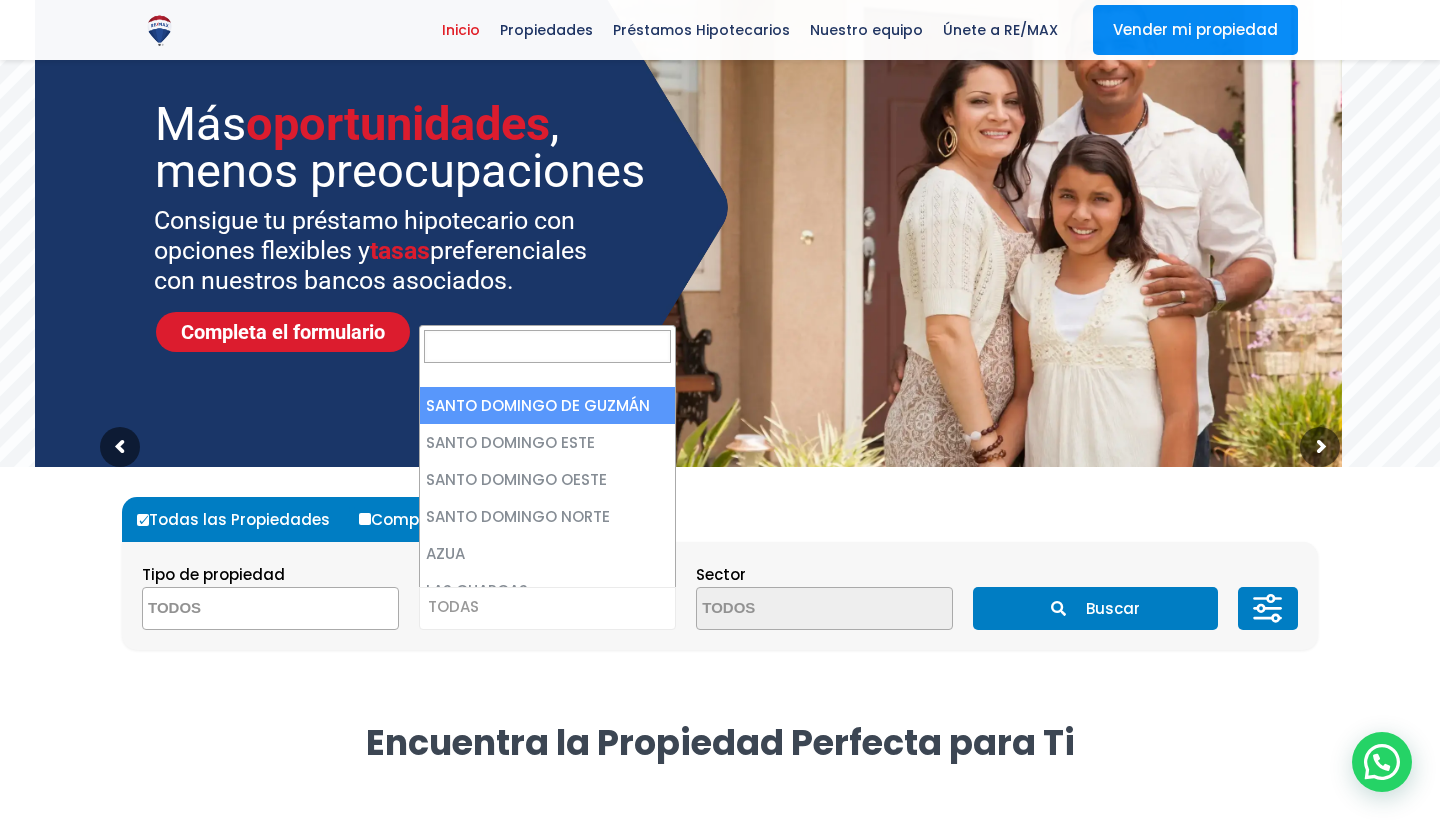 select on "1" 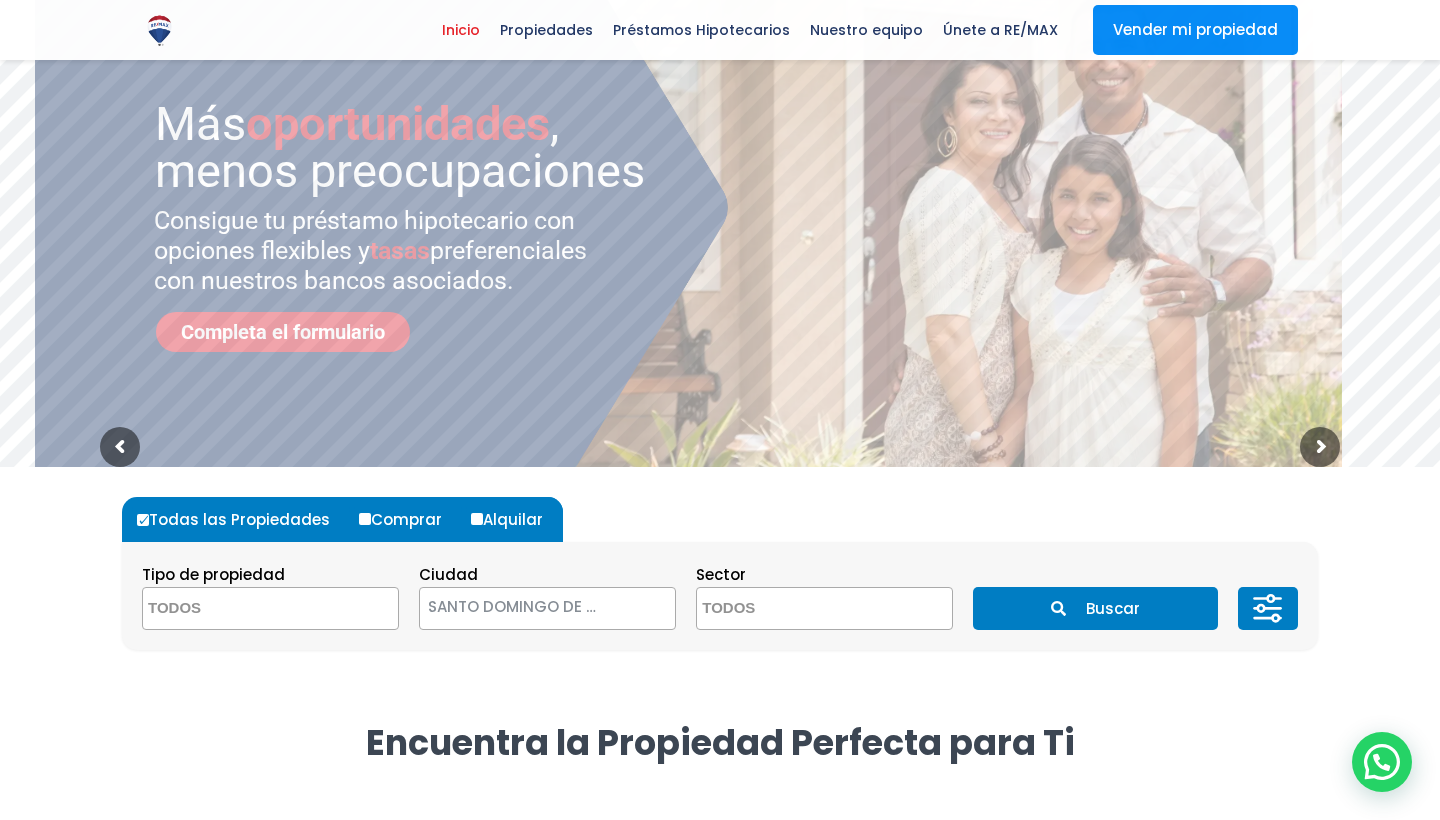 click on "Buscar" at bounding box center (1095, 608) 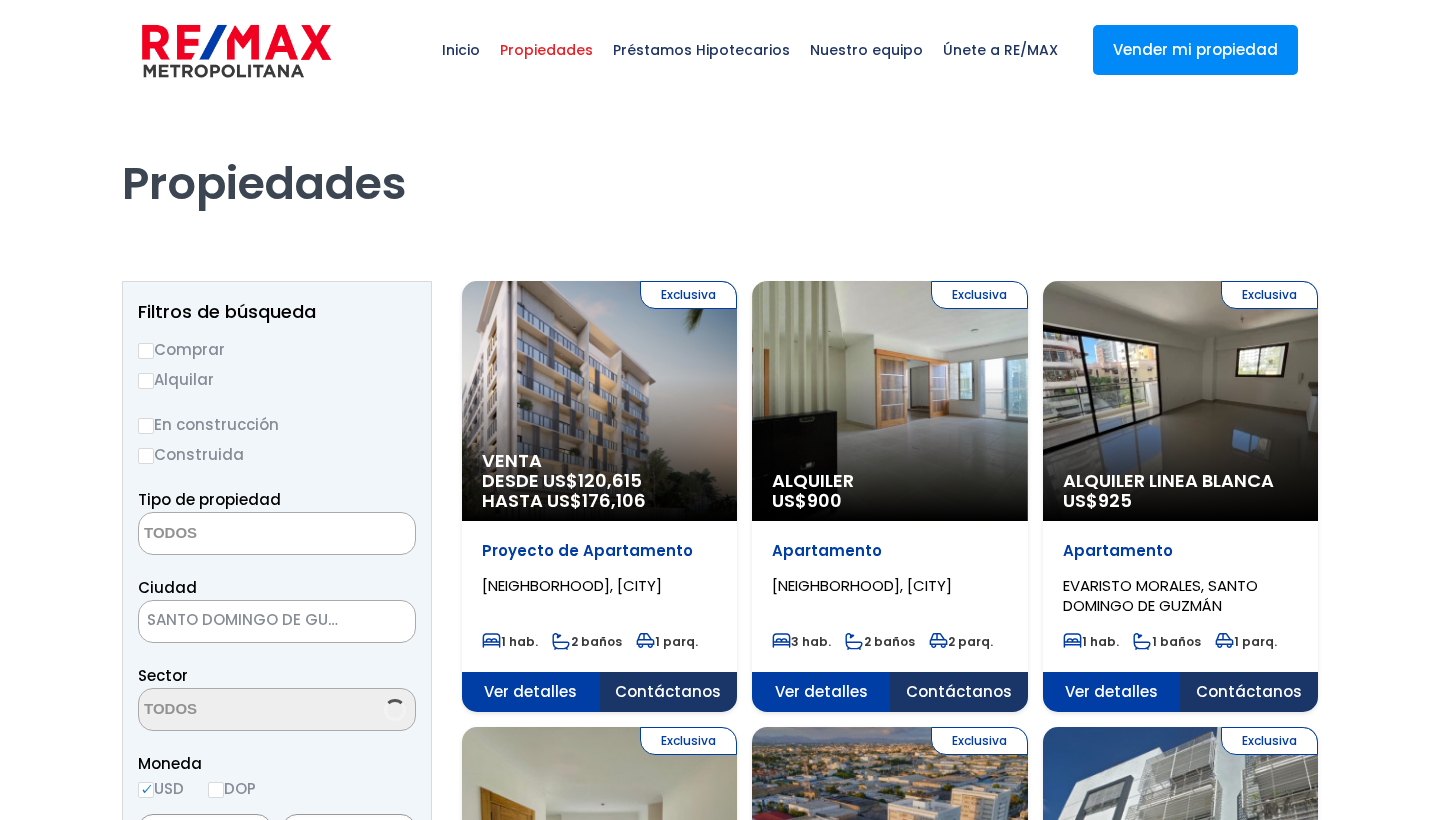select 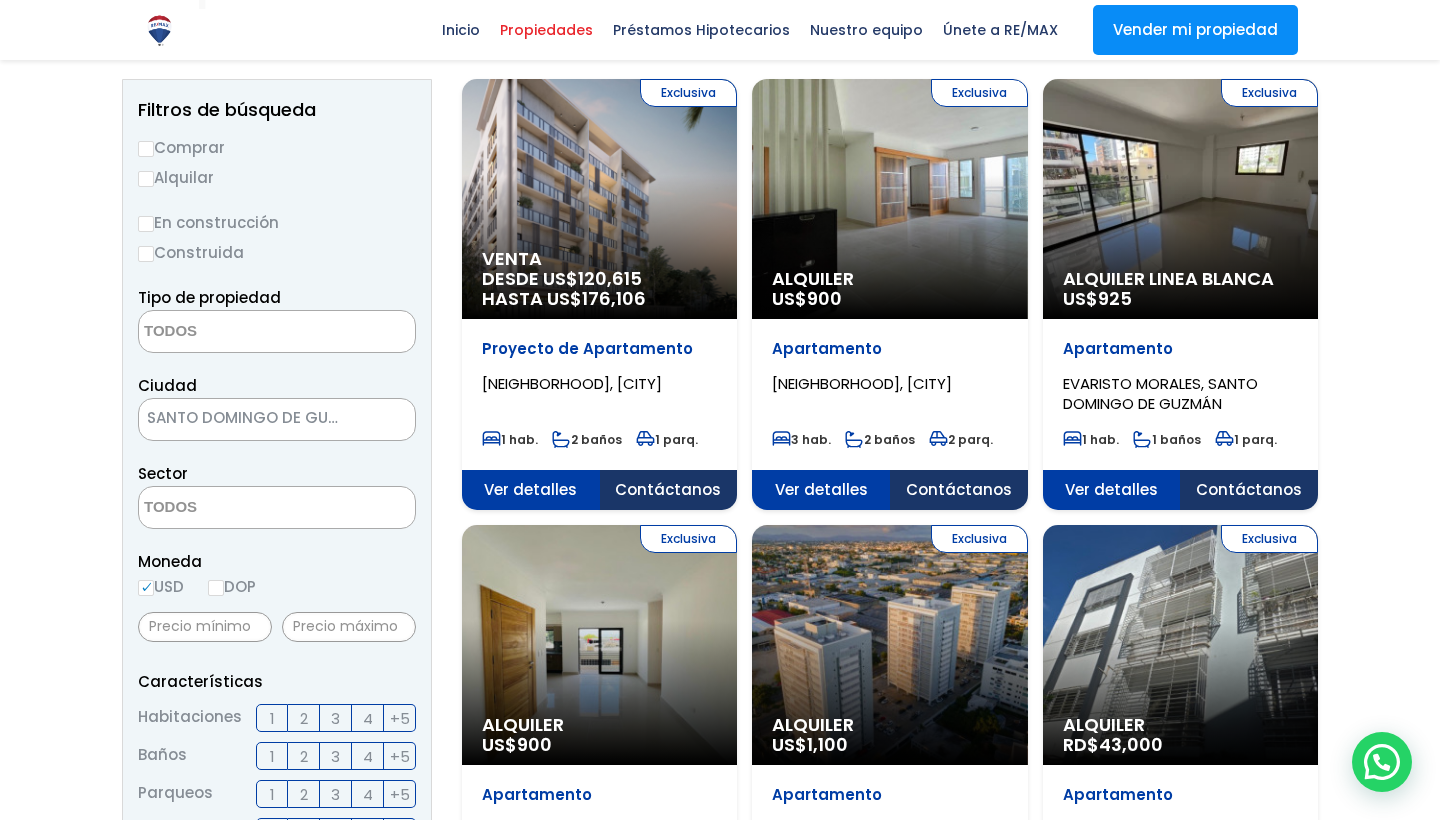 scroll, scrollTop: 198, scrollLeft: 0, axis: vertical 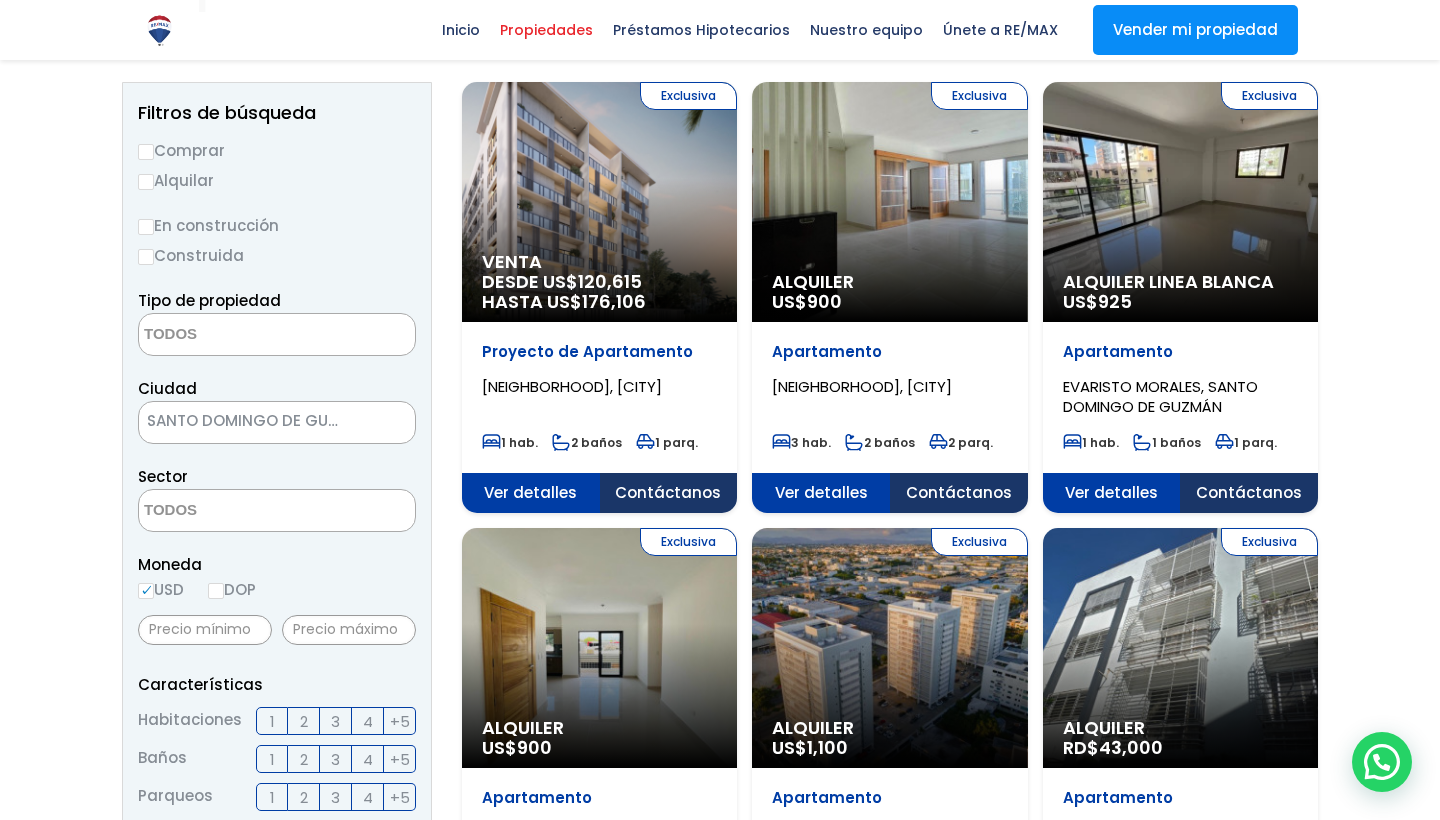 click on "Comprar" at bounding box center [146, 152] 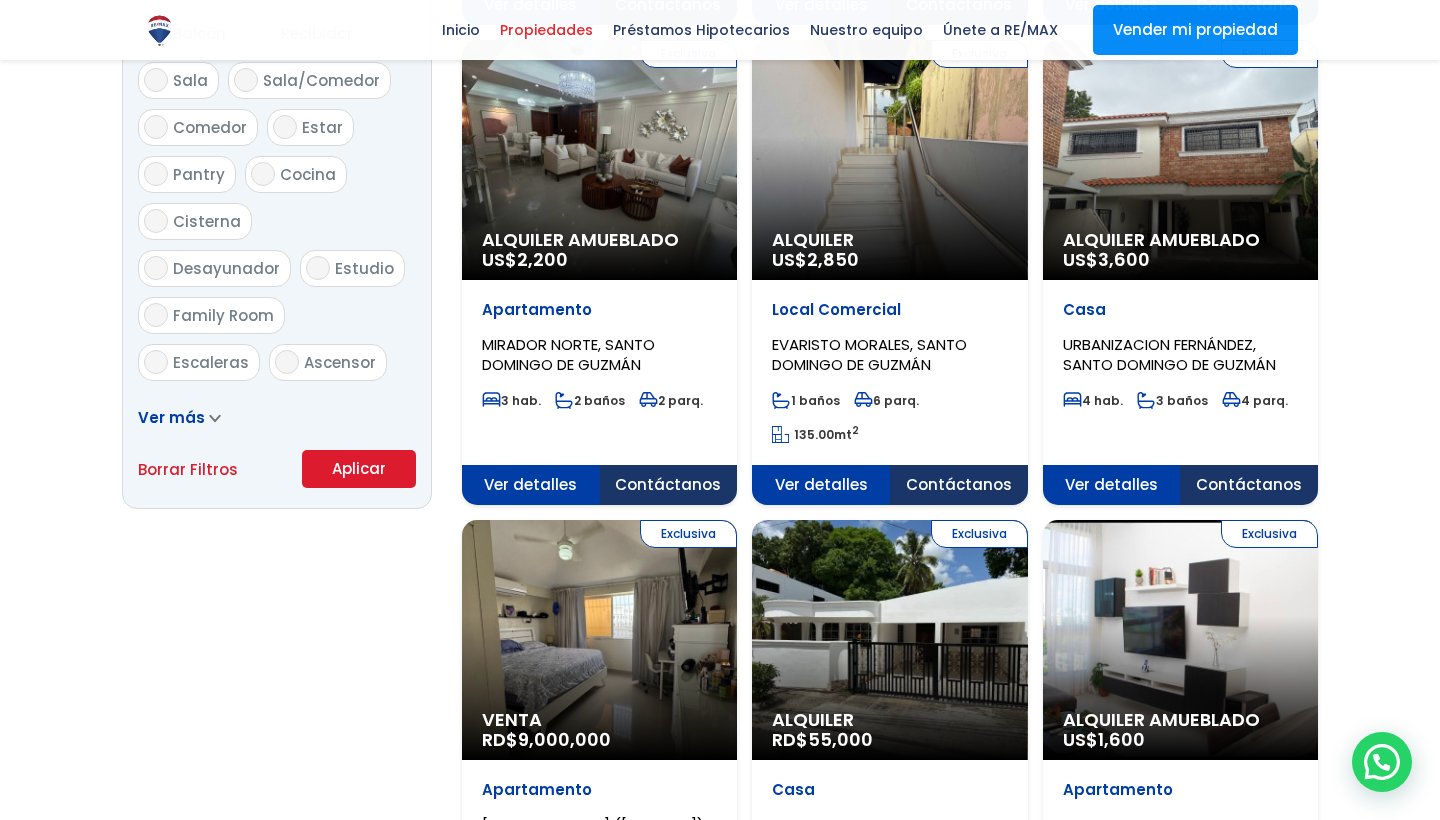 scroll, scrollTop: 1231, scrollLeft: 0, axis: vertical 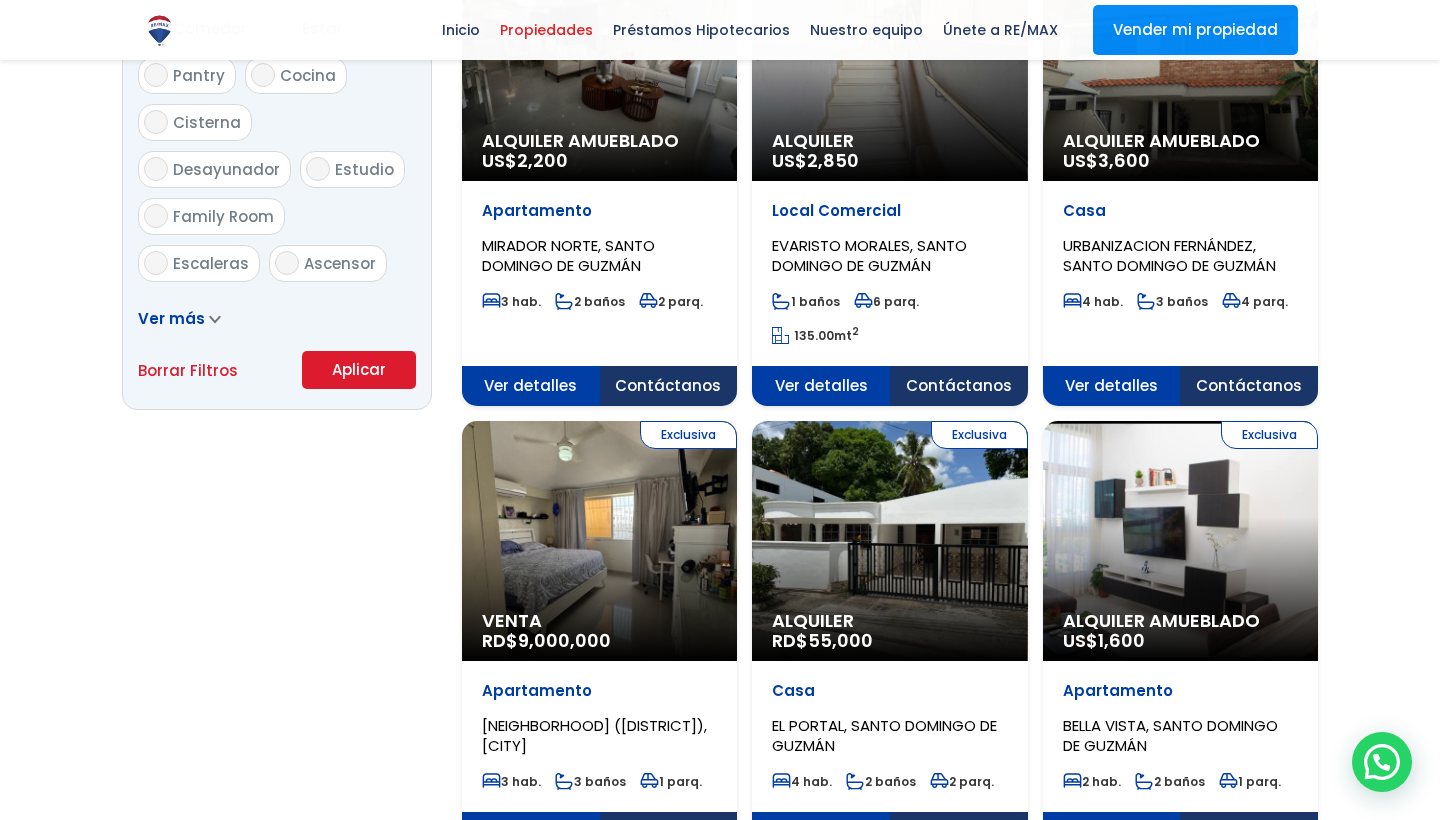 click on "Aplicar" at bounding box center (359, 370) 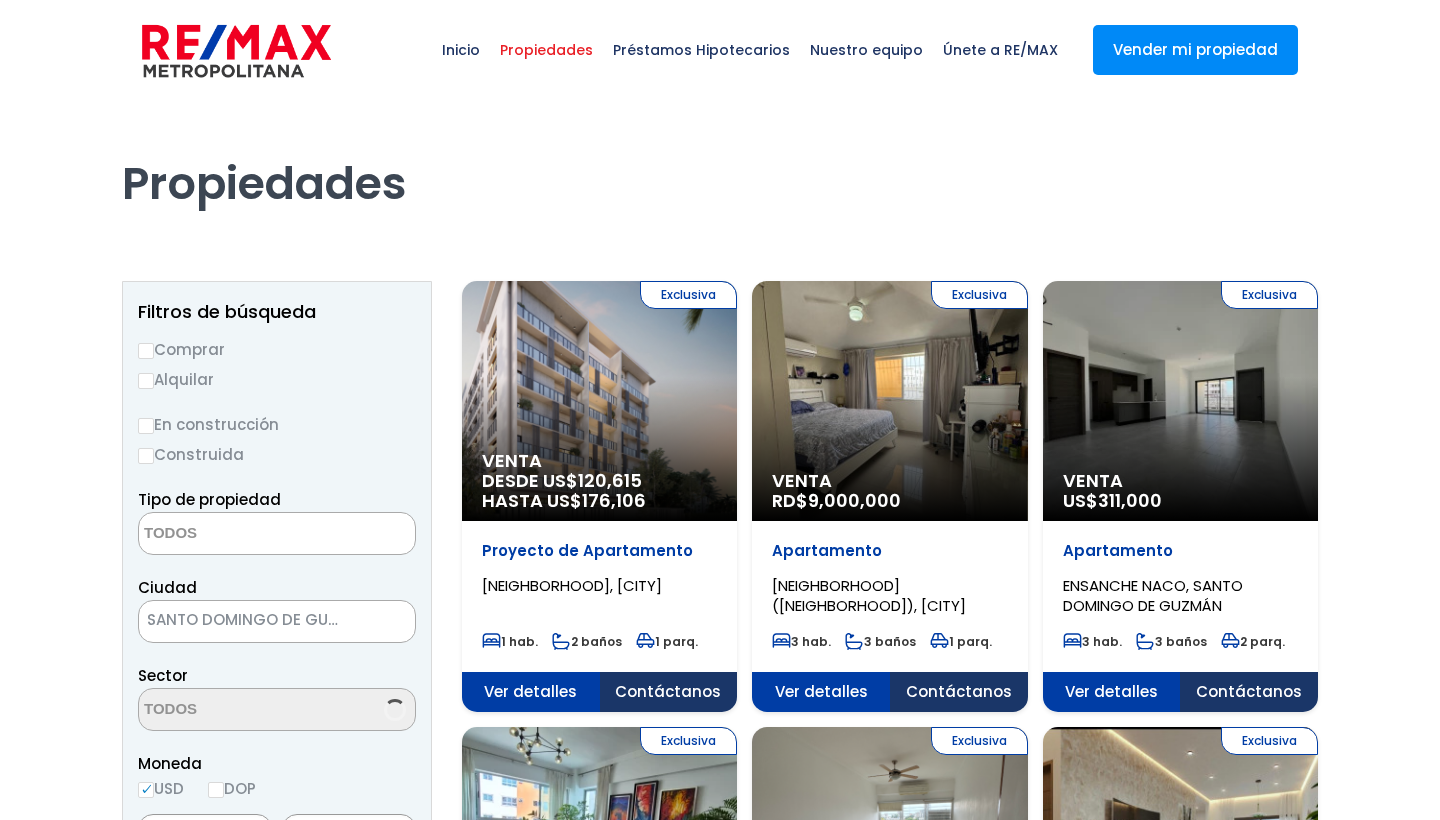 select 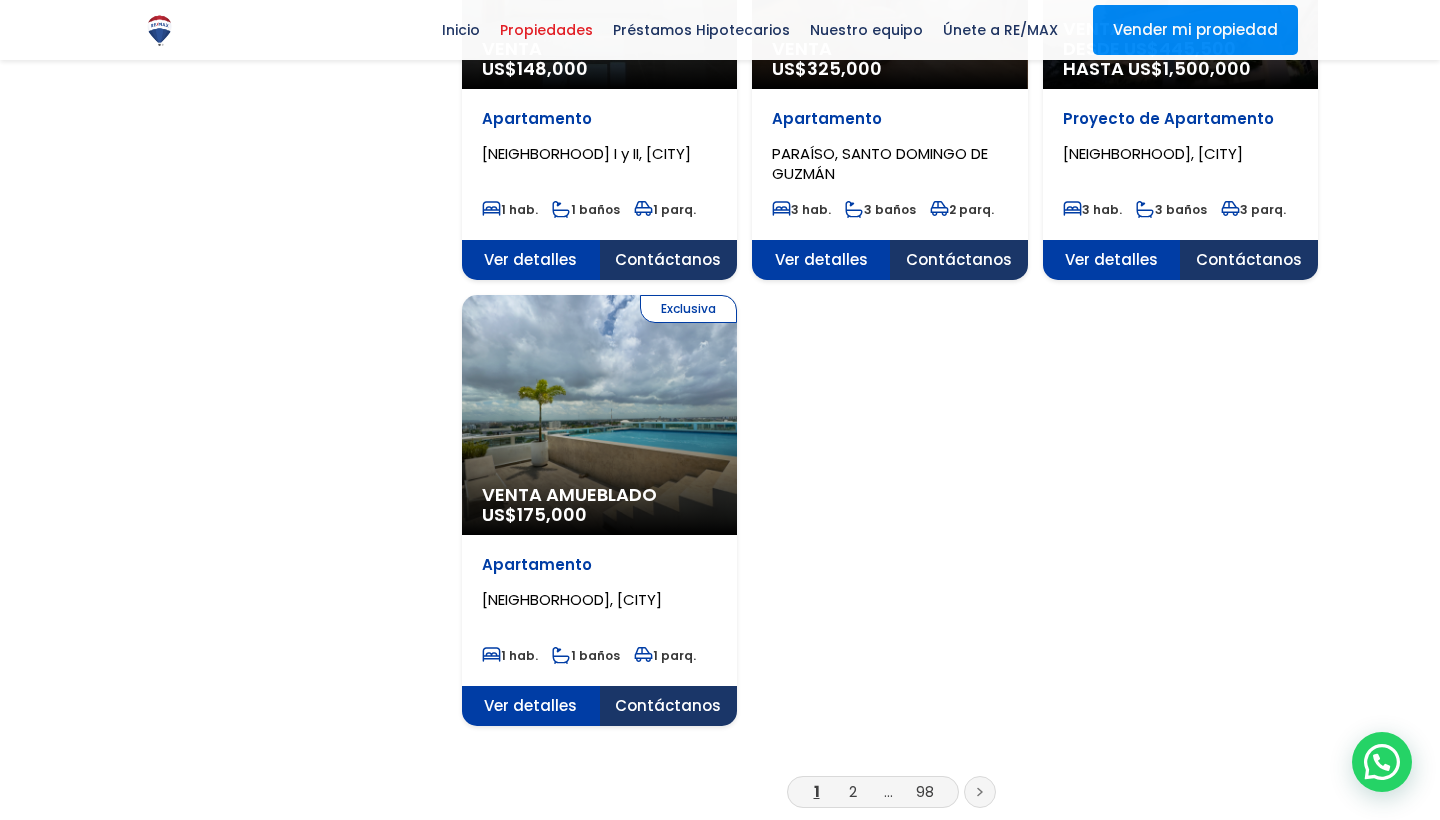 scroll, scrollTop: 2301, scrollLeft: 0, axis: vertical 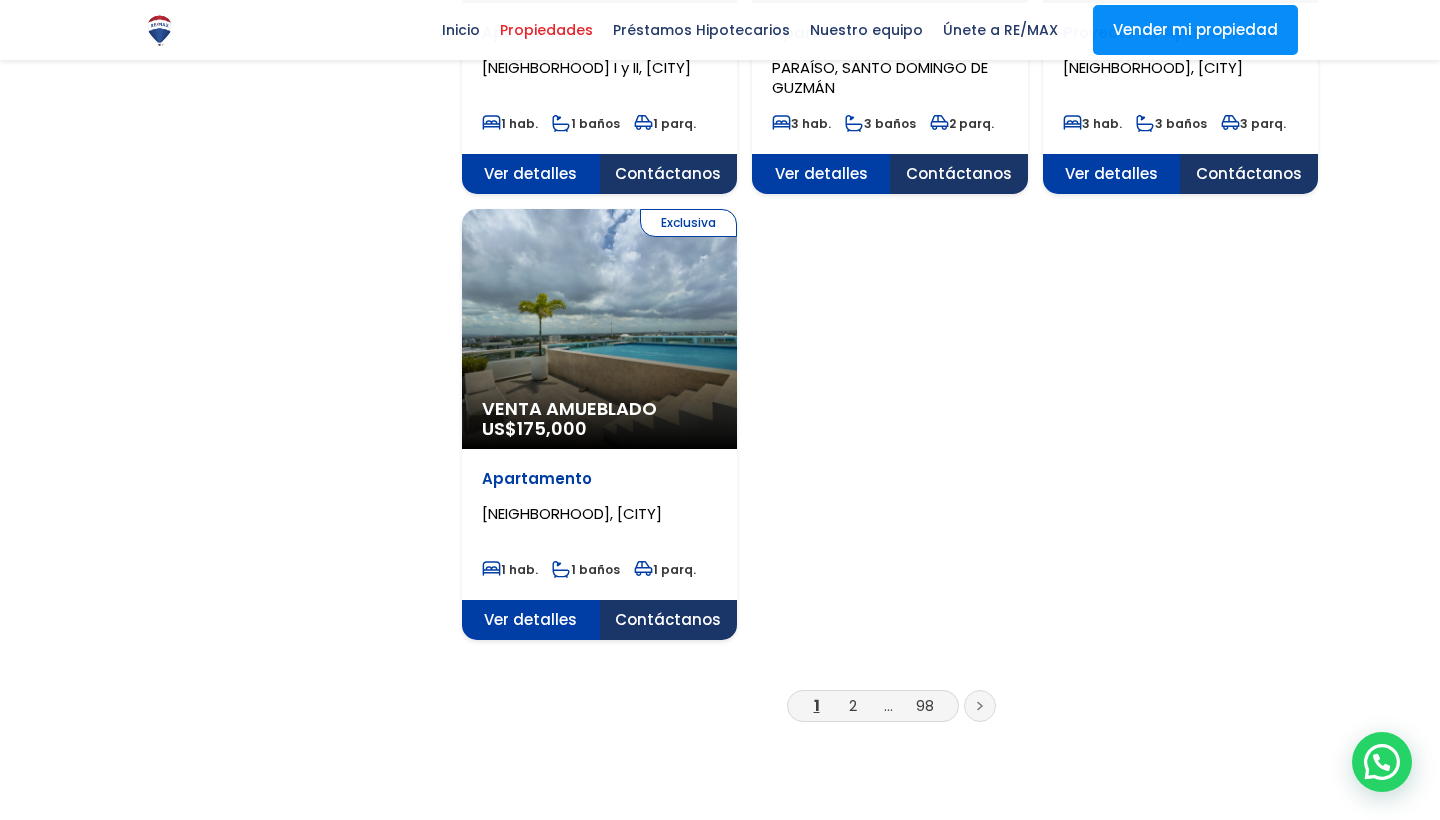 click on "Exclusiva
Venta Amueblado
US$  175,000" at bounding box center [599, -1901] 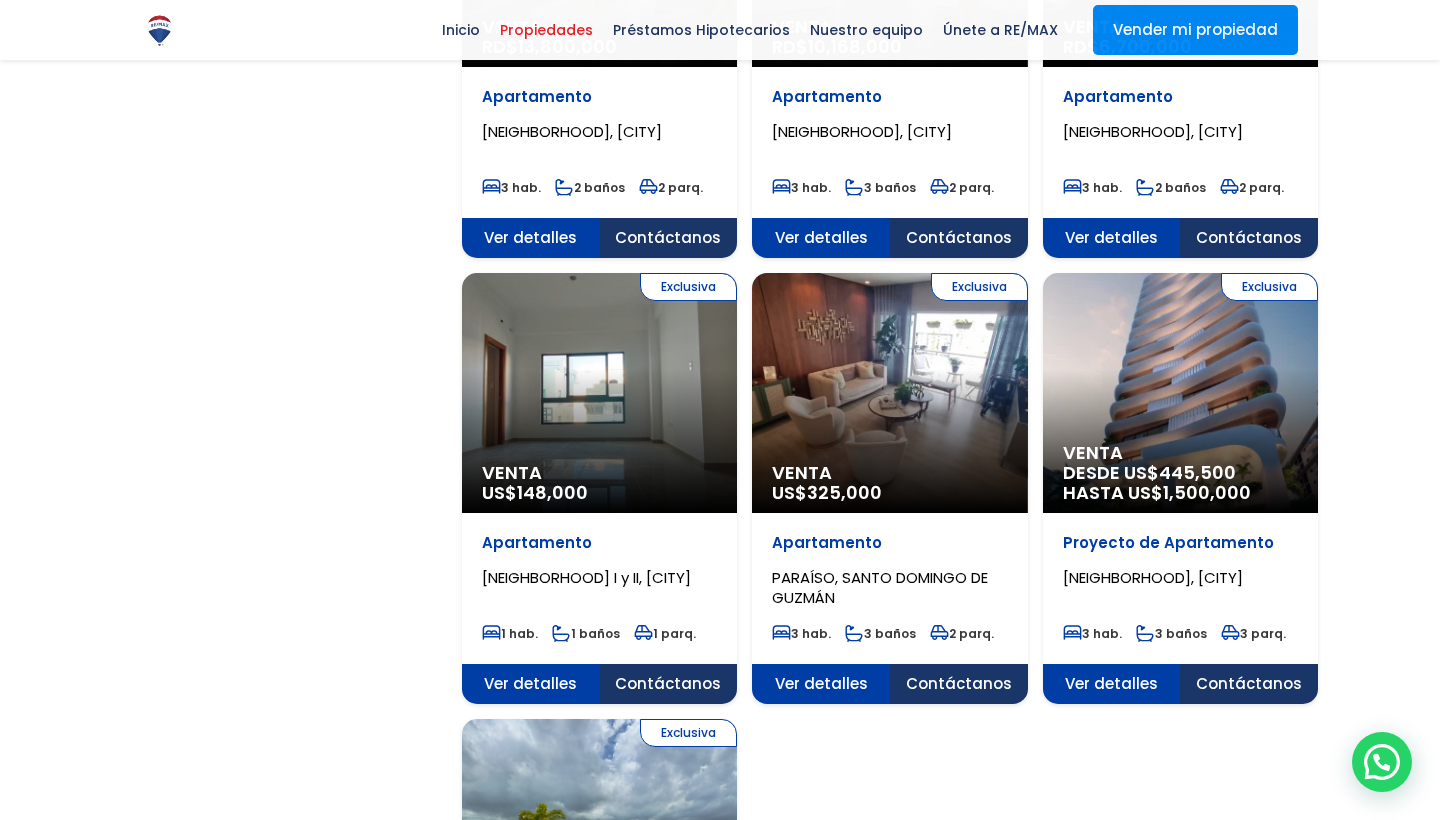 click on "Exclusiva
Venta
DESDE US$  445,500
HASTA US$  1,500,000" at bounding box center [599, -1391] 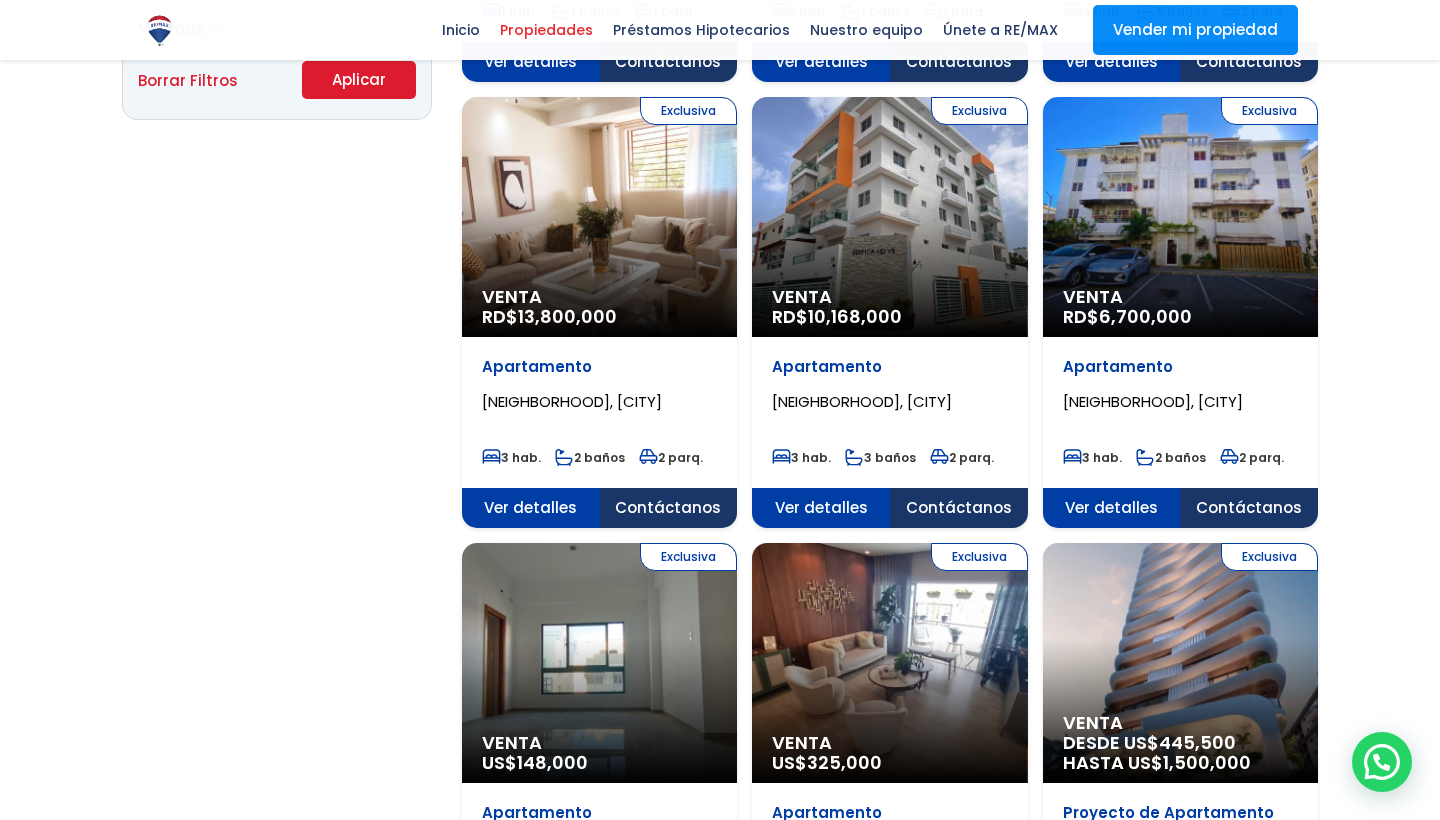 click on "Exclusiva
Venta
RD$  13,800,000" at bounding box center (599, -1121) 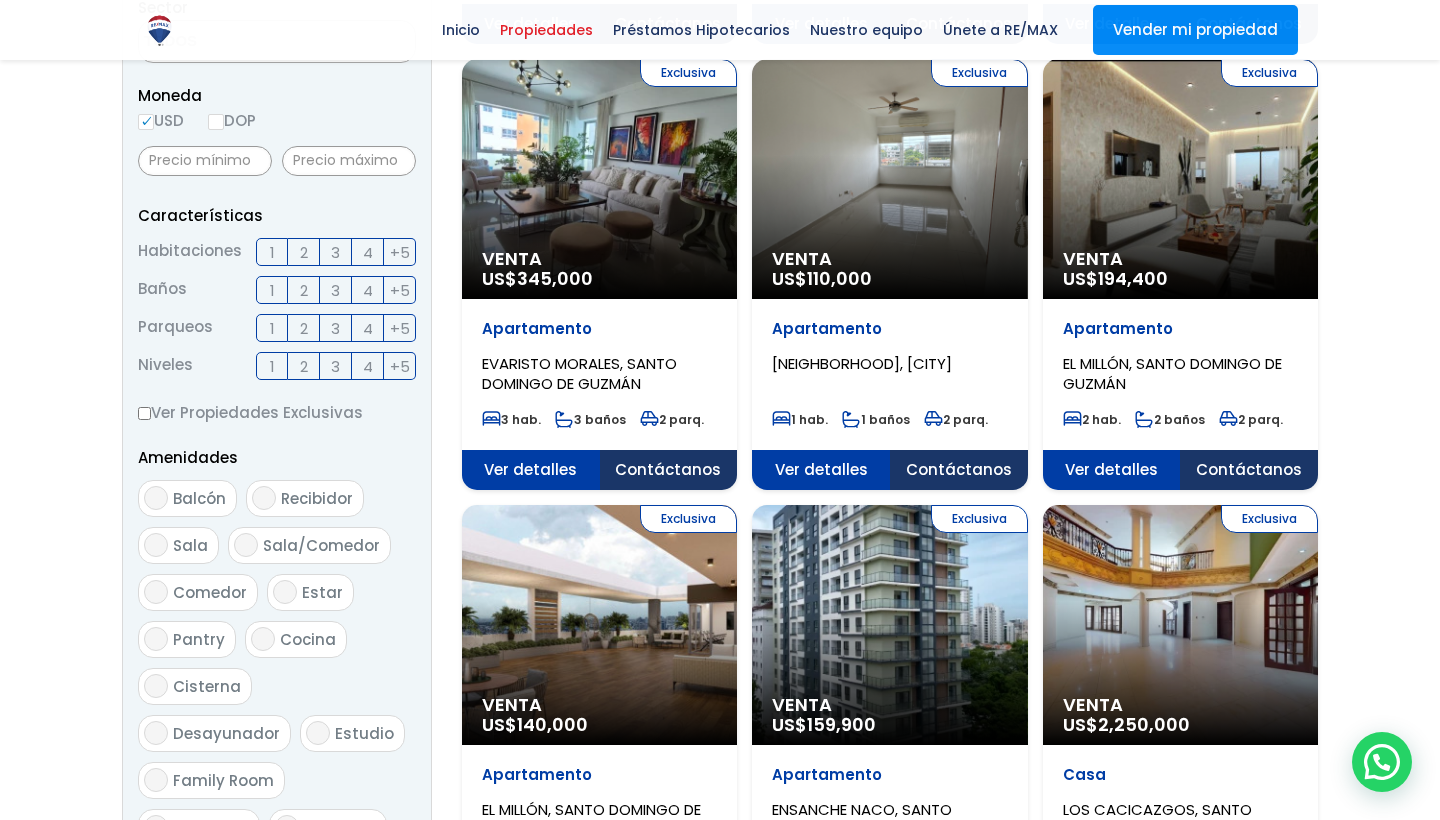 scroll, scrollTop: 656, scrollLeft: 0, axis: vertical 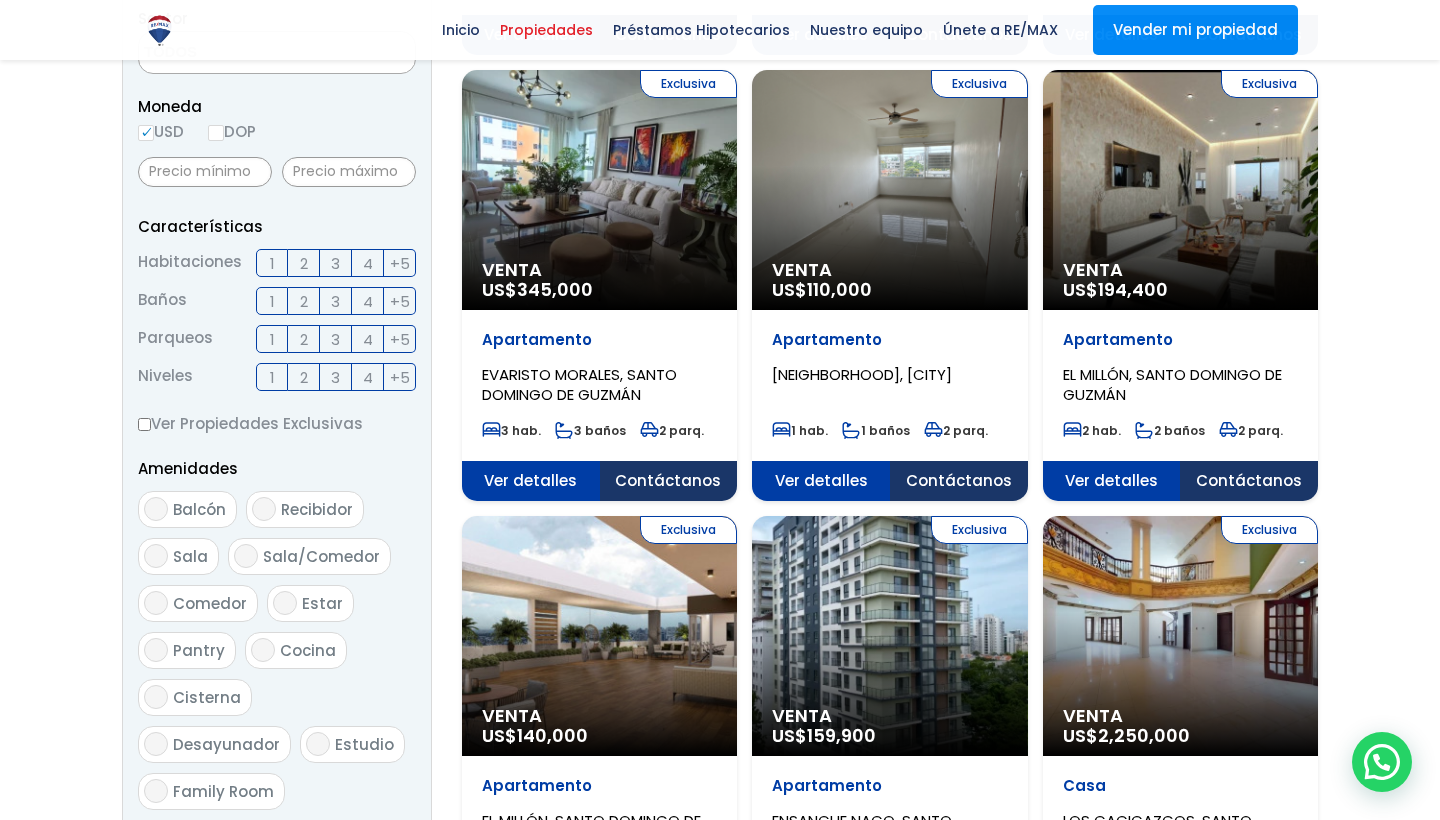 click on "Exclusiva
Venta
US$  194,400" at bounding box center [599, -256] 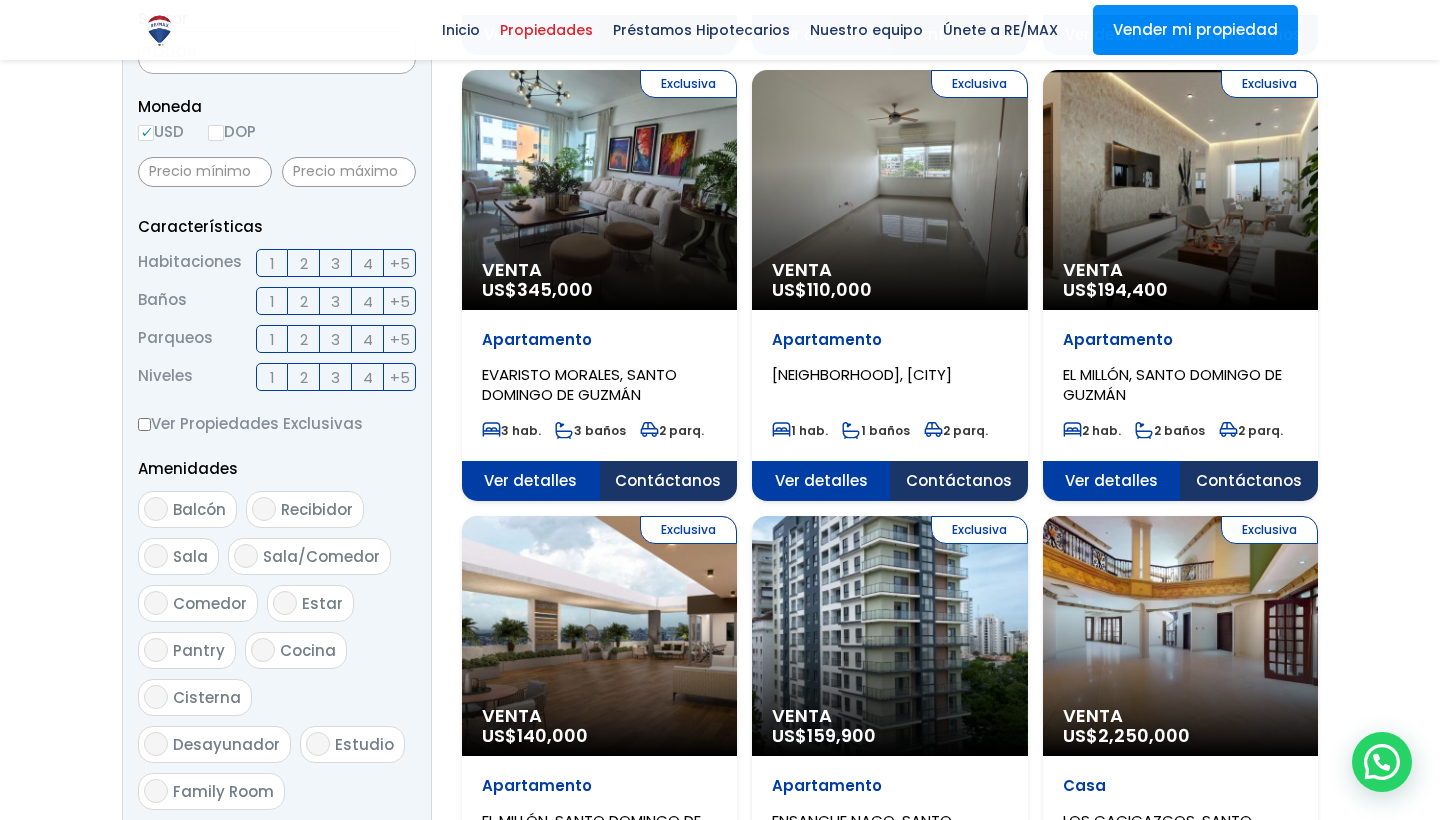 scroll, scrollTop: 660, scrollLeft: 0, axis: vertical 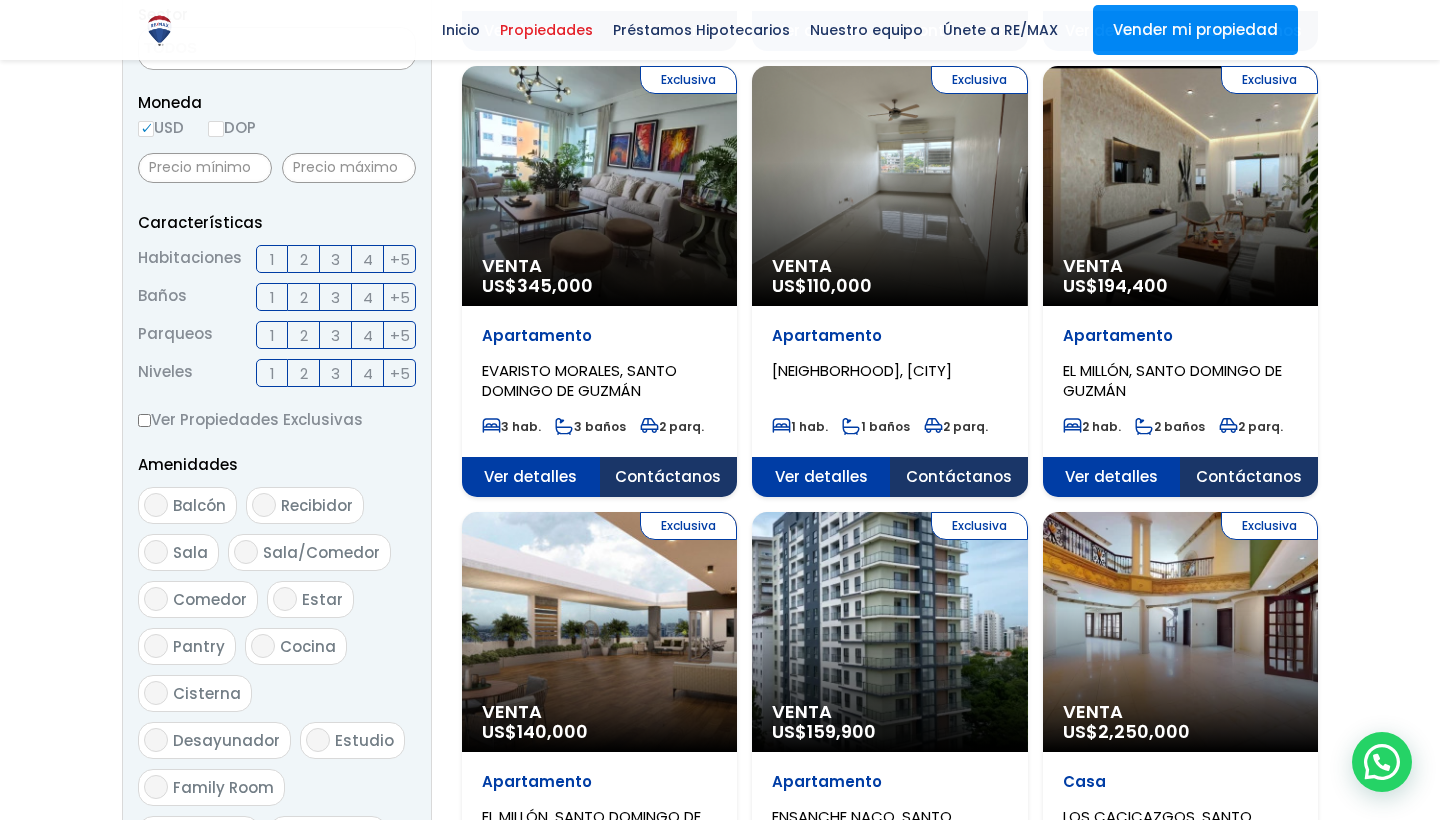 click on "Exclusiva
Venta
US$  110,000" at bounding box center (599, -260) 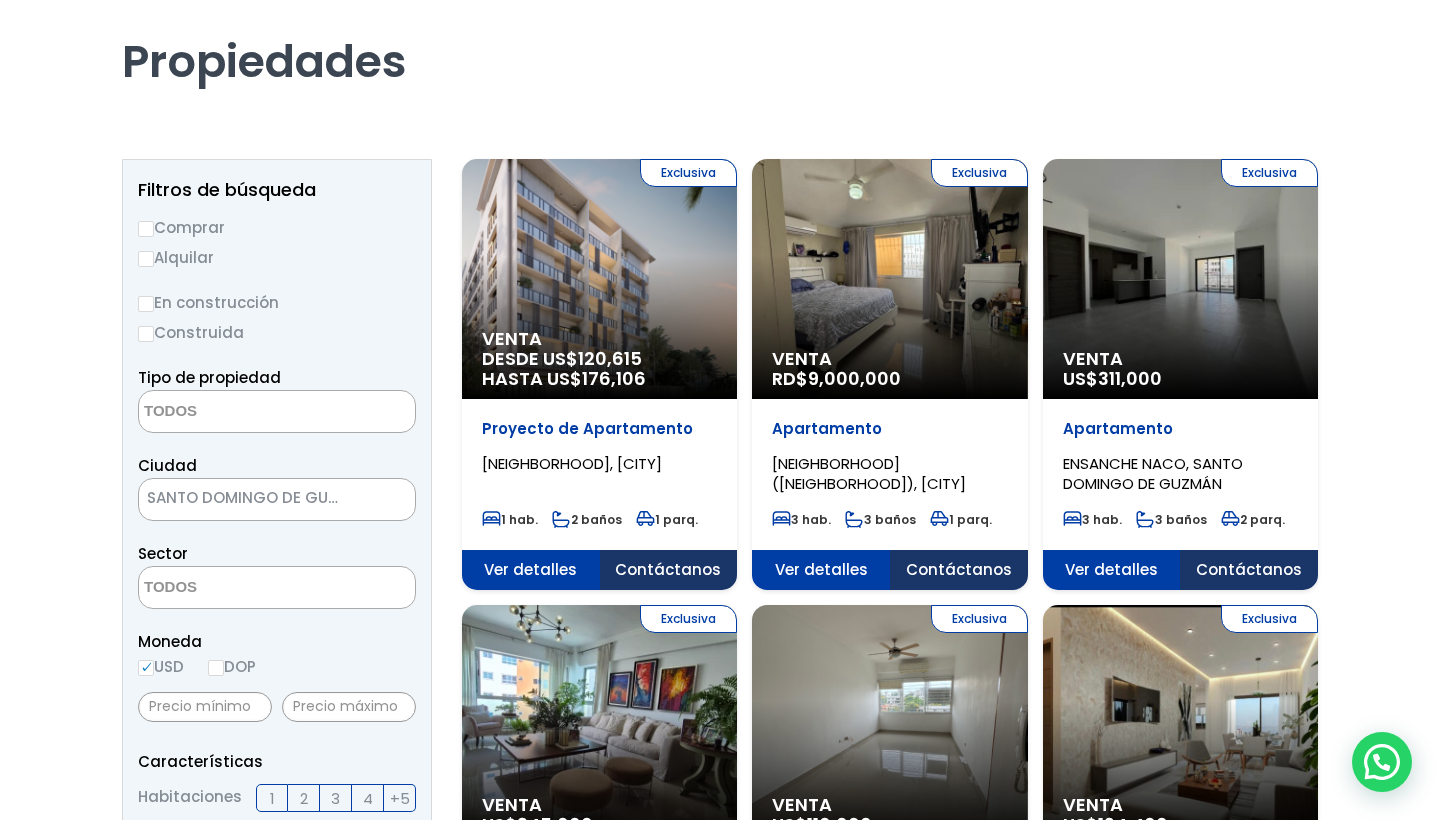 scroll, scrollTop: 46, scrollLeft: 0, axis: vertical 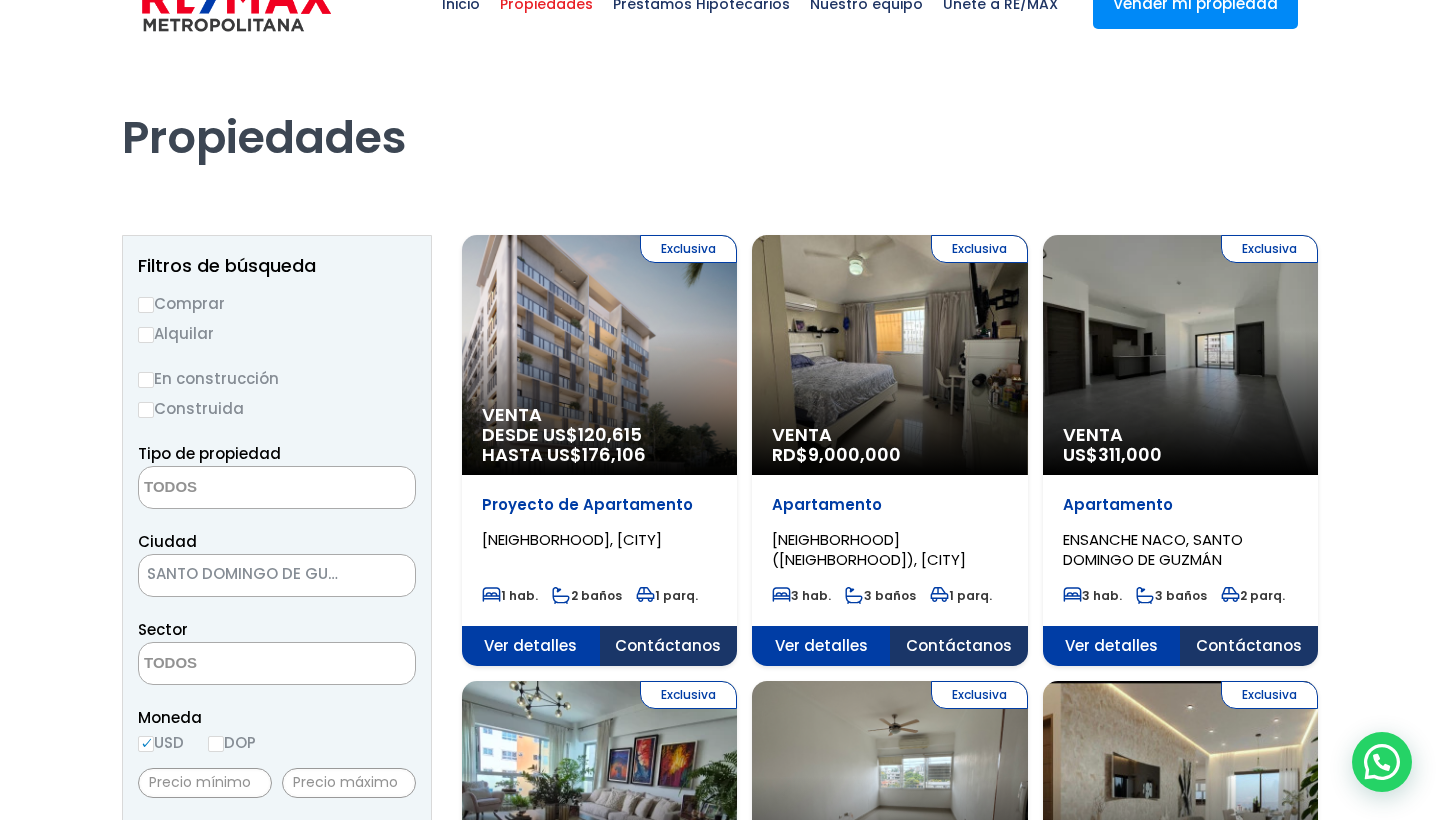 click on "Exclusiva
Venta
DESDE US$  120,615
HASTA US$  176,106" at bounding box center (599, 355) 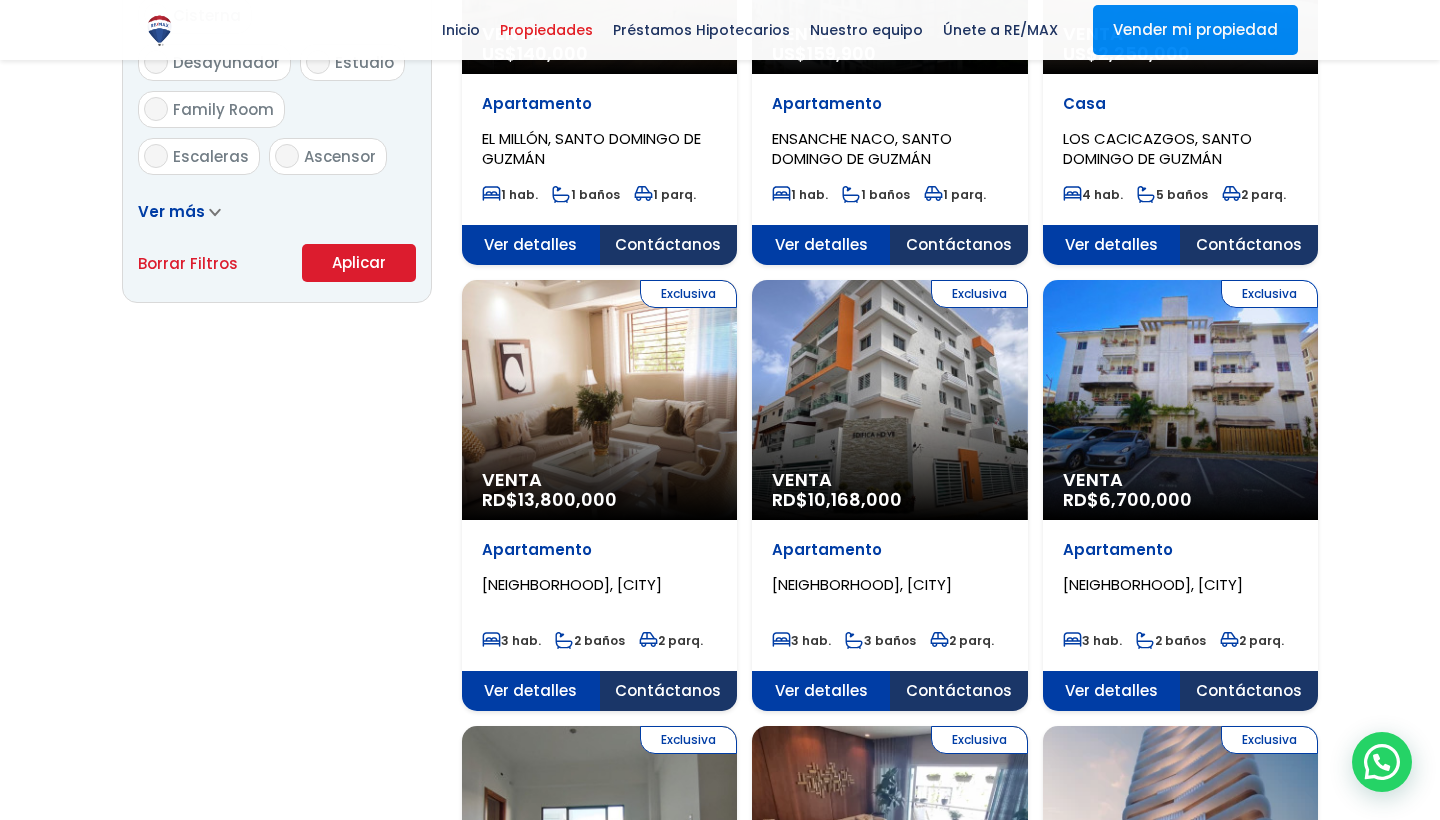 scroll, scrollTop: 1370, scrollLeft: 0, axis: vertical 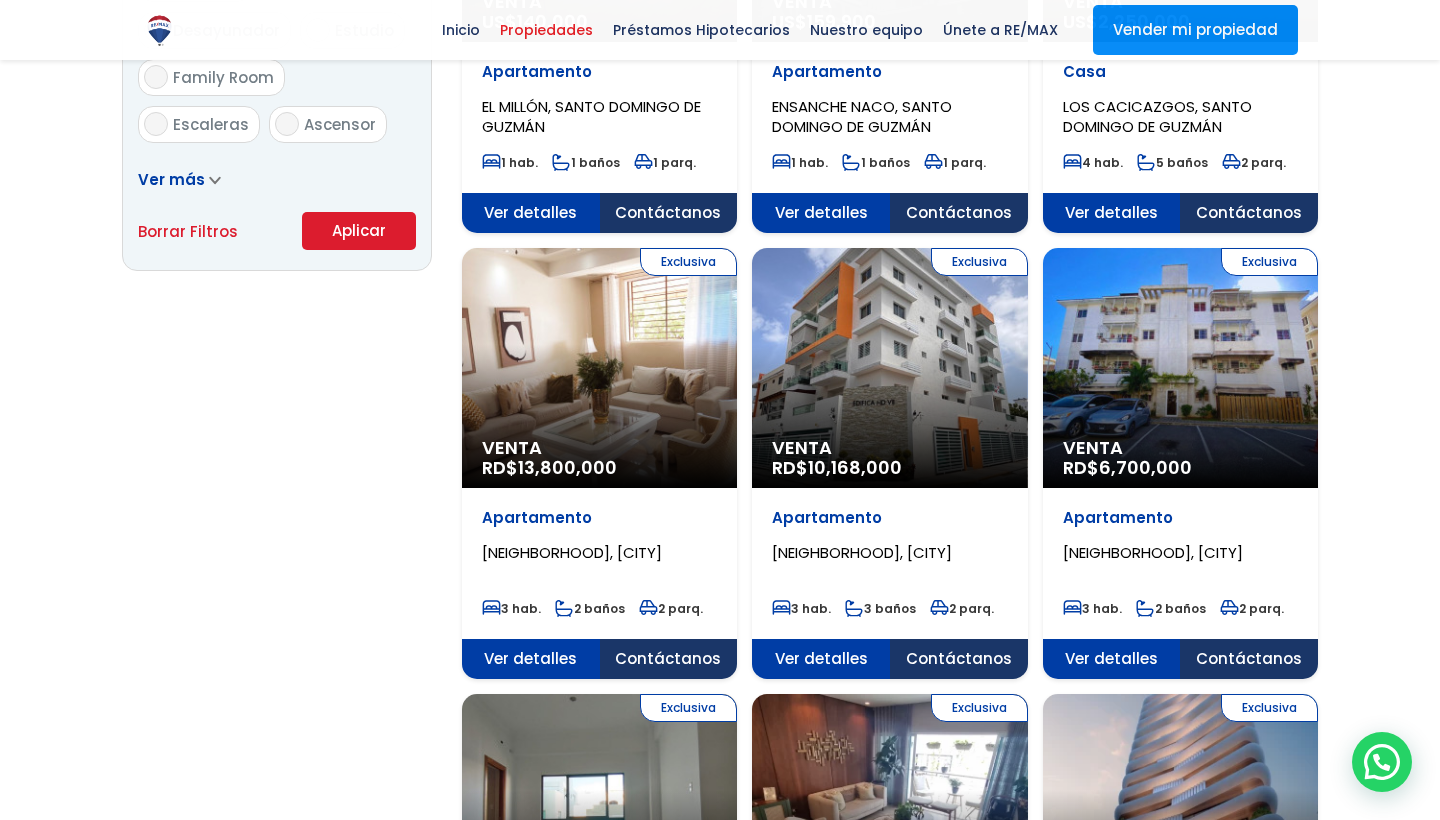 click on "Aplicar" at bounding box center (359, 231) 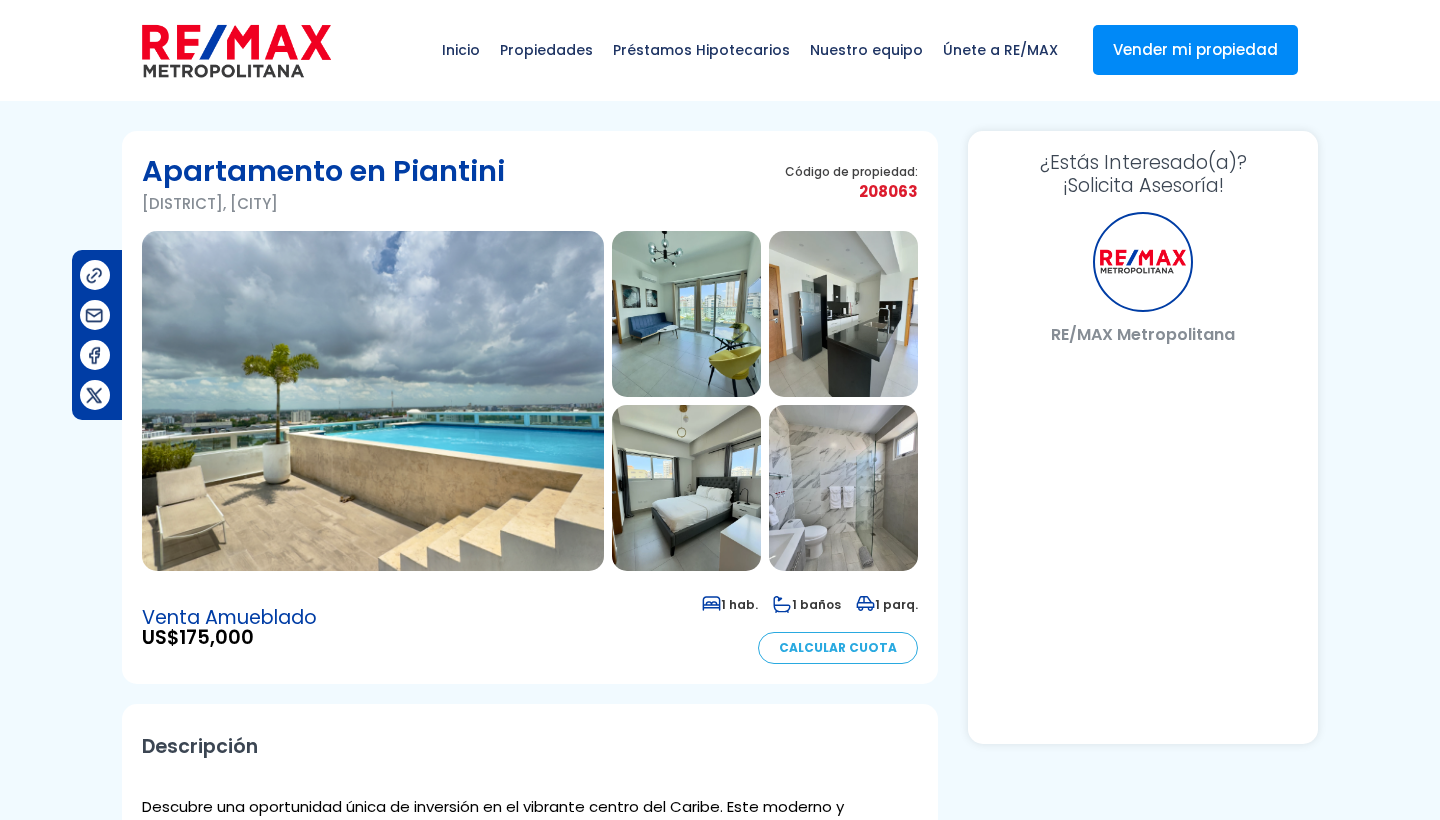 scroll, scrollTop: 0, scrollLeft: 0, axis: both 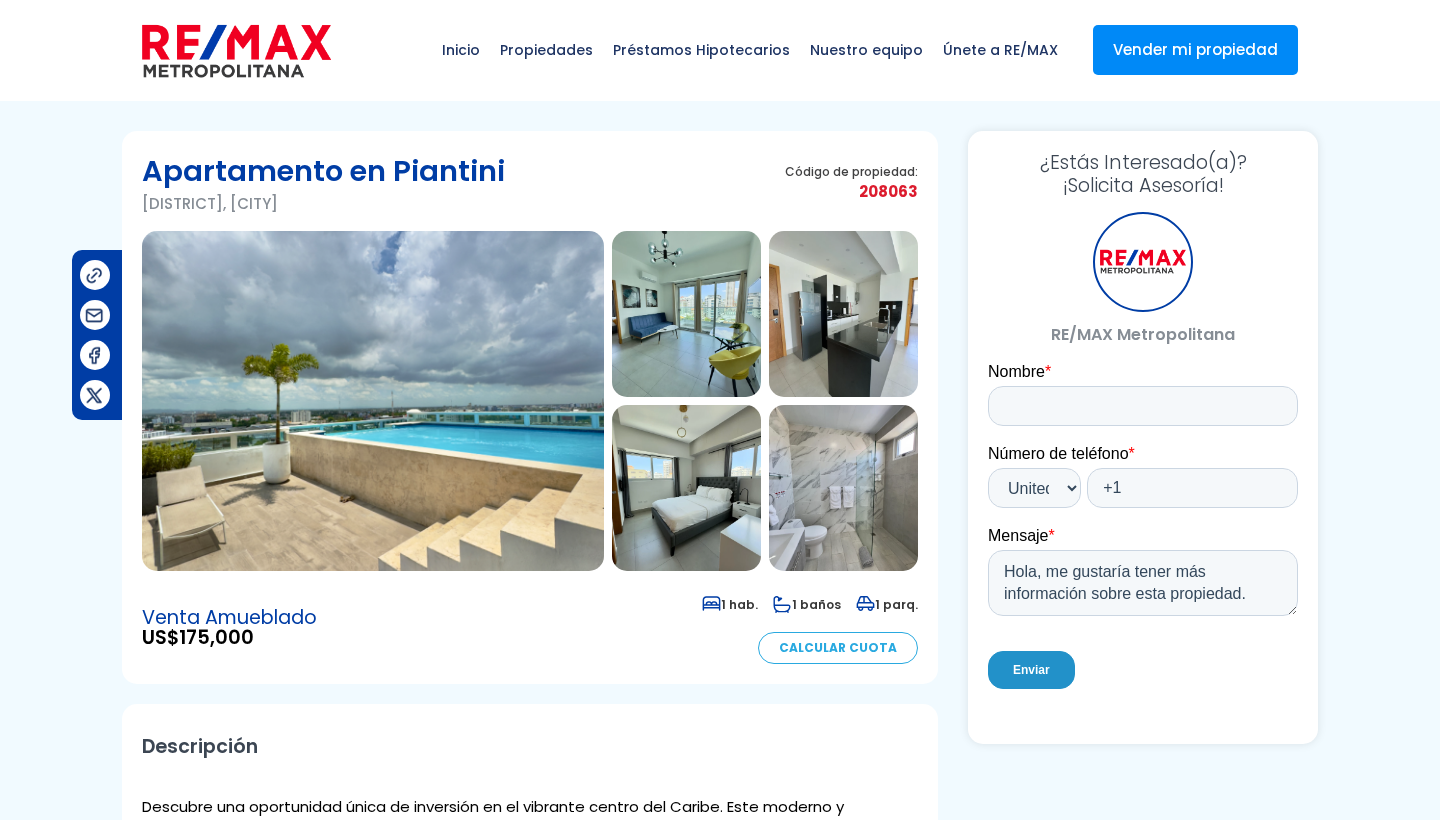 click at bounding box center [686, 314] 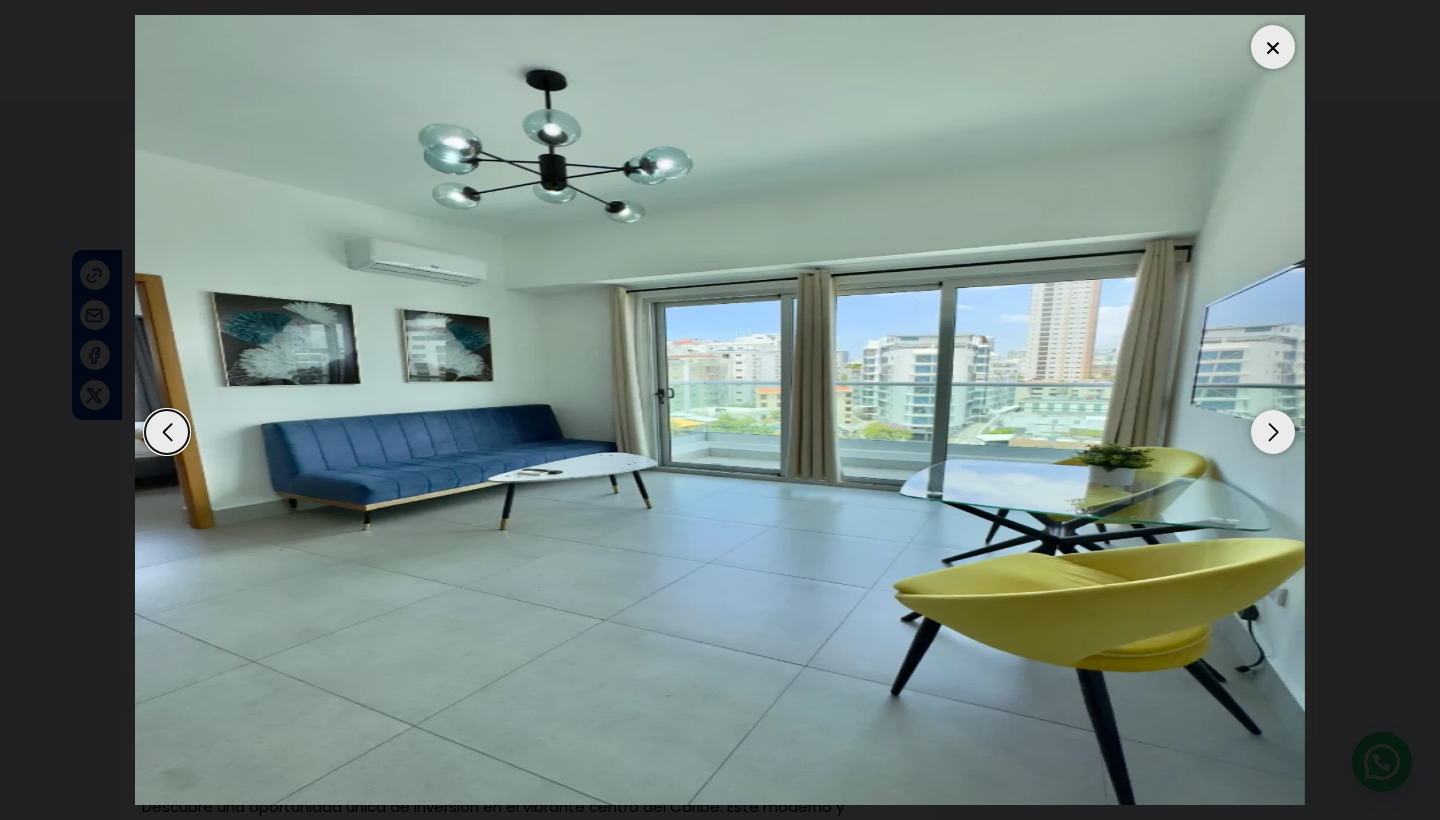 click at bounding box center (1273, 432) 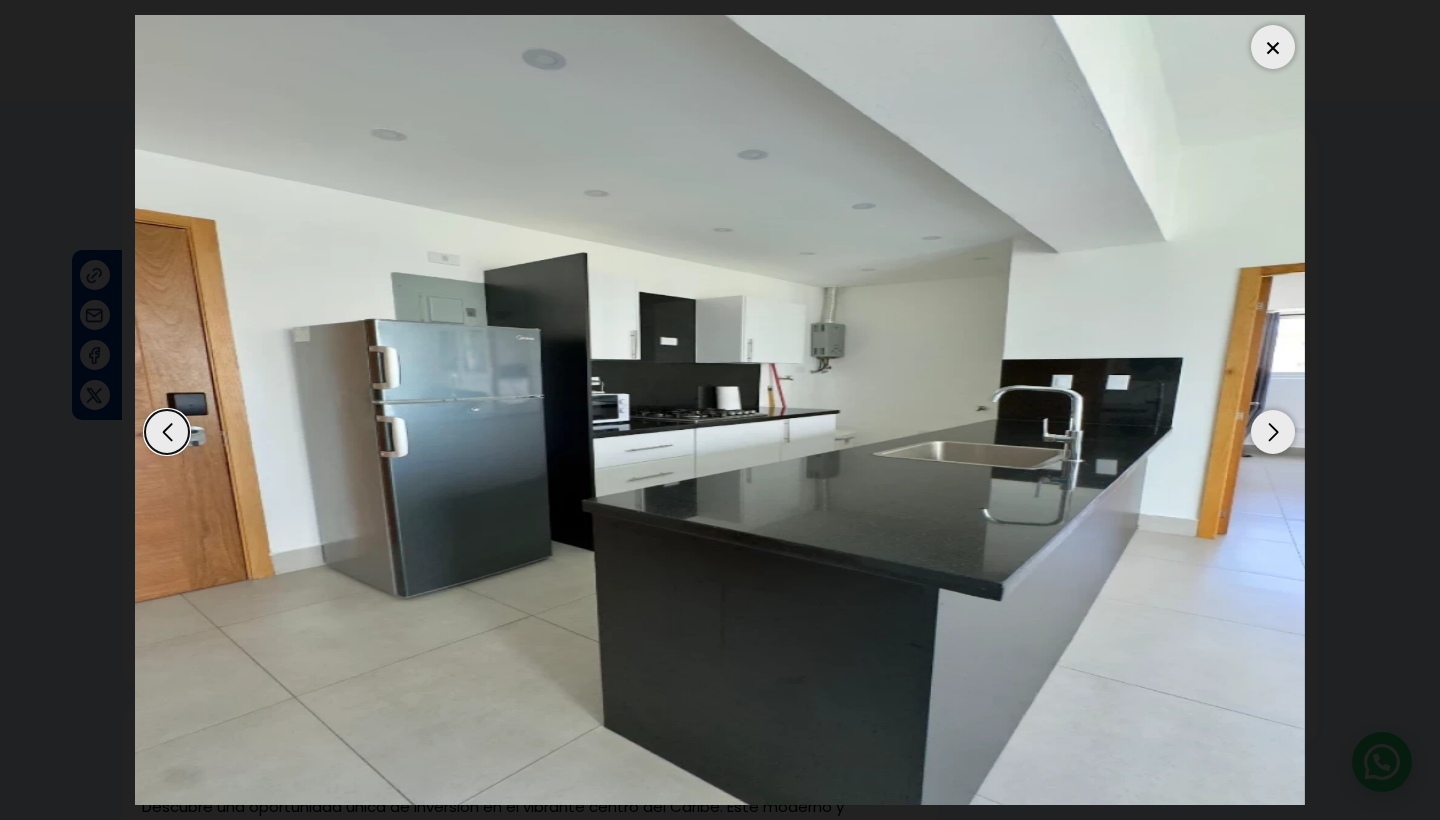 click at bounding box center (1273, 432) 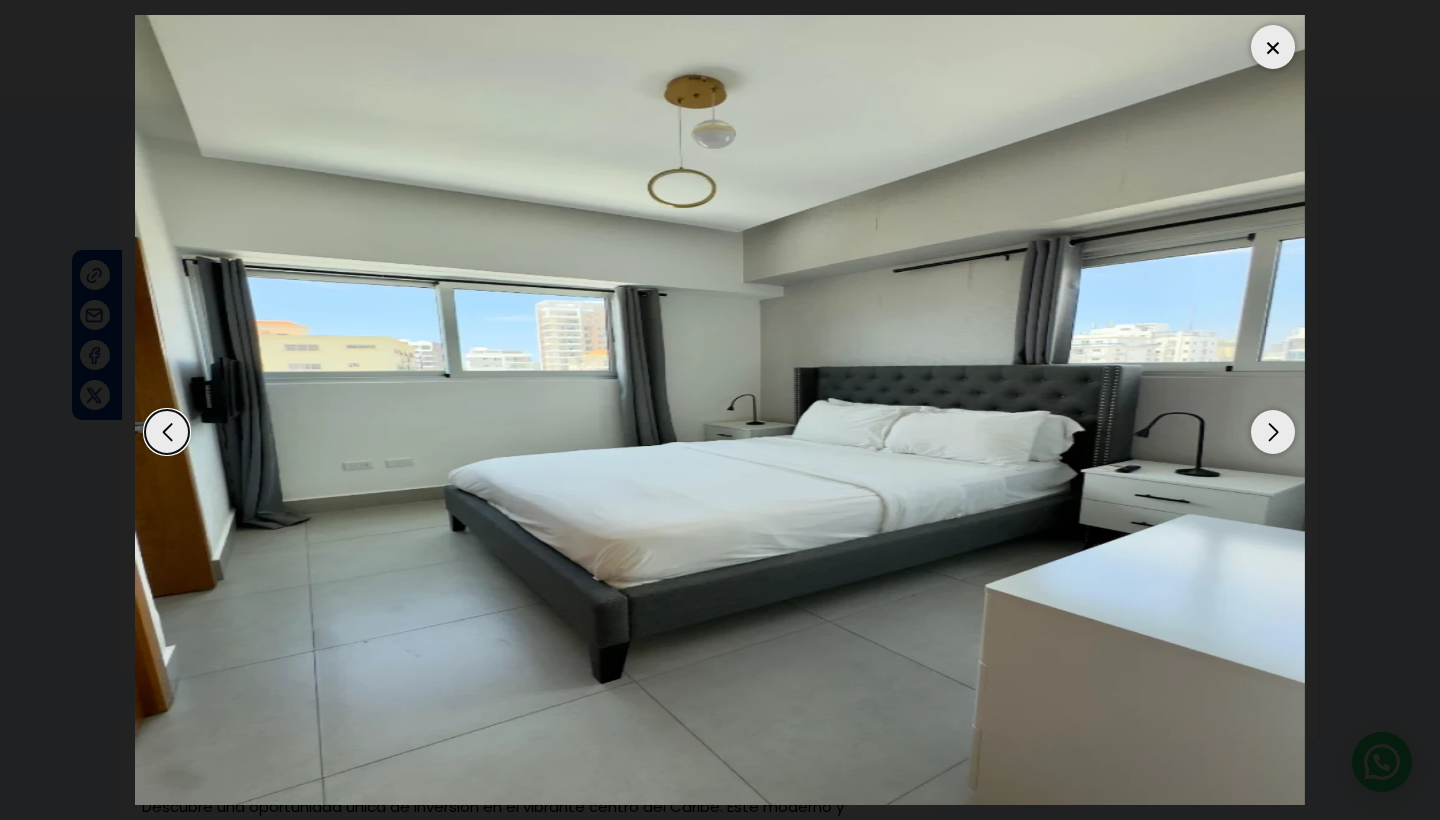 click at bounding box center (1273, 432) 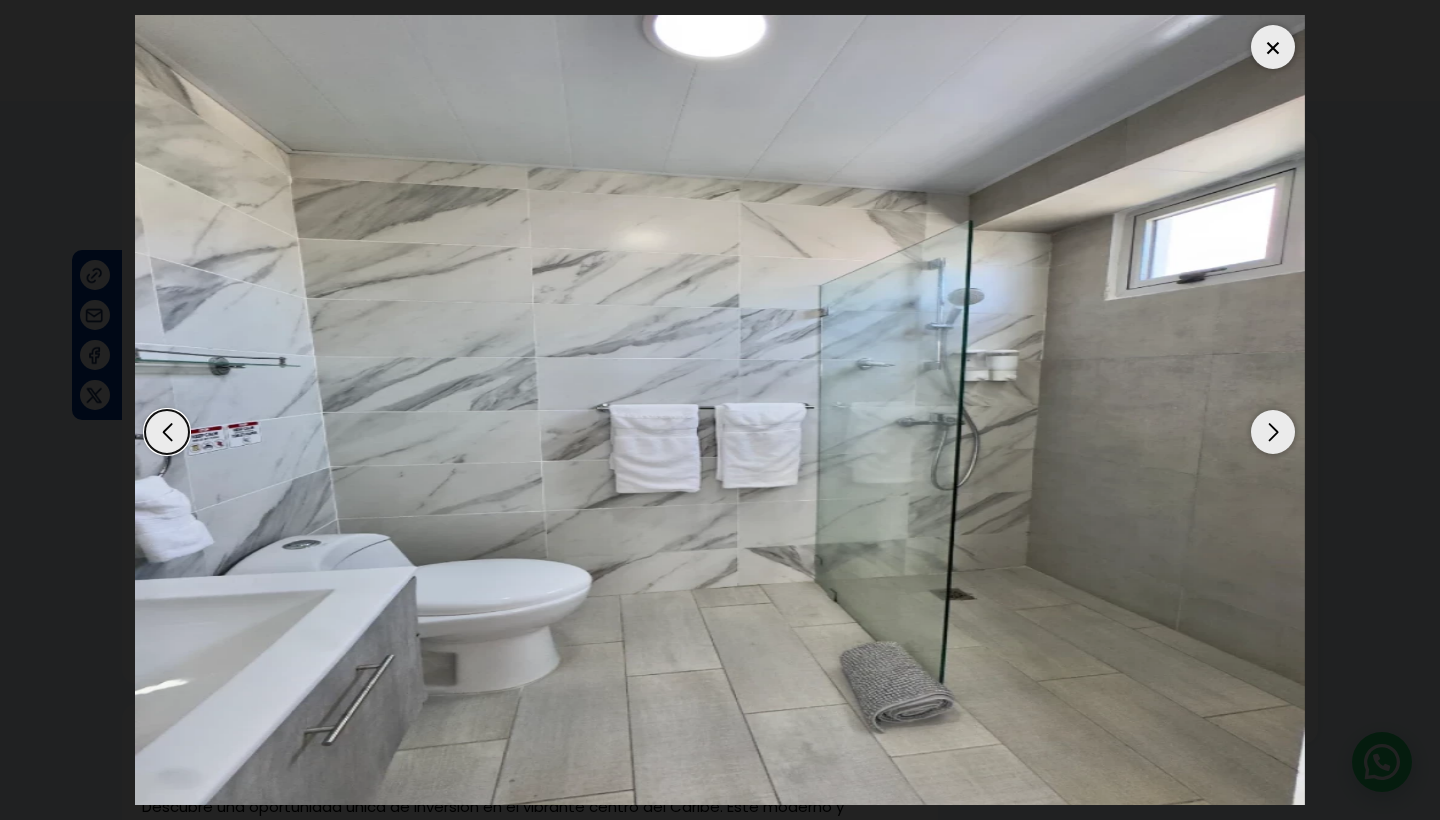 click at bounding box center [1273, 432] 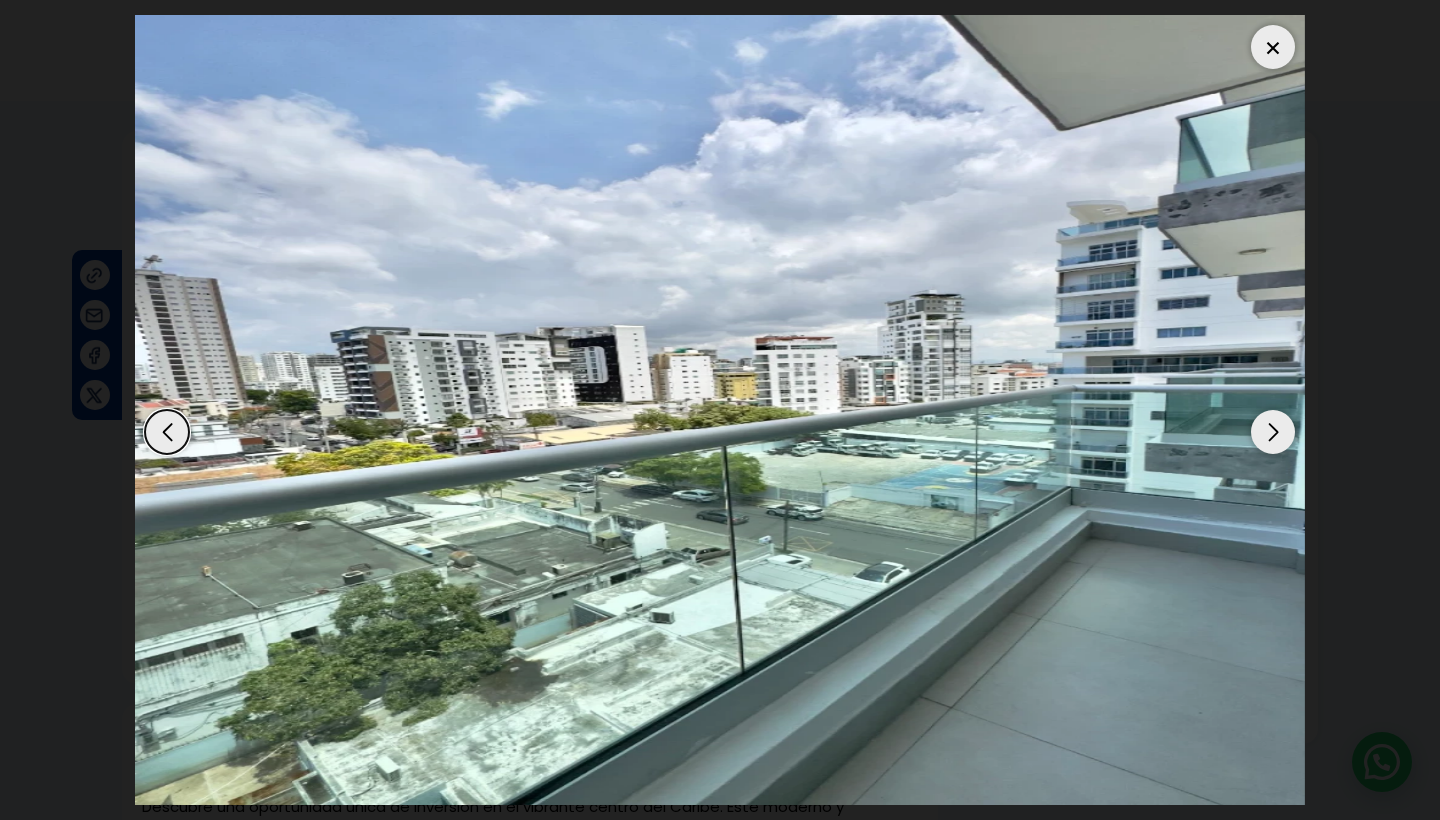 click at bounding box center [1273, 432] 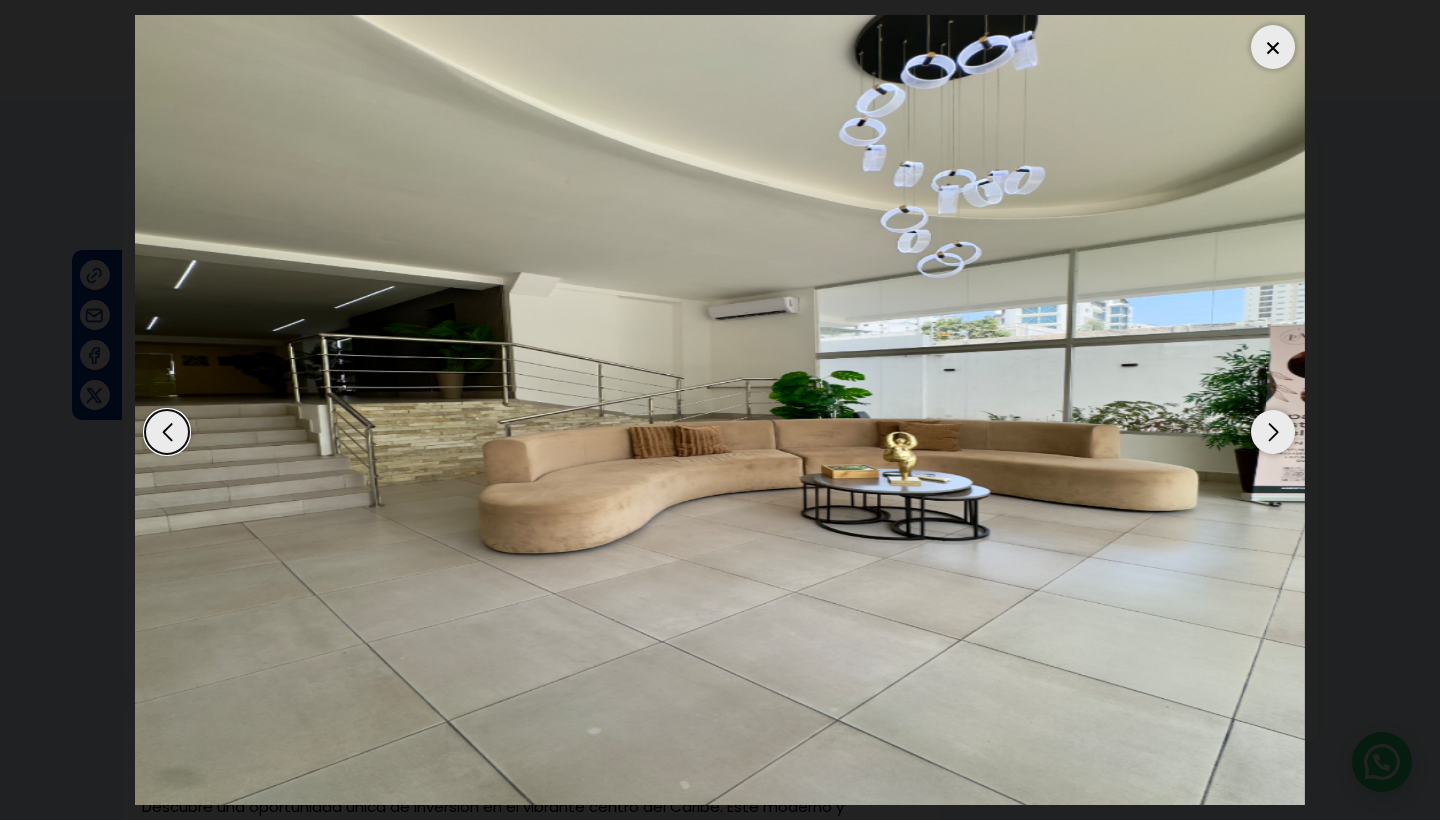 click at bounding box center (1273, 432) 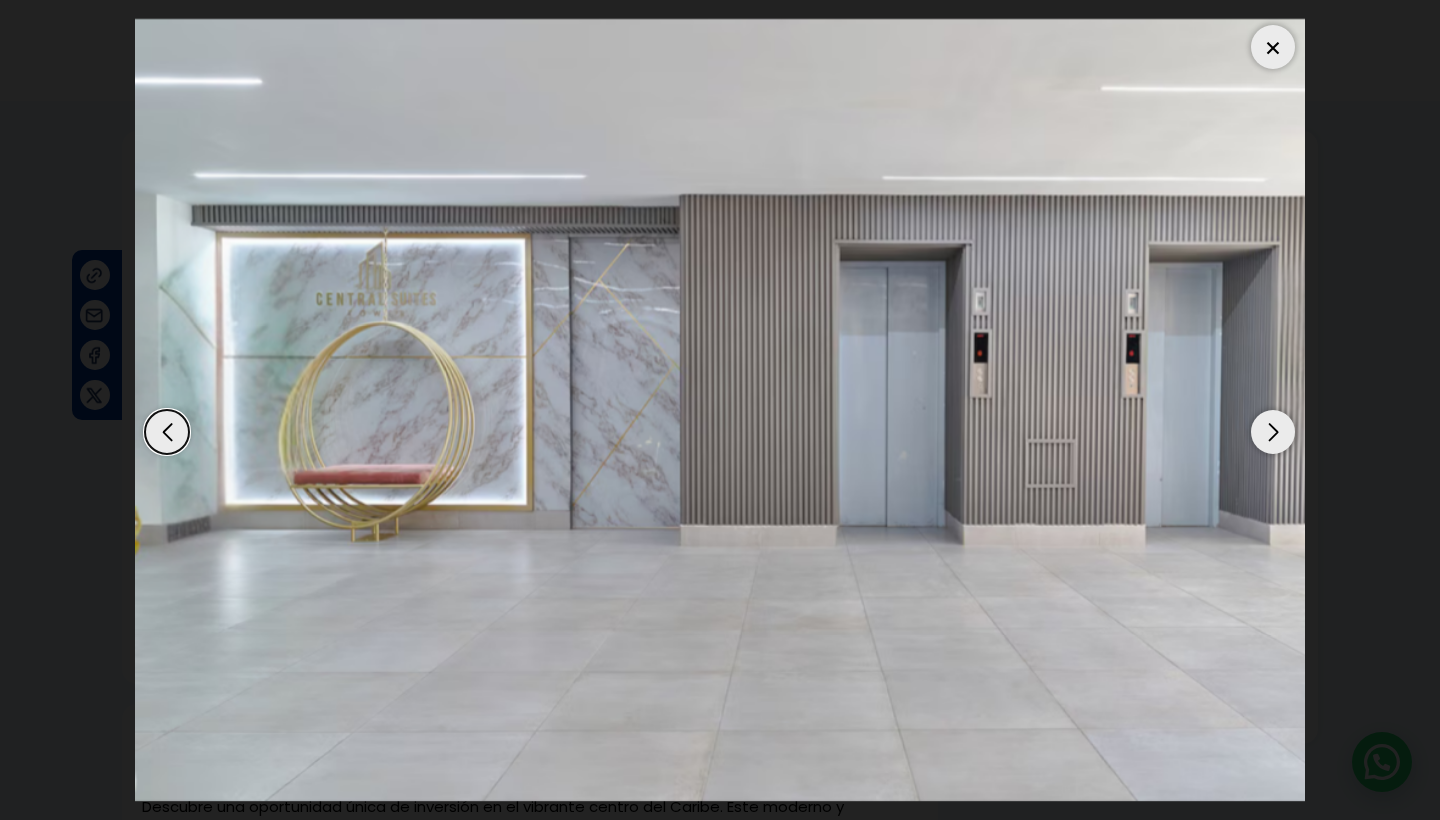 click at bounding box center (1273, 432) 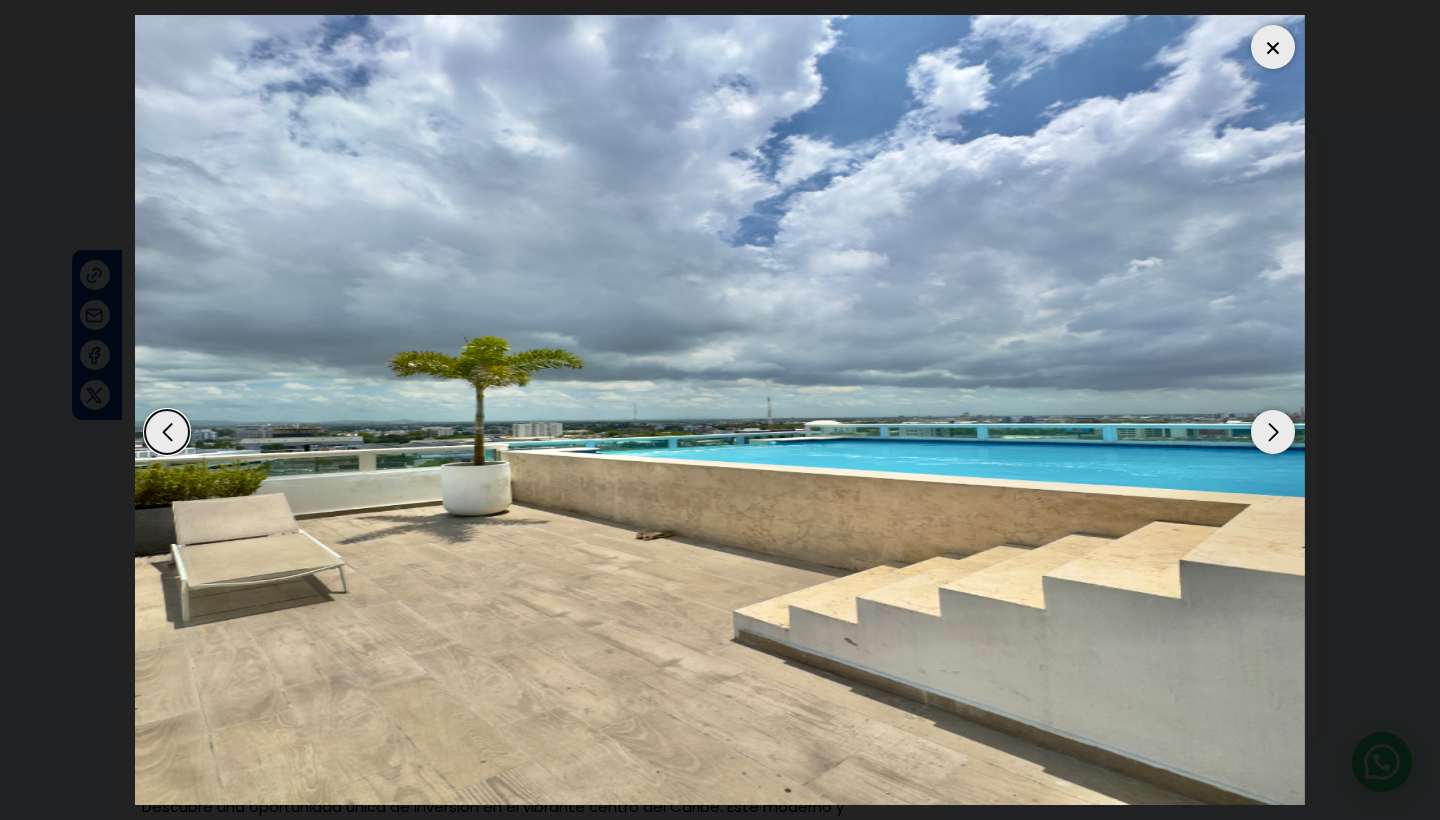 click at bounding box center (1273, 47) 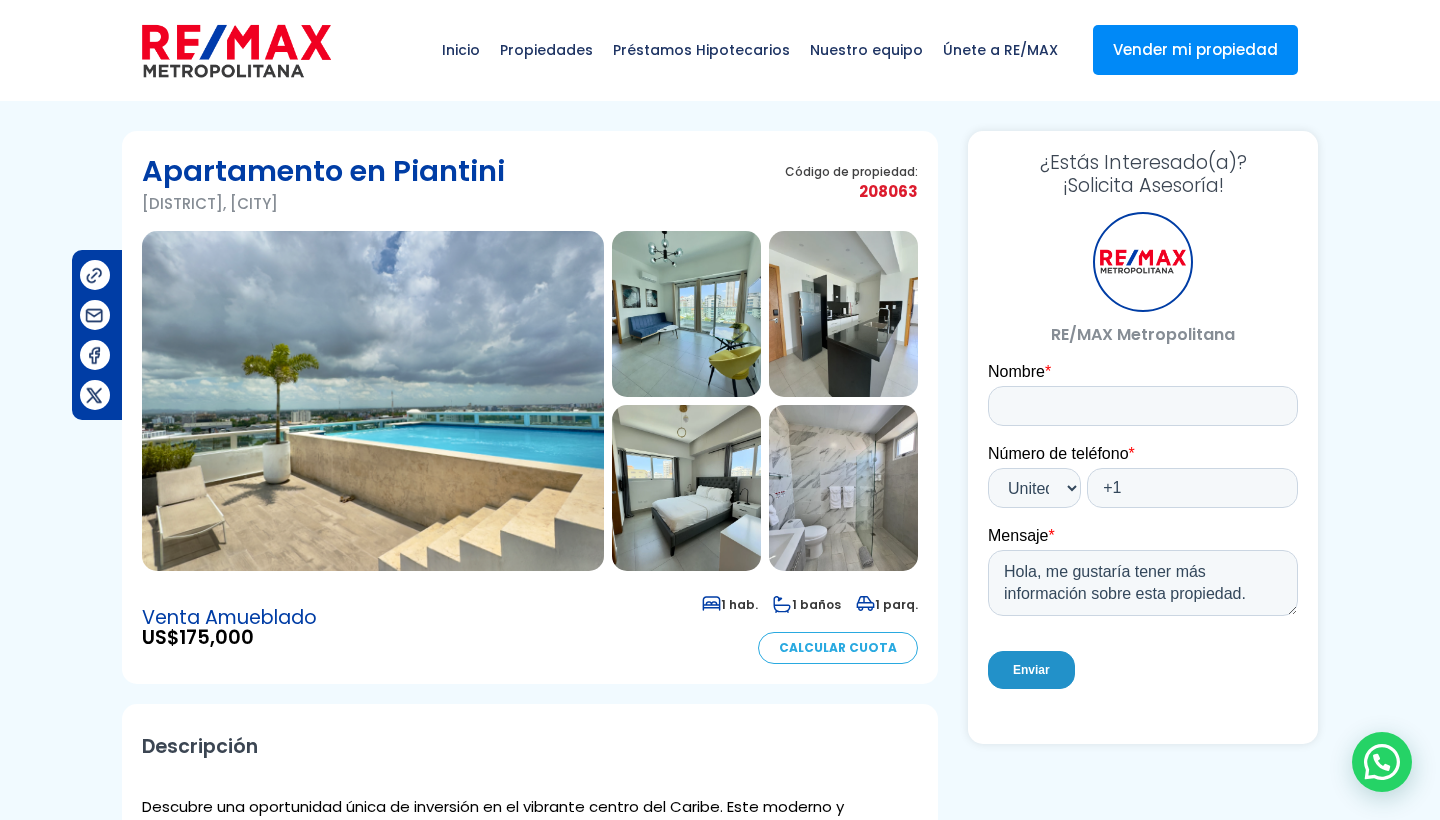 scroll, scrollTop: 0, scrollLeft: 0, axis: both 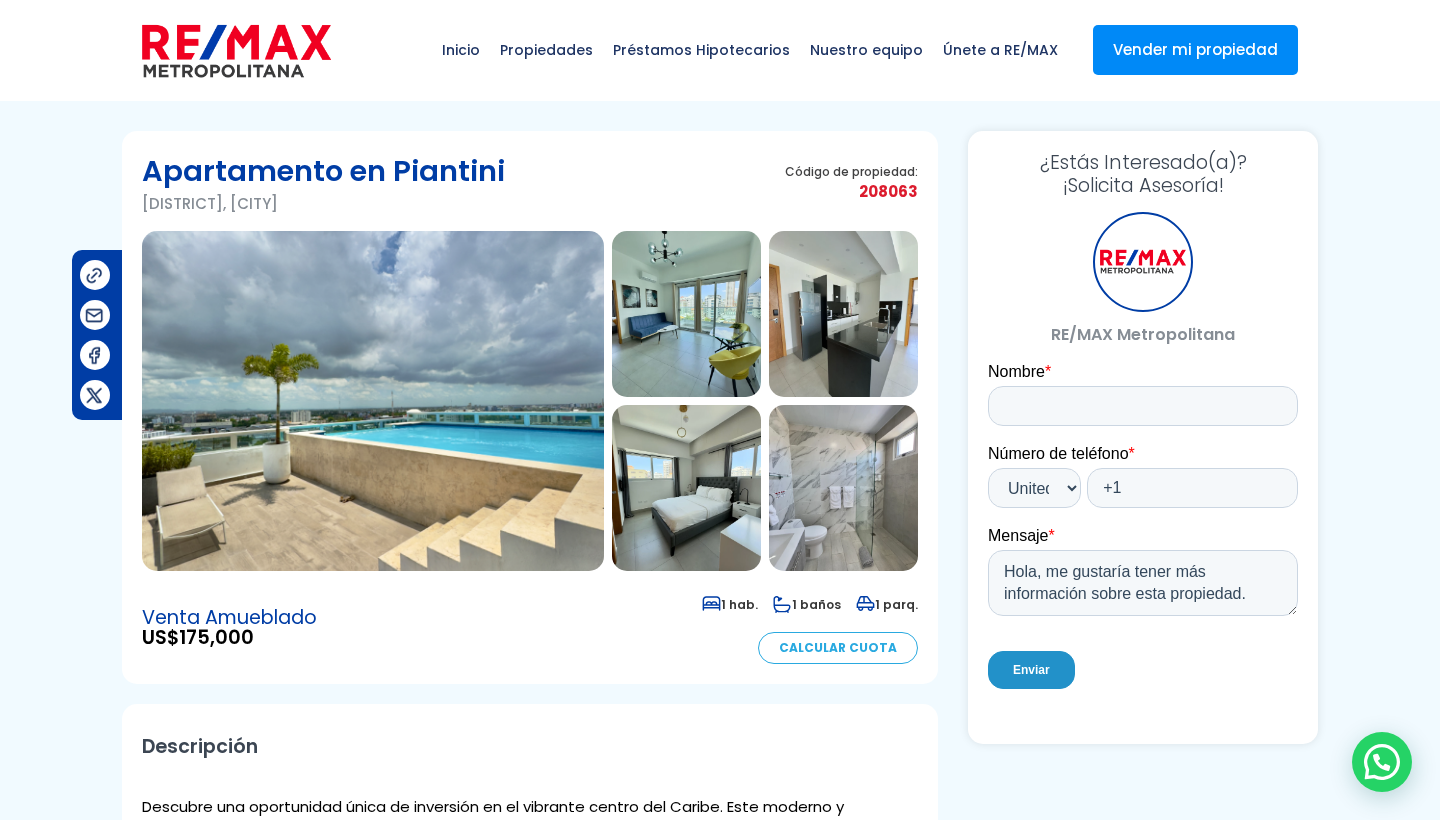 click at bounding box center (686, 488) 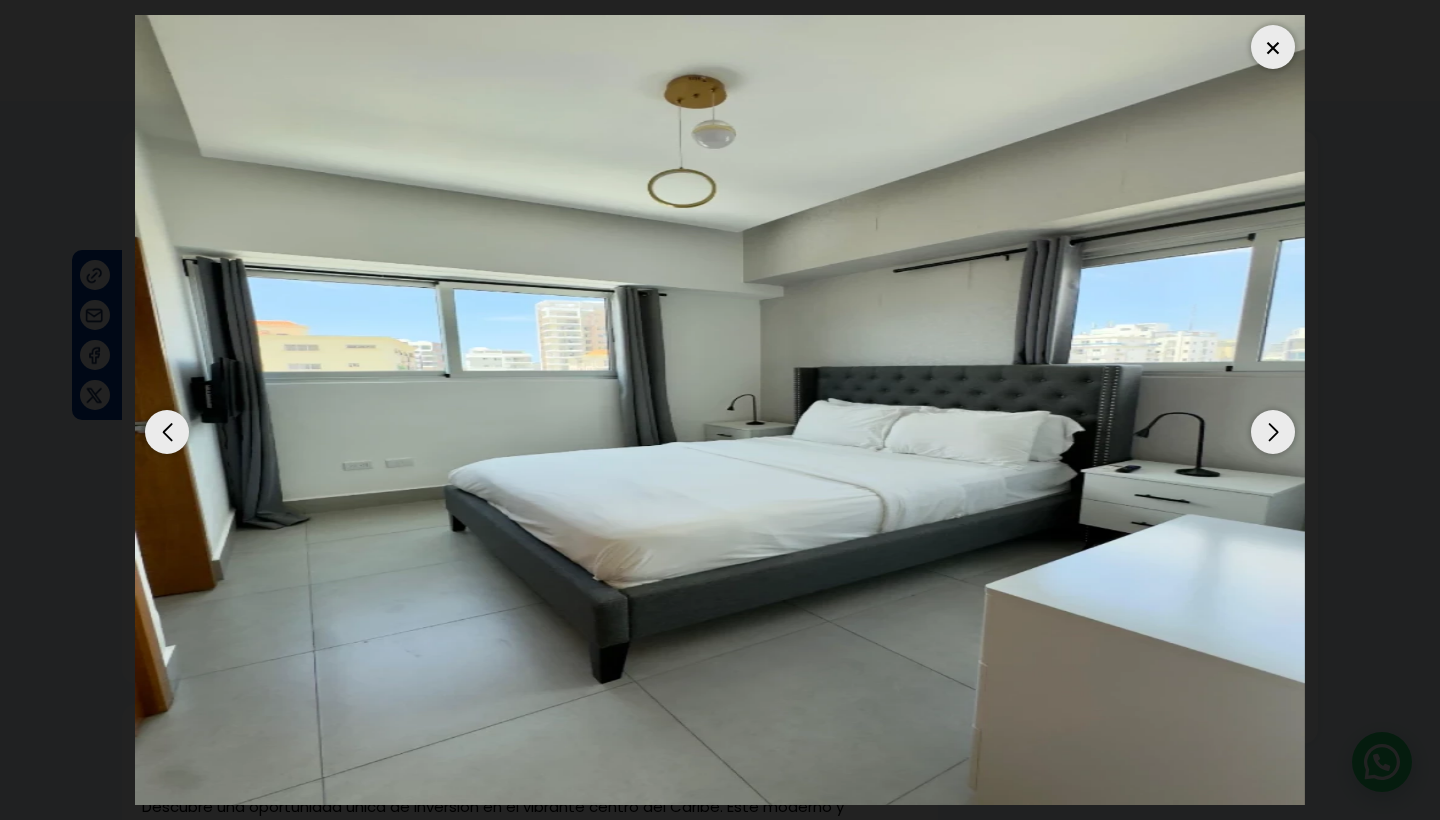 click at bounding box center [1273, 432] 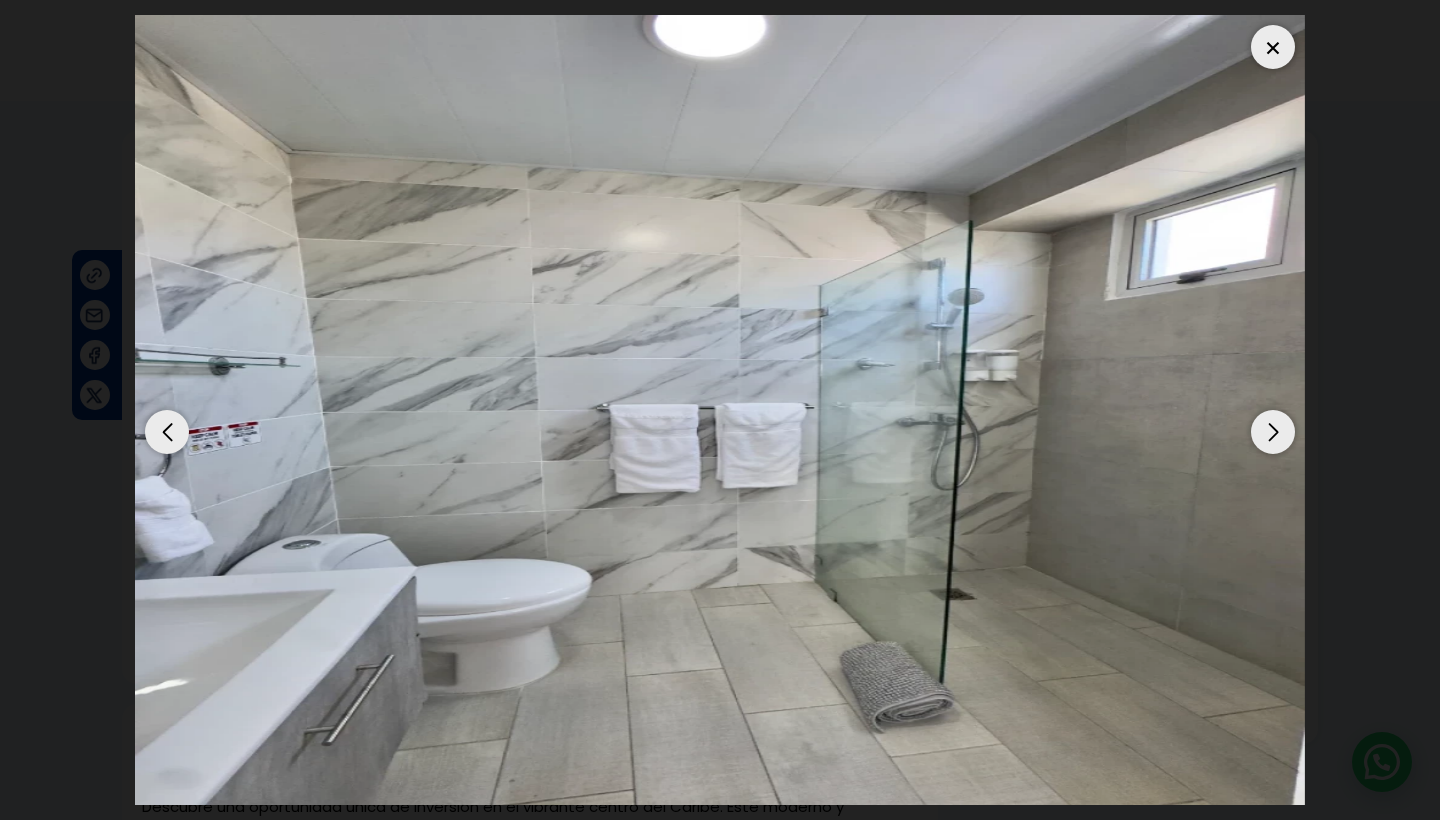 click at bounding box center (1273, 432) 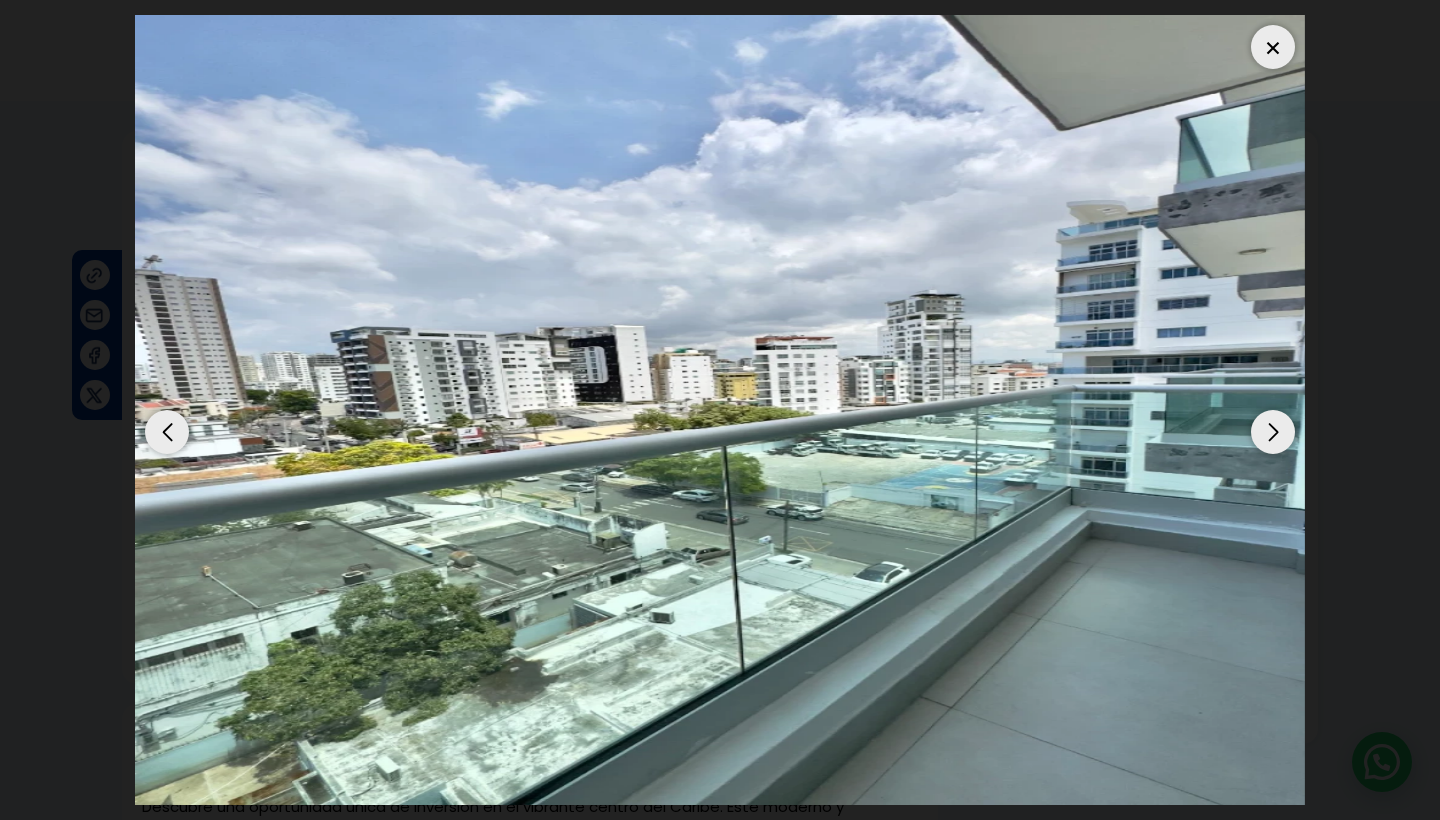click at bounding box center (1273, 432) 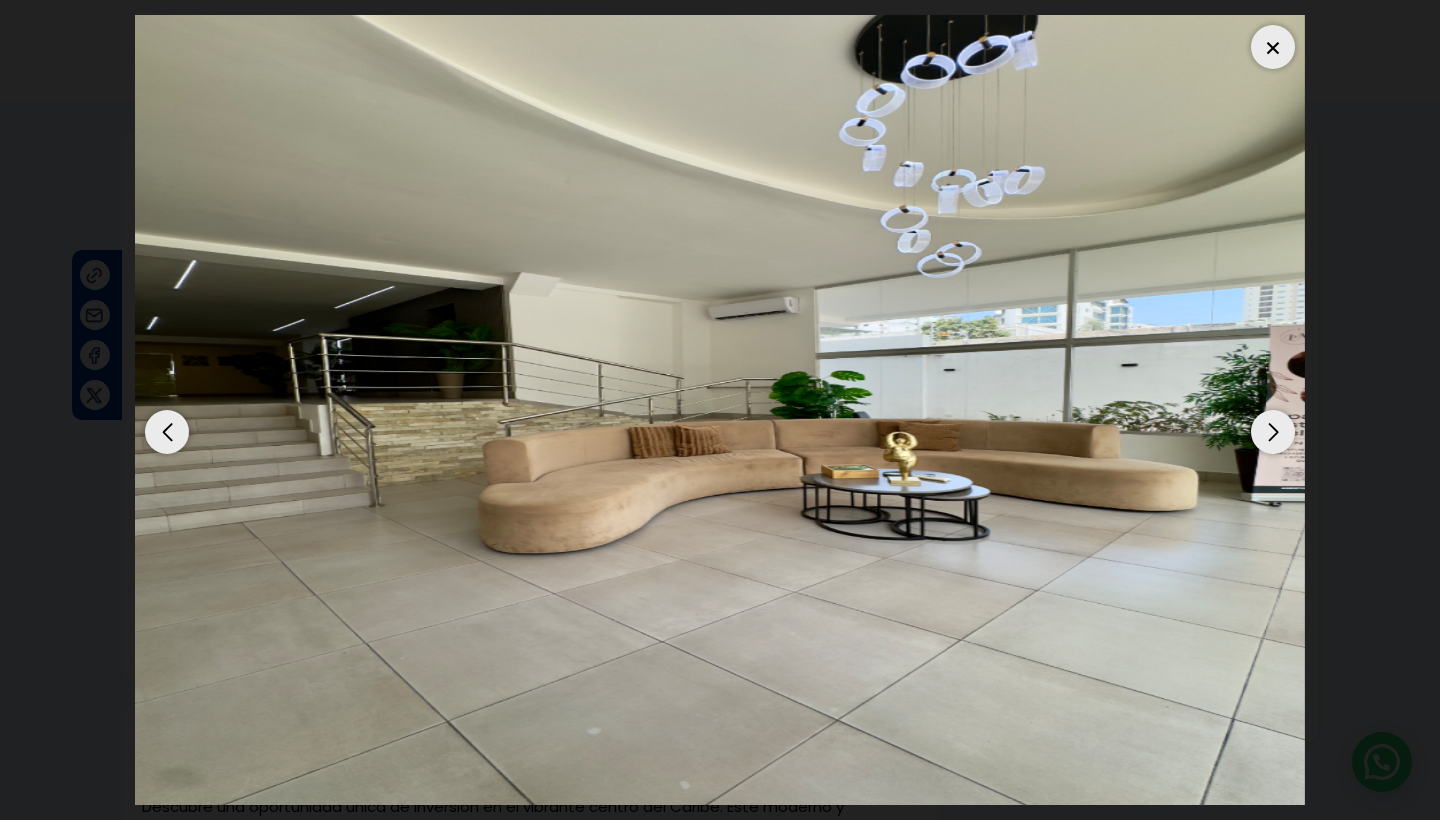 click at bounding box center [1273, 432] 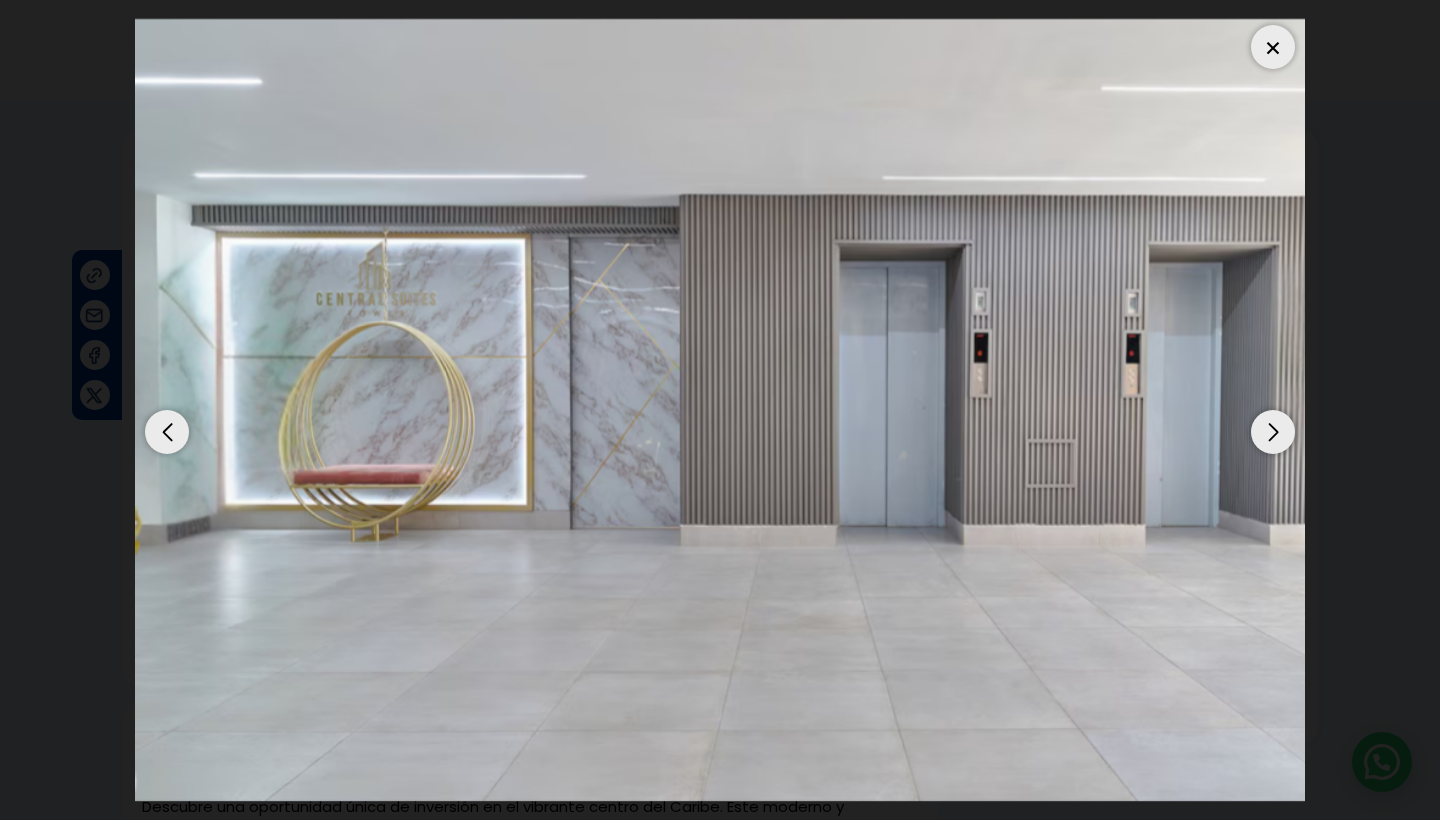 click at bounding box center (1273, 432) 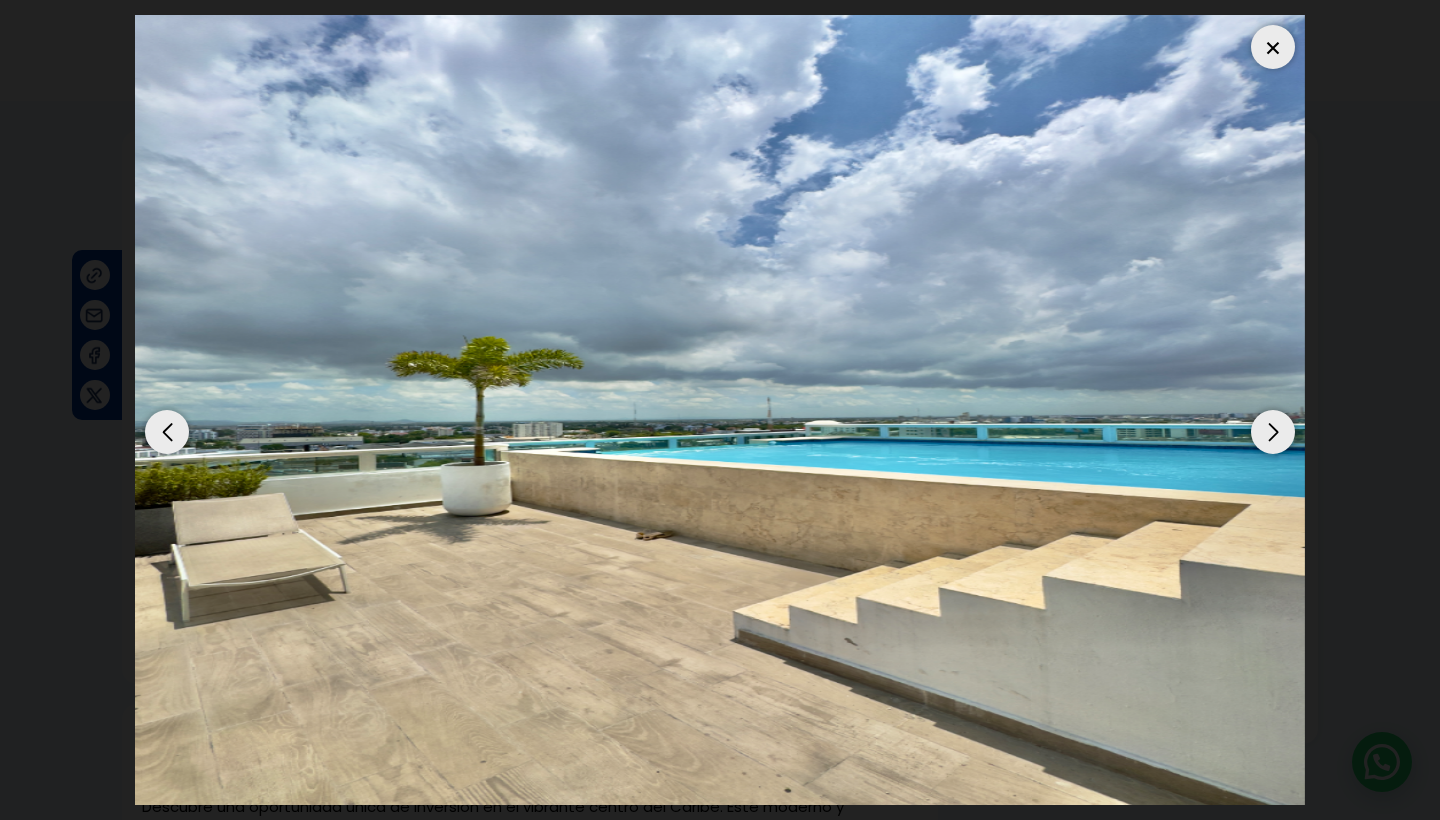 click at bounding box center (1273, 432) 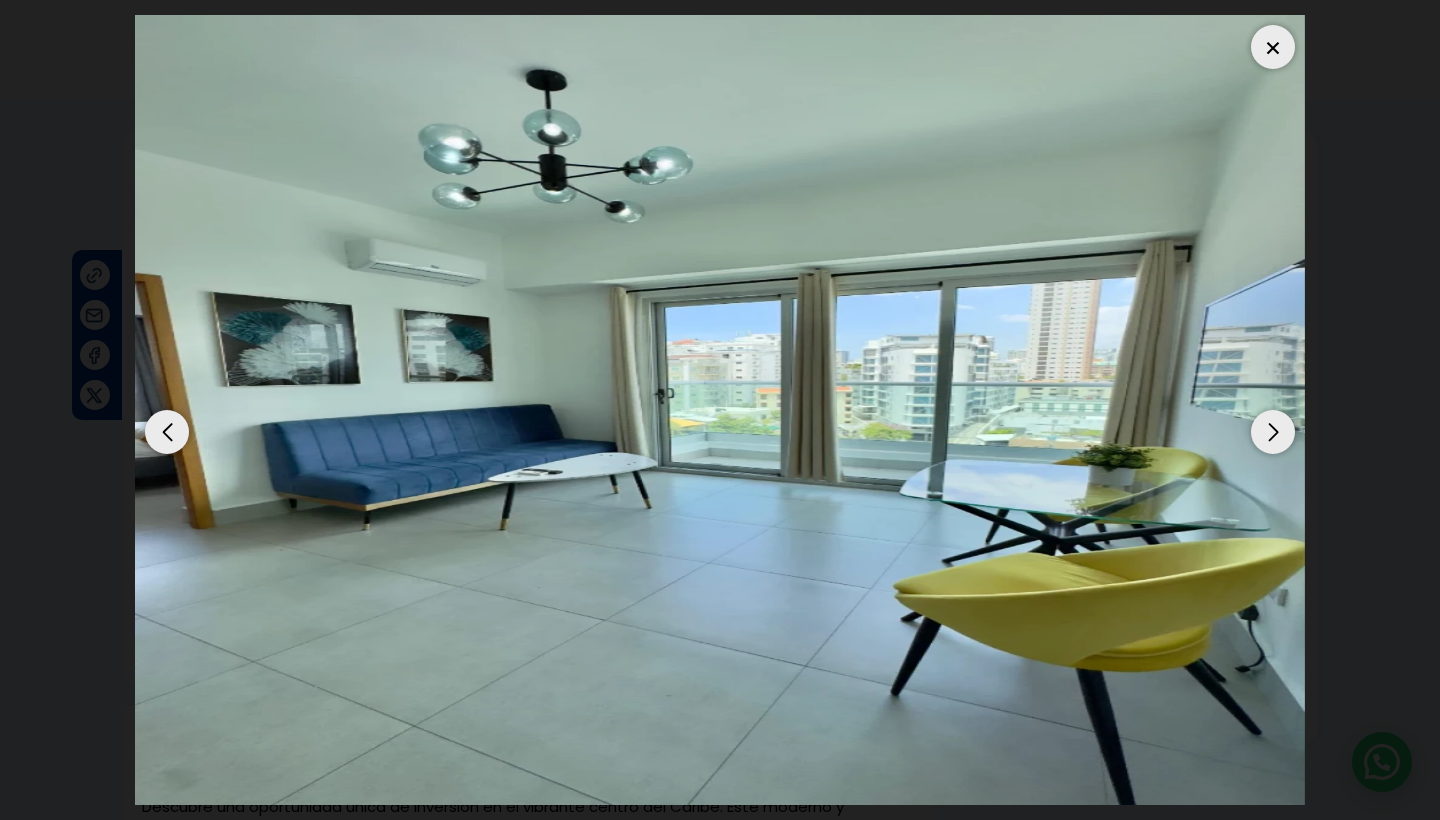 click at bounding box center (1273, 432) 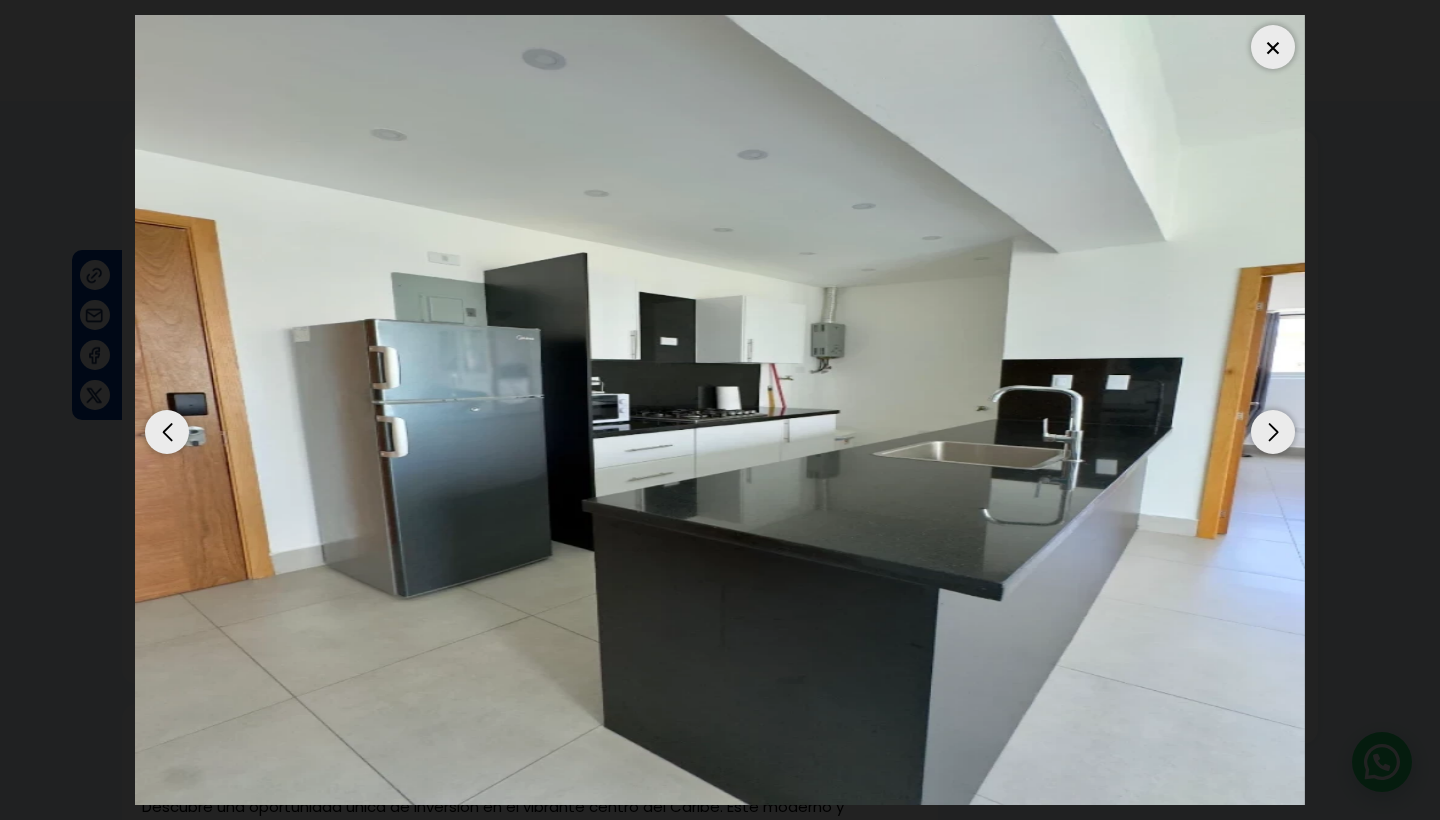 click at bounding box center (1273, 47) 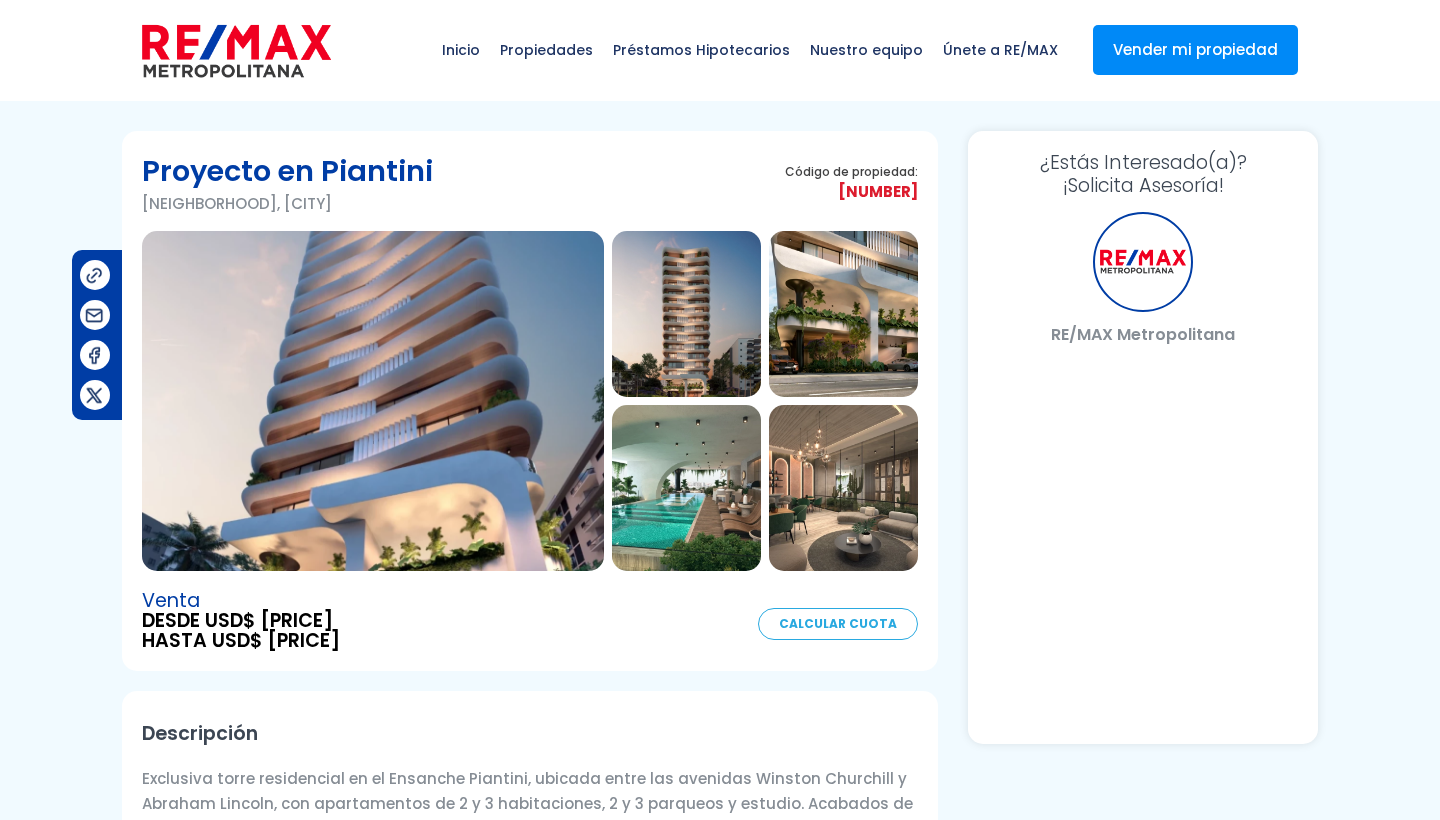 scroll, scrollTop: 0, scrollLeft: 0, axis: both 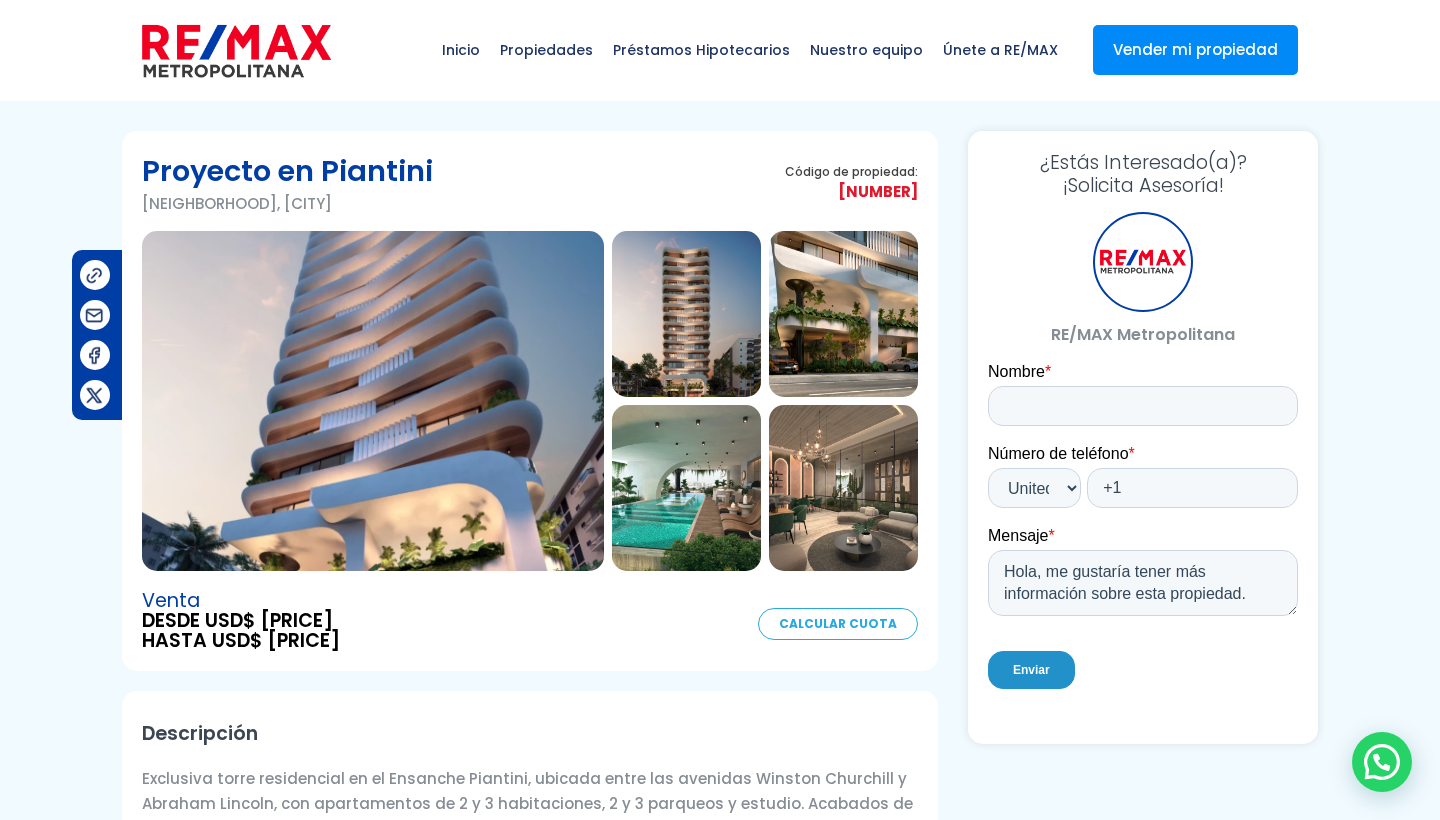 click at bounding box center (686, 488) 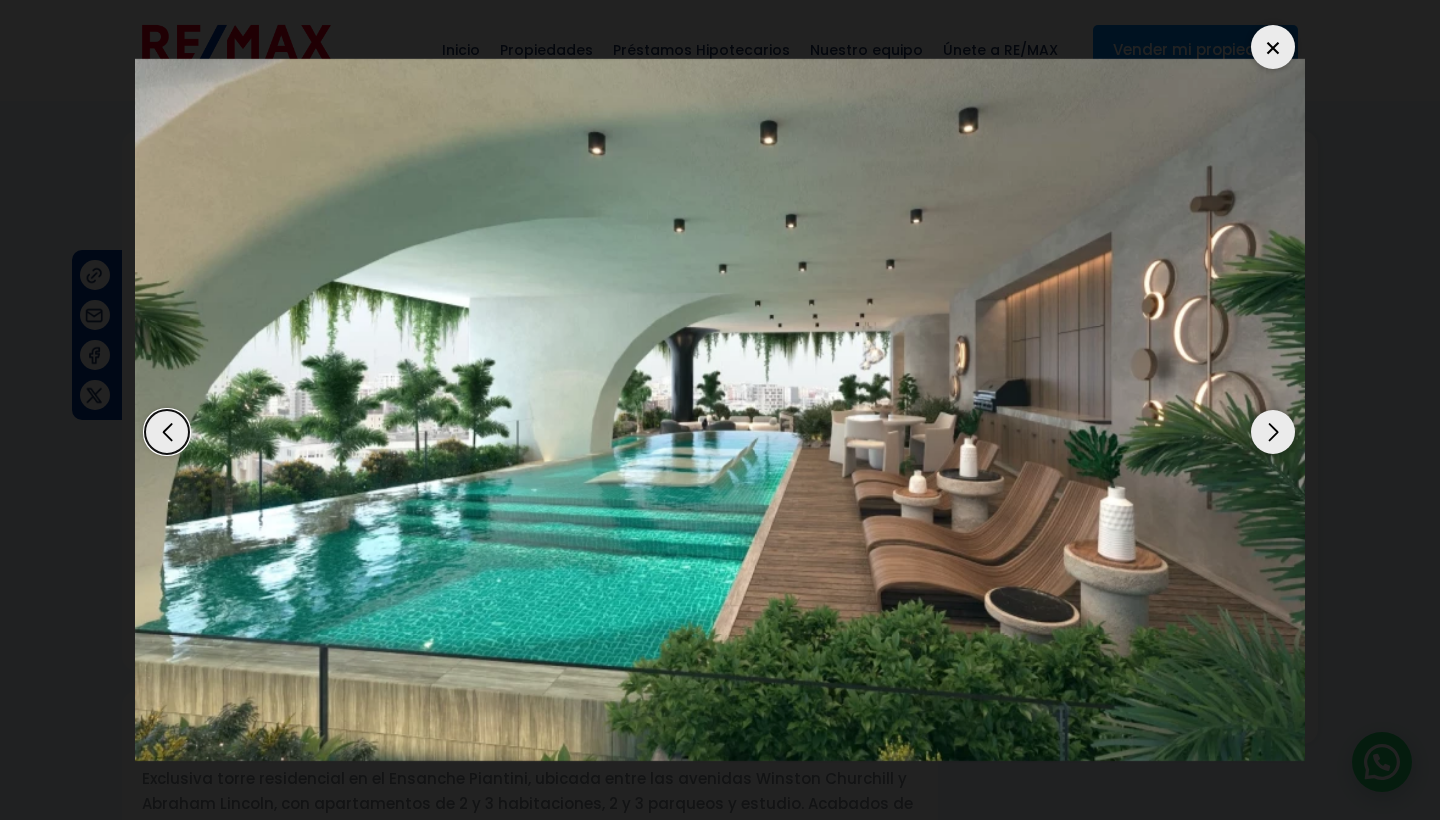 click at bounding box center [1273, 432] 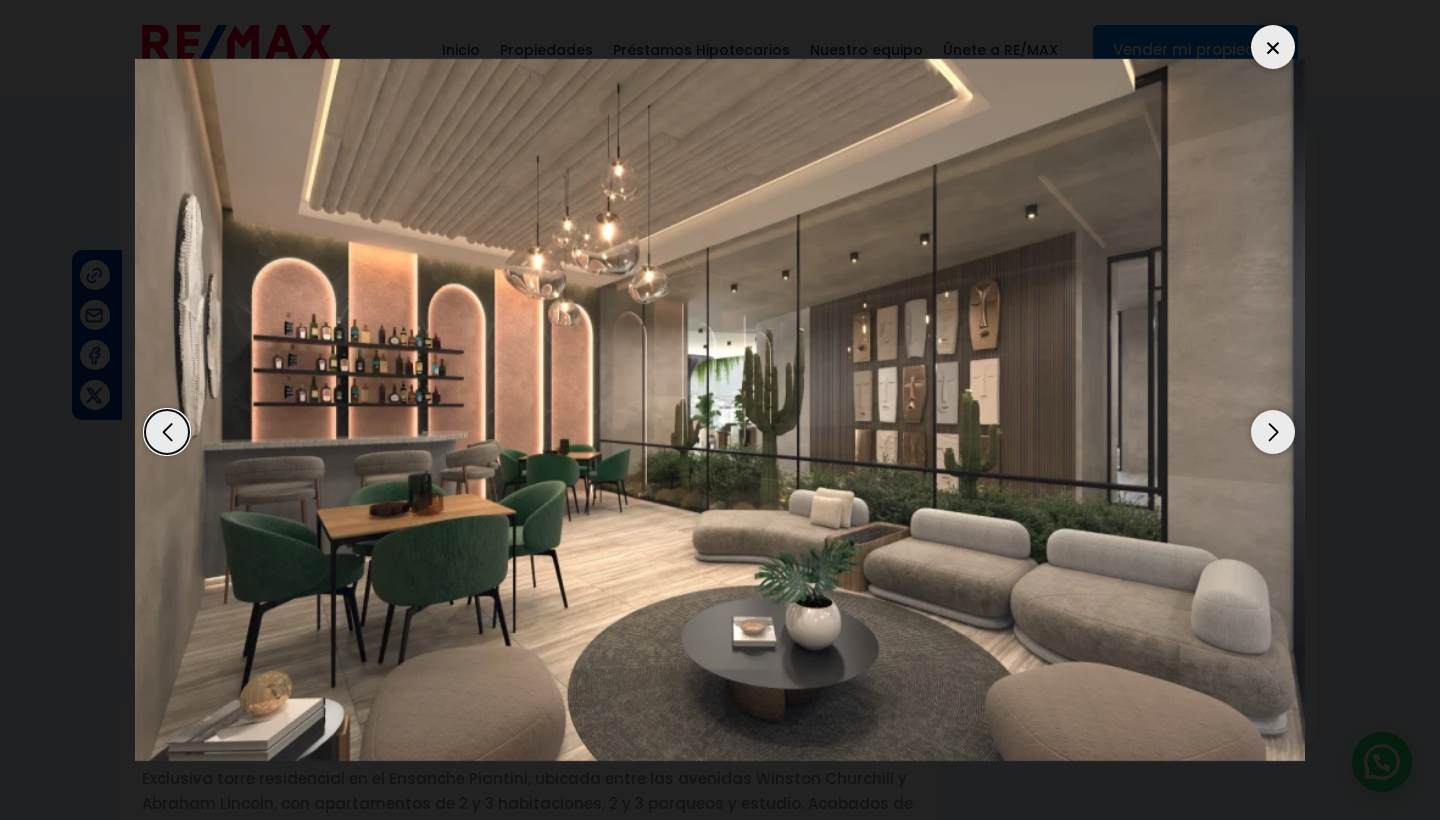 click at bounding box center (1273, 432) 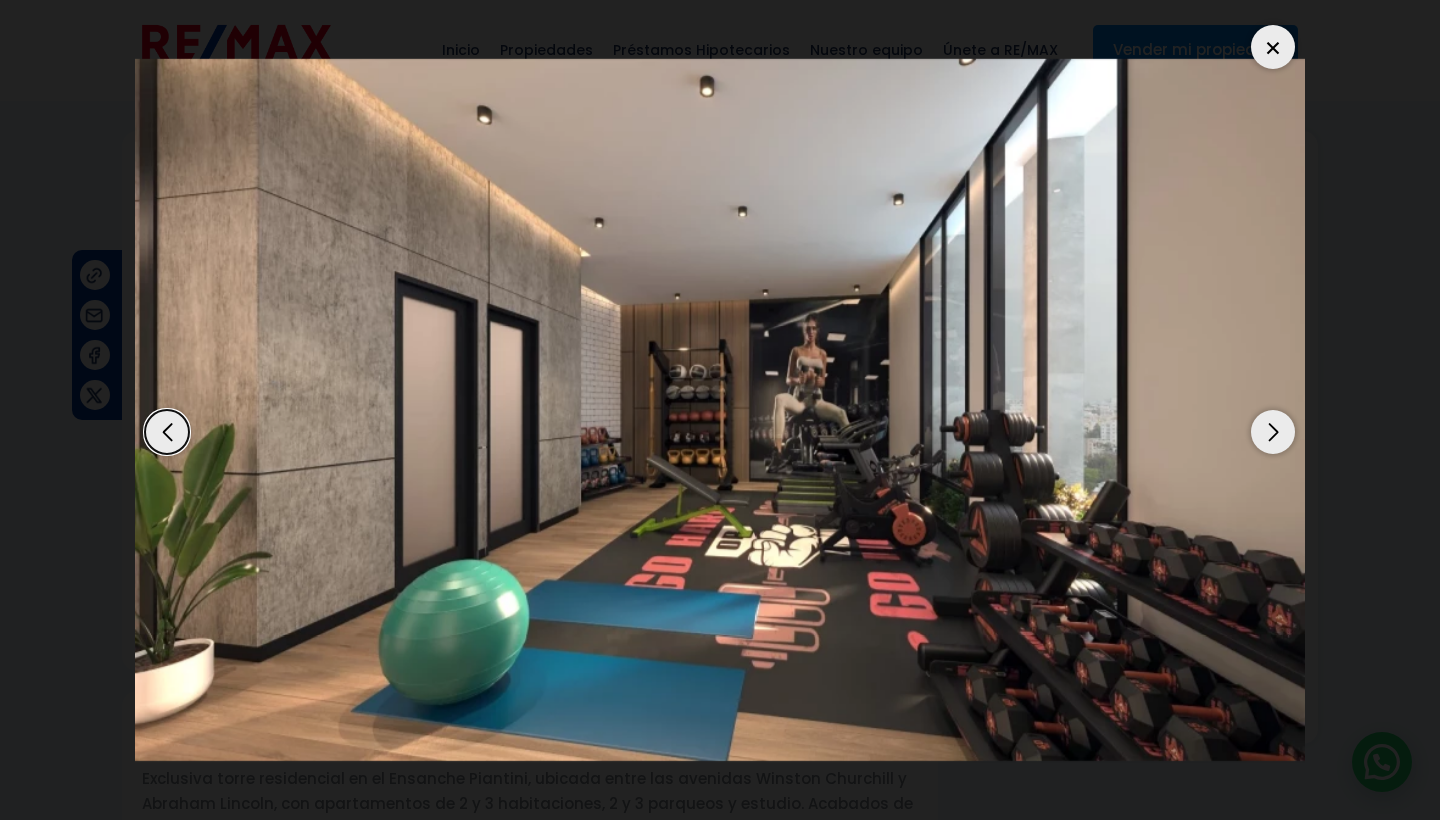 click at bounding box center (1273, 432) 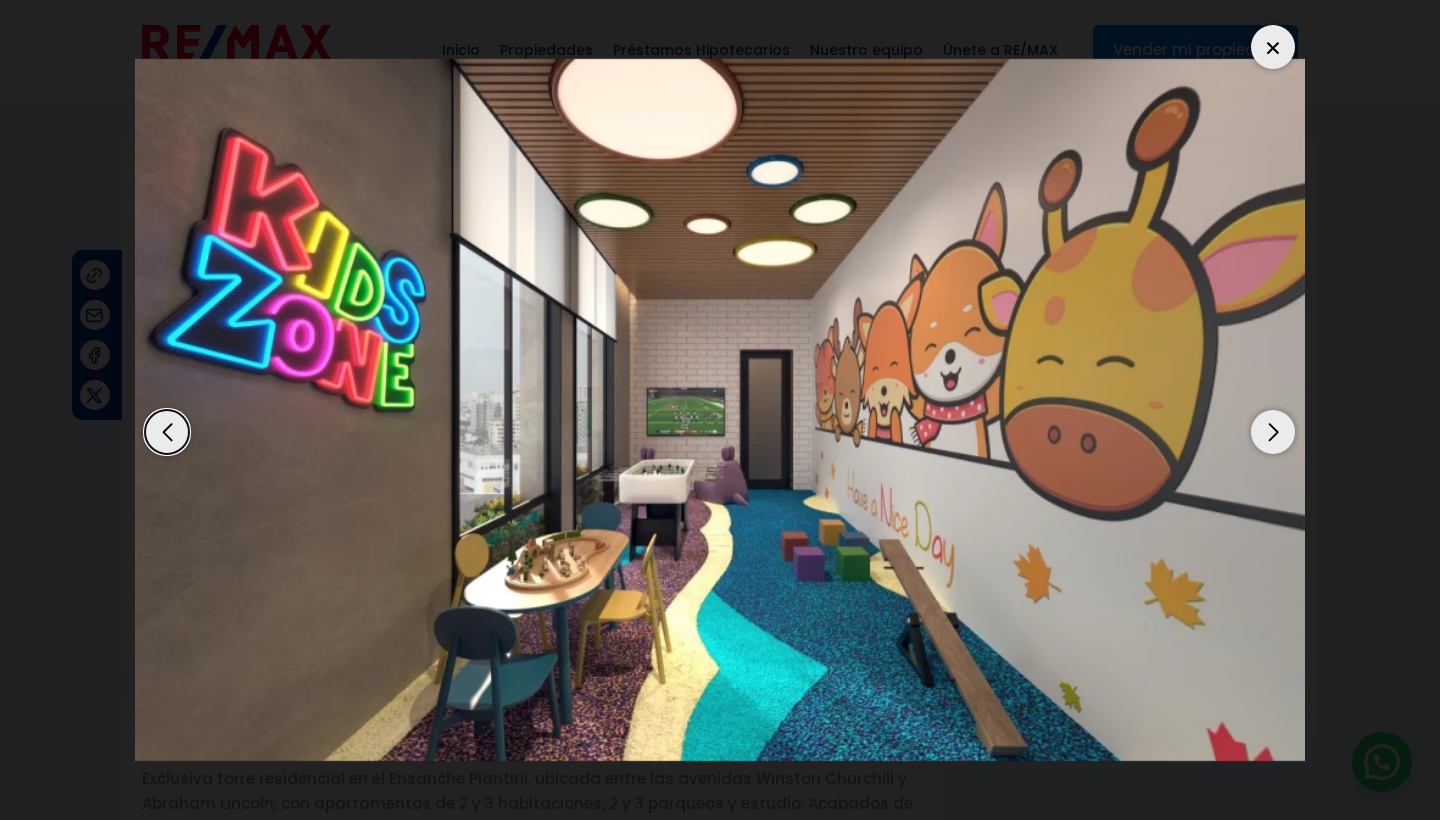 click at bounding box center (1273, 432) 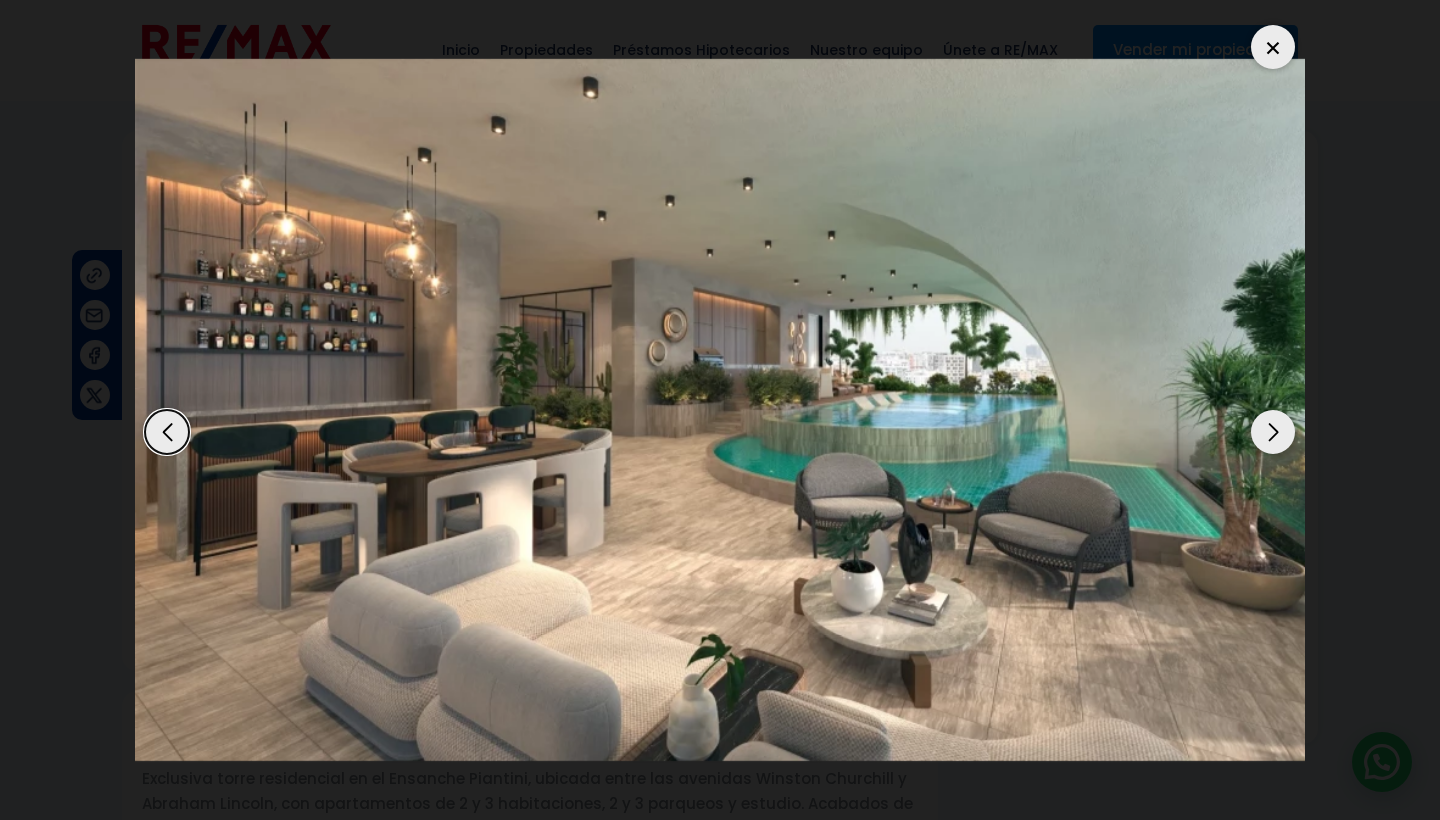 click at bounding box center [1273, 432] 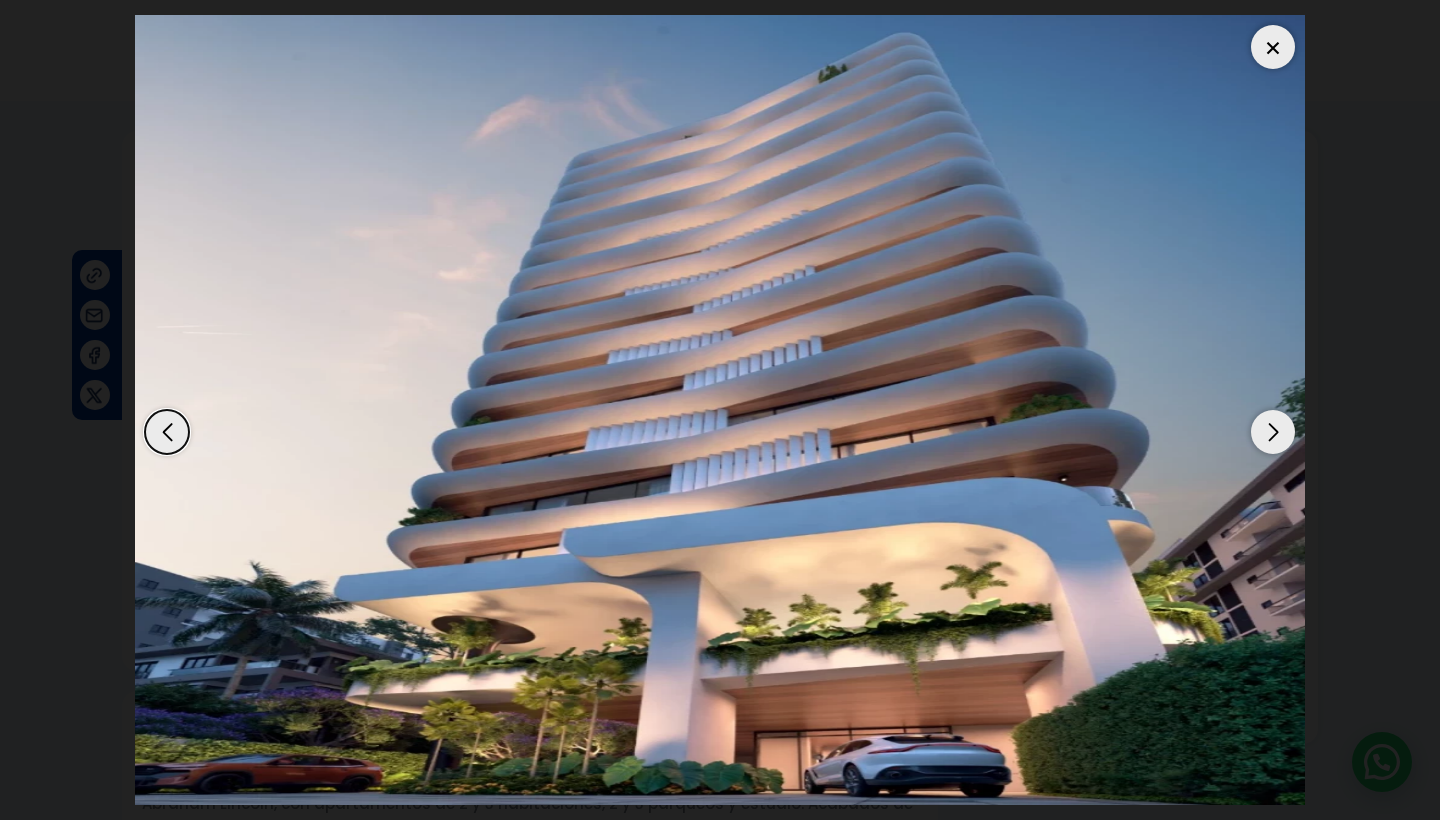 click at bounding box center (1273, 432) 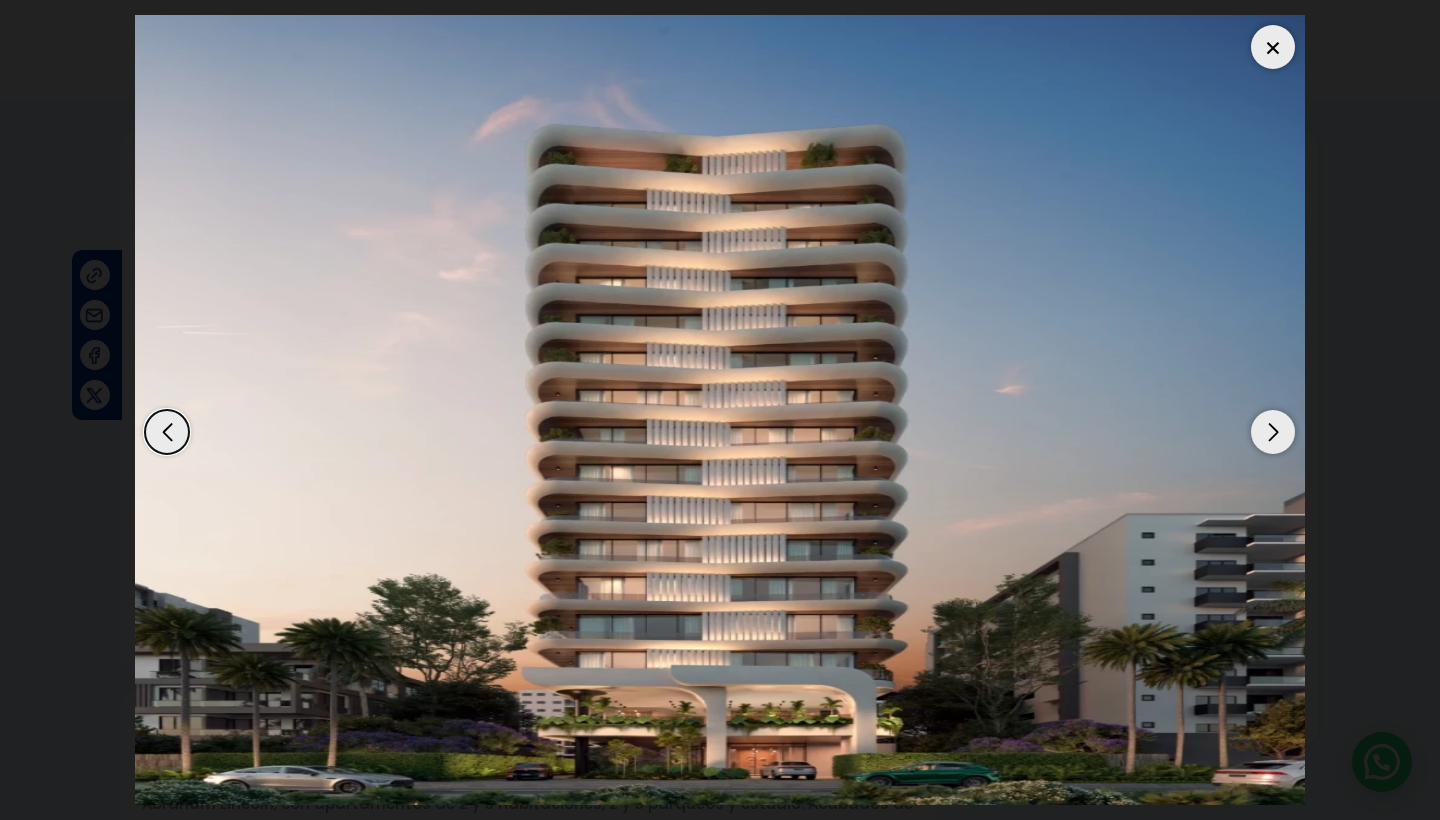 click at bounding box center (1273, 432) 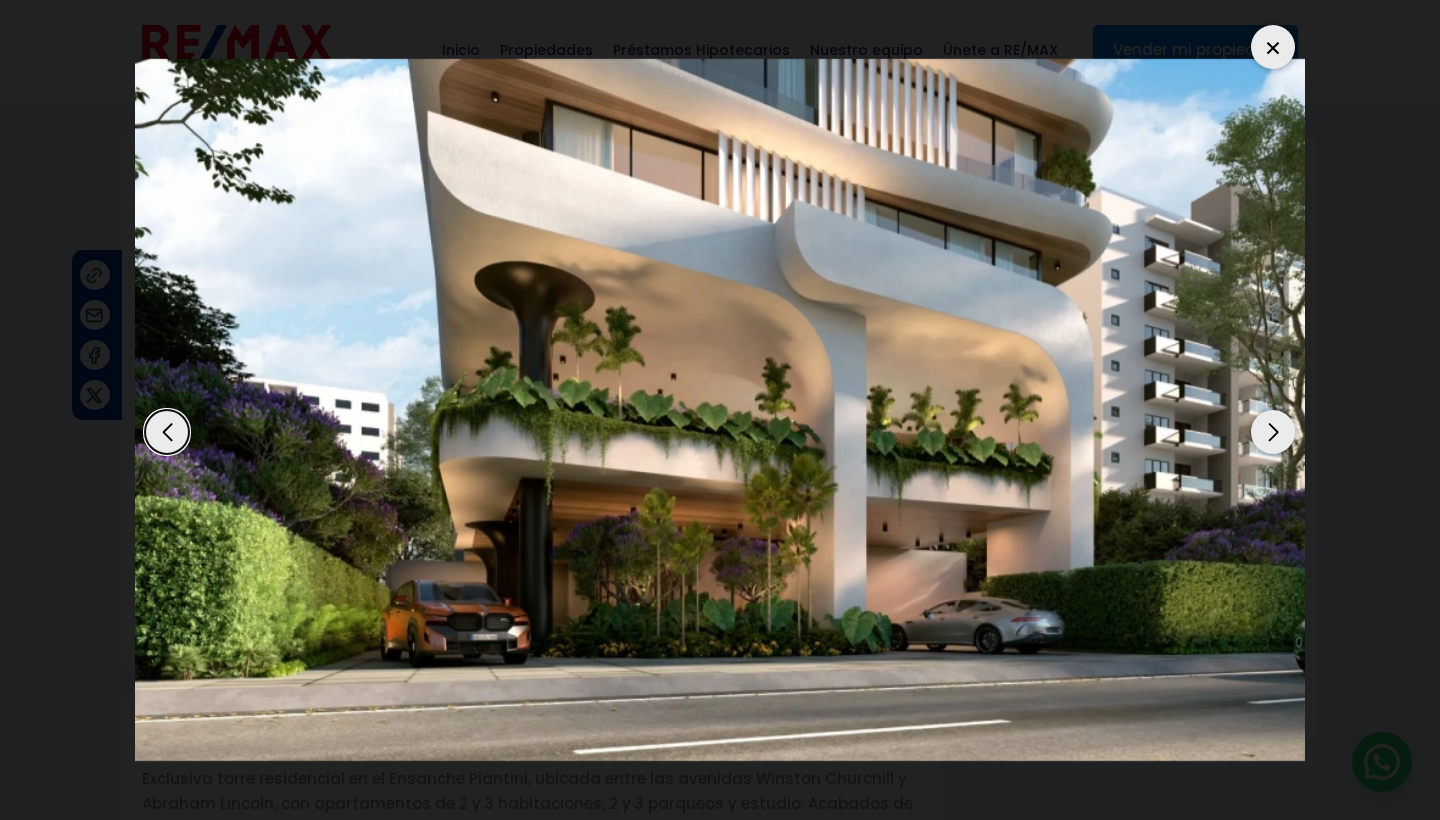 click at bounding box center [1273, 432] 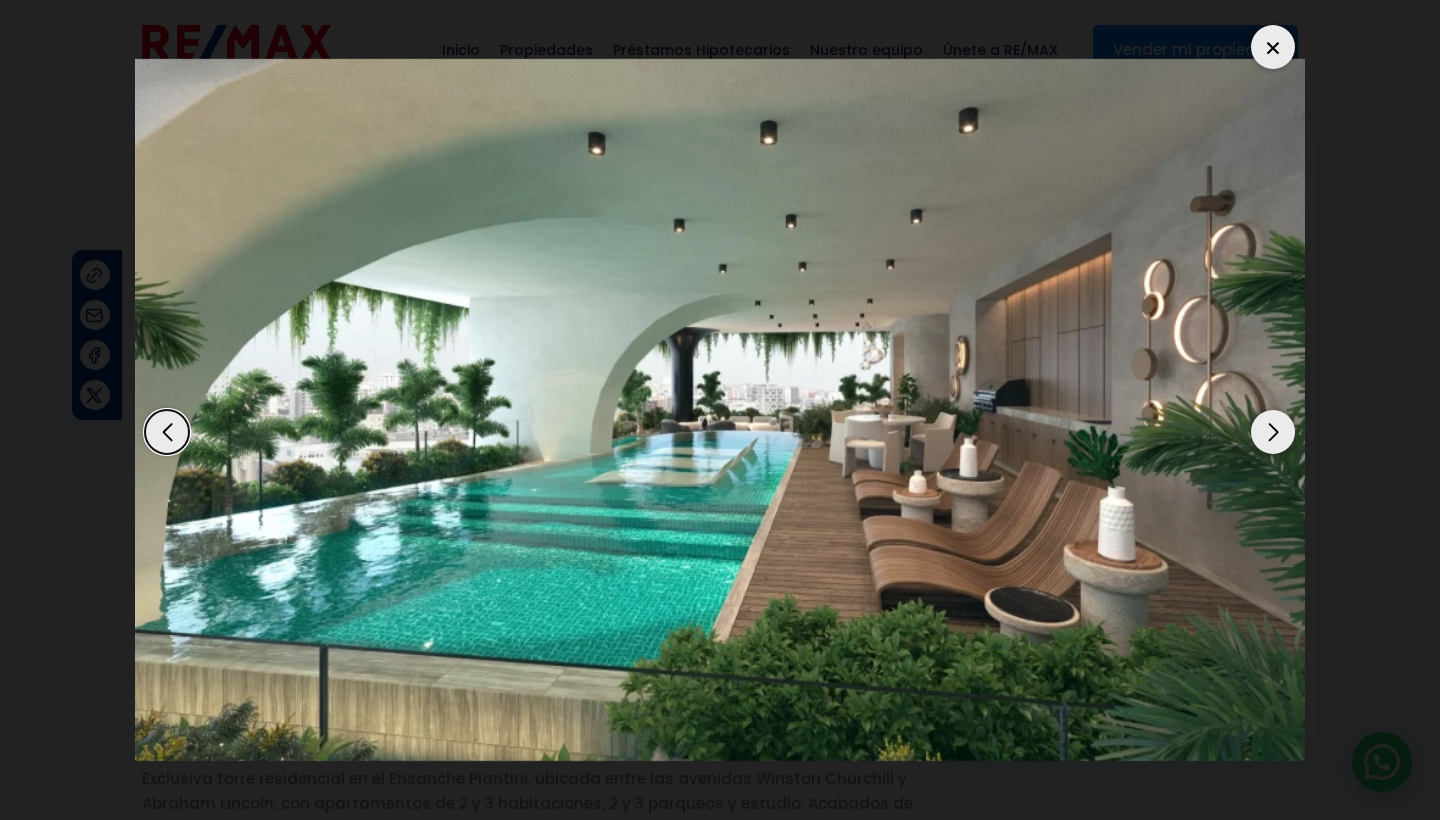 click at bounding box center (1273, 432) 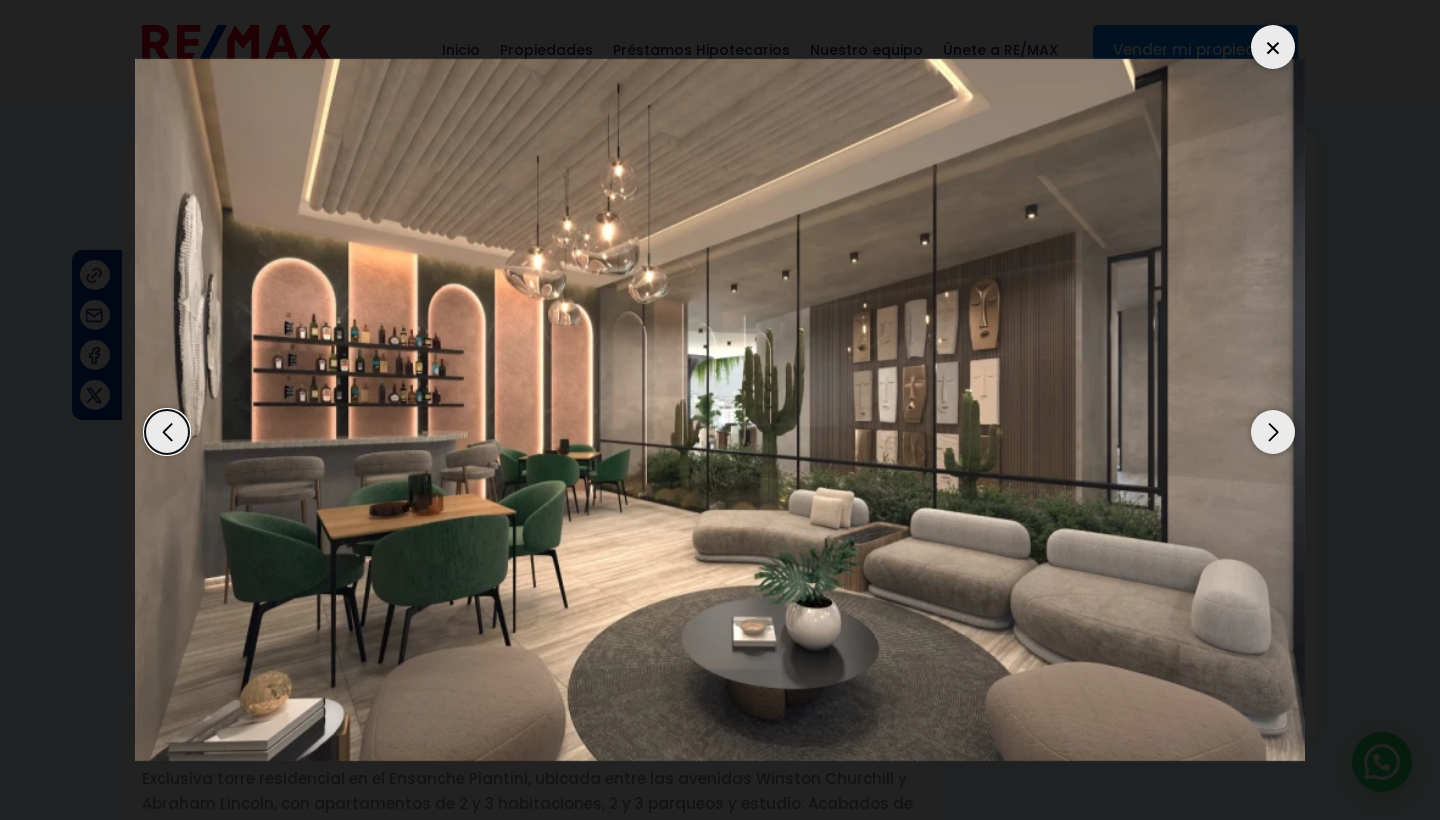 click at bounding box center [1273, 432] 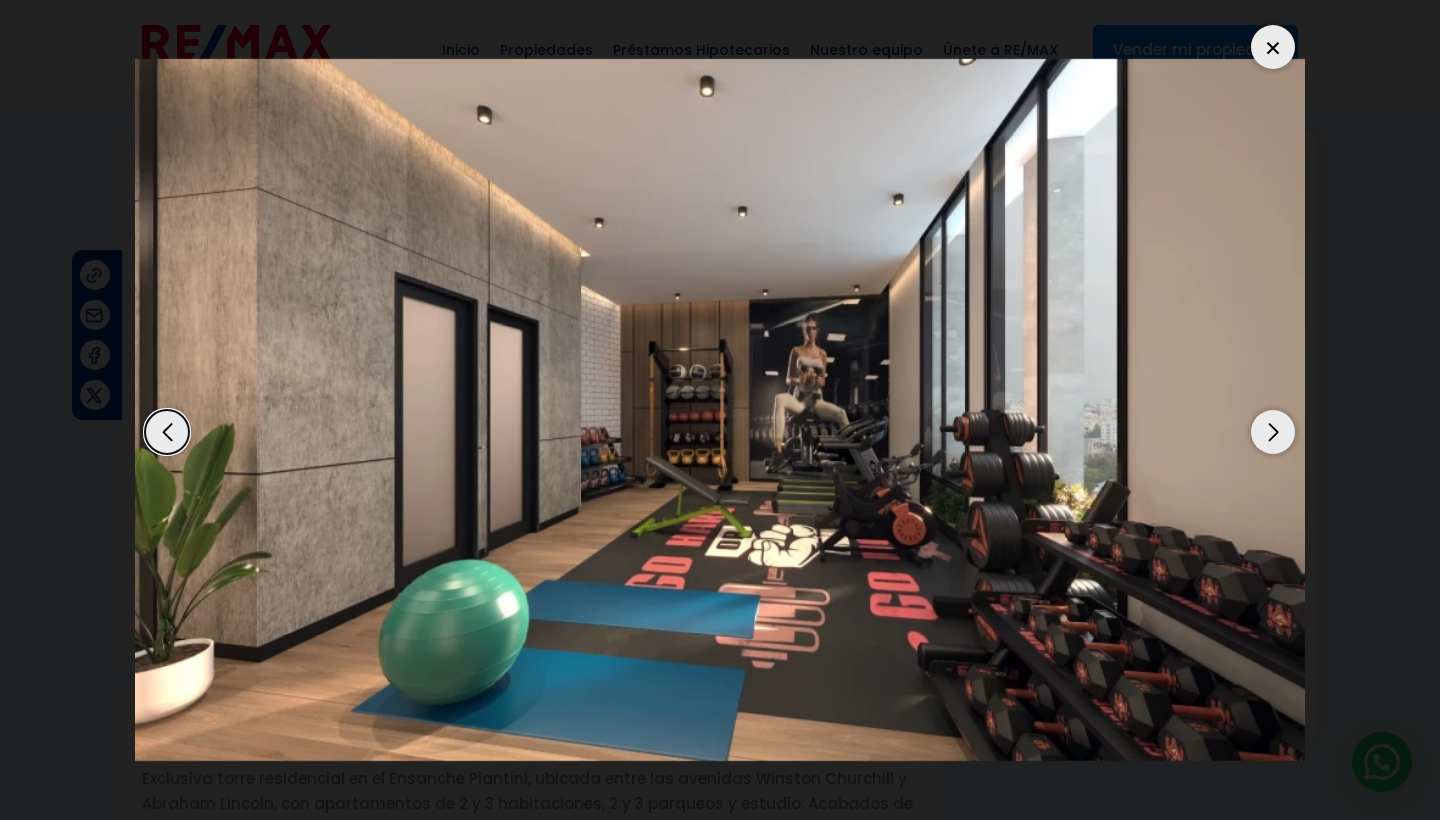 click at bounding box center [1273, 432] 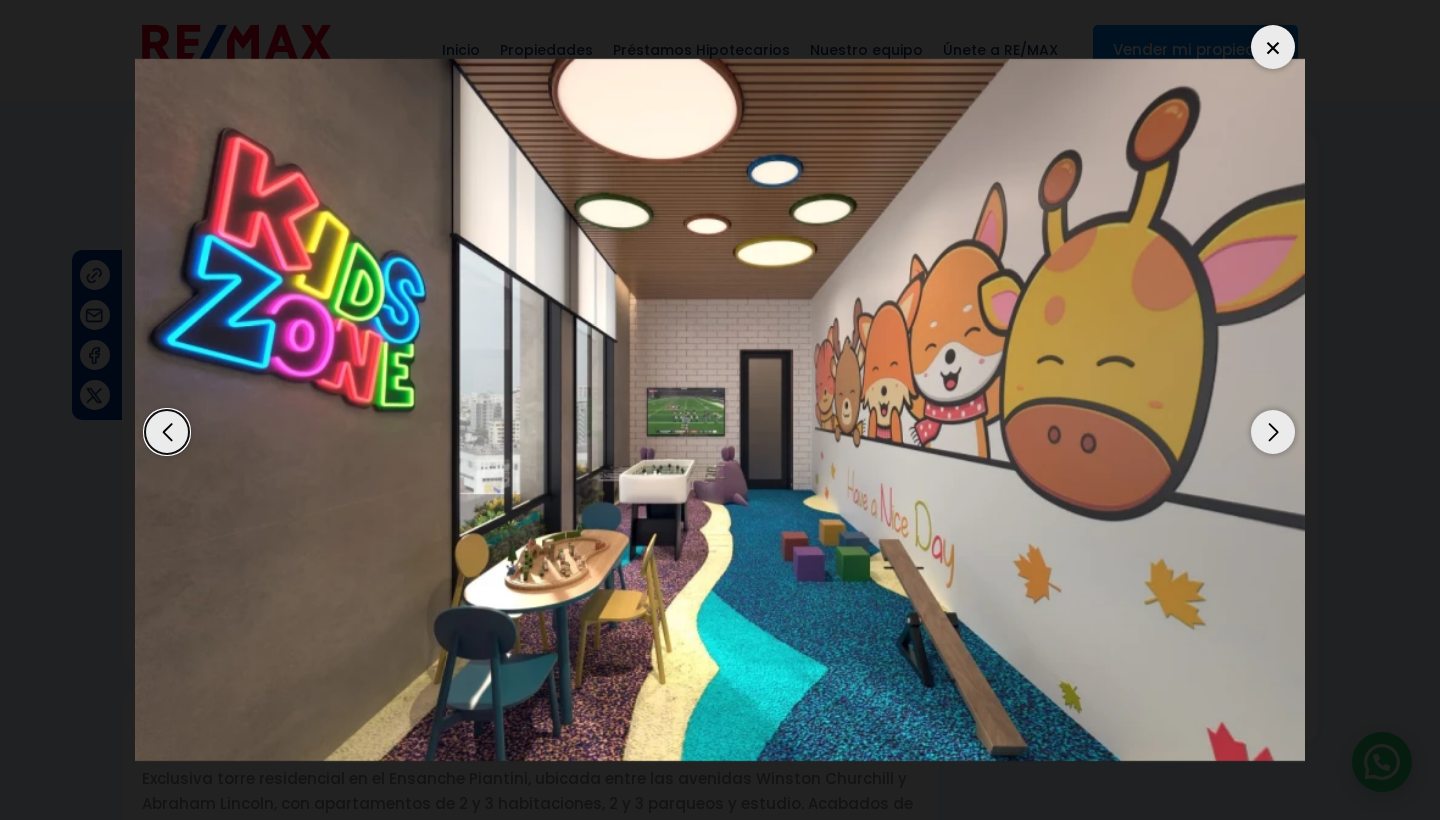 click at bounding box center (1273, 432) 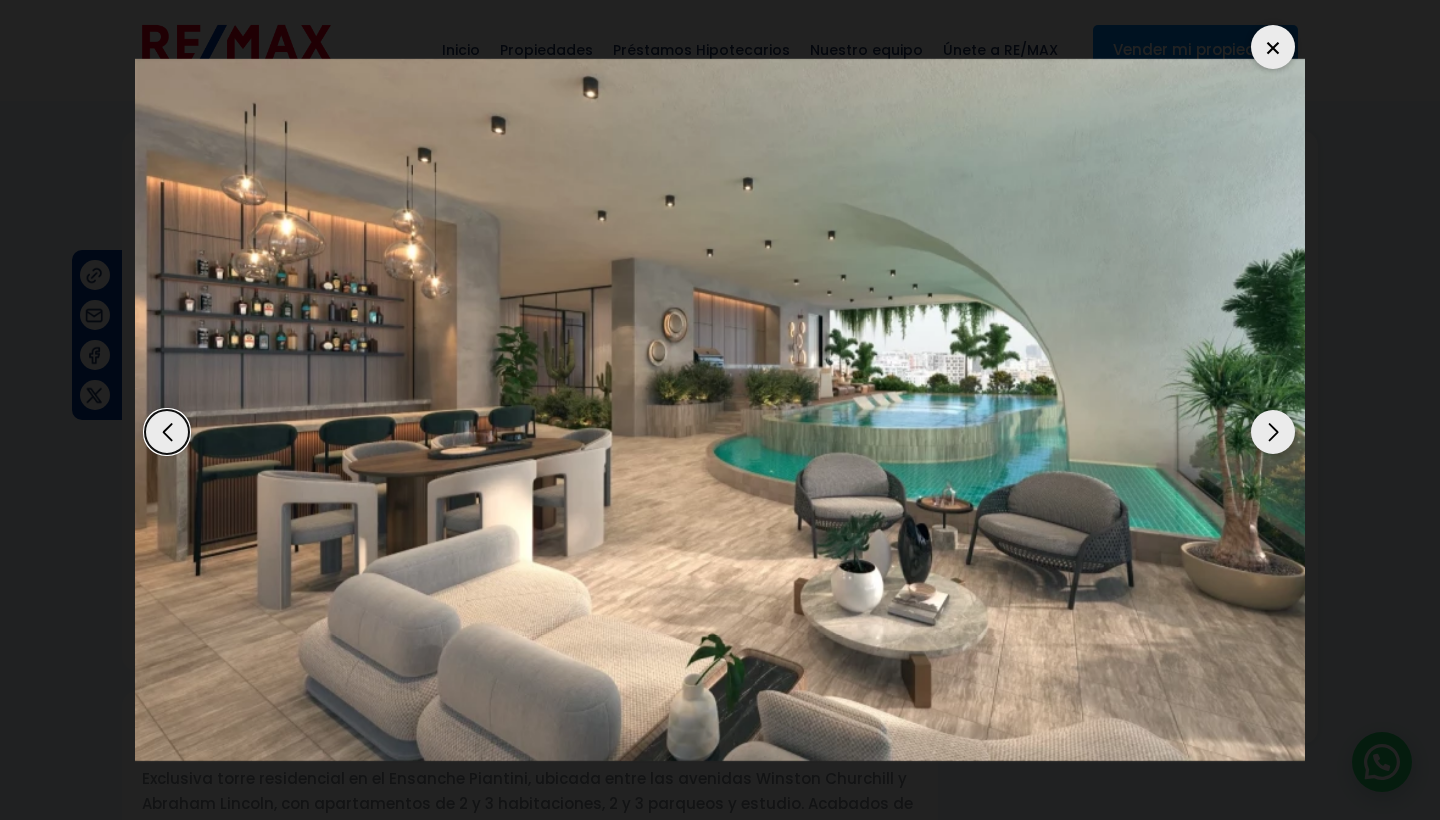 click at bounding box center [1273, 432] 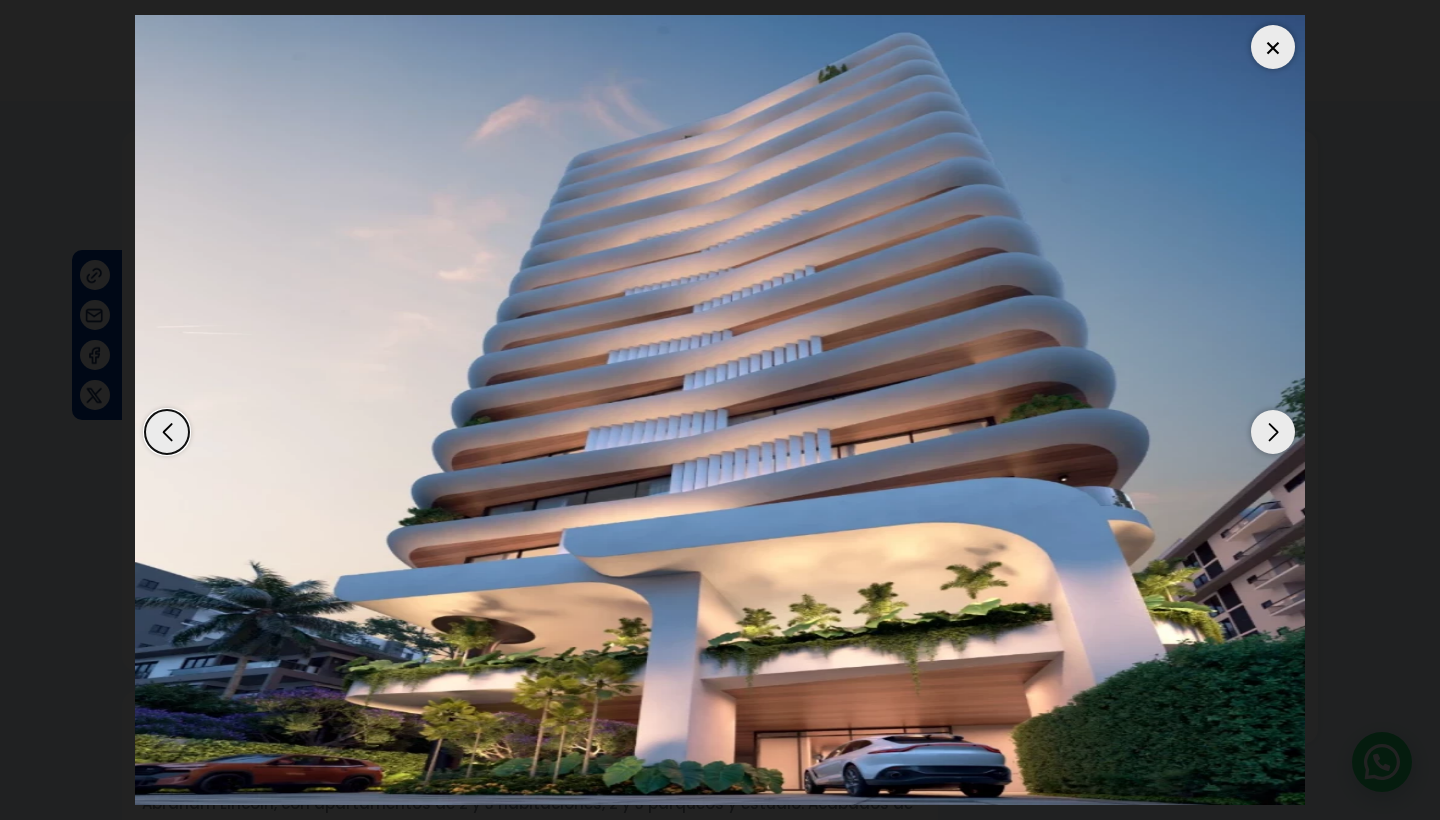click at bounding box center [1273, 432] 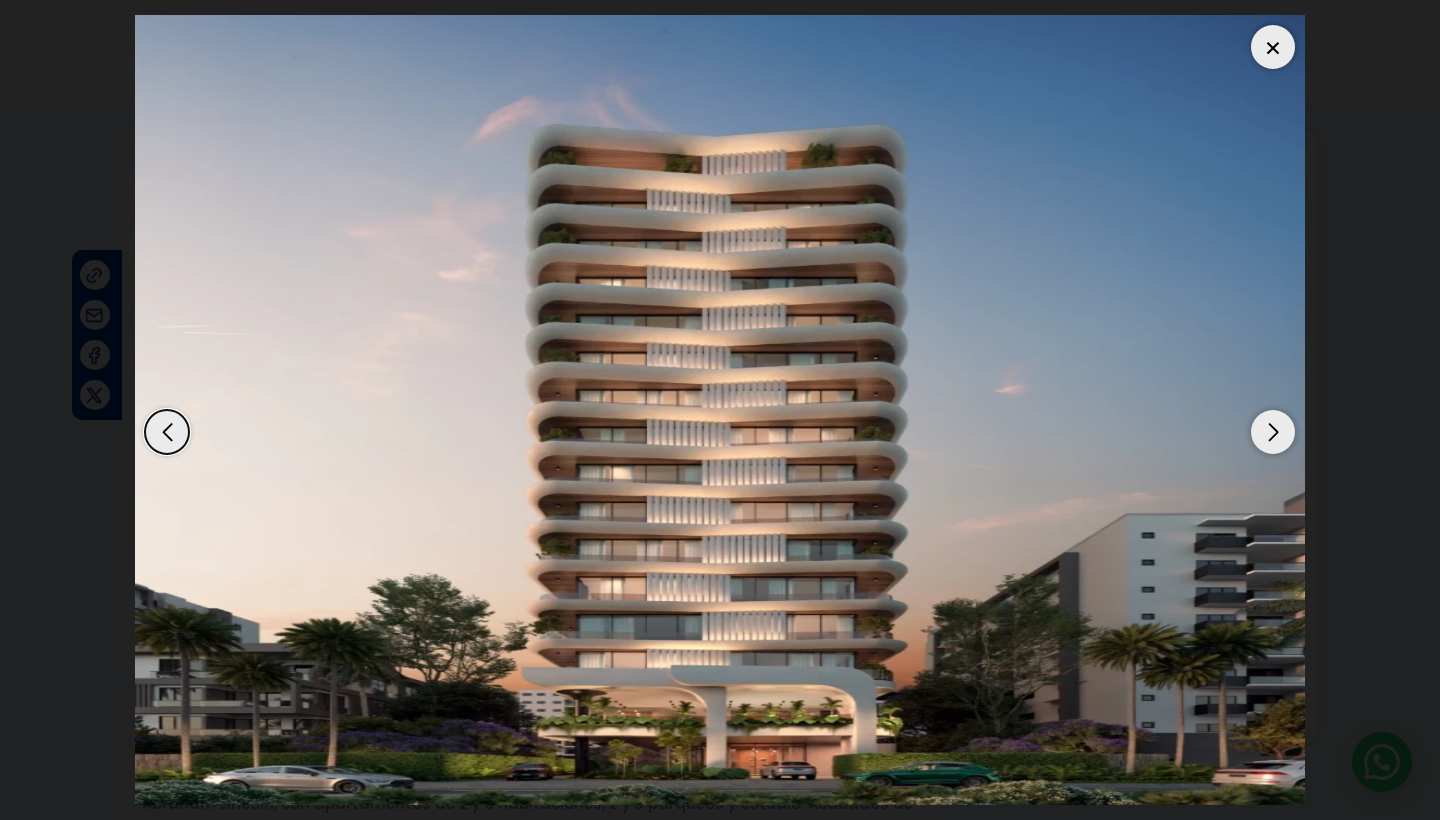 click at bounding box center (1273, 47) 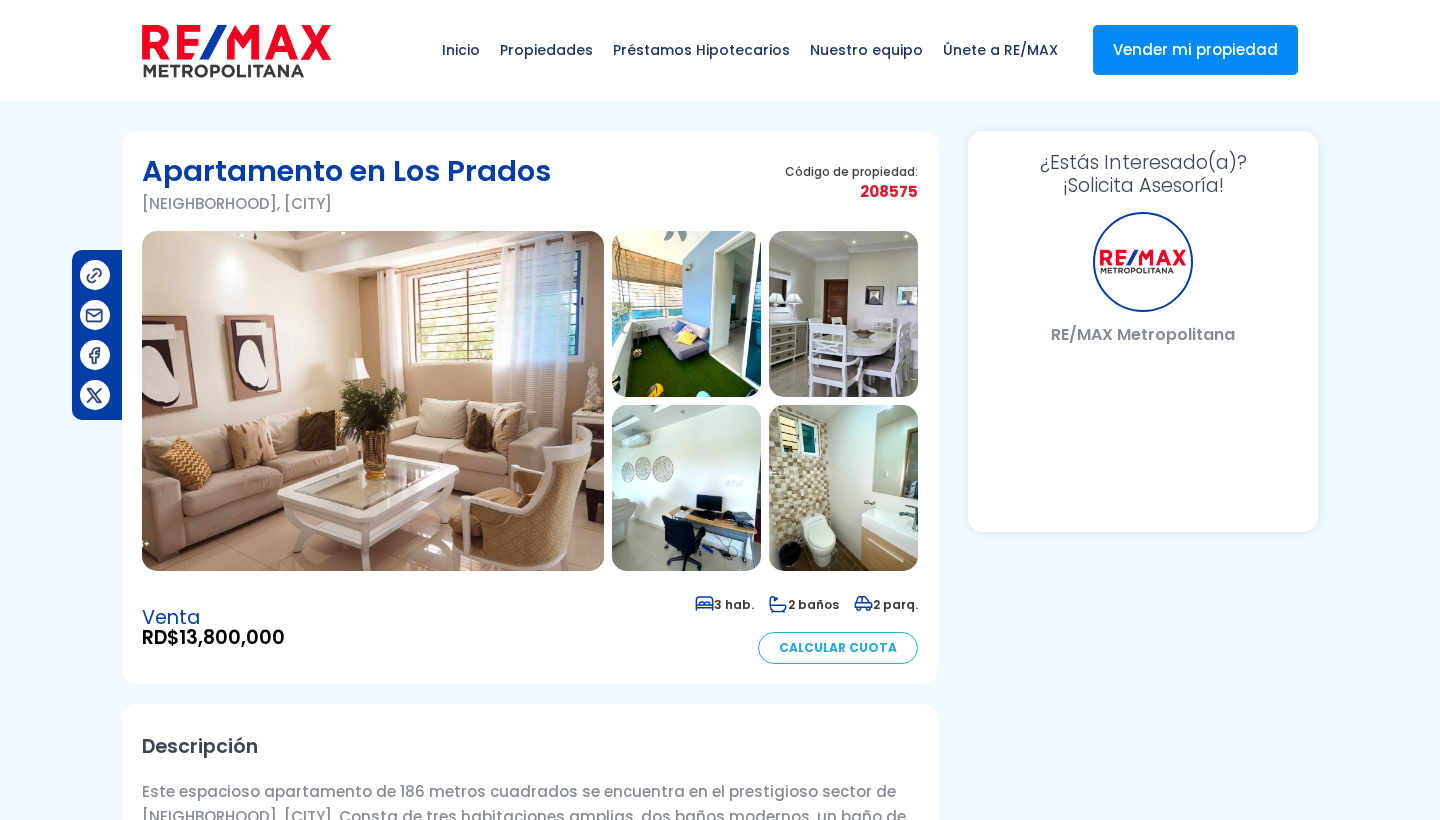 scroll, scrollTop: 0, scrollLeft: 0, axis: both 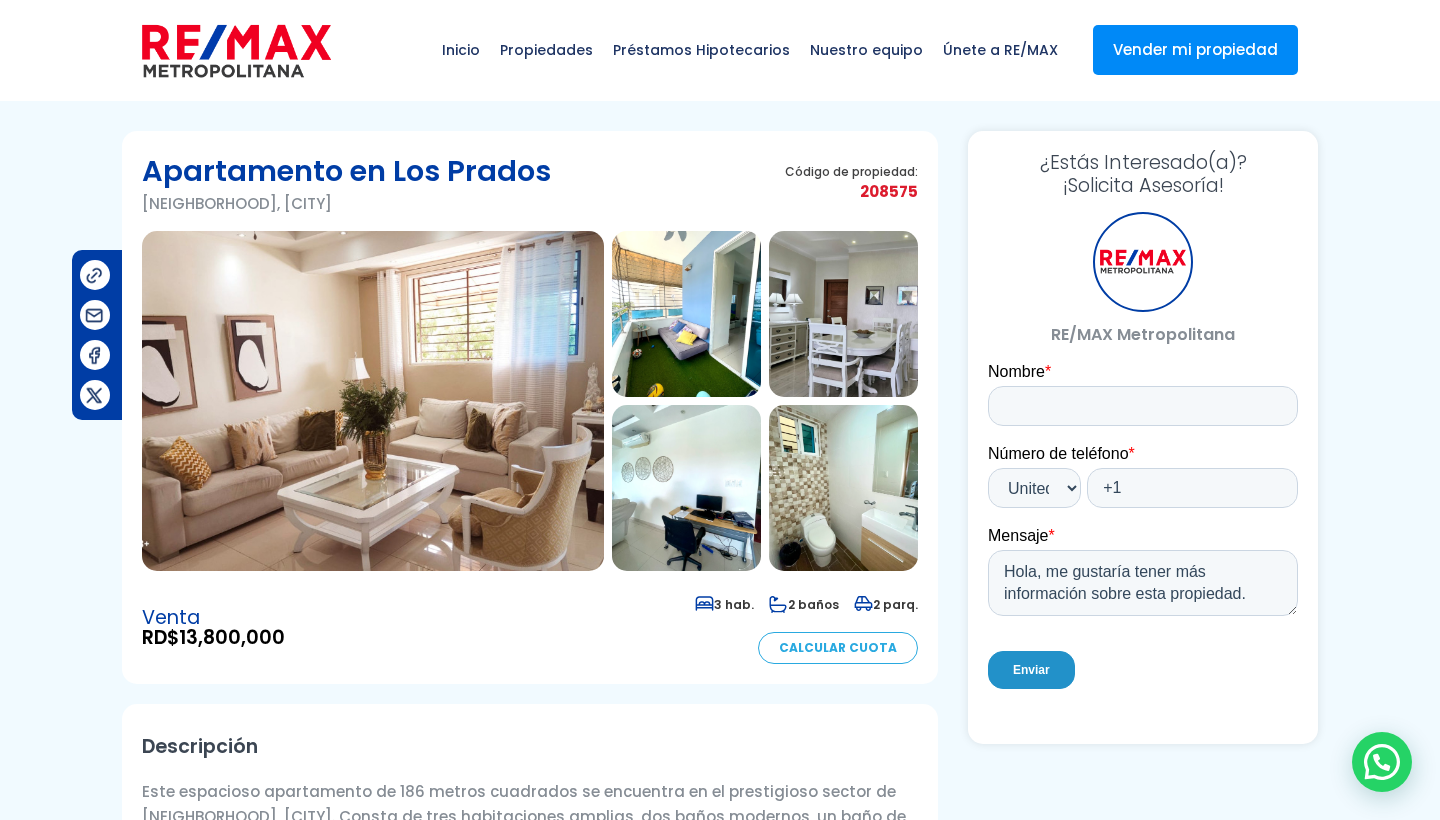 click at bounding box center (373, 401) 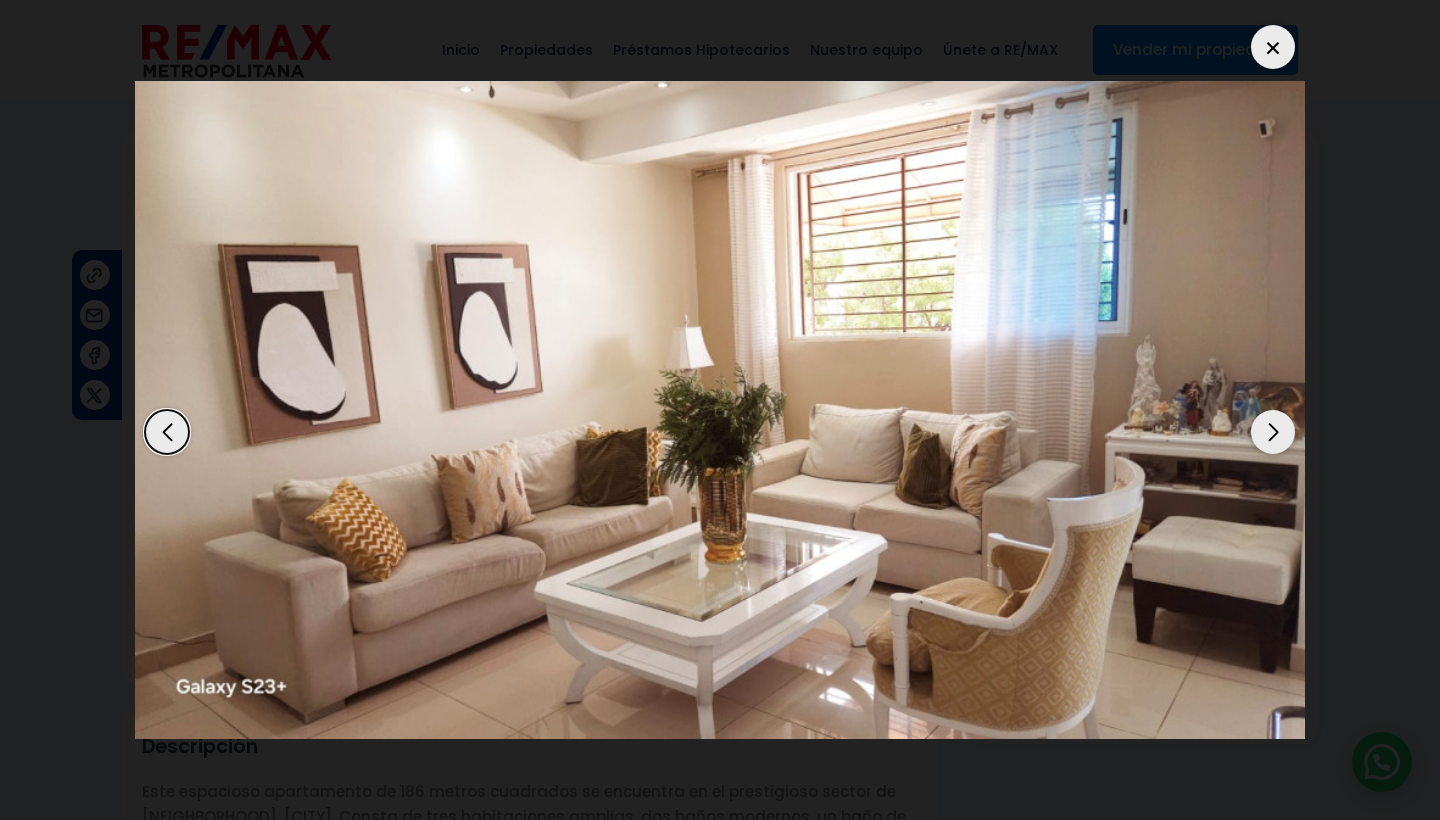 click at bounding box center (1273, 432) 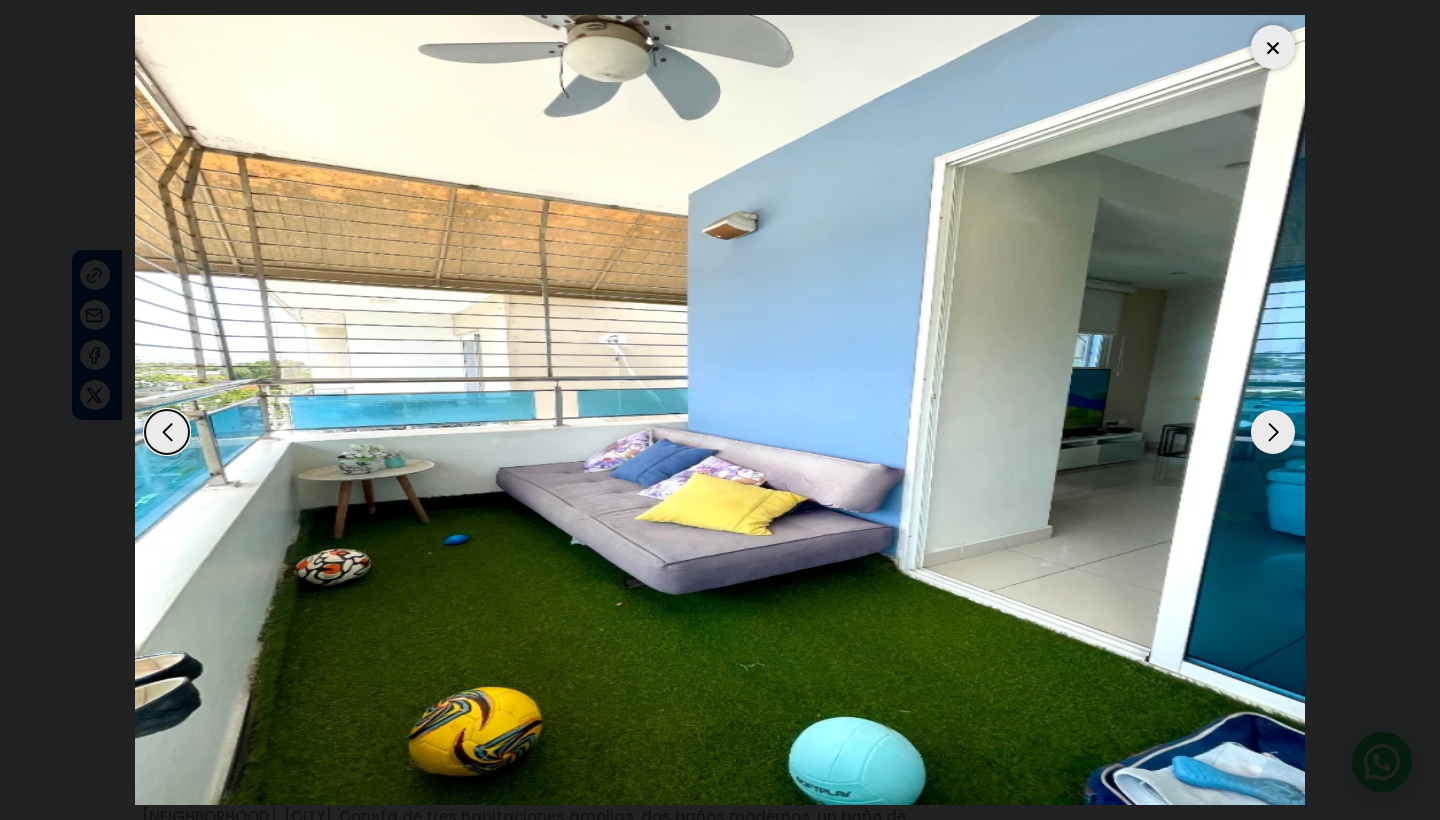 click at bounding box center (1273, 432) 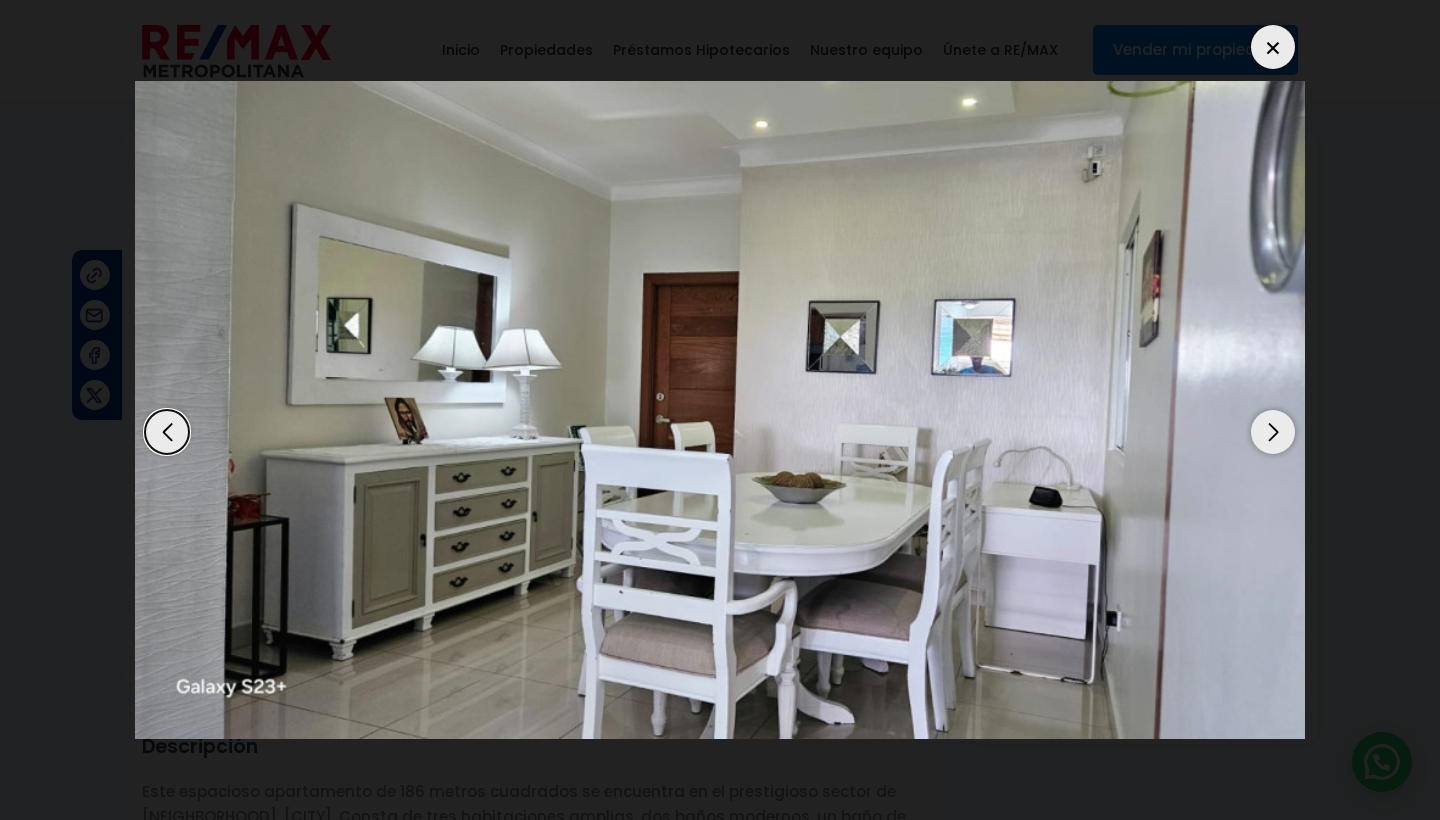 click at bounding box center [1273, 432] 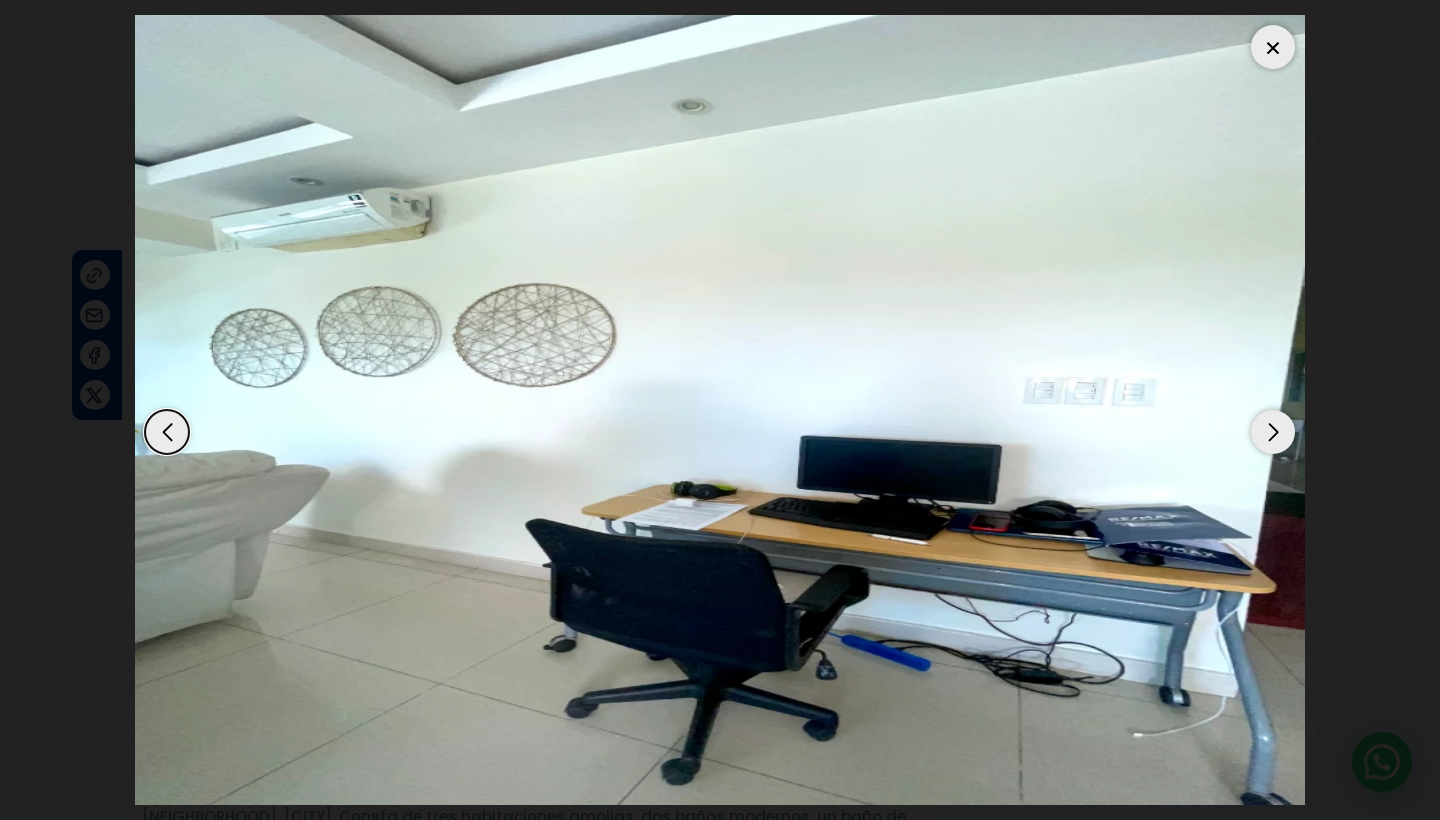 click at bounding box center [1273, 432] 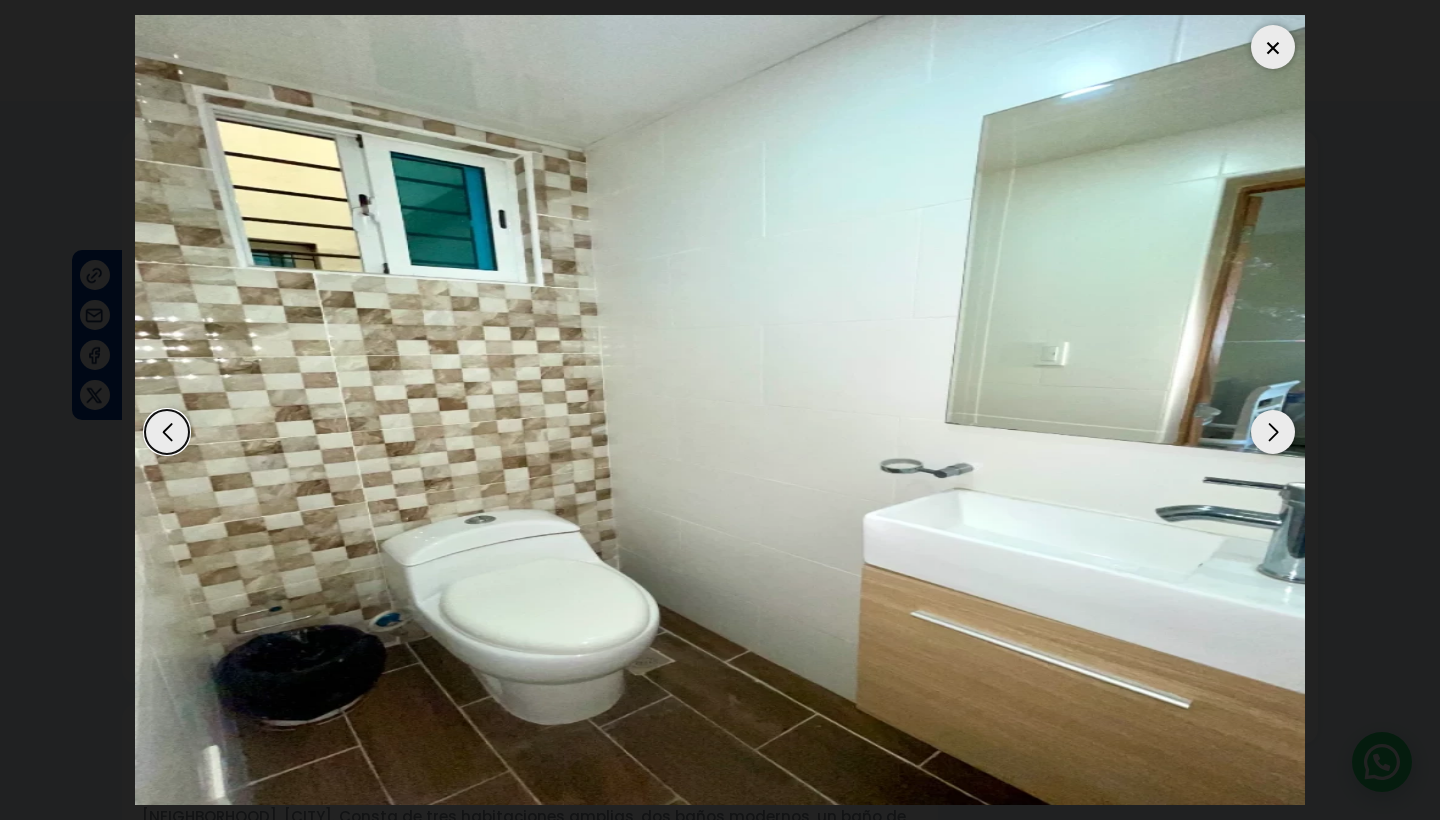 click at bounding box center (1273, 432) 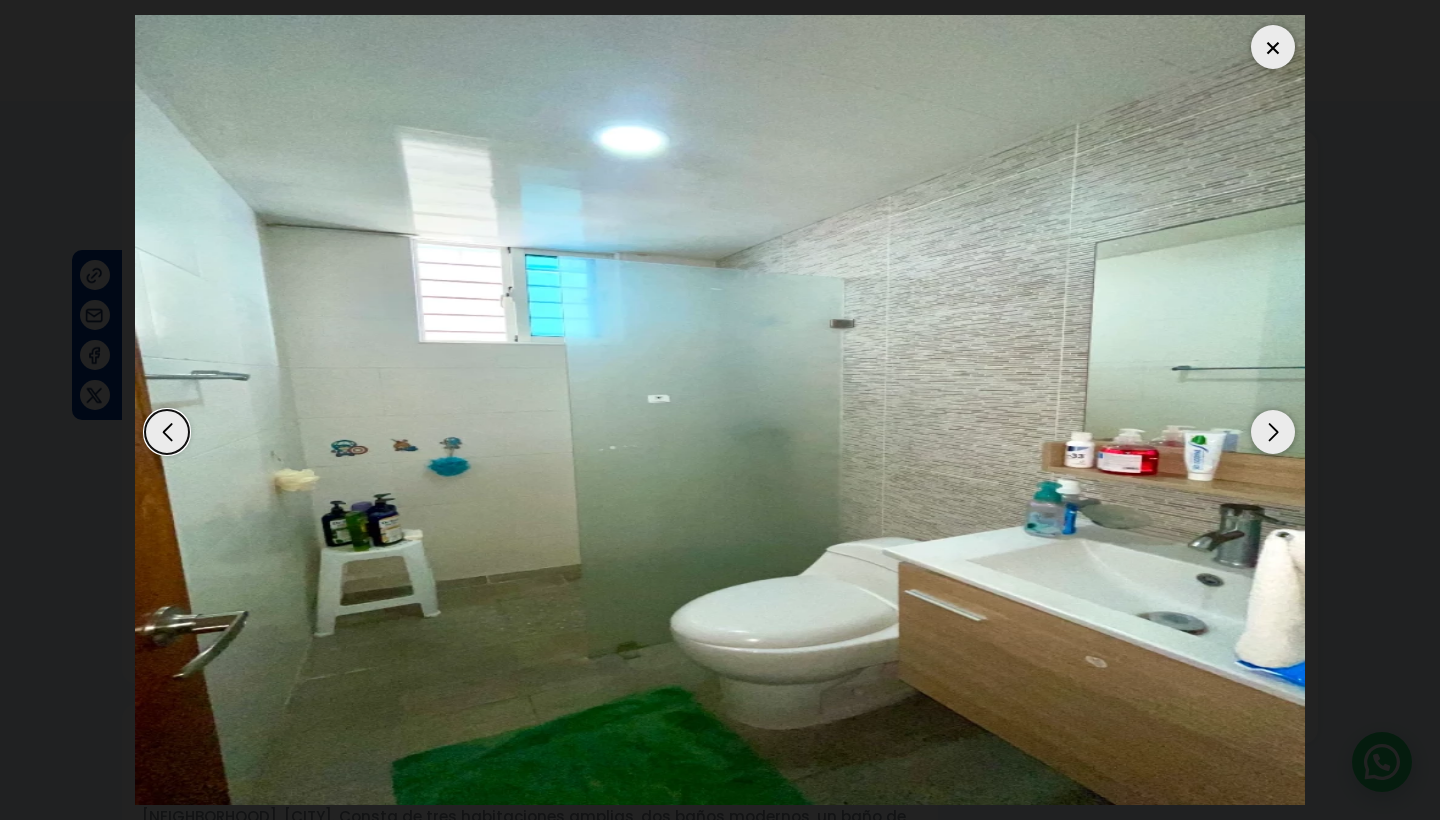 click at bounding box center [1273, 432] 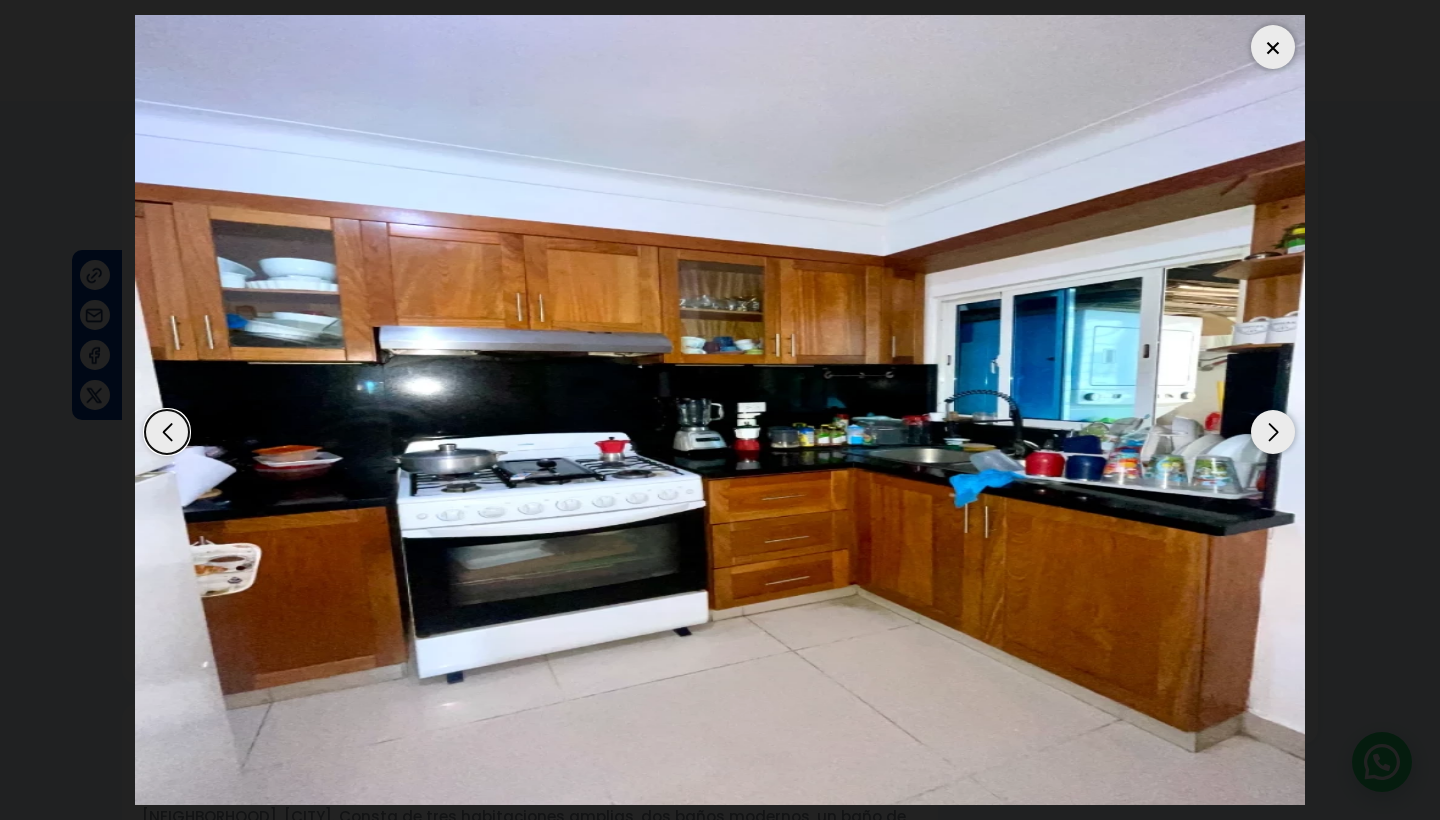 click at bounding box center [1273, 432] 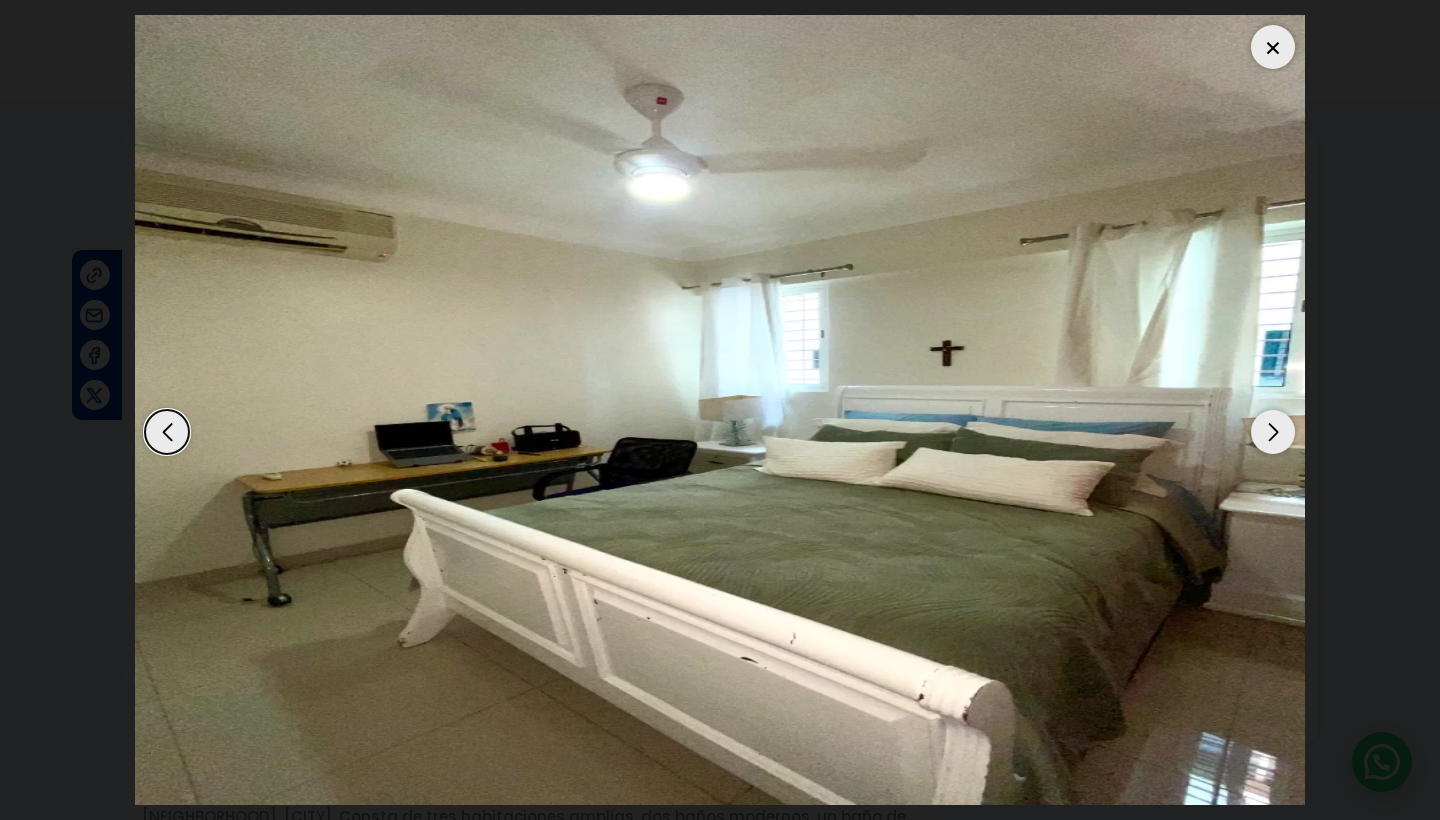 click at bounding box center (1273, 432) 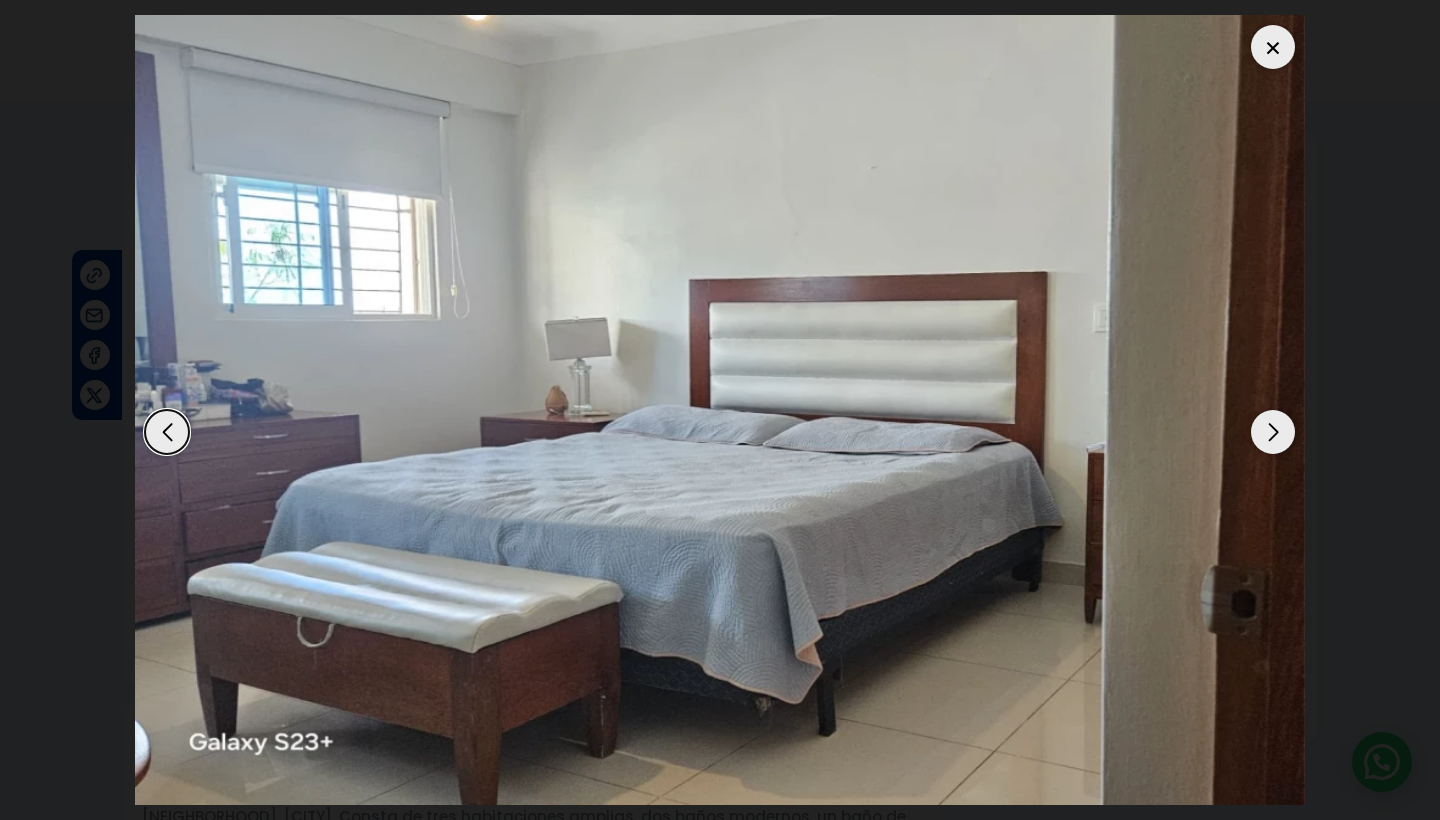 click at bounding box center (1273, 432) 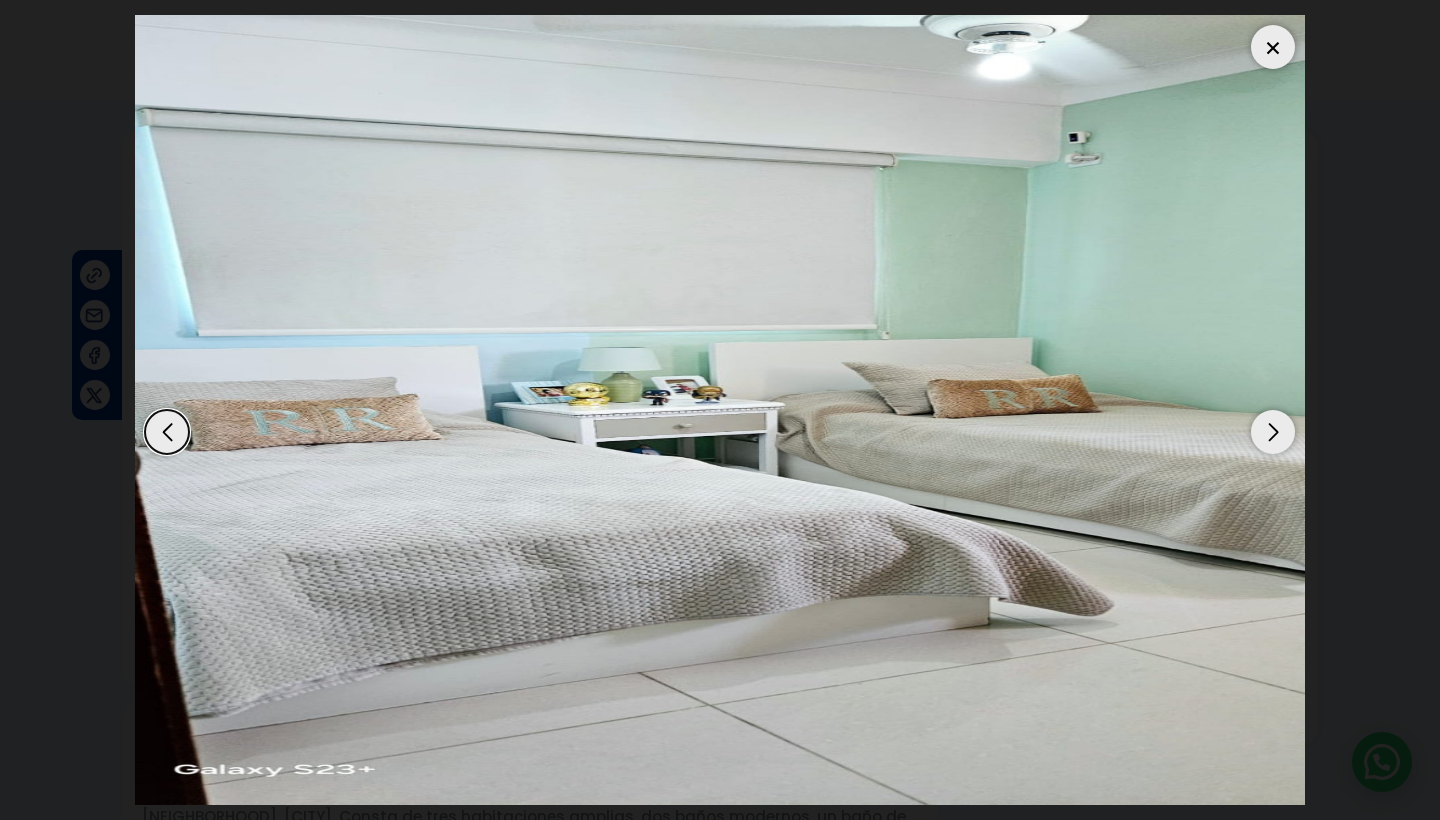 click at bounding box center [1273, 432] 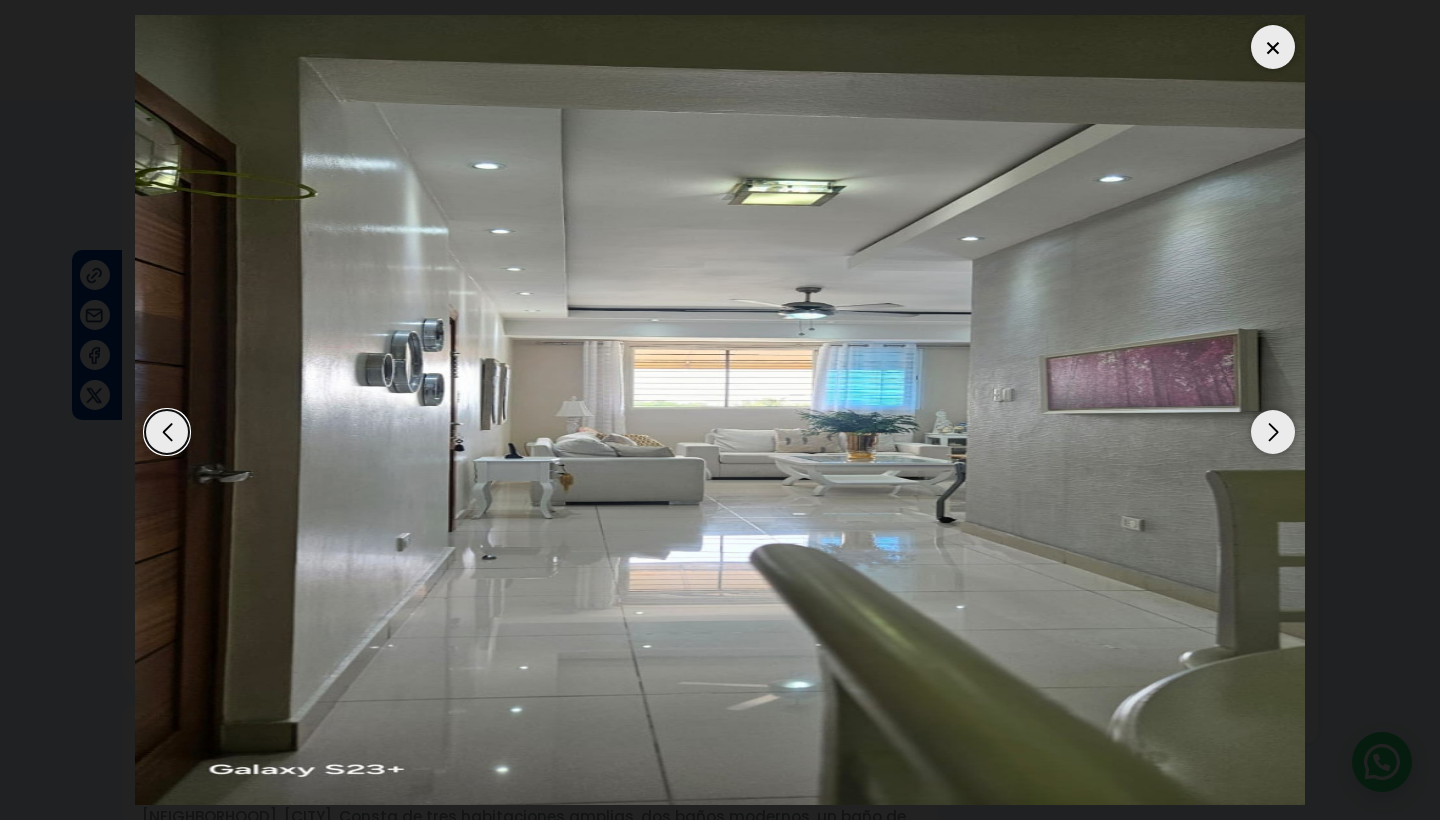 click at bounding box center (1273, 432) 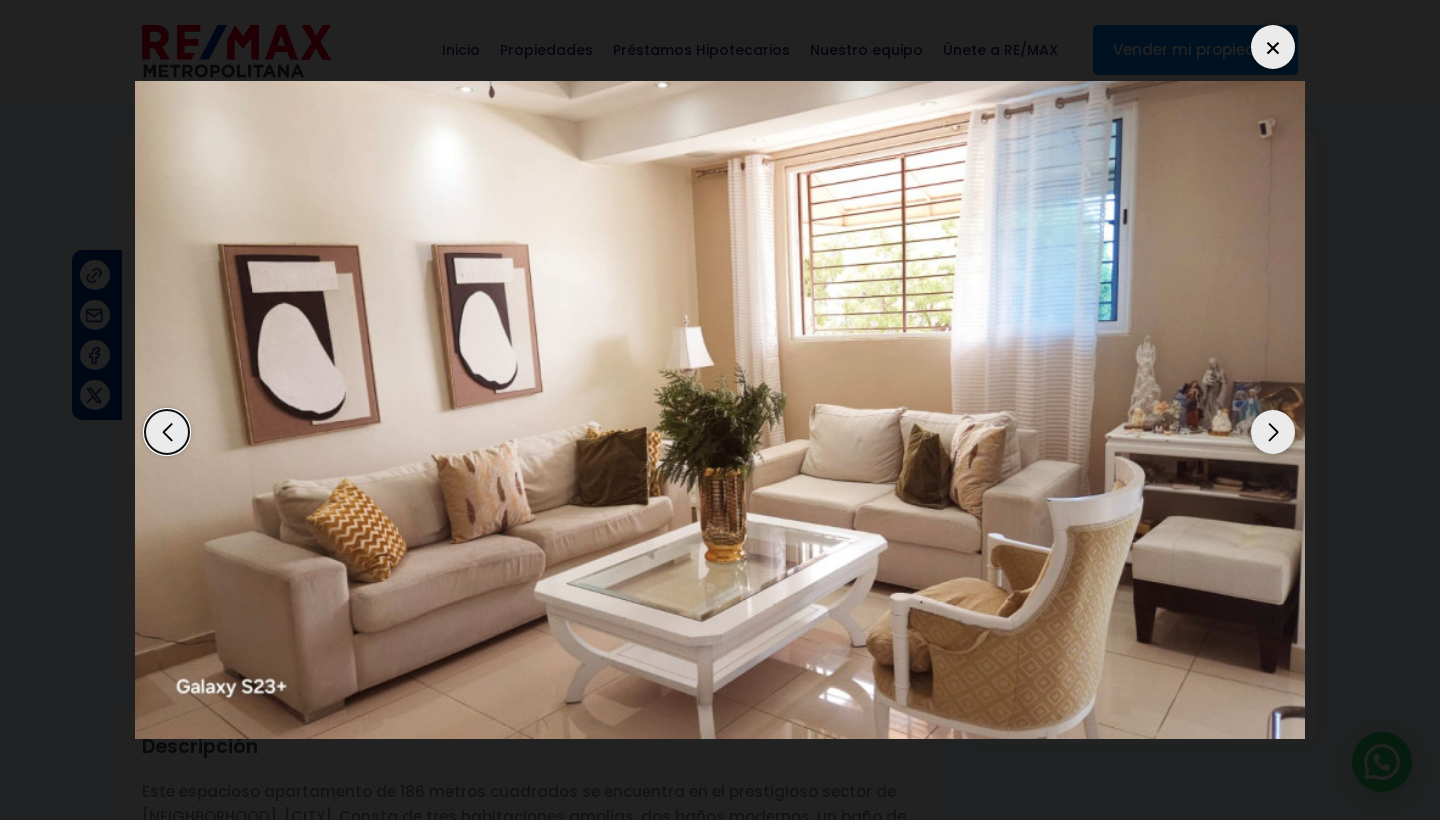 click at bounding box center [1273, 432] 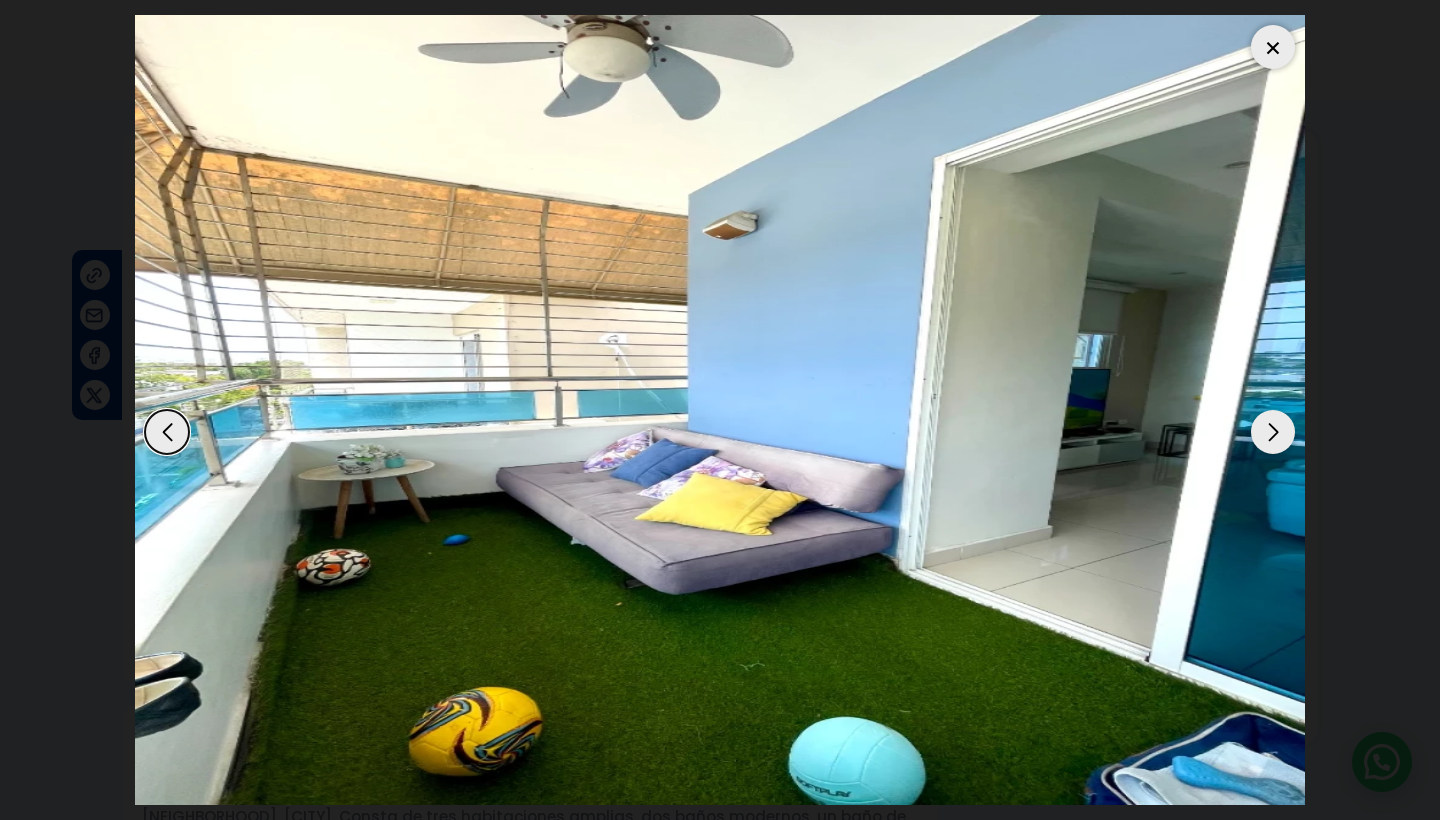 click at bounding box center (1273, 432) 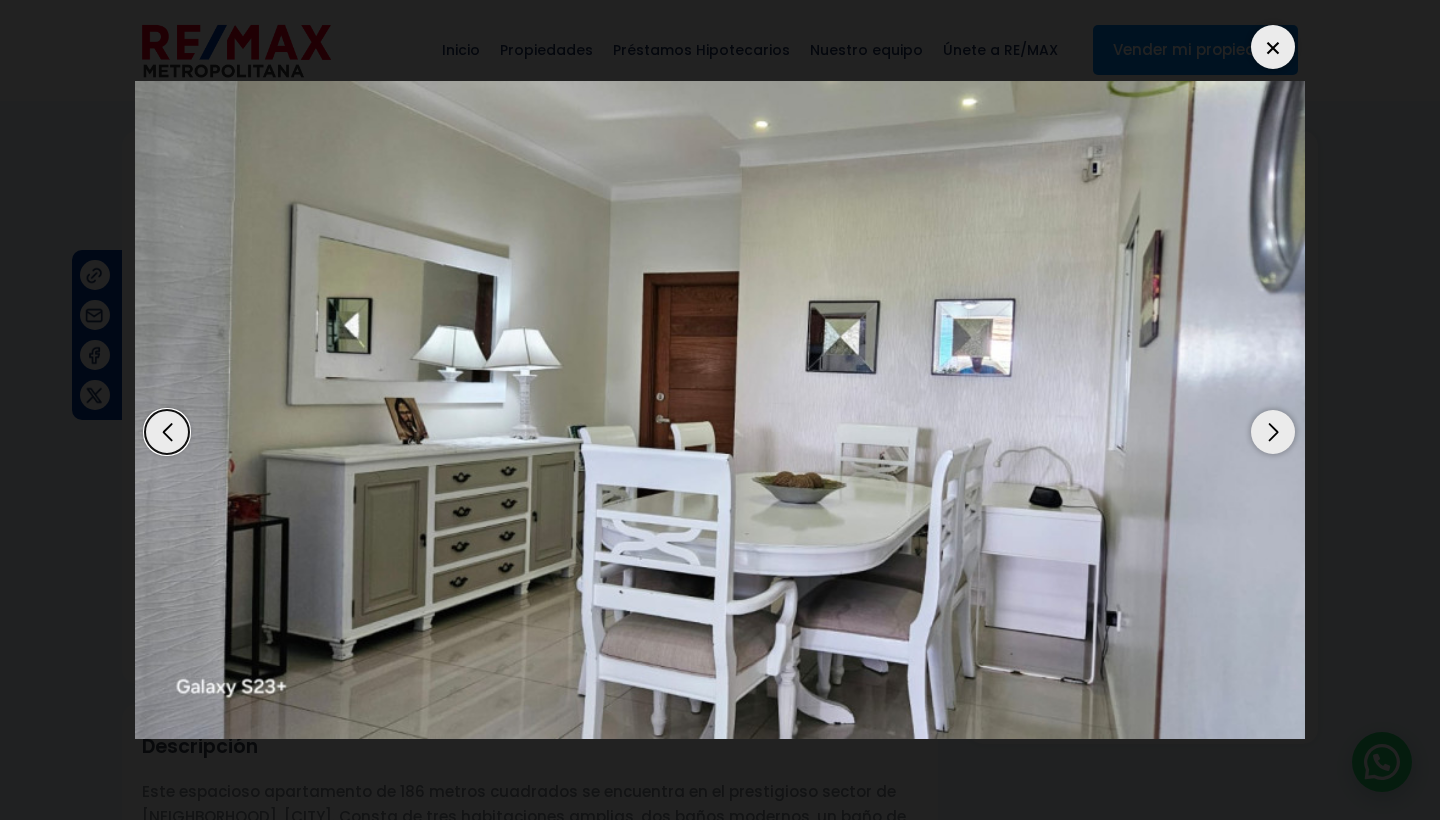 click at bounding box center (1273, 432) 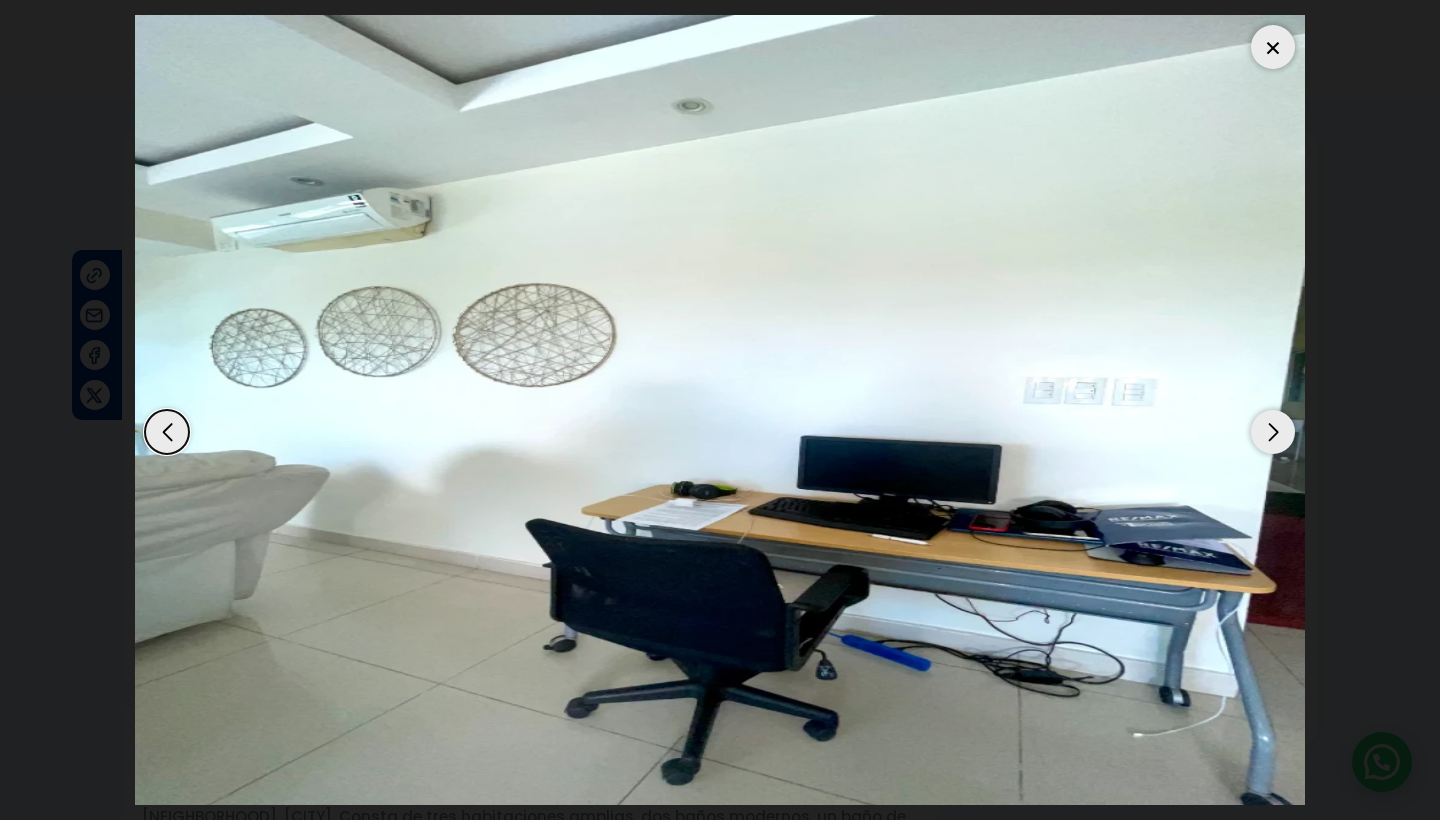 click at bounding box center (1273, 432) 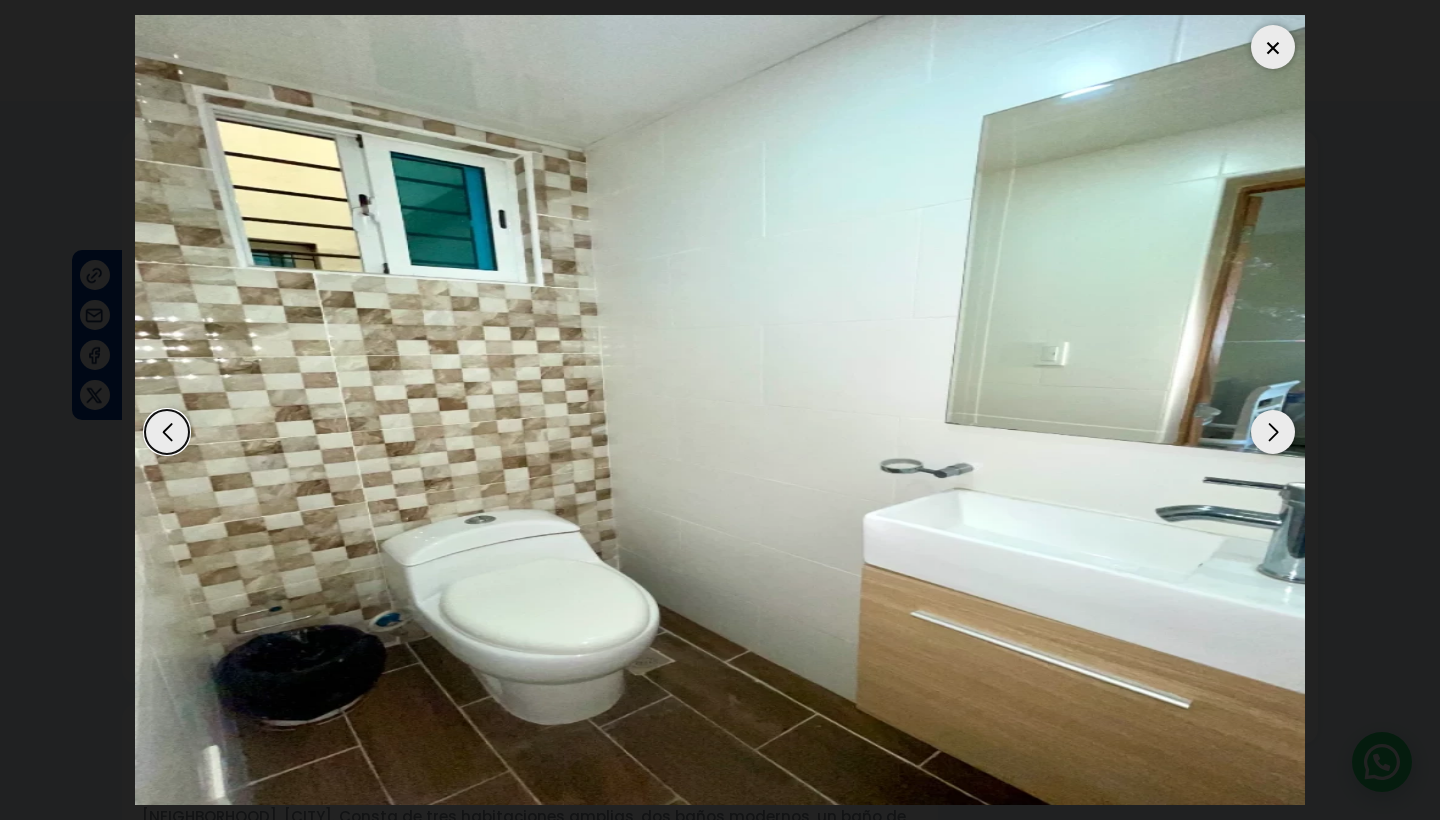 click at bounding box center [1273, 47] 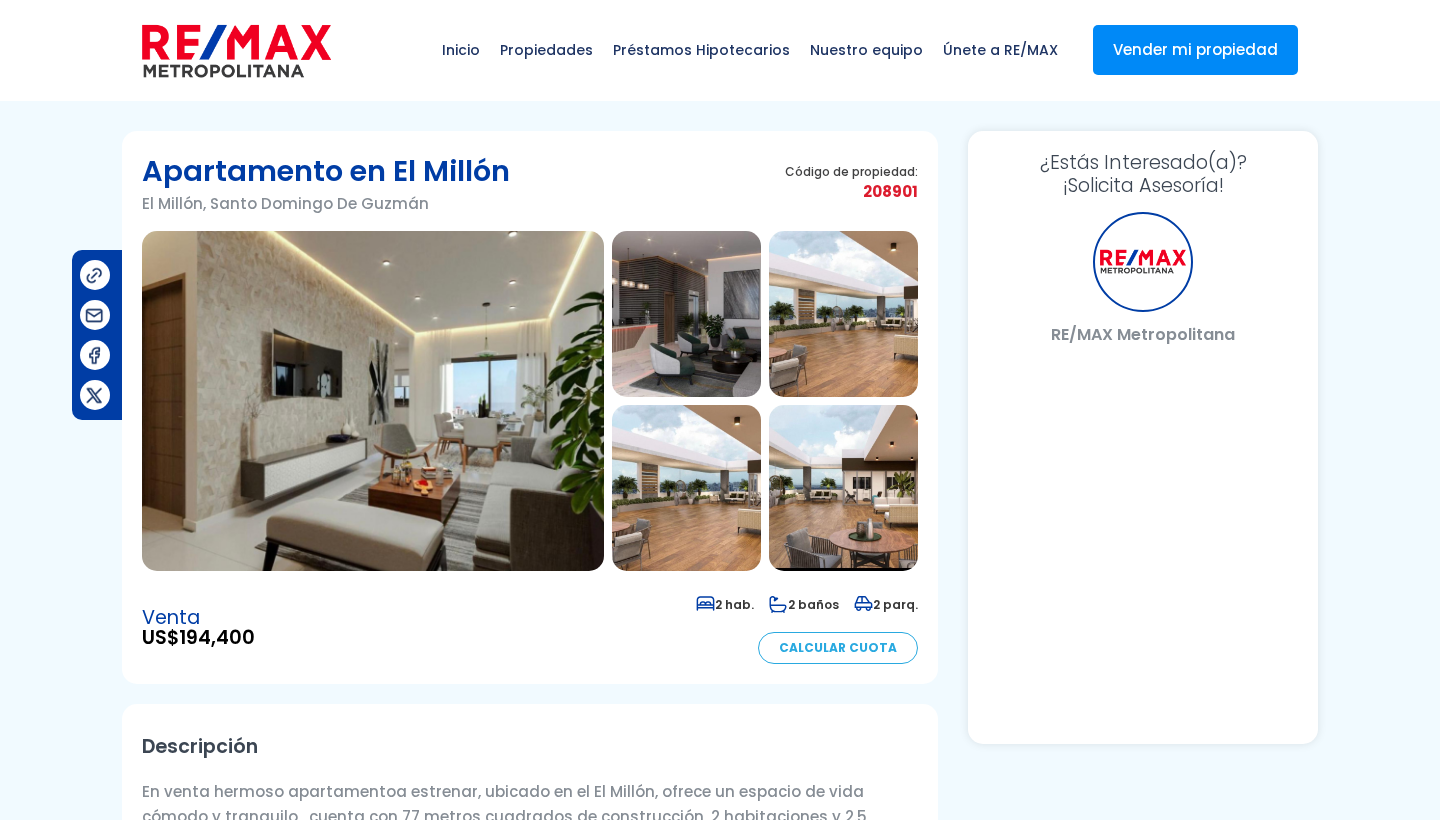scroll, scrollTop: 0, scrollLeft: 0, axis: both 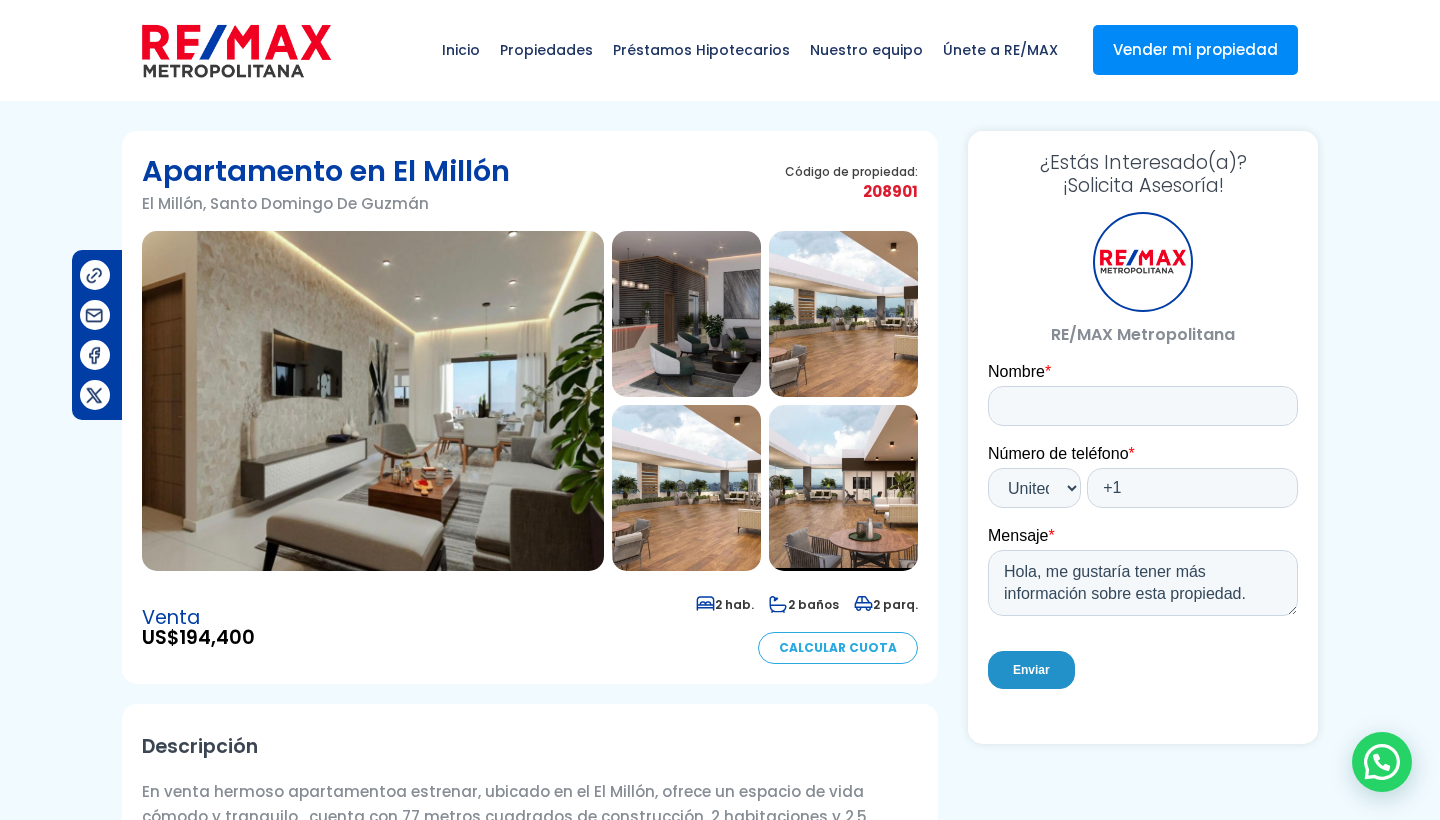 click at bounding box center [373, 401] 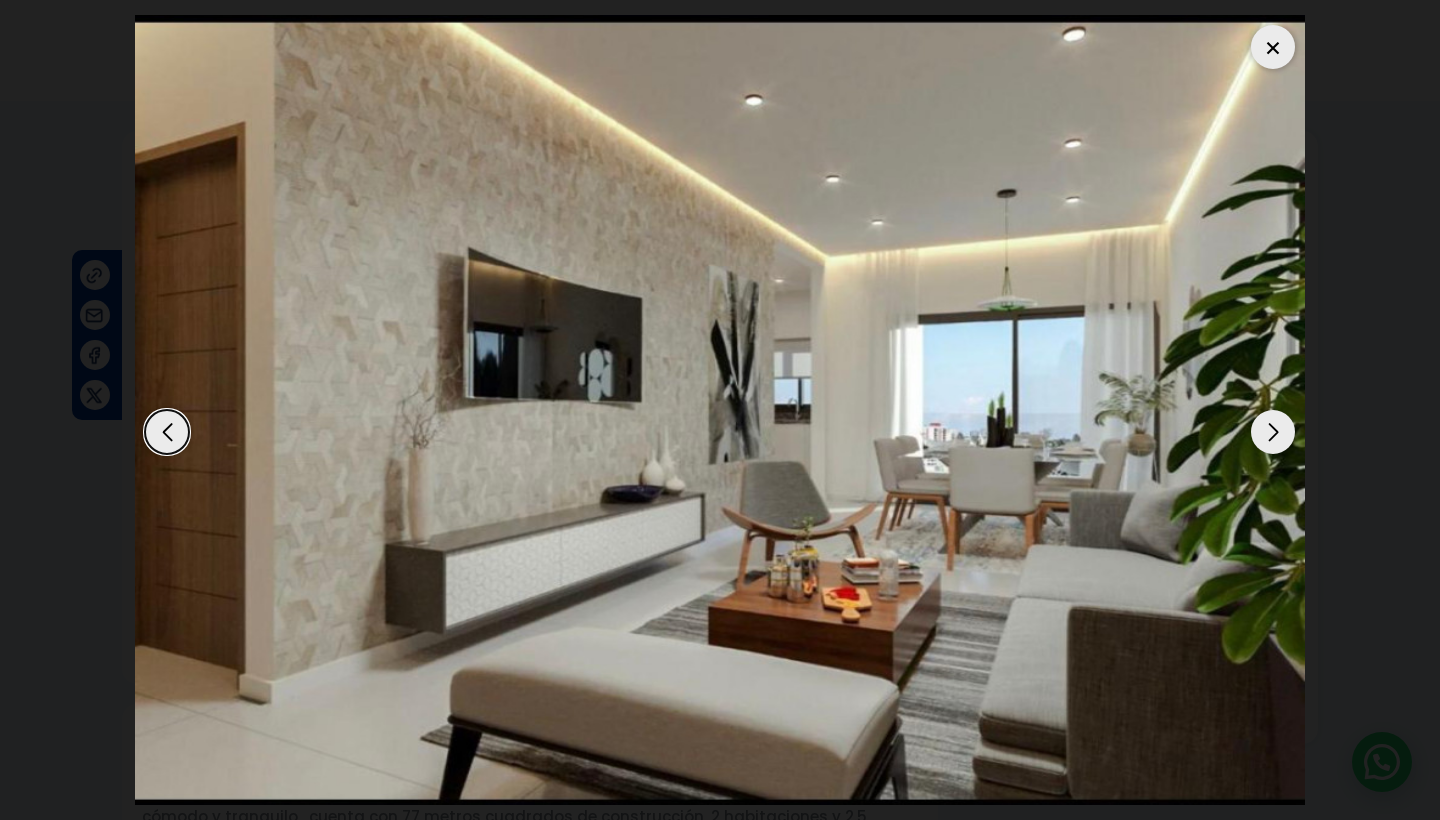 click at bounding box center [1273, 432] 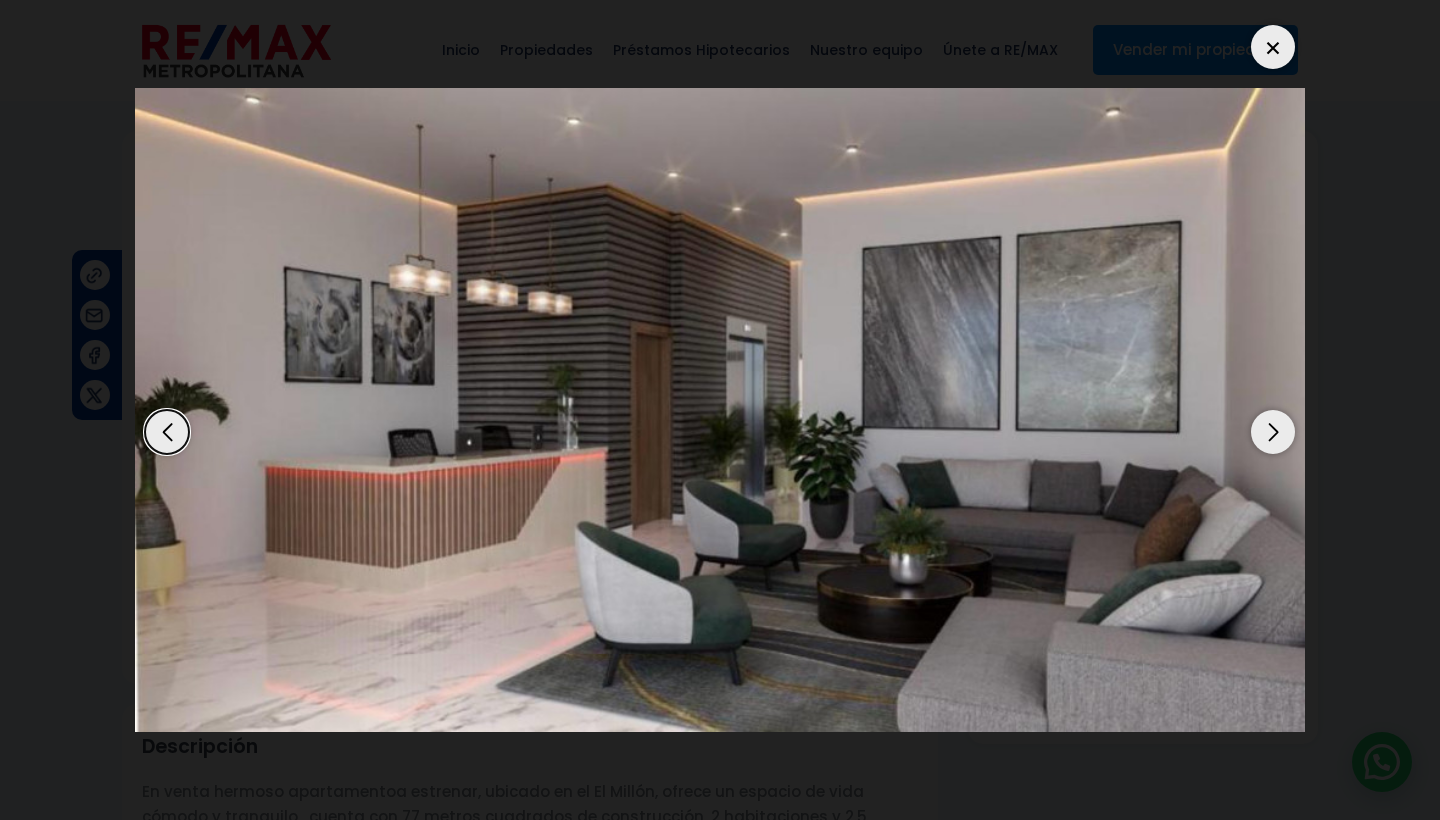 click at bounding box center [1273, 432] 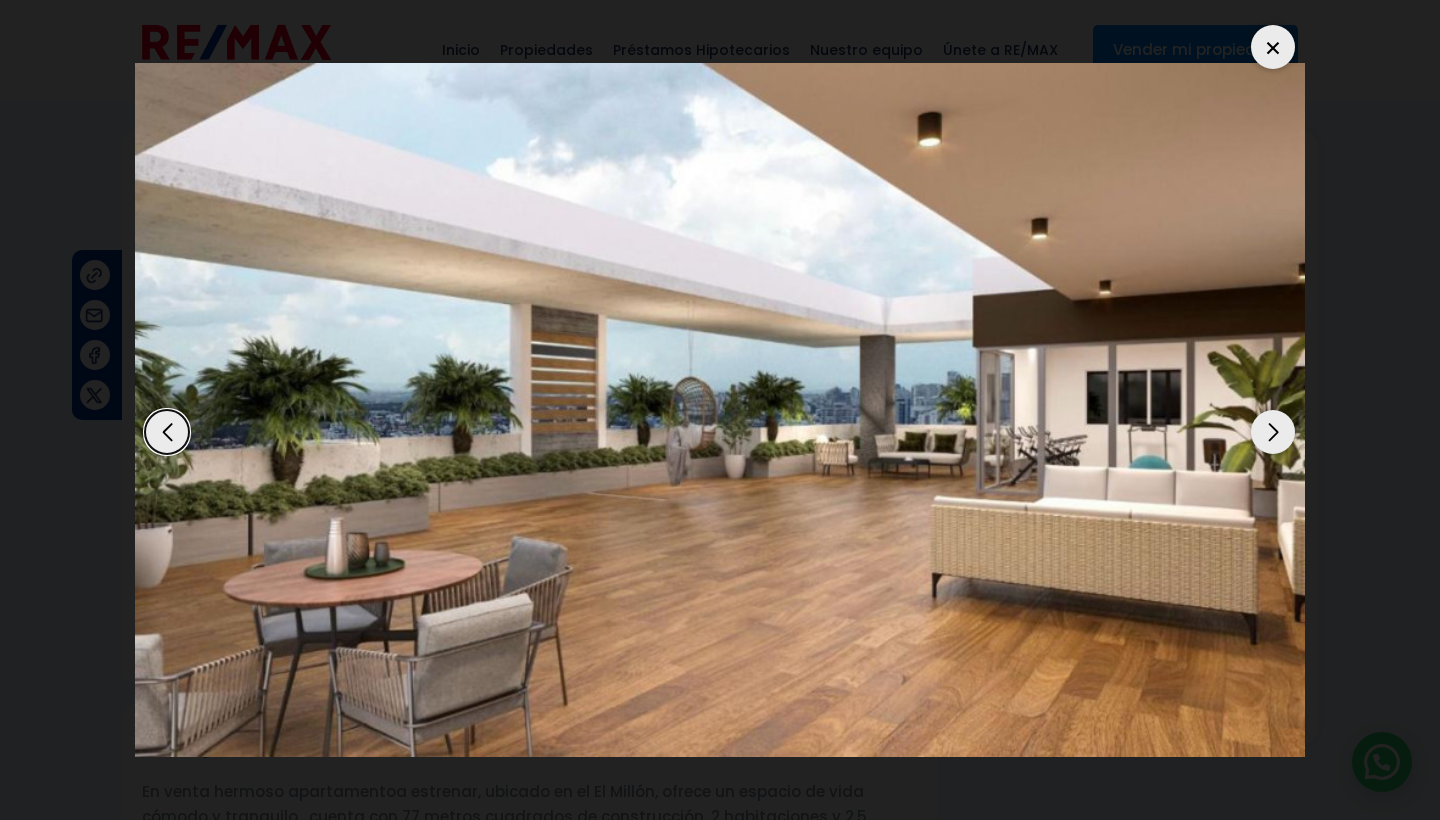 click at bounding box center [1273, 432] 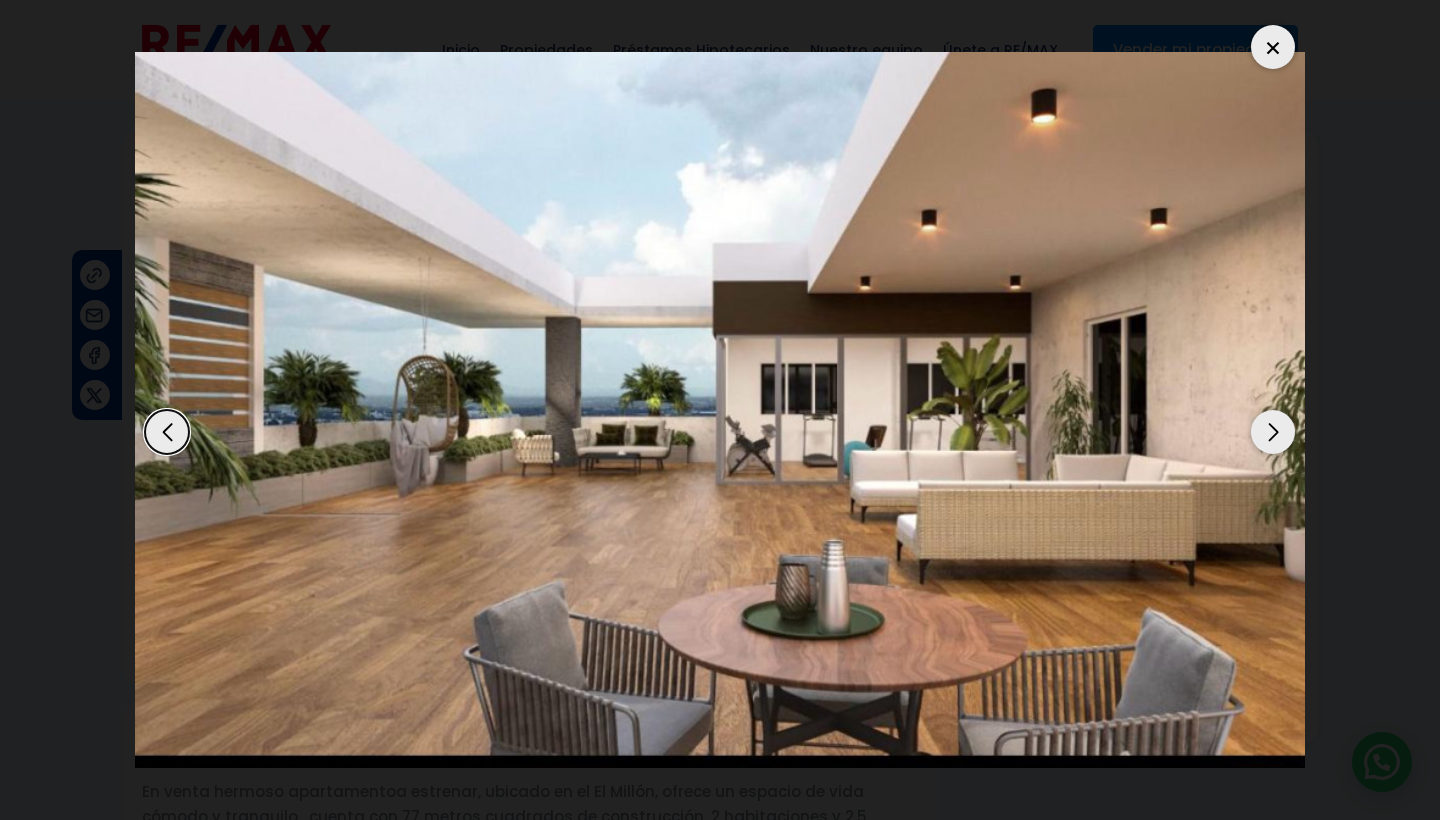 click at bounding box center [1273, 432] 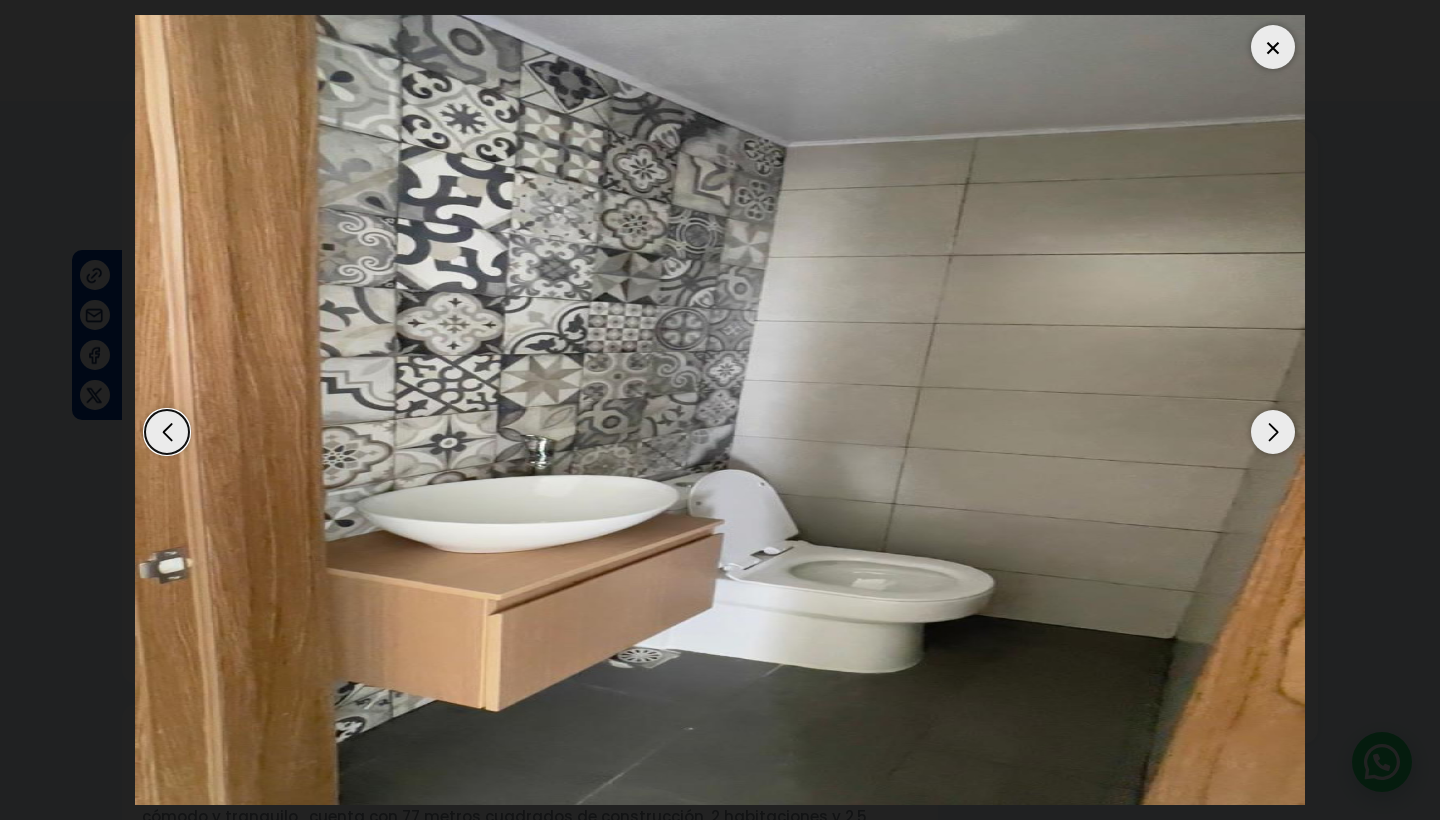 click at bounding box center (1273, 432) 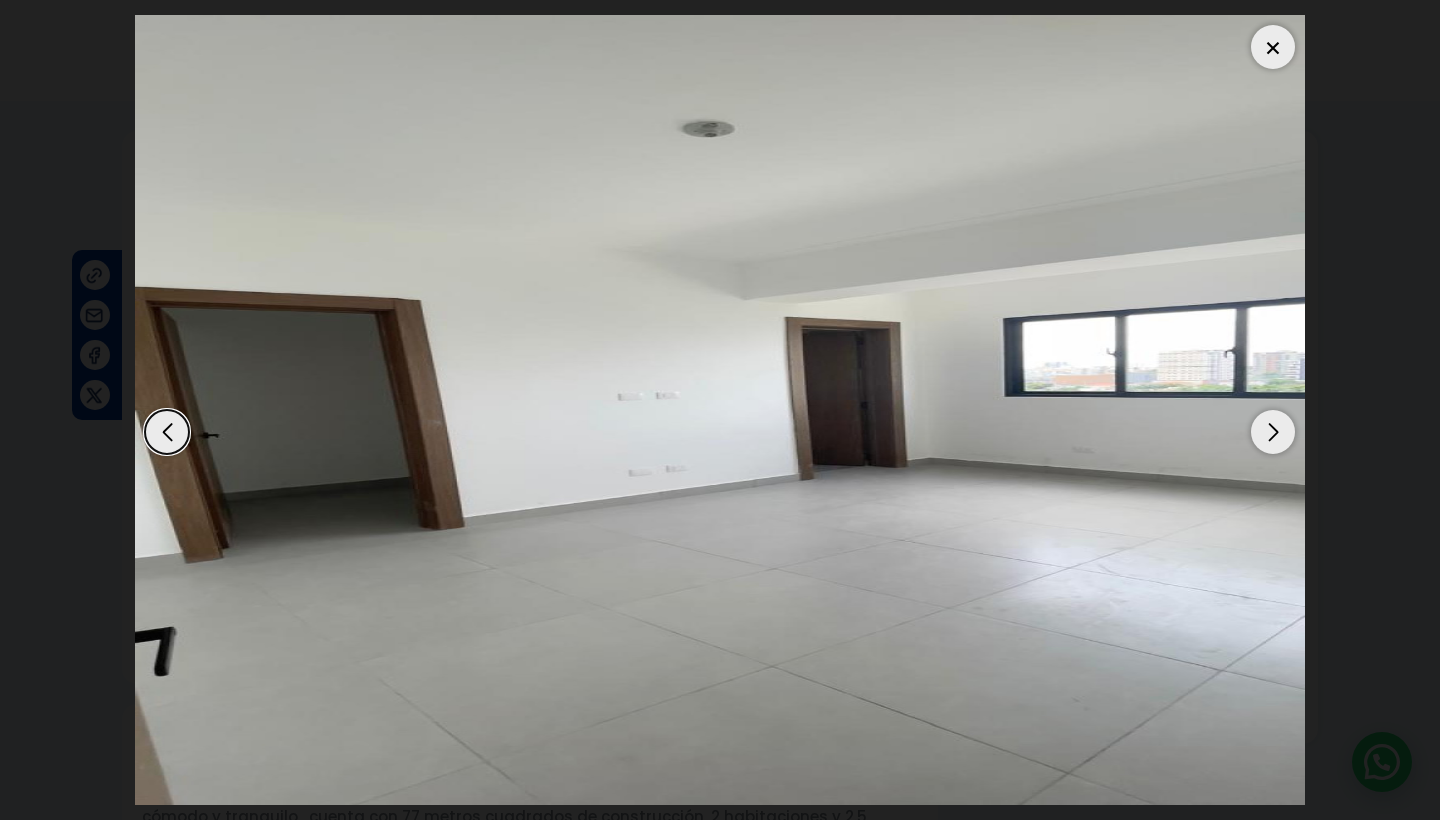 click at bounding box center [1273, 432] 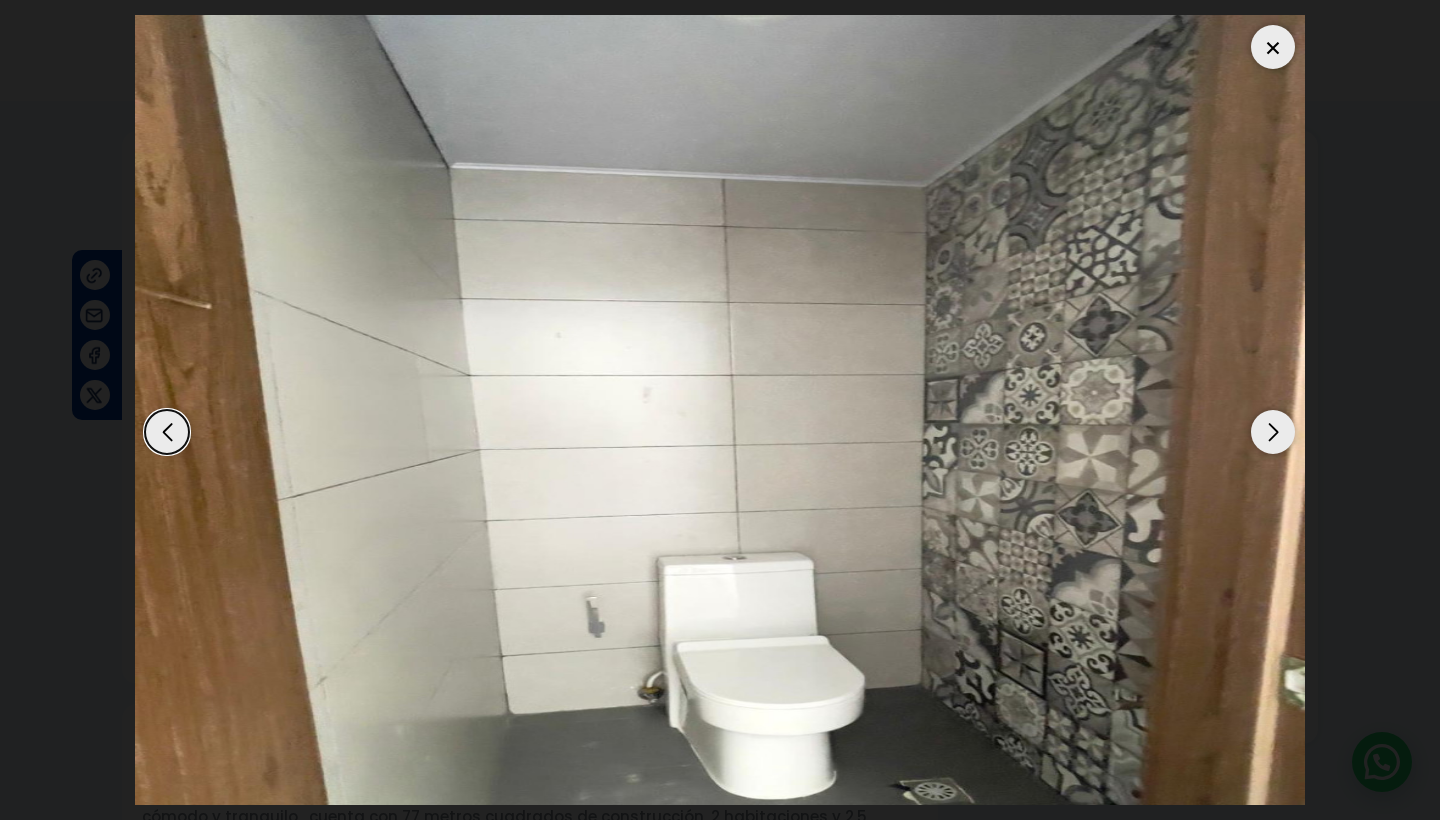 click at bounding box center (1273, 432) 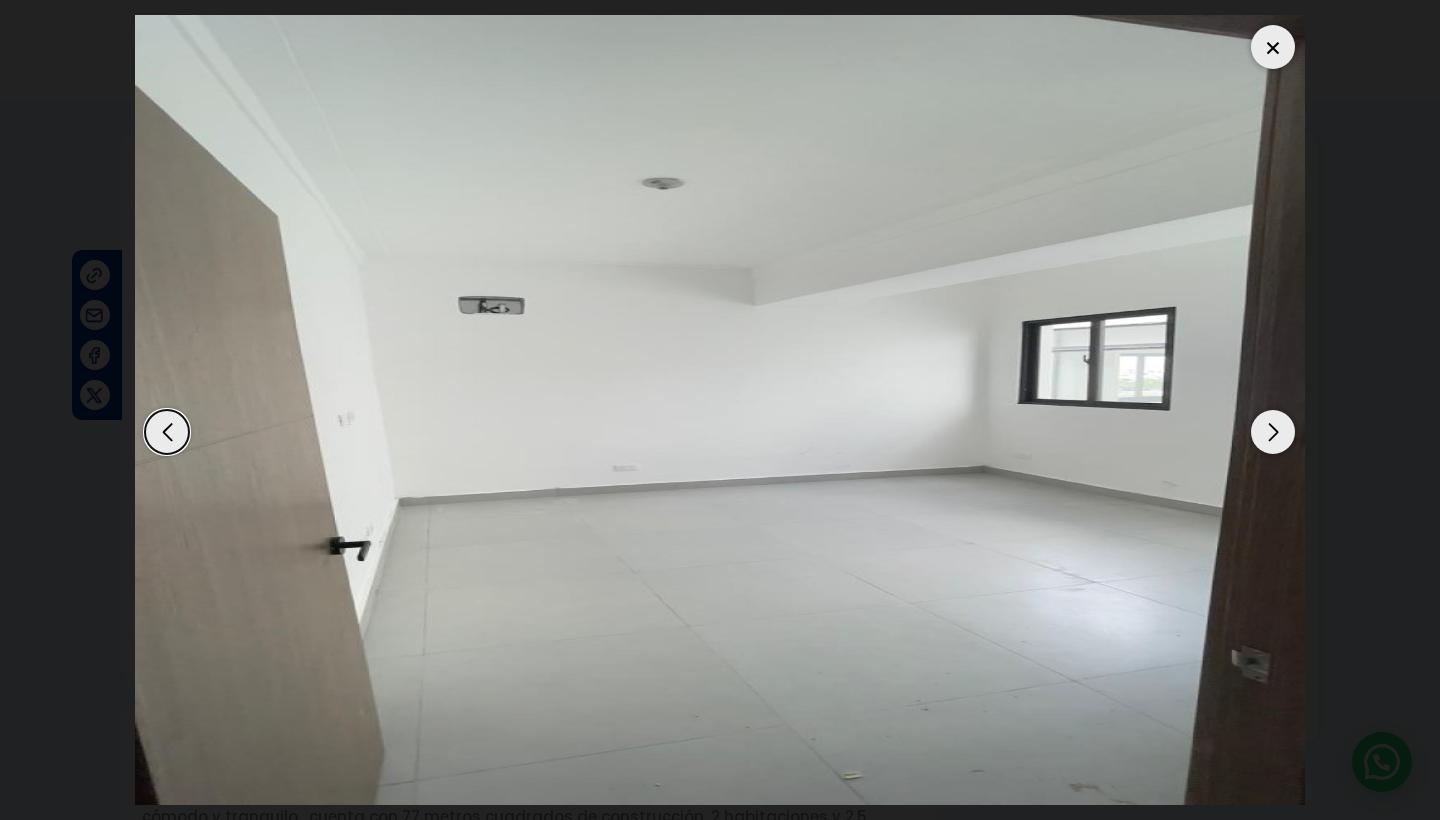 click at bounding box center (1273, 432) 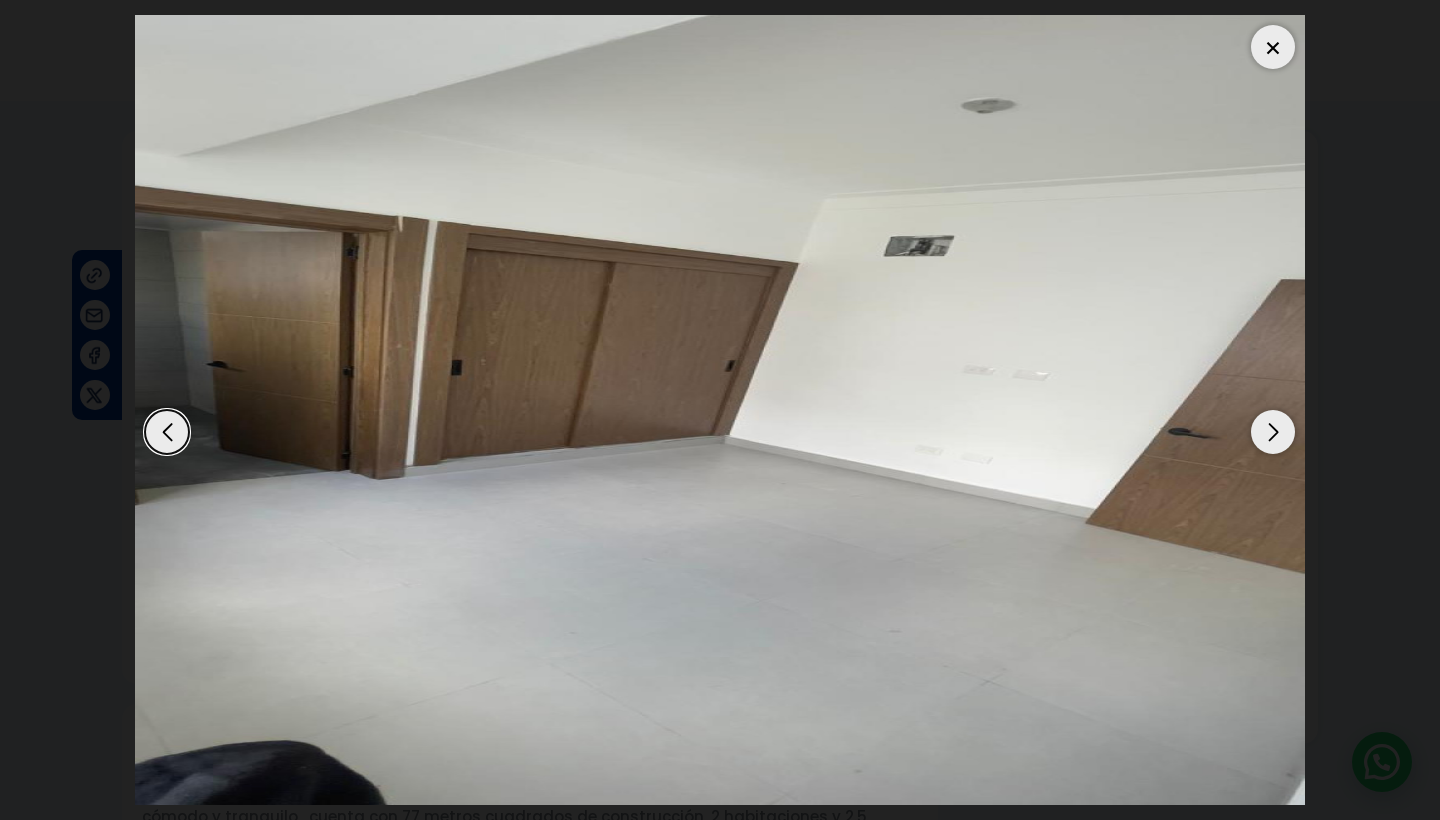 click at bounding box center [1273, 432] 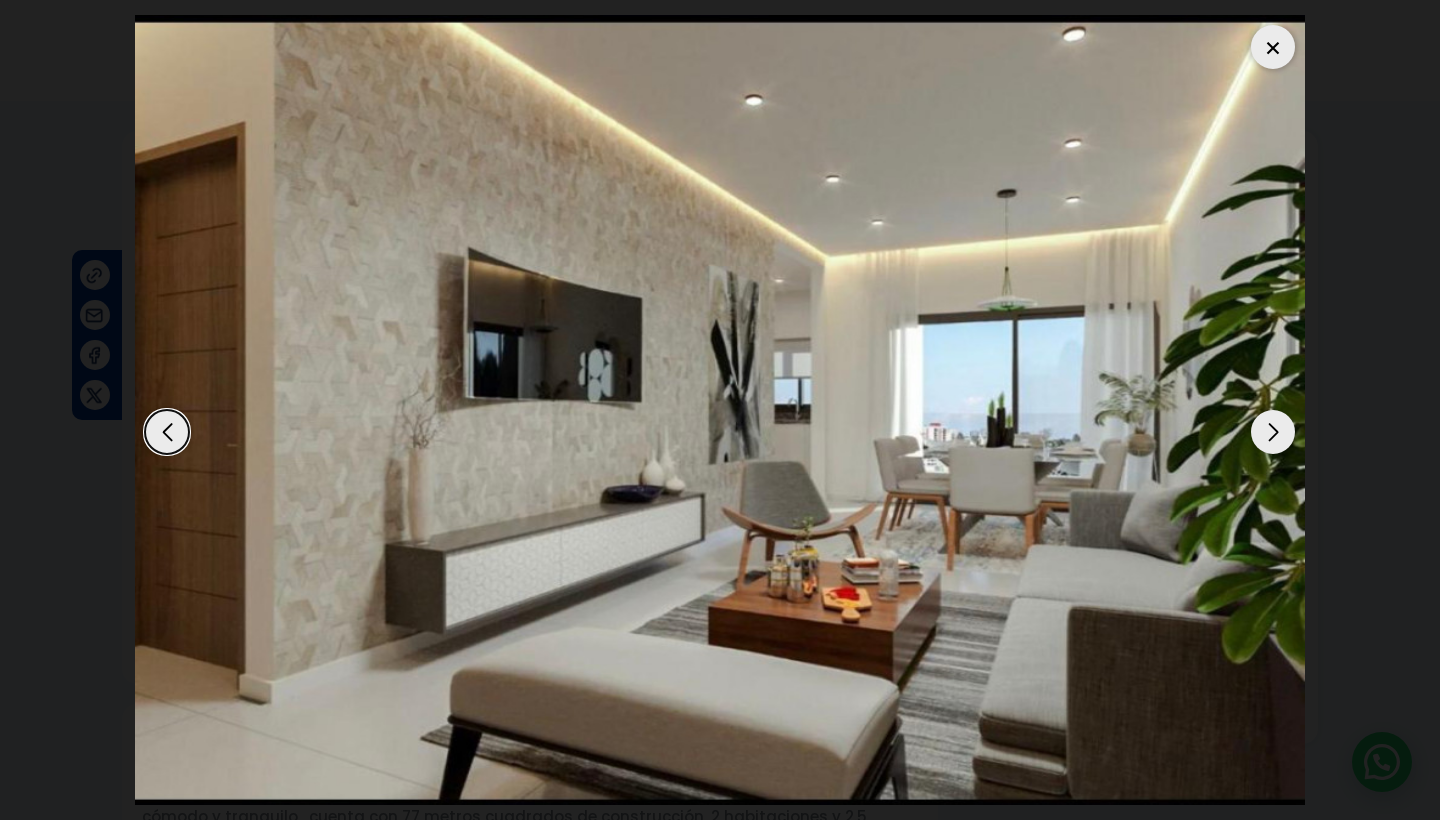 click at bounding box center [1273, 432] 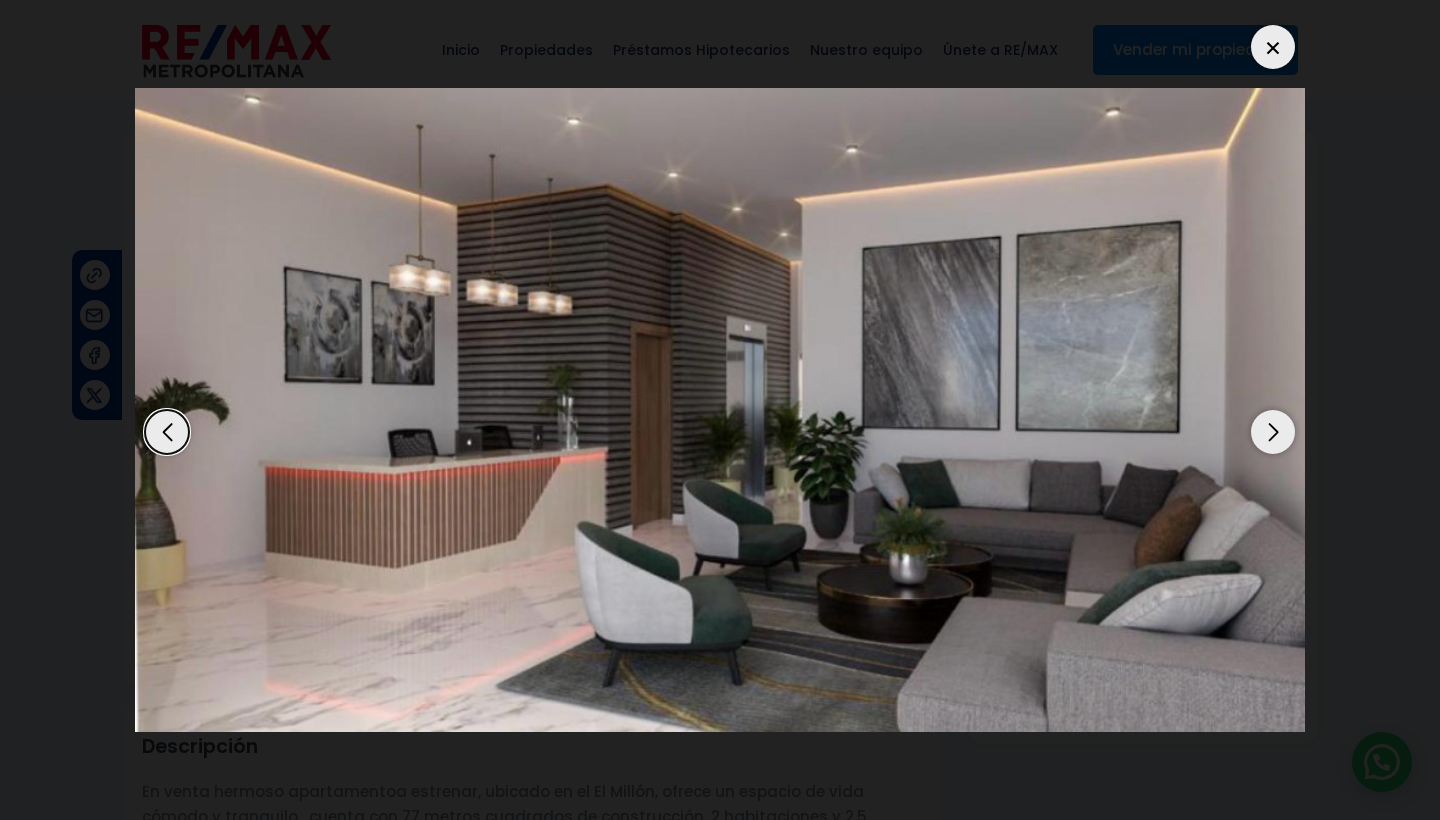 click at bounding box center (1273, 47) 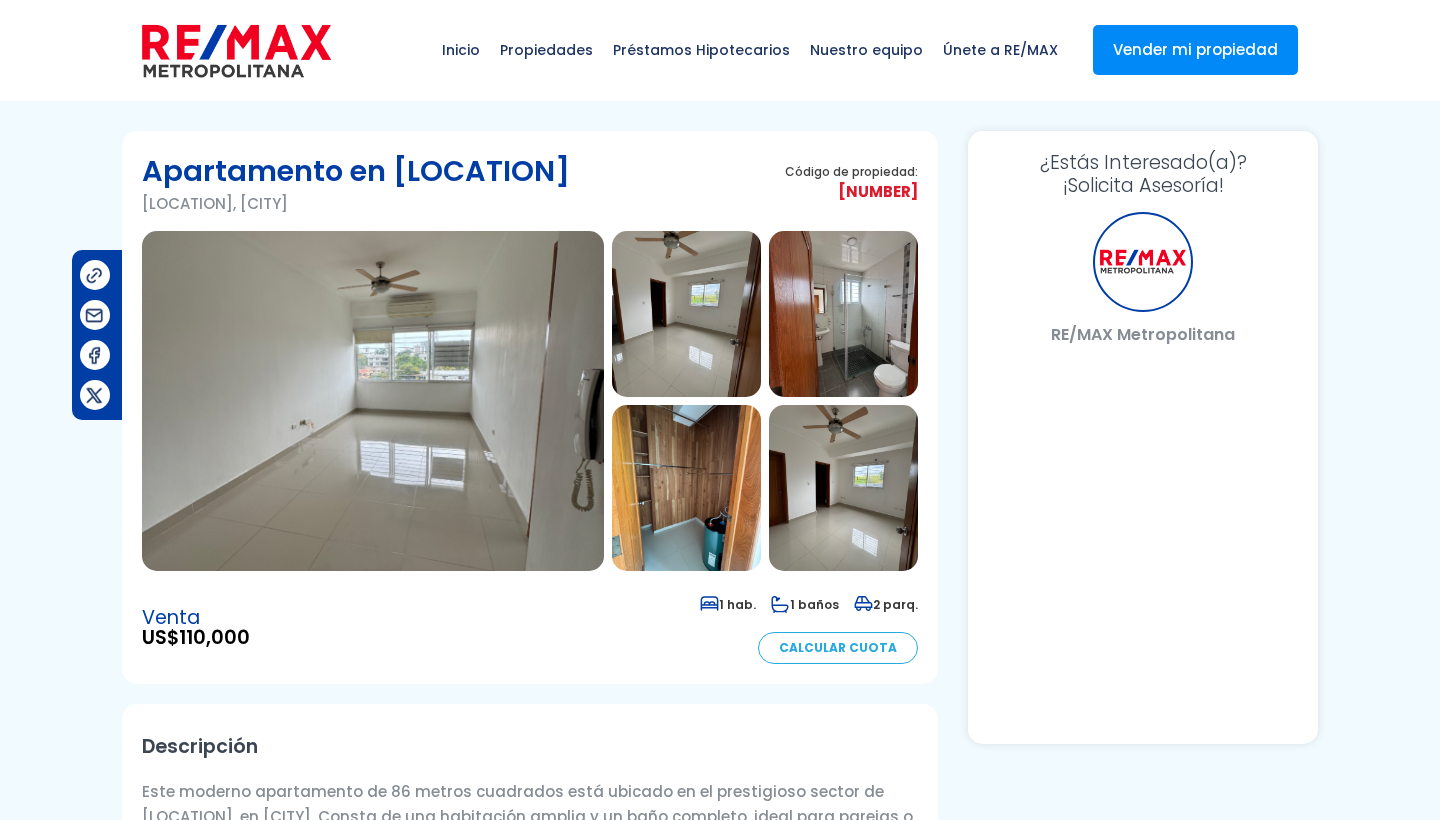scroll, scrollTop: 0, scrollLeft: 0, axis: both 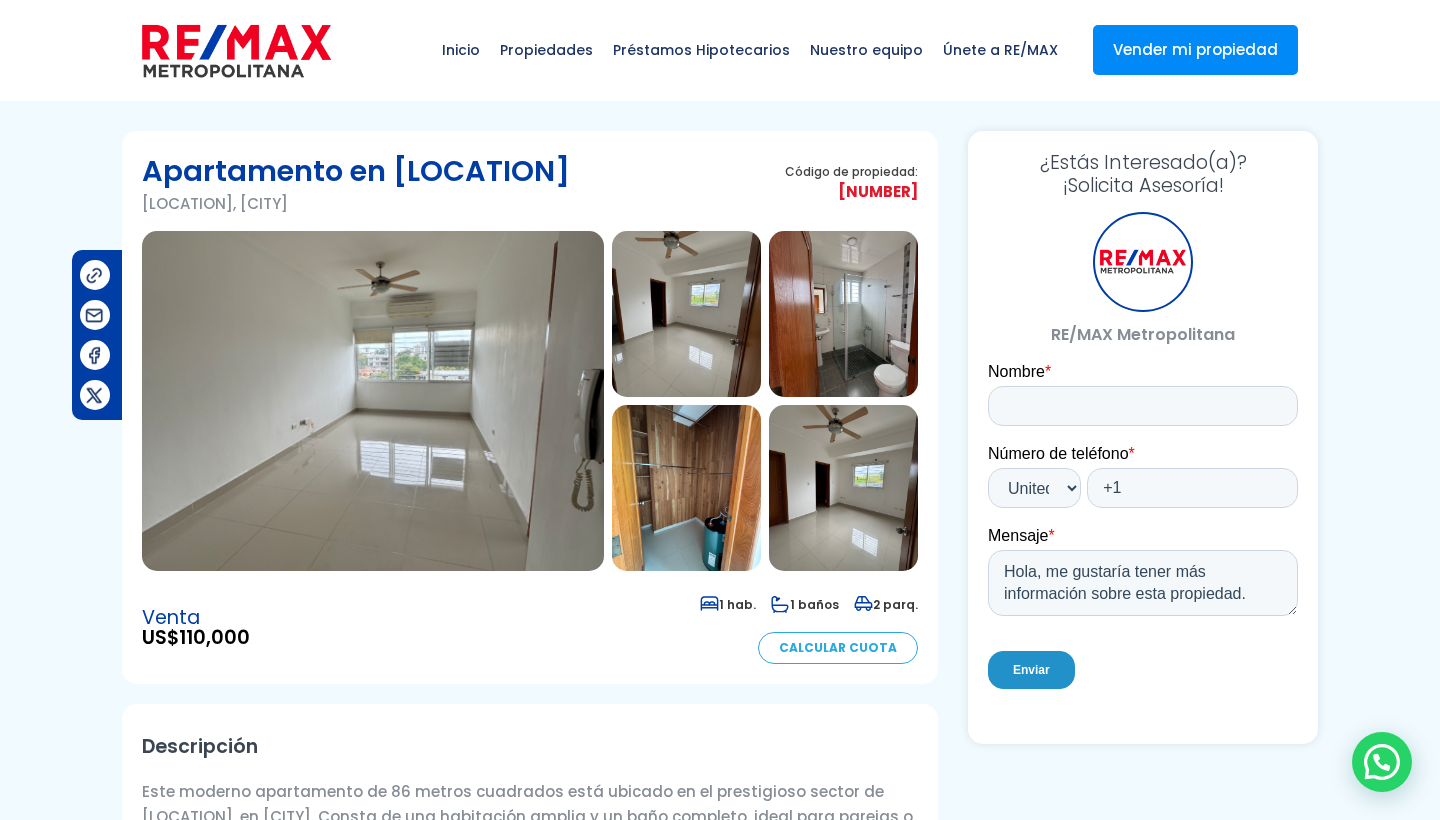 click at bounding box center [373, 401] 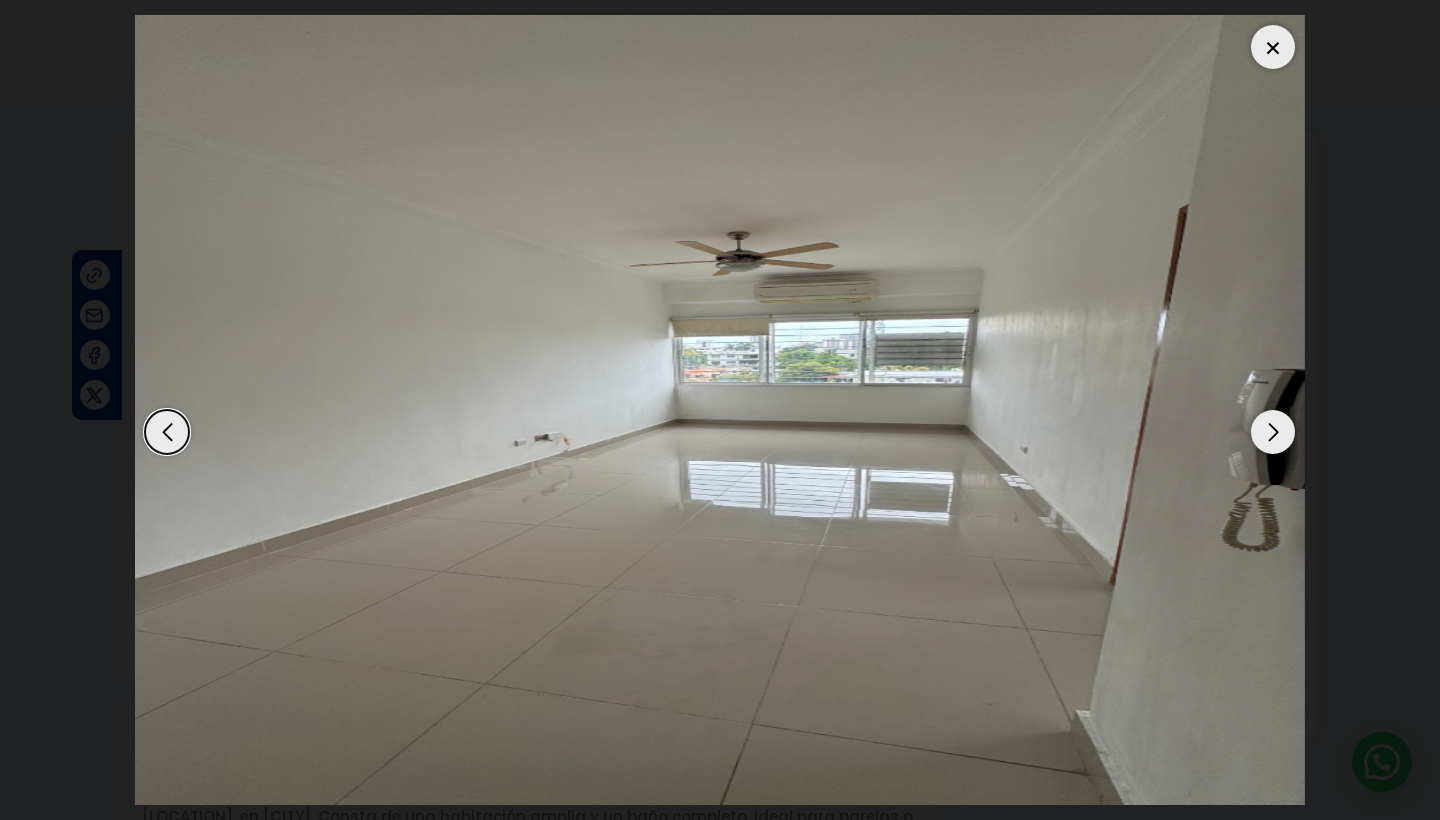 click at bounding box center (1273, 432) 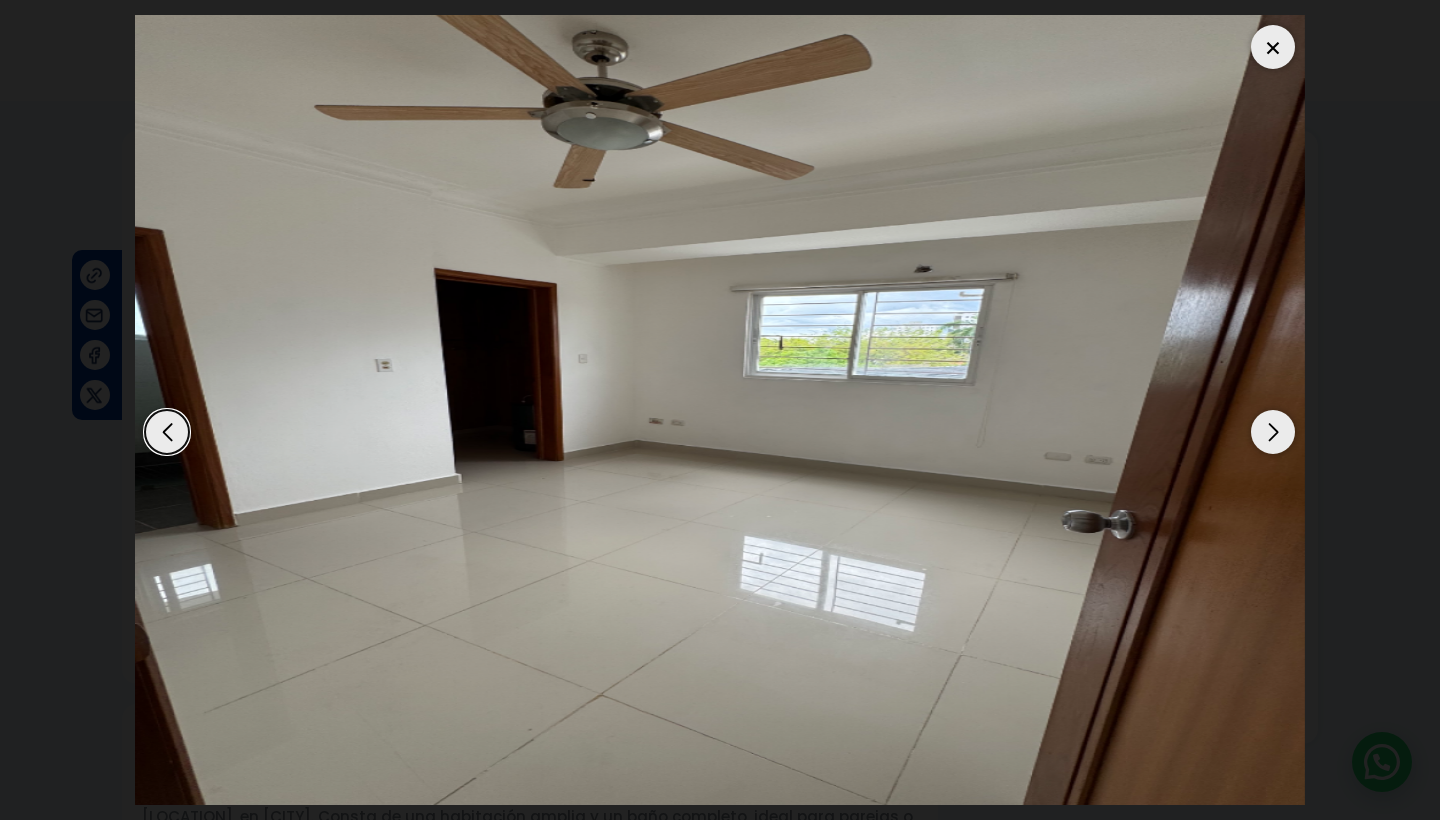 click at bounding box center (1273, 432) 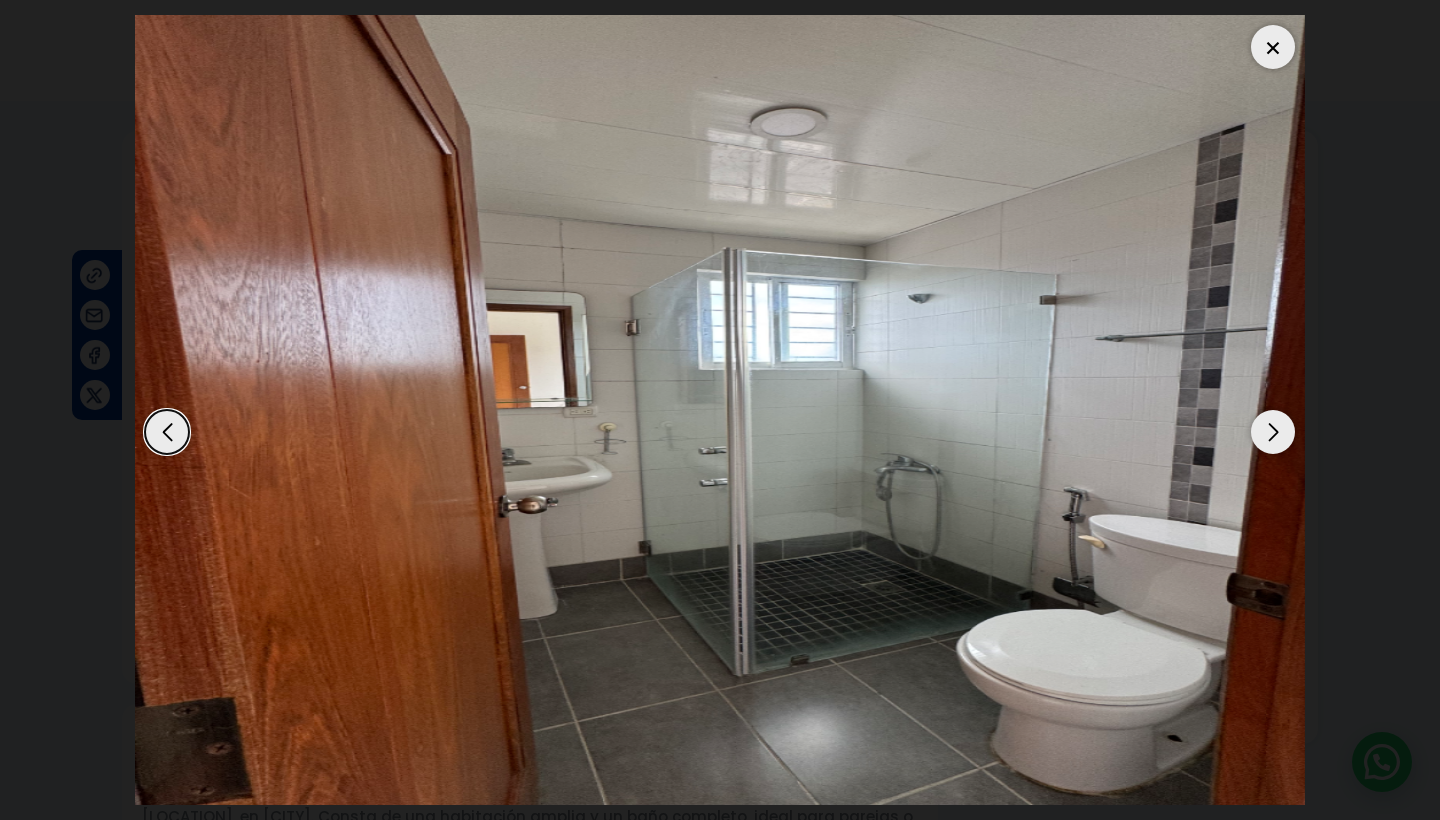 click at bounding box center (1273, 432) 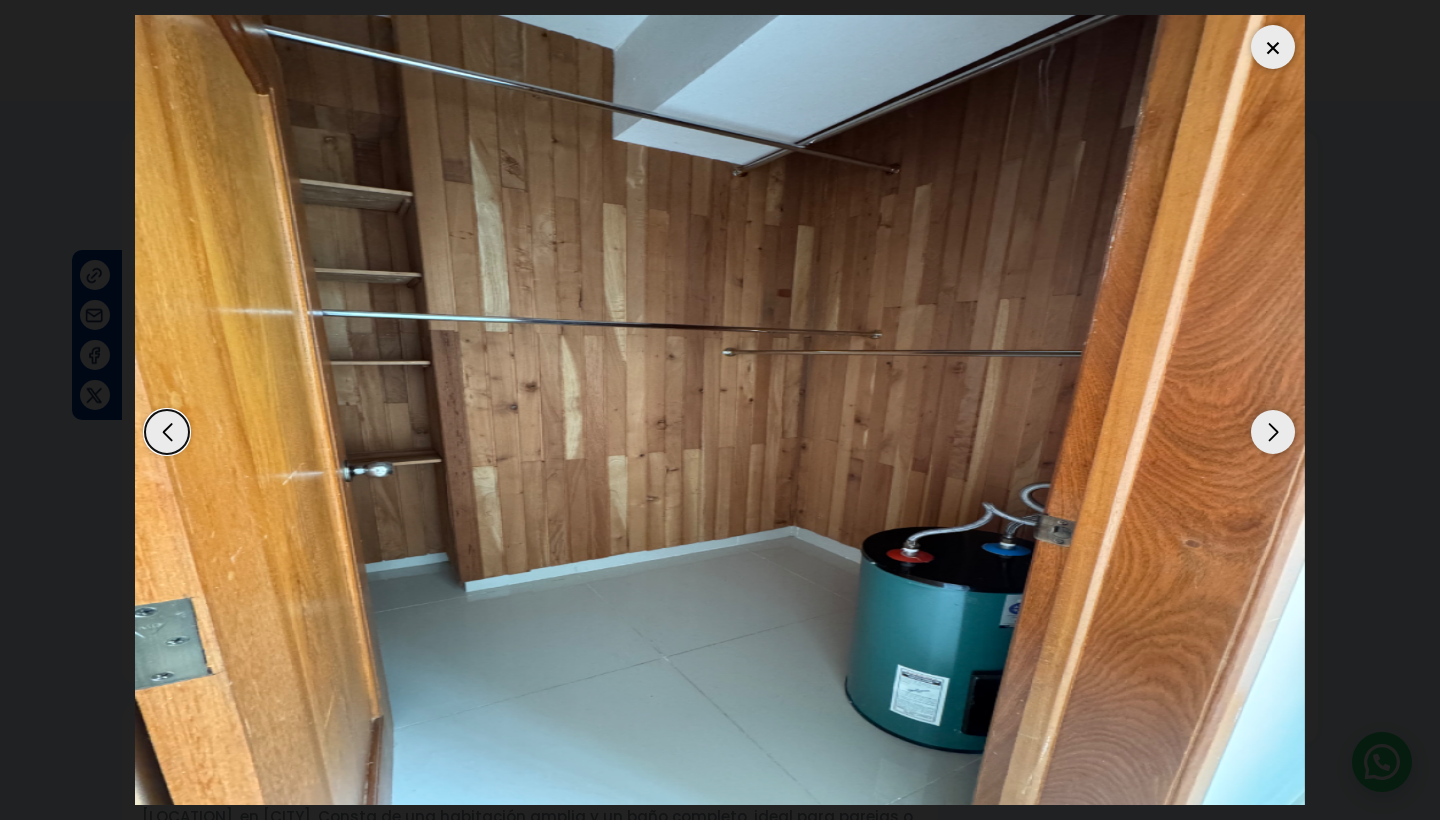 click at bounding box center [1273, 432] 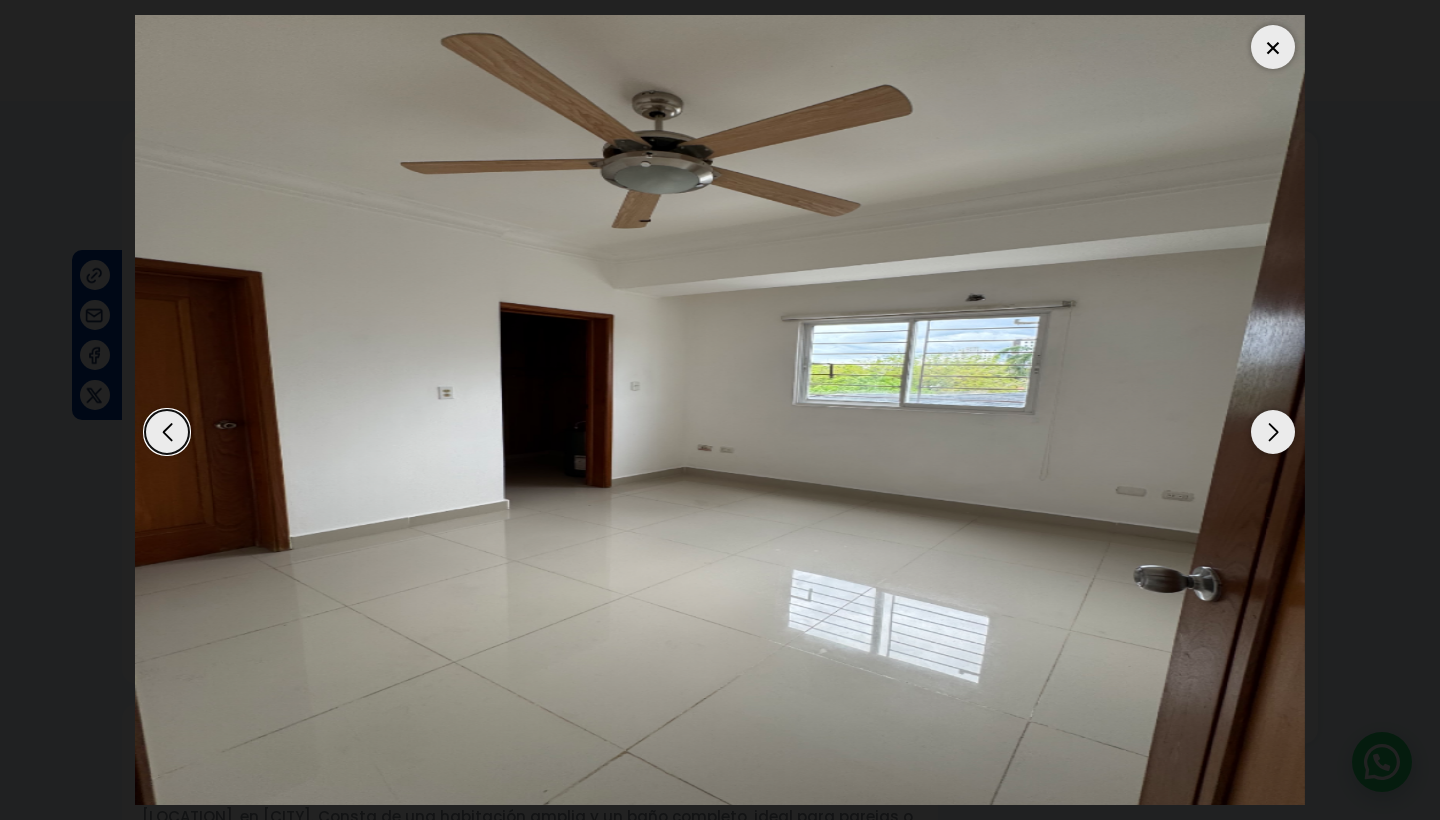 click at bounding box center (1273, 432) 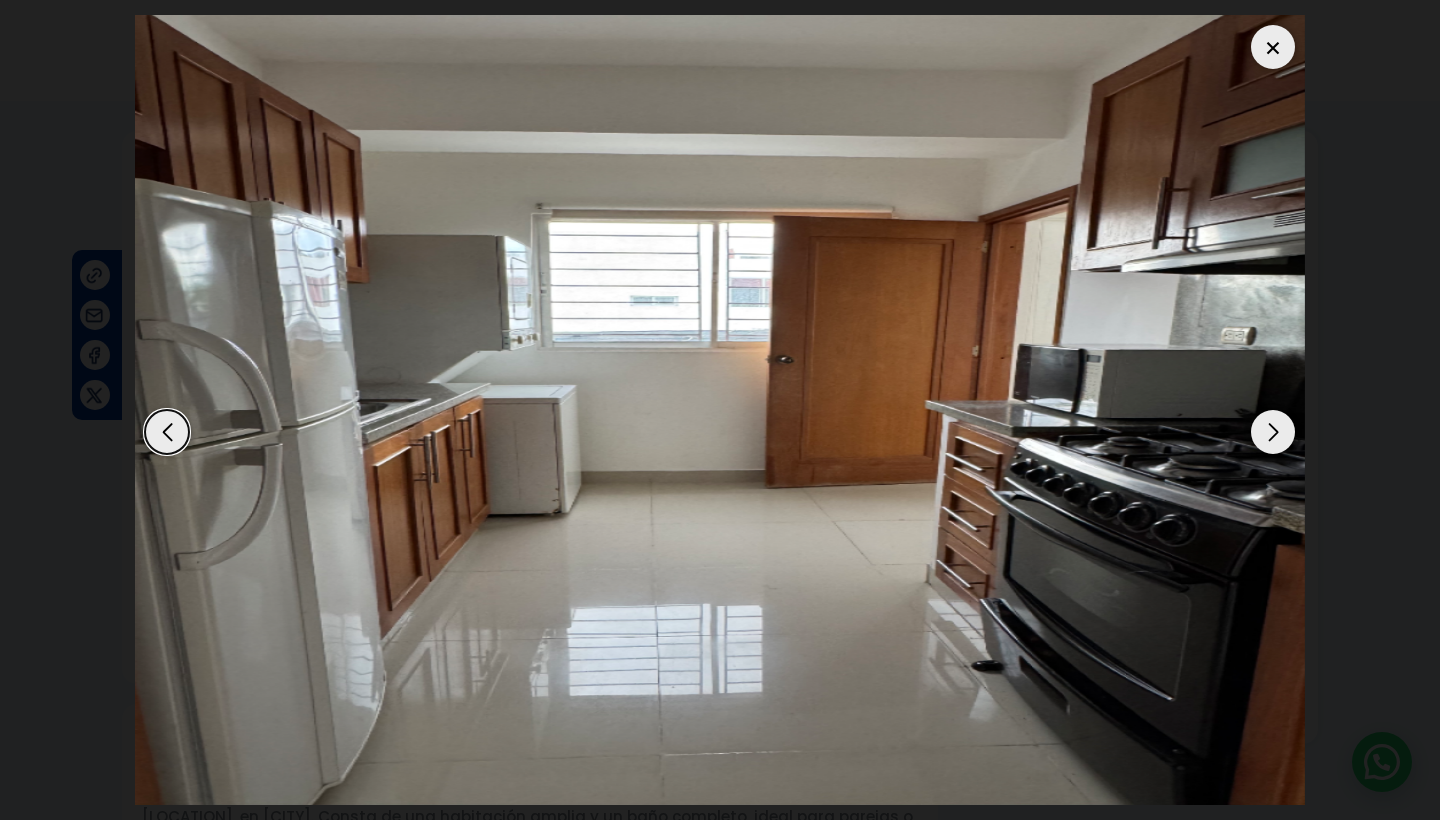 click at bounding box center [1273, 432] 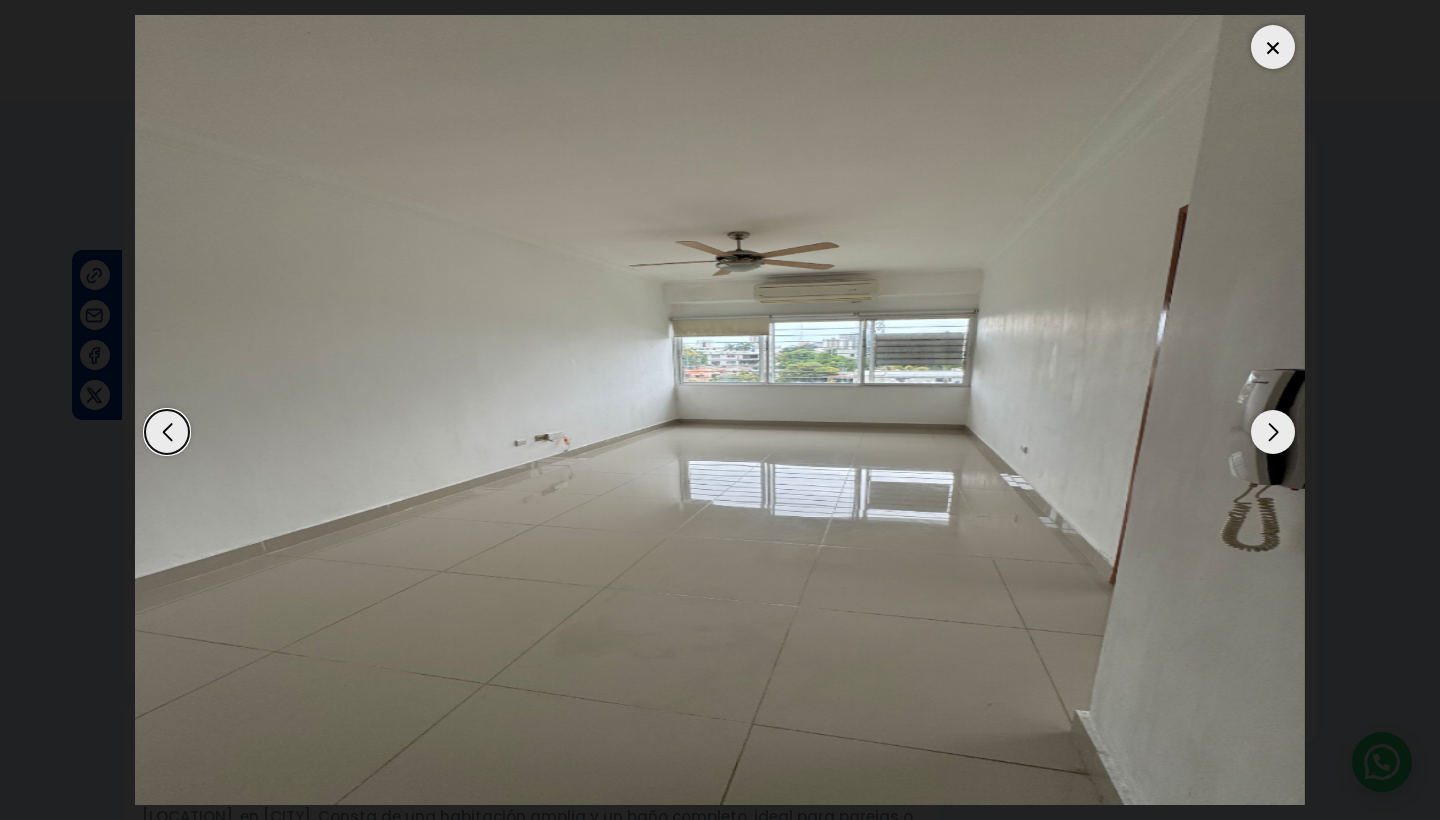 click at bounding box center (1273, 432) 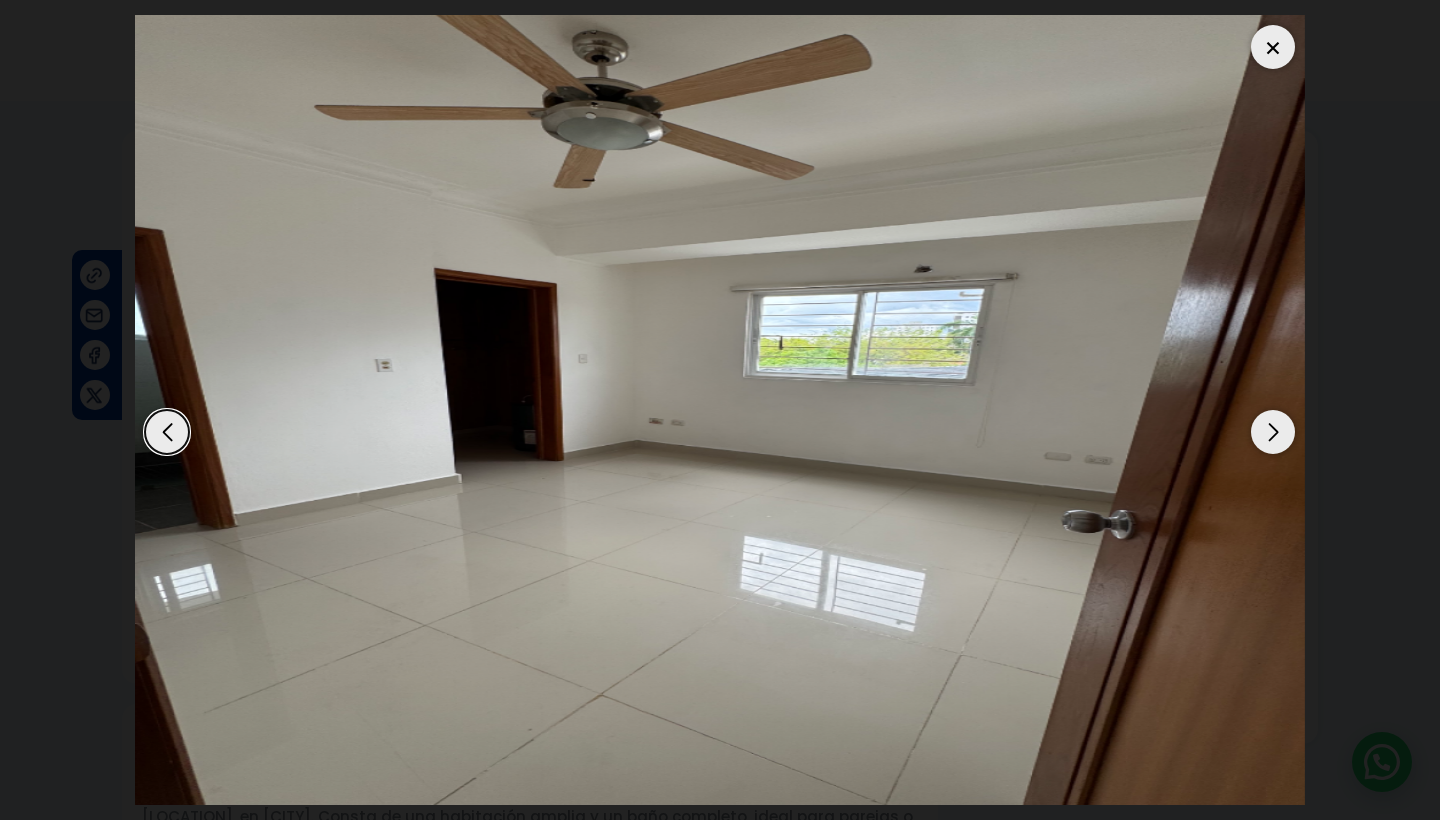 click at bounding box center [1273, 432] 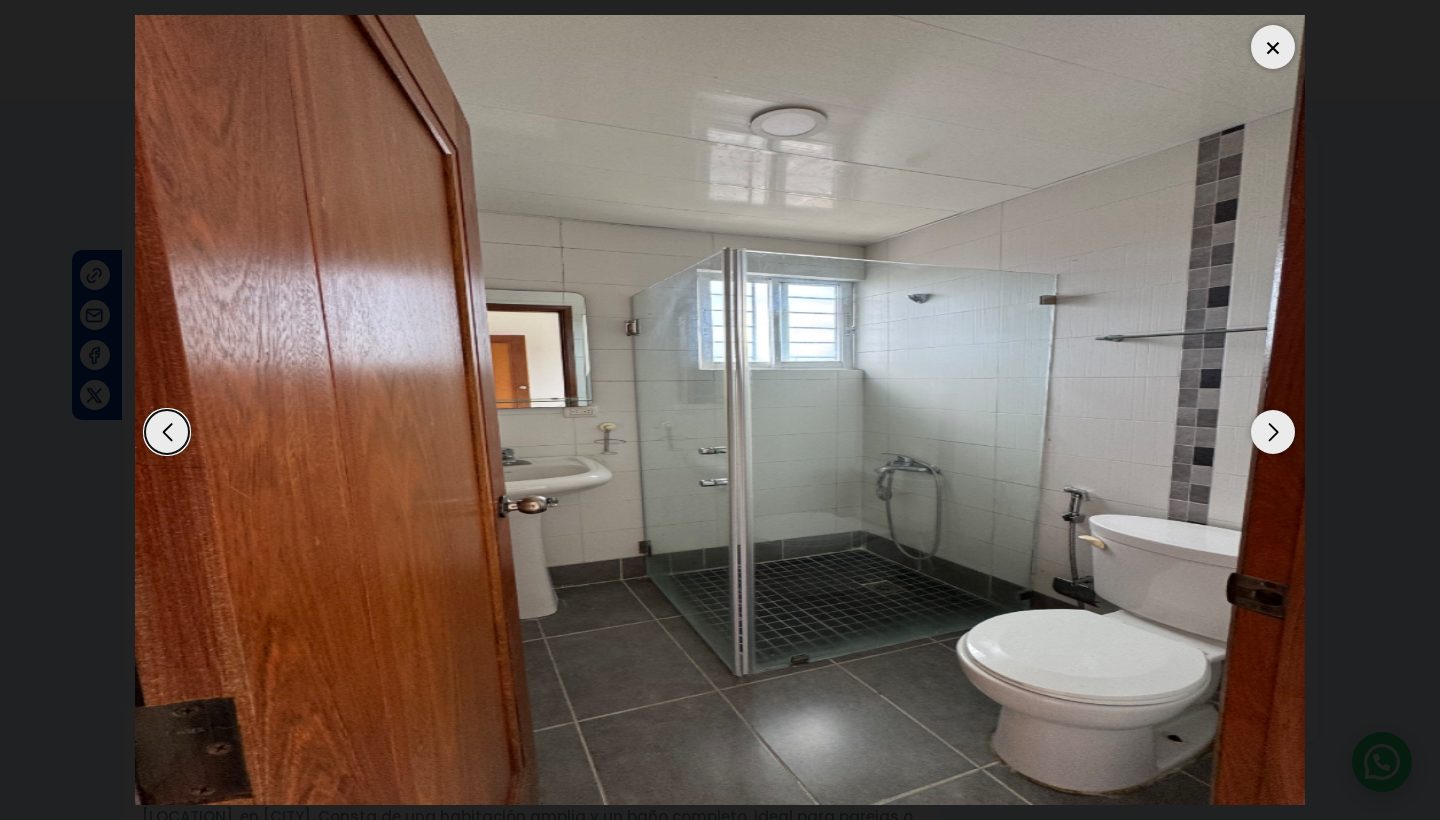 click at bounding box center [1273, 432] 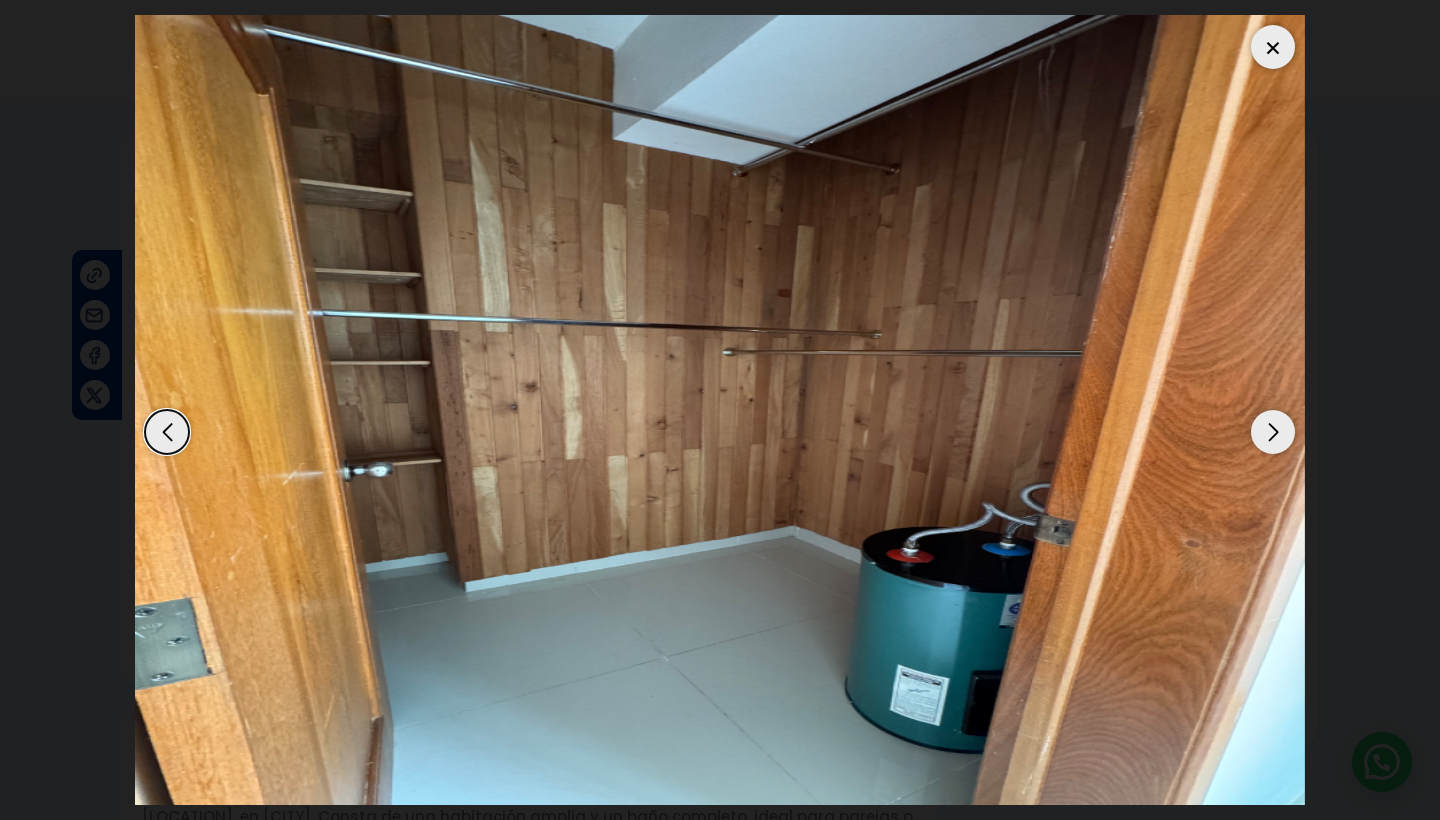 click at bounding box center [1273, 432] 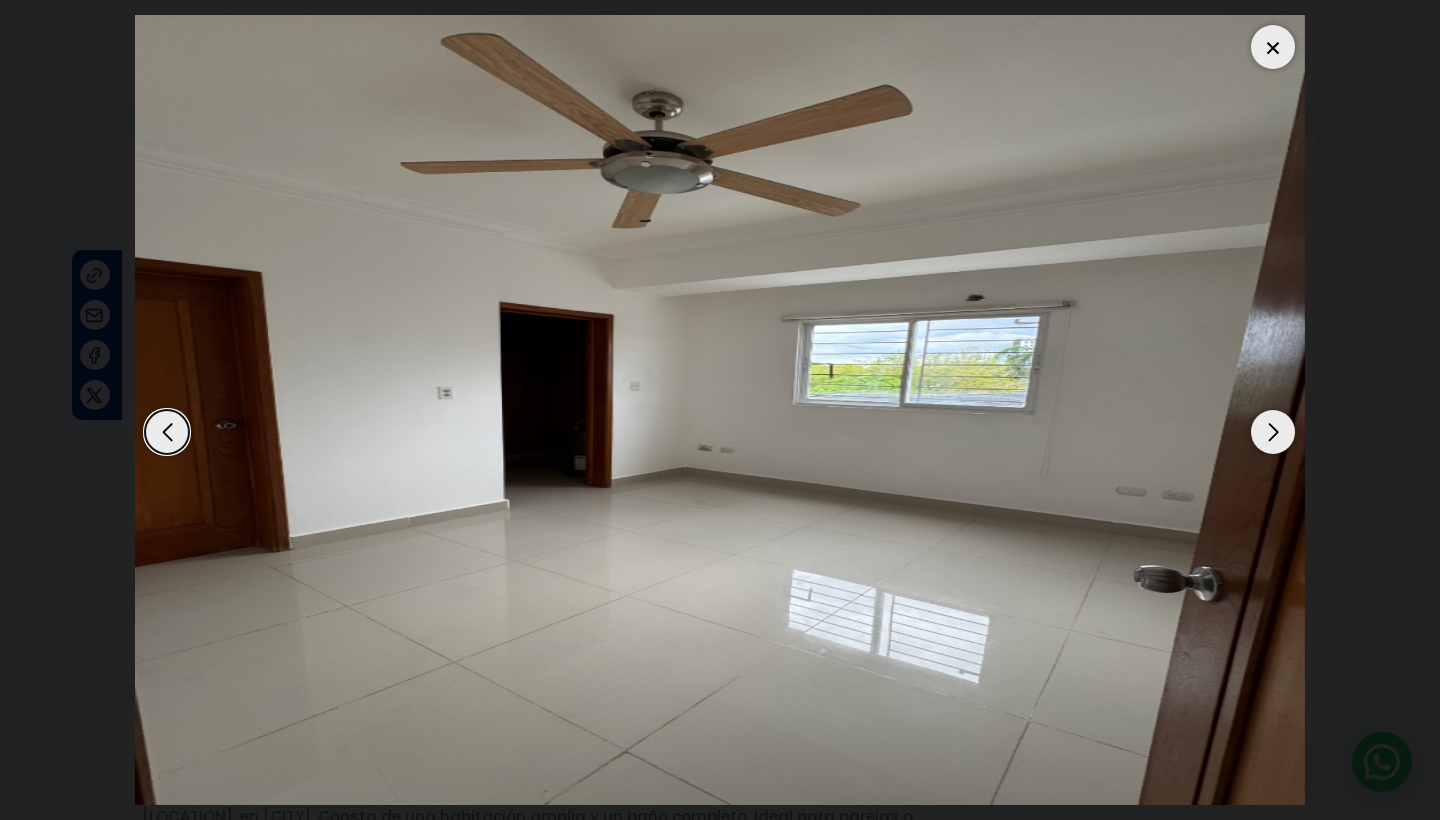 click at bounding box center [1273, 47] 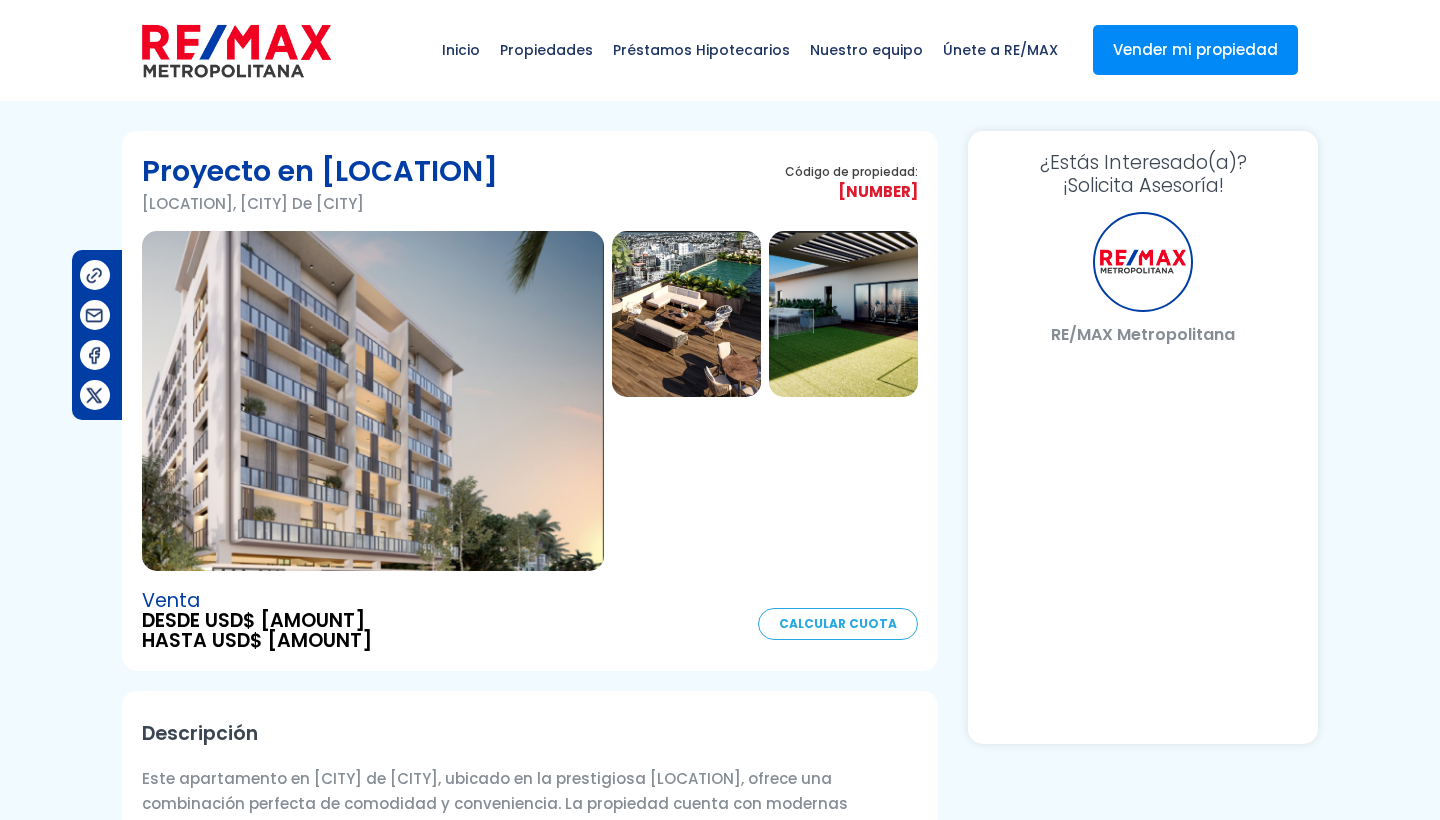 scroll, scrollTop: 0, scrollLeft: 0, axis: both 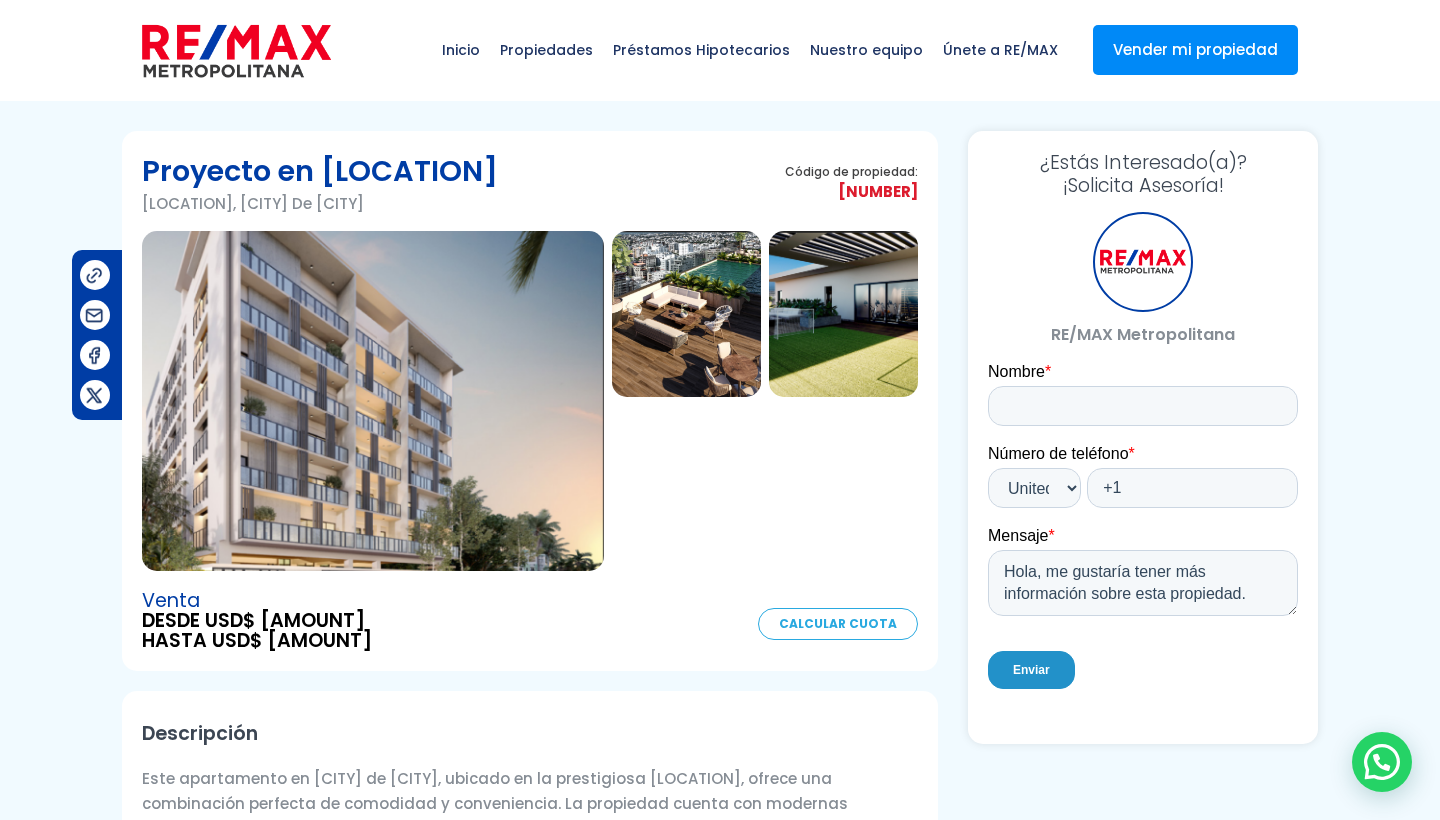 click at bounding box center [373, 401] 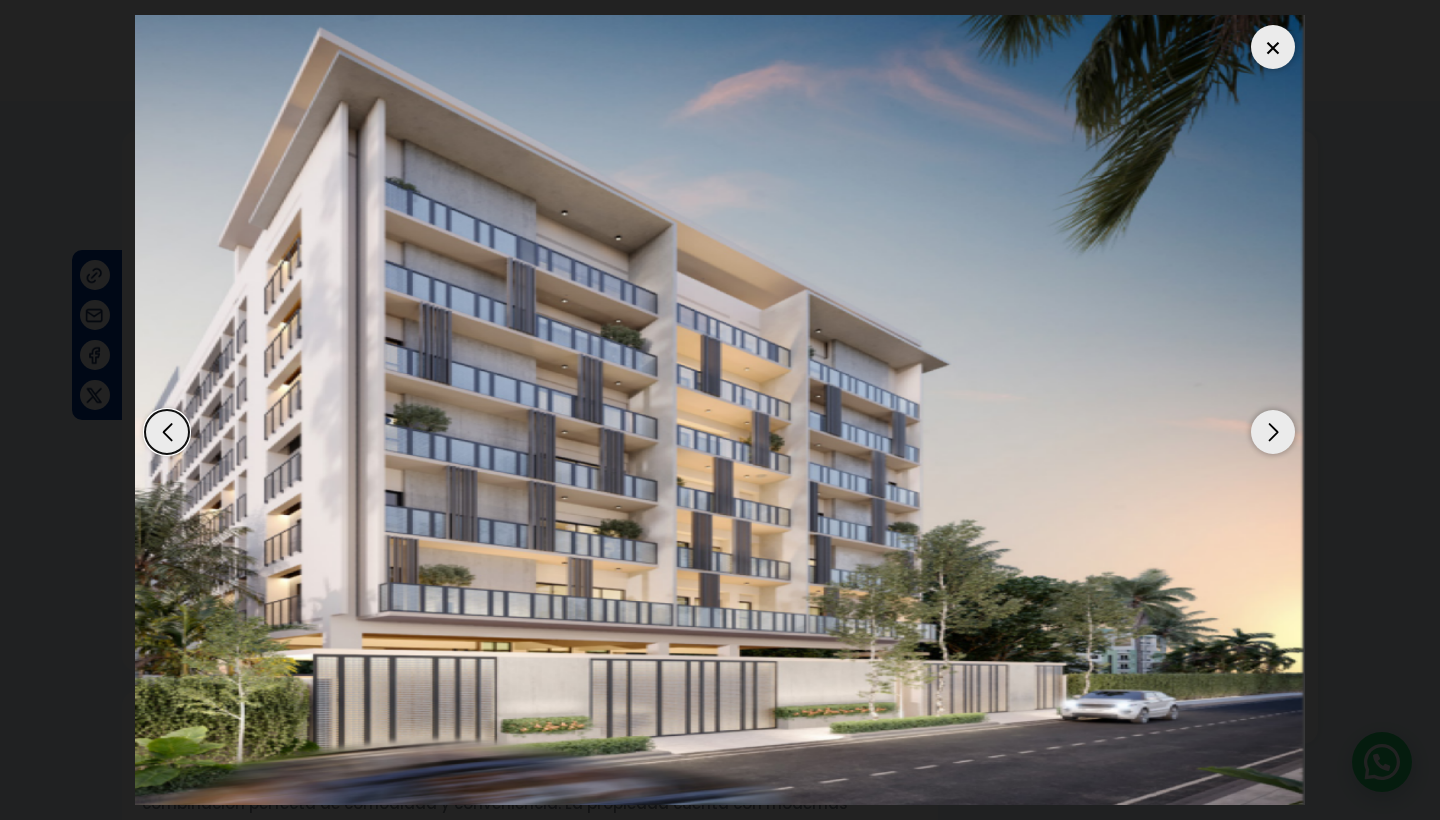 click at bounding box center [1273, 432] 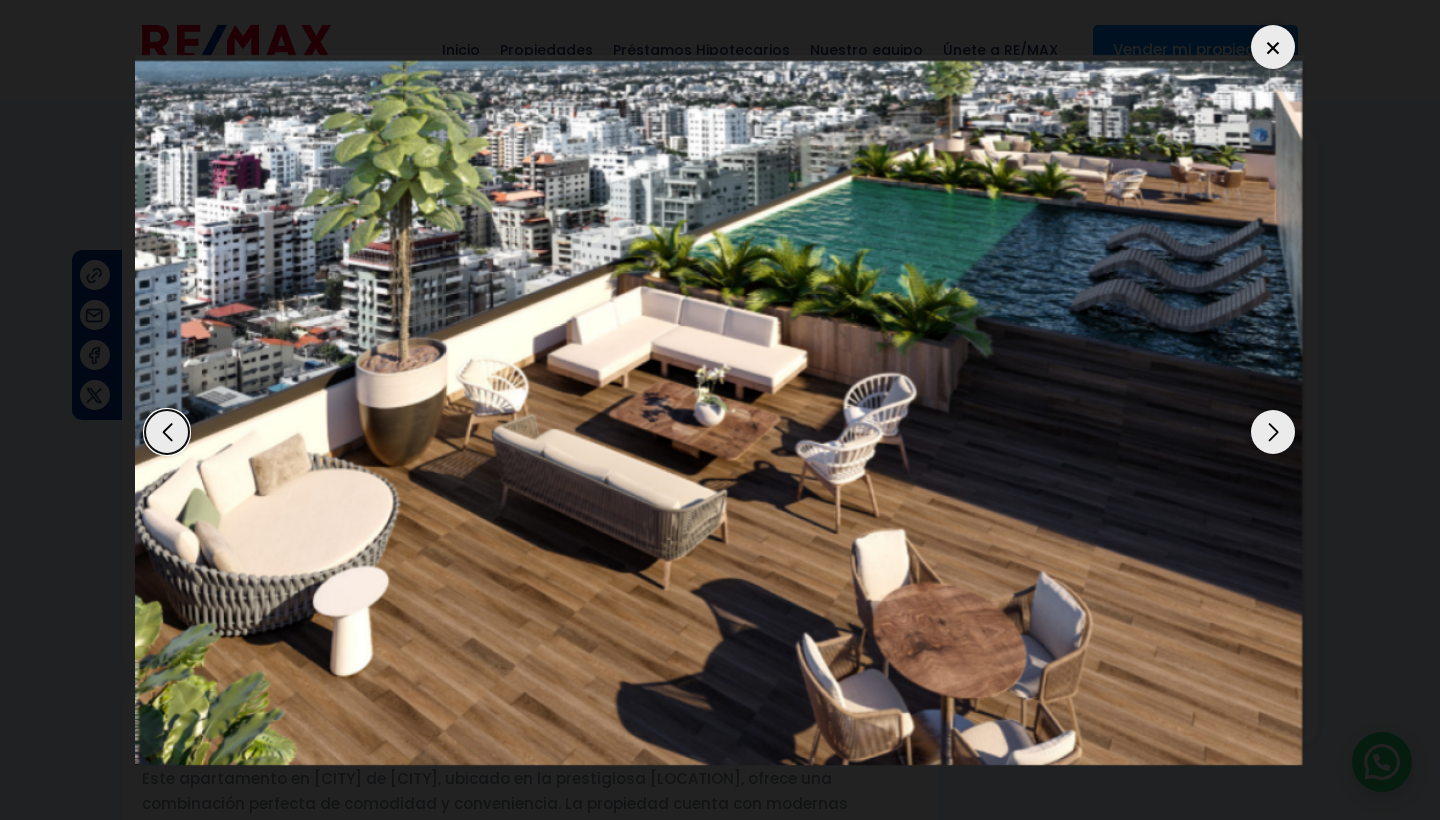 click at bounding box center [1273, 432] 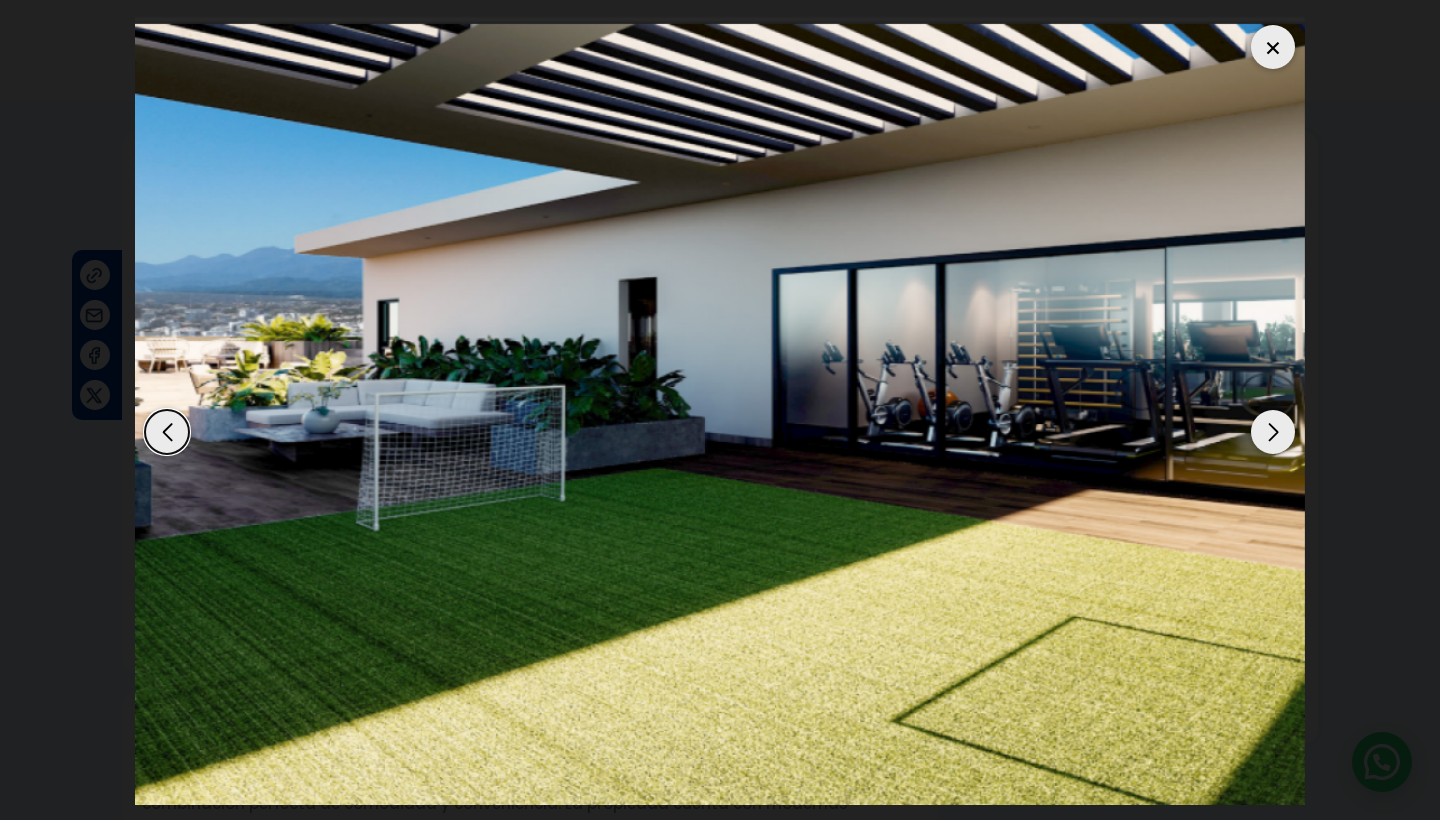 click at bounding box center [1273, 432] 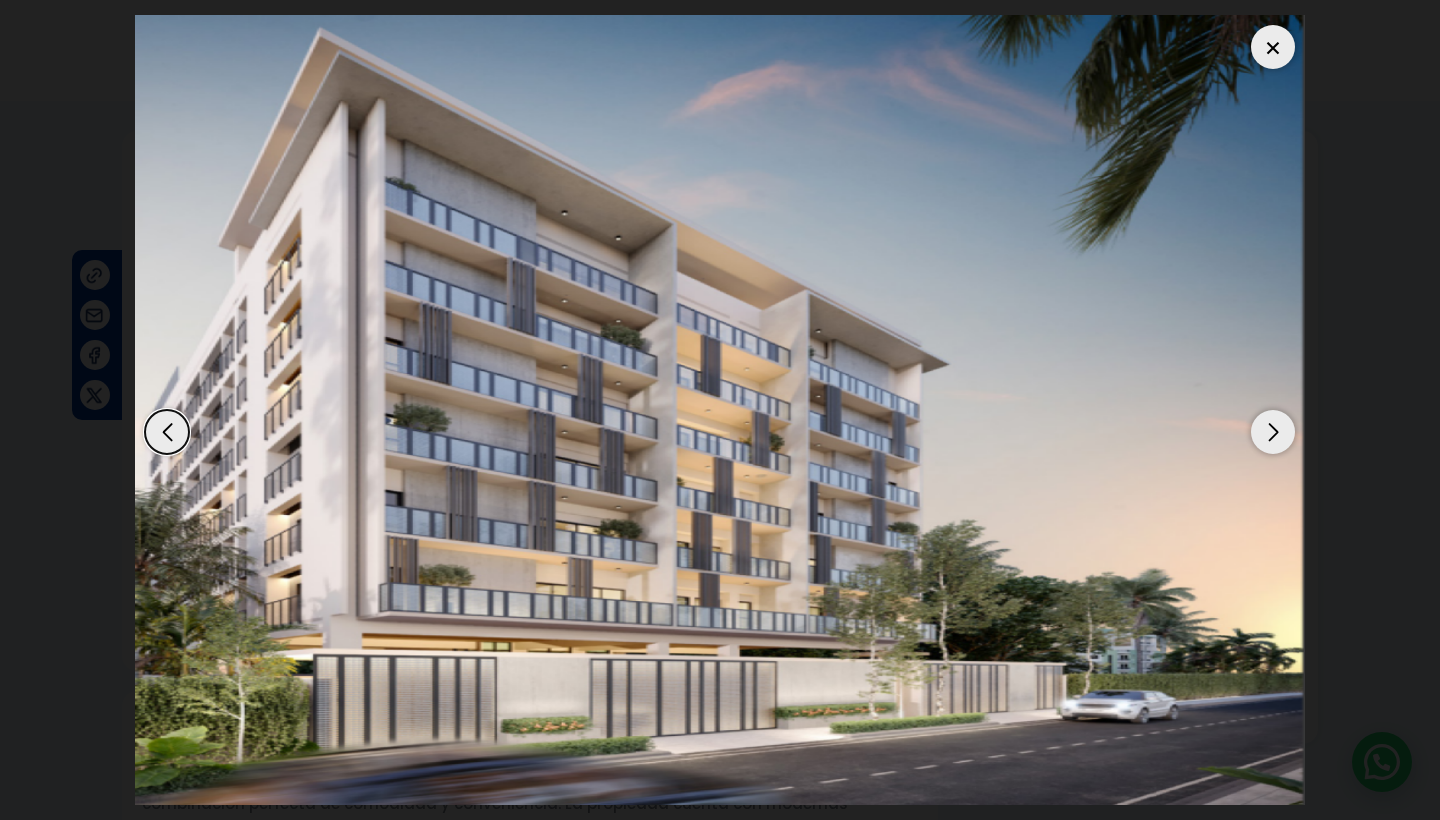 click at bounding box center (1273, 432) 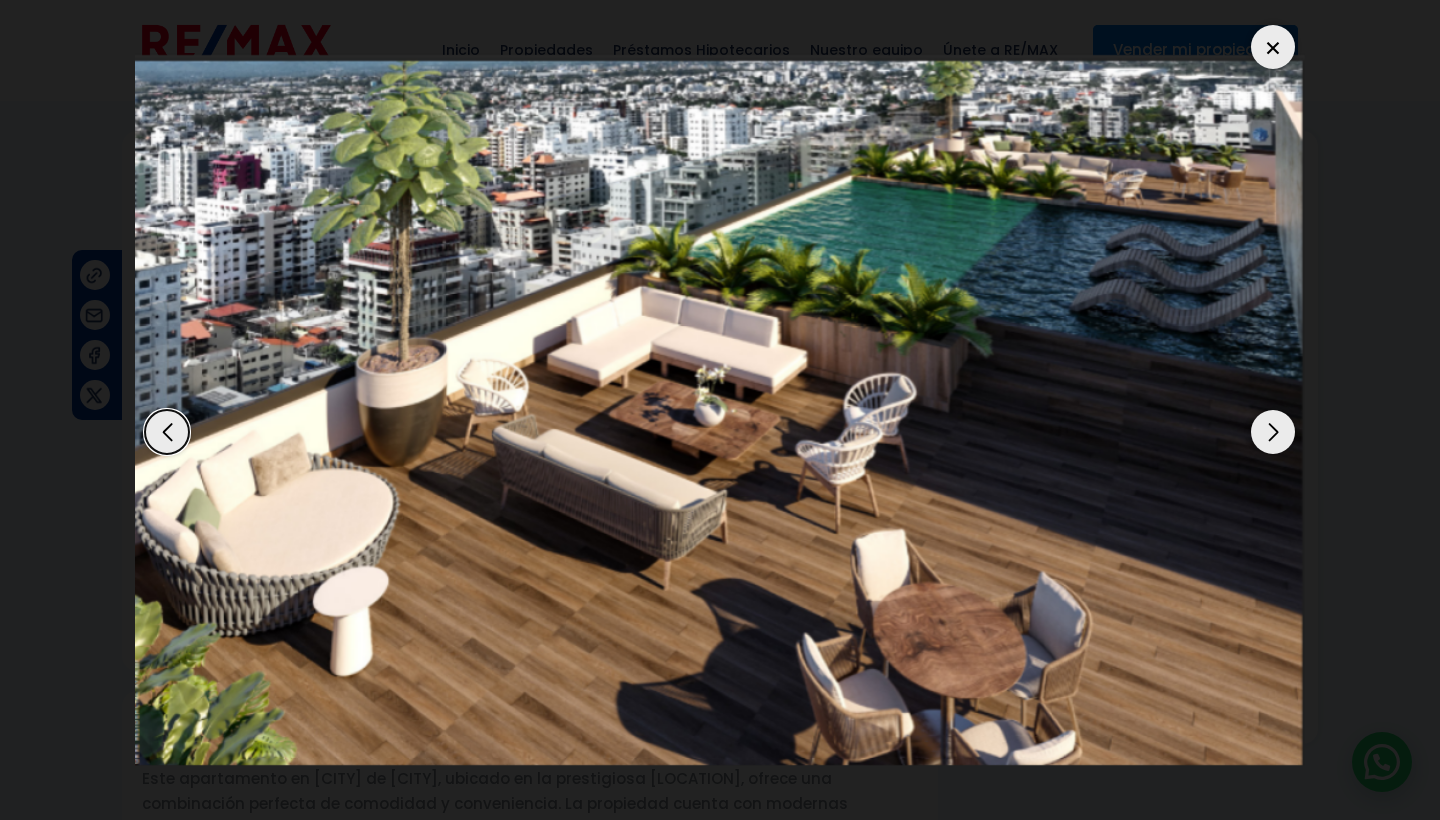 click at bounding box center (1273, 47) 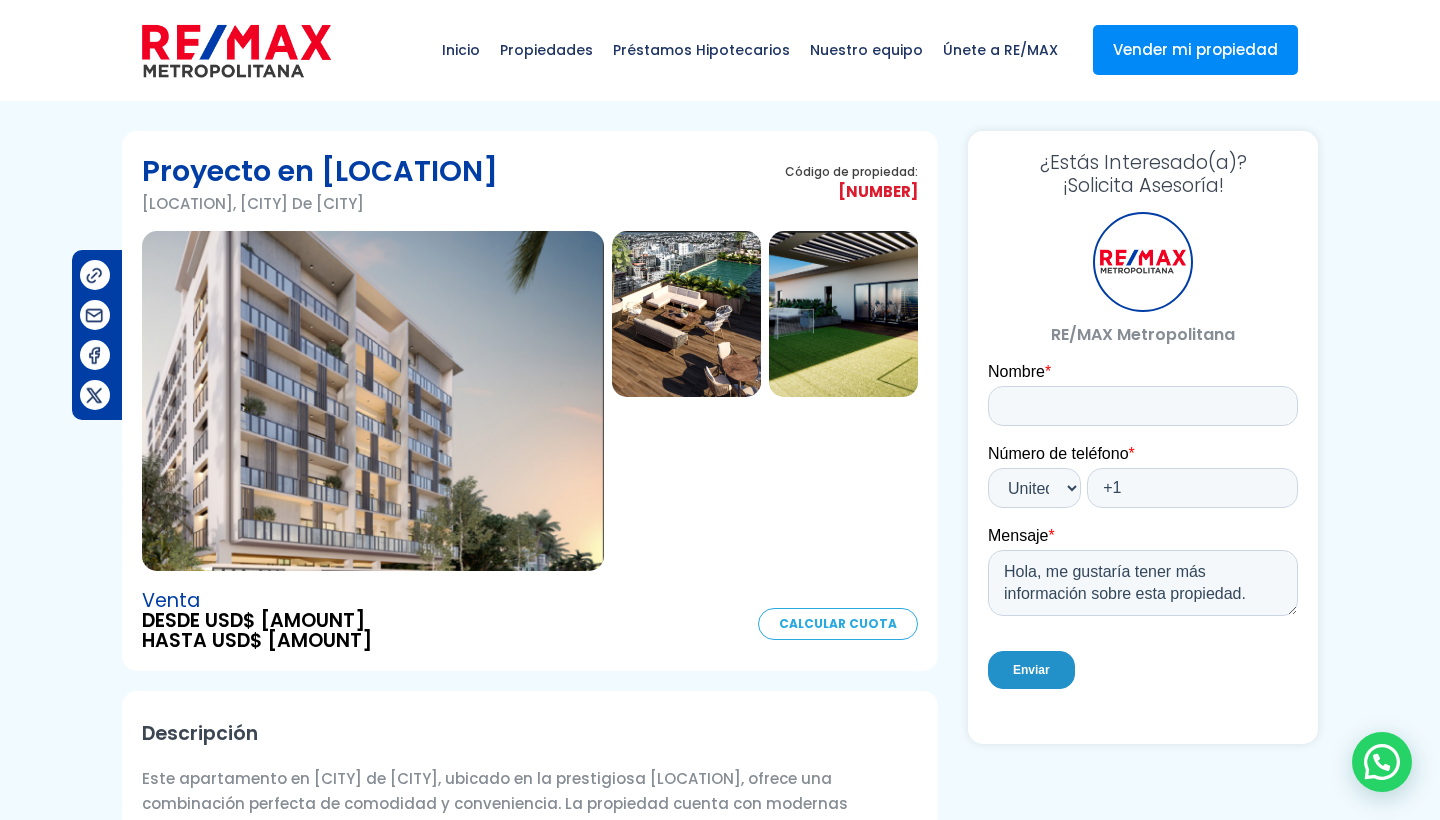 scroll, scrollTop: 0, scrollLeft: 0, axis: both 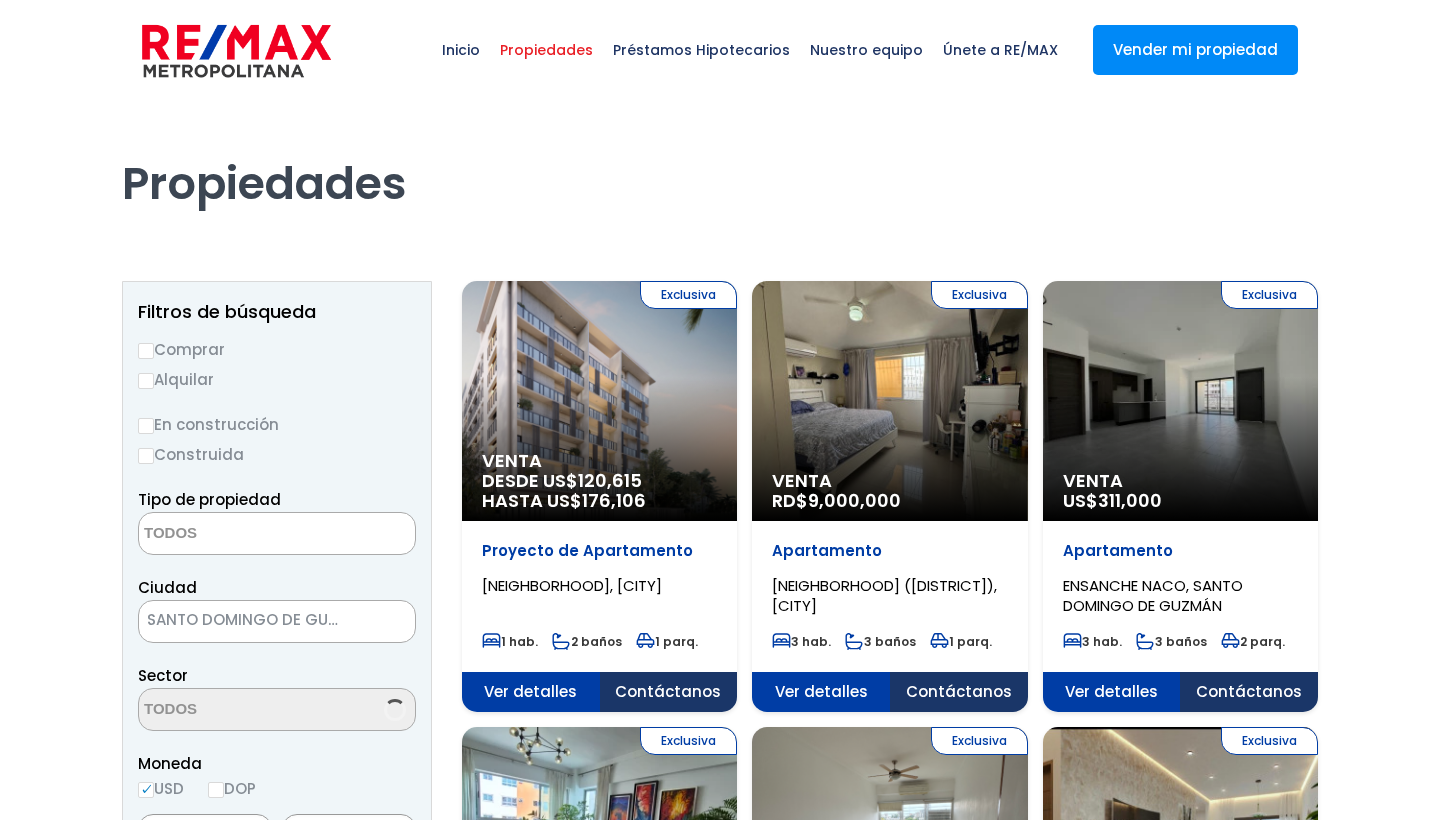 select 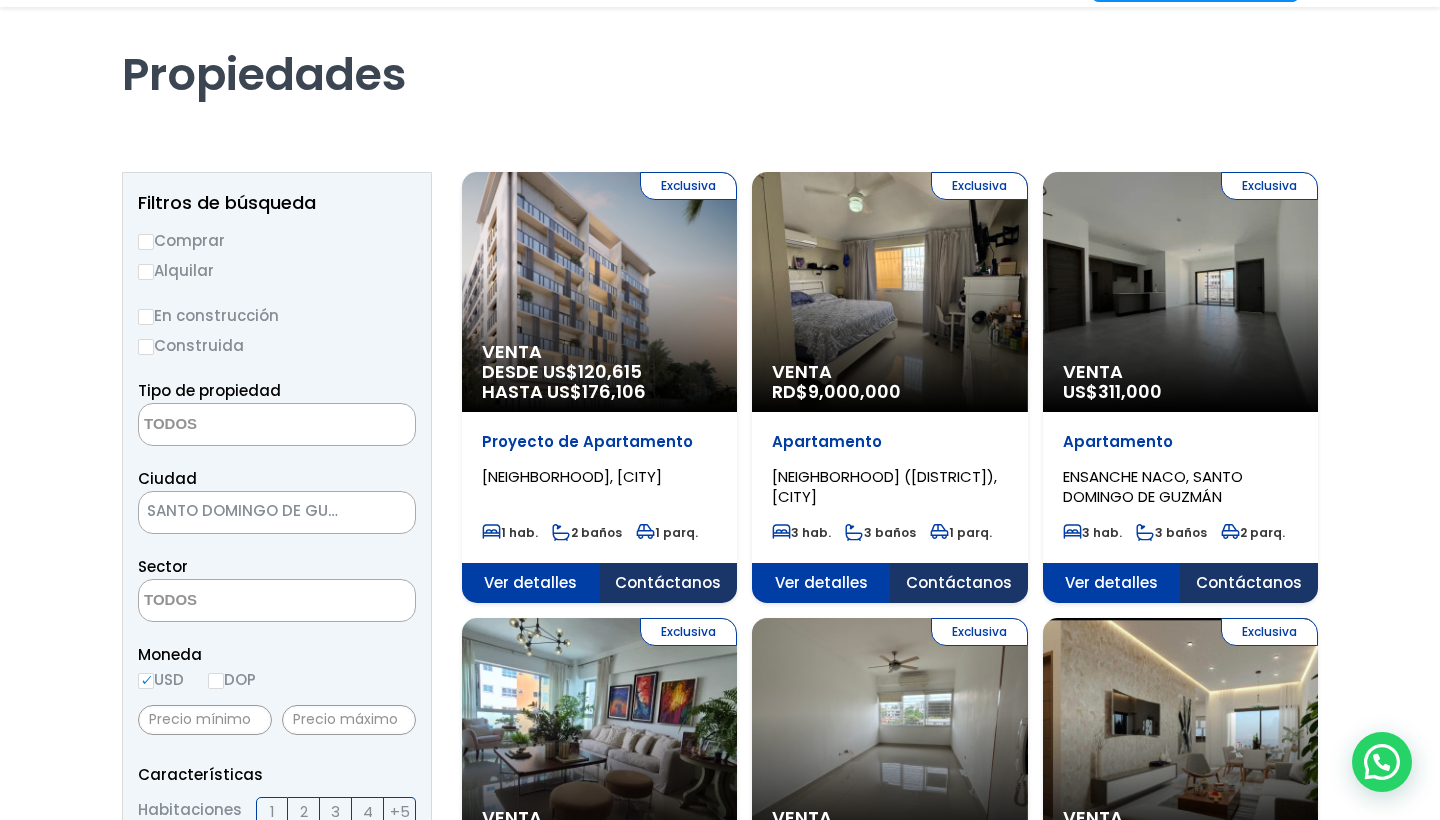 scroll, scrollTop: 113, scrollLeft: 0, axis: vertical 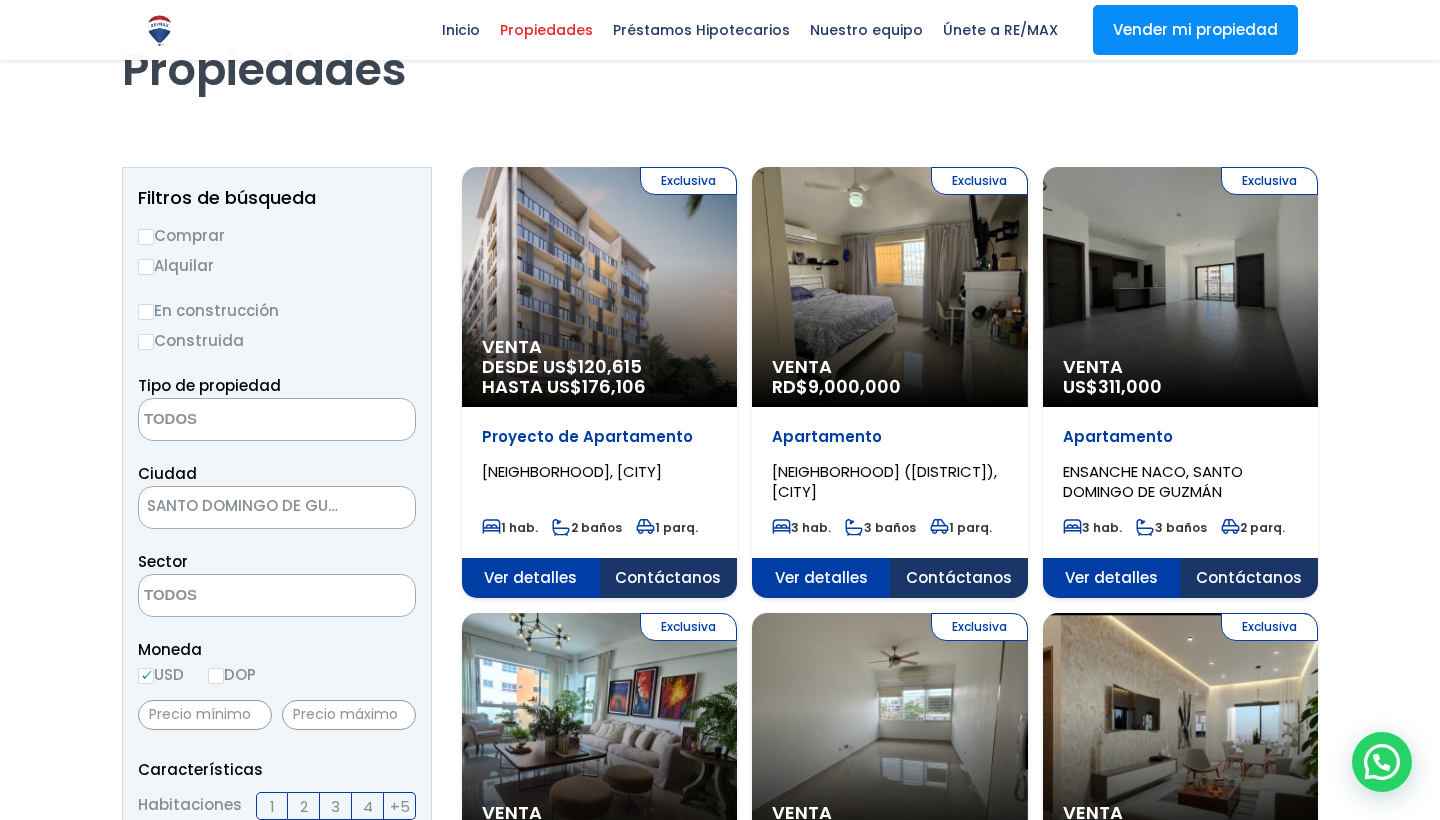 click on "Ver detalles" at bounding box center (531, 578) 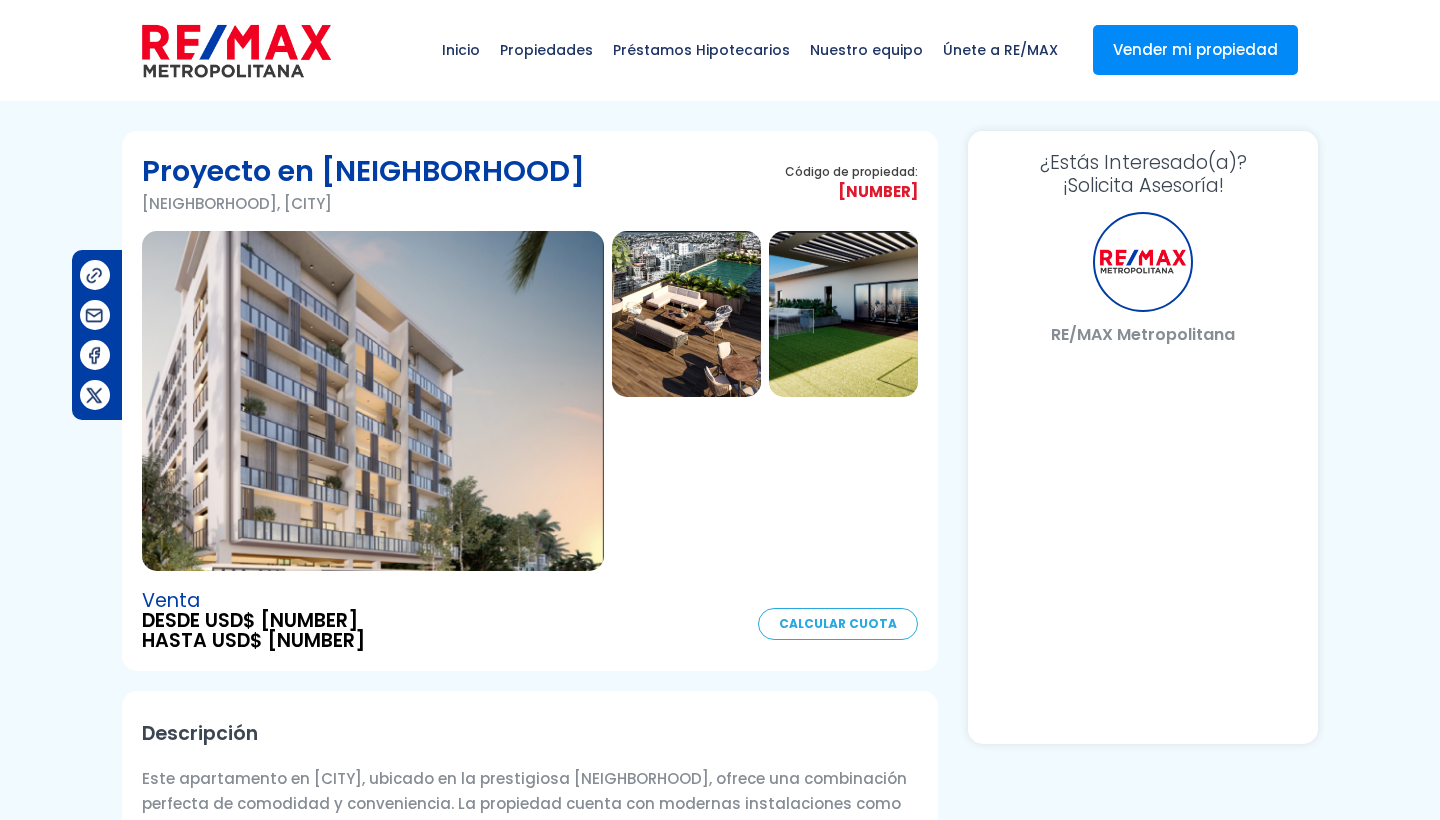 scroll, scrollTop: 0, scrollLeft: 0, axis: both 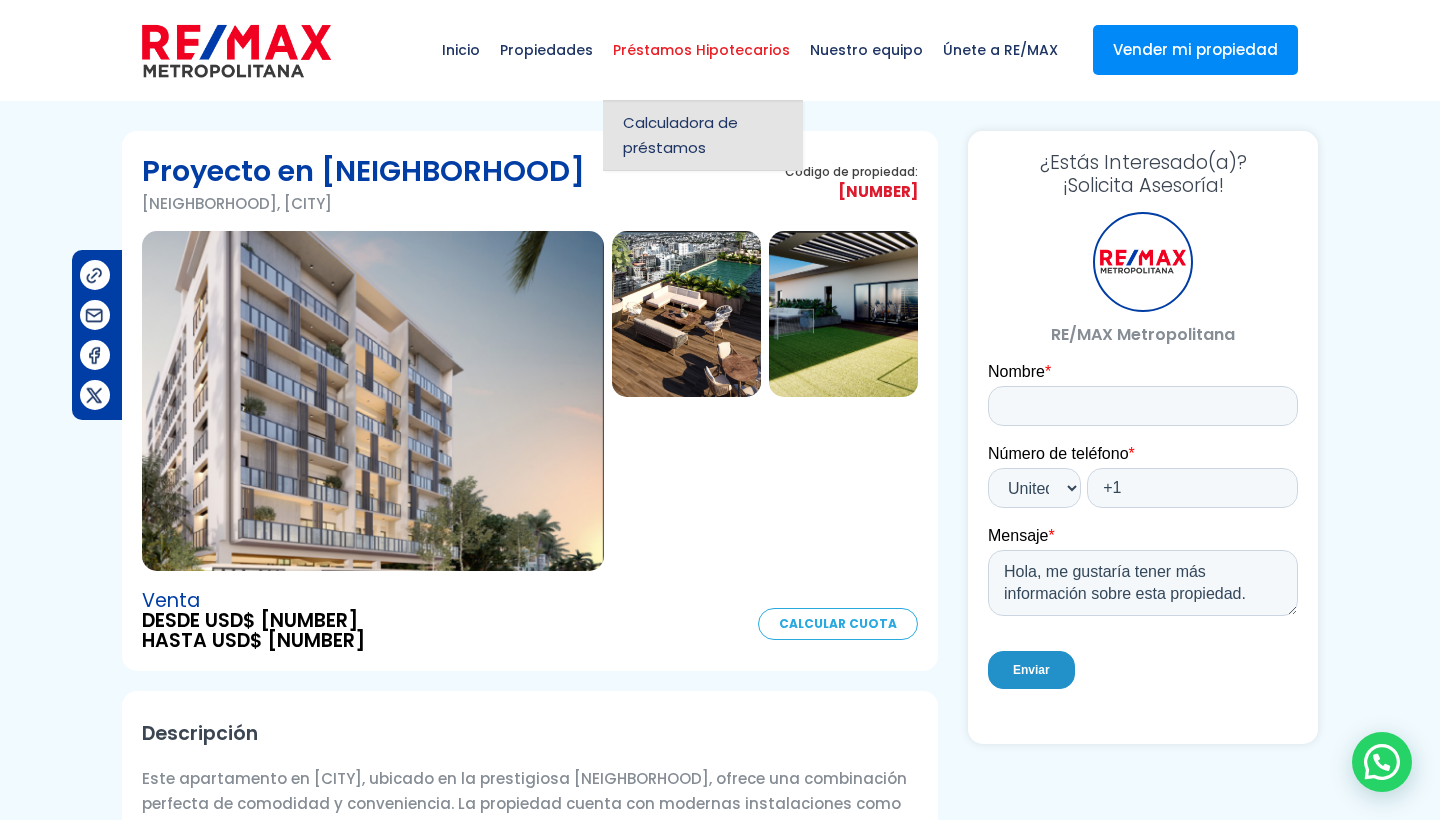 click on "Calculadora de préstamos" at bounding box center [703, 135] 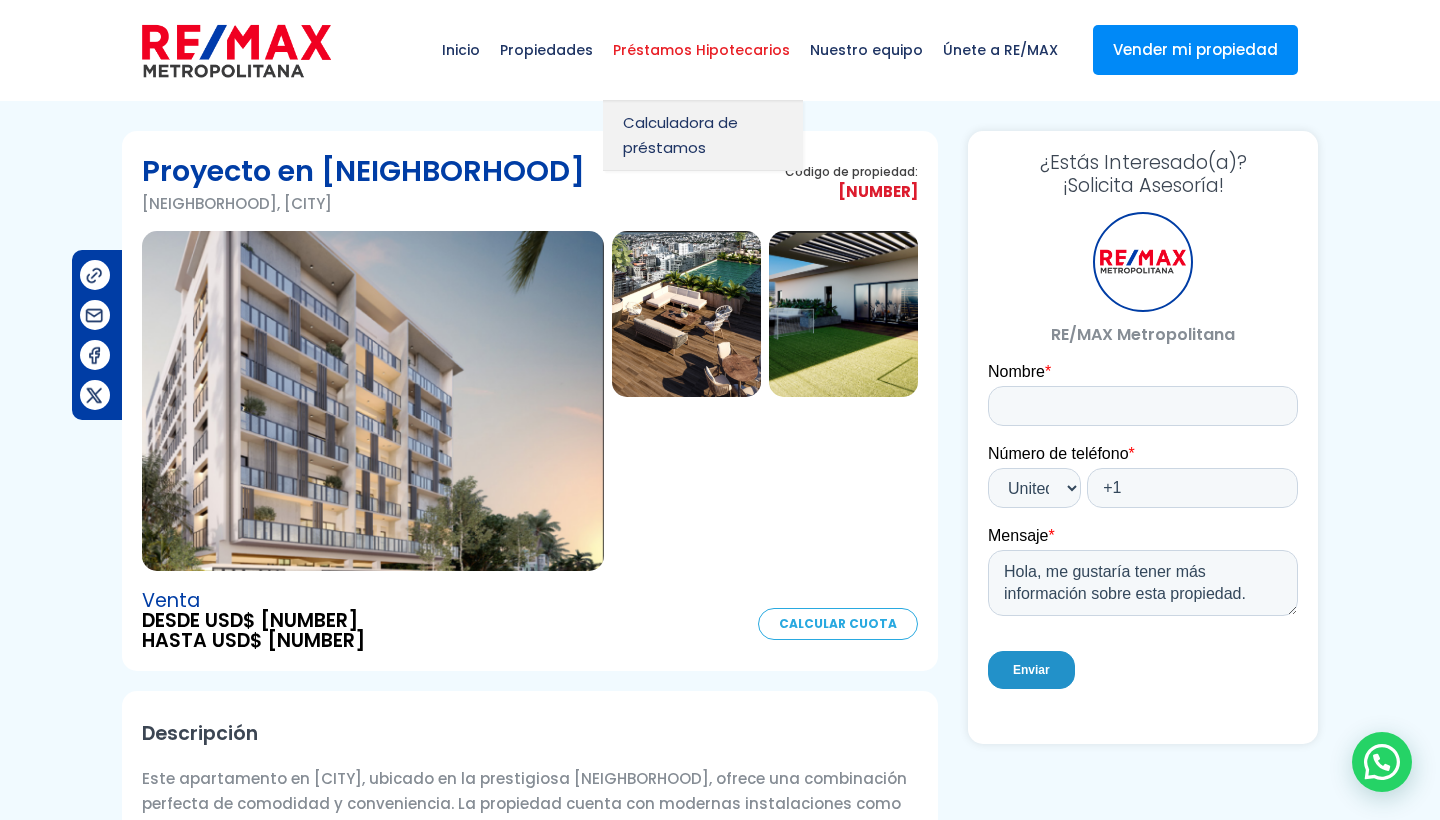 click on "Préstamos Hipotecarios" at bounding box center (701, 50) 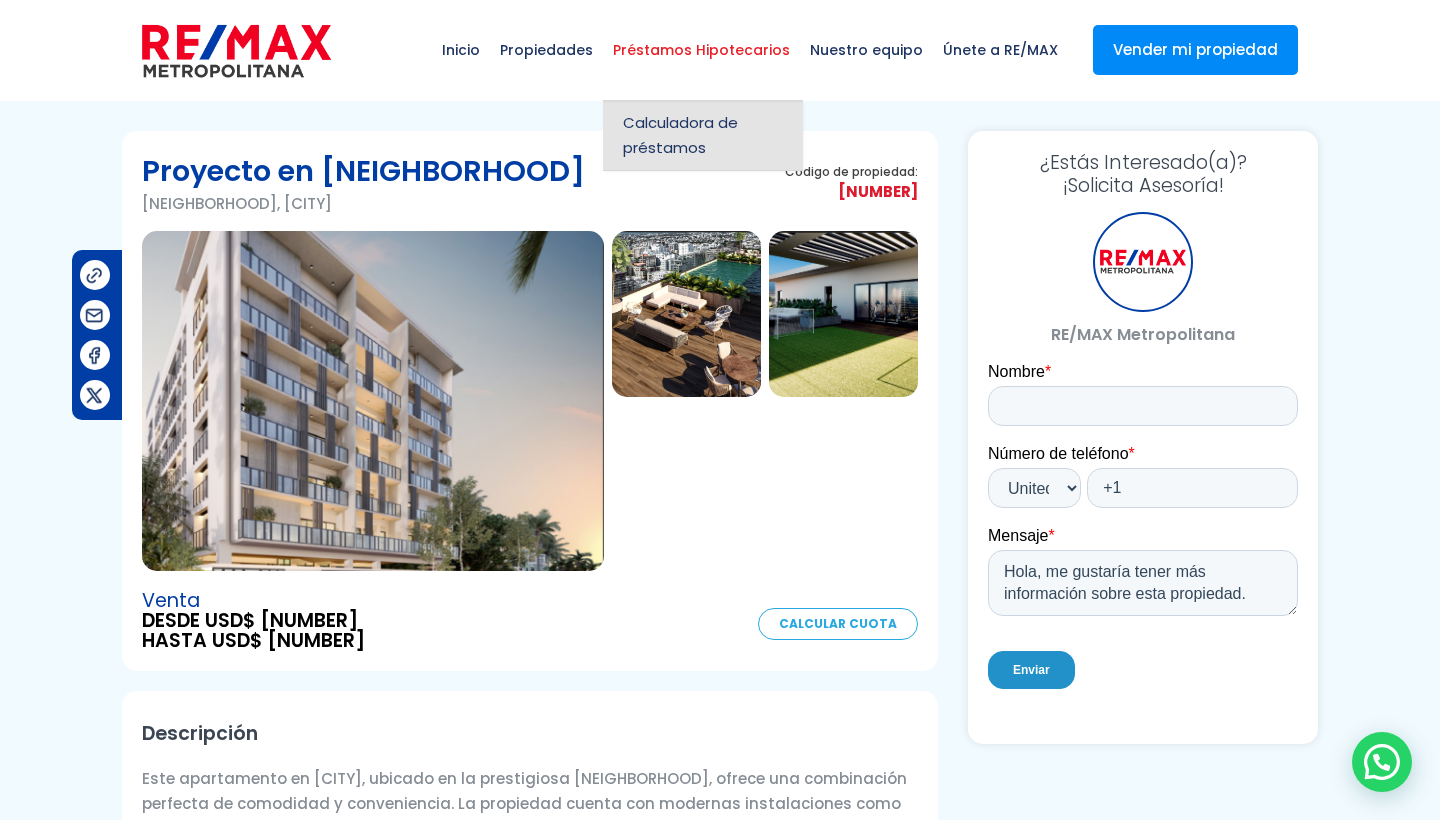 click on "Calculadora de préstamos" at bounding box center (703, 135) 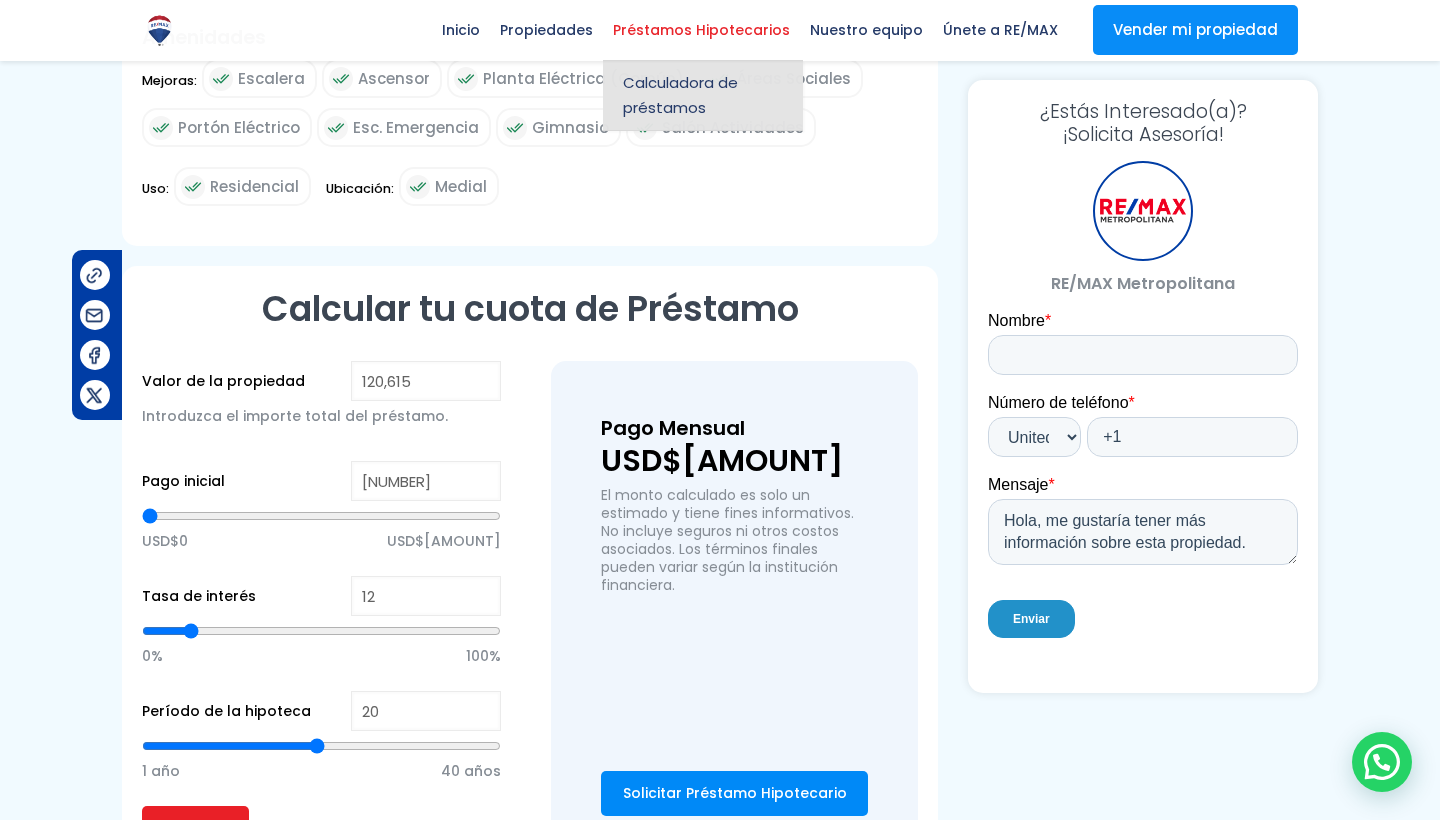 scroll, scrollTop: 972, scrollLeft: 0, axis: vertical 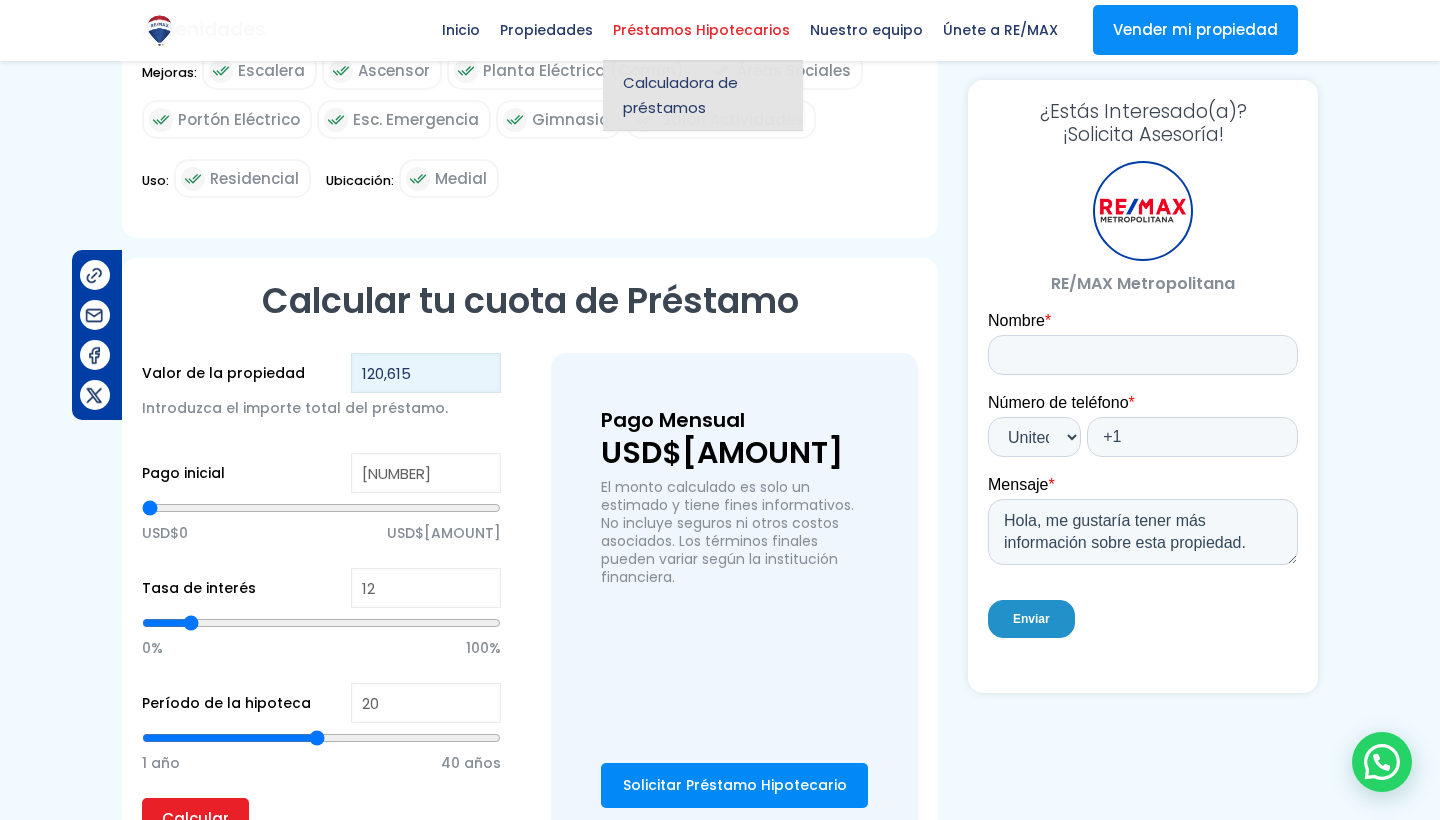 click on "120,615" at bounding box center [426, 373] 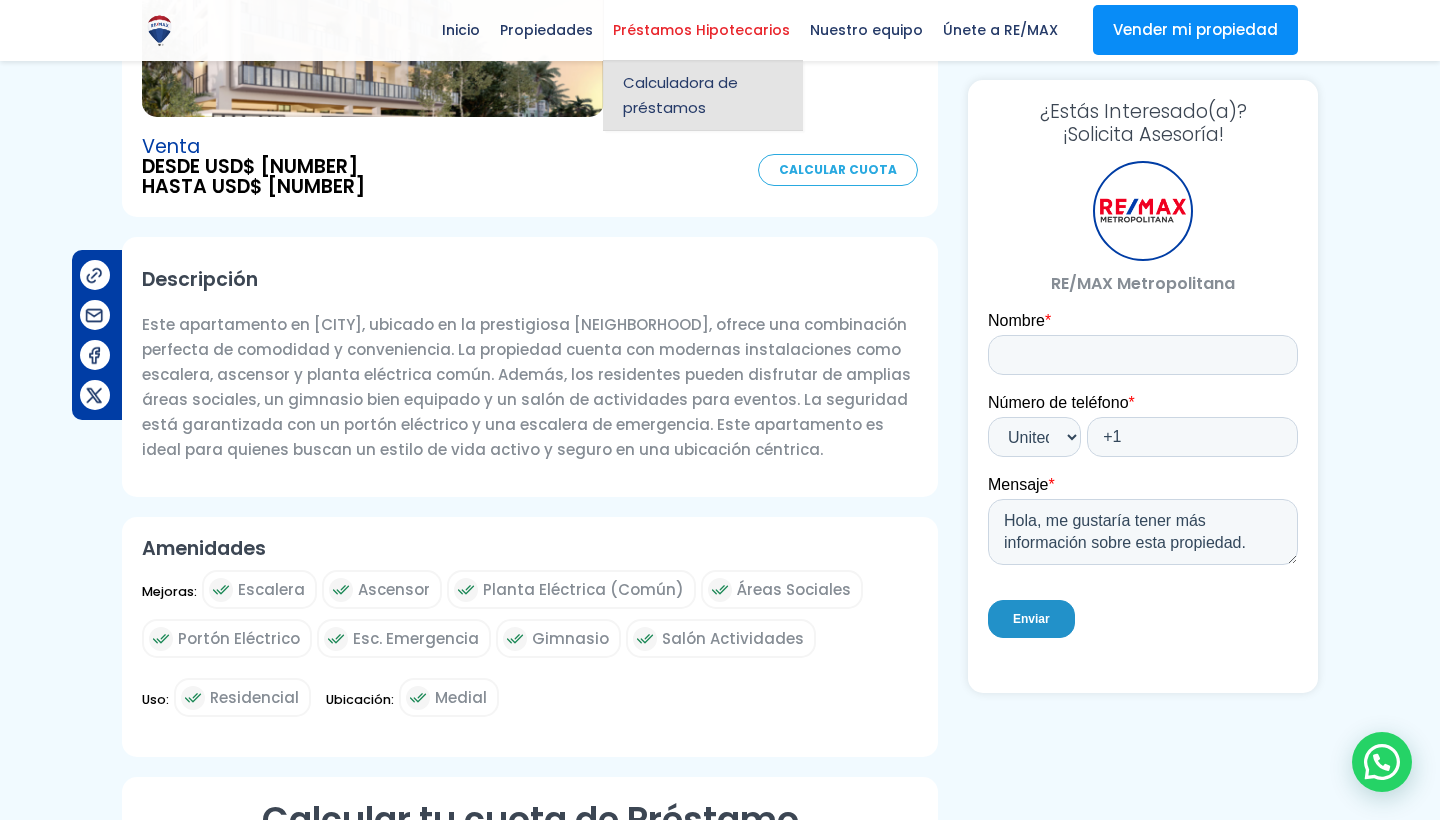 scroll, scrollTop: 454, scrollLeft: 0, axis: vertical 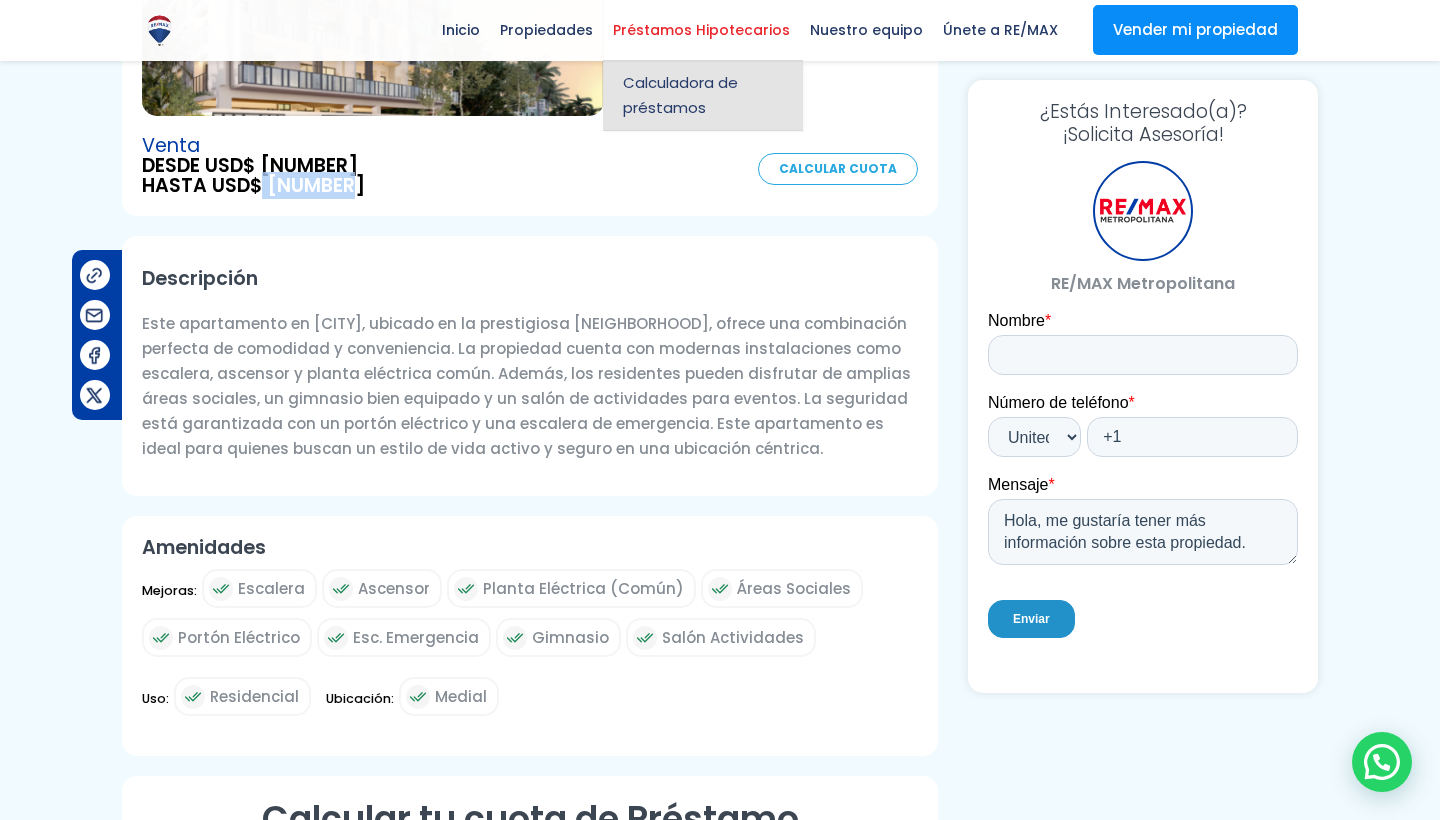 drag, startPoint x: 329, startPoint y: 186, endPoint x: 260, endPoint y: 186, distance: 69 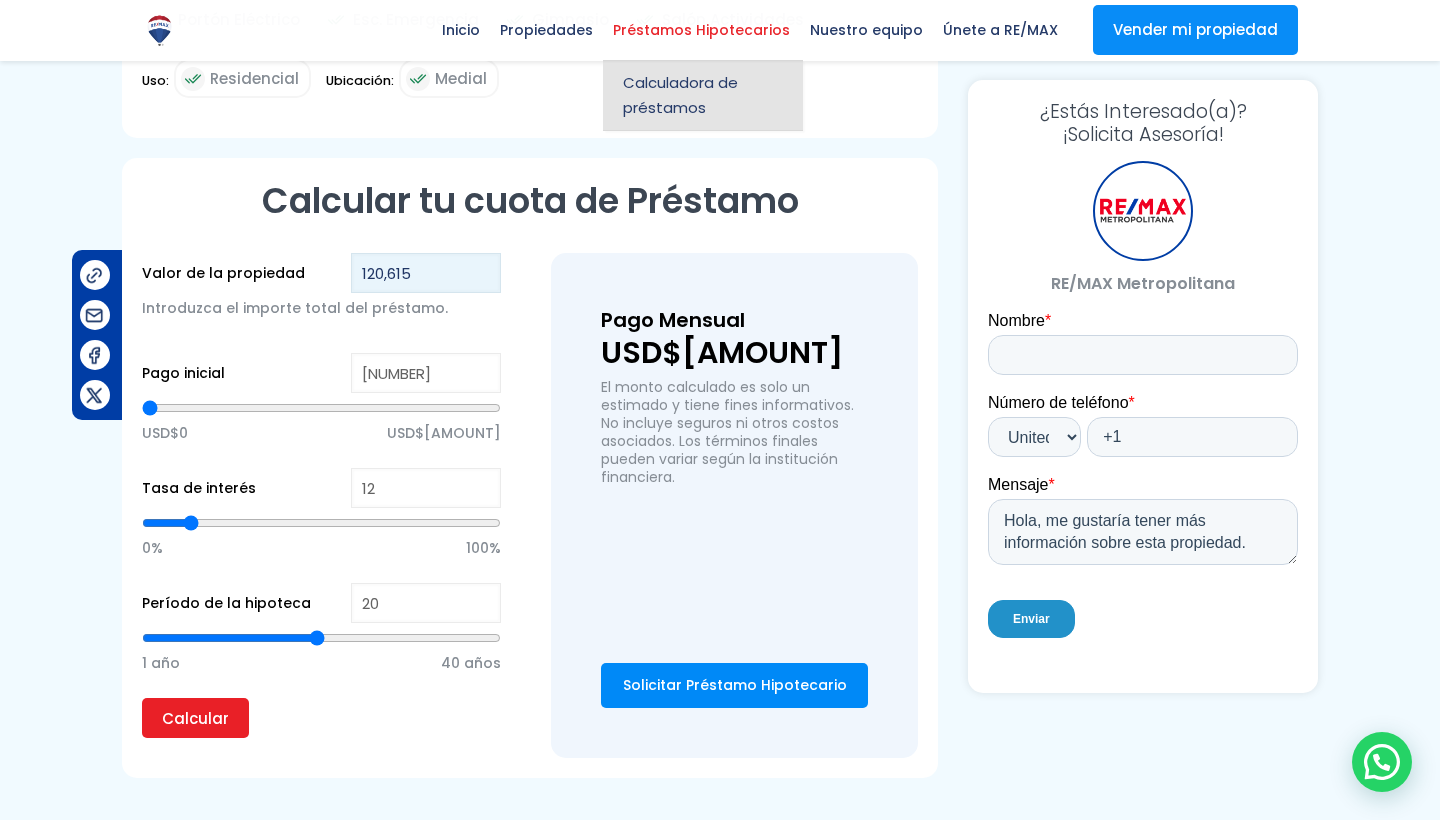 drag, startPoint x: 419, startPoint y: 301, endPoint x: 348, endPoint y: 298, distance: 71.063354 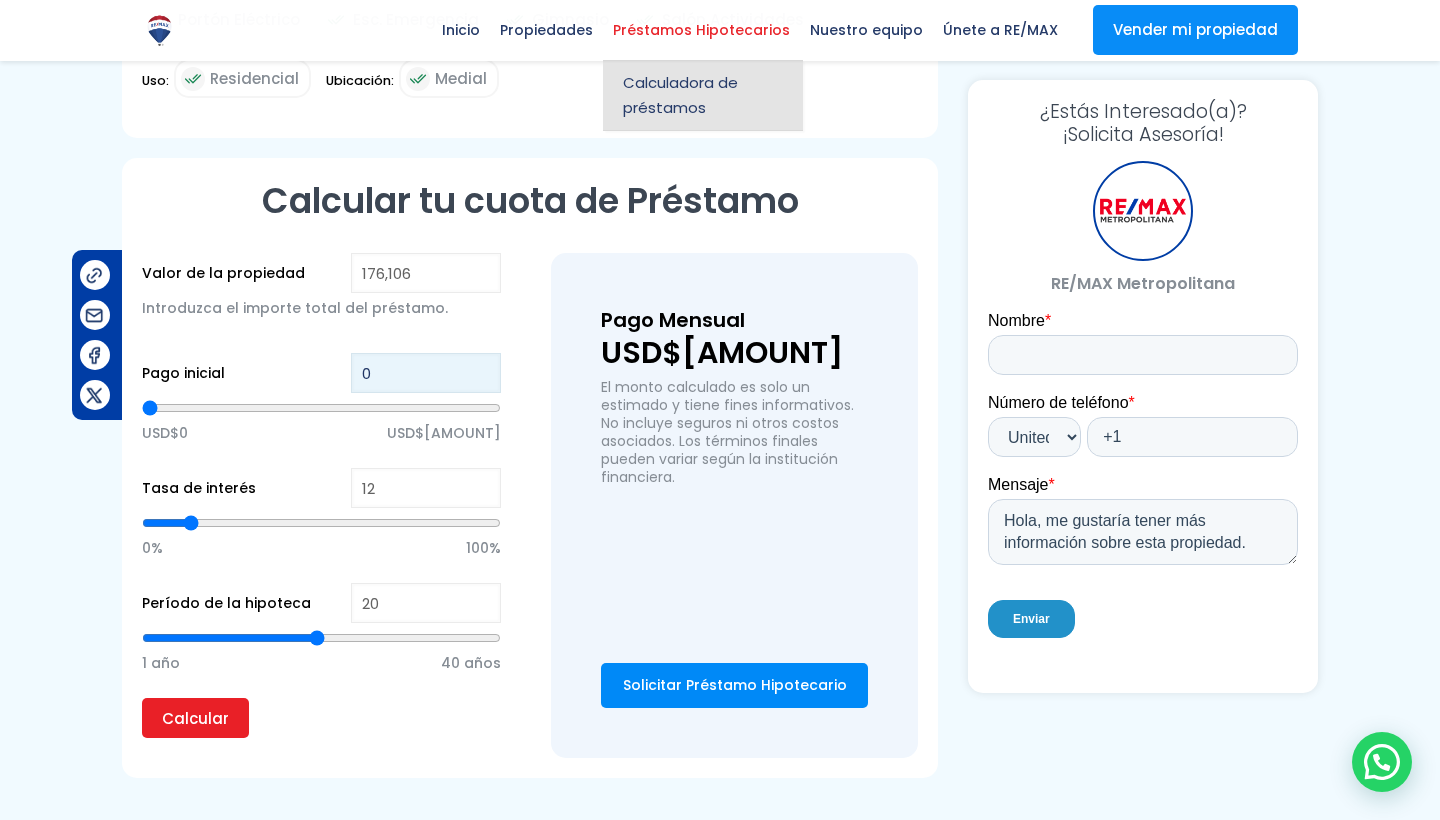 drag, startPoint x: 383, startPoint y: 399, endPoint x: 365, endPoint y: 399, distance: 18 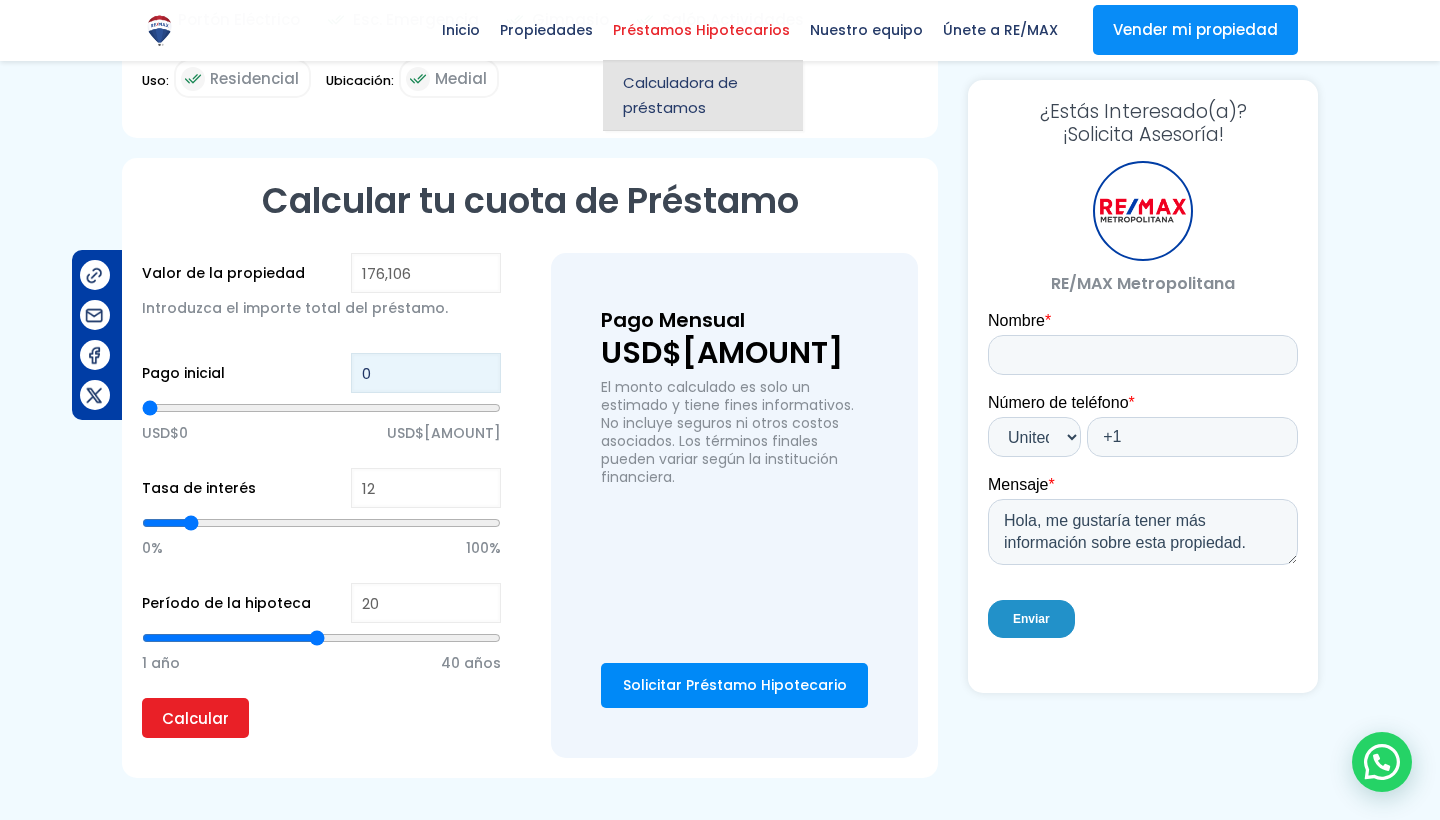 type on "1" 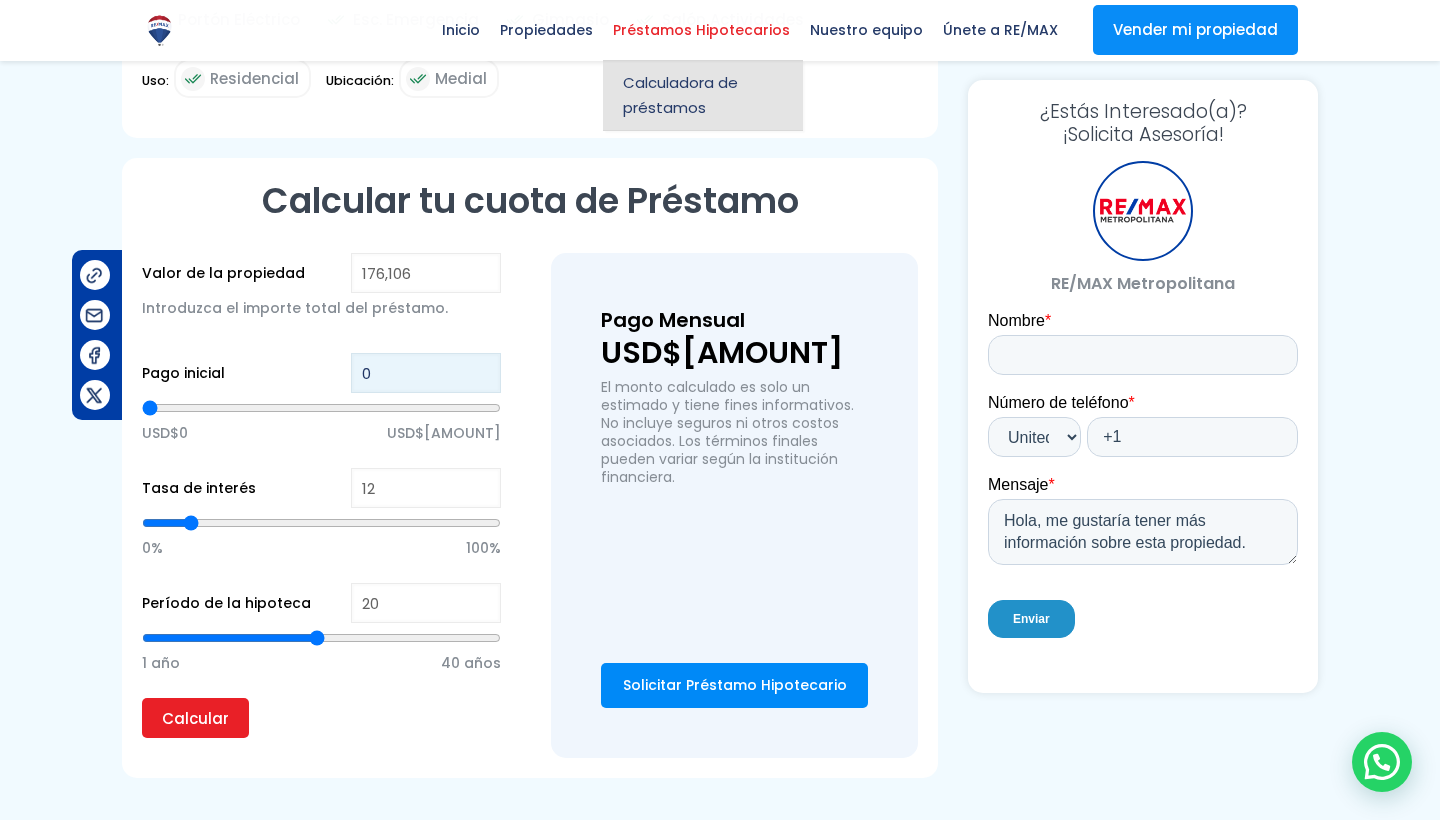 type on "1" 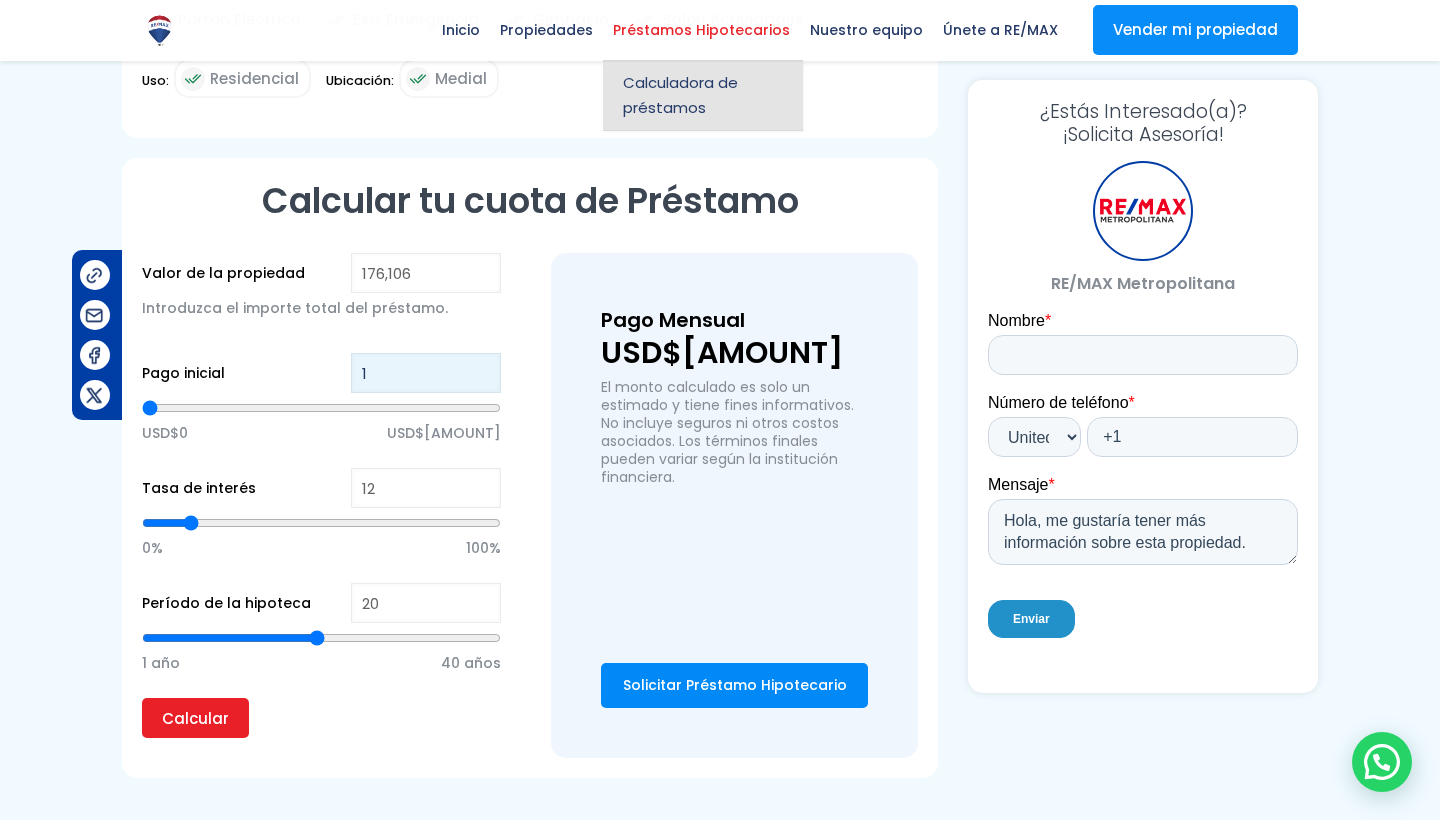 type on "15" 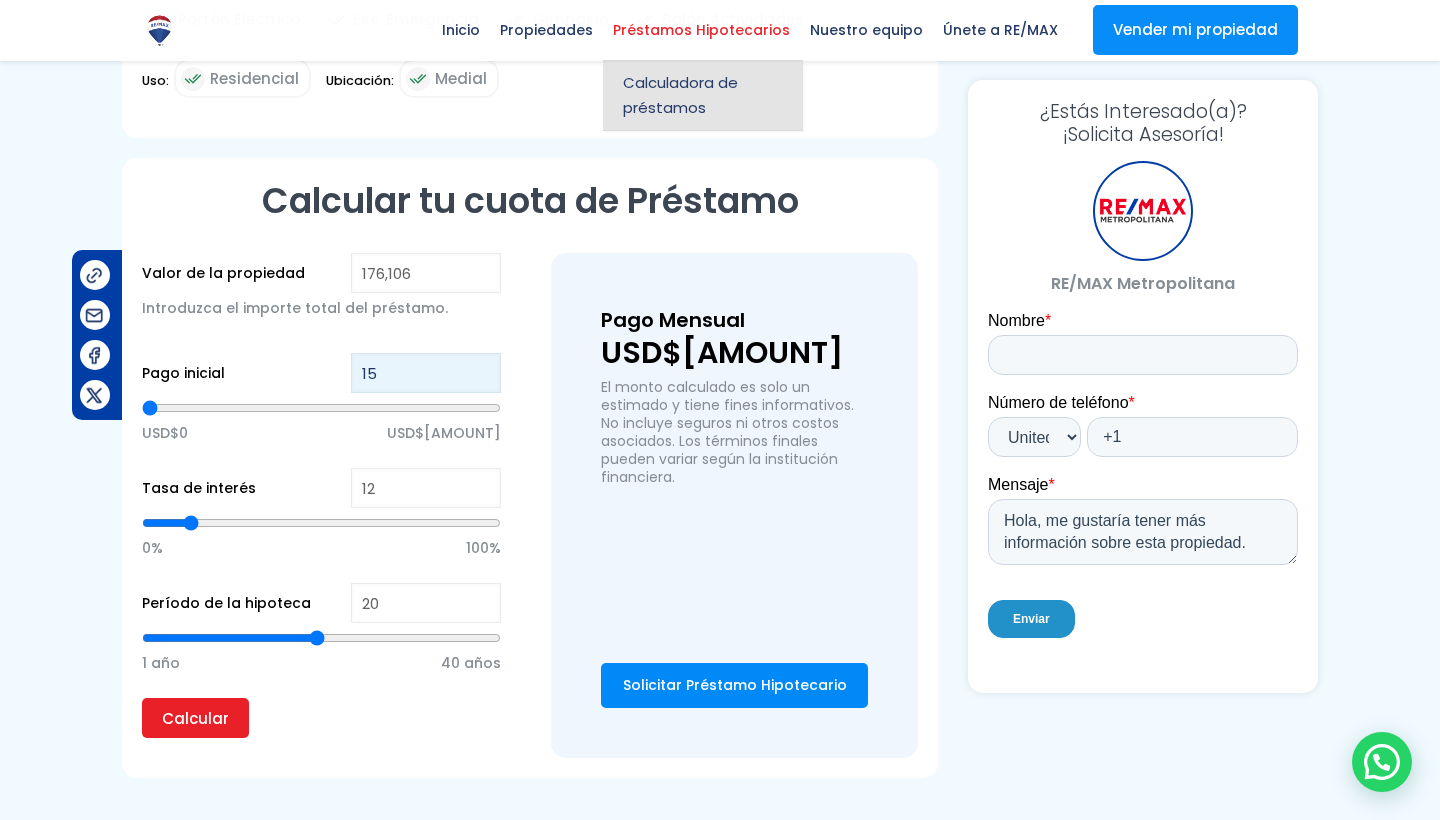 type on "150" 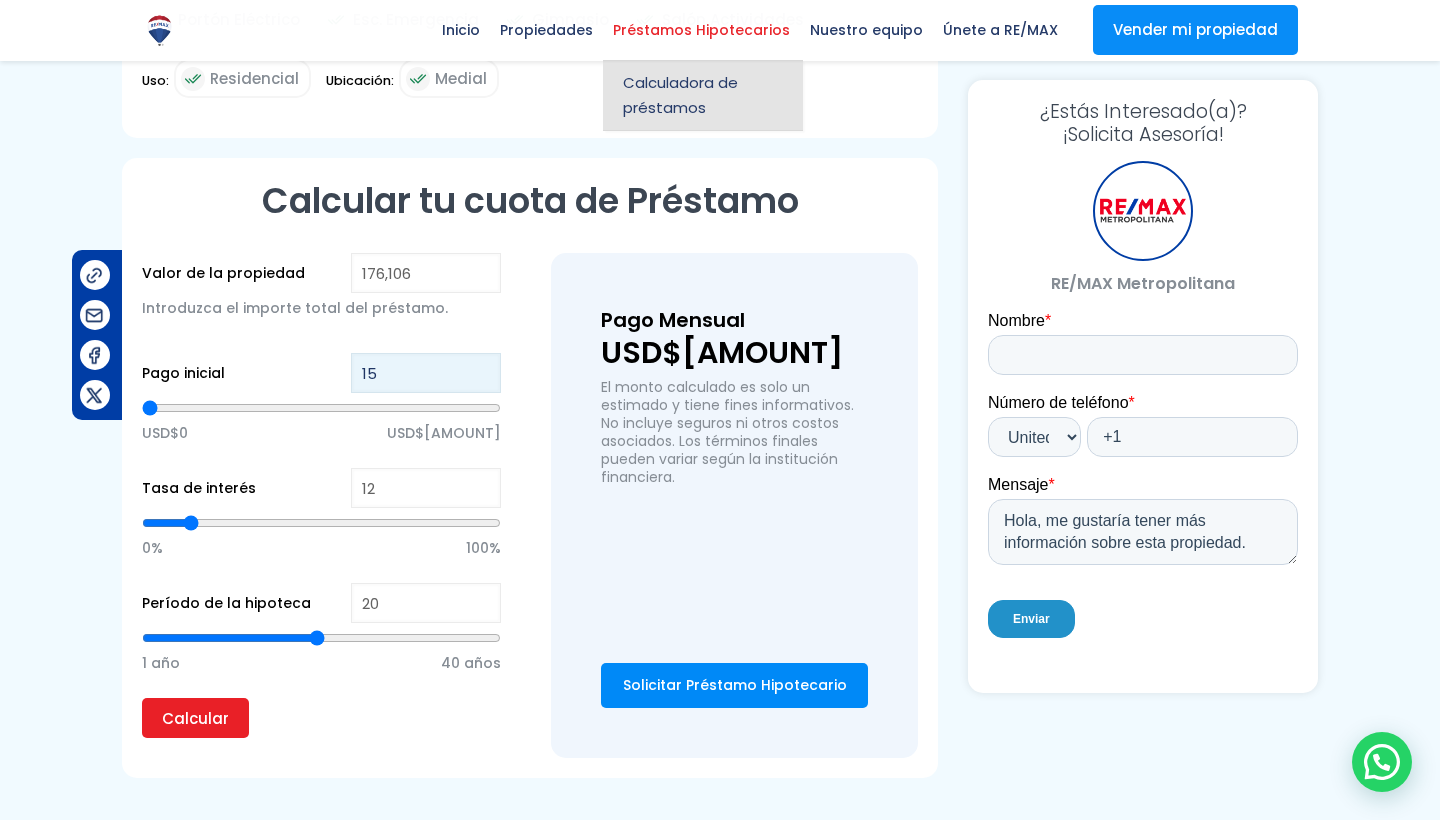 type on "150" 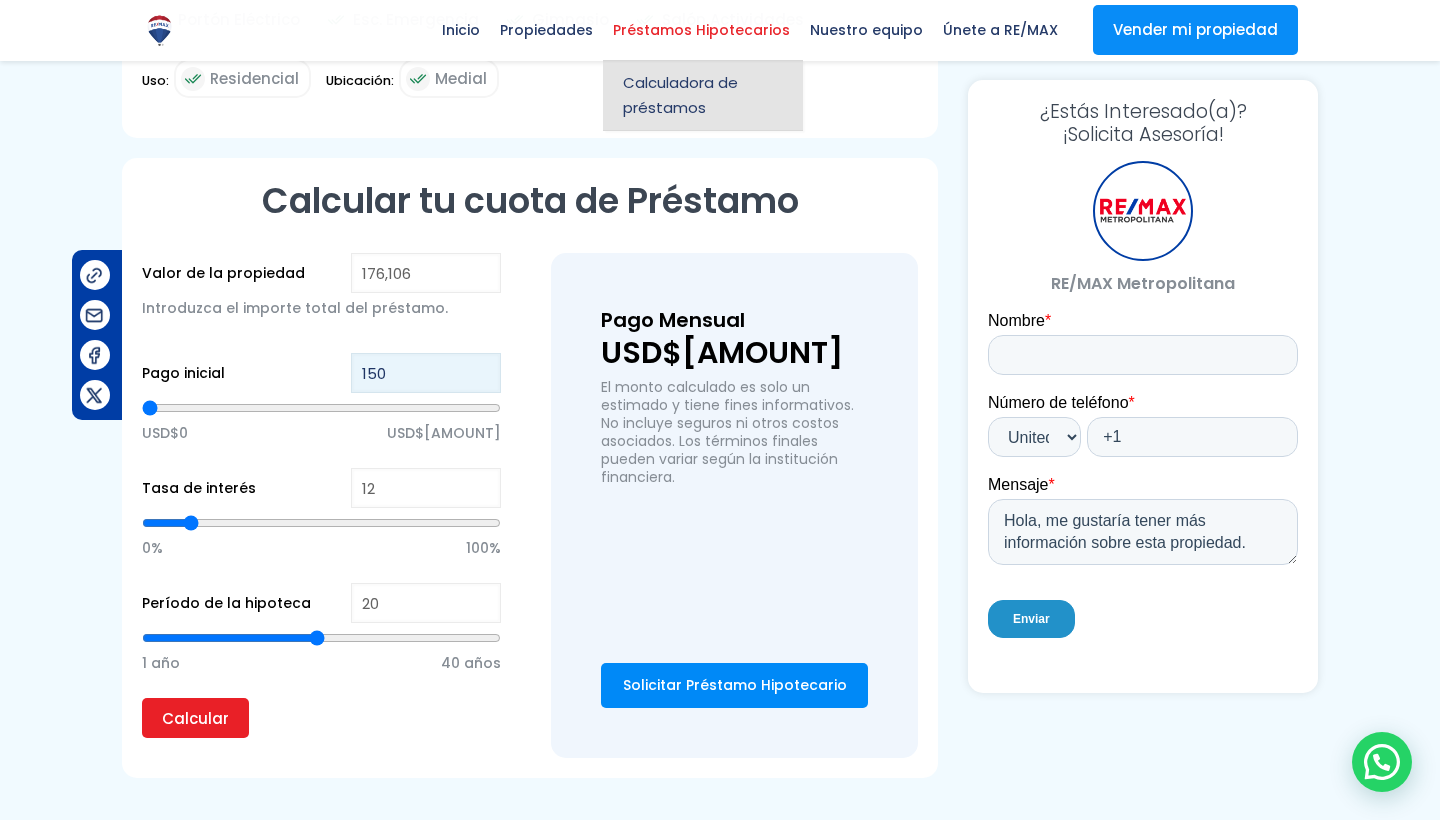 type on "1,500" 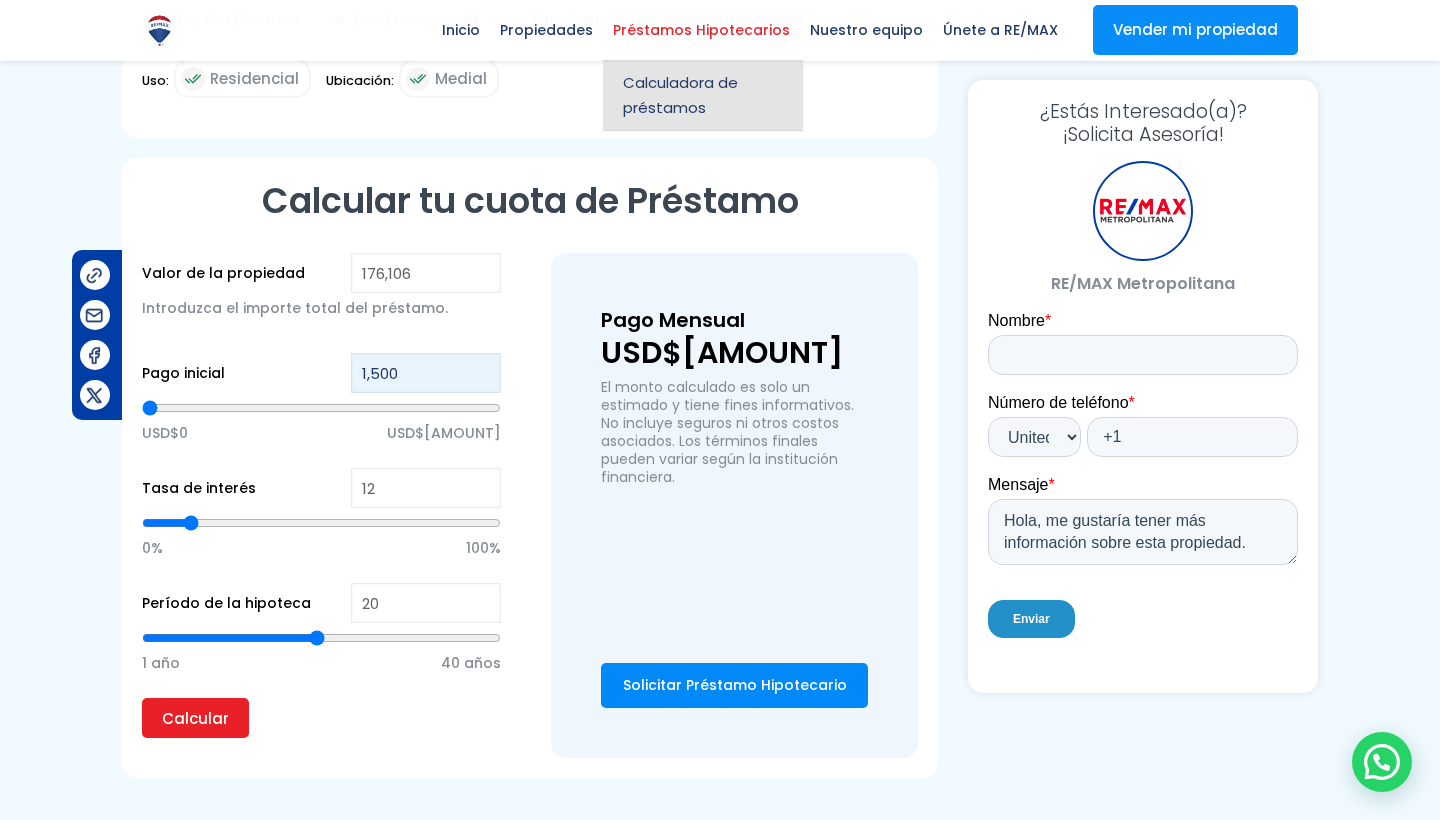 type on "15,000" 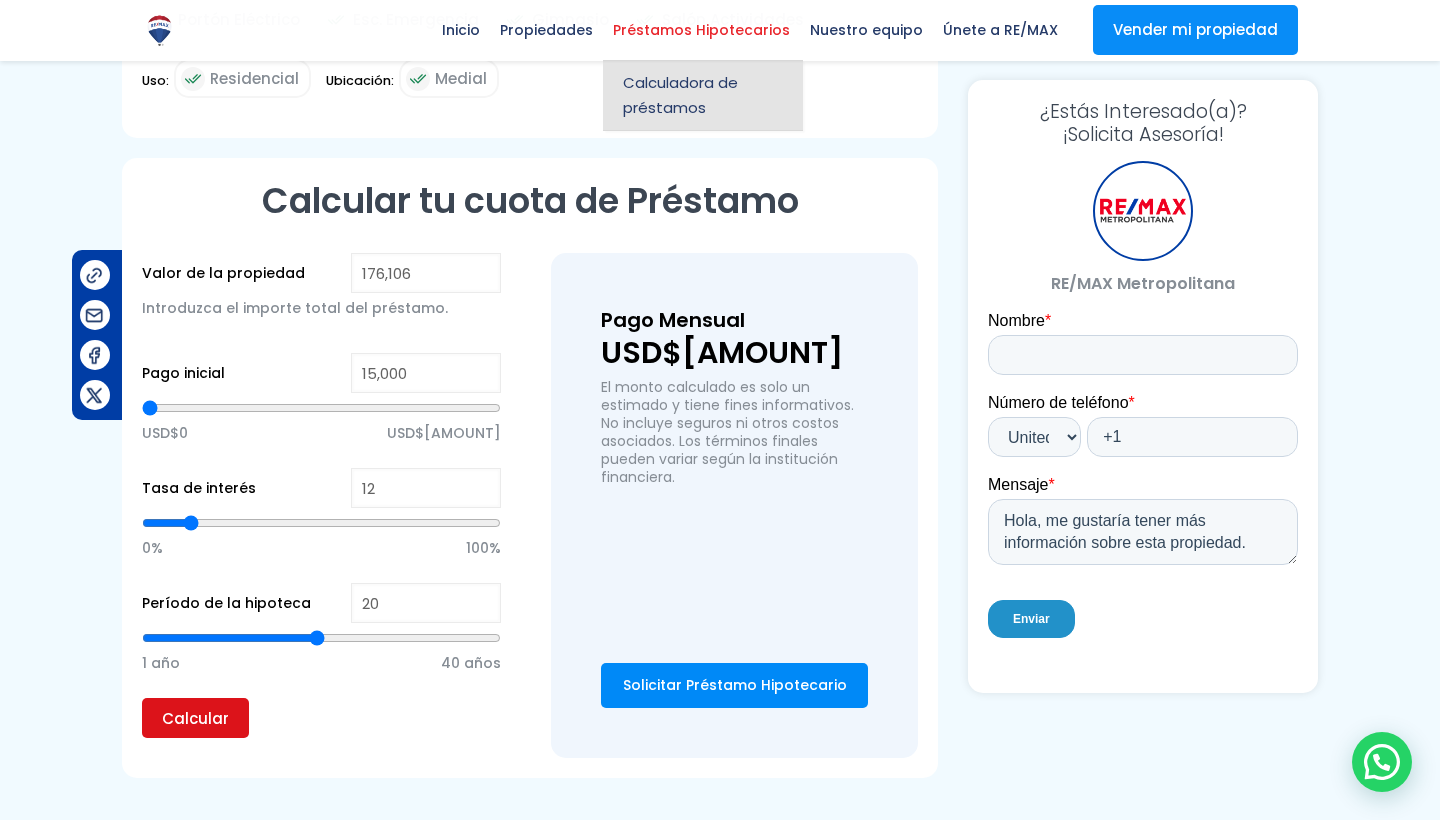 click on "Calcular" at bounding box center (195, 718) 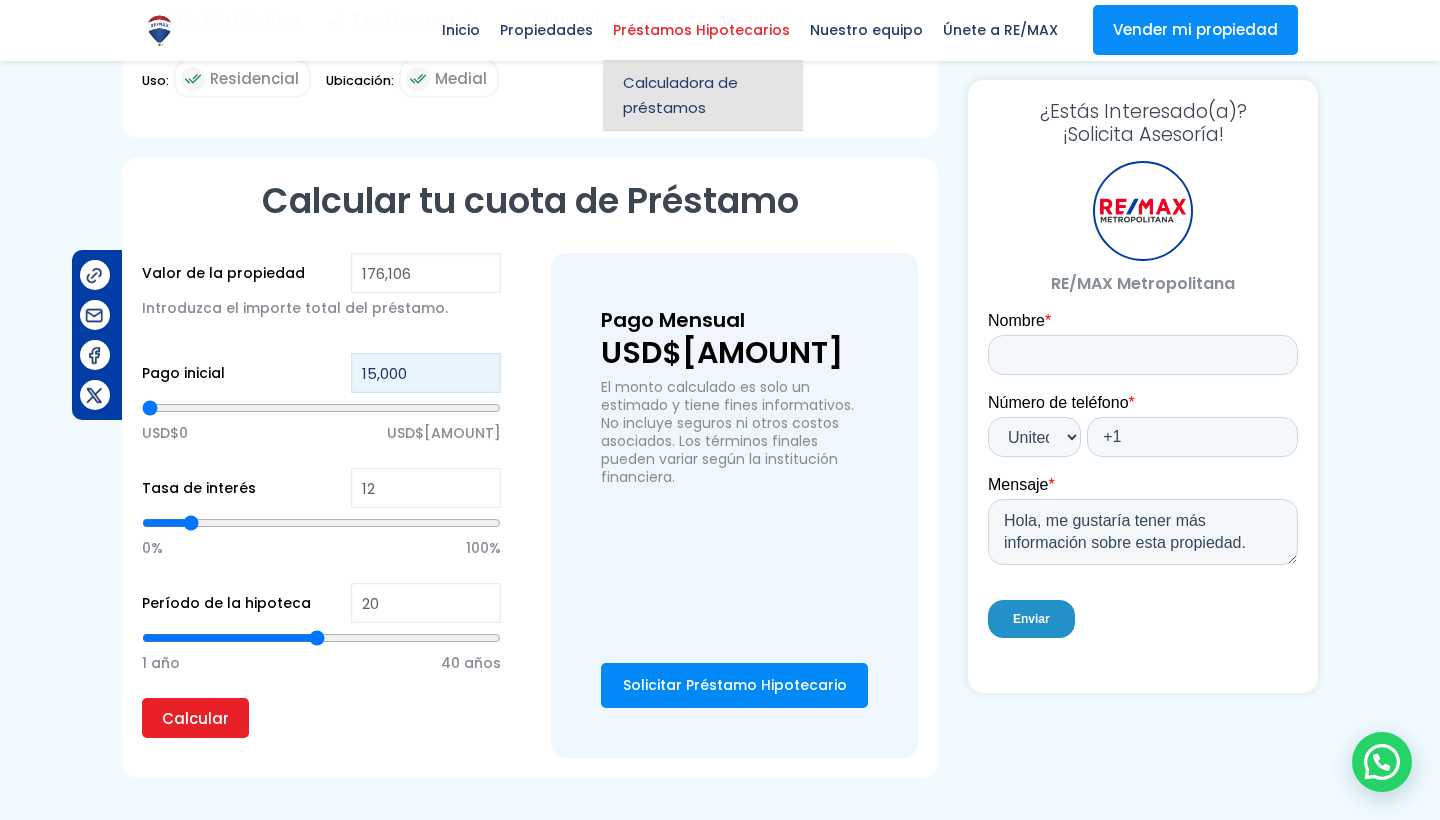 click on "15,000" at bounding box center [426, 373] 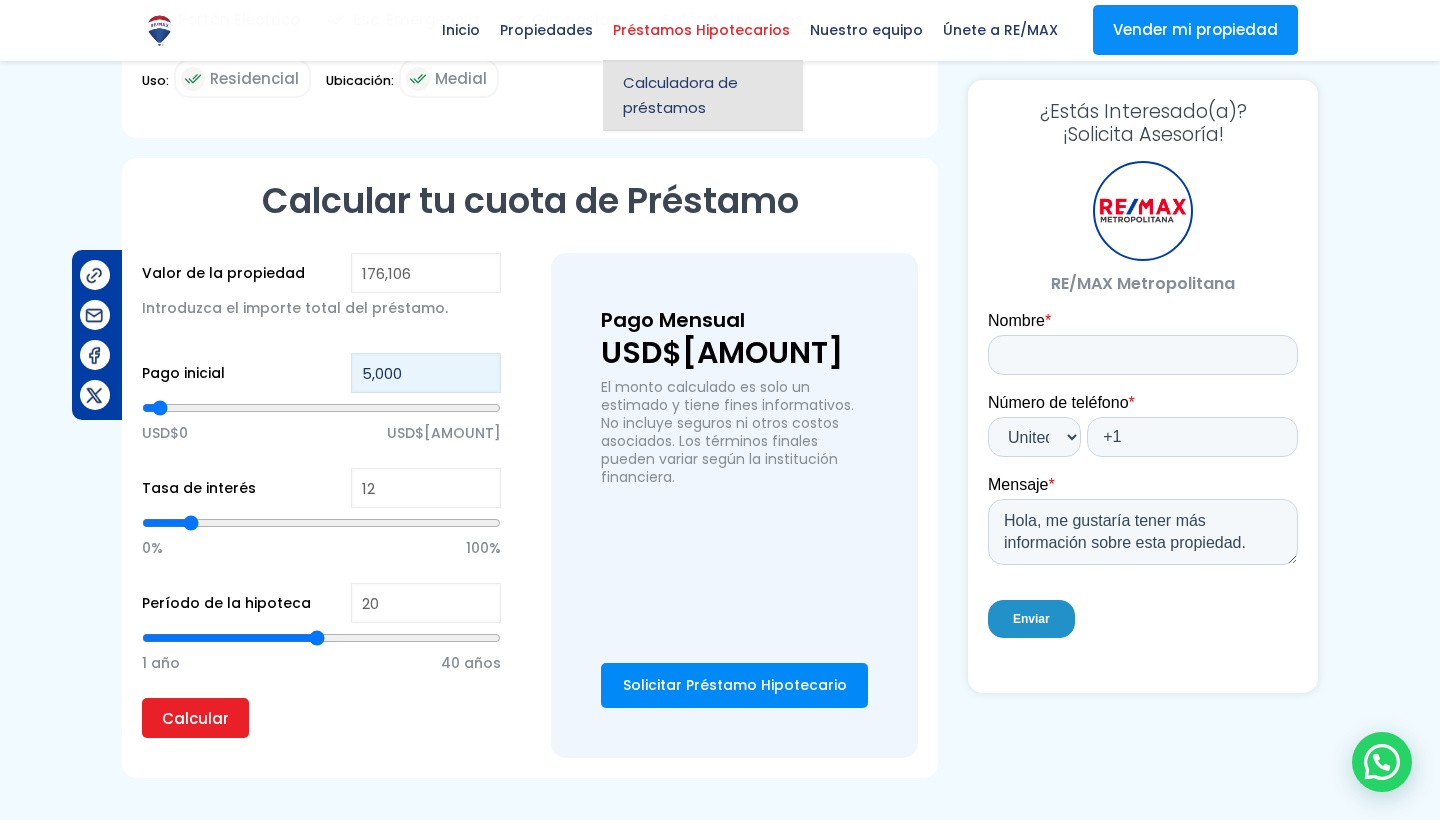 type on "25,000" 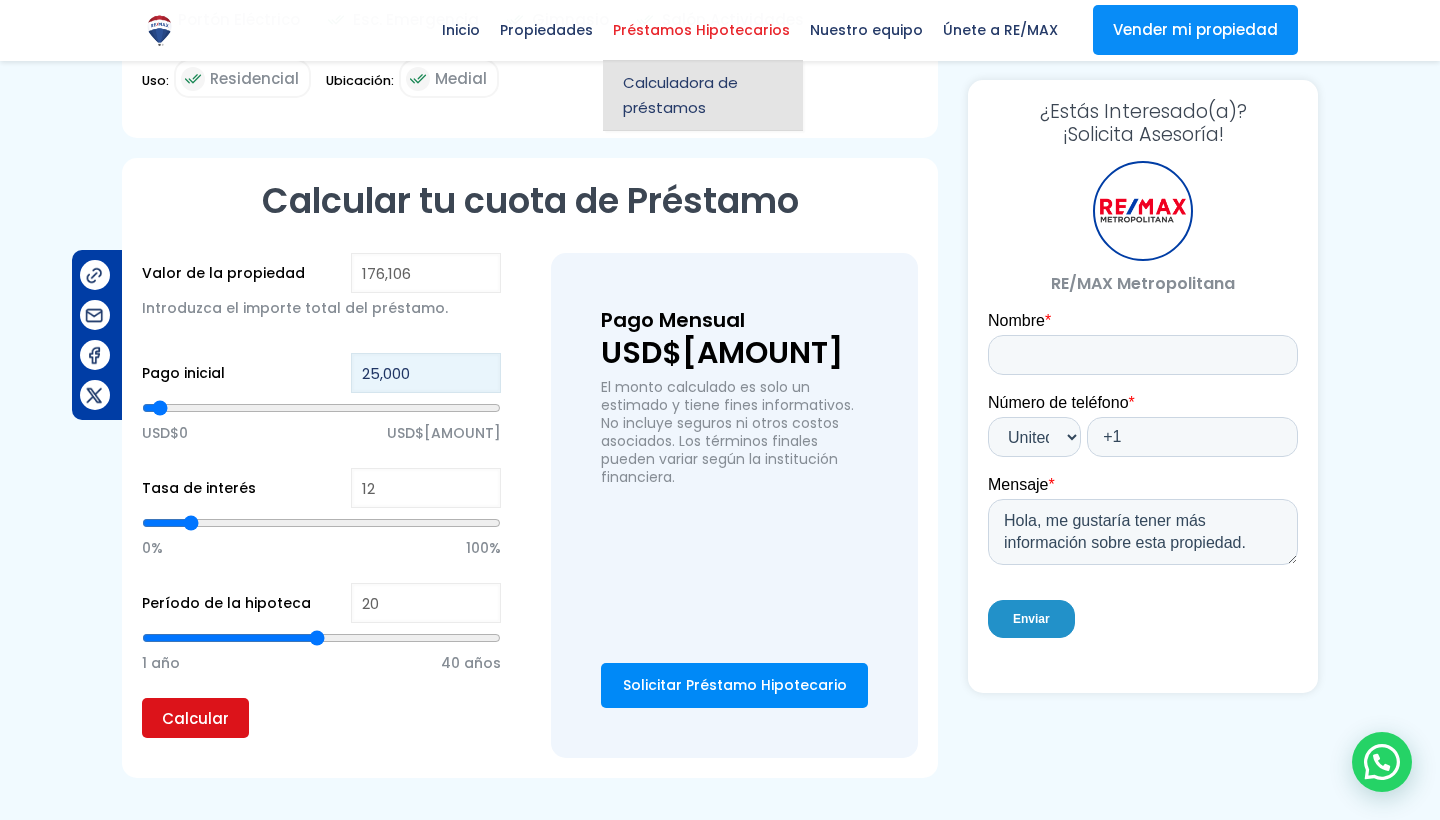 type on "25,000" 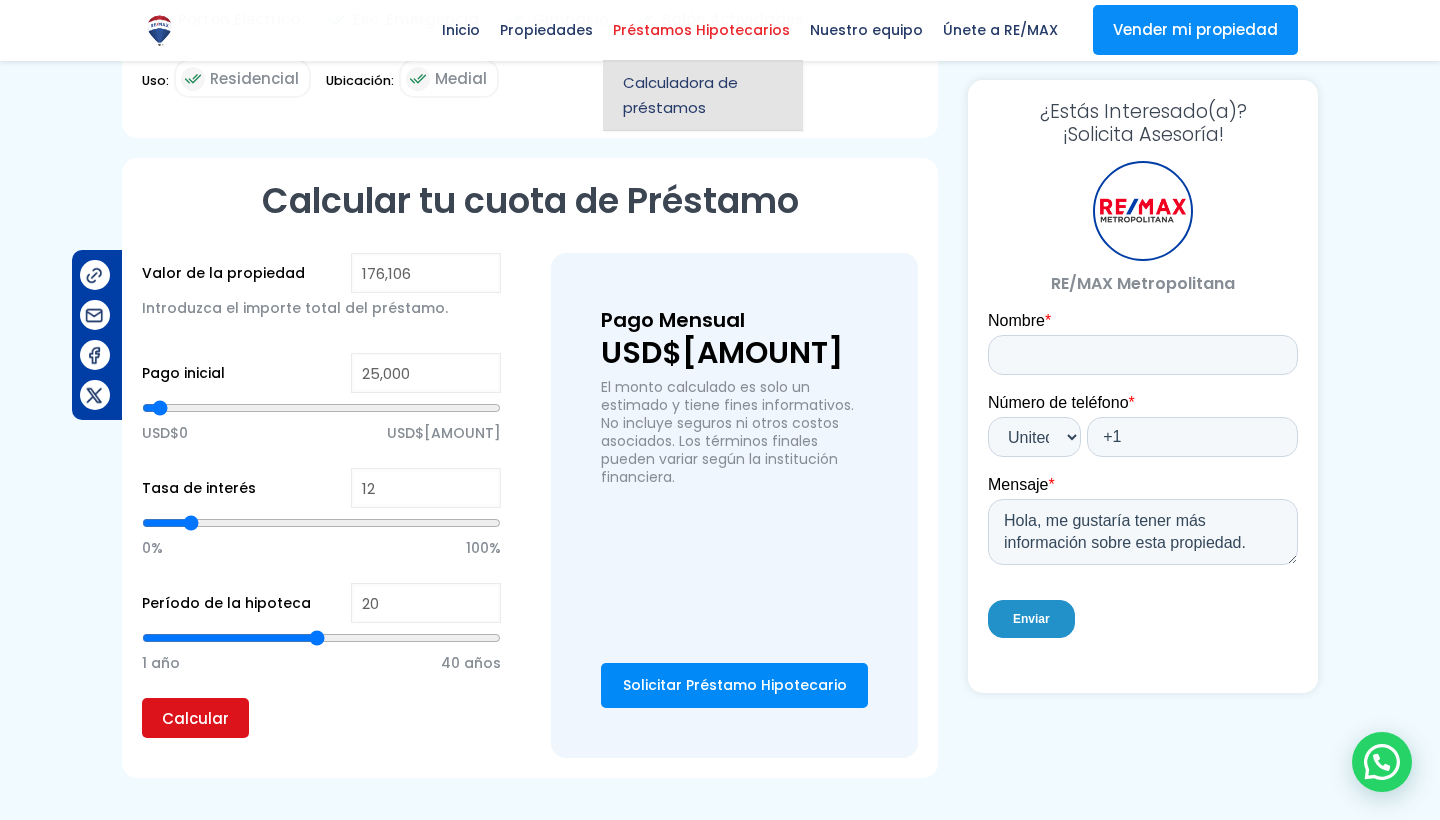 click on "Calcular" at bounding box center (195, 718) 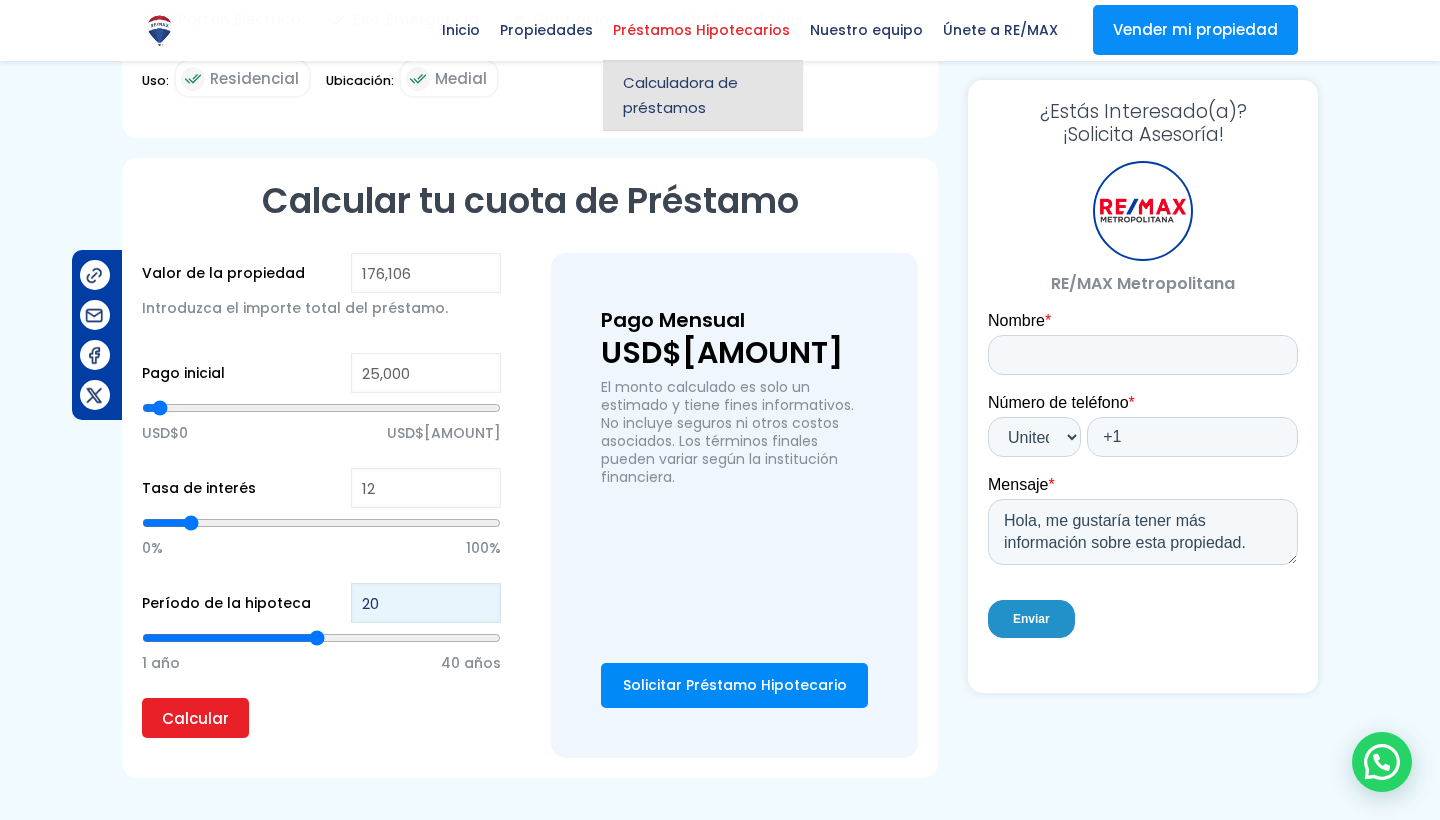 type on "21" 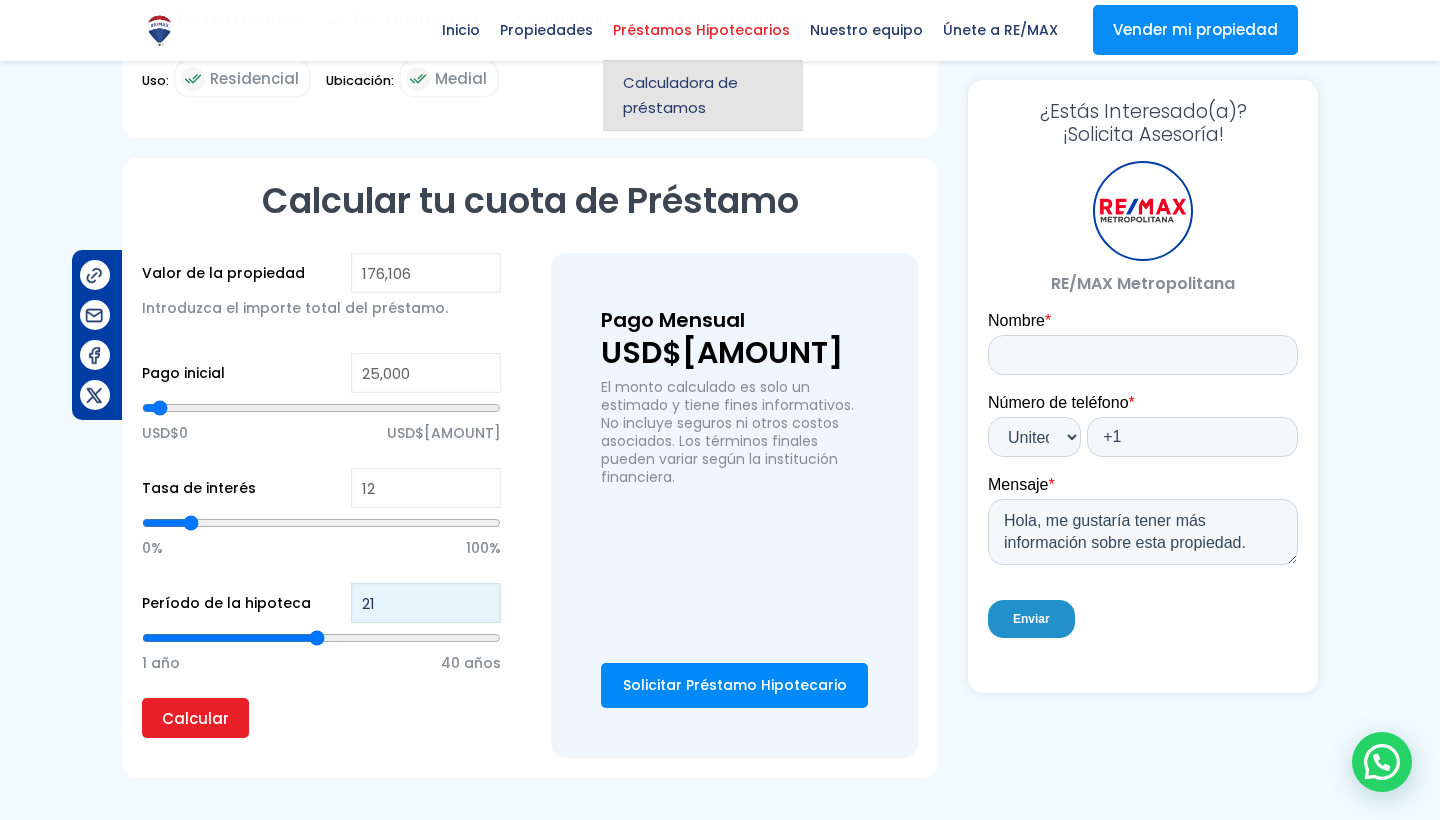 type on "21" 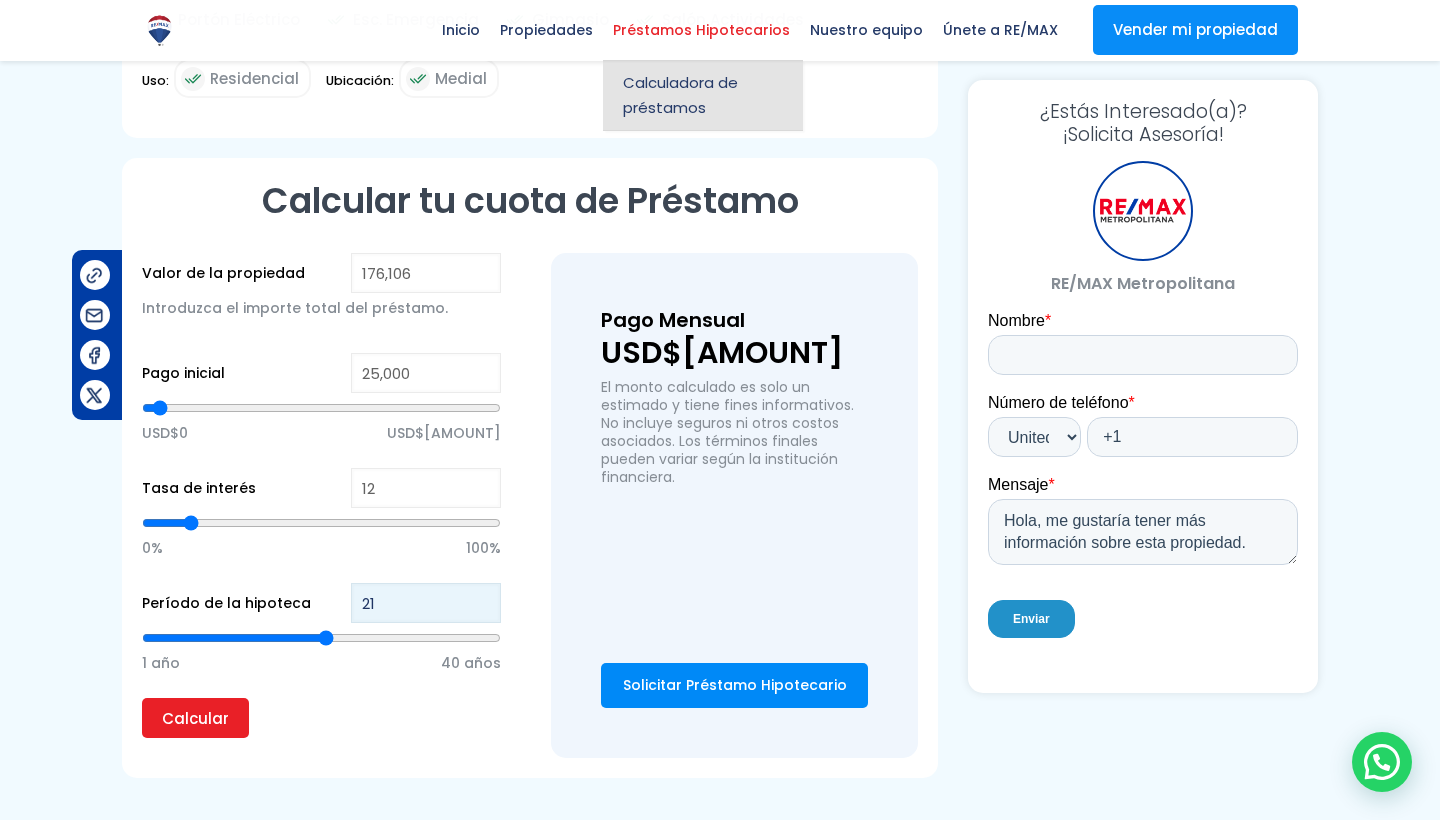 click on "21" at bounding box center (426, 603) 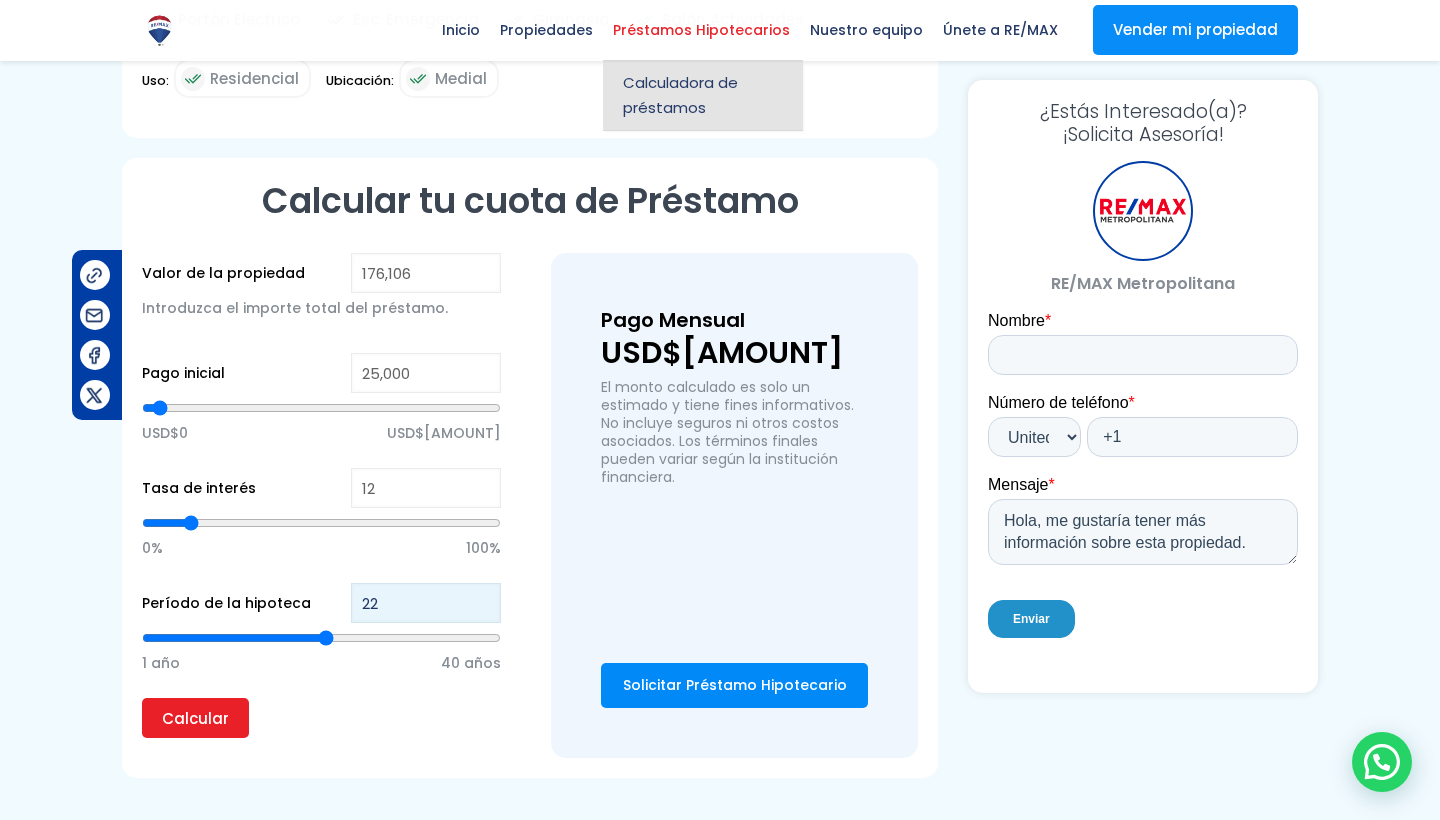 type on "22" 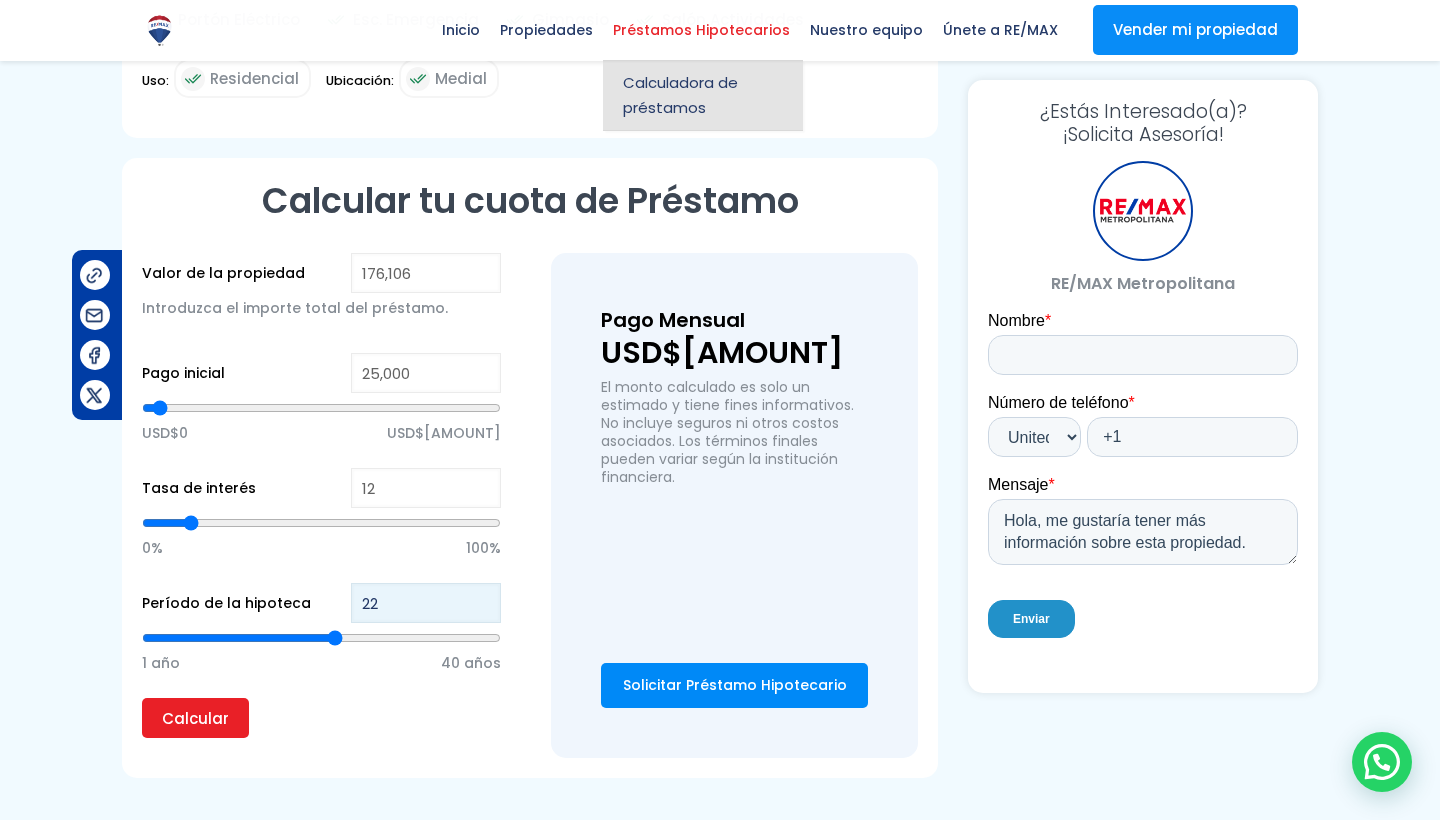 click on "22" at bounding box center (426, 603) 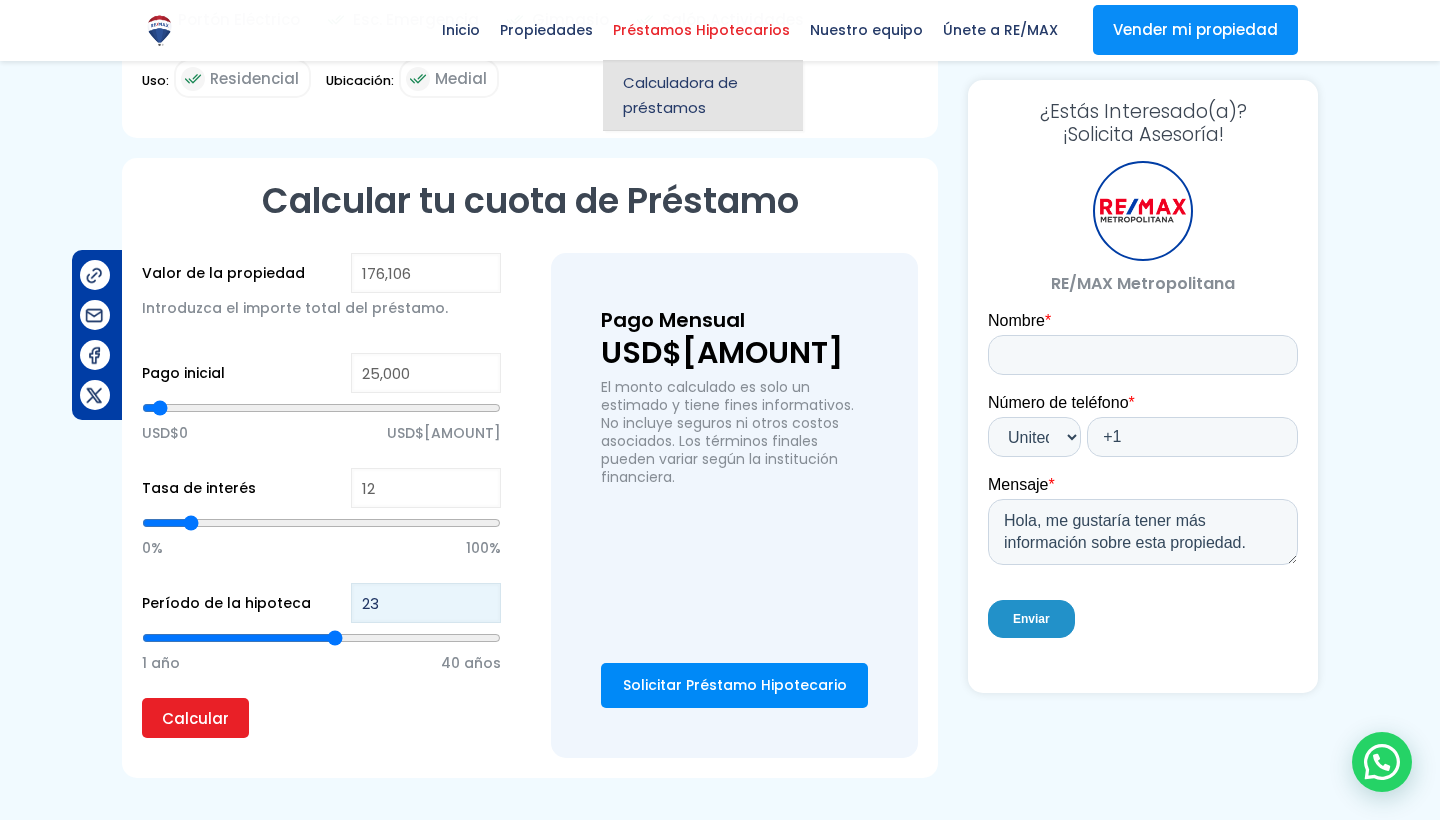 type on "23" 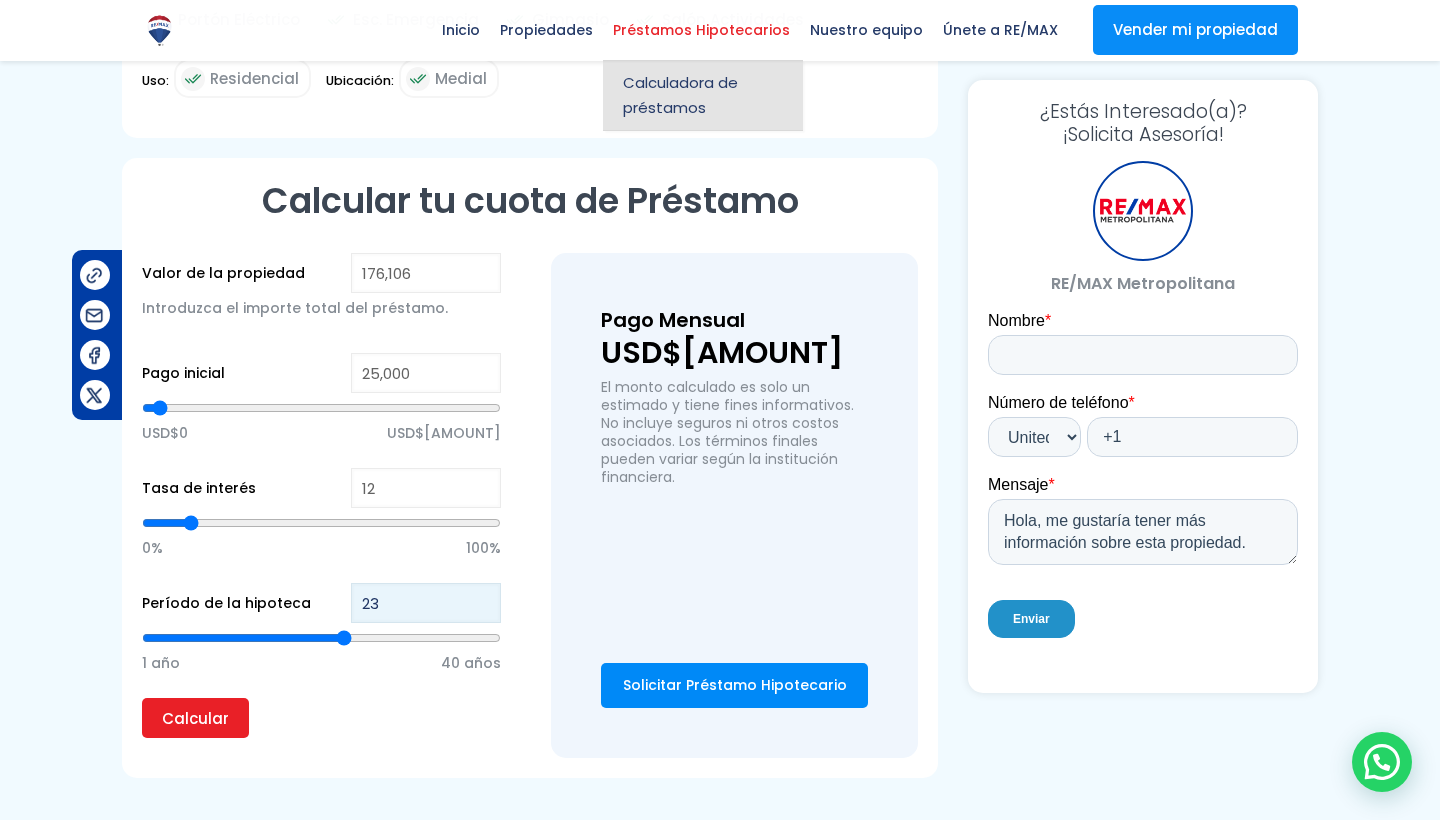 click on "23" at bounding box center [426, 603] 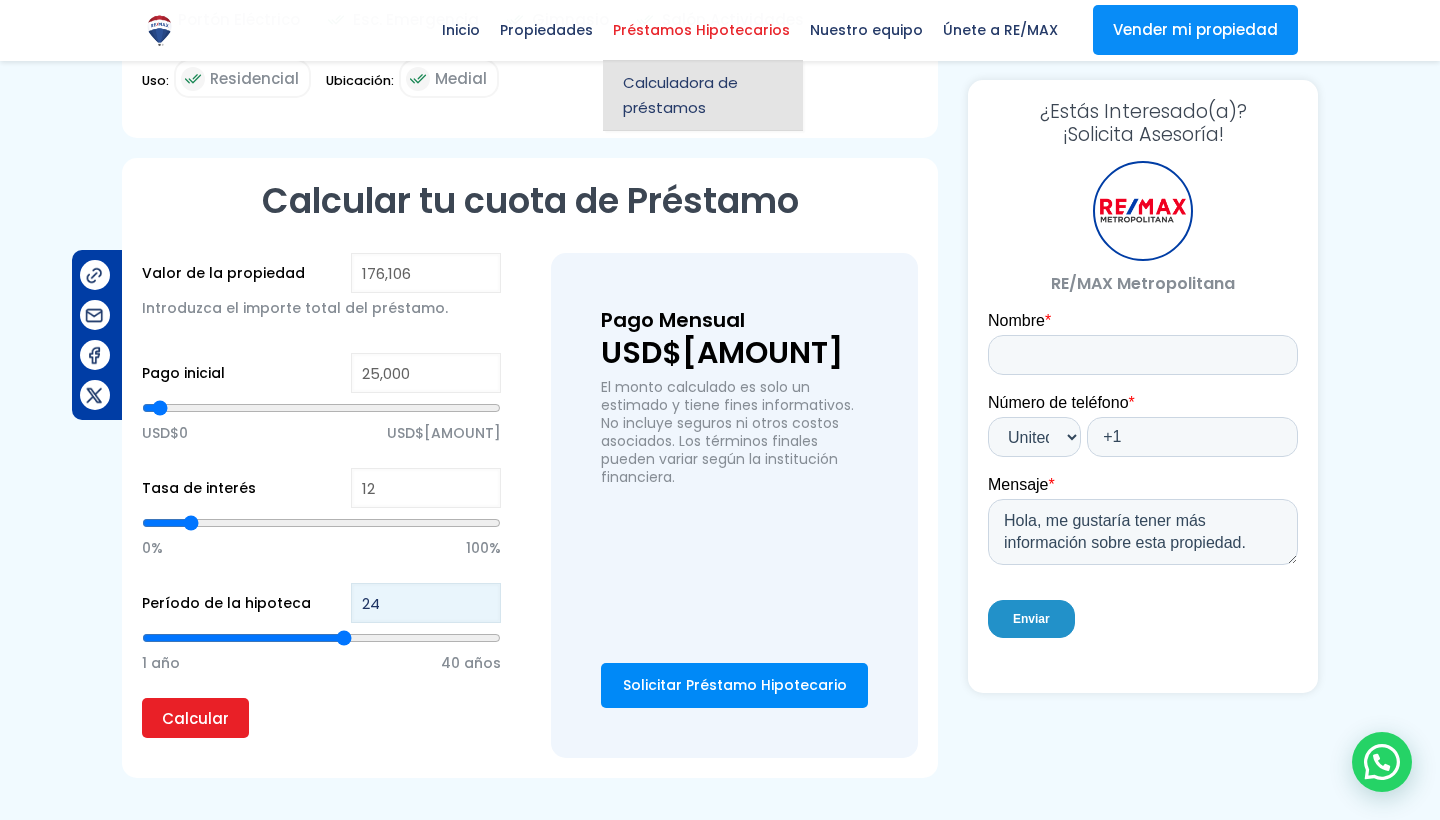 type on "24" 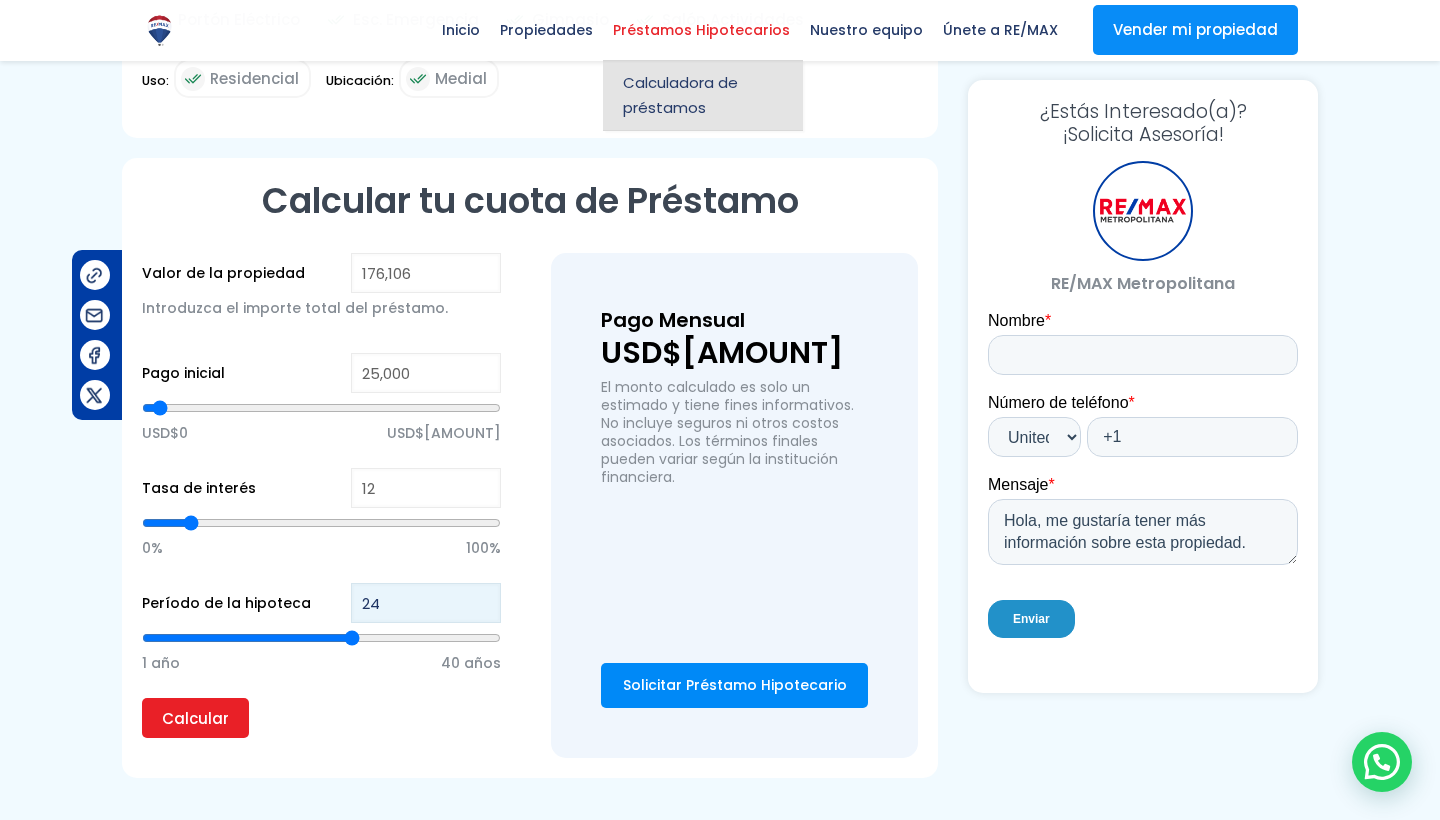 click on "24" at bounding box center [426, 603] 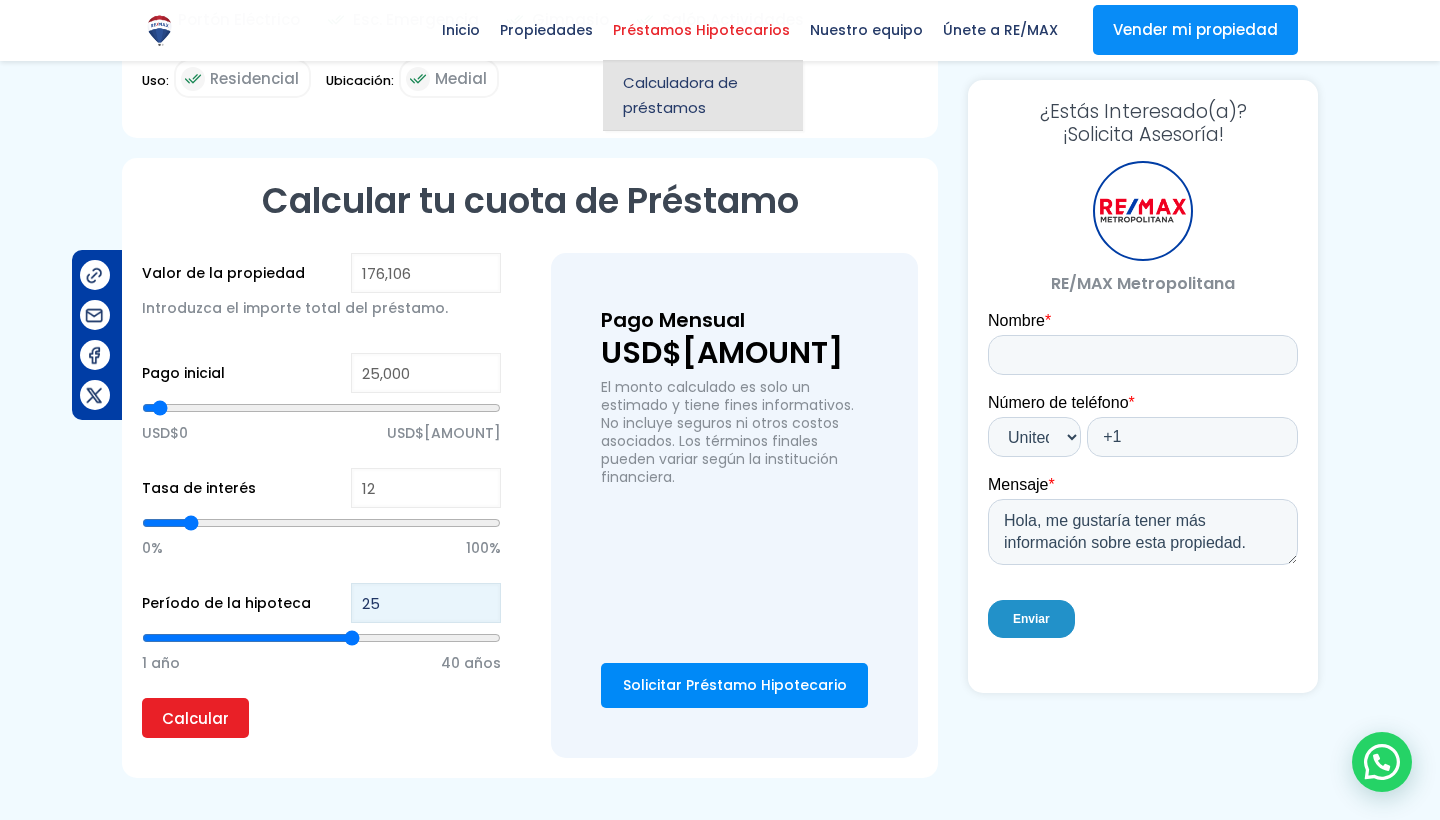 type on "25" 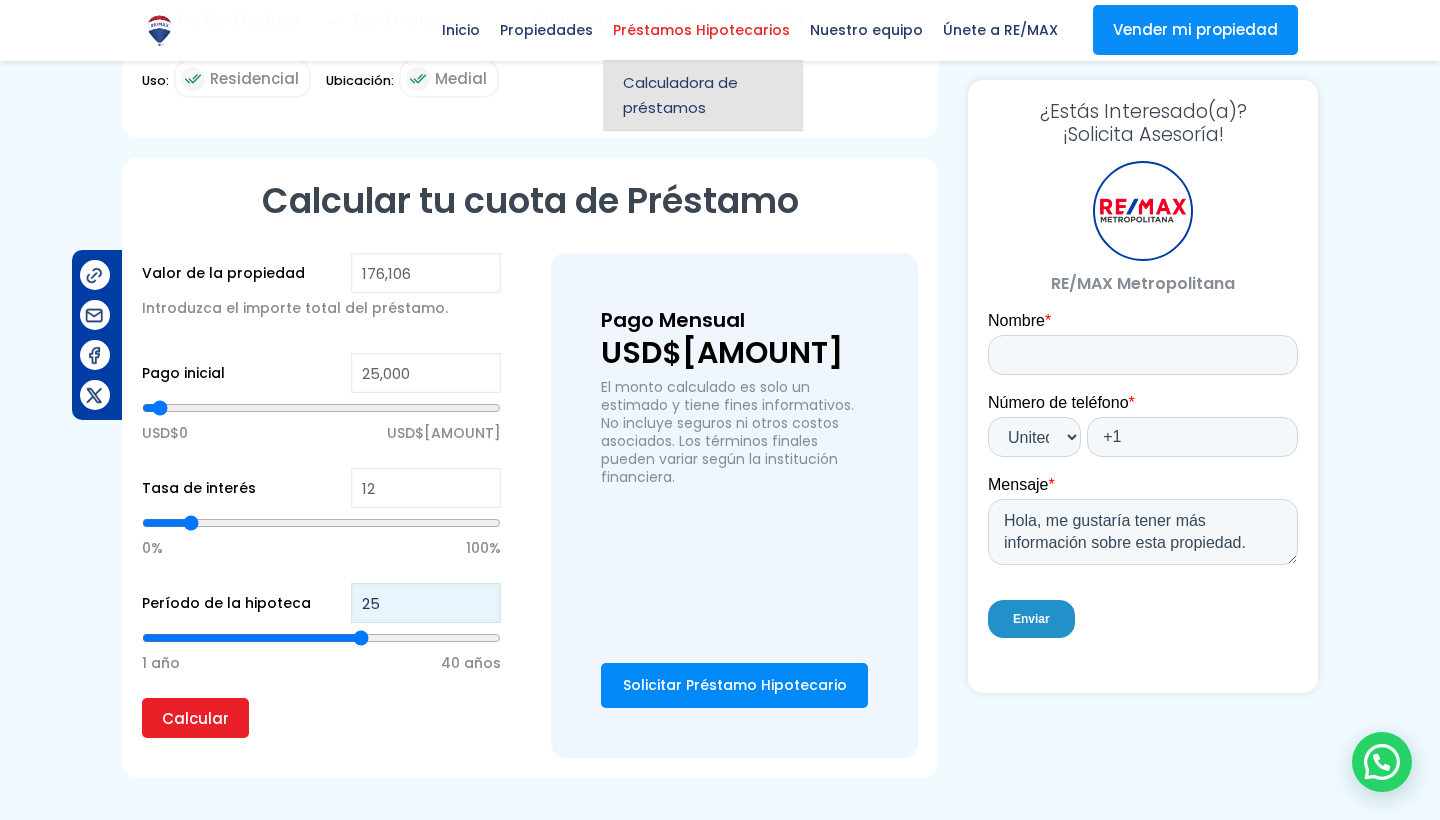 click on "25" at bounding box center [426, 603] 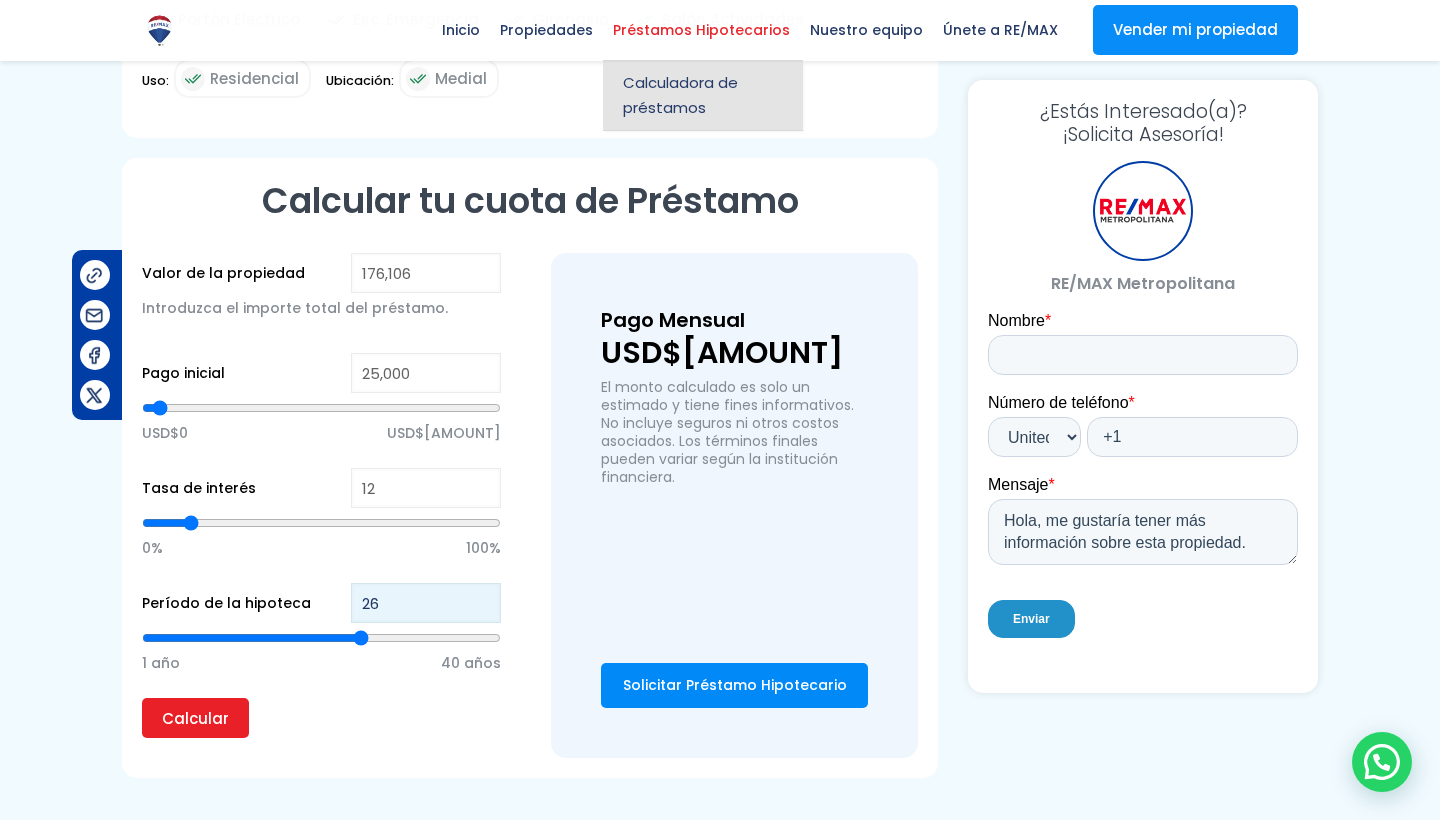 type on "26" 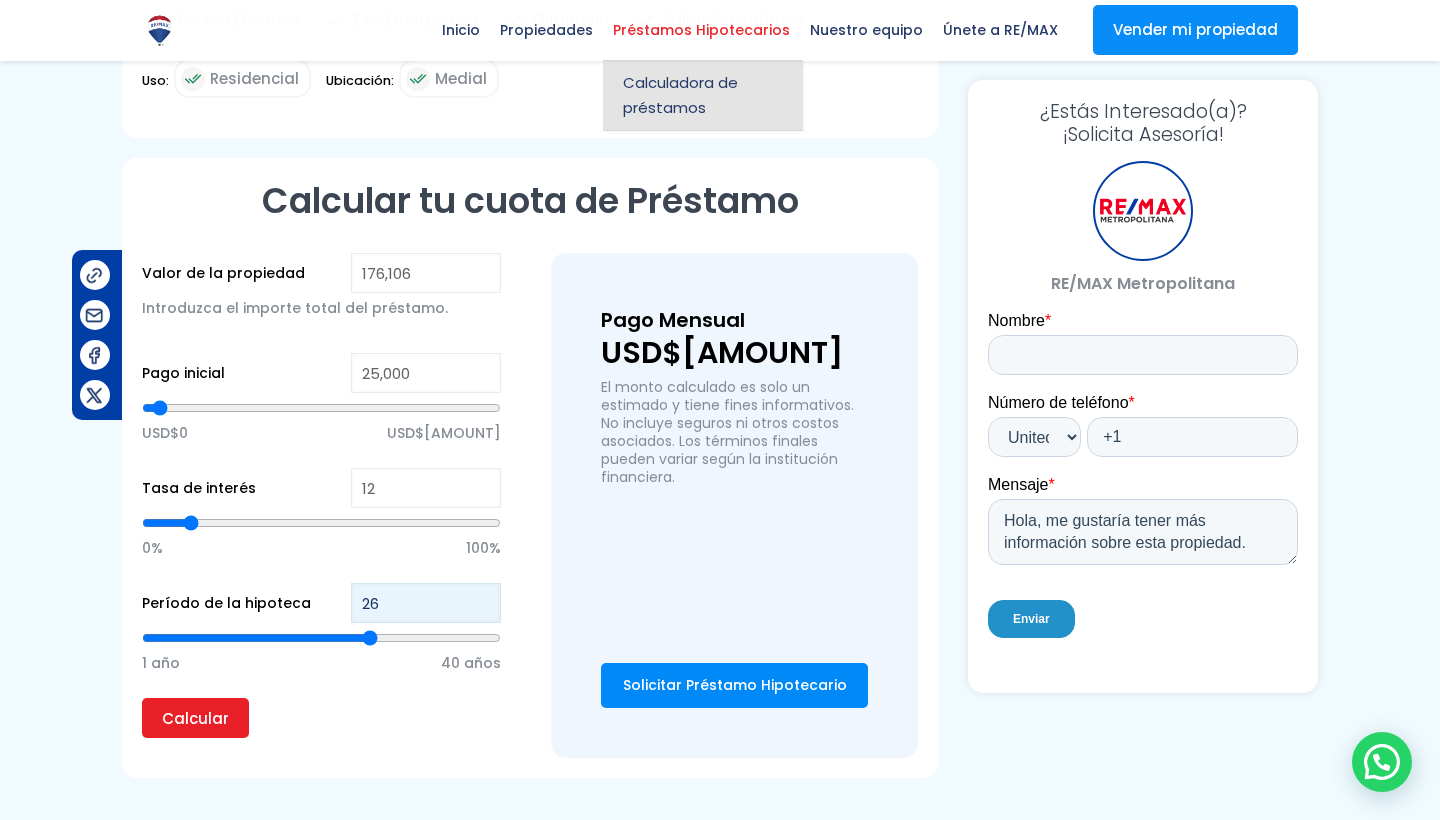 click on "26" at bounding box center [426, 603] 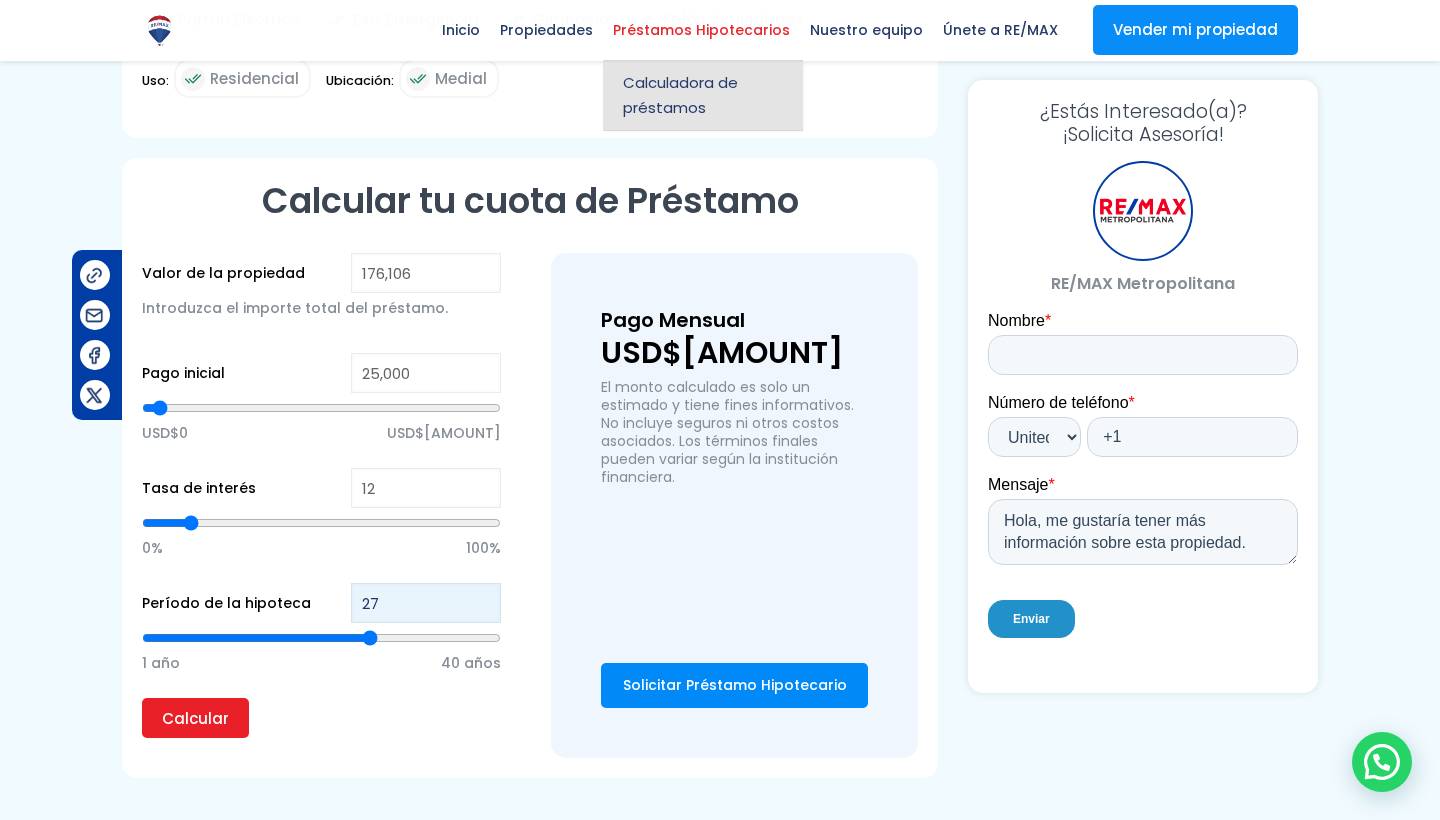 type on "27" 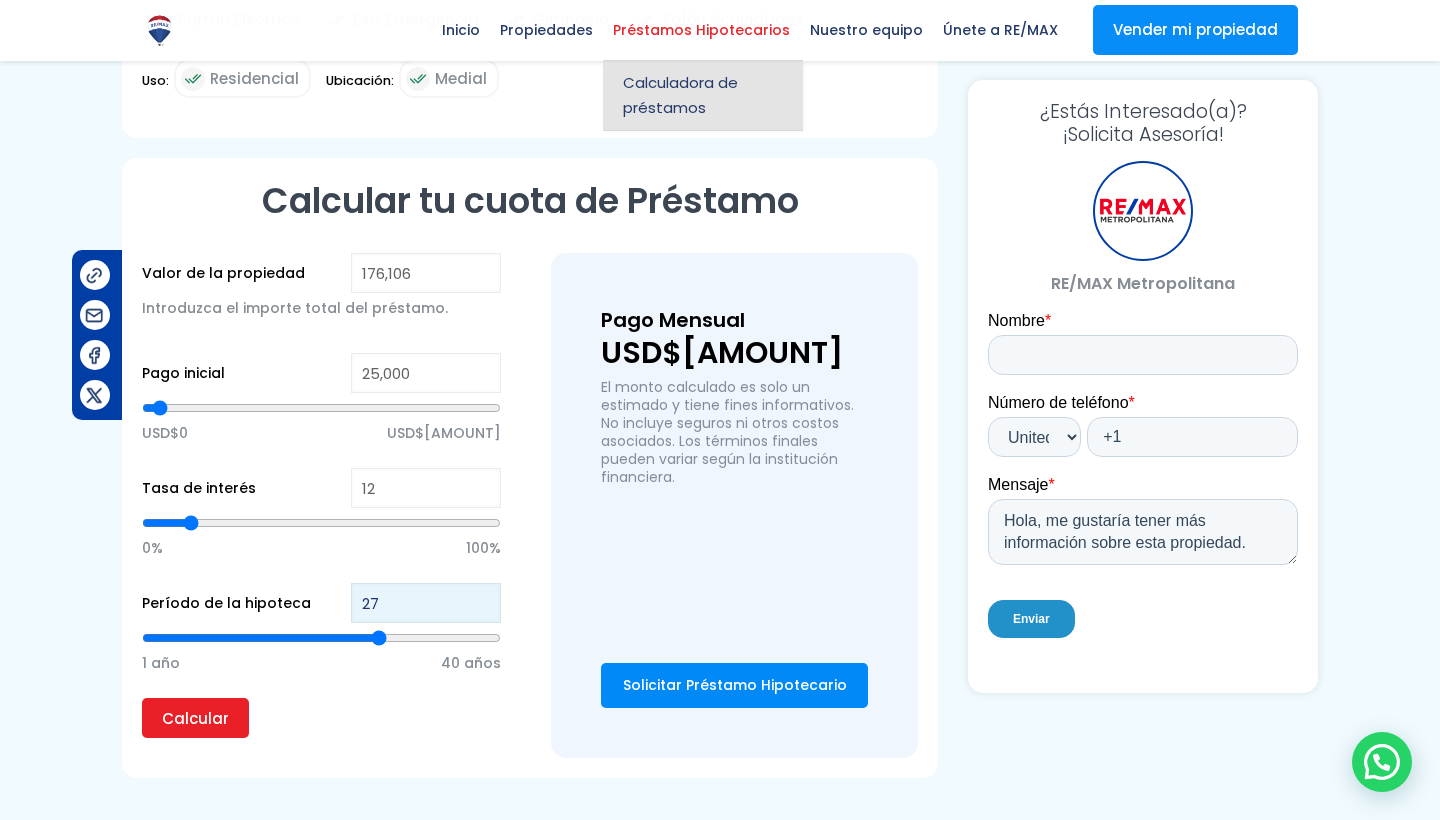 click on "27" at bounding box center (426, 603) 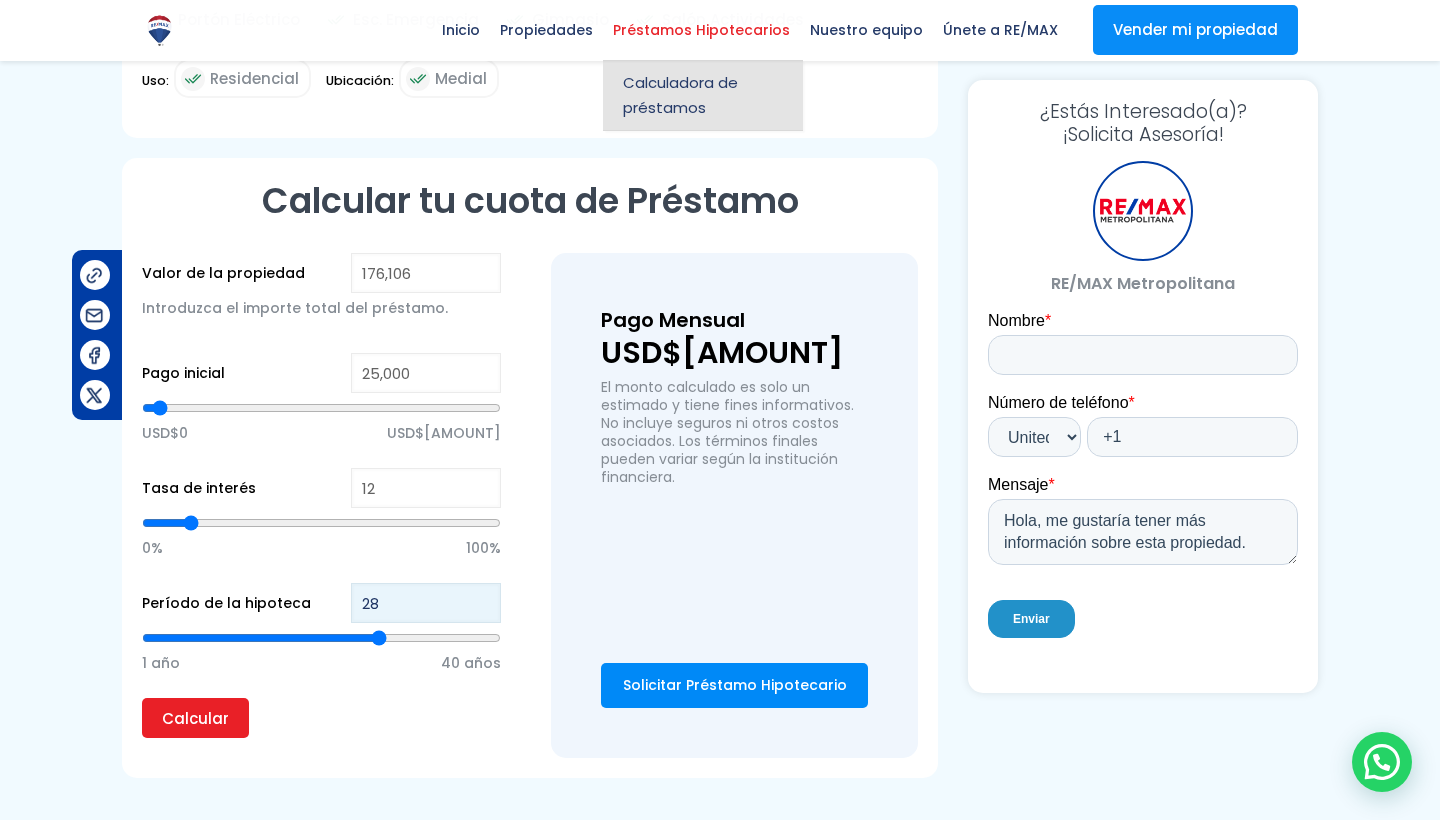 type on "28" 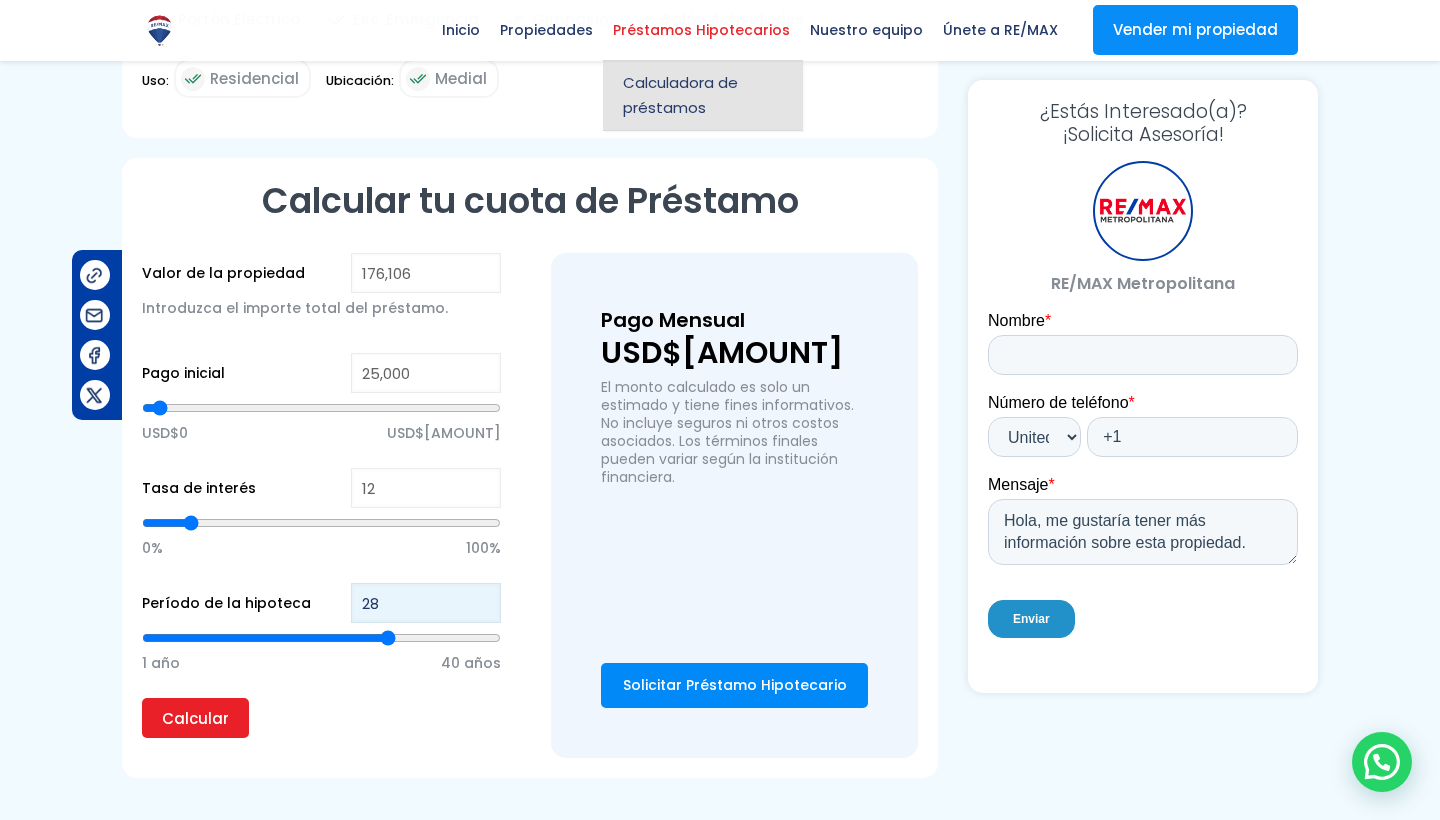 click on "28" at bounding box center [426, 603] 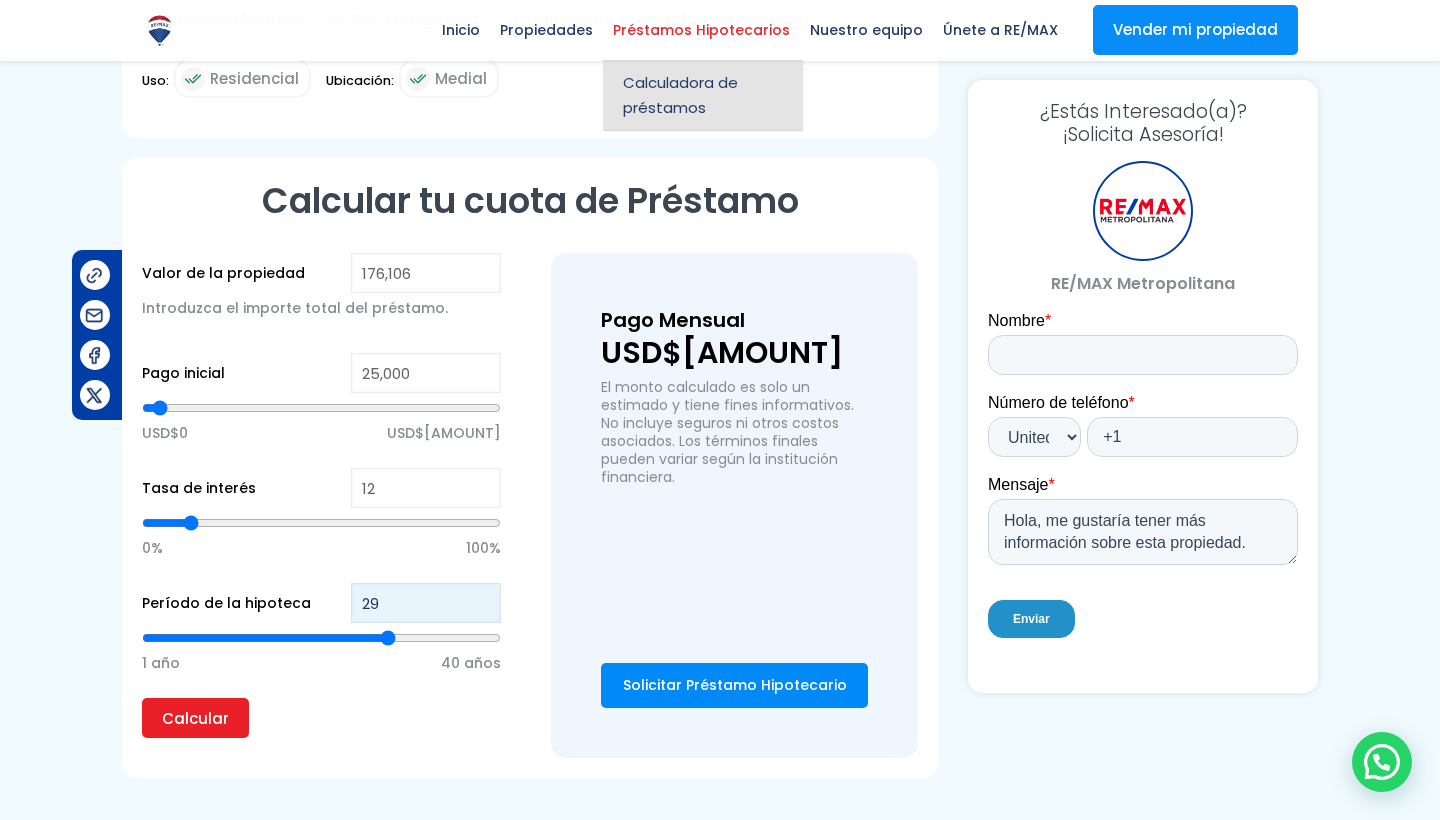 type on "29" 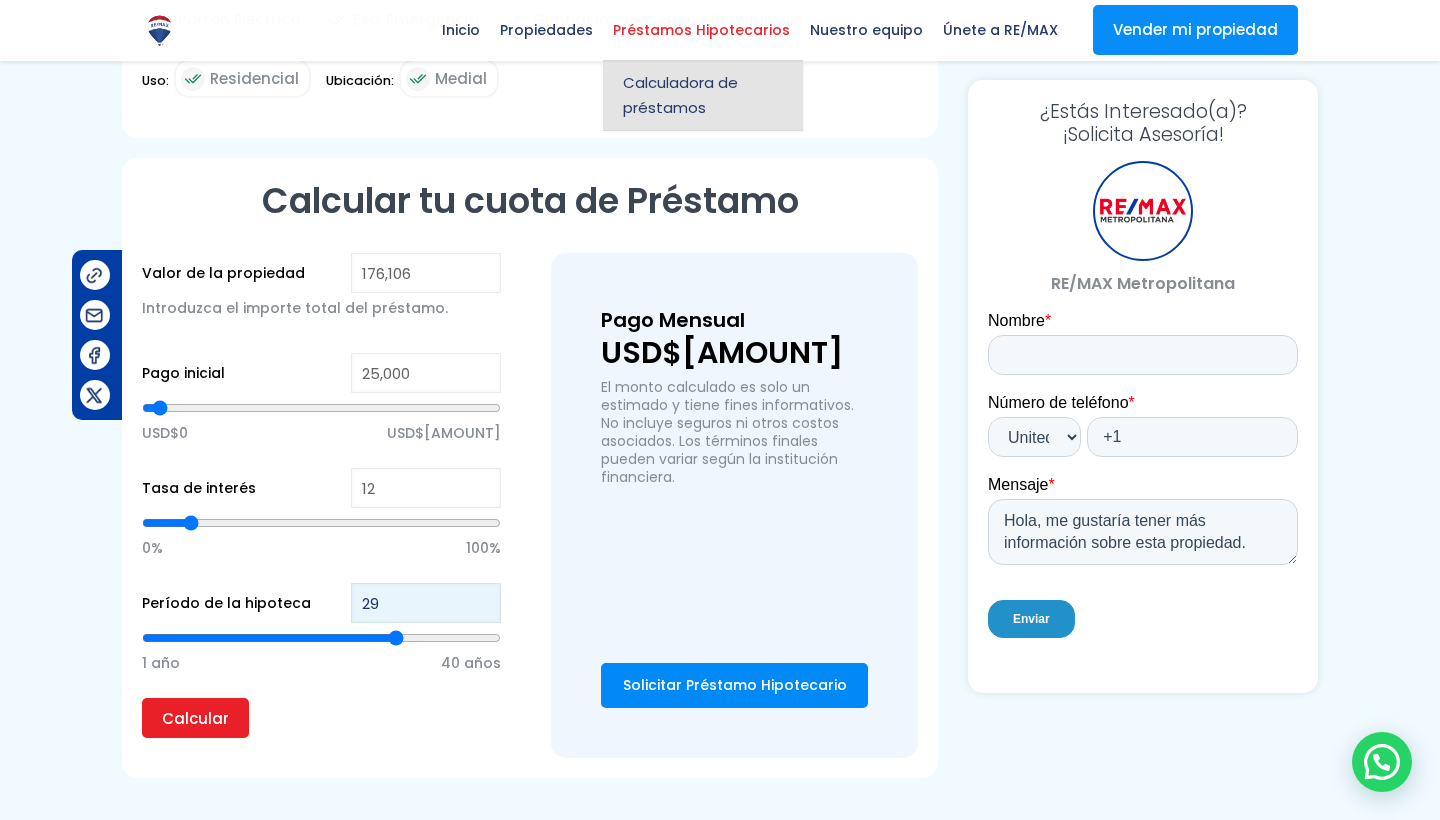 click on "29" at bounding box center (426, 603) 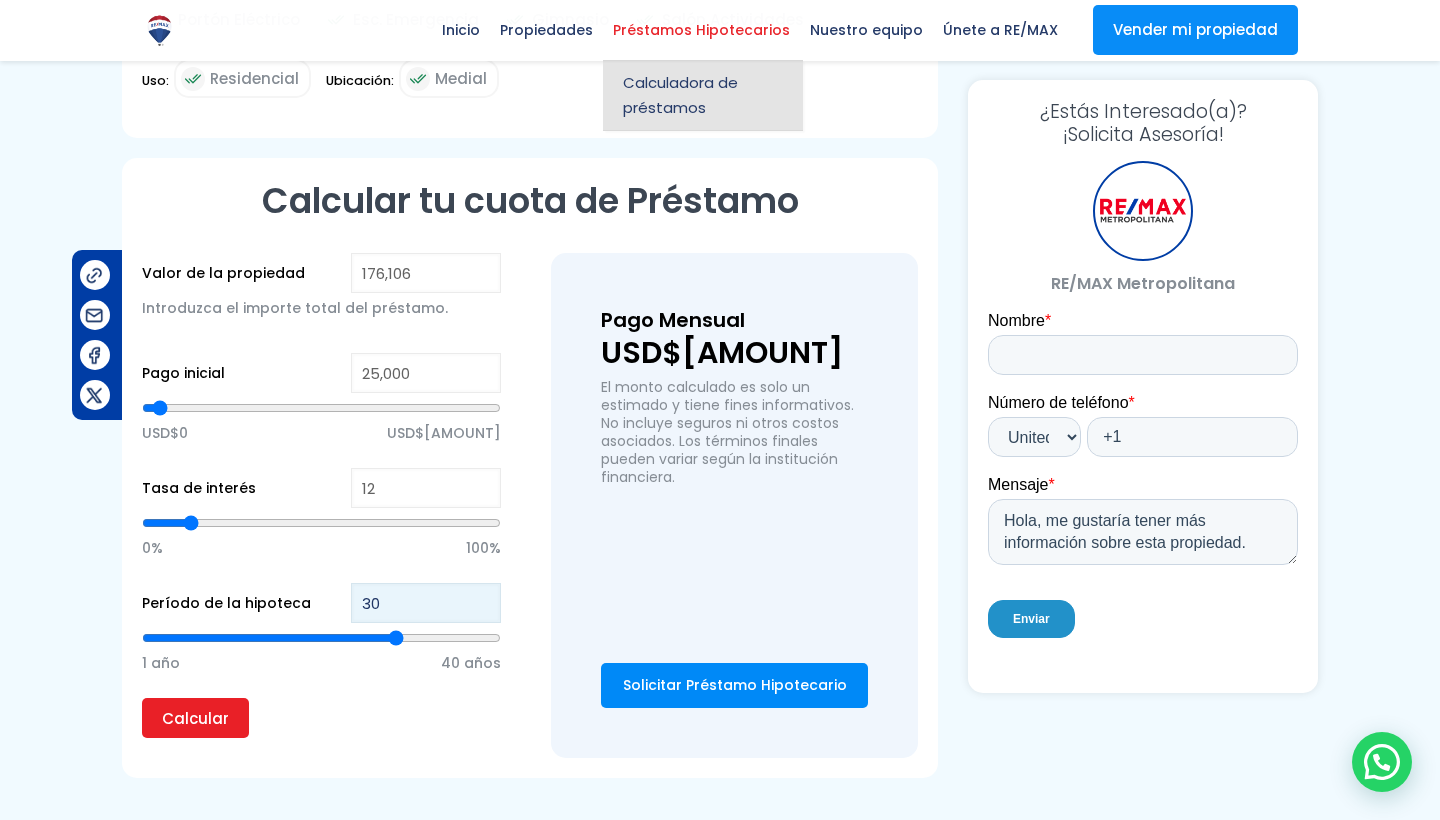 type on "30" 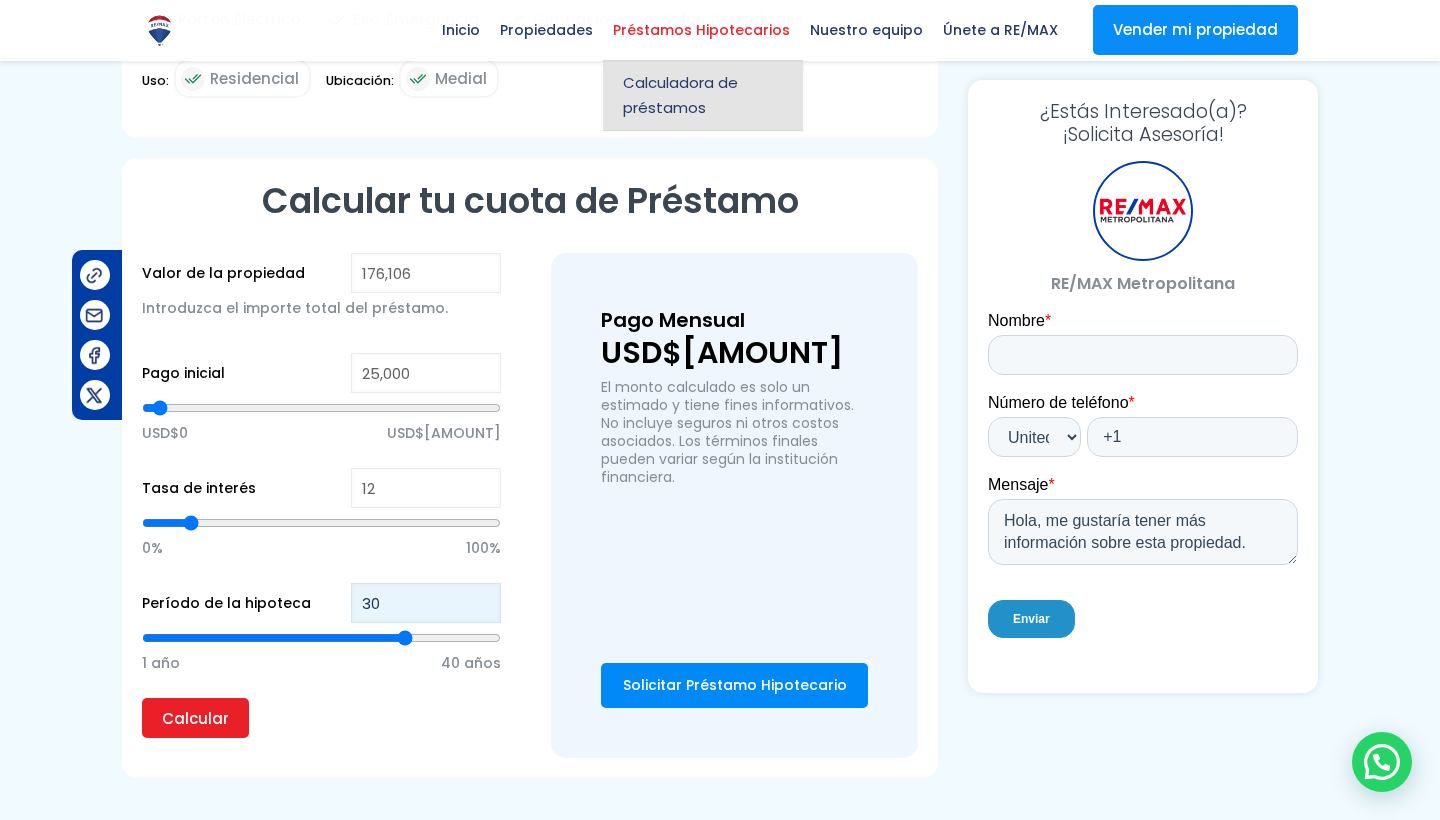 click on "30" at bounding box center (426, 603) 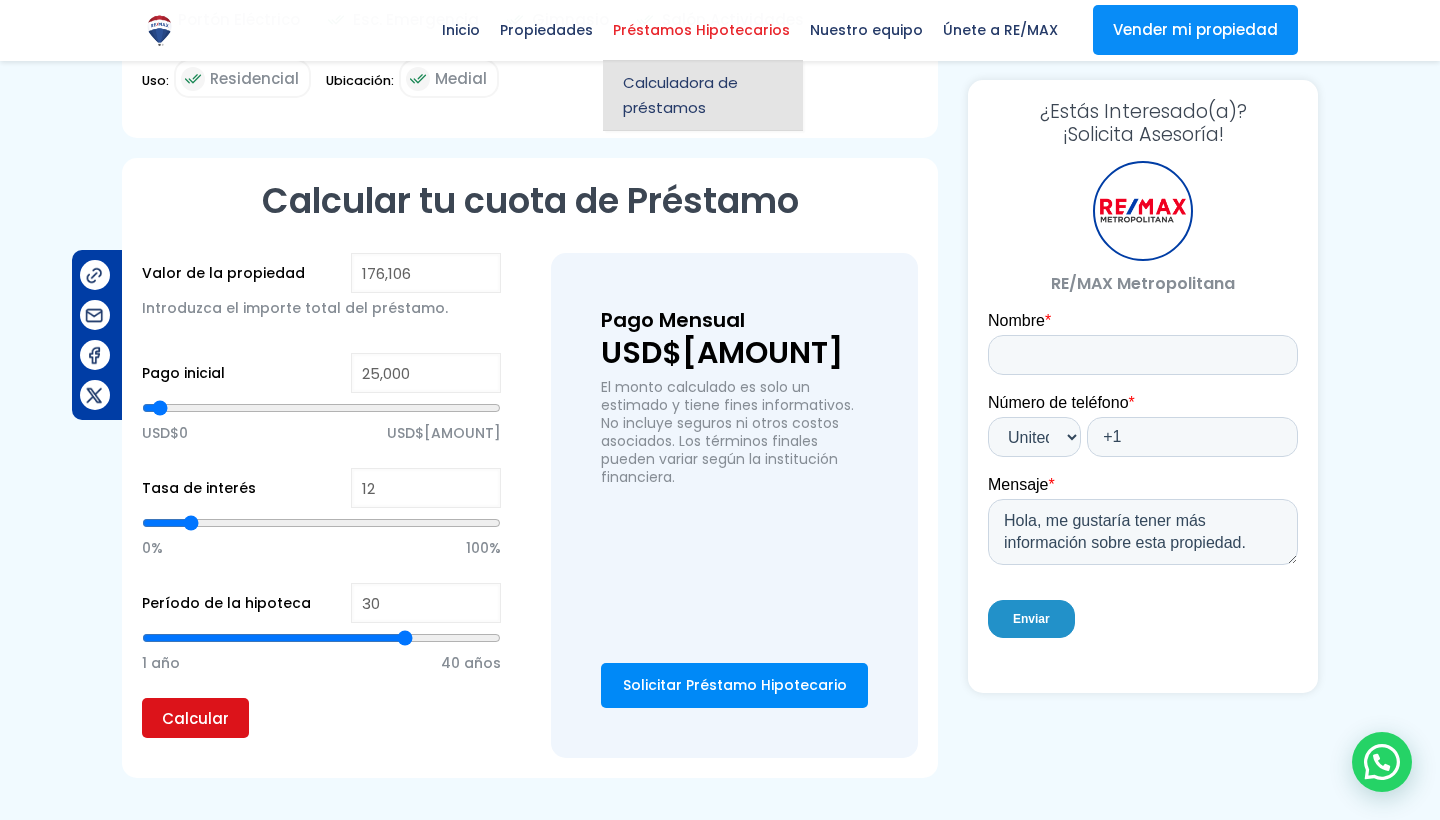 click on "Calcular" at bounding box center [195, 718] 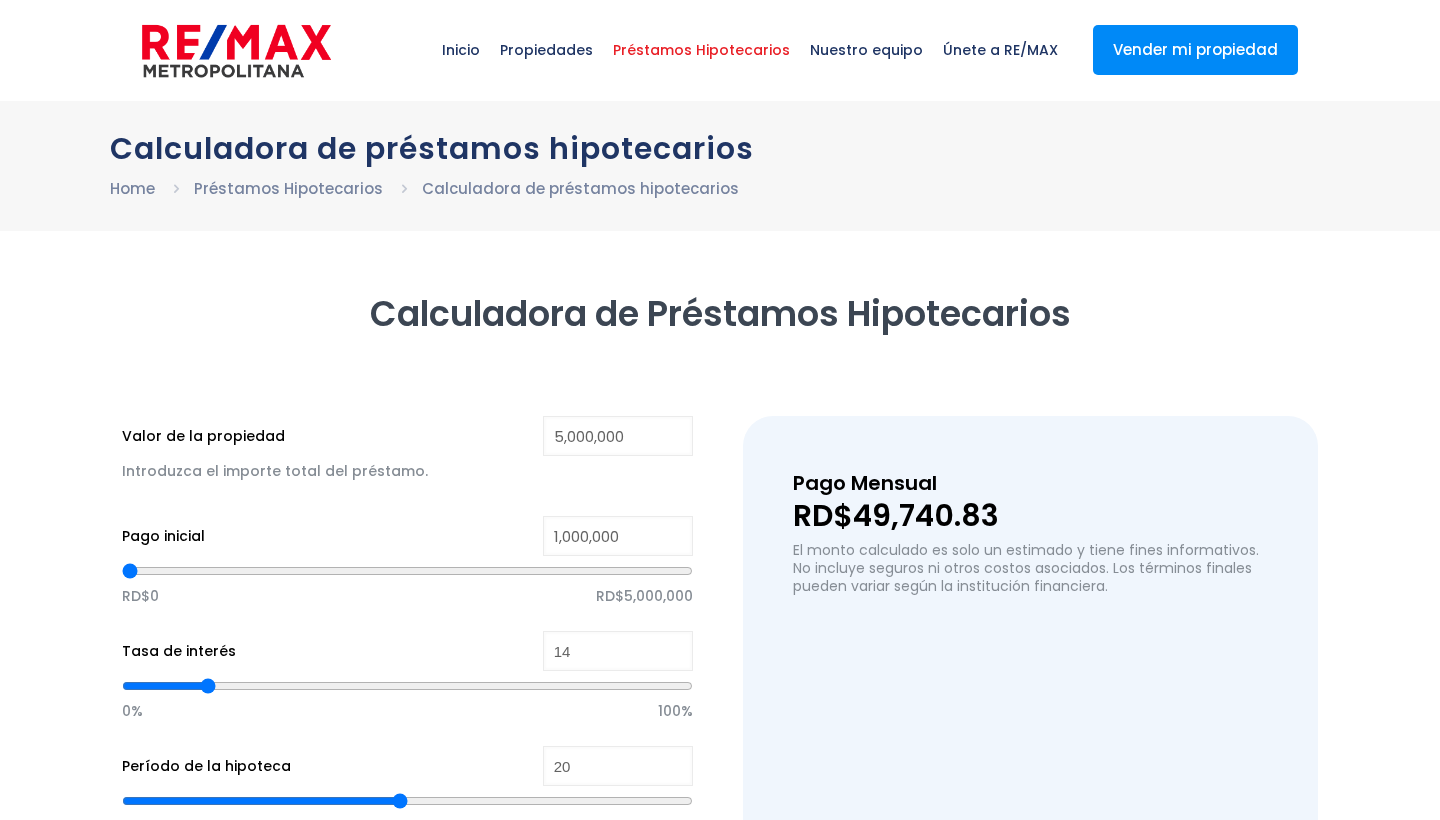 scroll, scrollTop: 0, scrollLeft: 0, axis: both 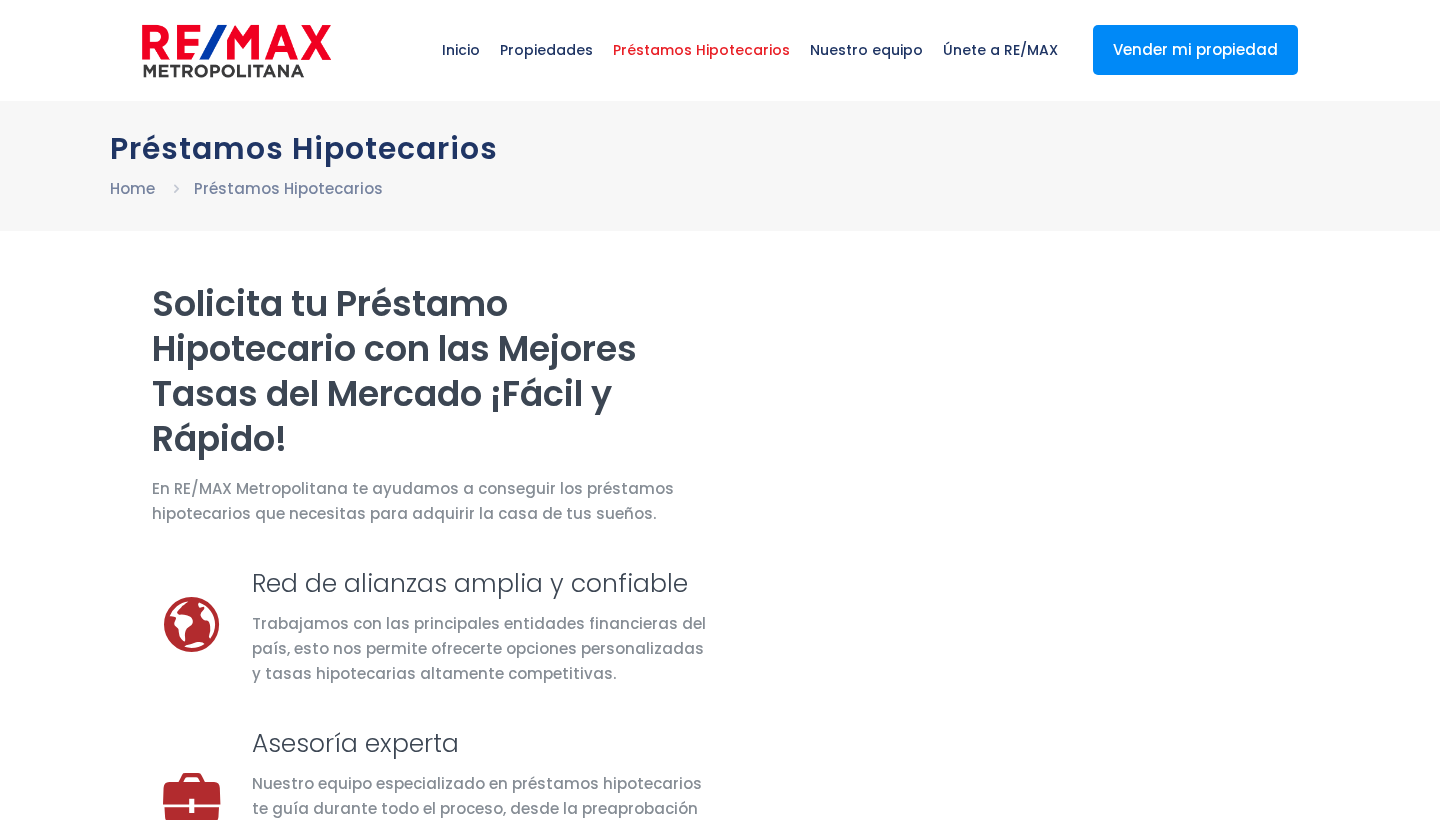 select on "US" 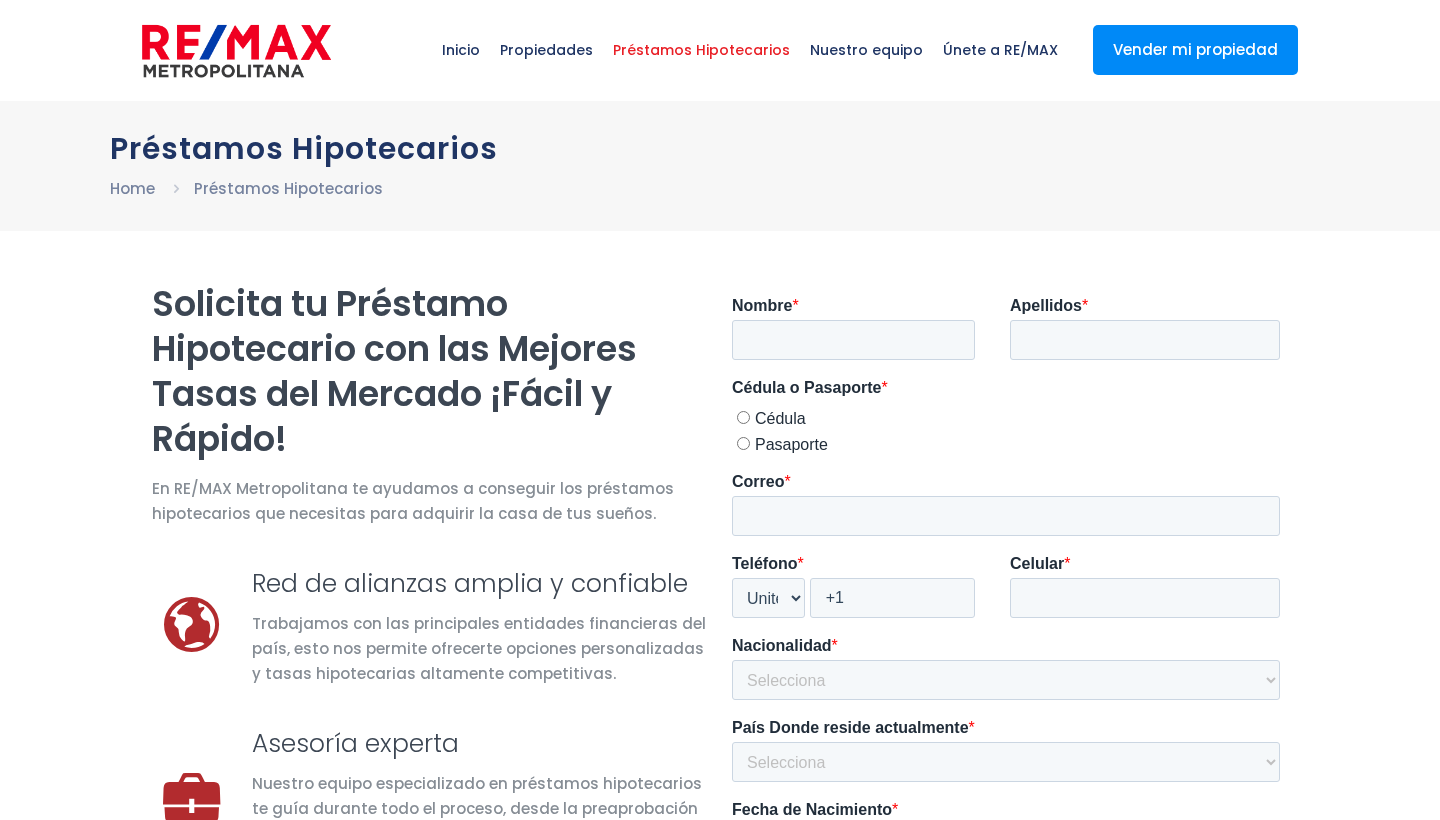 scroll, scrollTop: 0, scrollLeft: 0, axis: both 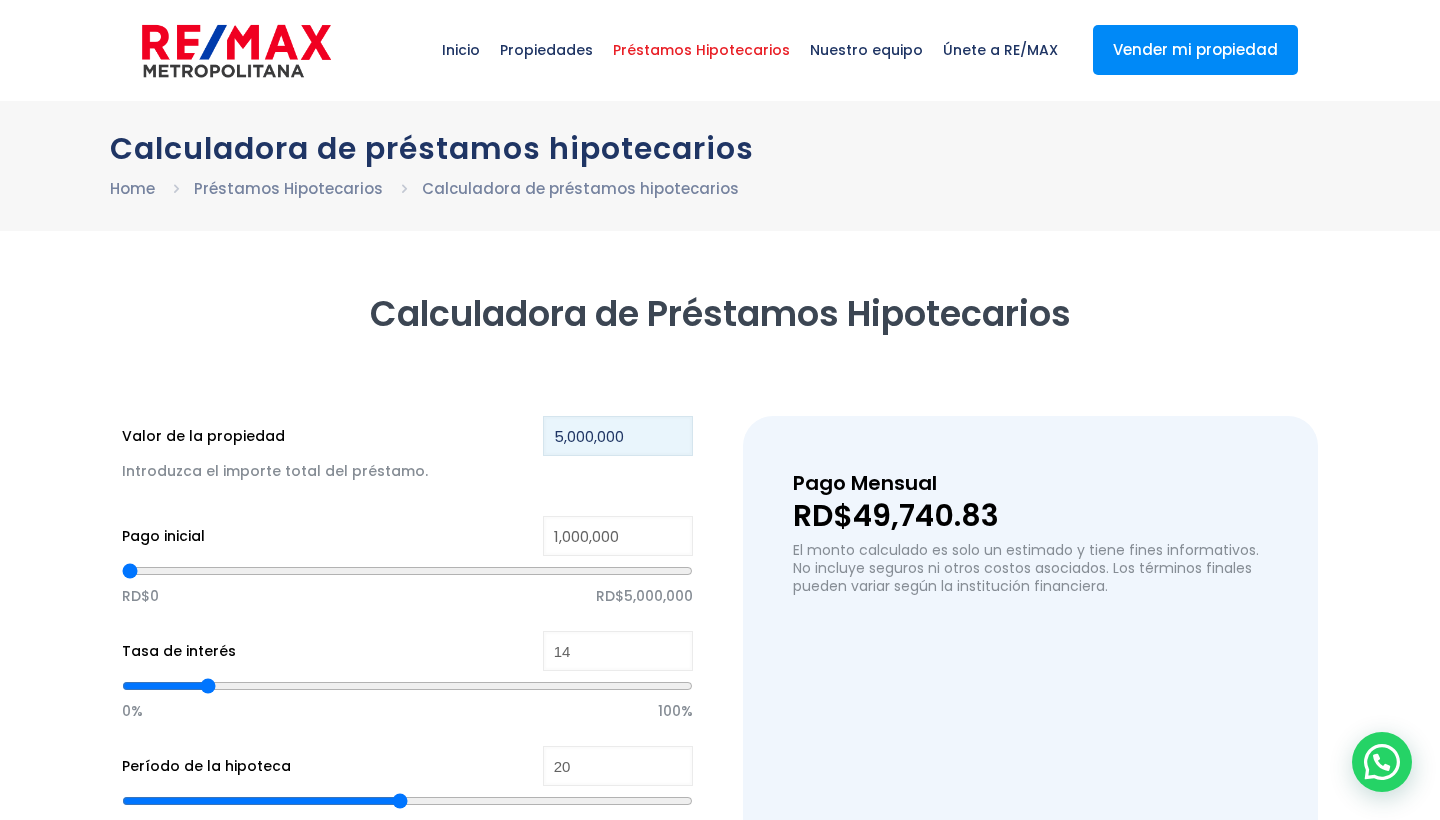 drag, startPoint x: 631, startPoint y: 439, endPoint x: 514, endPoint y: 430, distance: 117.34564 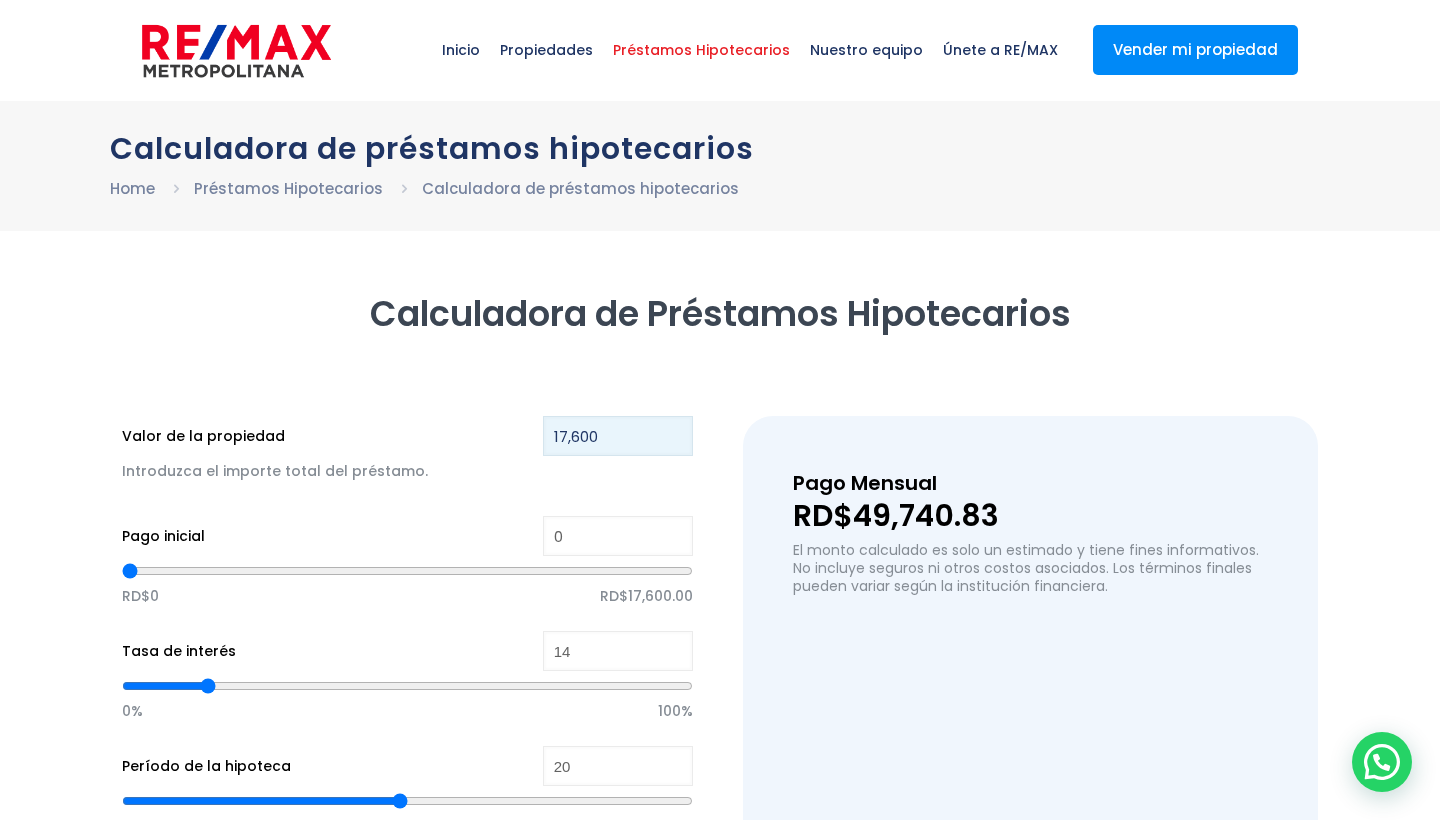 type on "176,000" 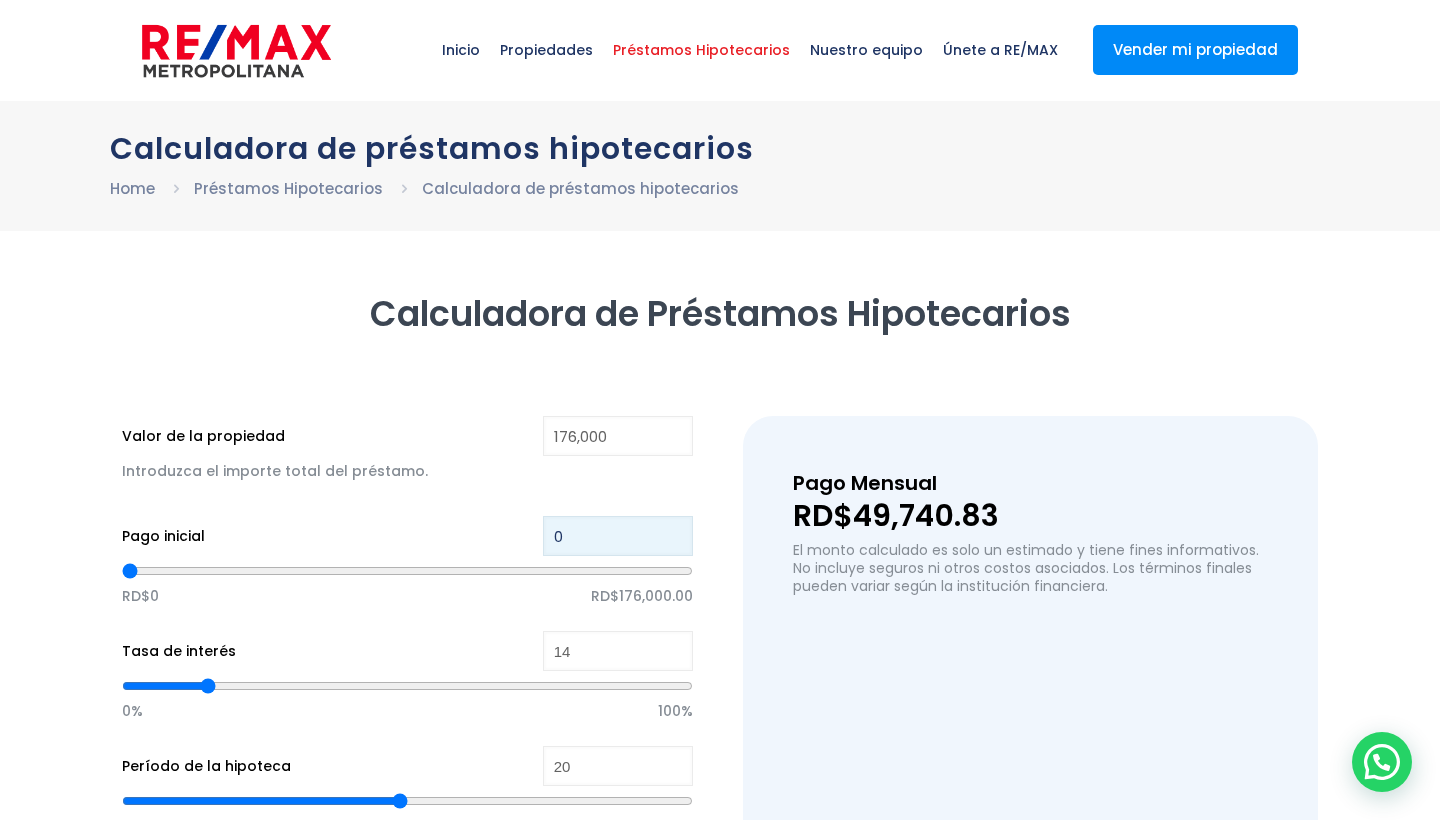 drag, startPoint x: 573, startPoint y: 536, endPoint x: 544, endPoint y: 535, distance: 29.017237 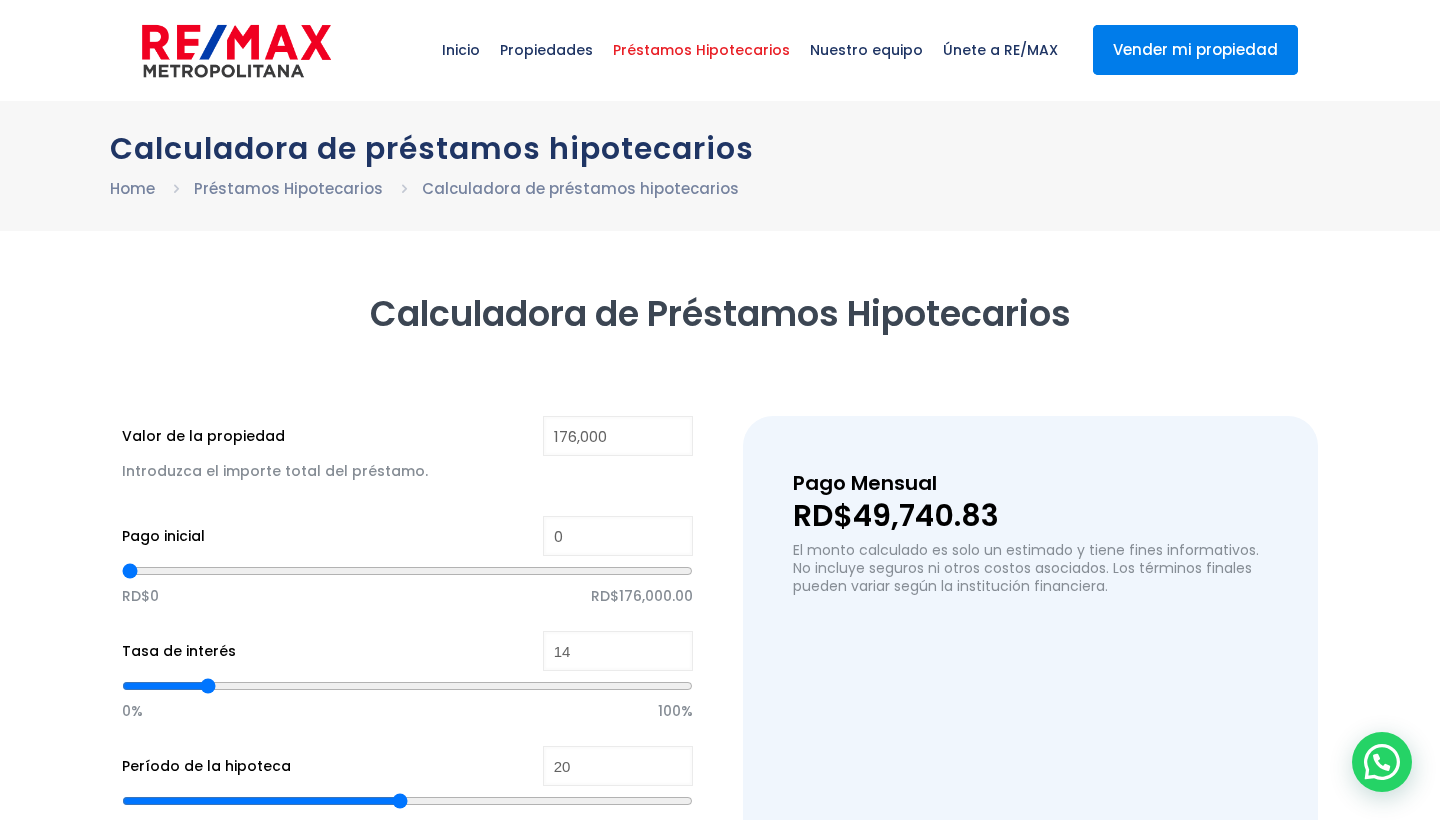 click on "Vender mi propiedad" at bounding box center (1195, 50) 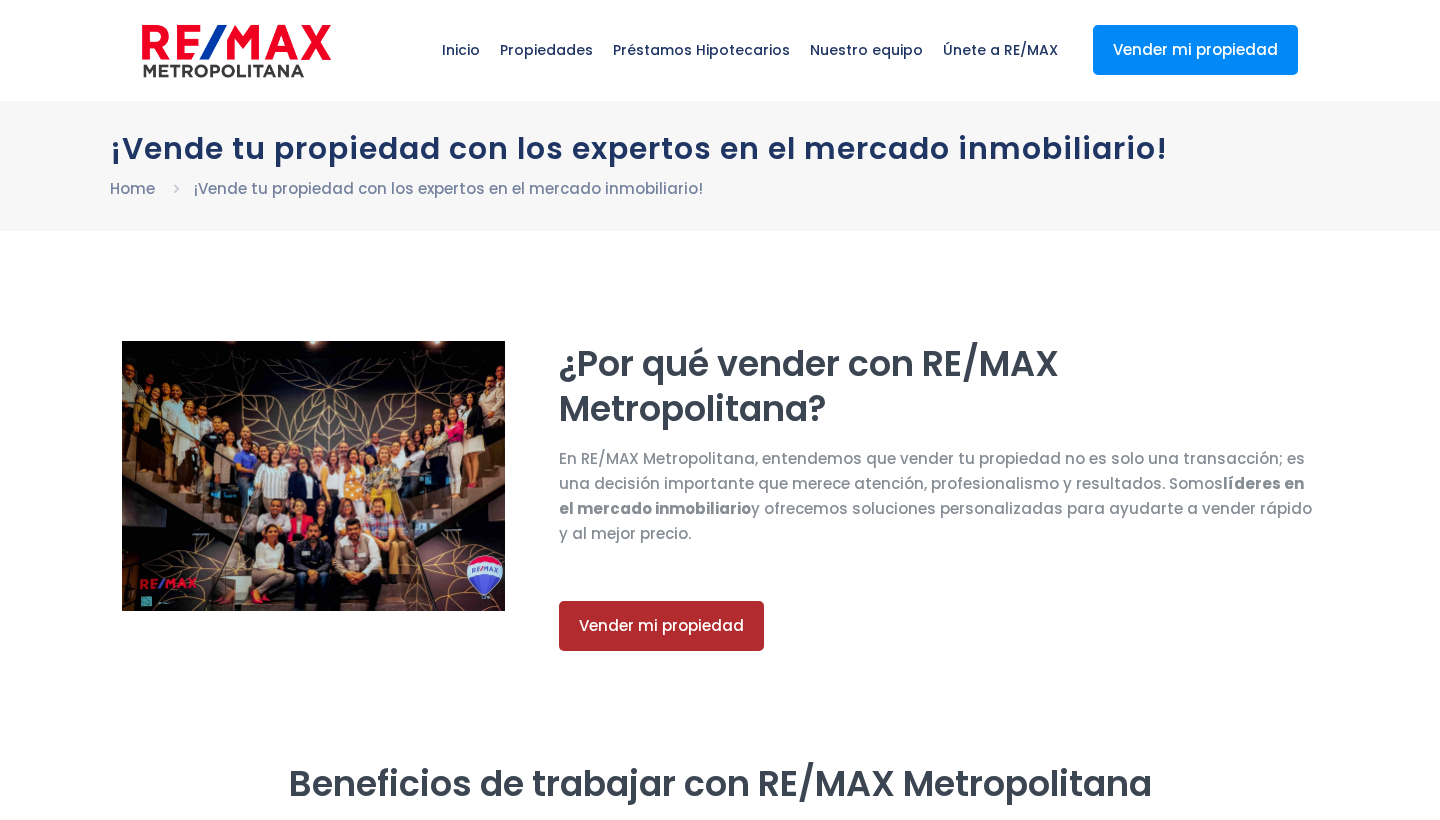 scroll, scrollTop: 0, scrollLeft: 0, axis: both 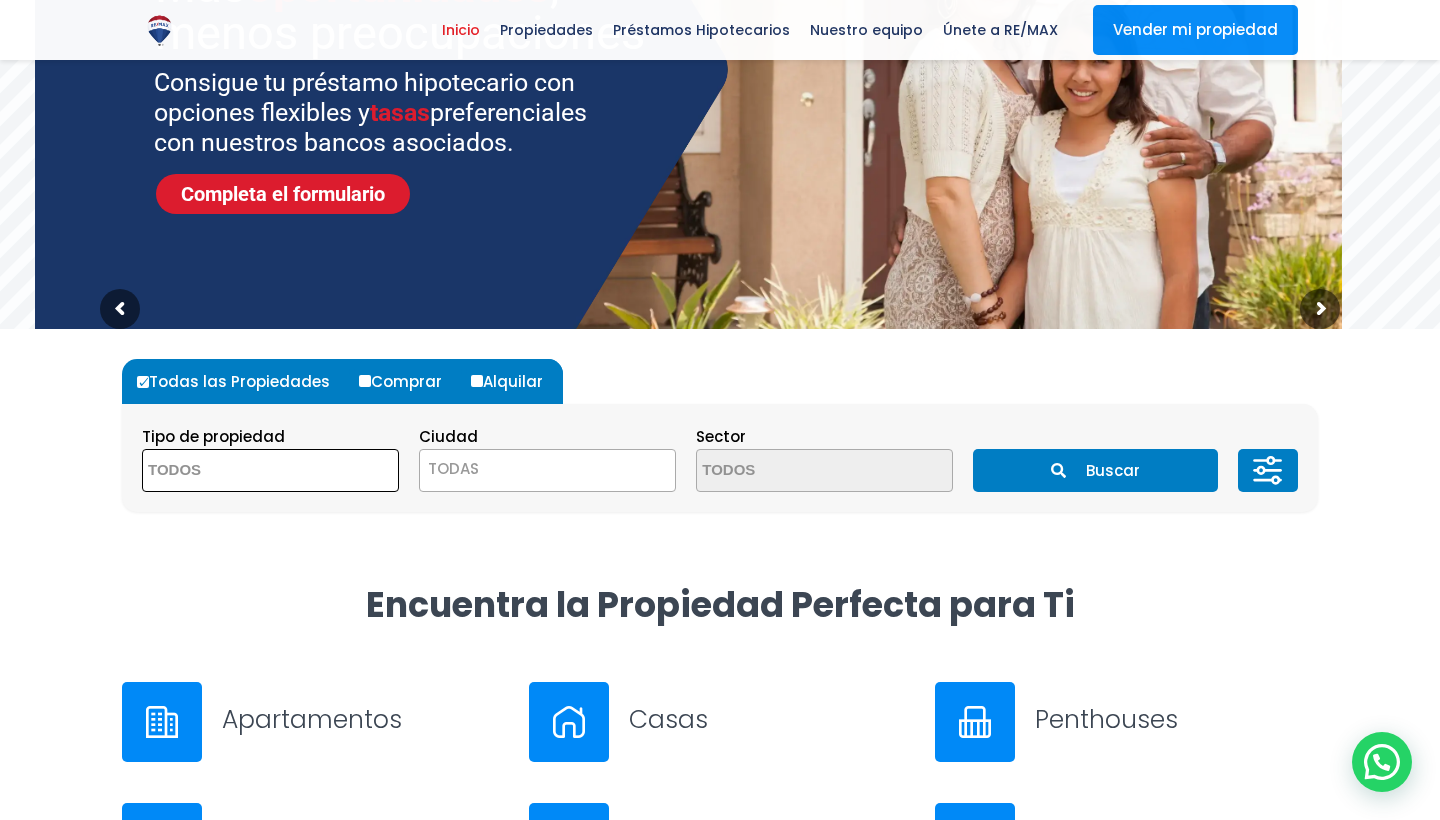 click at bounding box center [240, 471] 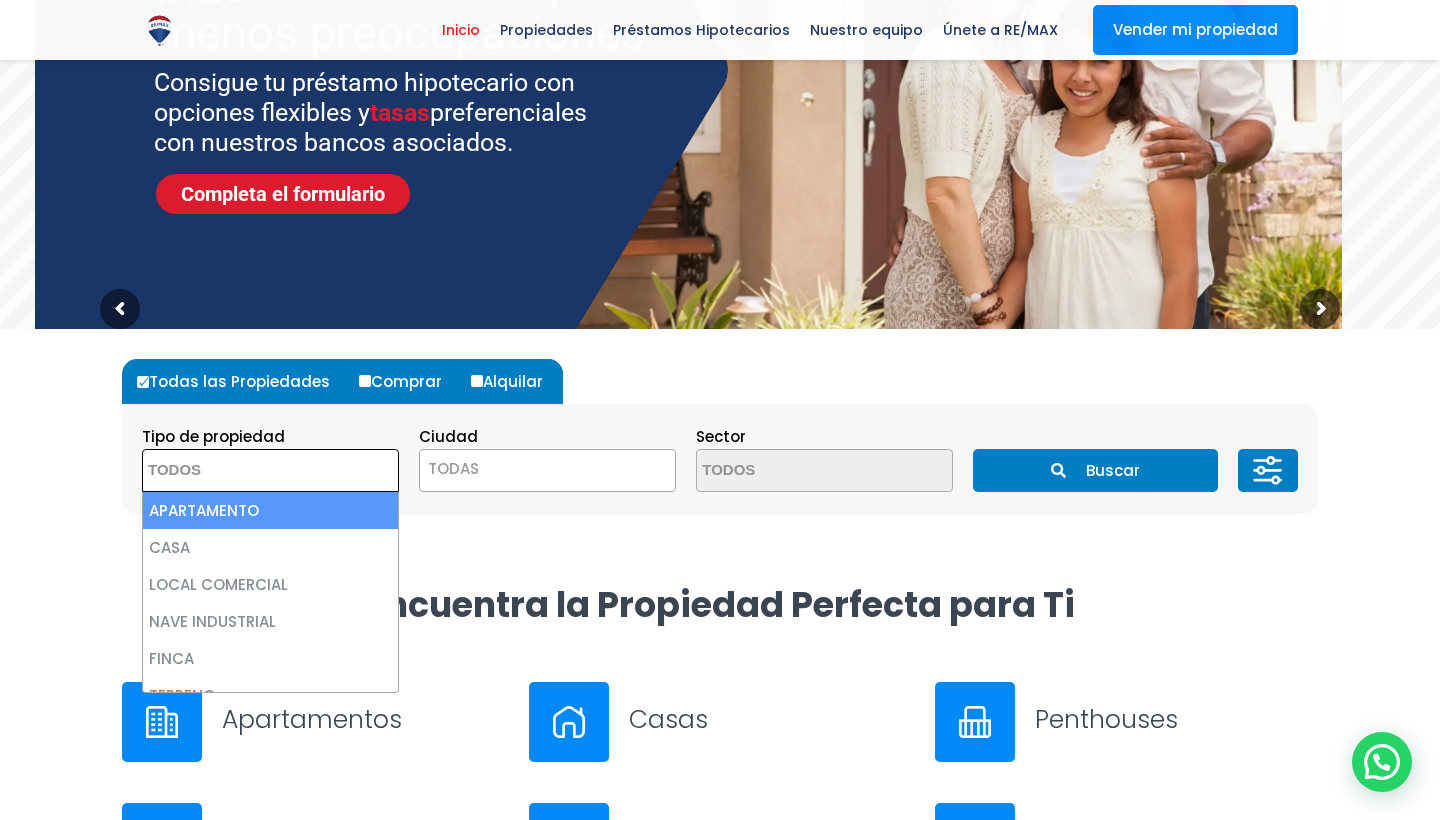 select on "apartment" 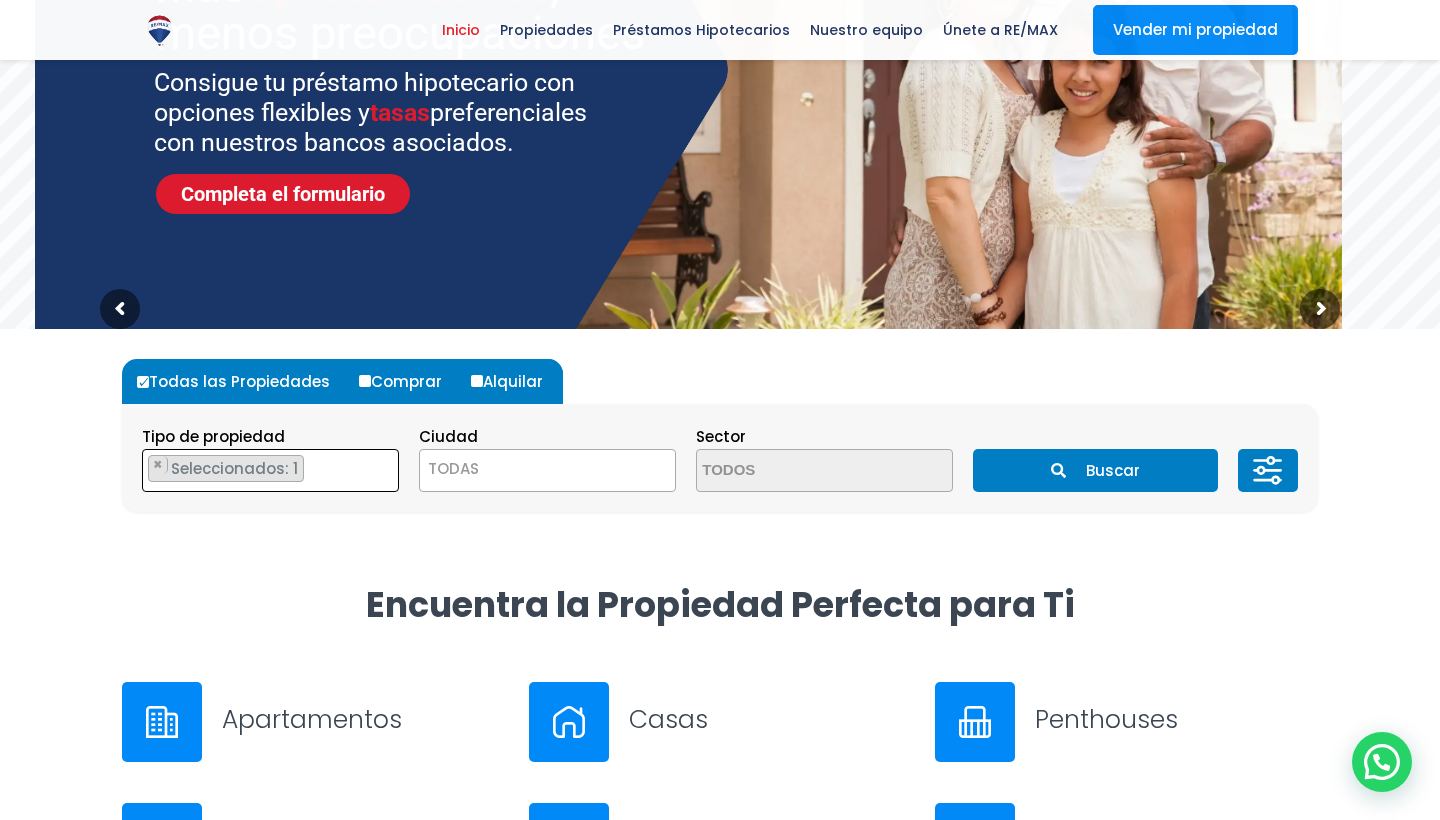 click on "TODAS" at bounding box center [547, 469] 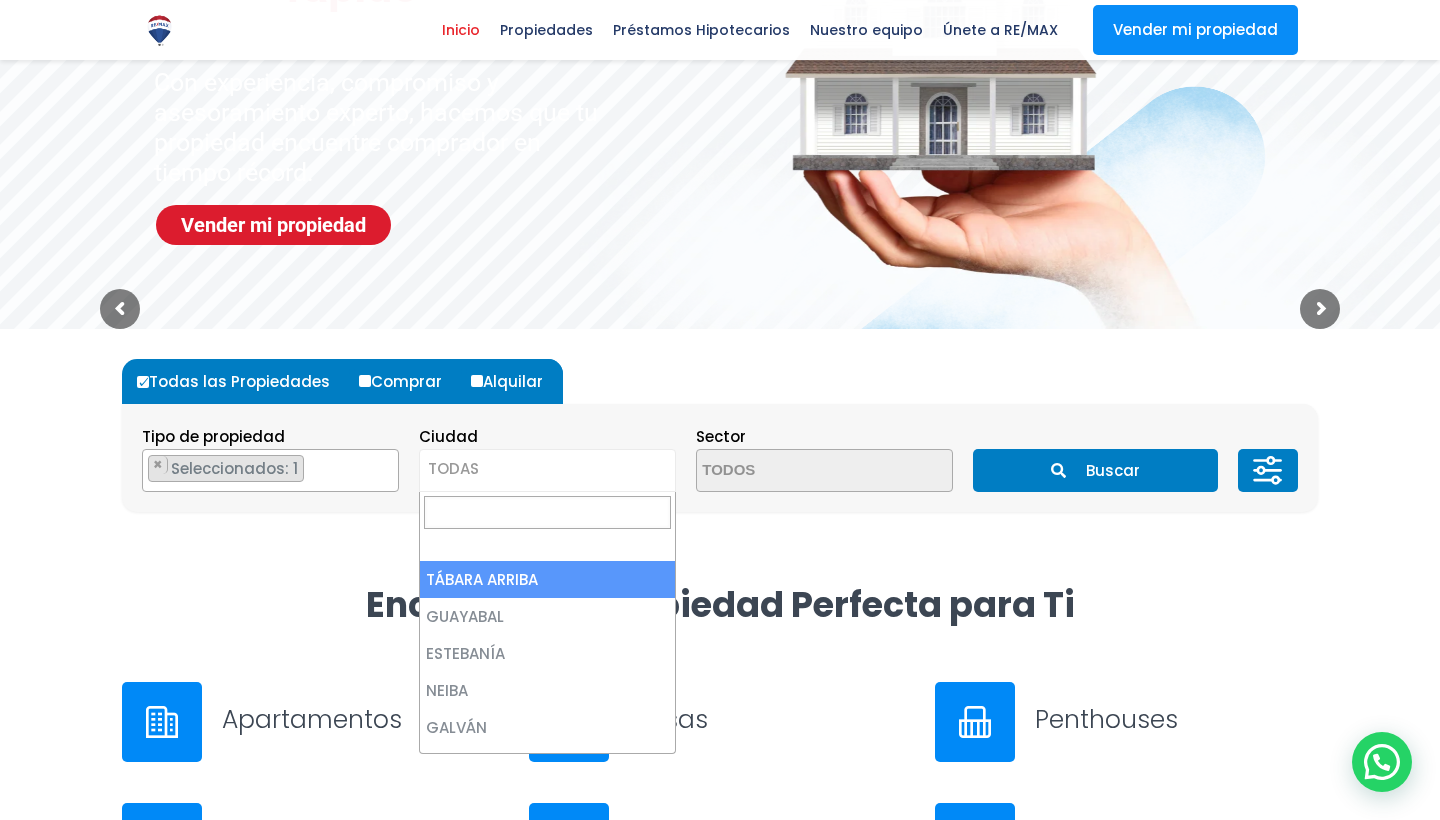 scroll, scrollTop: 401, scrollLeft: 0, axis: vertical 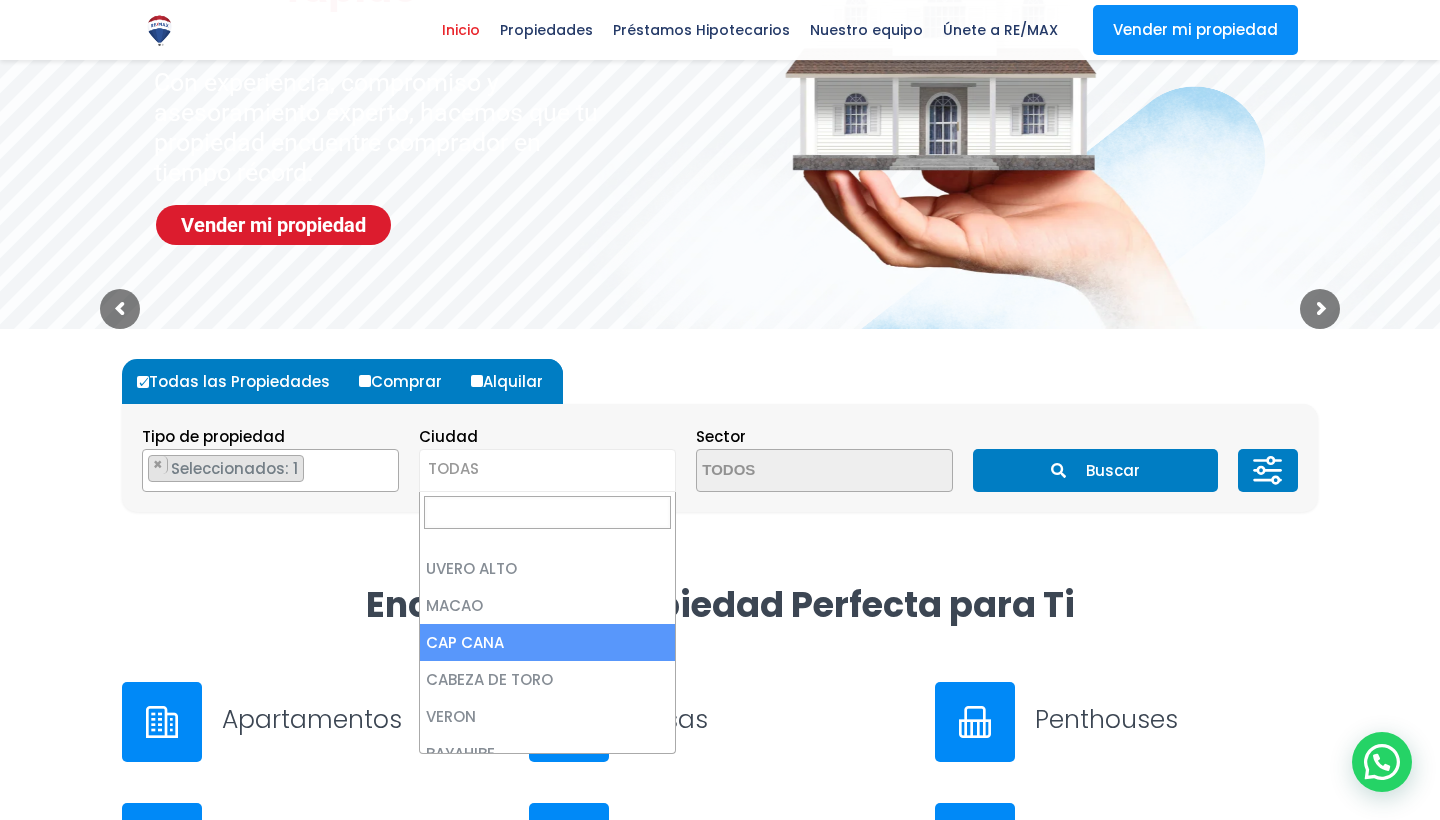 select on "437" 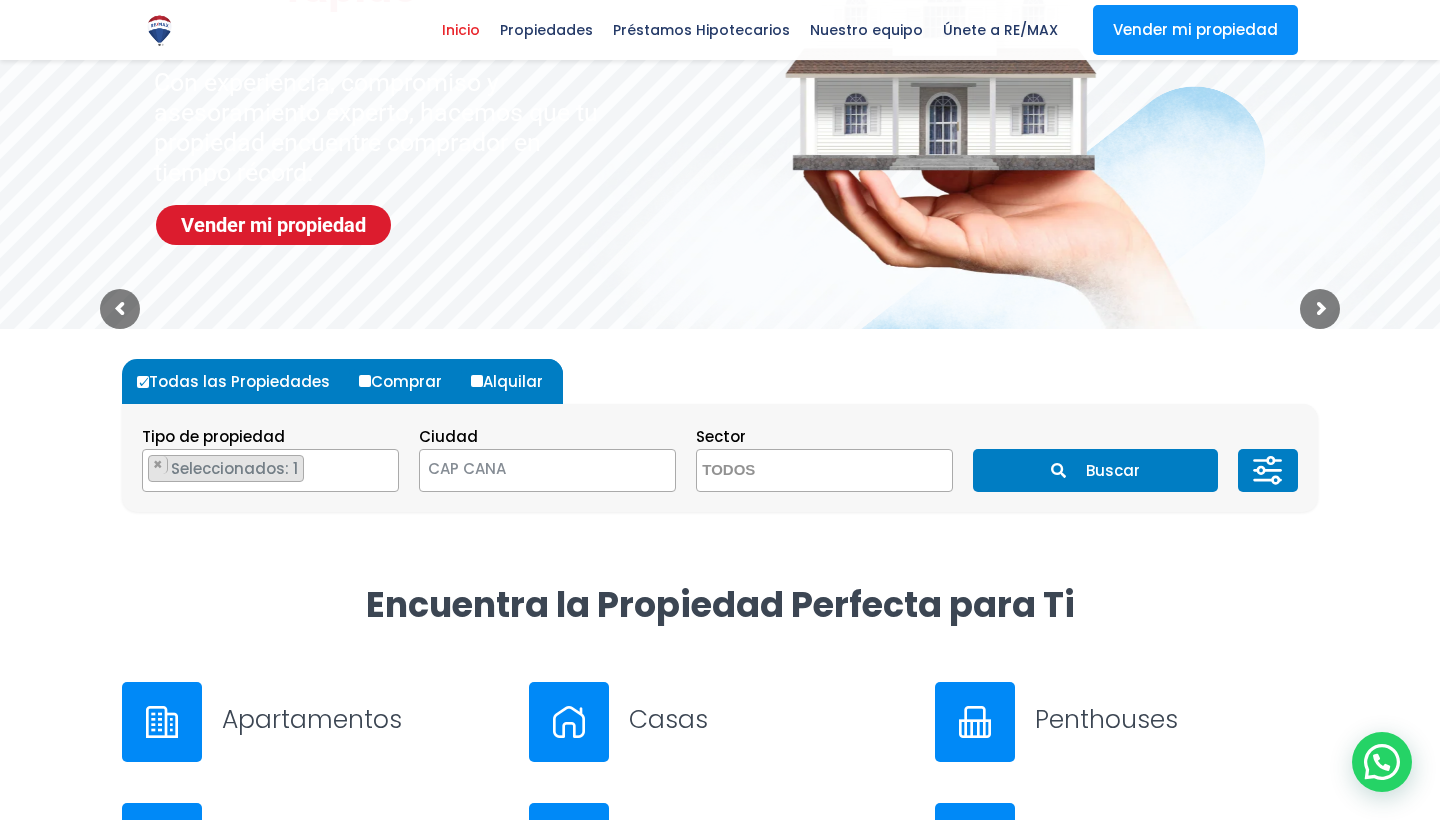 click on "Buscar" at bounding box center [1095, 470] 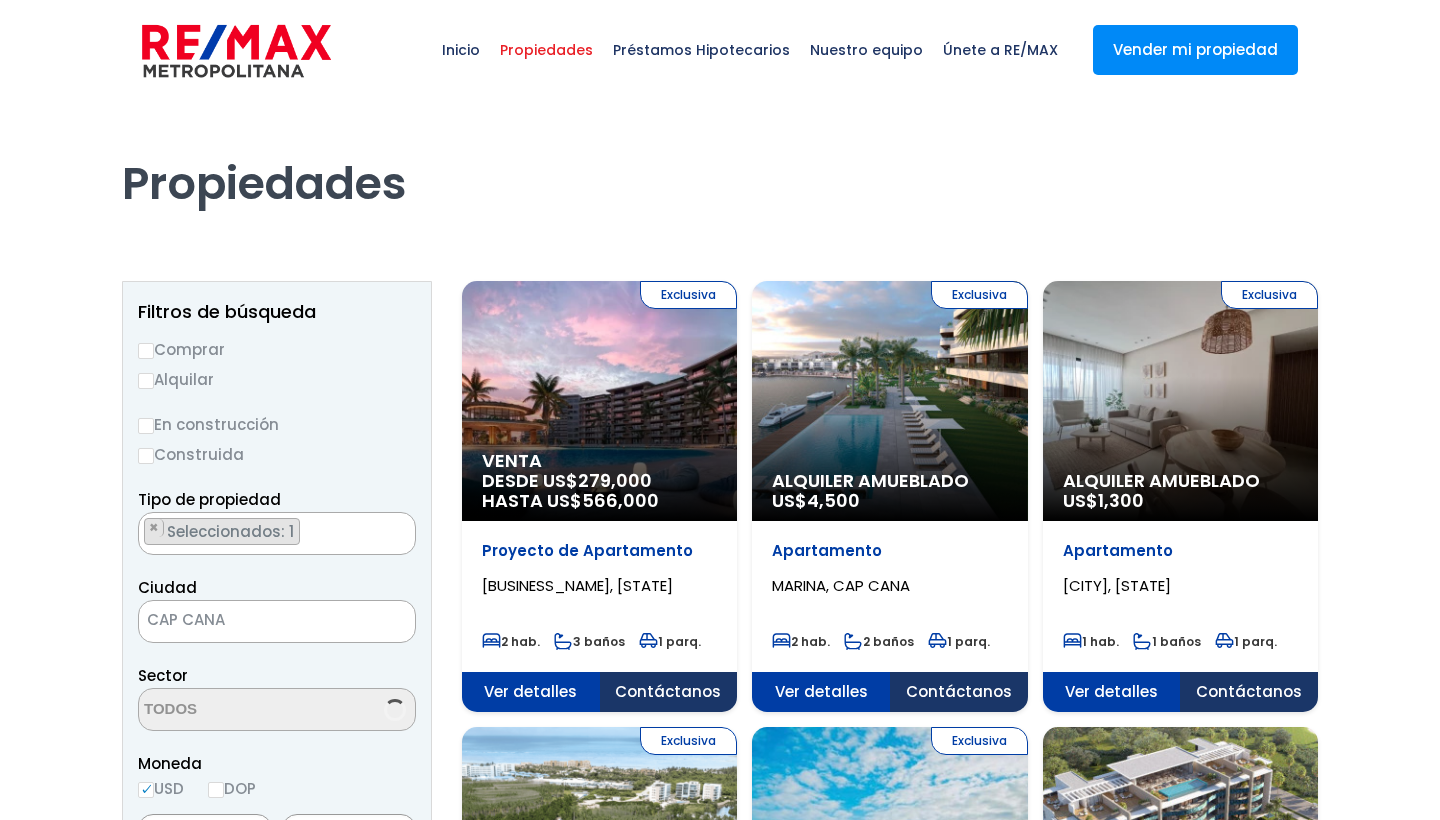 scroll, scrollTop: 0, scrollLeft: 0, axis: both 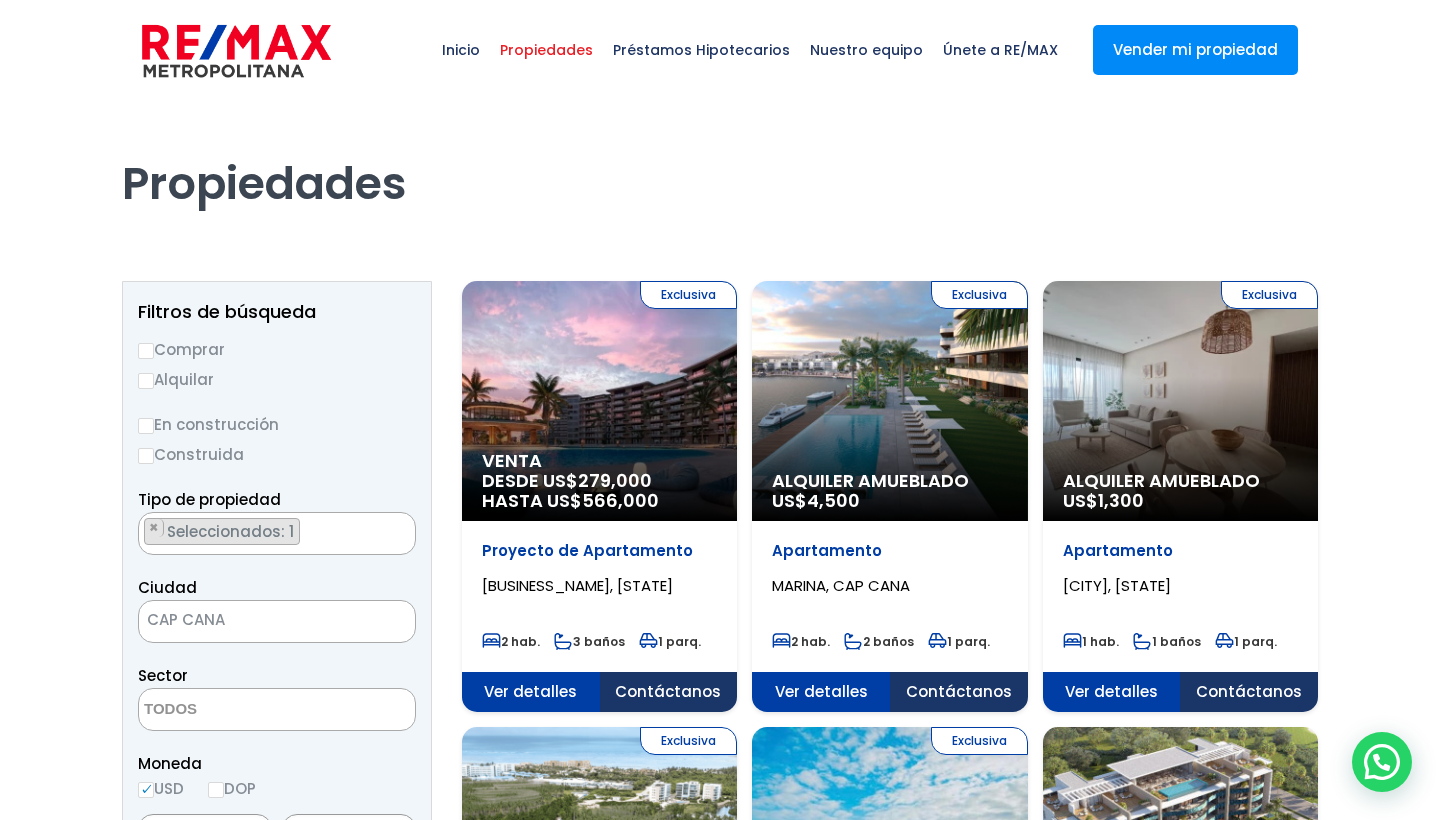 click on "Comprar" at bounding box center [146, 351] 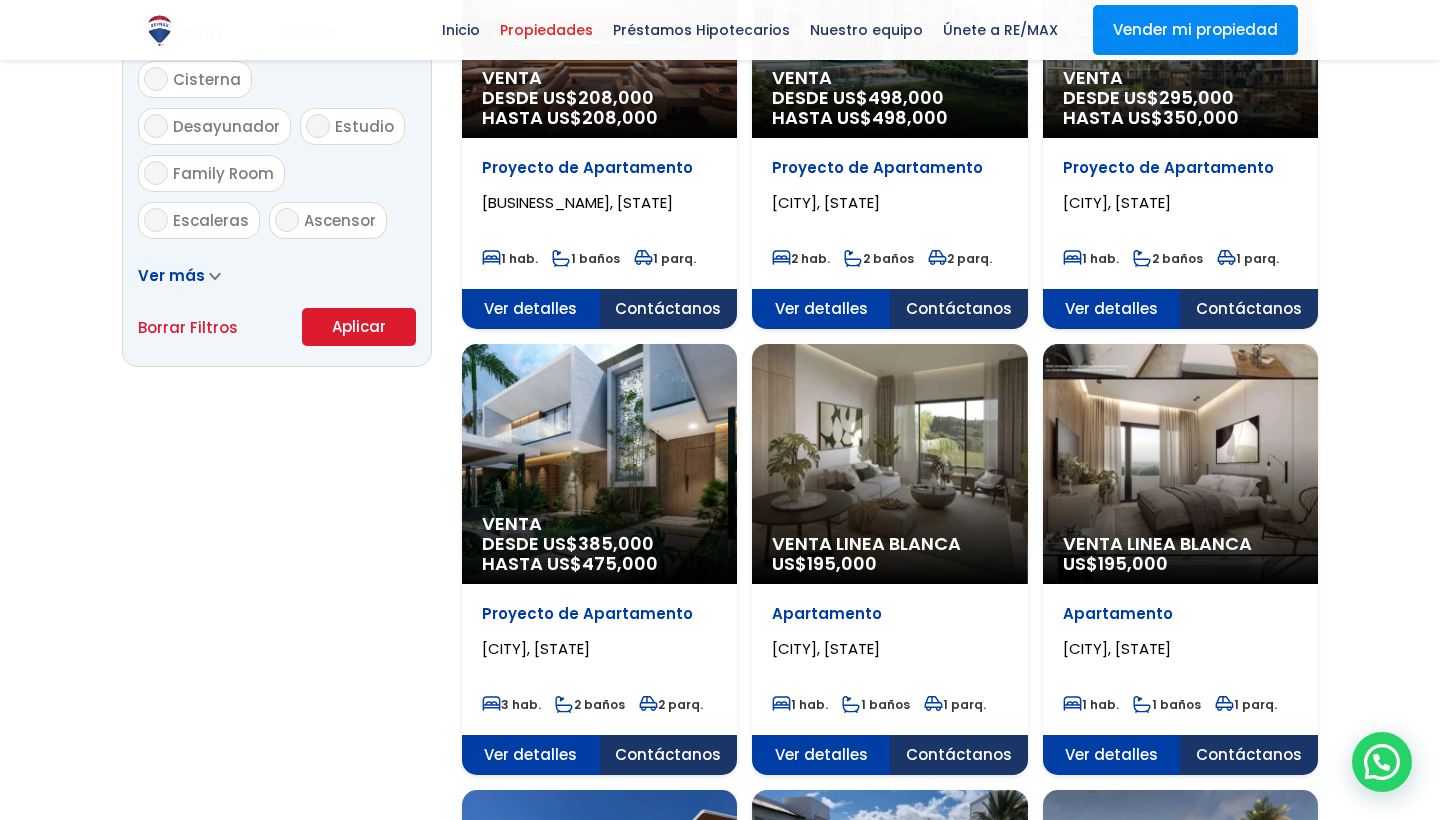 scroll, scrollTop: 1312, scrollLeft: 0, axis: vertical 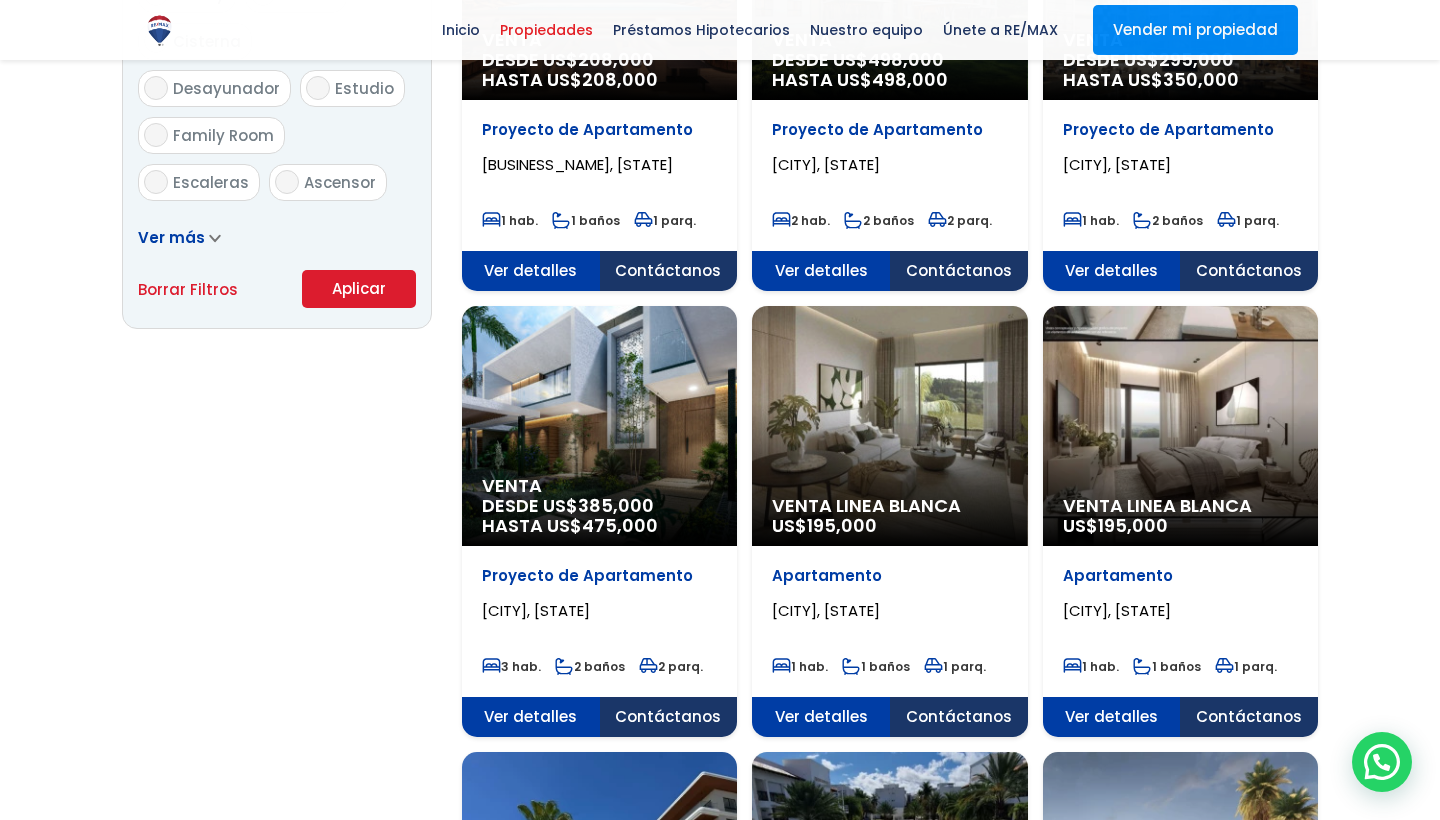 click on "Aplicar" at bounding box center [359, 289] 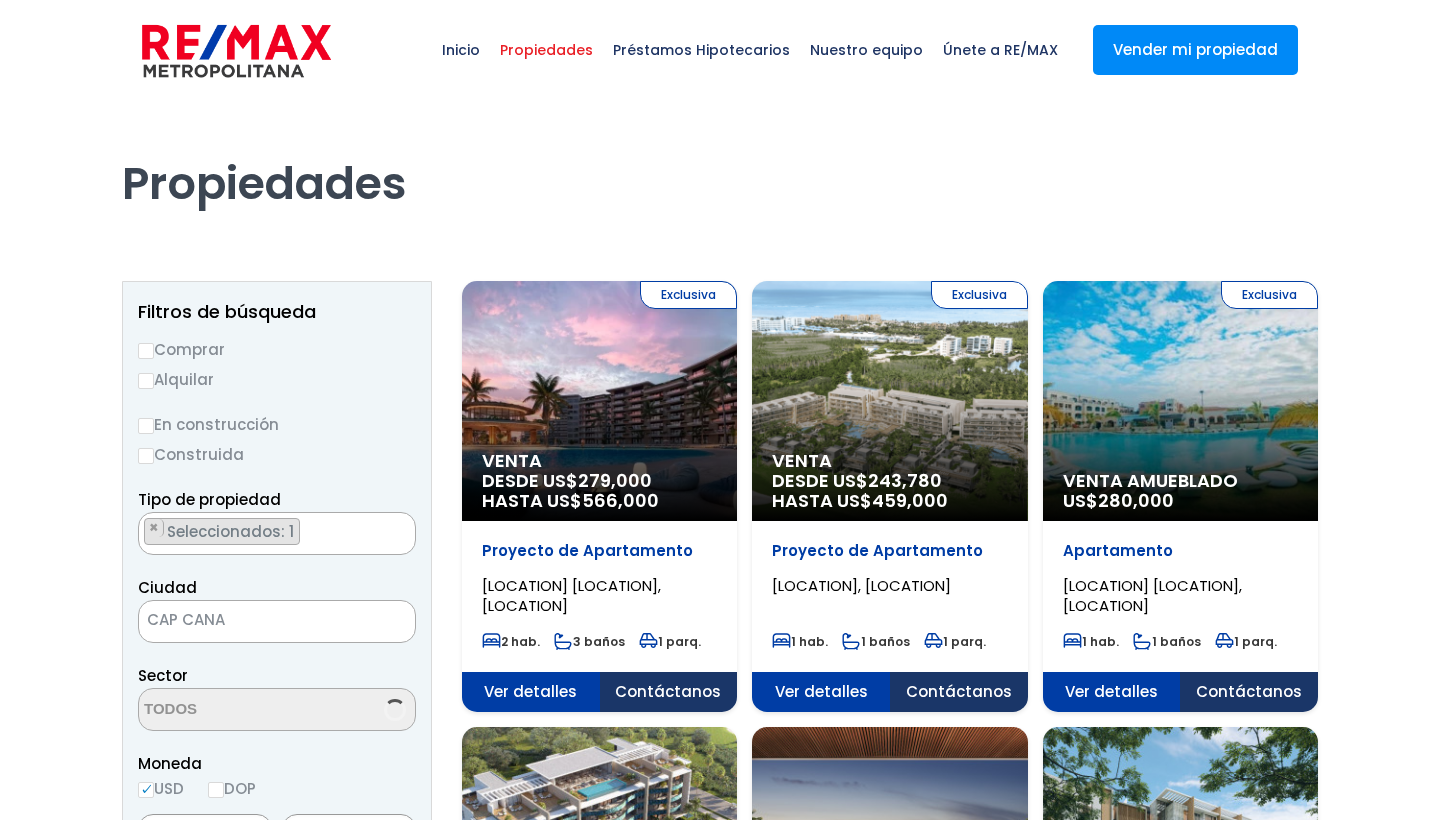 scroll, scrollTop: 0, scrollLeft: 0, axis: both 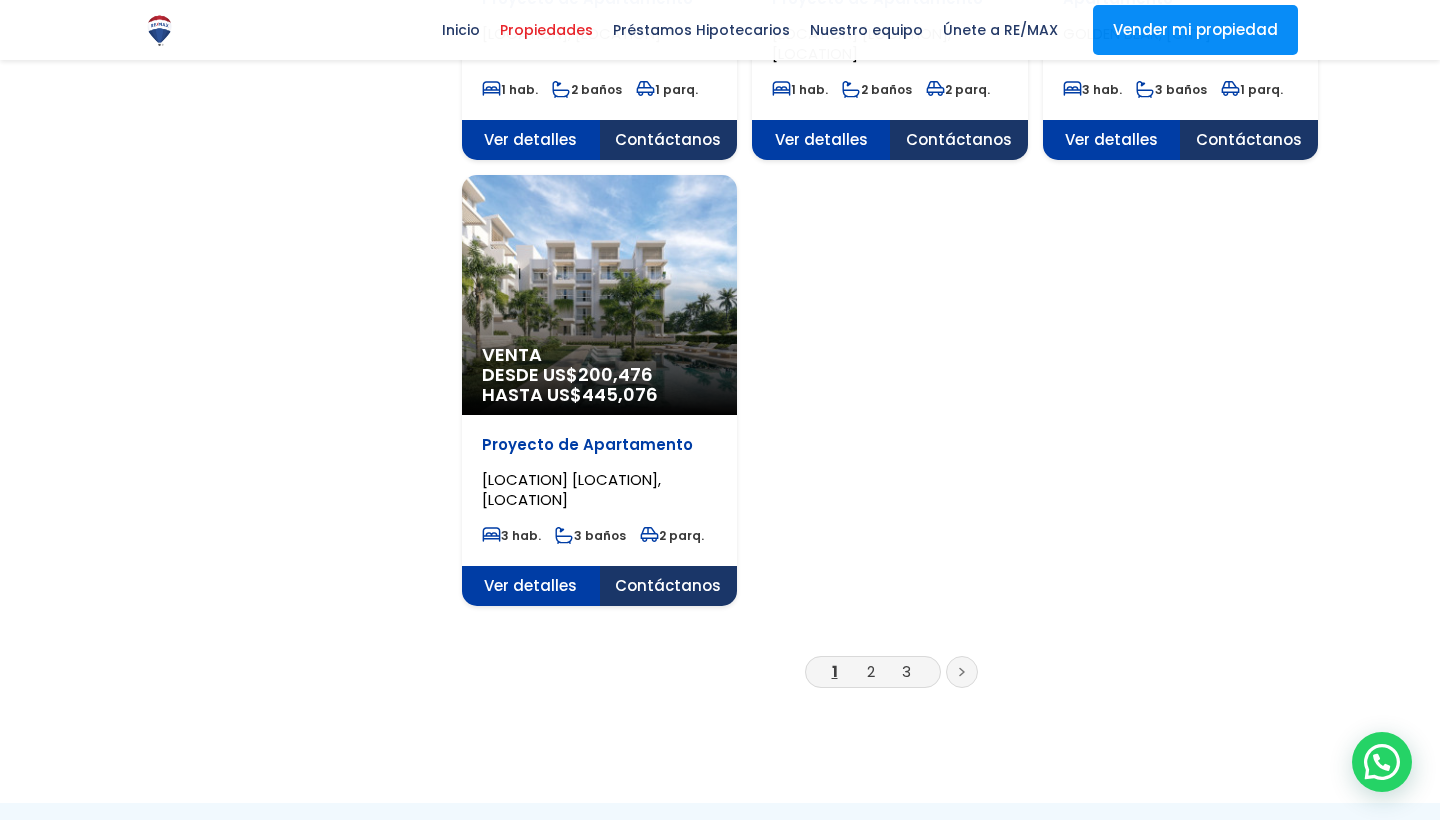 click on "Venta
DESDE US$  200,476
HASTA US$  445,076" at bounding box center (599, -1935) 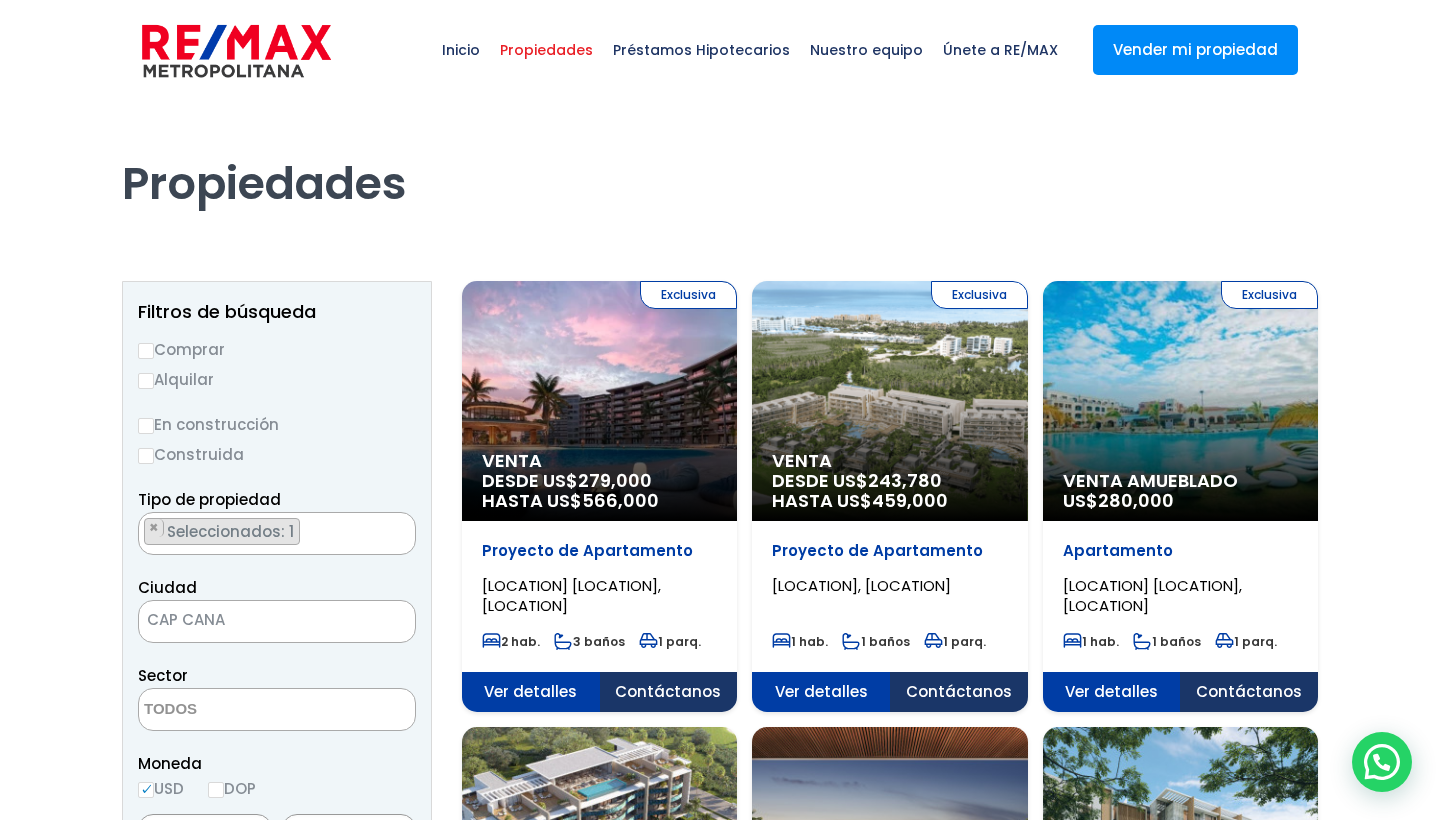 scroll, scrollTop: 0, scrollLeft: 0, axis: both 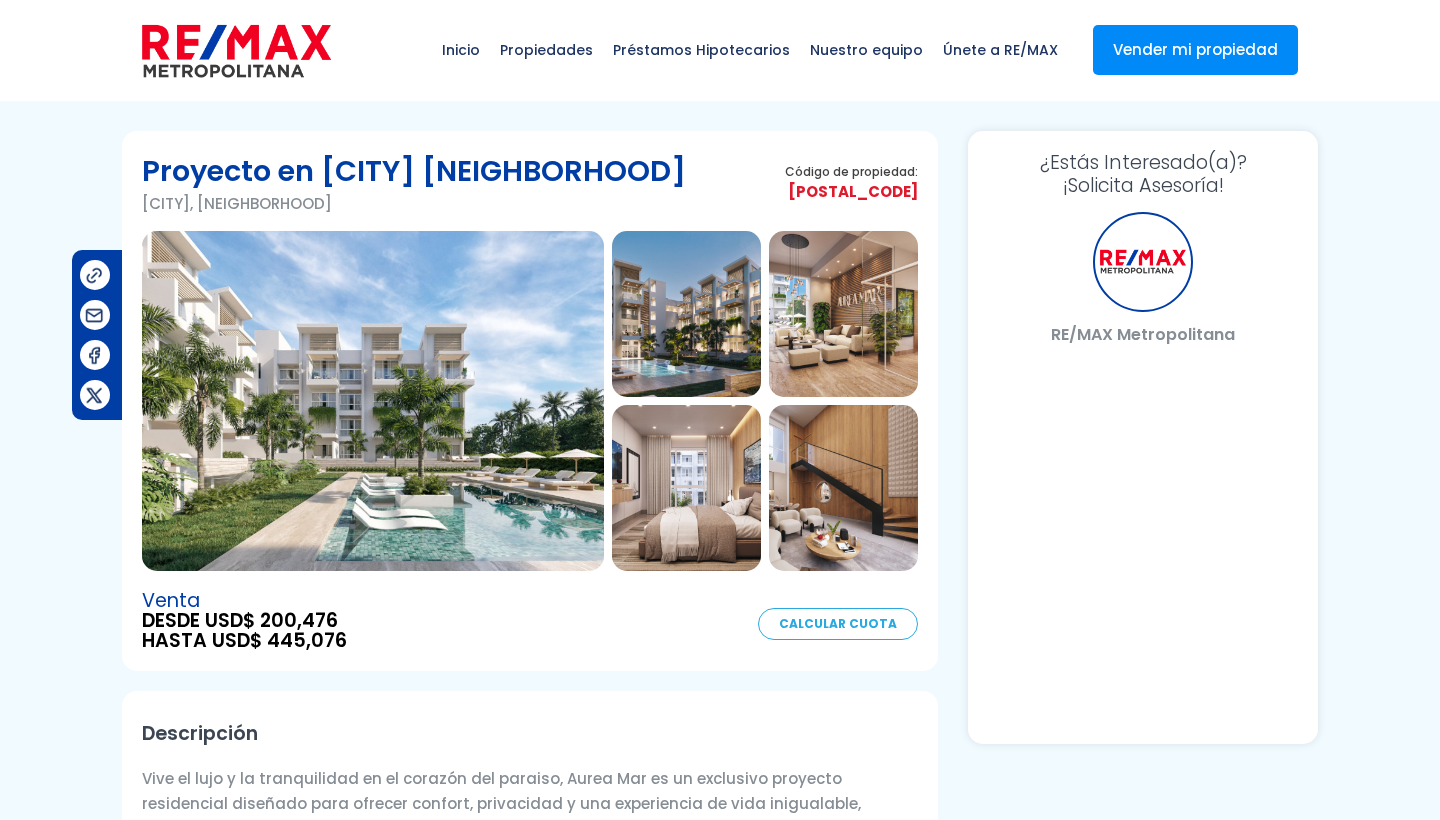 select on "US" 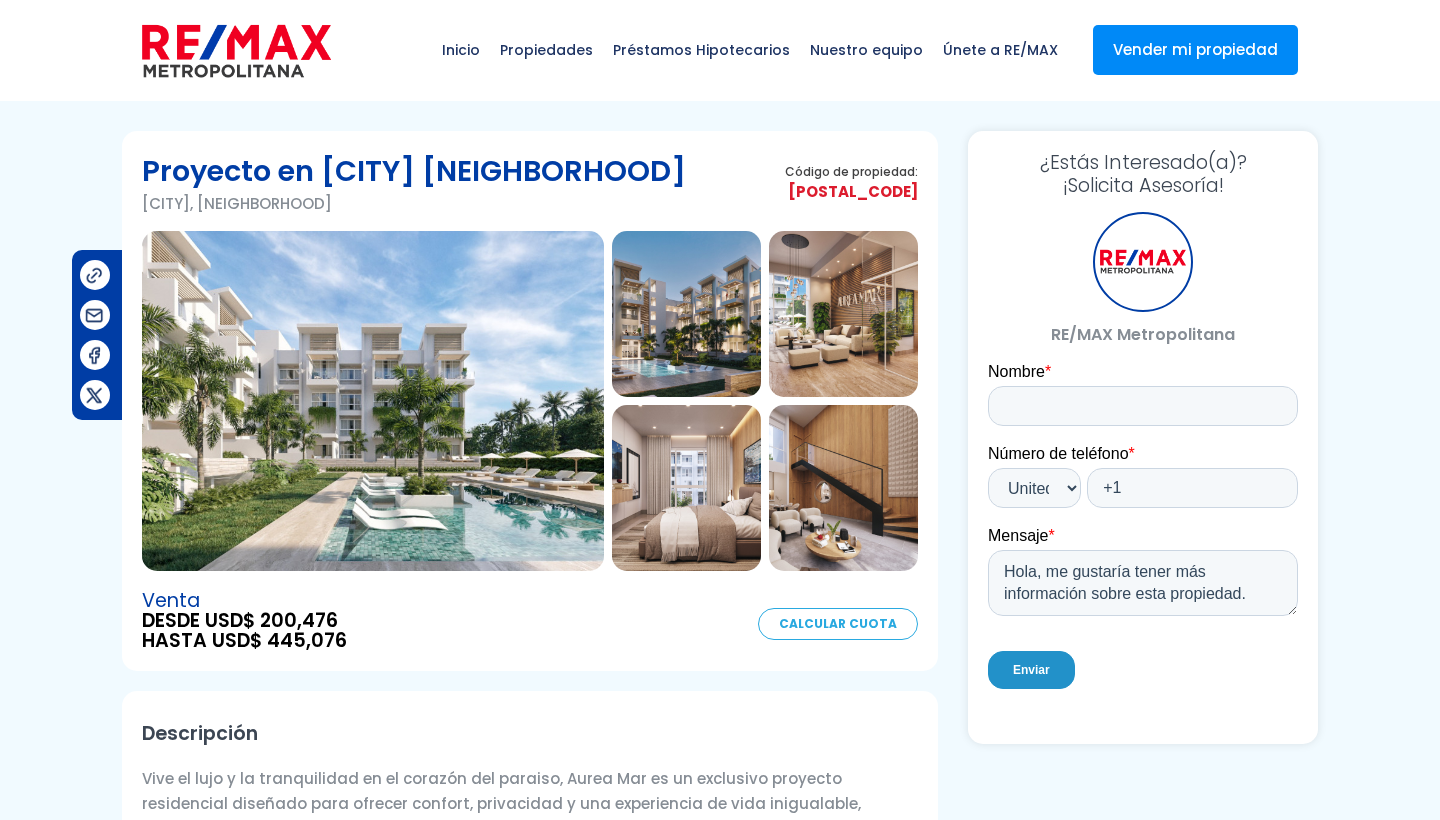 scroll, scrollTop: 0, scrollLeft: 0, axis: both 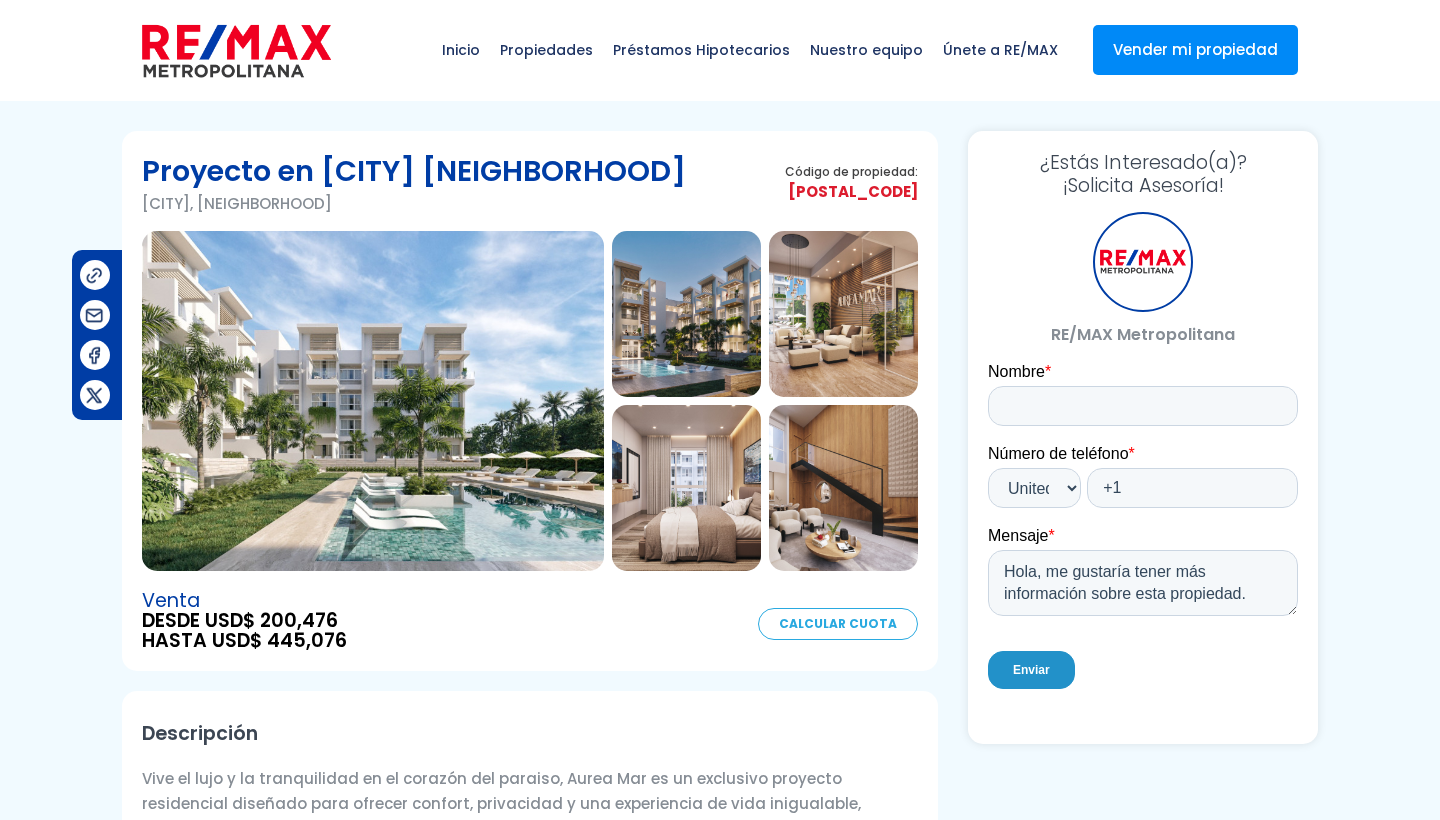 click at bounding box center [373, 401] 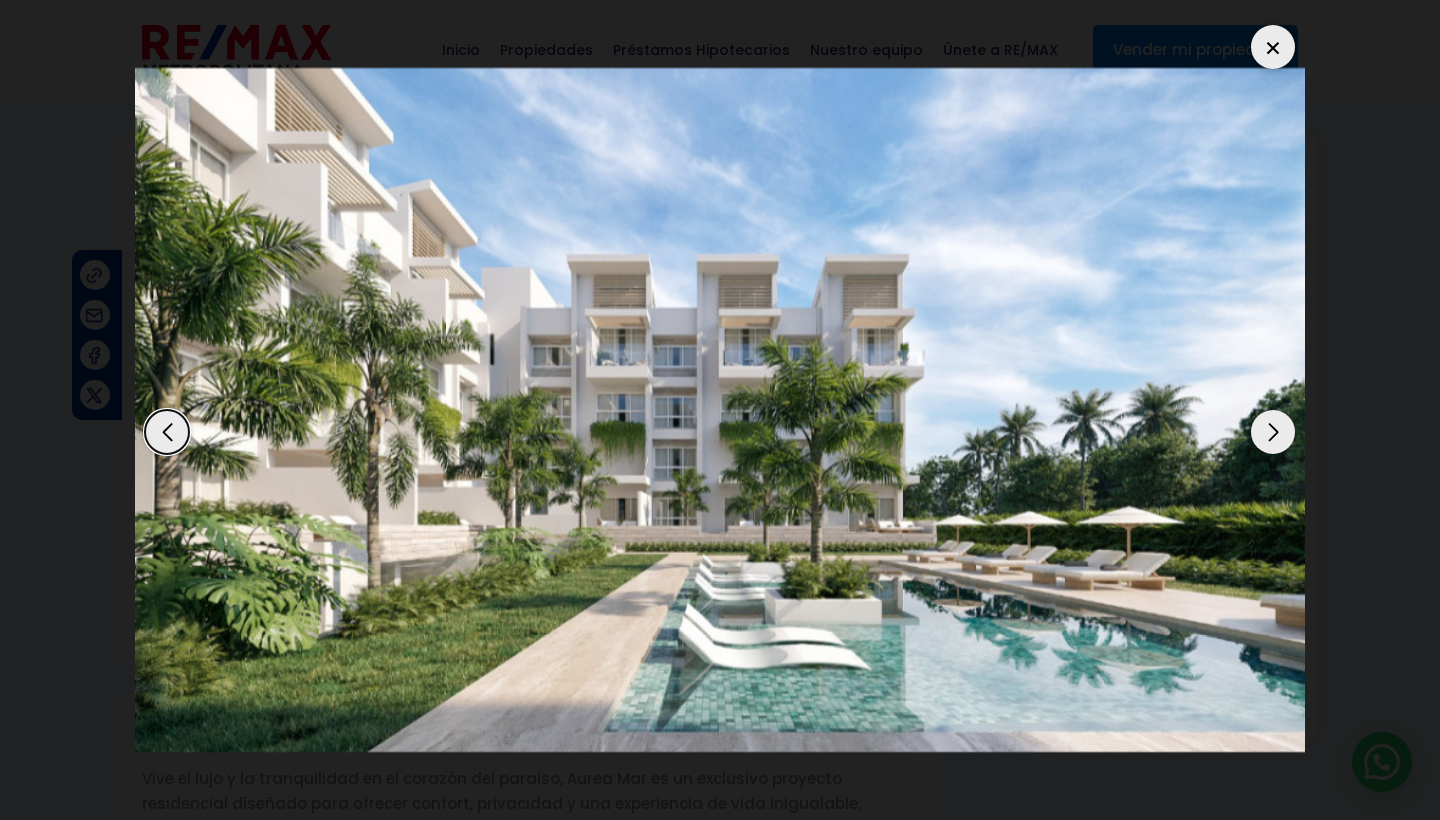 click at bounding box center [1273, 432] 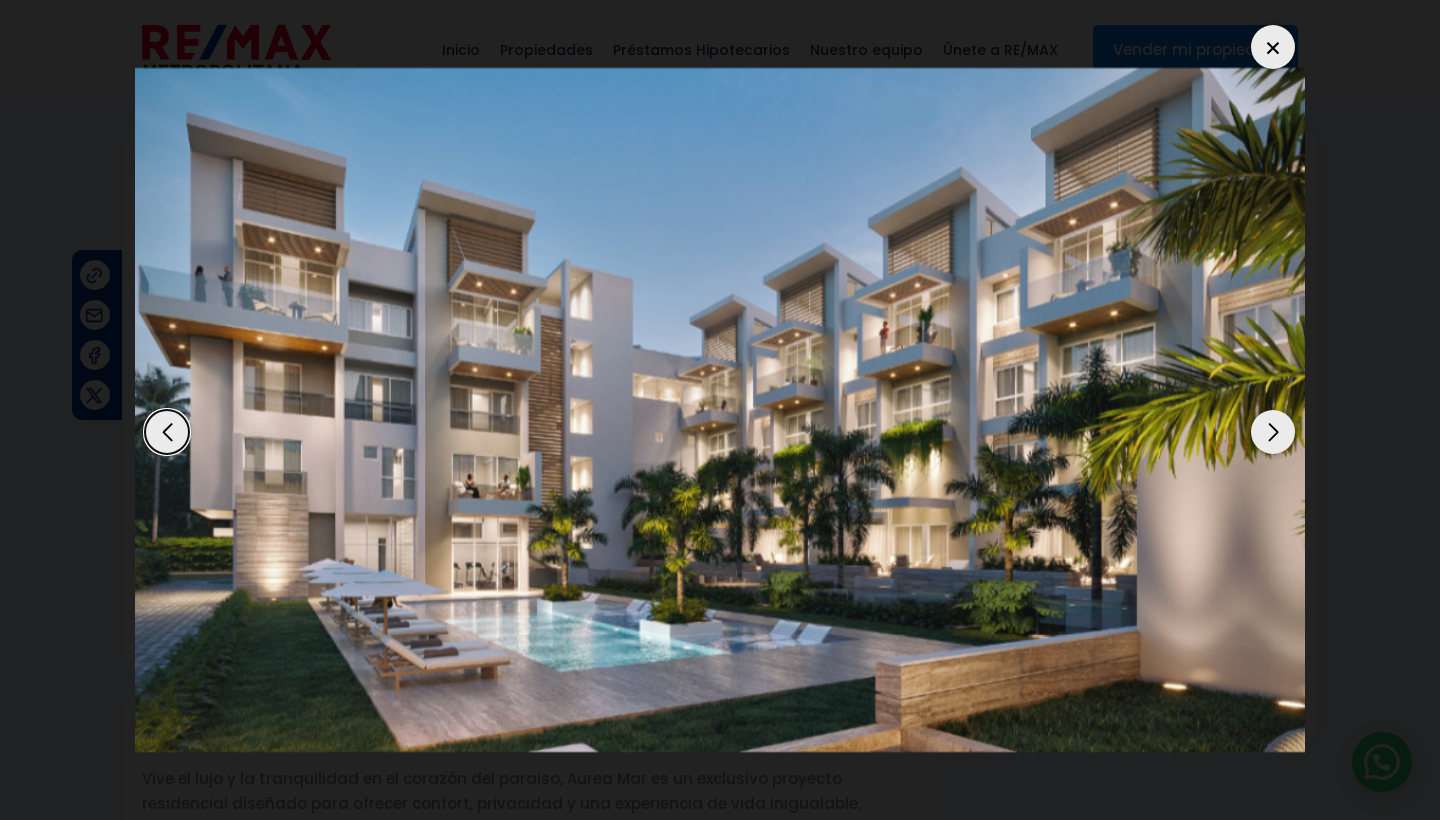 click at bounding box center [1273, 432] 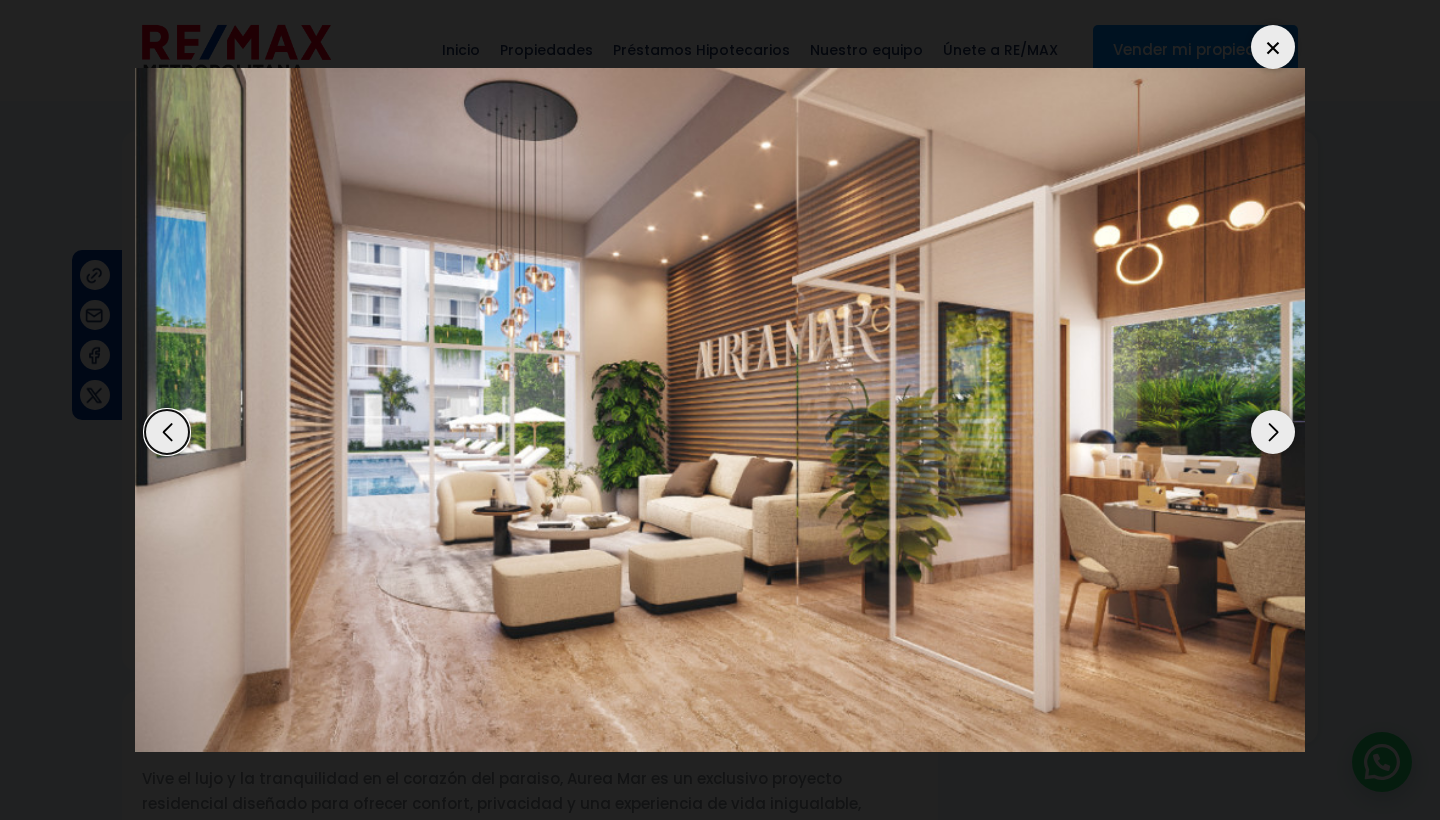 click at bounding box center (1273, 432) 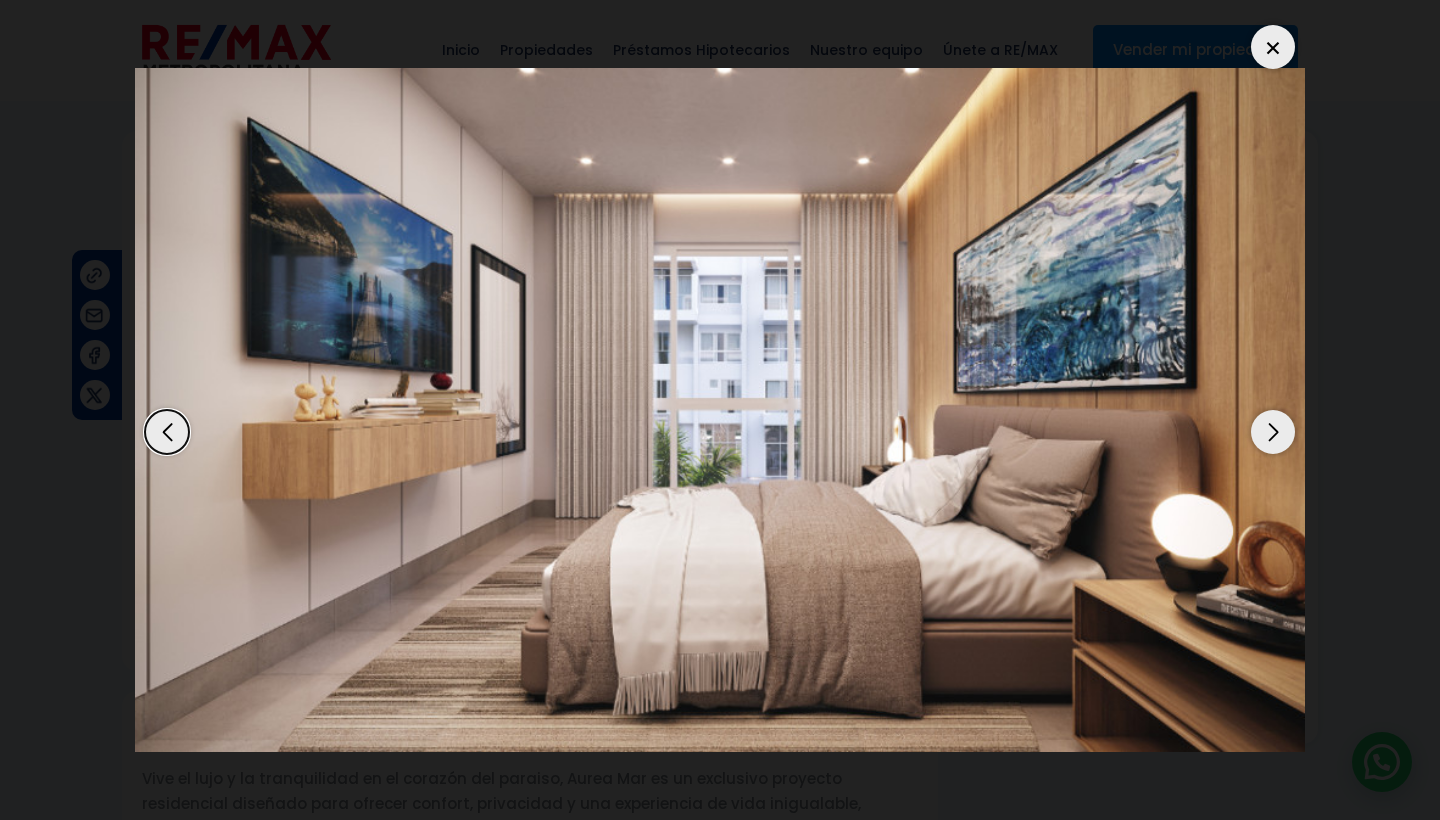 click at bounding box center (1273, 432) 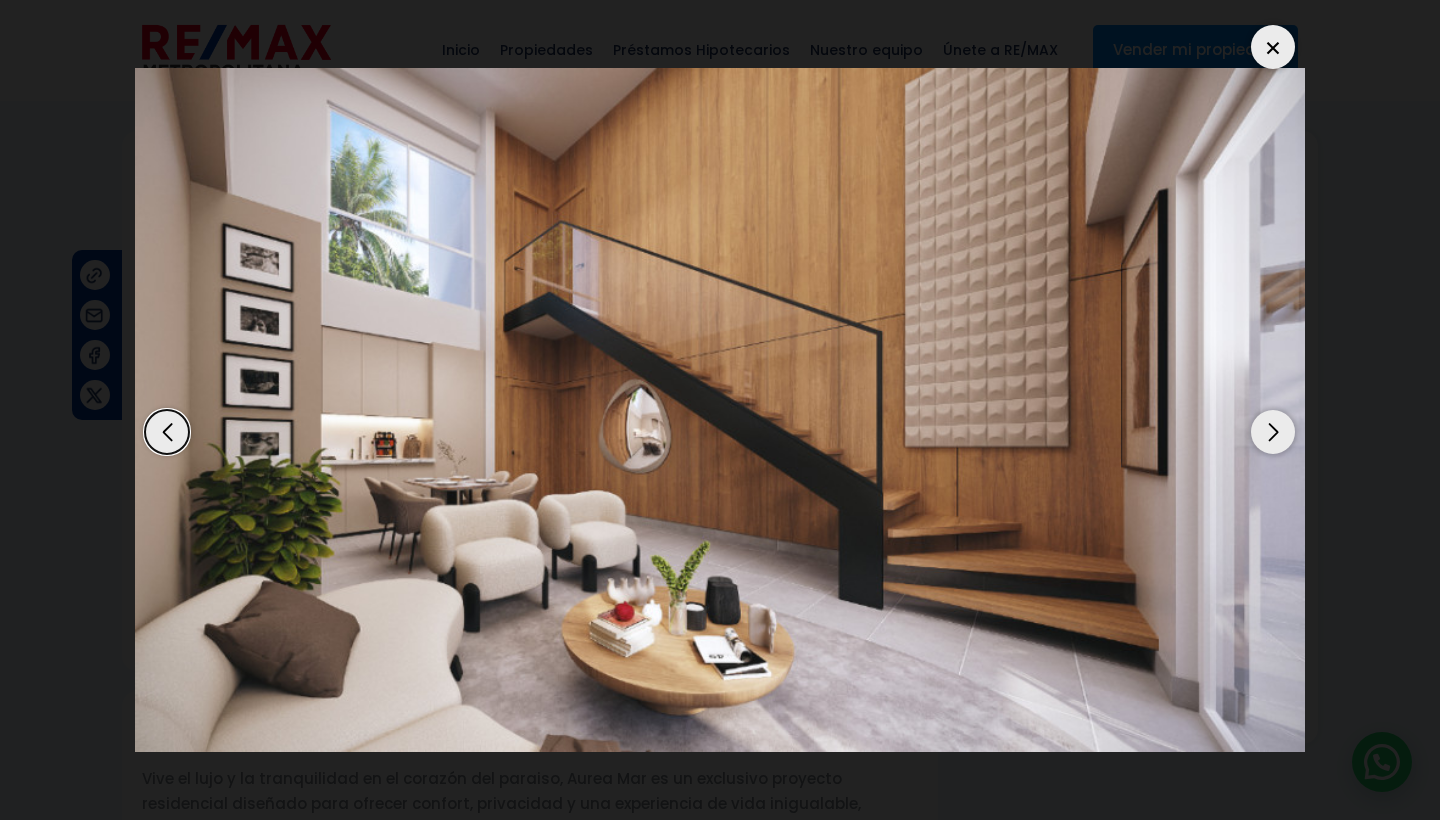 click at bounding box center (1273, 432) 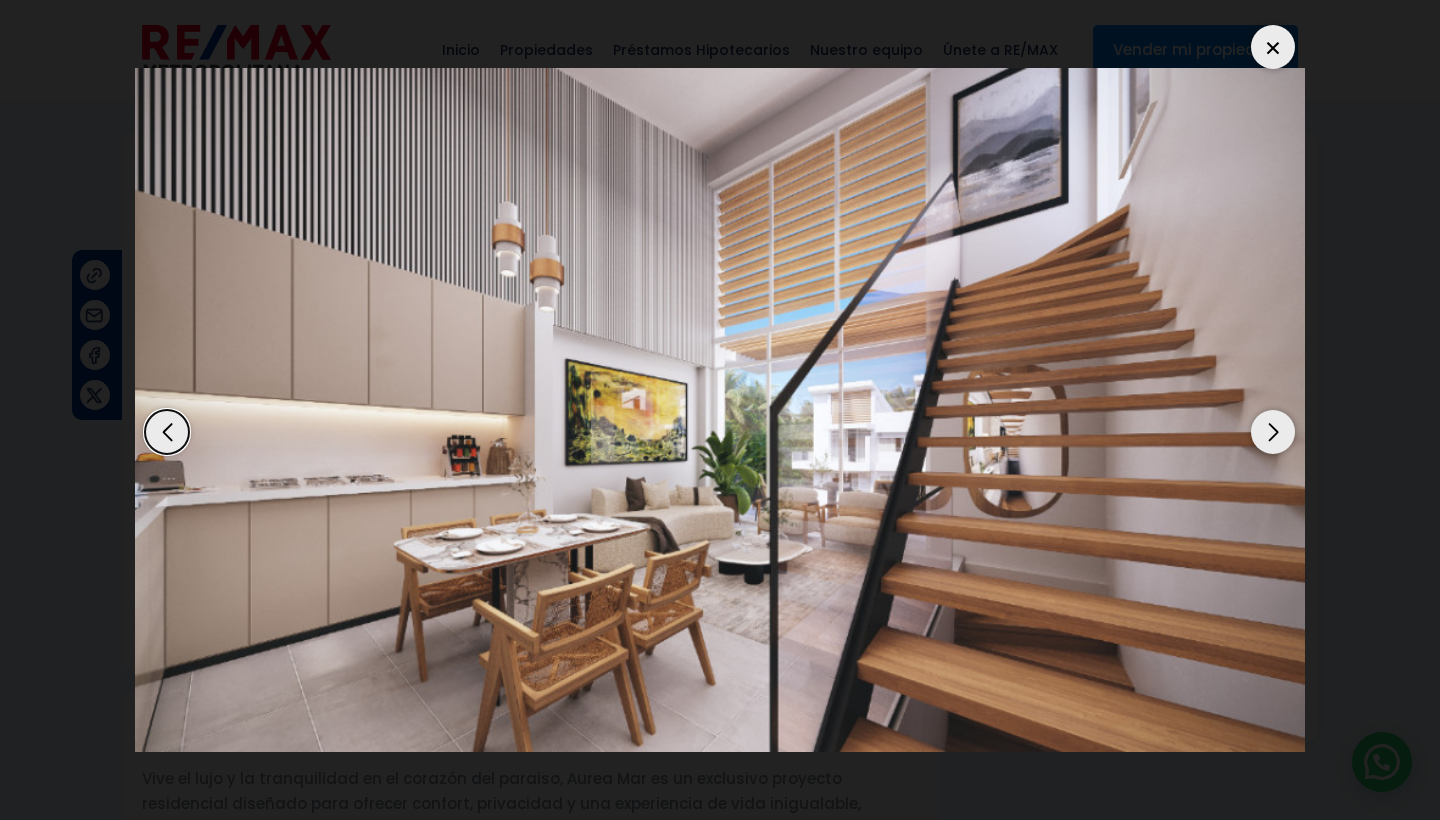 click at bounding box center [1273, 432] 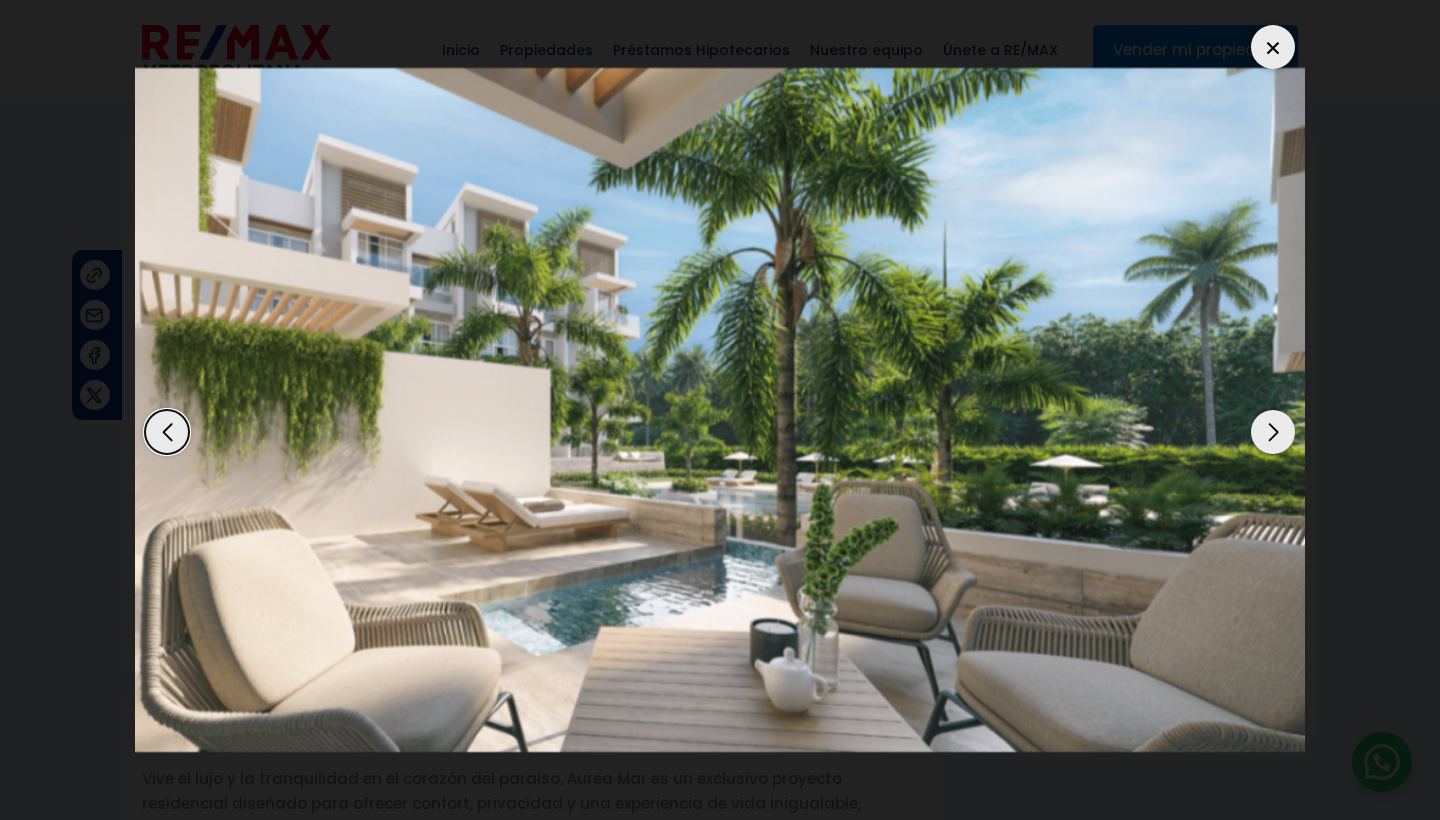click at bounding box center [1273, 432] 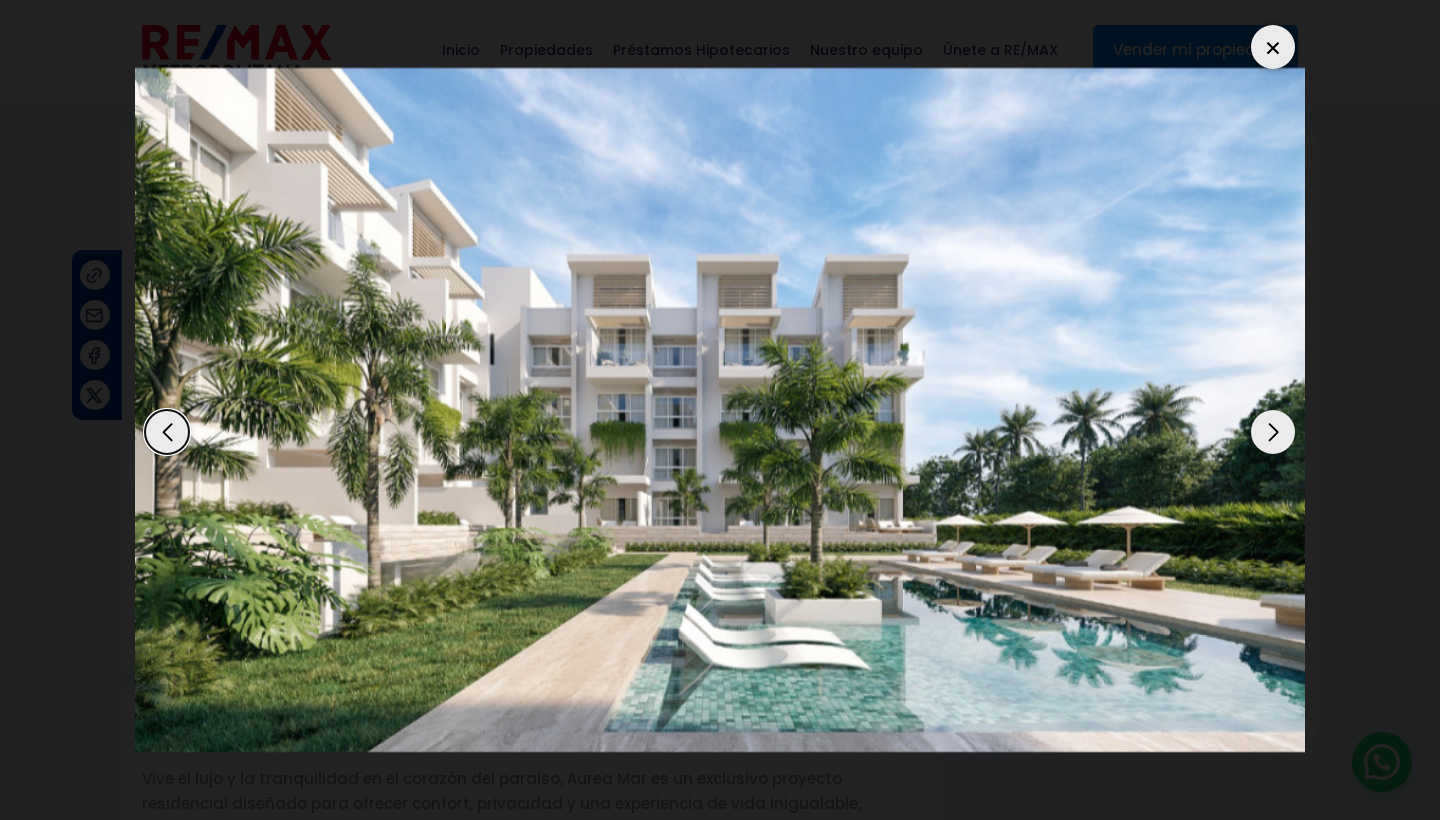 click at bounding box center [1273, 432] 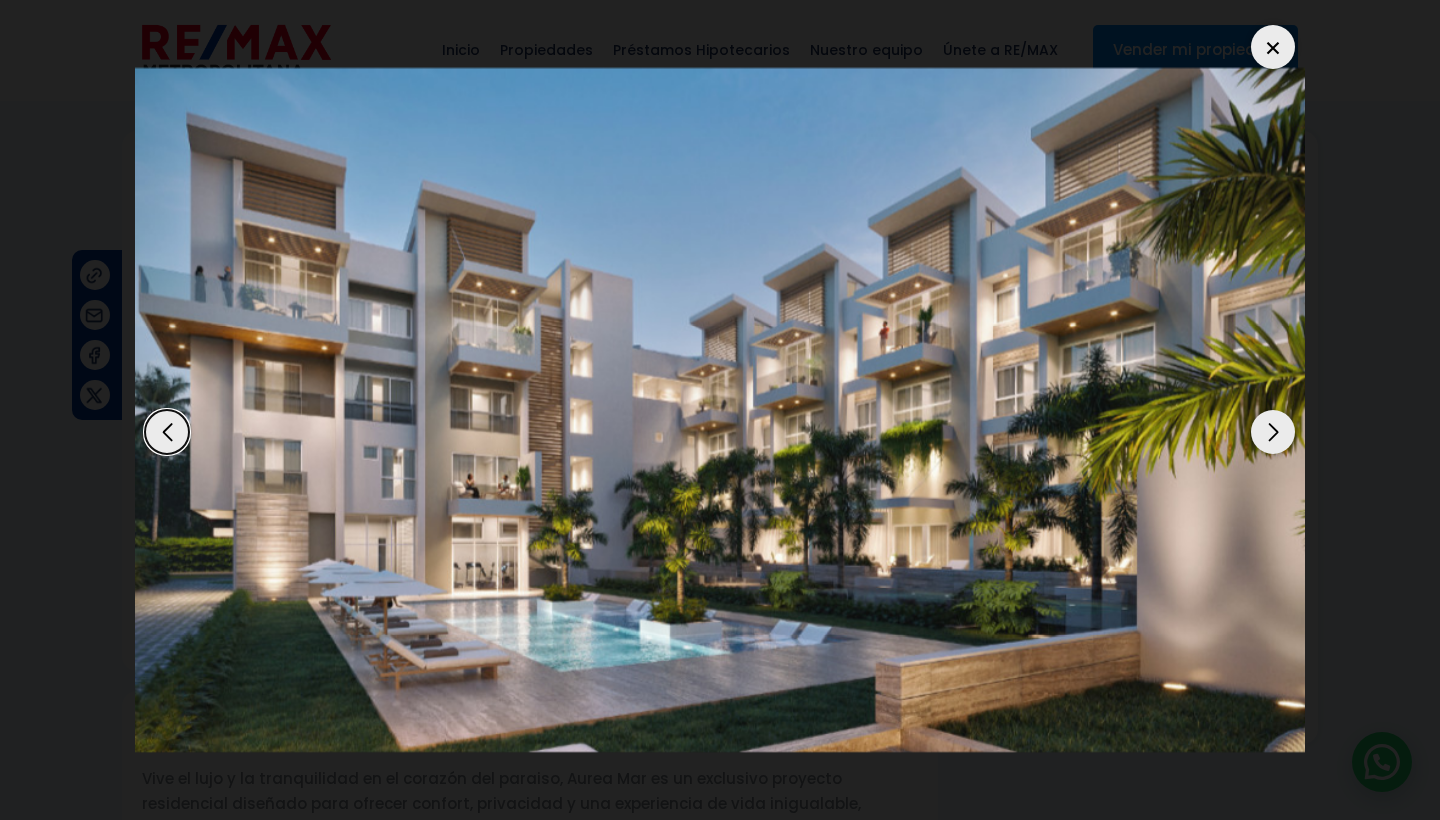 click at bounding box center (1273, 432) 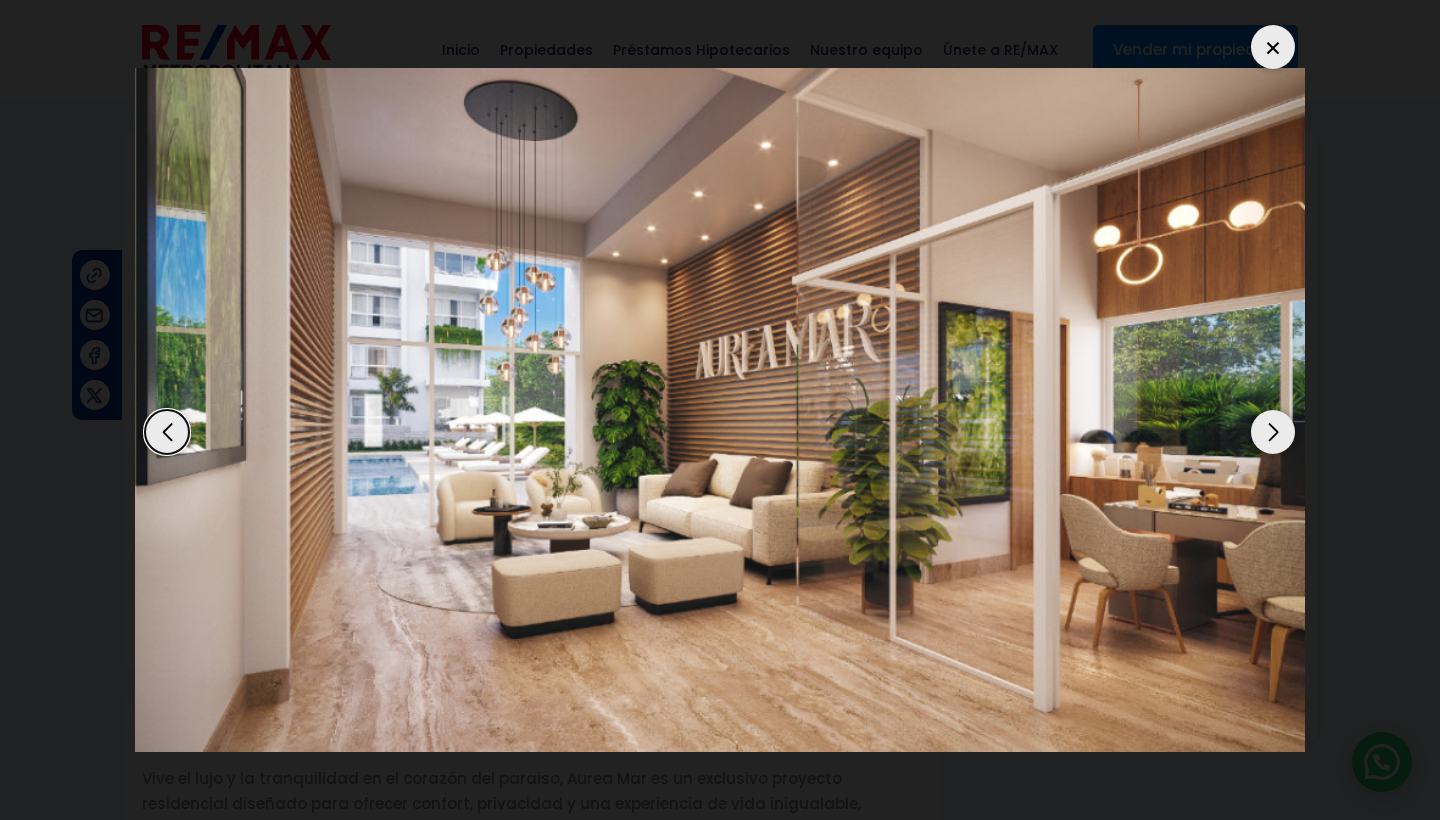 click at bounding box center [1273, 432] 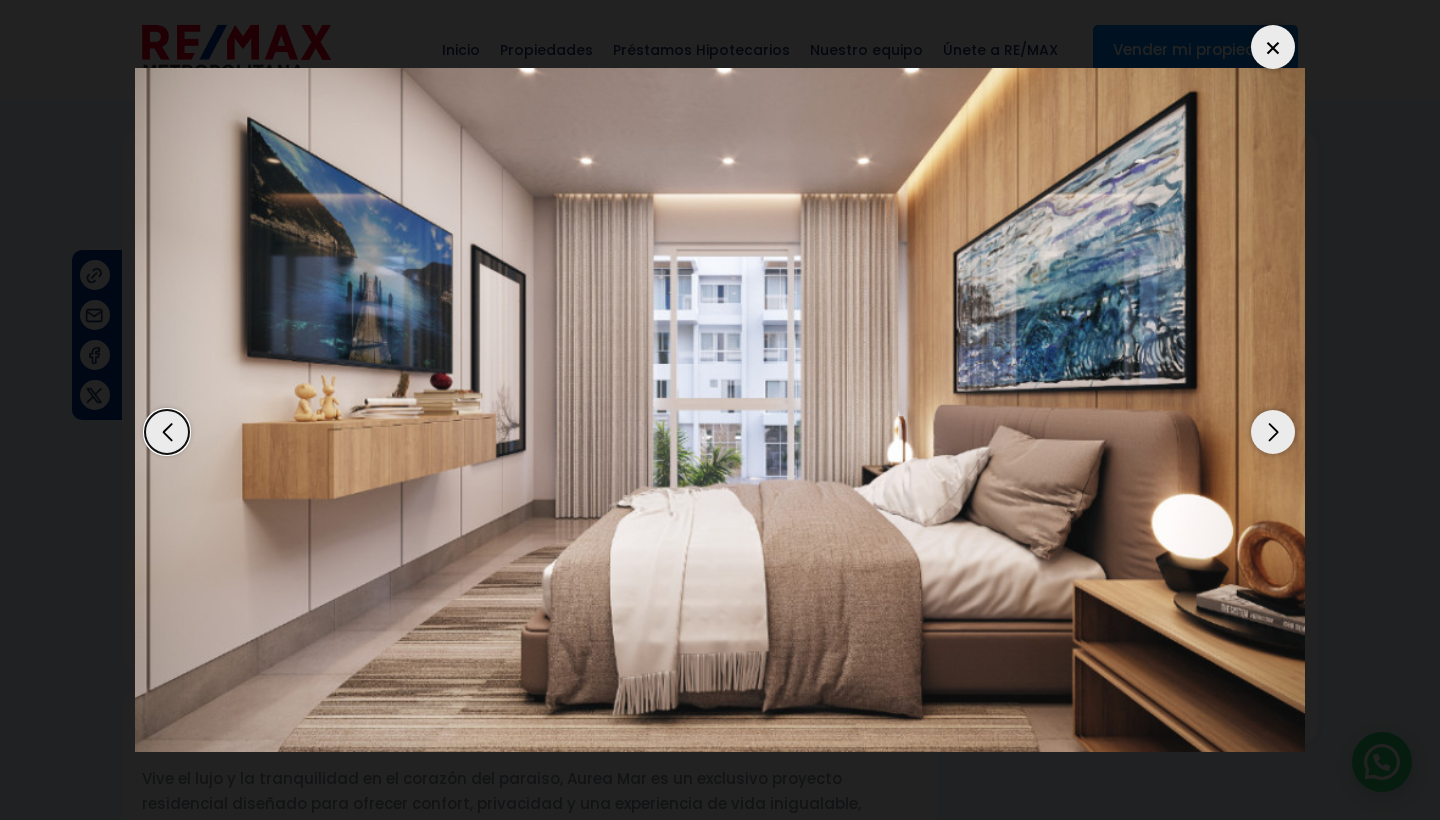 click at bounding box center (1273, 432) 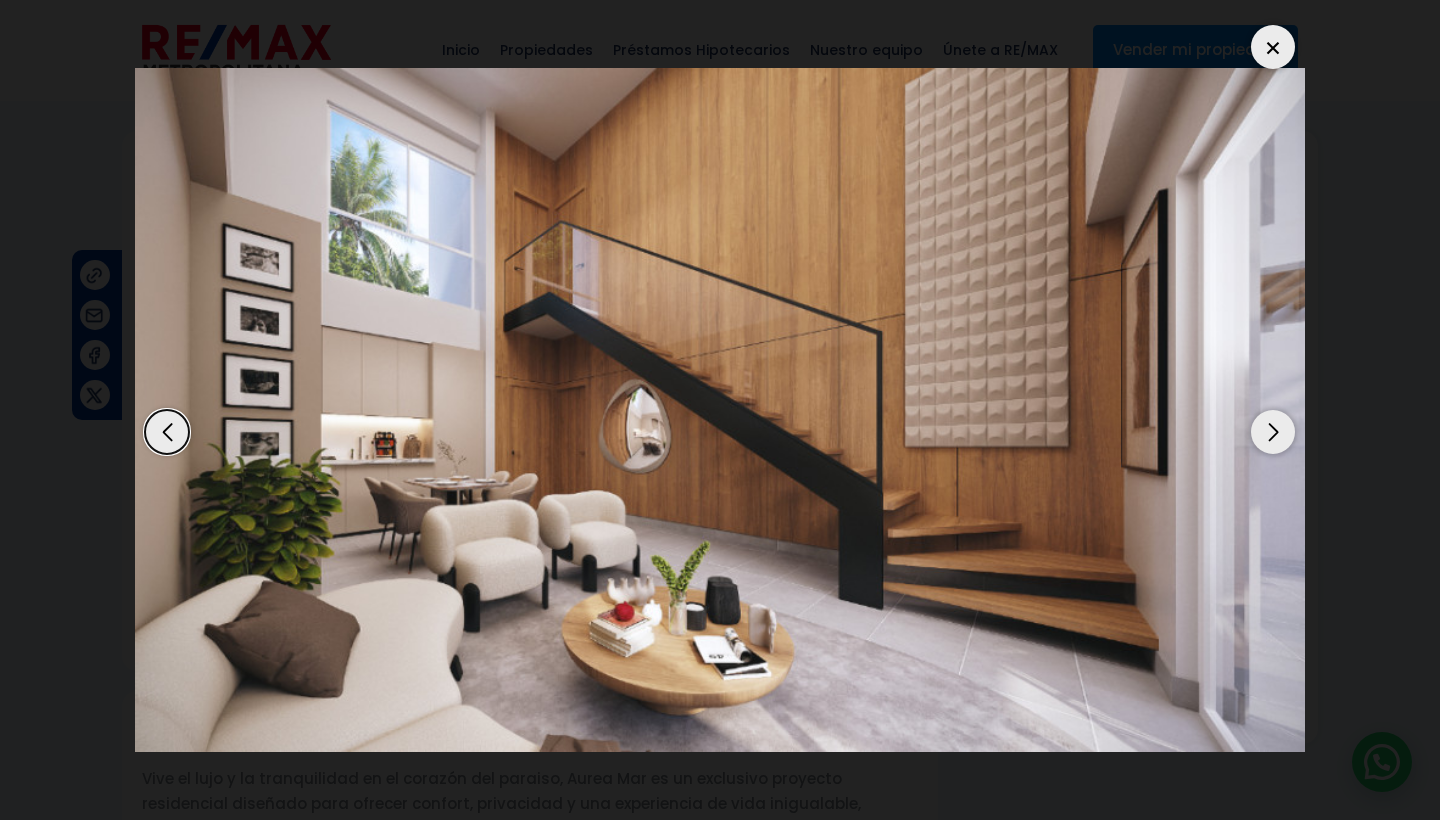 click at bounding box center (1273, 432) 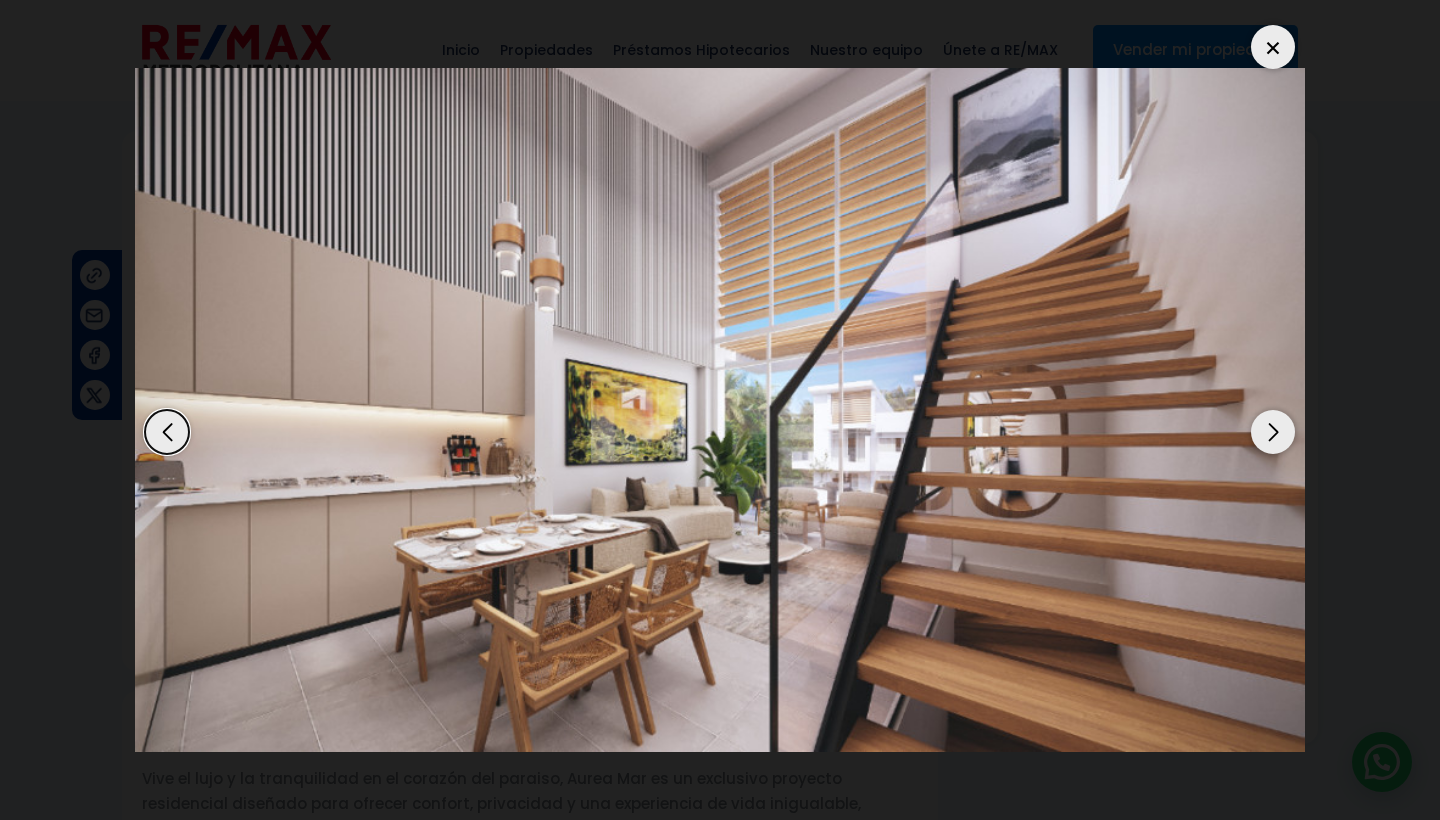 click at bounding box center [1273, 432] 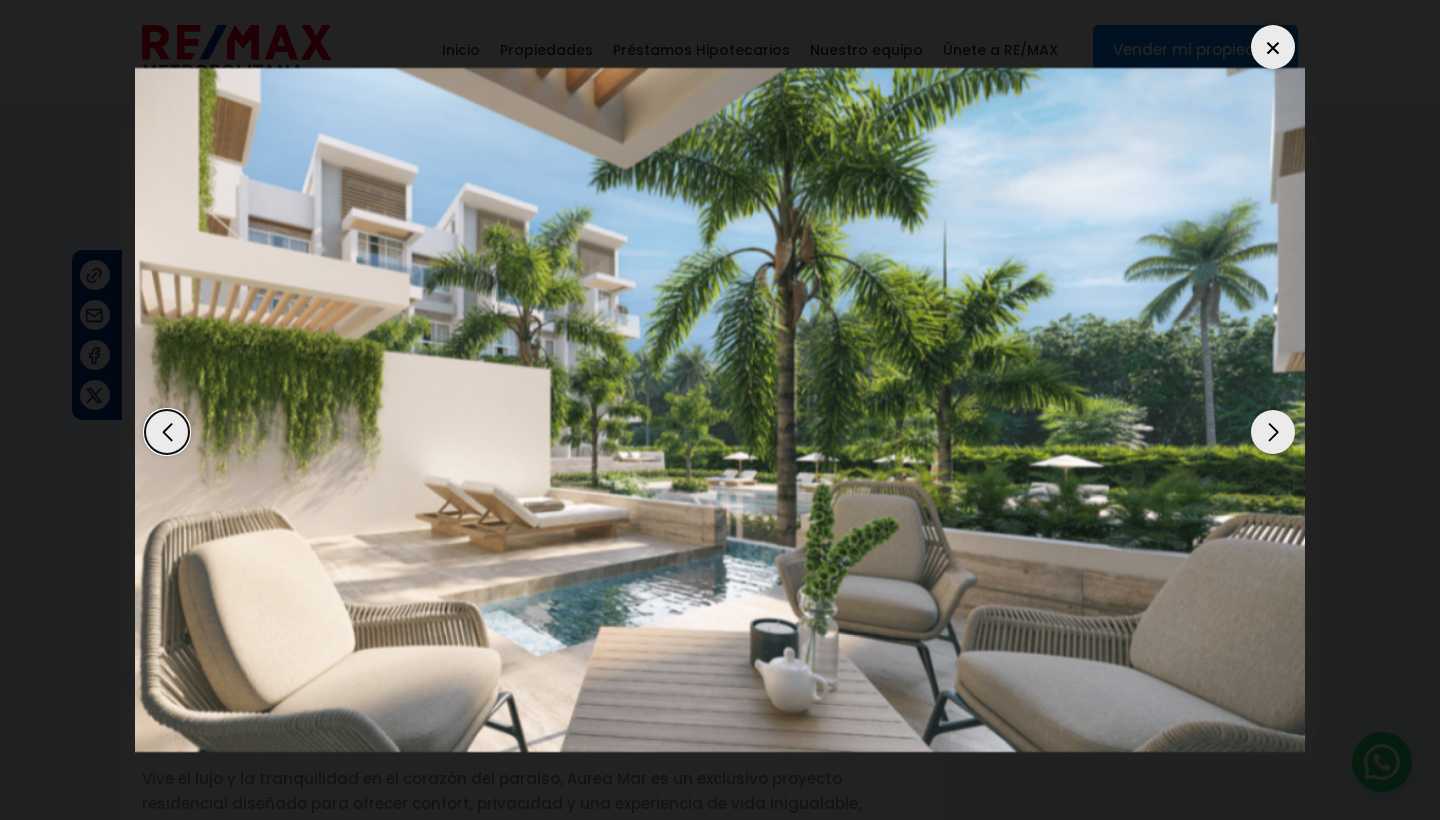 click at bounding box center (1273, 432) 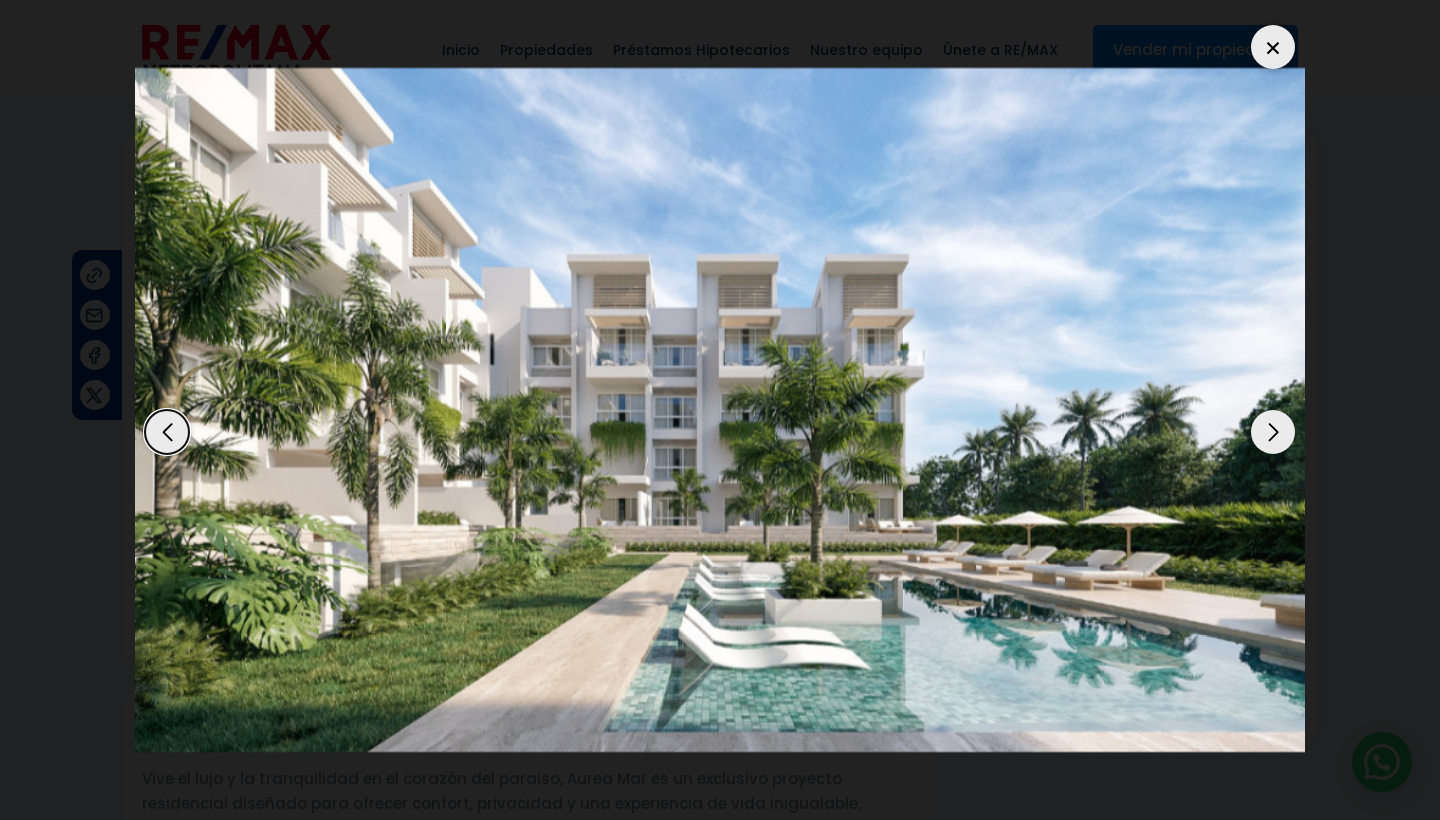 click at bounding box center [1273, 432] 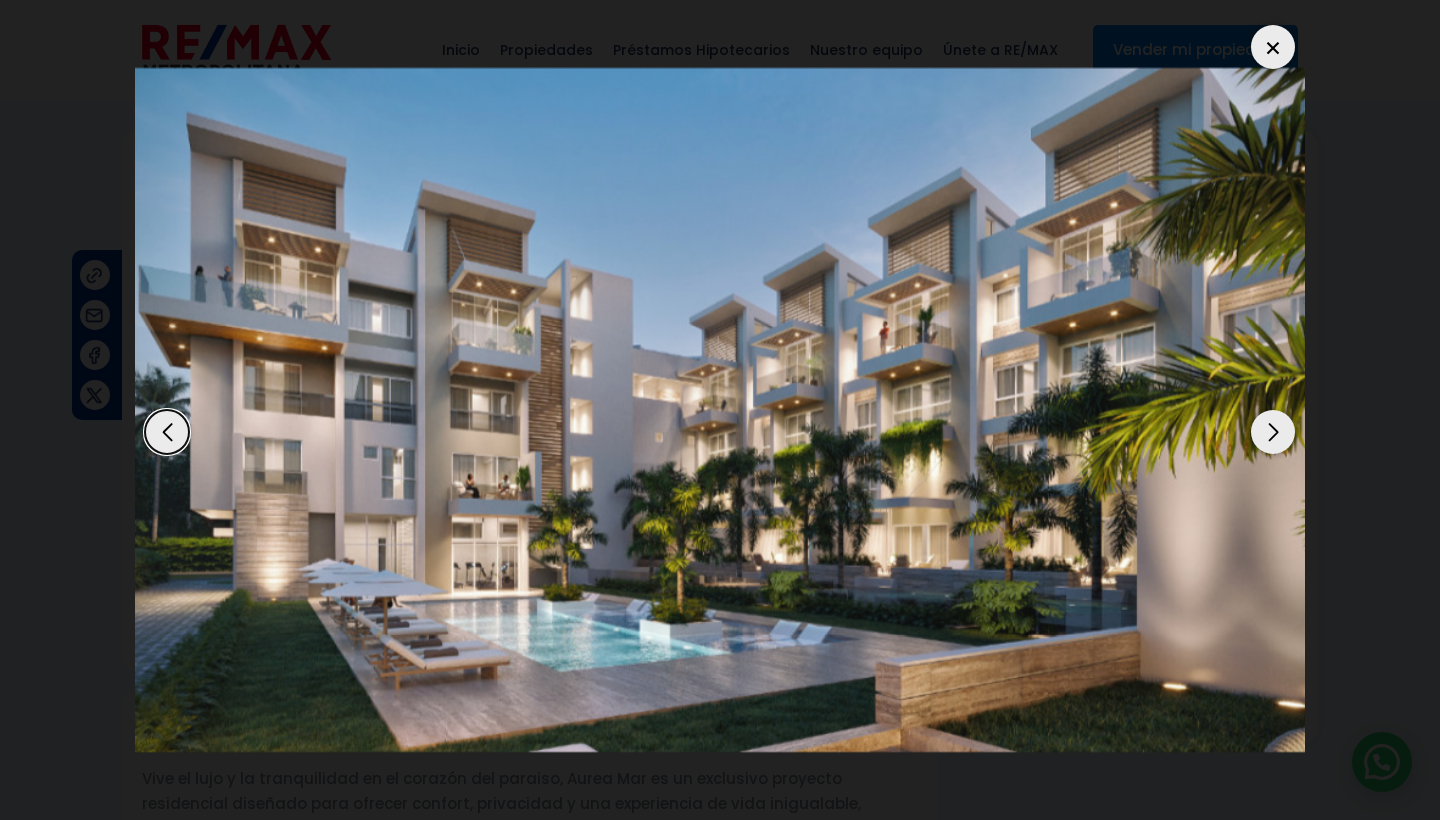 click at bounding box center [1273, 432] 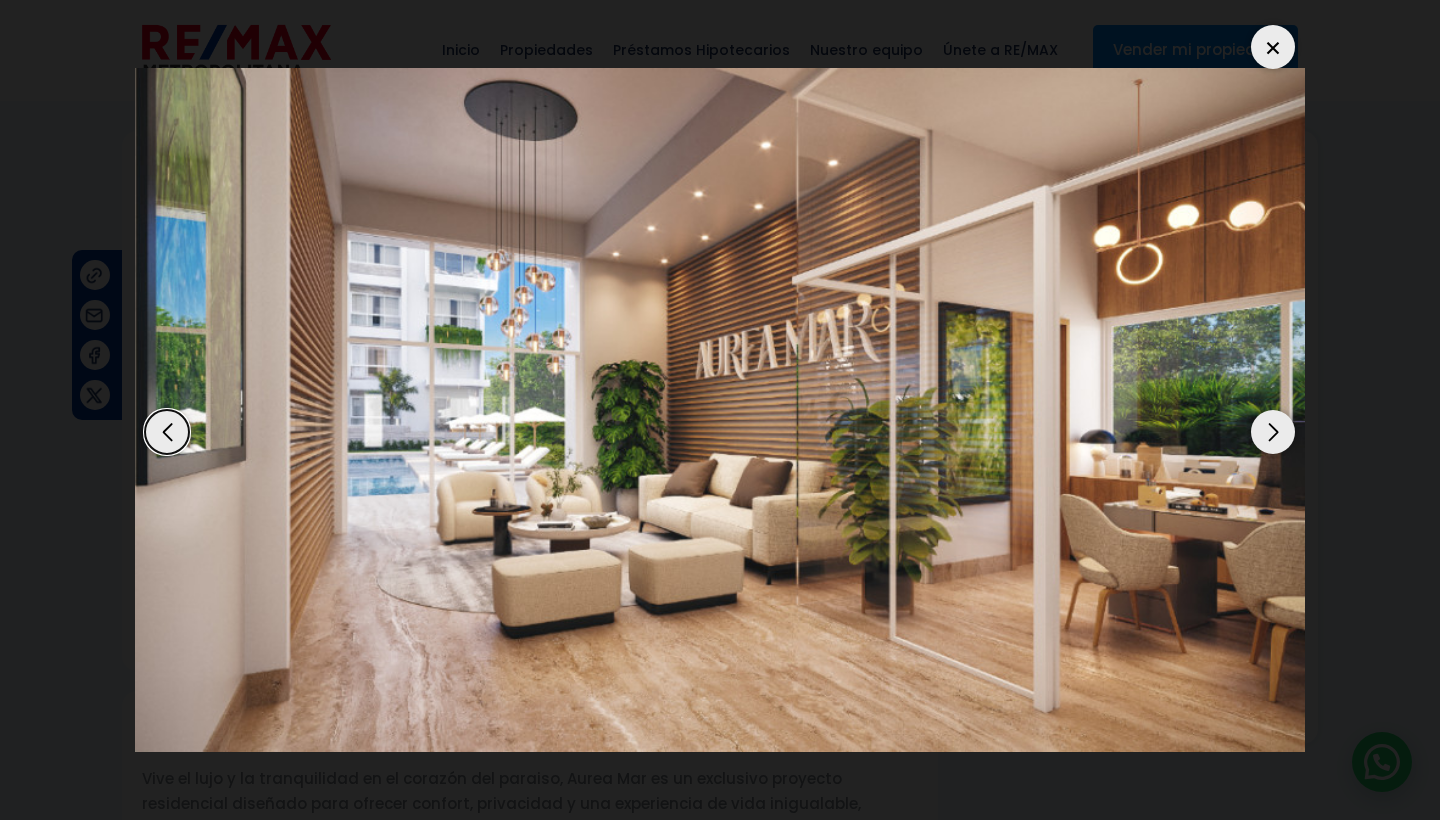 click at bounding box center (1273, 47) 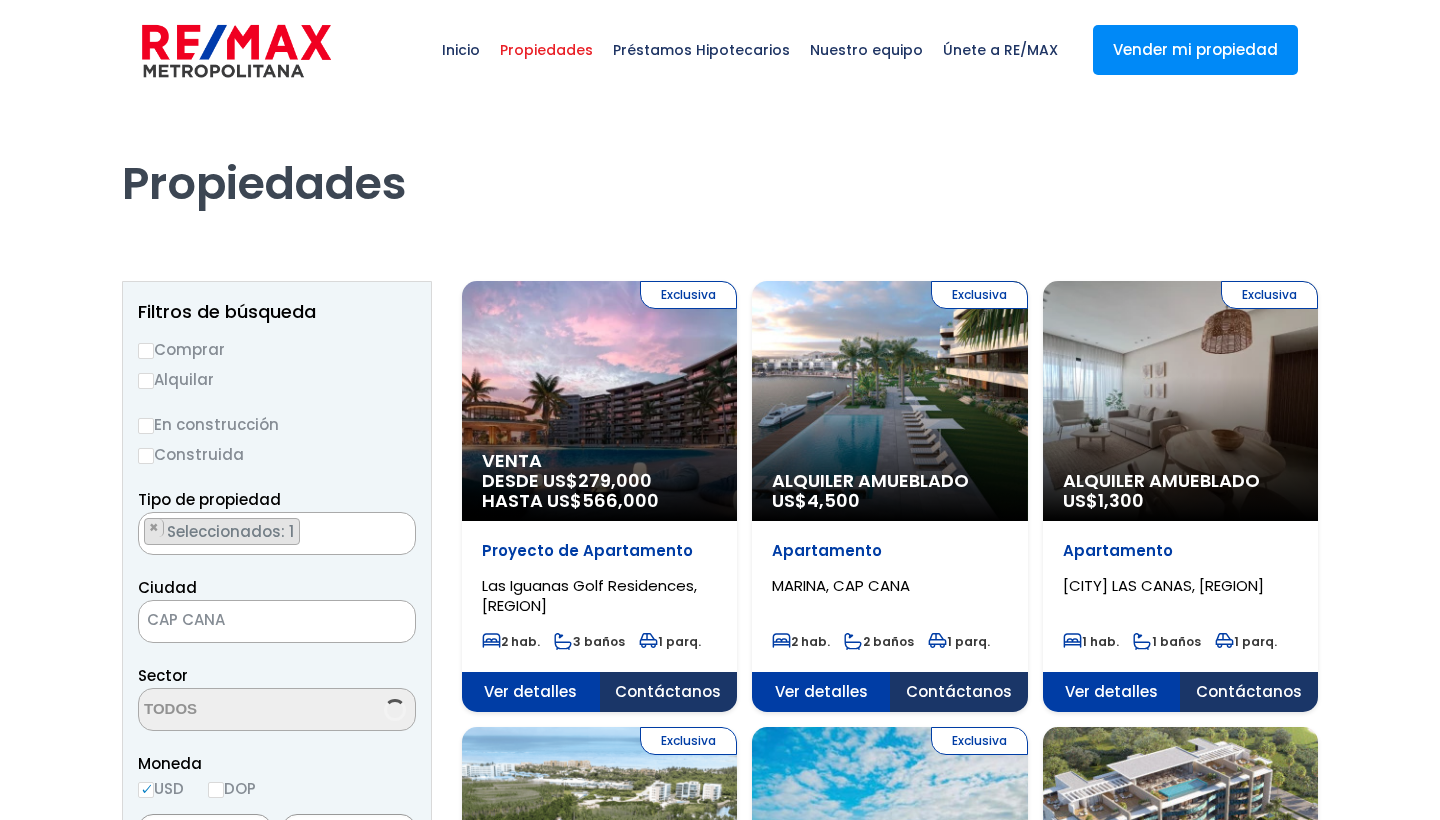 scroll, scrollTop: 0, scrollLeft: 0, axis: both 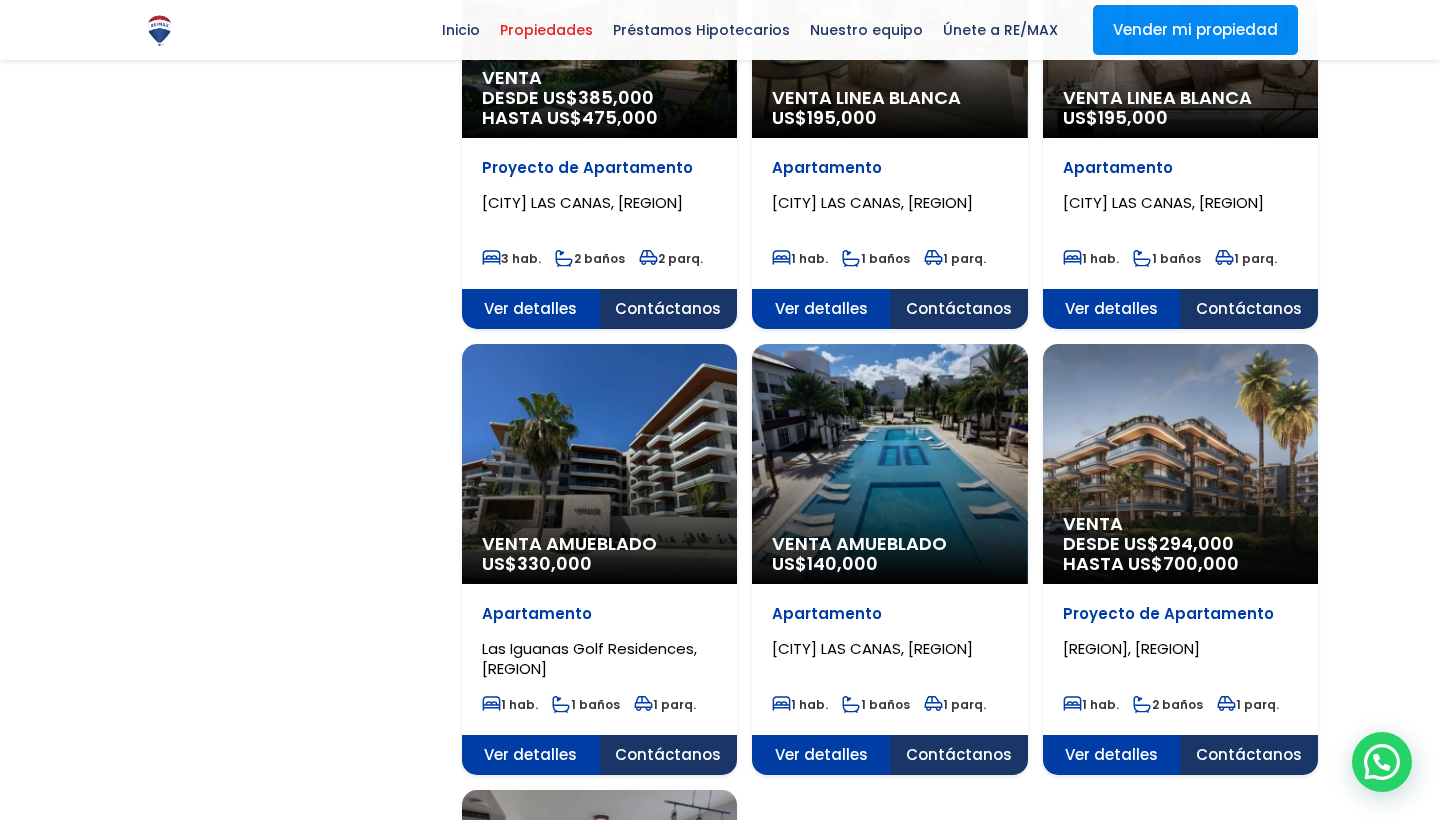 click on "Venta Amueblado
US$  330,000" at bounding box center [599, -1320] 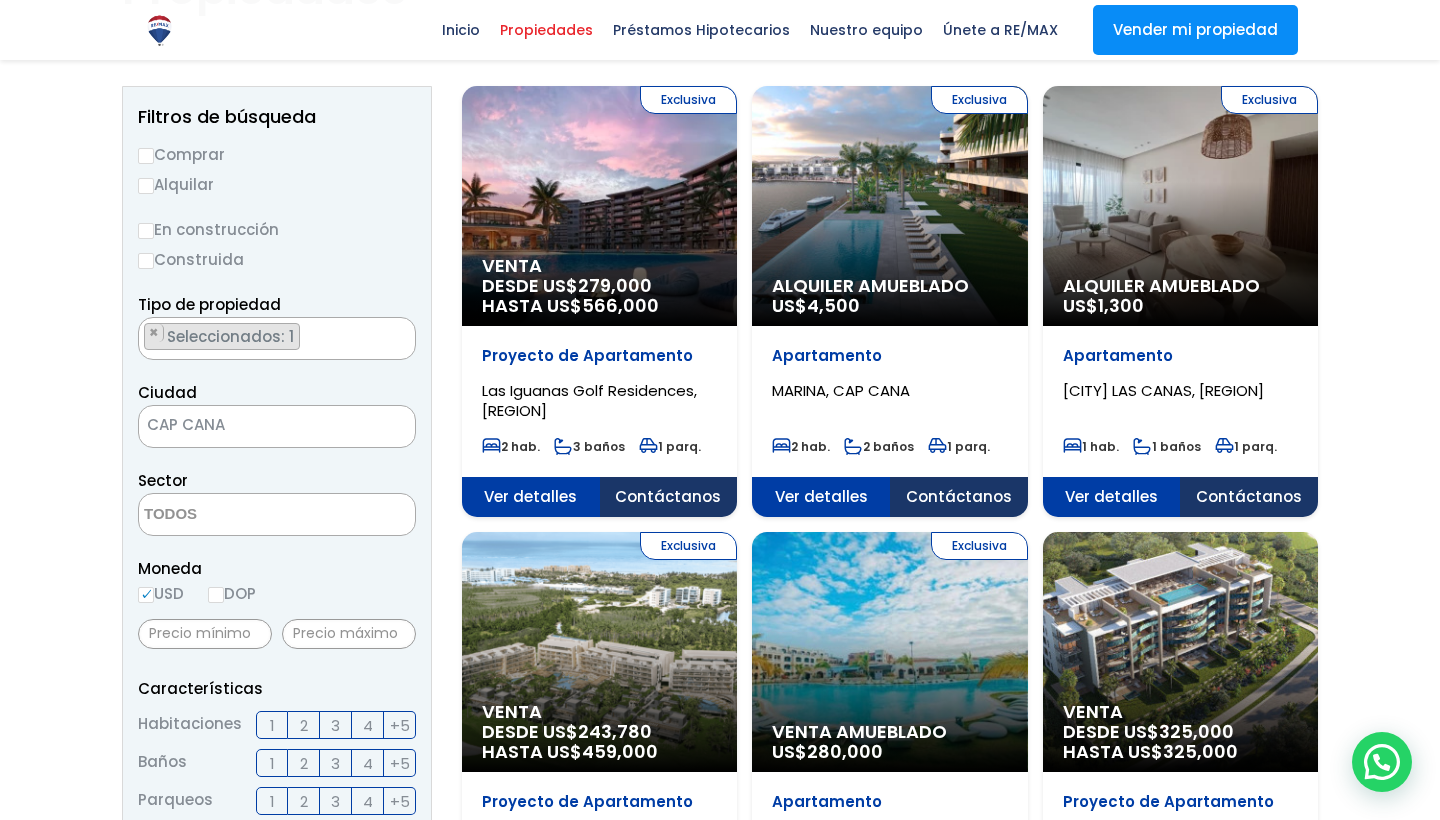 scroll, scrollTop: 152, scrollLeft: 0, axis: vertical 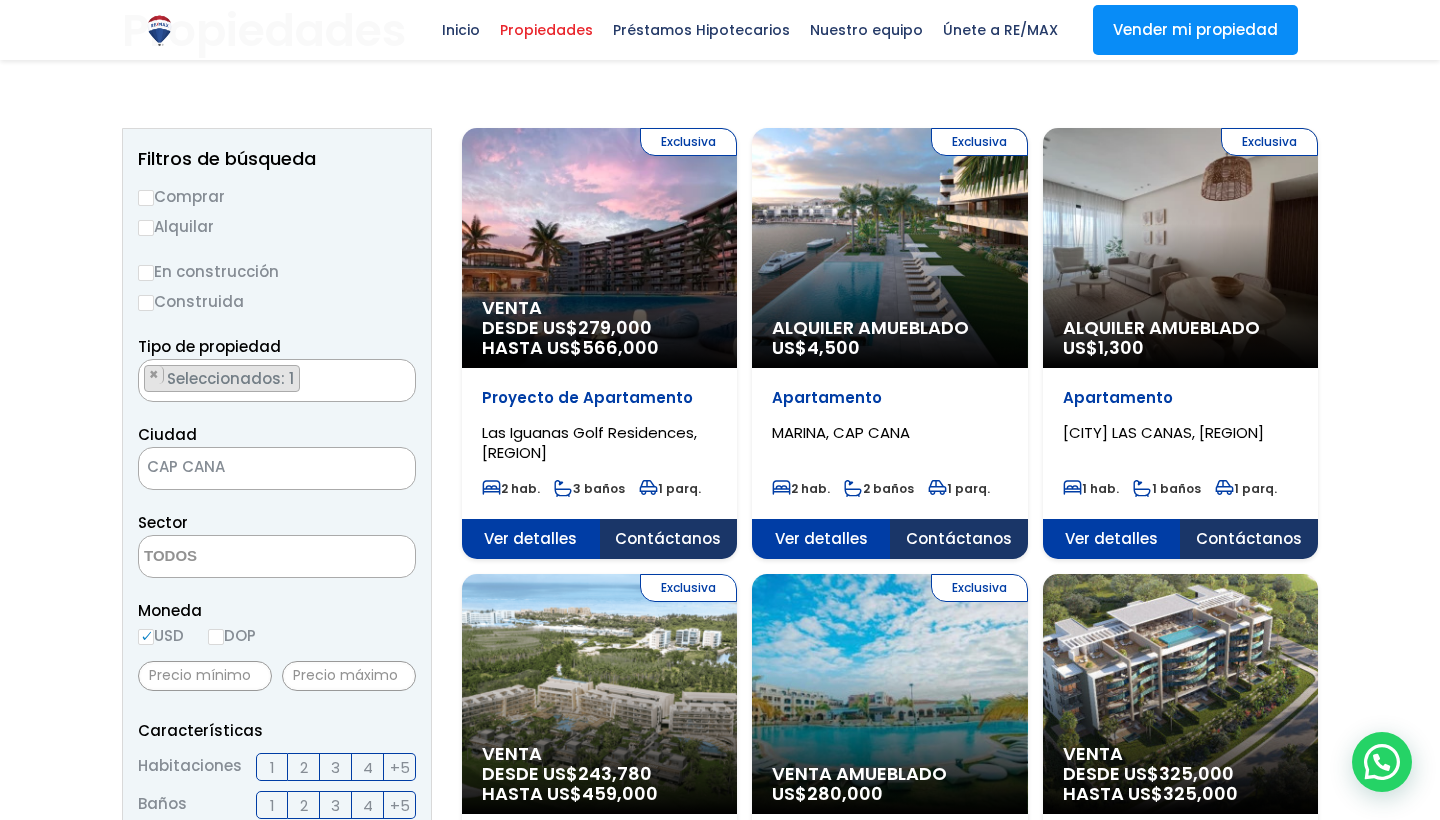 click on "Comprar" at bounding box center (146, 198) 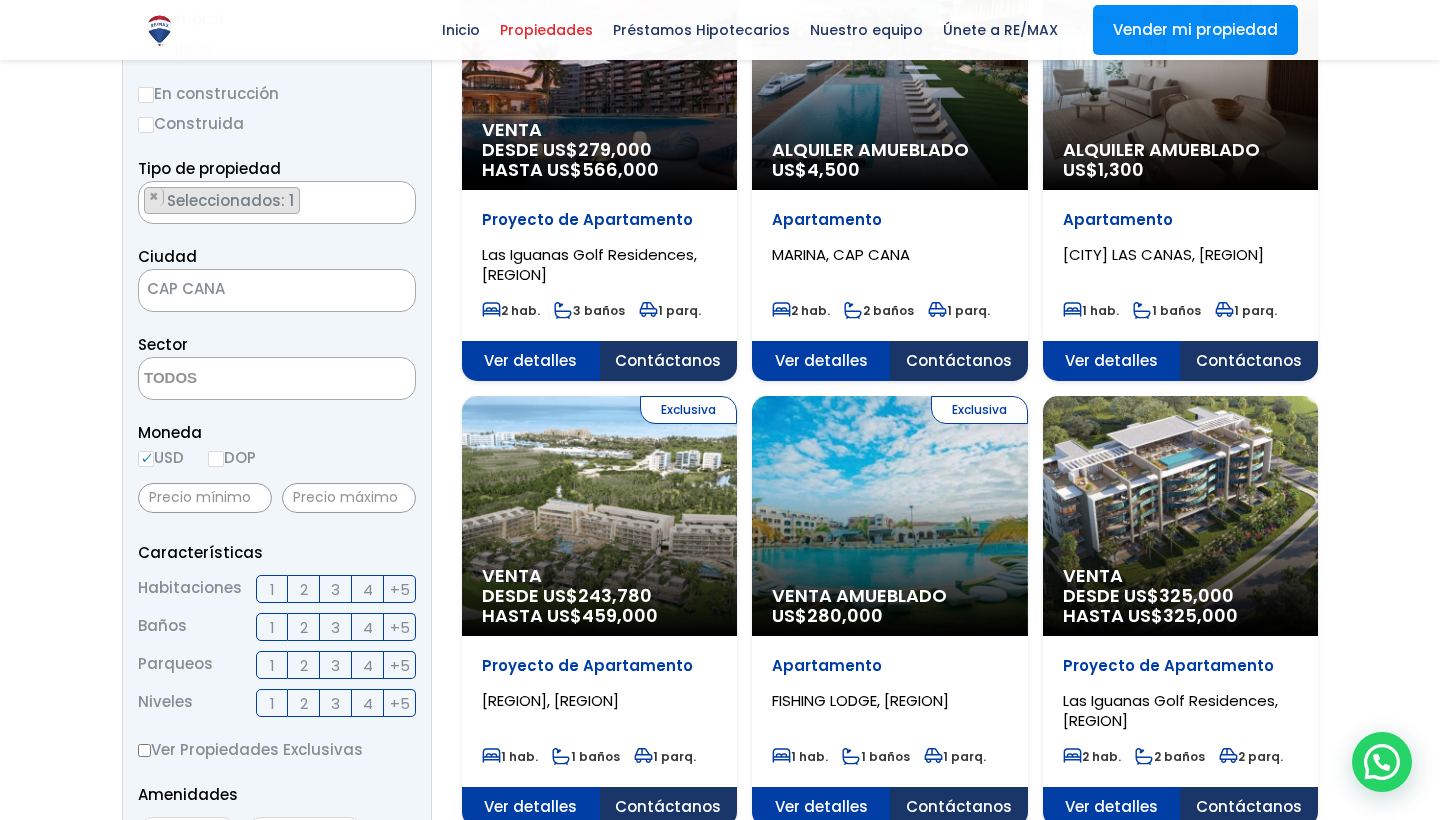 scroll, scrollTop: 226, scrollLeft: 0, axis: vertical 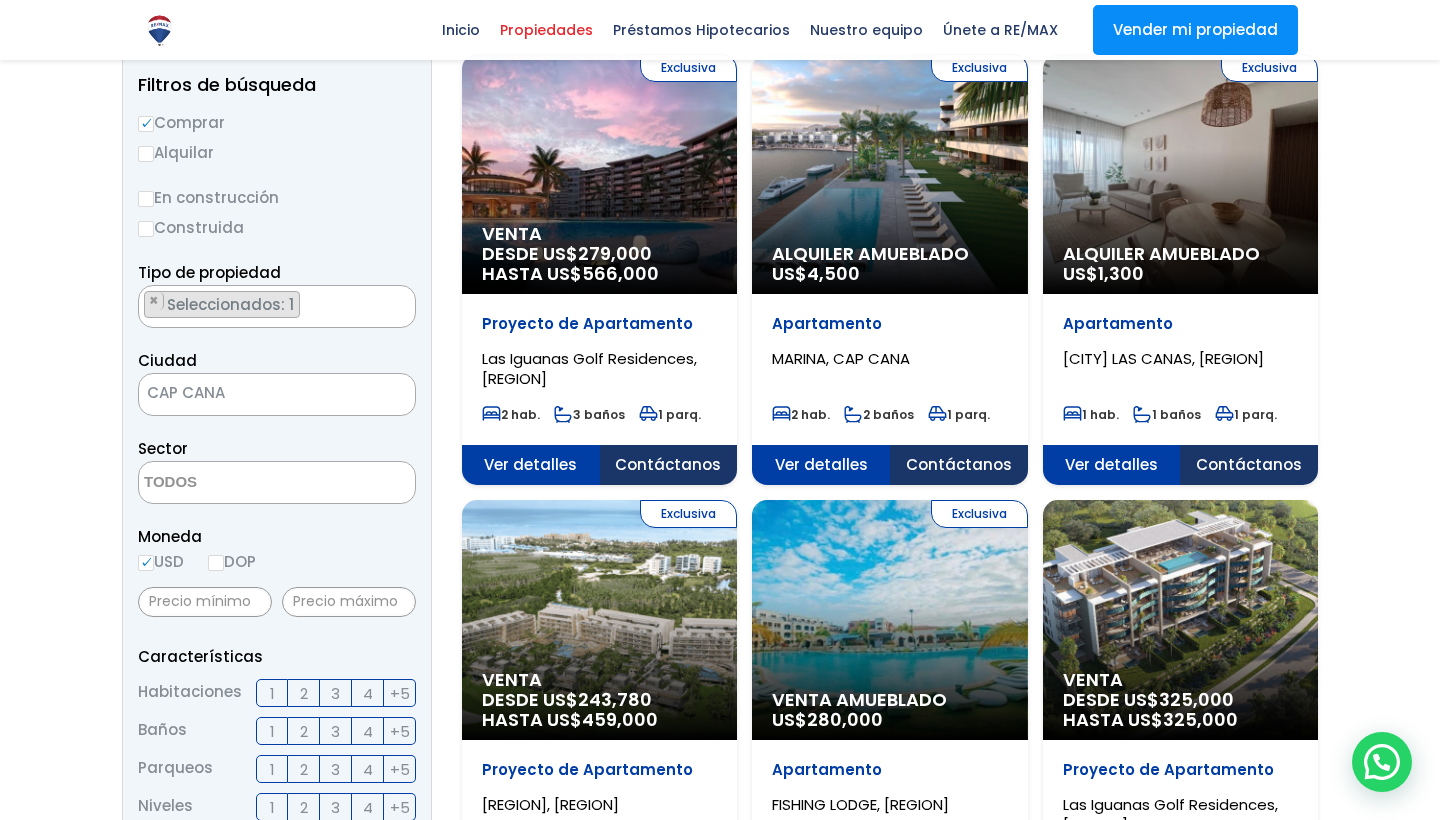 click on "× Seleccionados: 1" at bounding box center (264, 307) 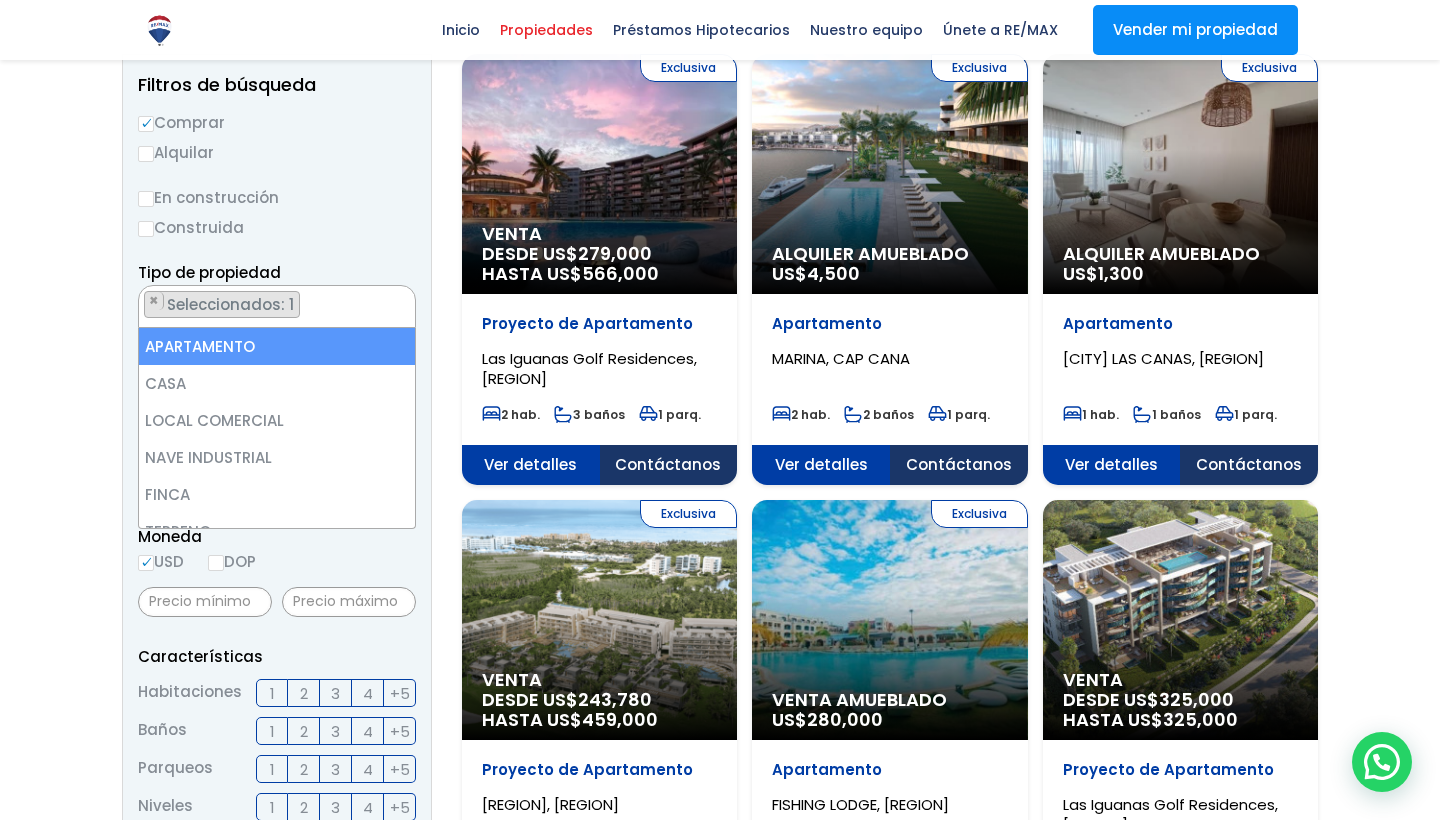select 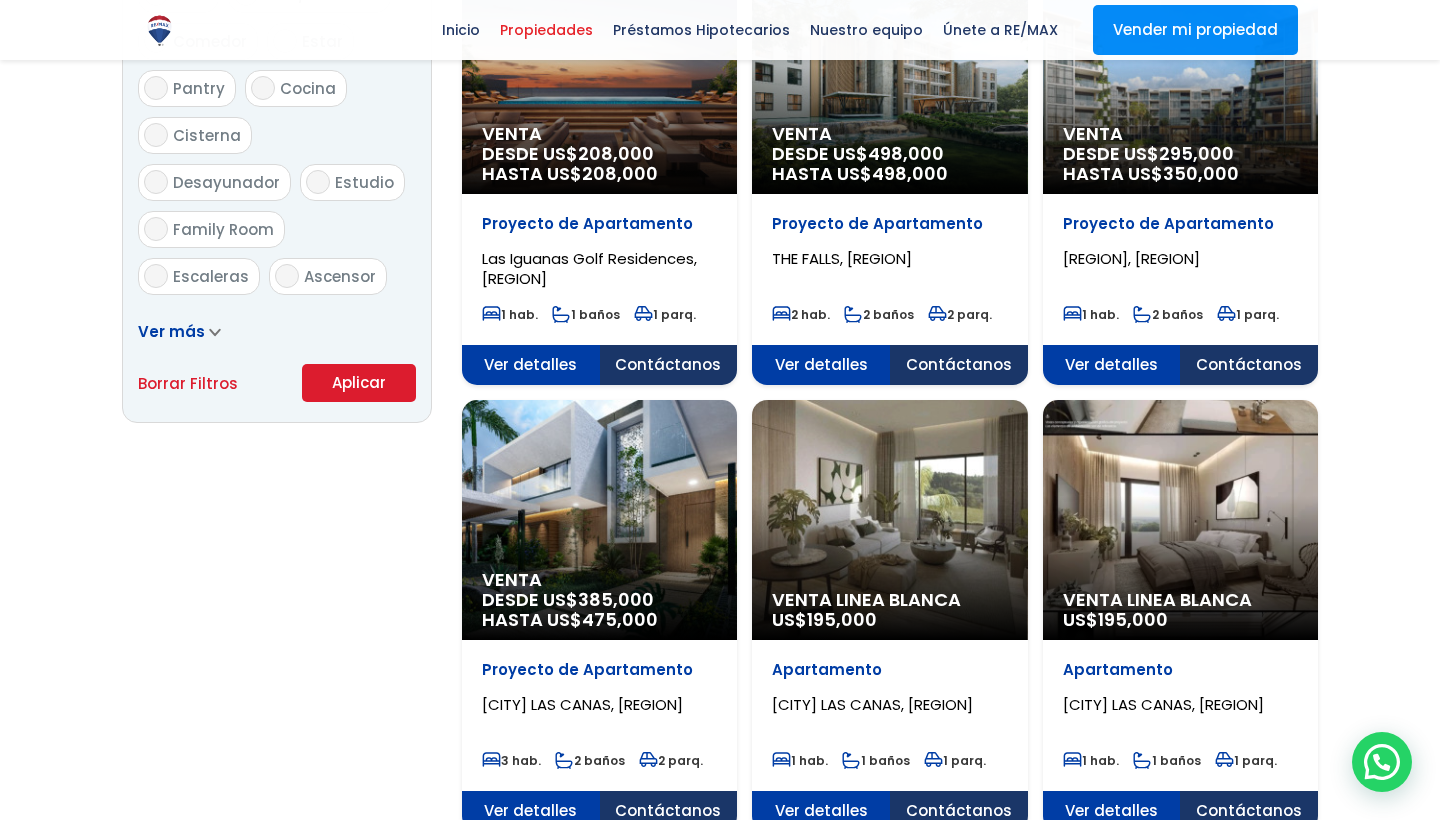 scroll, scrollTop: 1346, scrollLeft: 0, axis: vertical 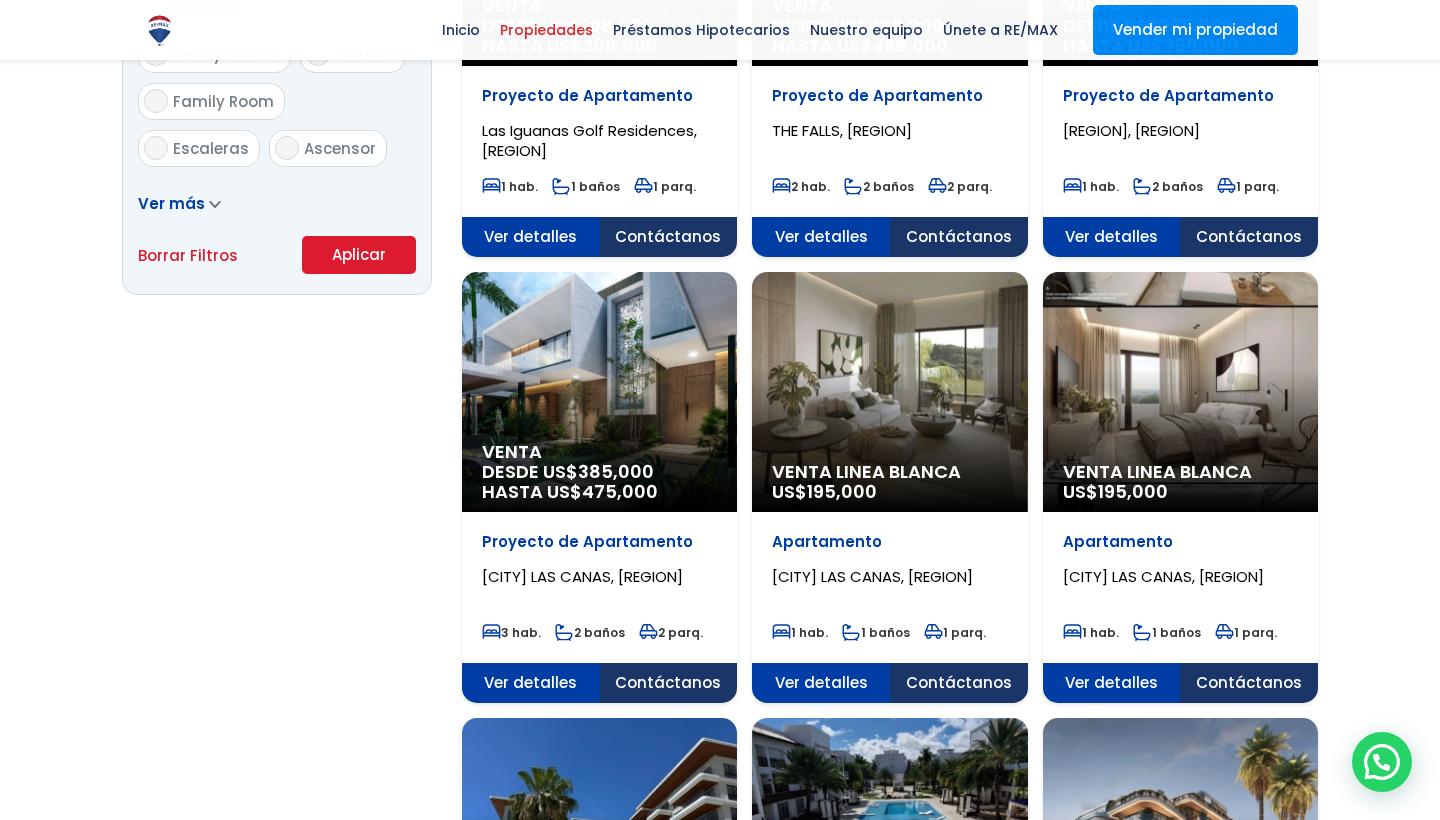 click on "Aplicar" at bounding box center (359, 255) 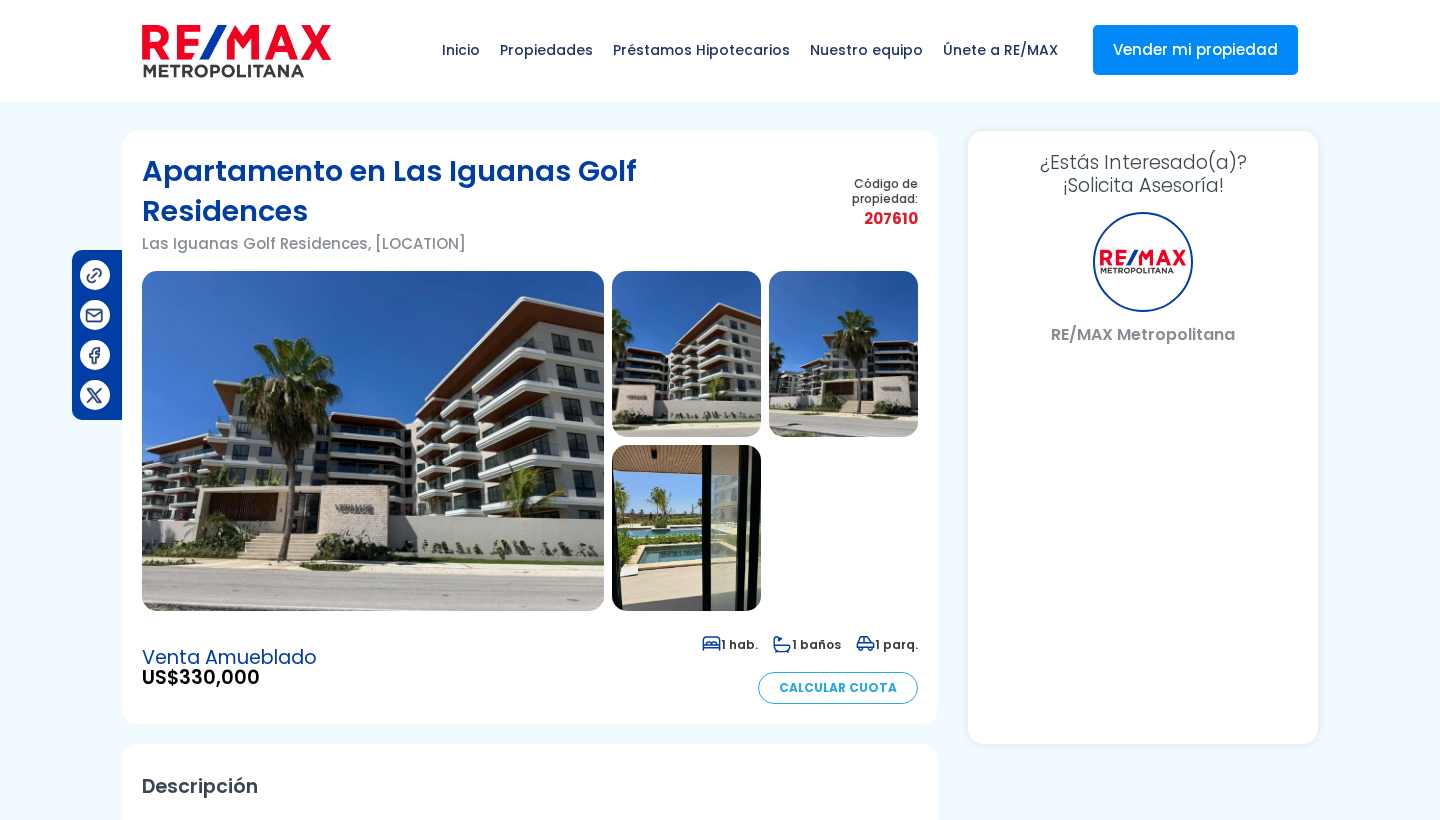 scroll, scrollTop: 0, scrollLeft: 0, axis: both 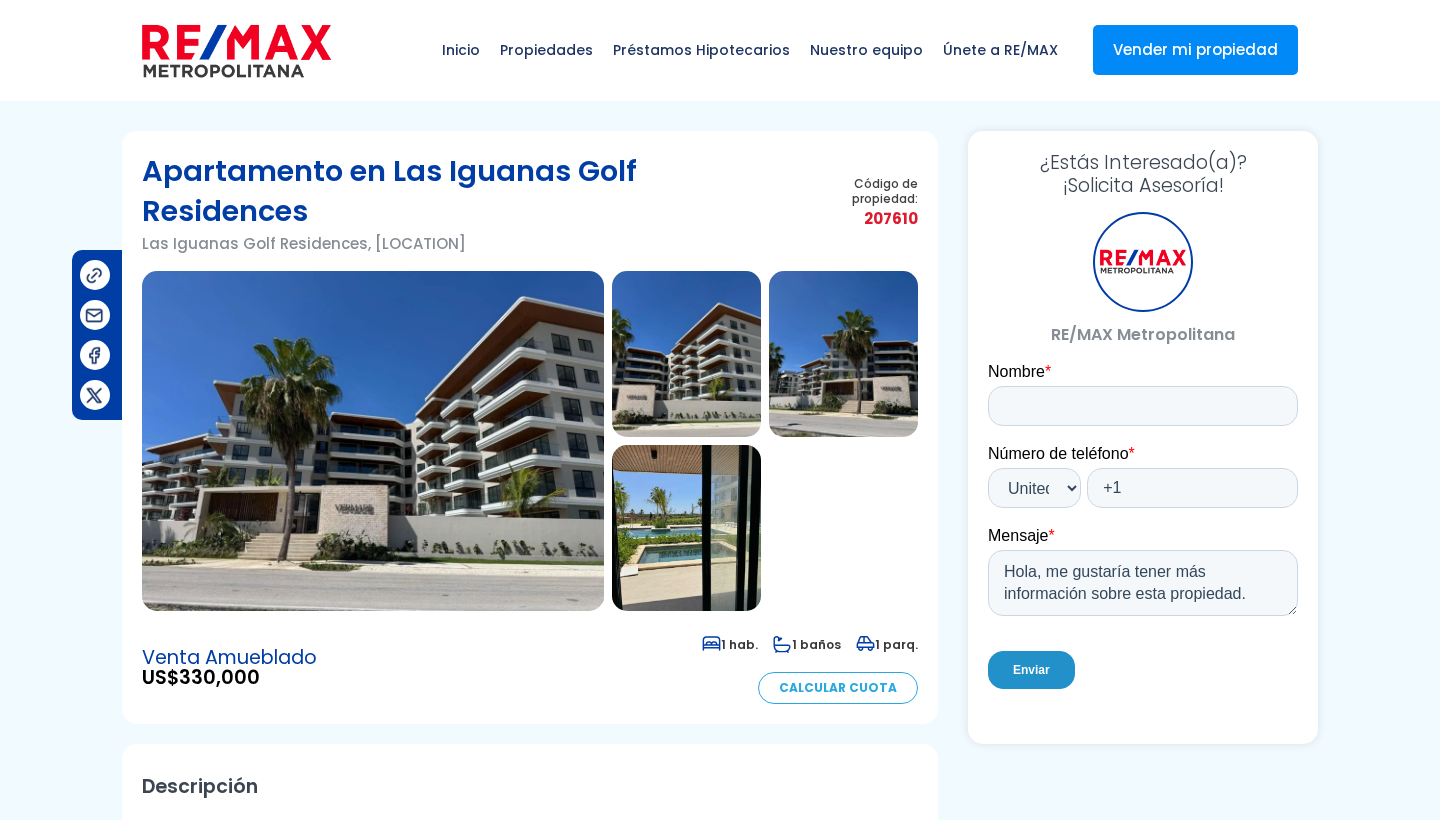 click at bounding box center [373, 441] 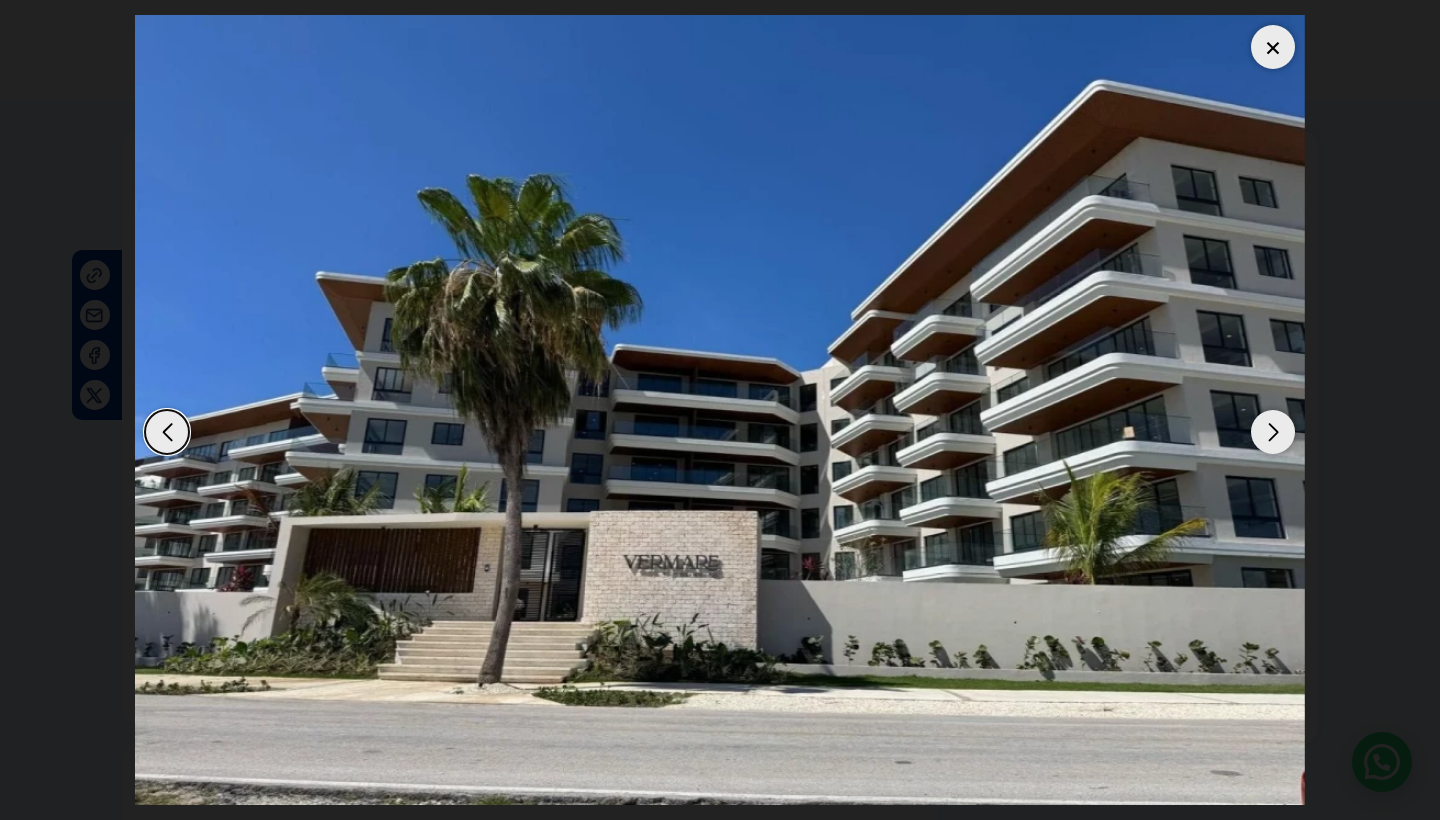 click at bounding box center (1273, 432) 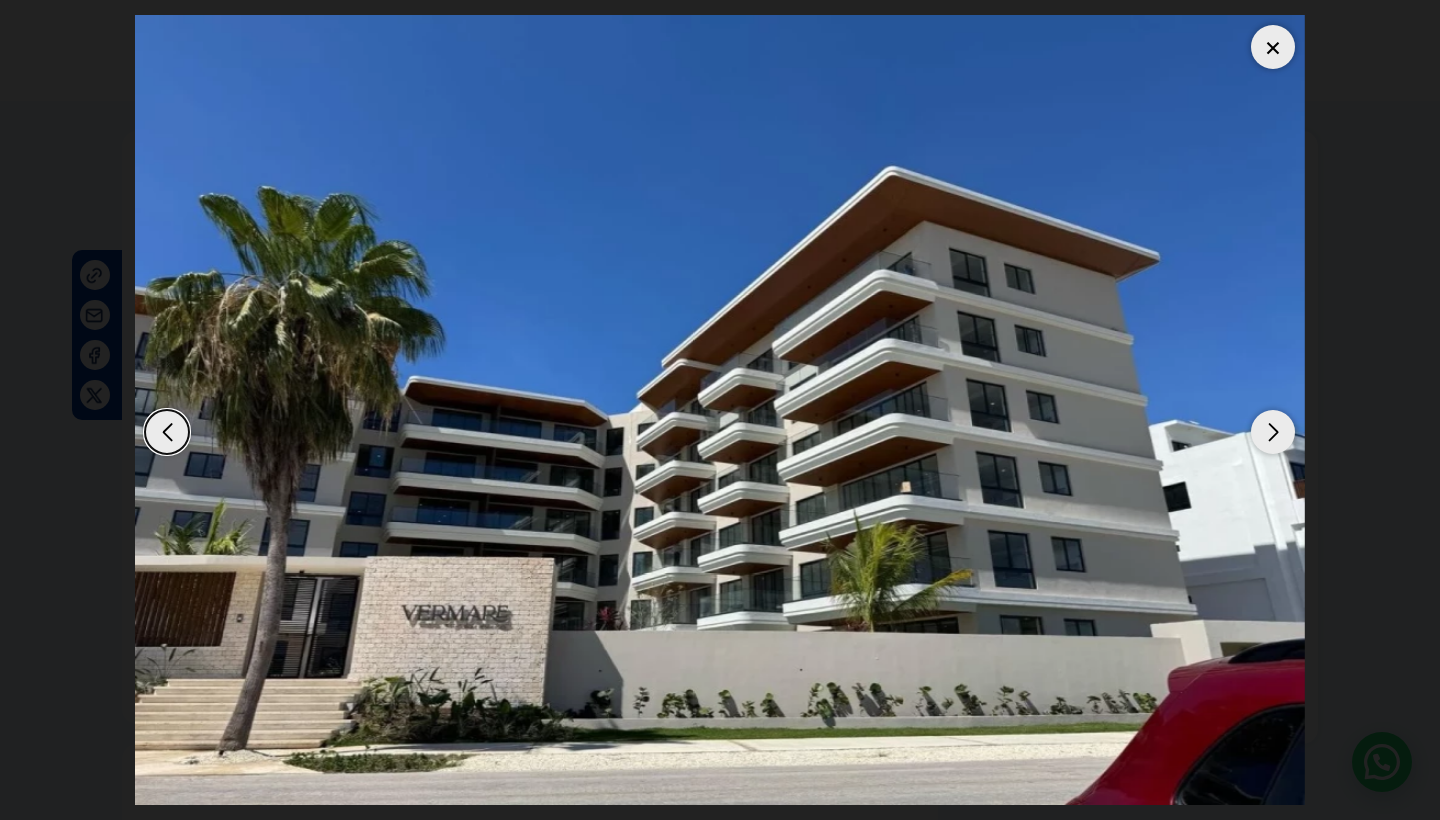 click at bounding box center (1273, 432) 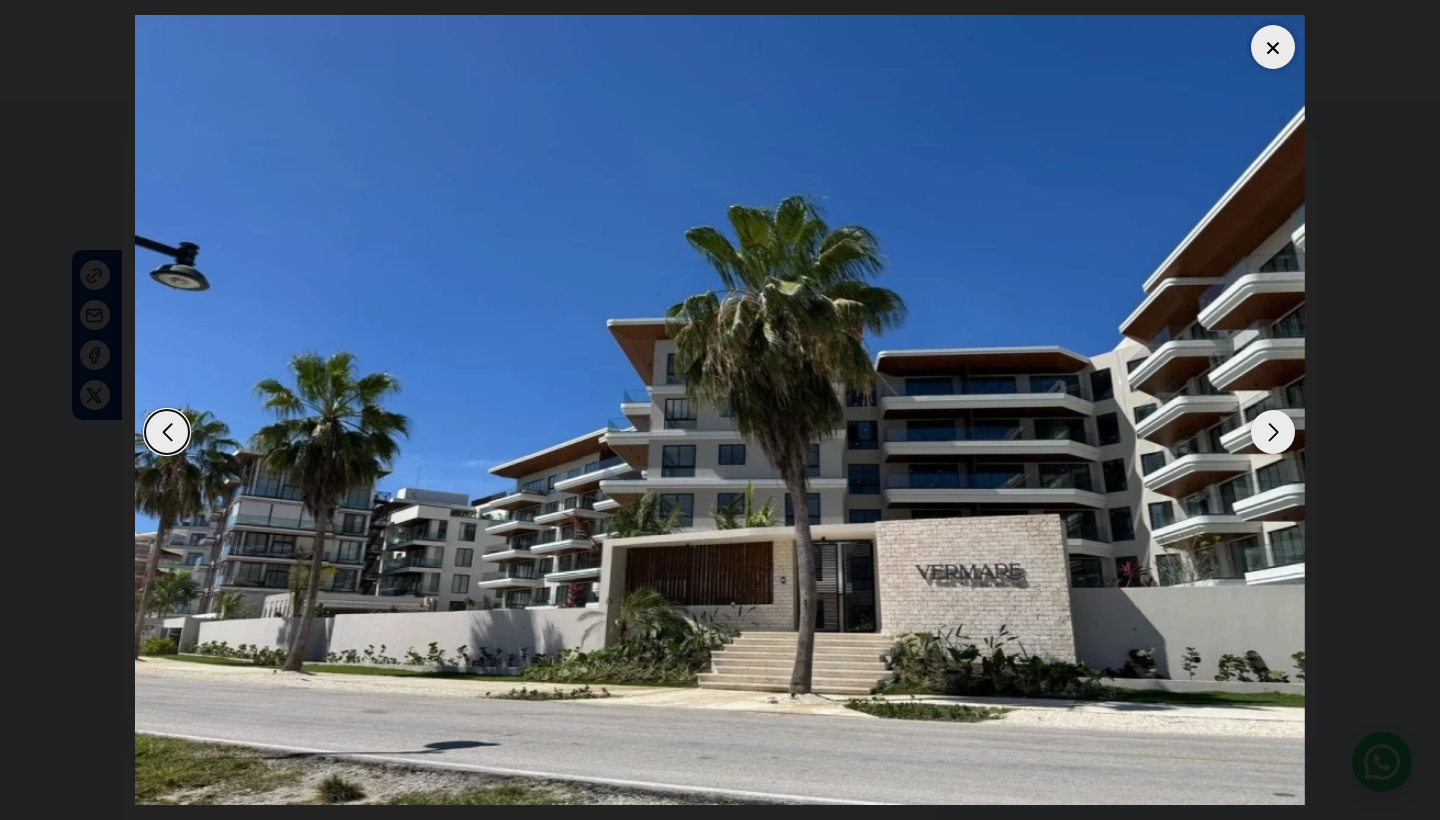 click at bounding box center (1273, 432) 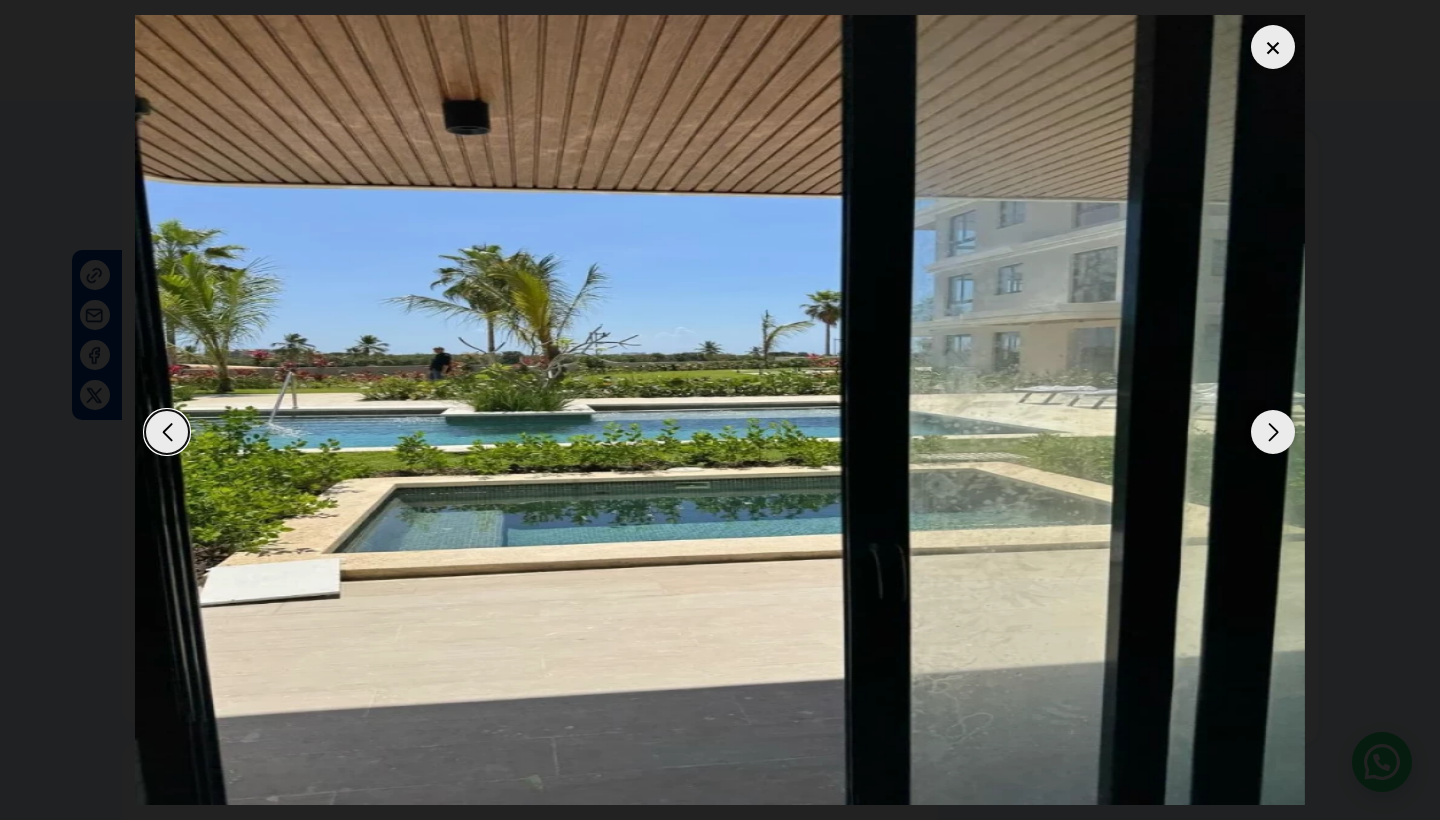 click at bounding box center (1273, 432) 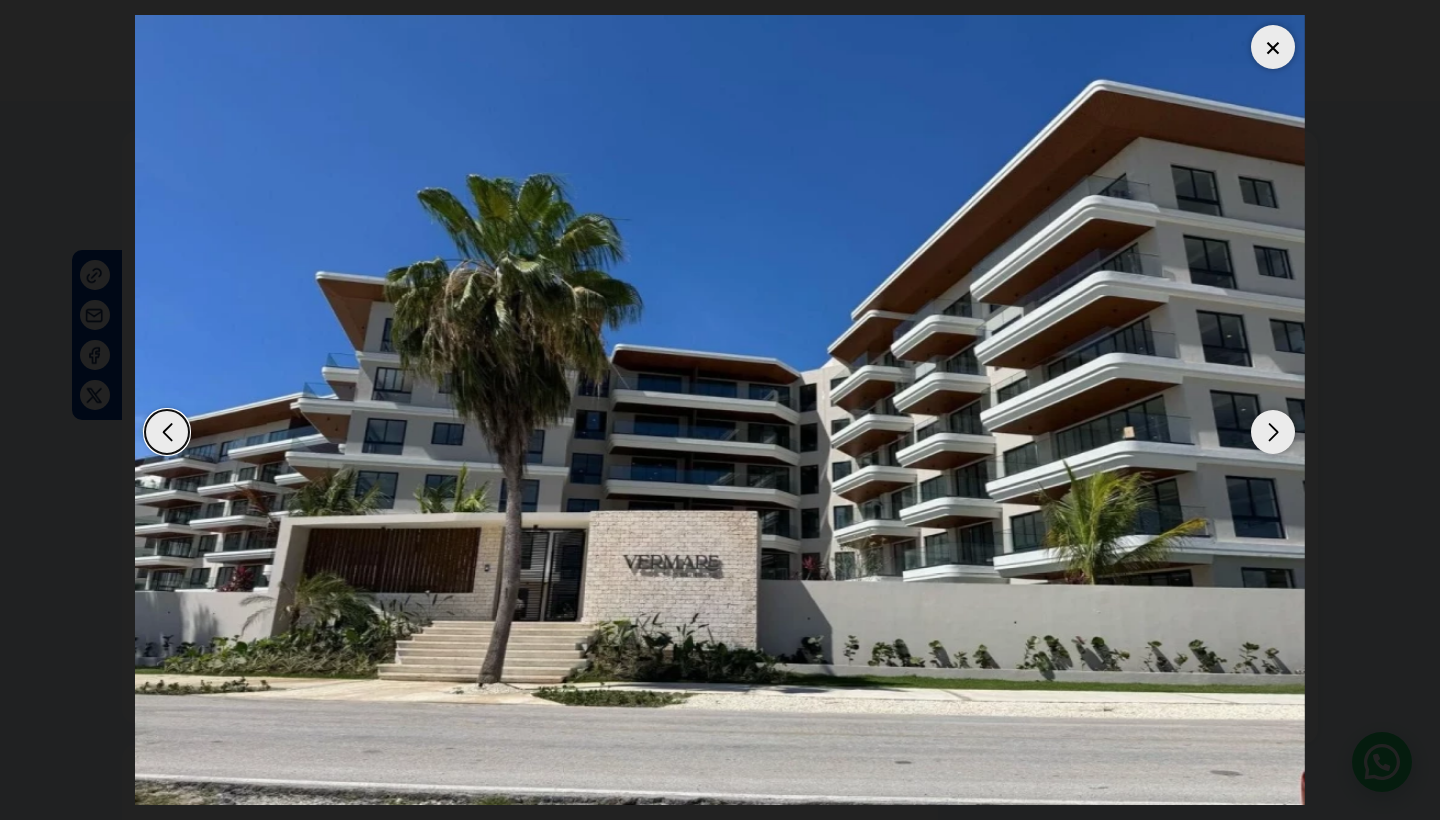 click at bounding box center (1273, 432) 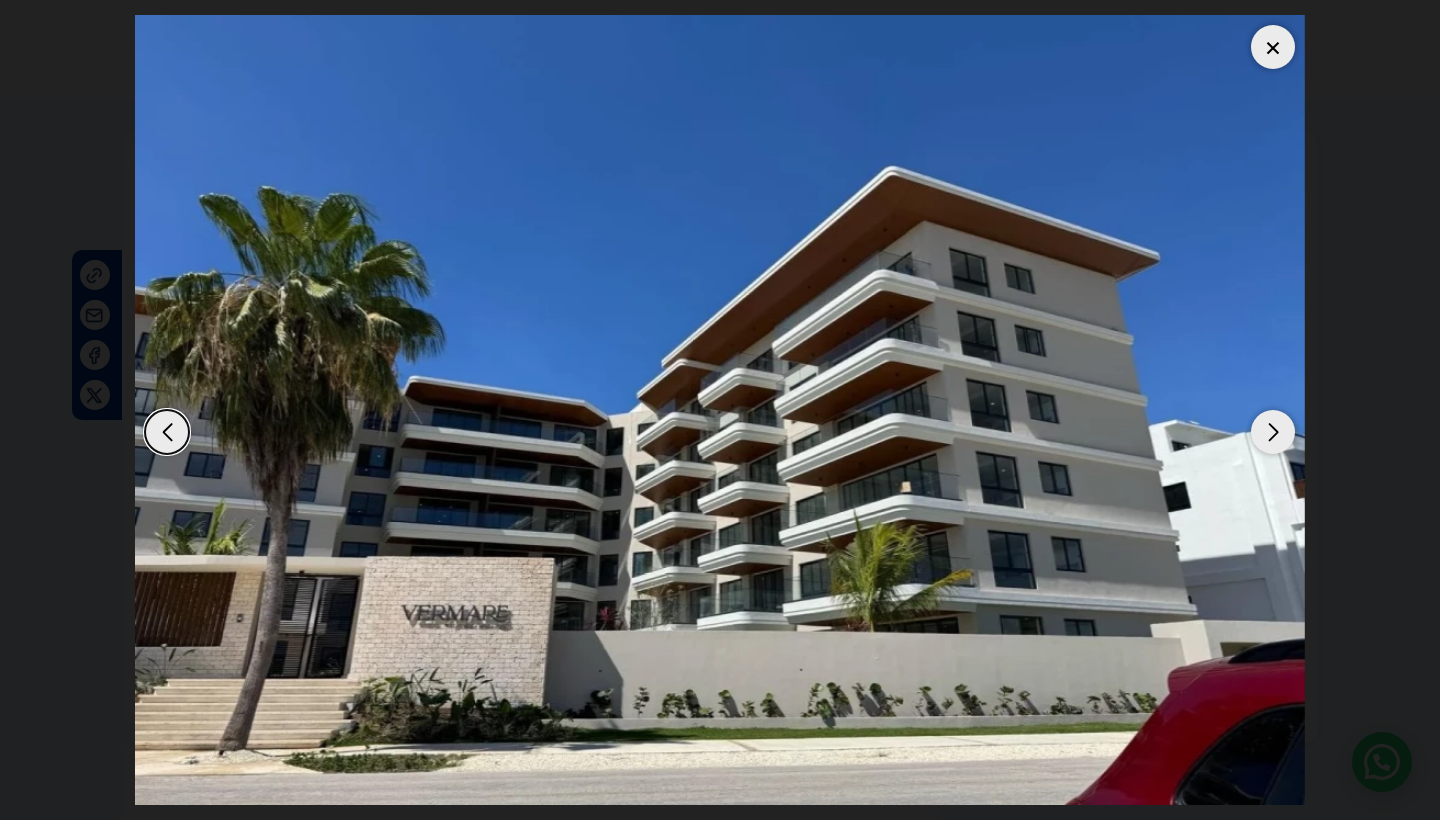 click at bounding box center (1273, 432) 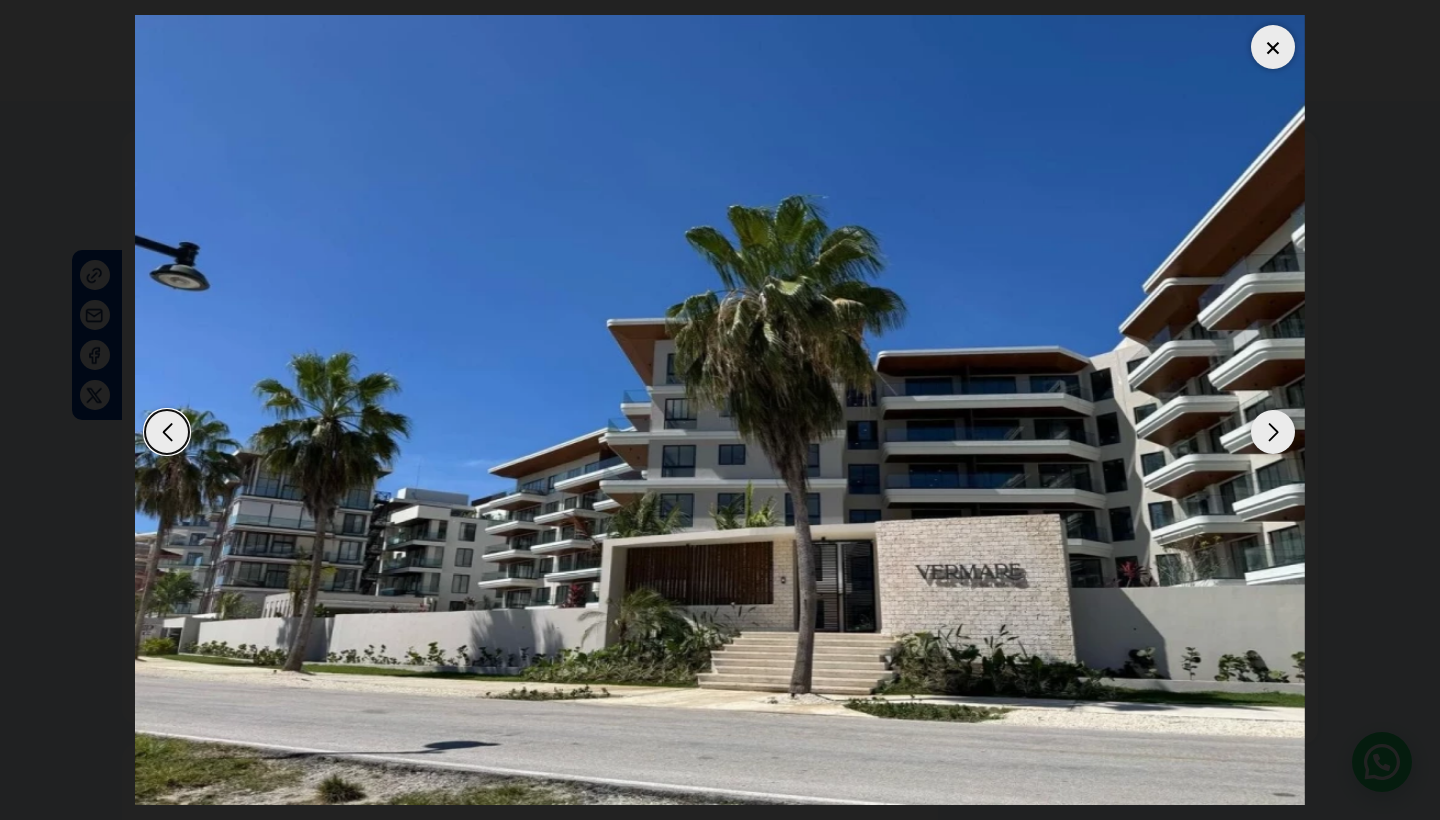 click at bounding box center [1273, 432] 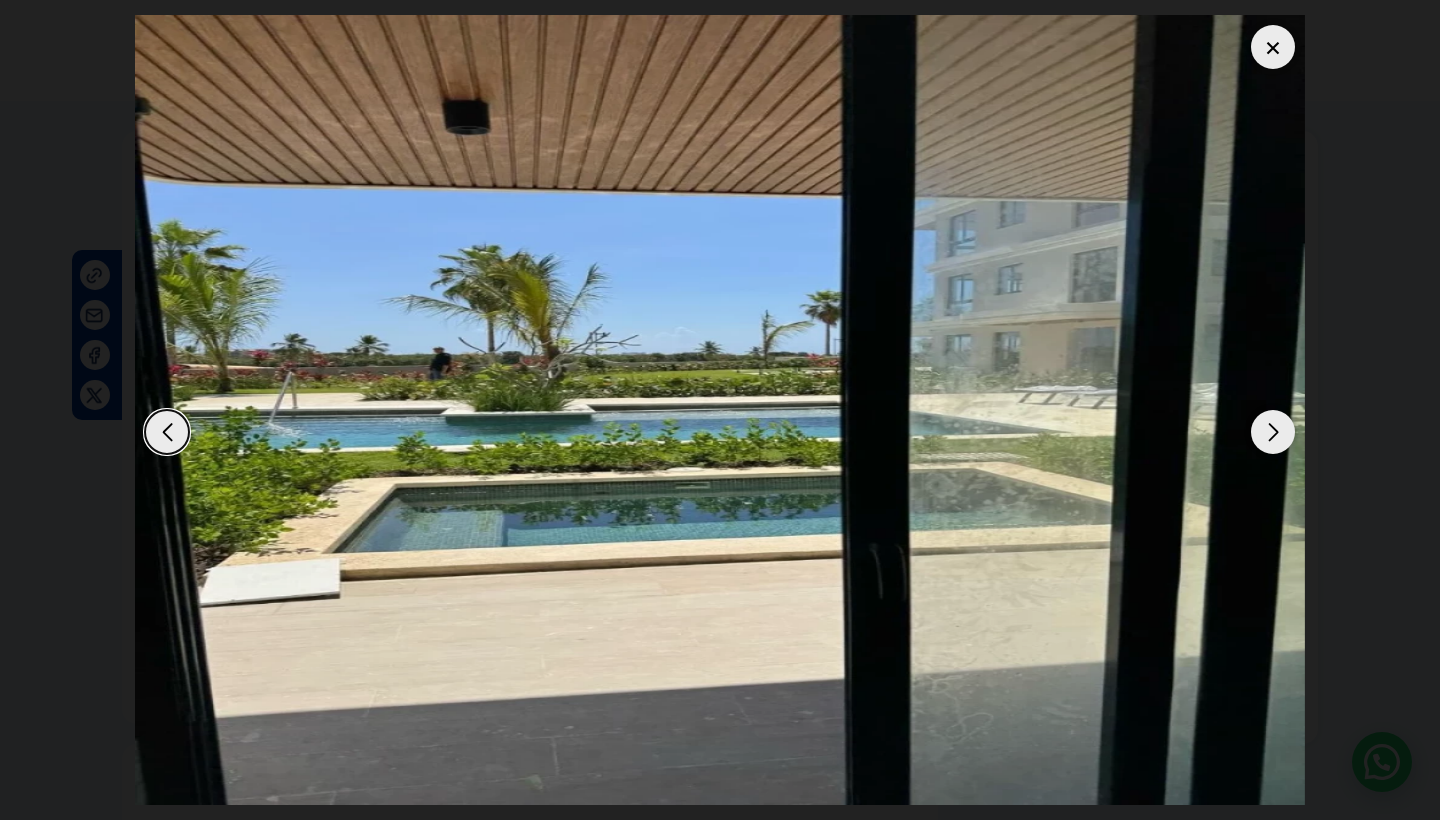 click at bounding box center (1273, 432) 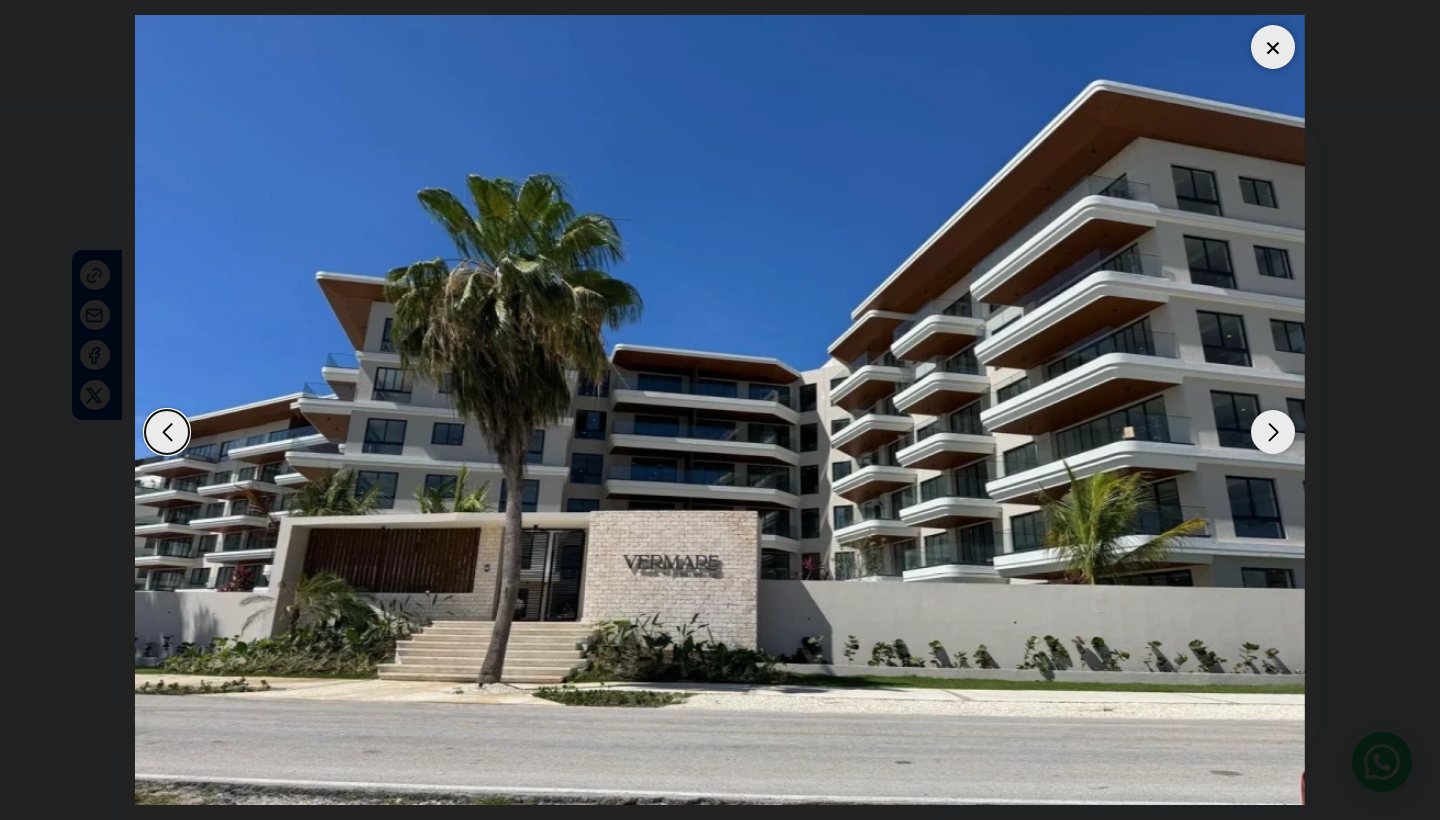 click at bounding box center (1273, 432) 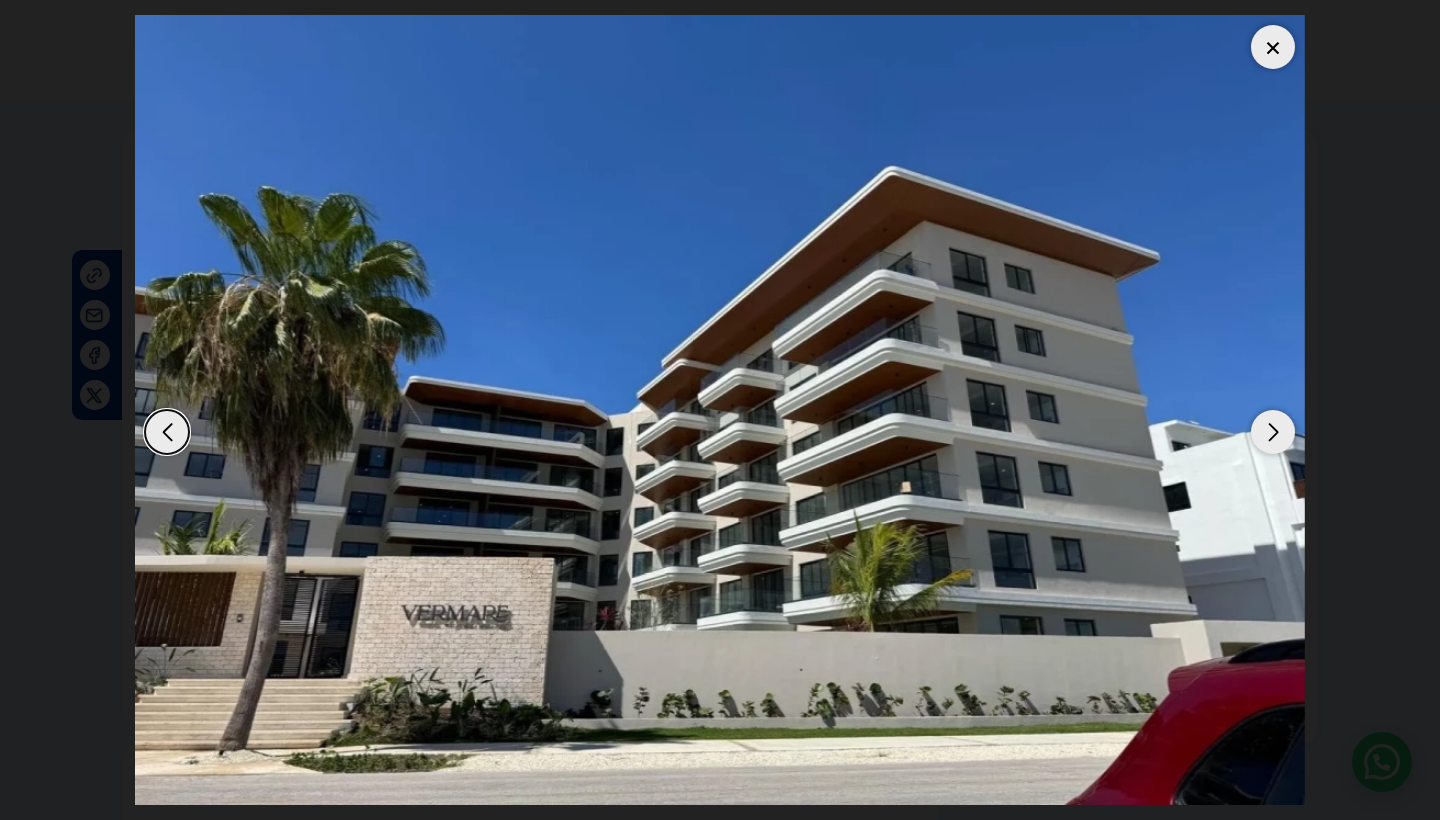 click at bounding box center (1273, 432) 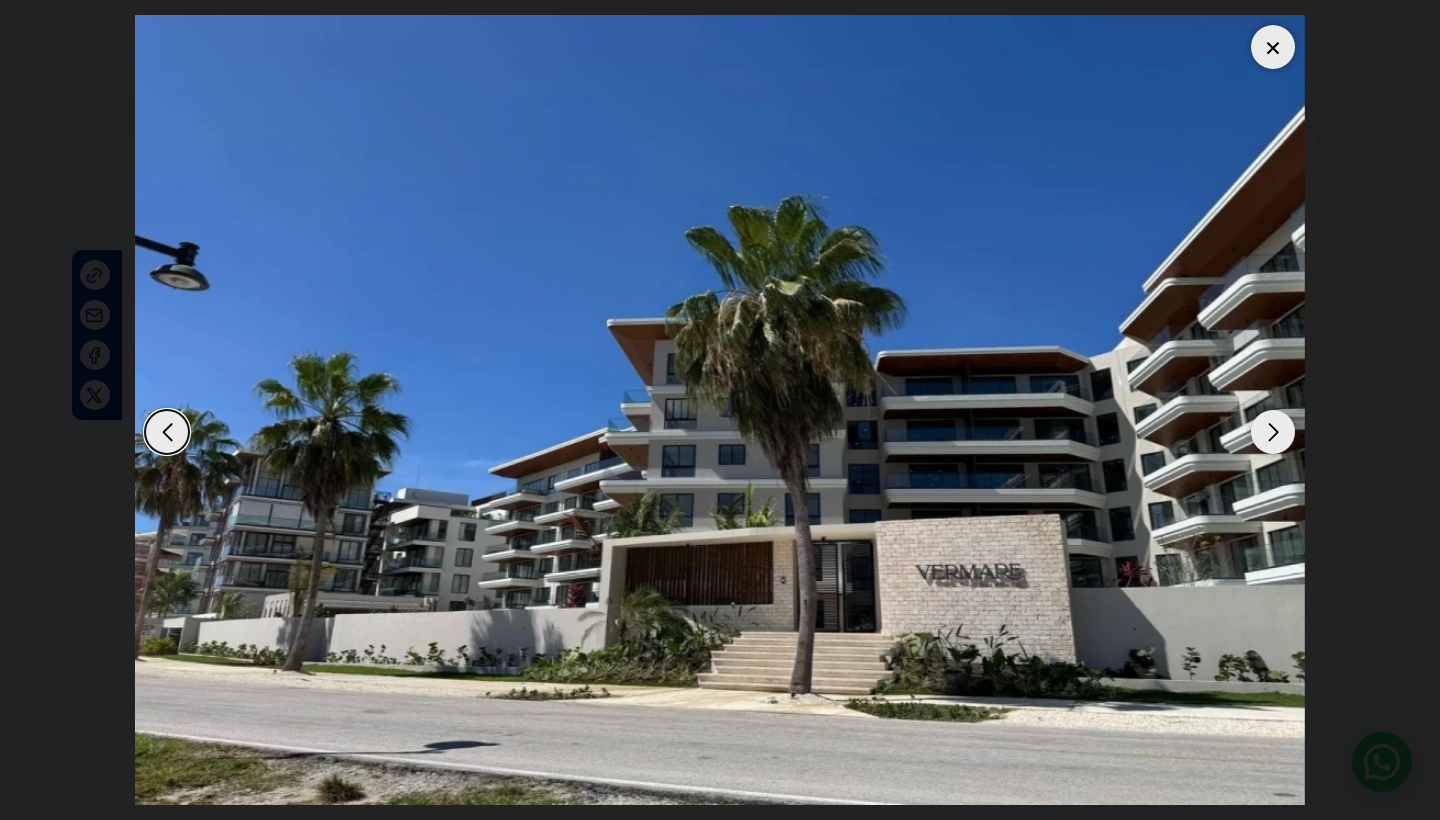 click at bounding box center [1273, 432] 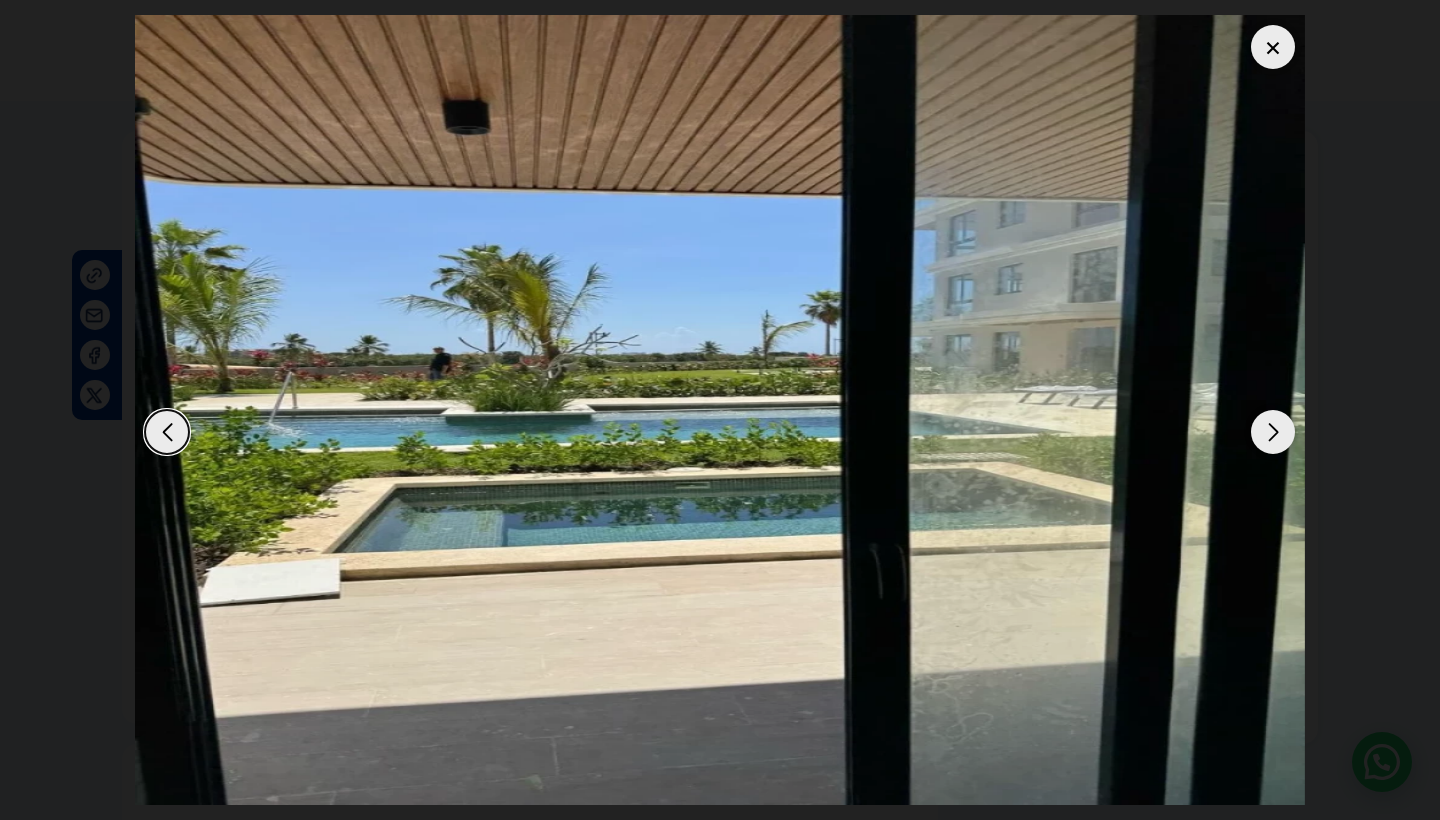 click at bounding box center (1273, 432) 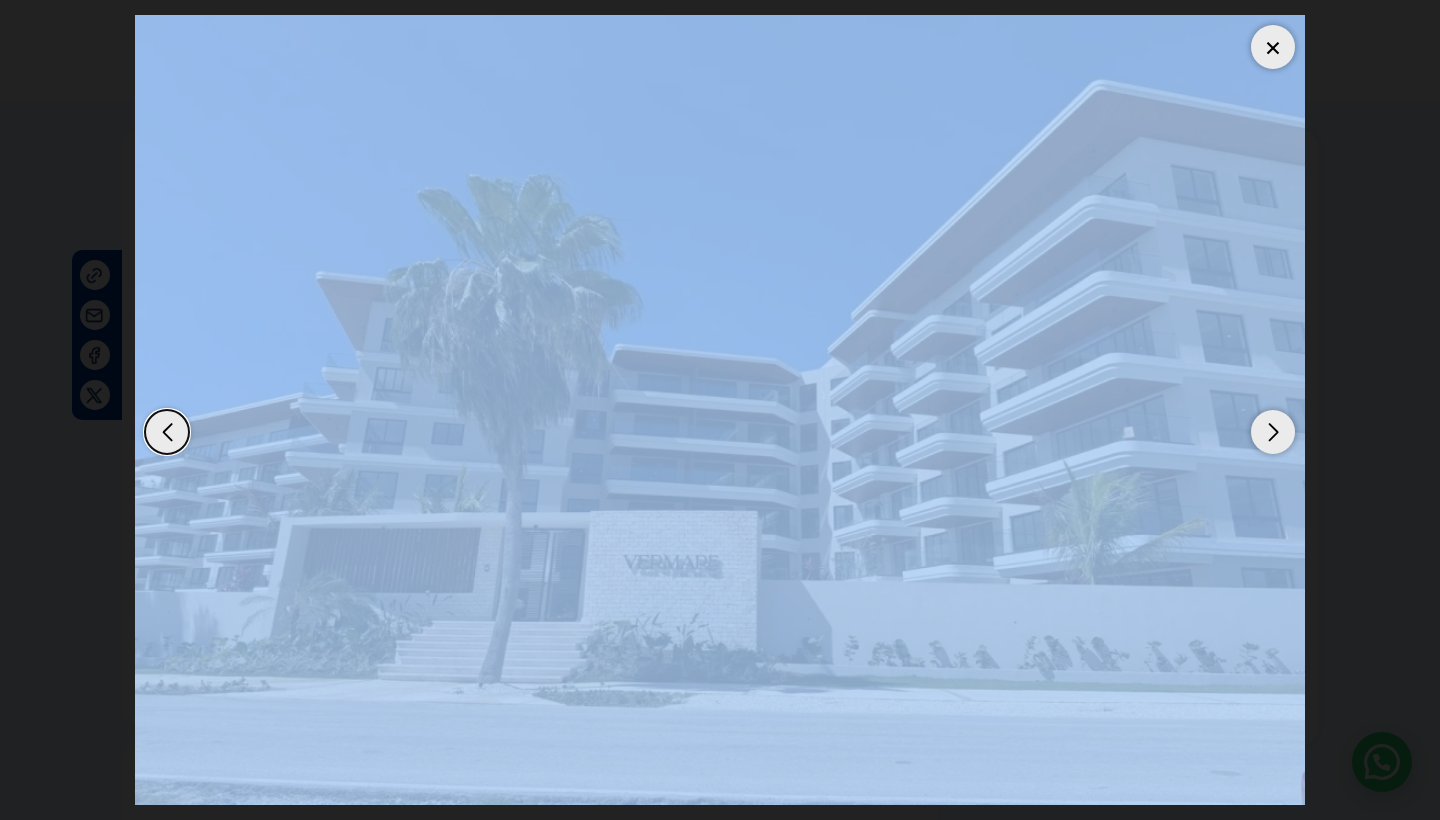 click at bounding box center (1273, 432) 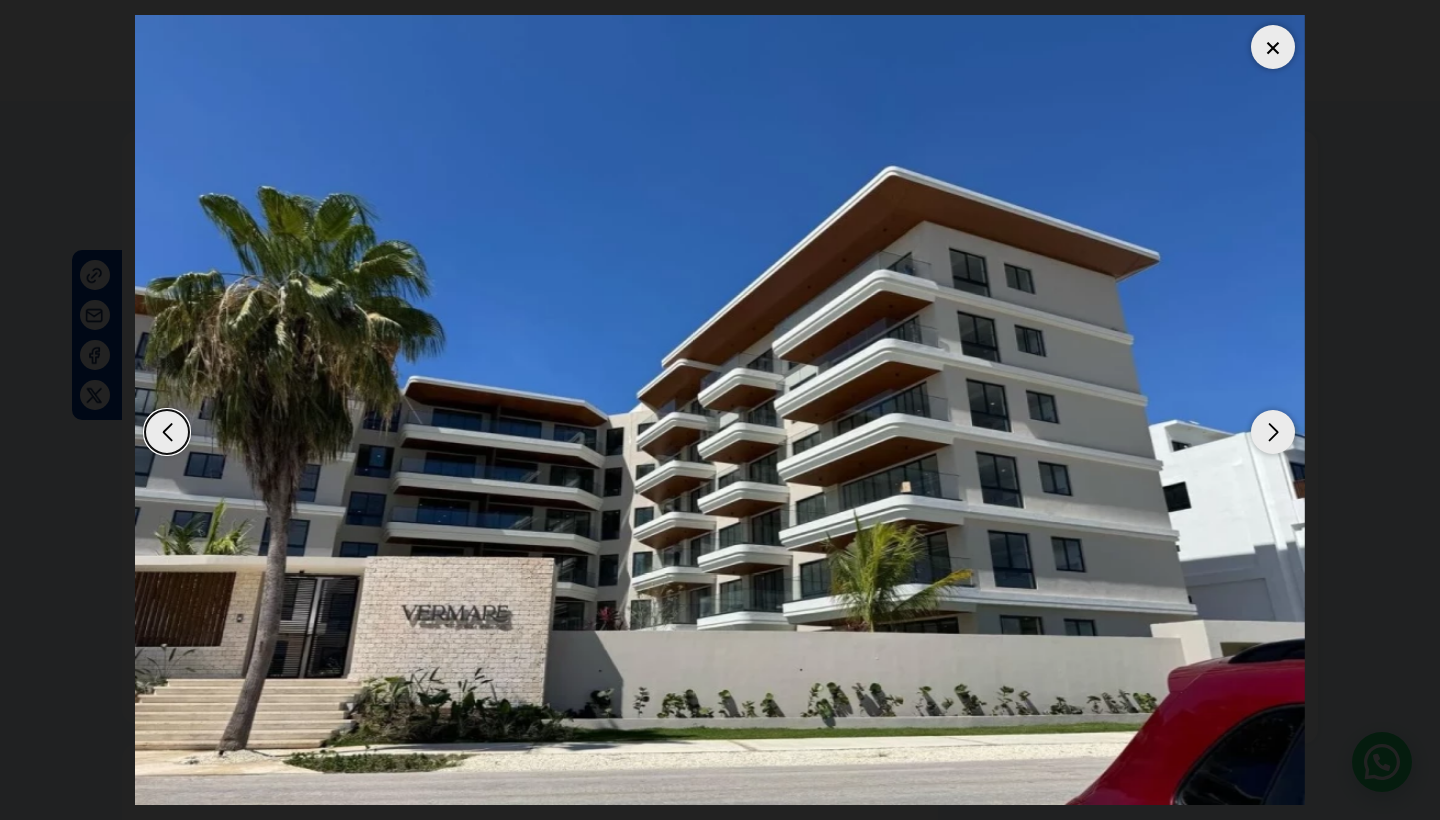 click at bounding box center [1273, 47] 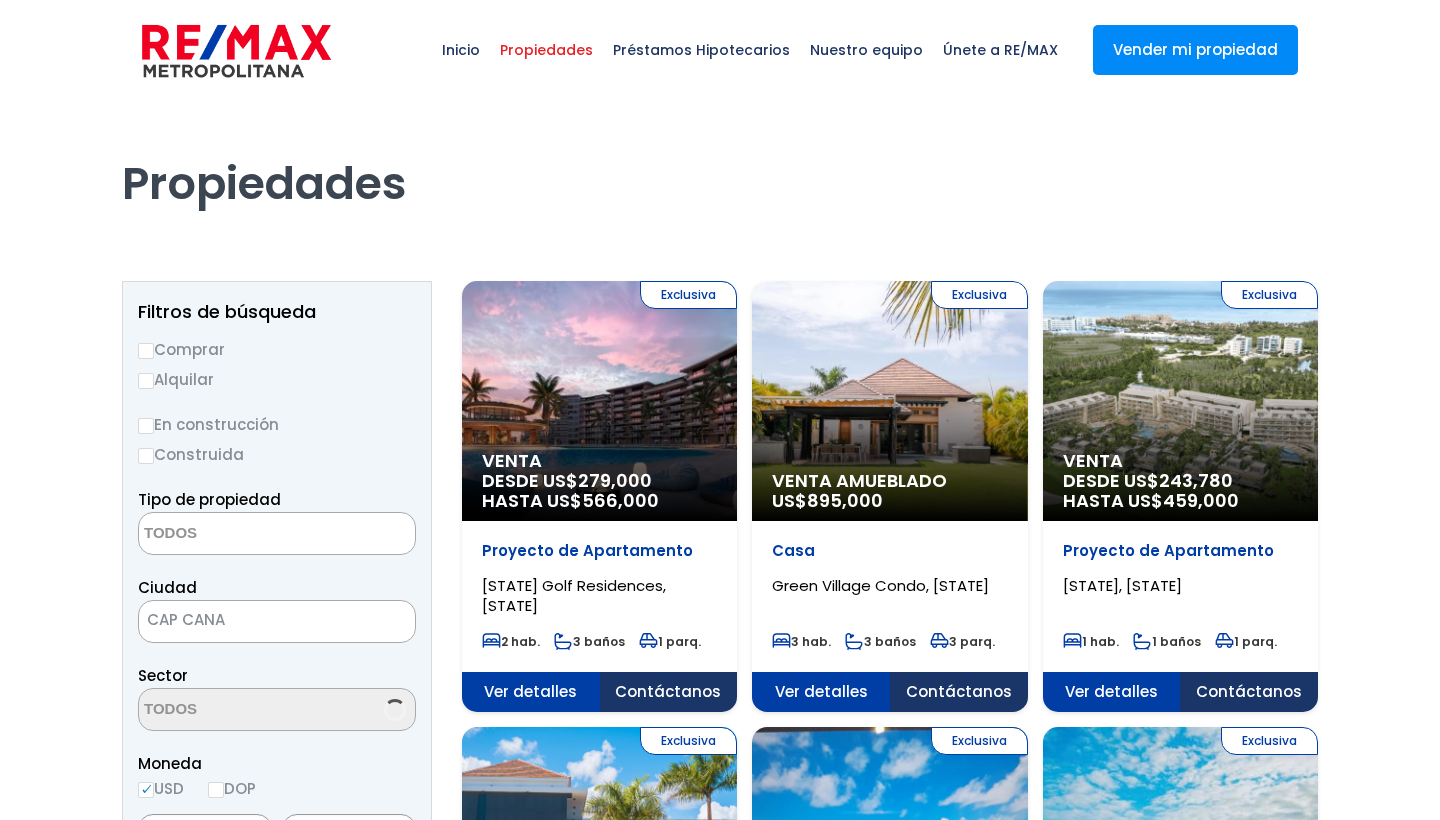 select 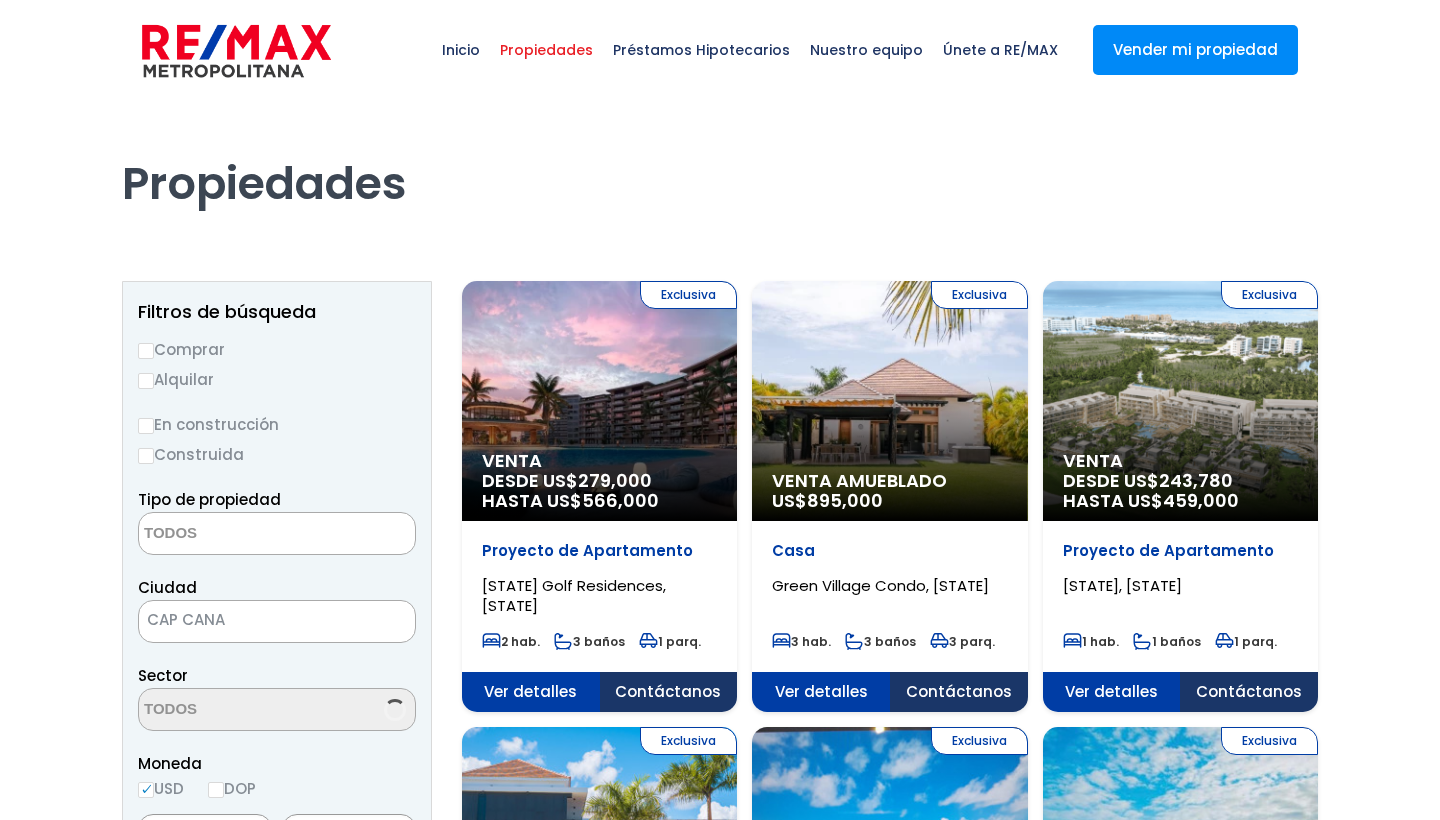 scroll, scrollTop: 0, scrollLeft: 0, axis: both 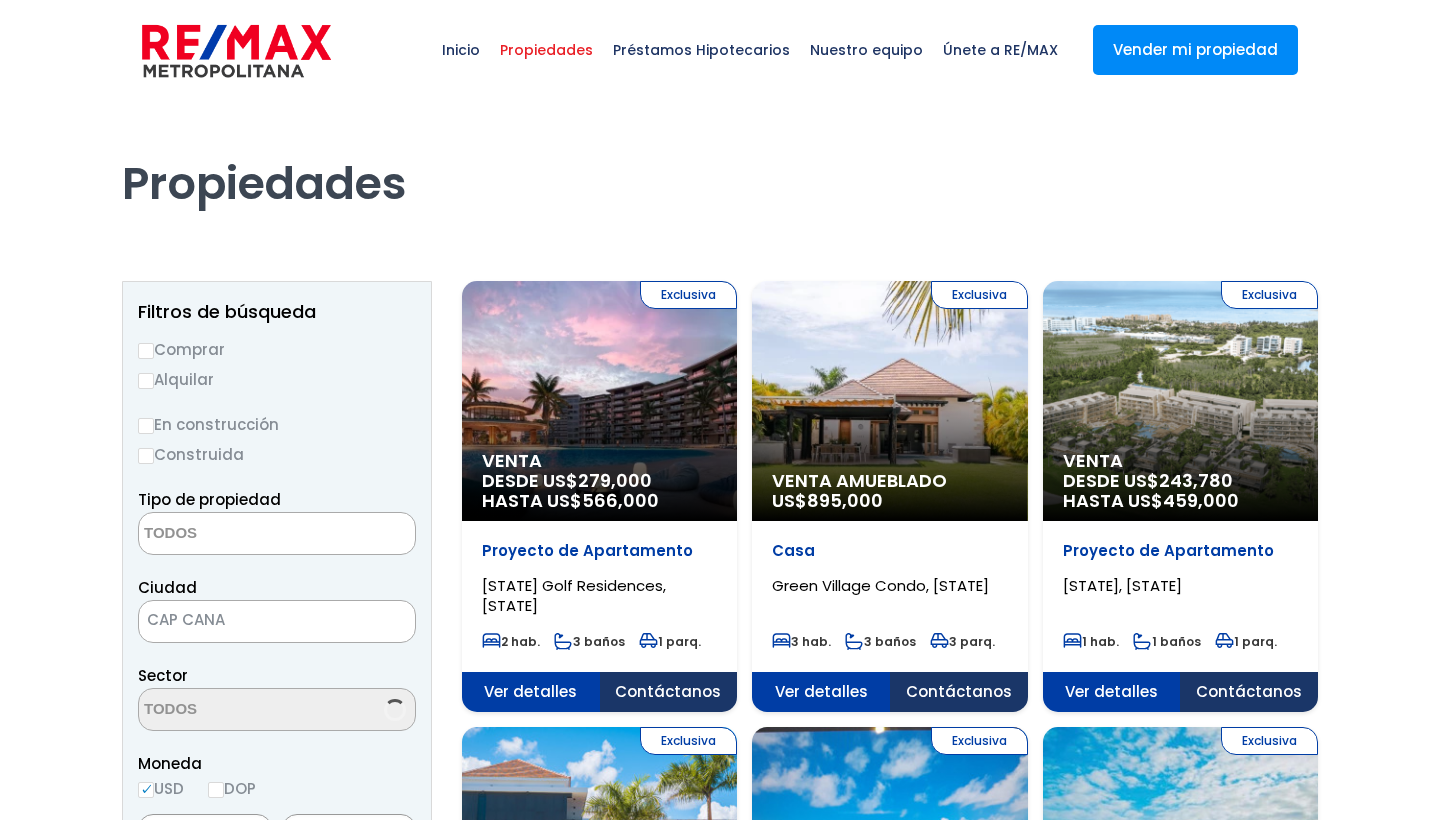 select on "US" 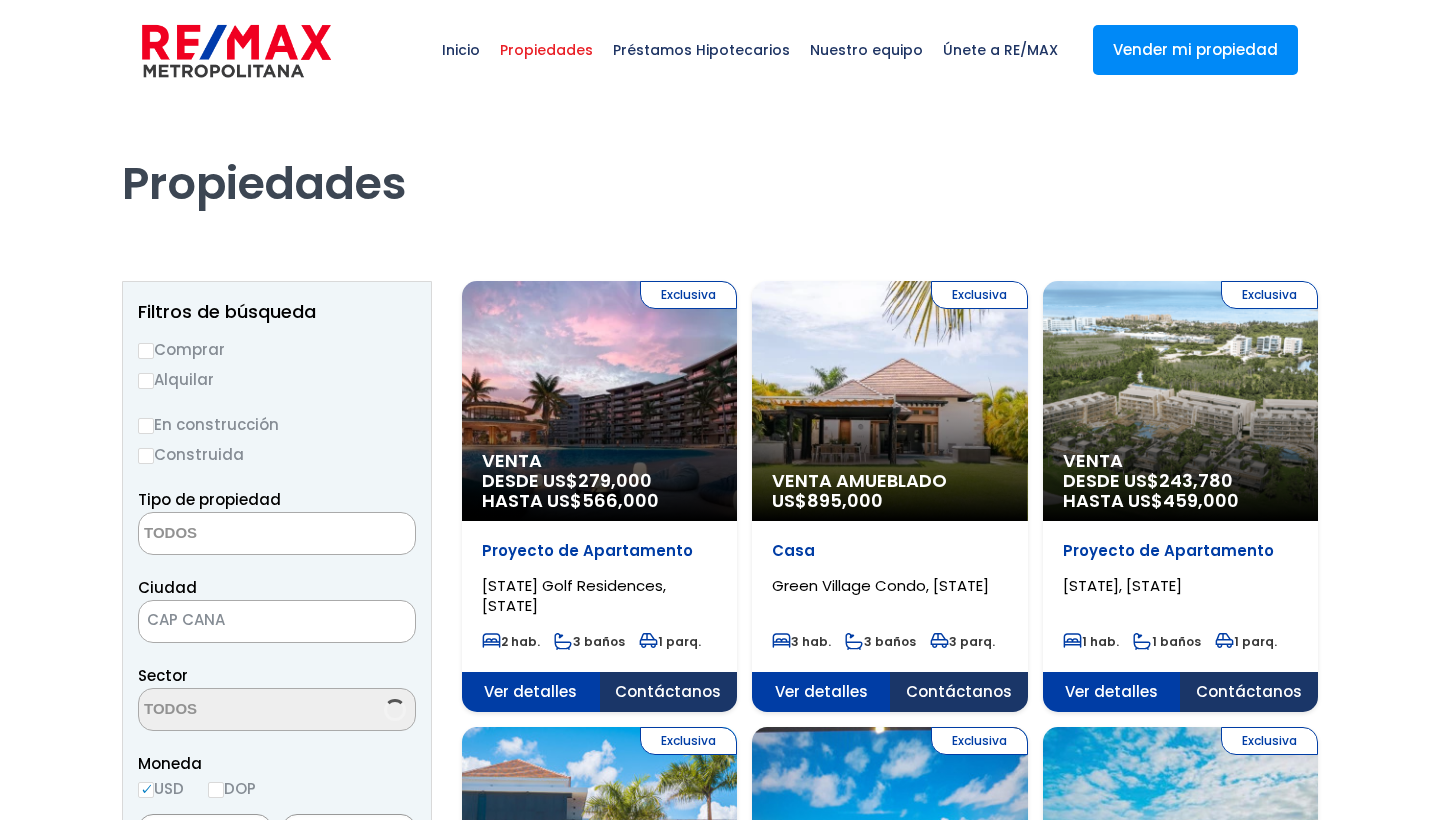scroll, scrollTop: 0, scrollLeft: 0, axis: both 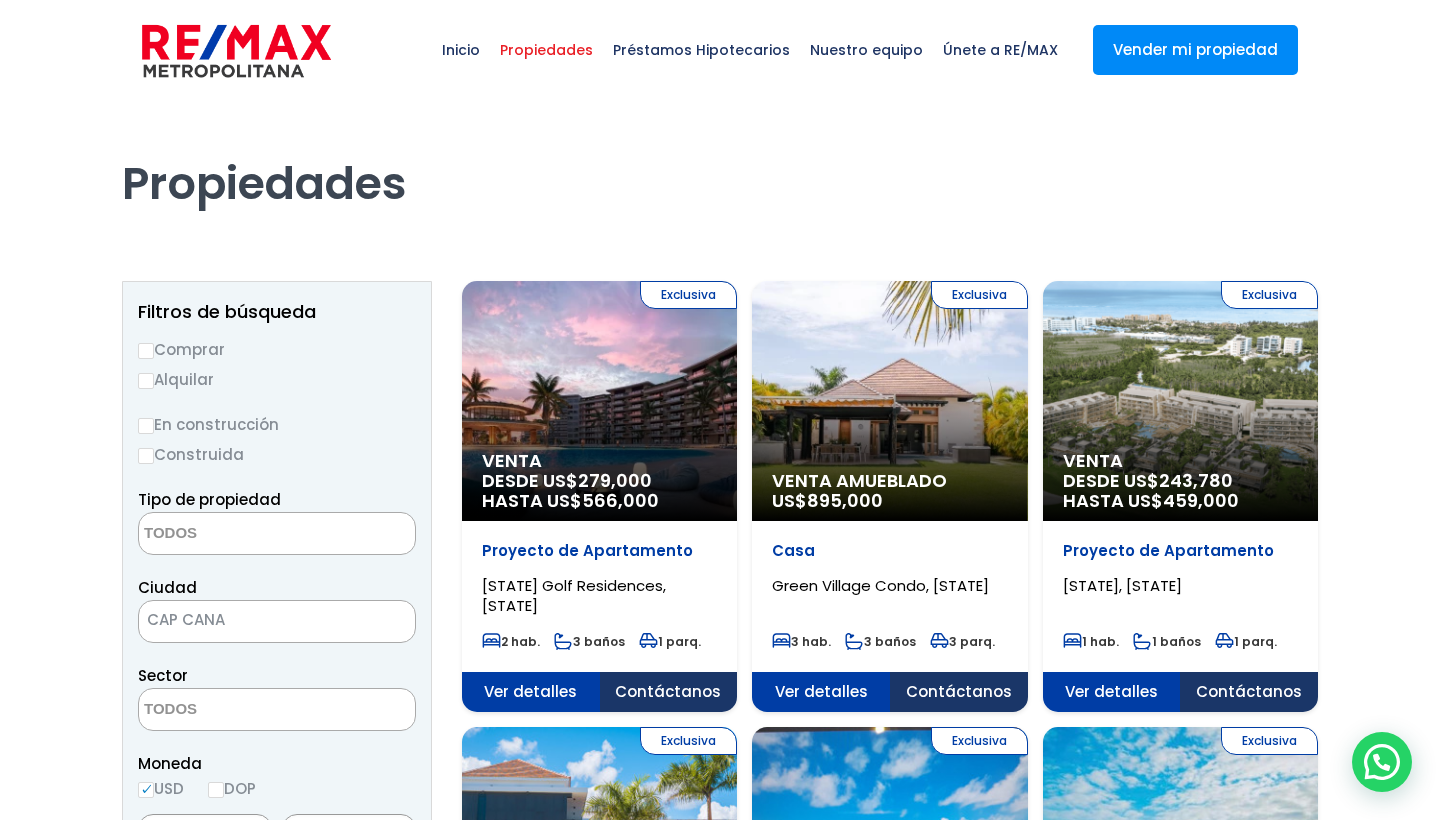 click on "Exclusiva
Venta
DESDE US$  279,000
HASTA US$  566,000" at bounding box center (599, 401) 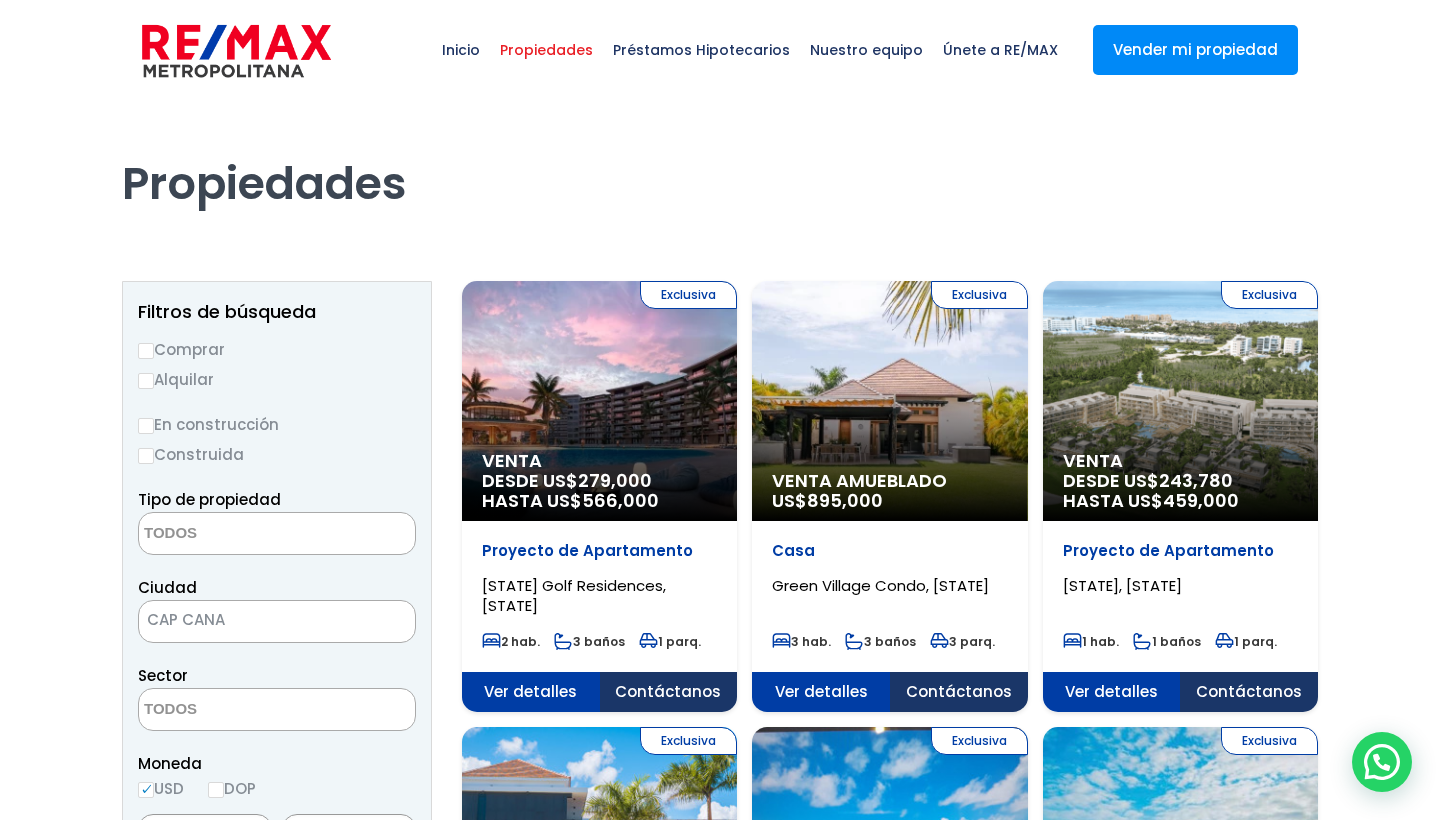 scroll, scrollTop: 0, scrollLeft: 0, axis: both 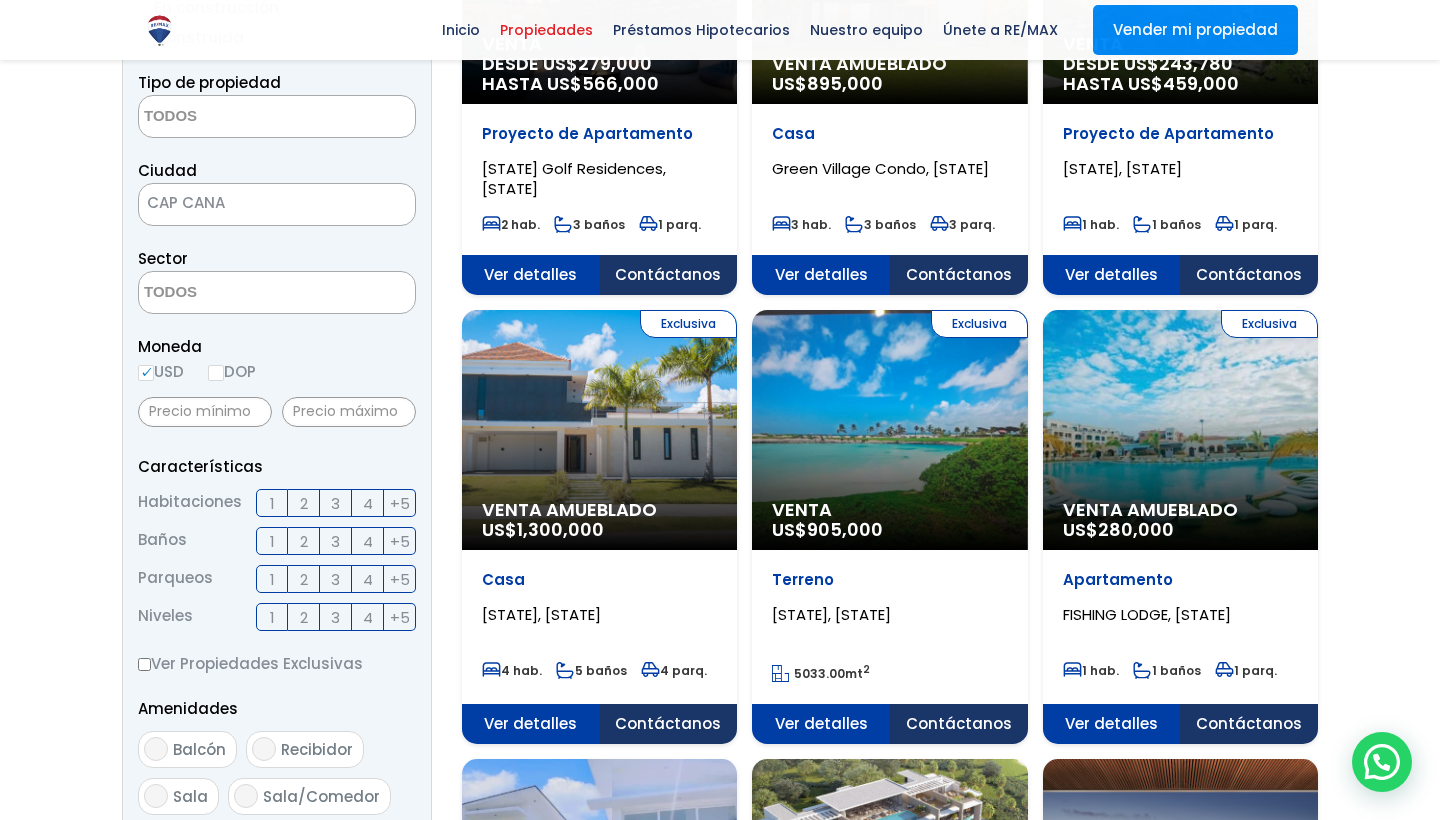 click on "Exclusiva
Venta Amueblado
US$  280,000" at bounding box center [599, -16] 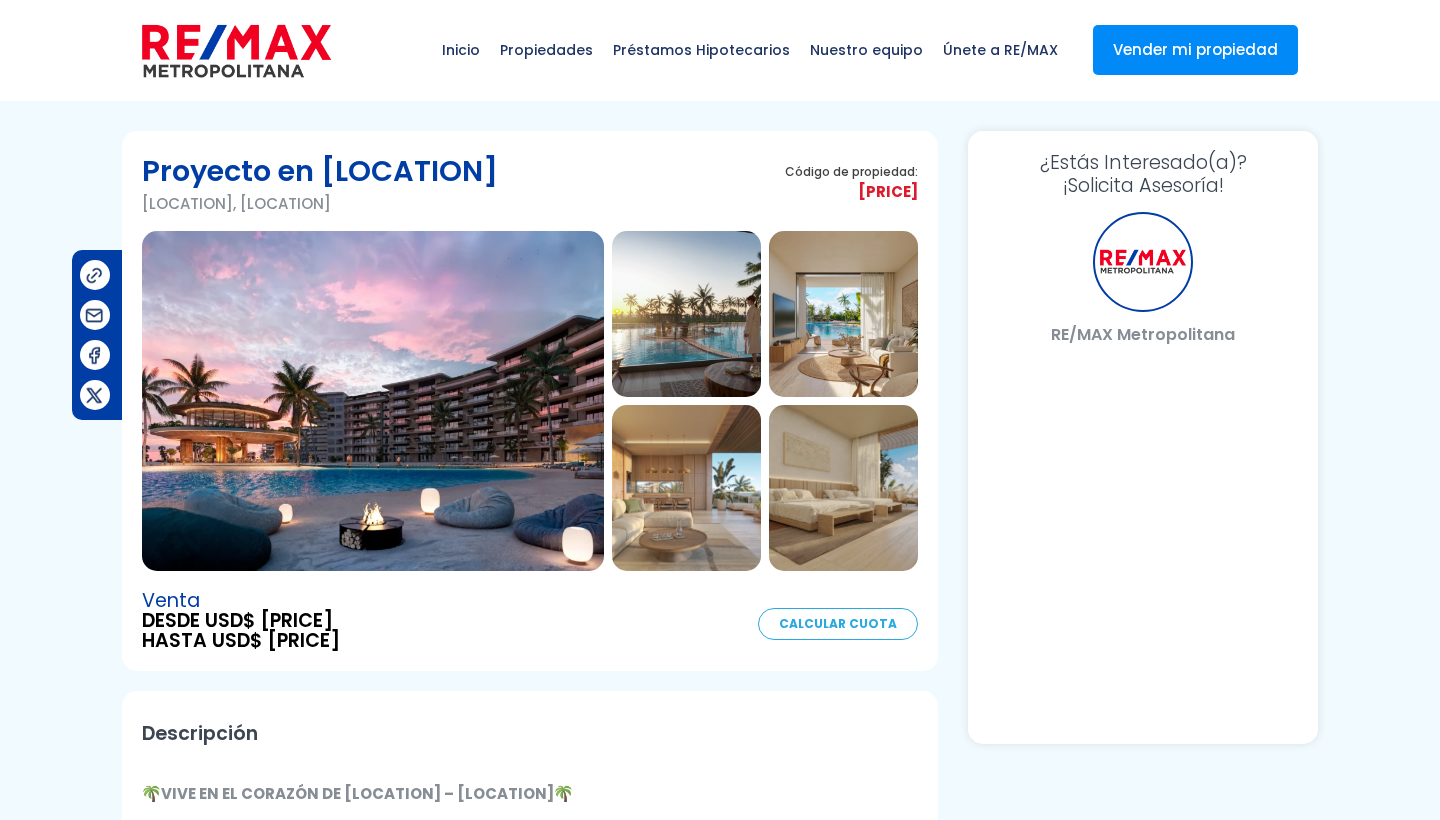 scroll, scrollTop: 0, scrollLeft: 0, axis: both 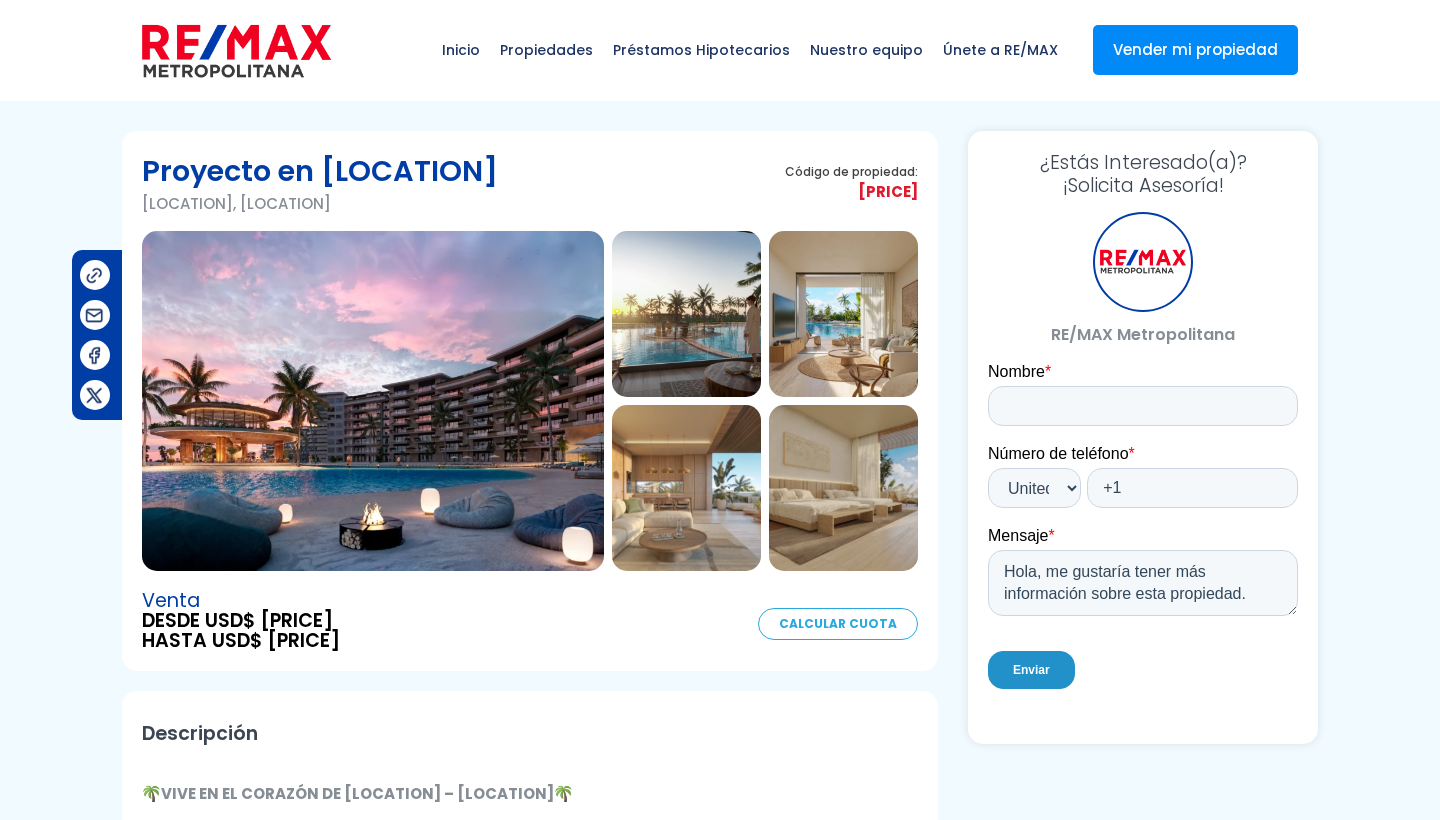 click at bounding box center (843, 314) 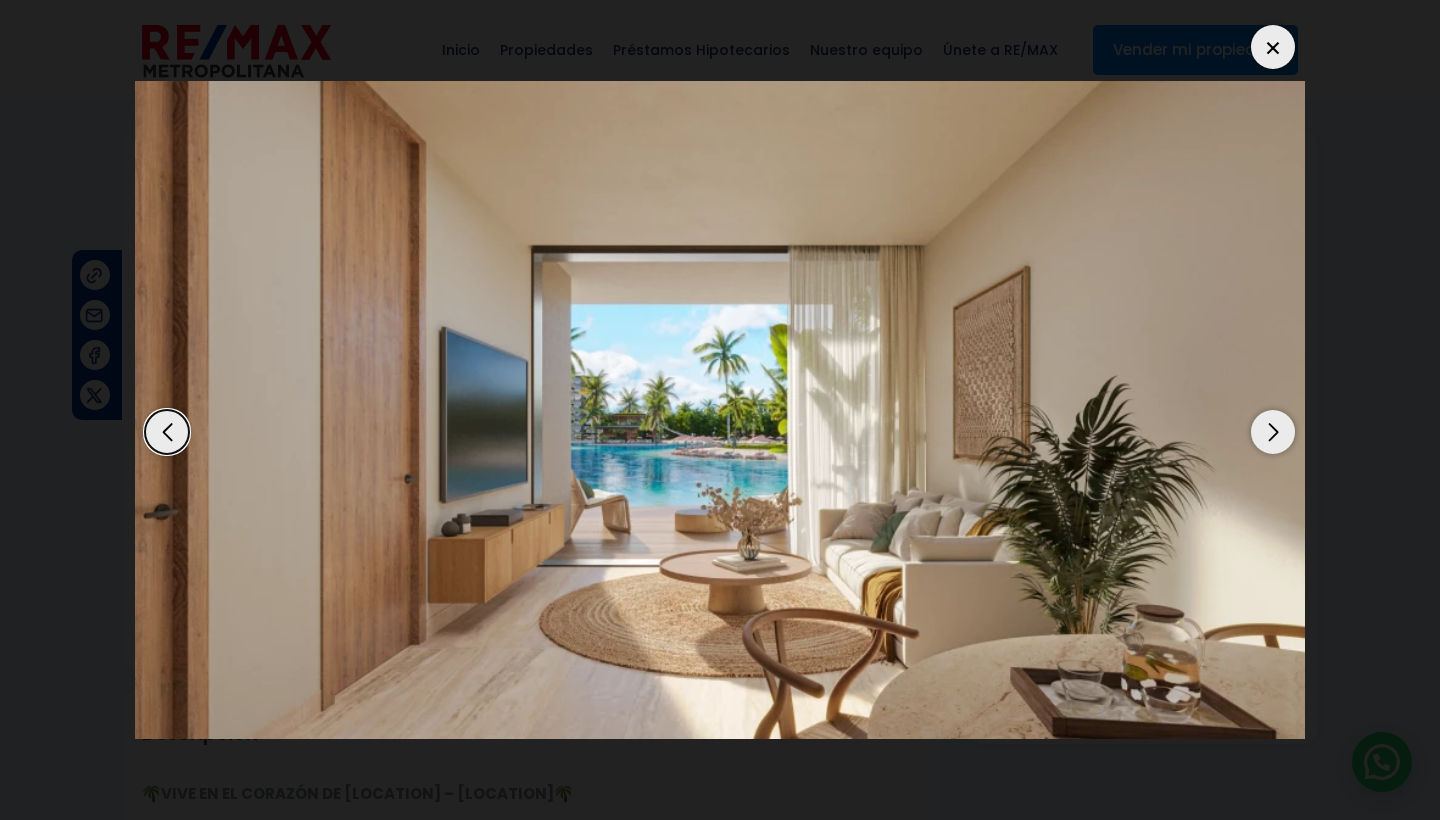 click at bounding box center (1273, 432) 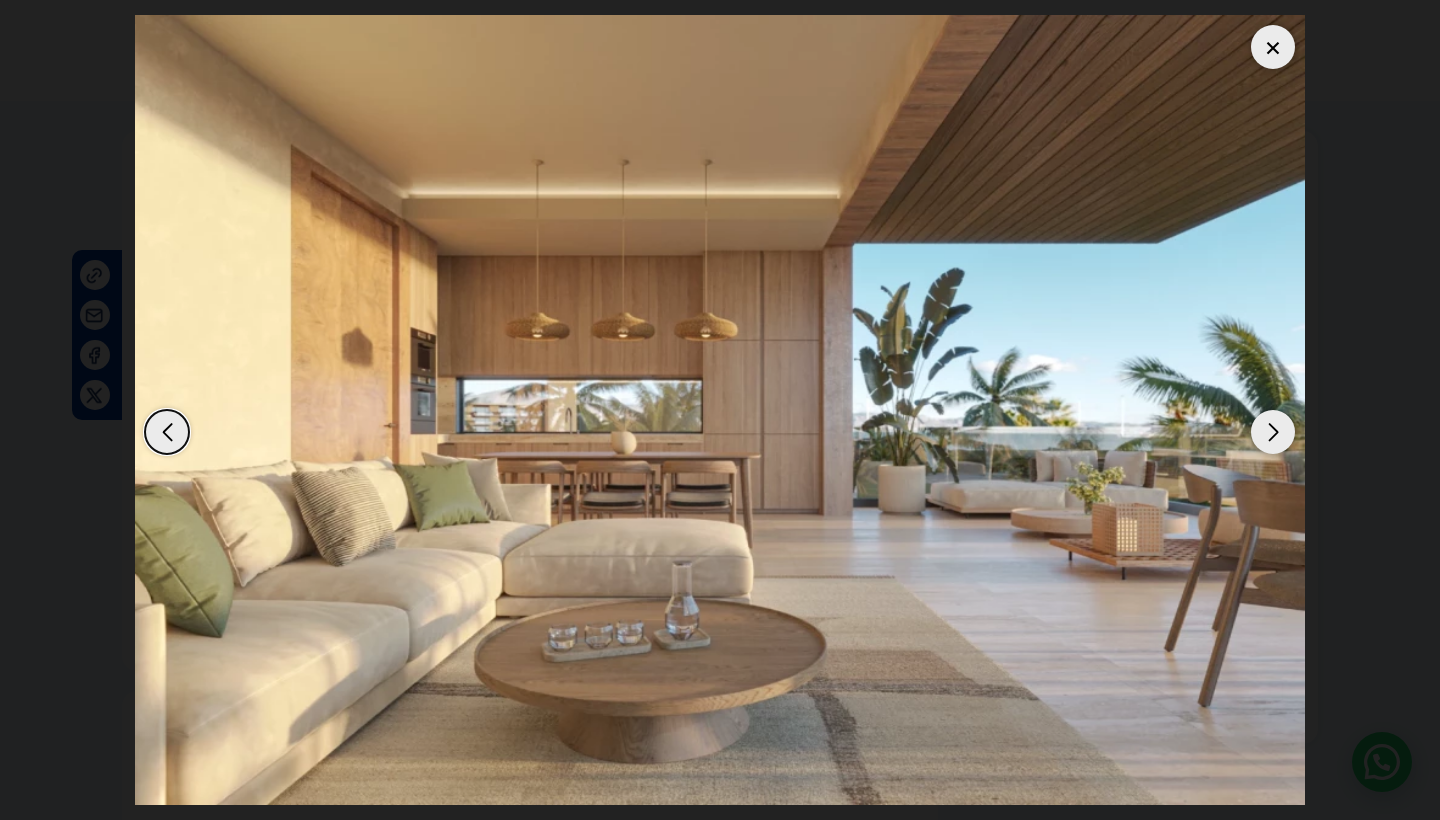 click at bounding box center [1273, 432] 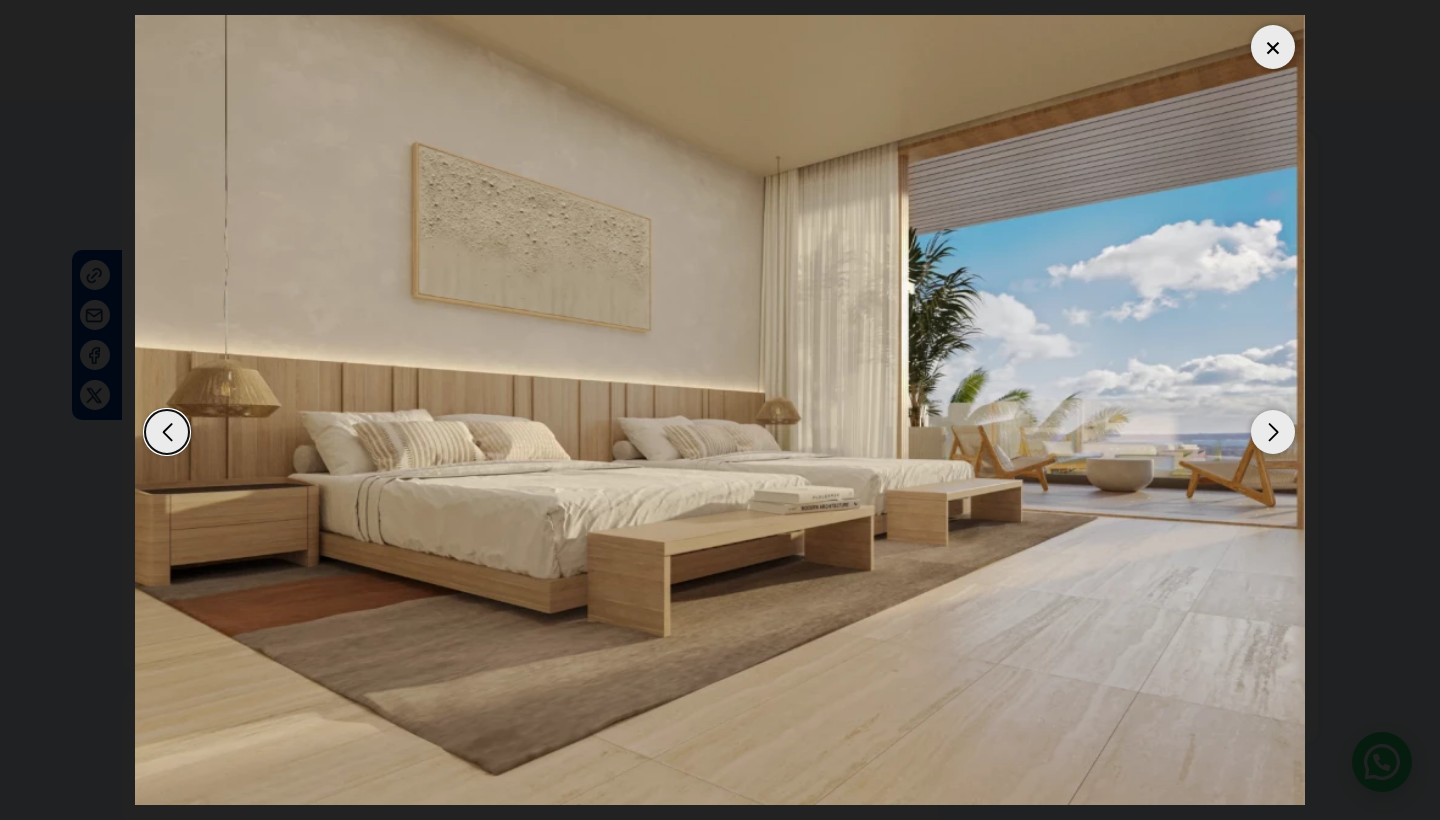 click at bounding box center (1273, 432) 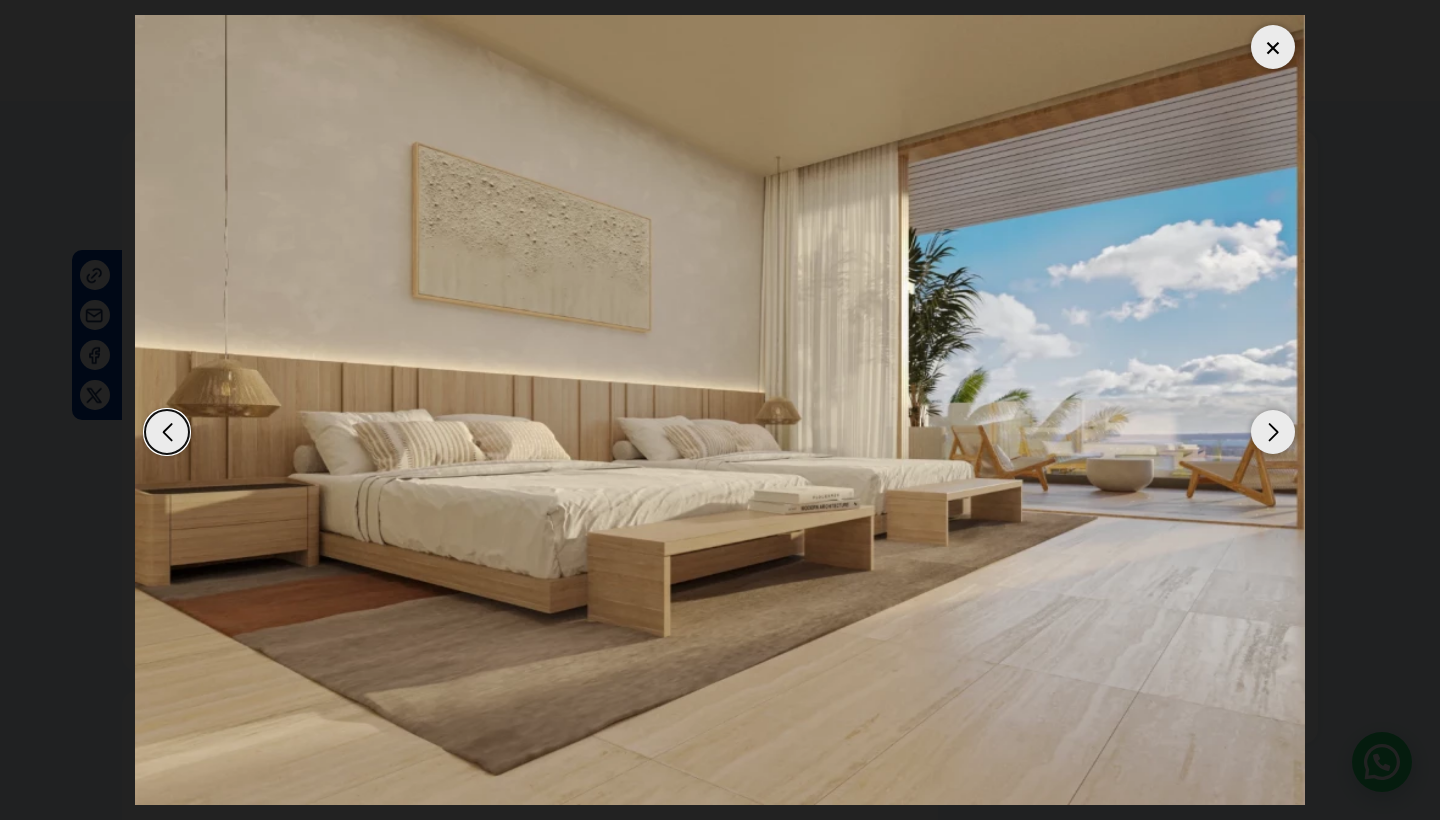 click at bounding box center [1273, 432] 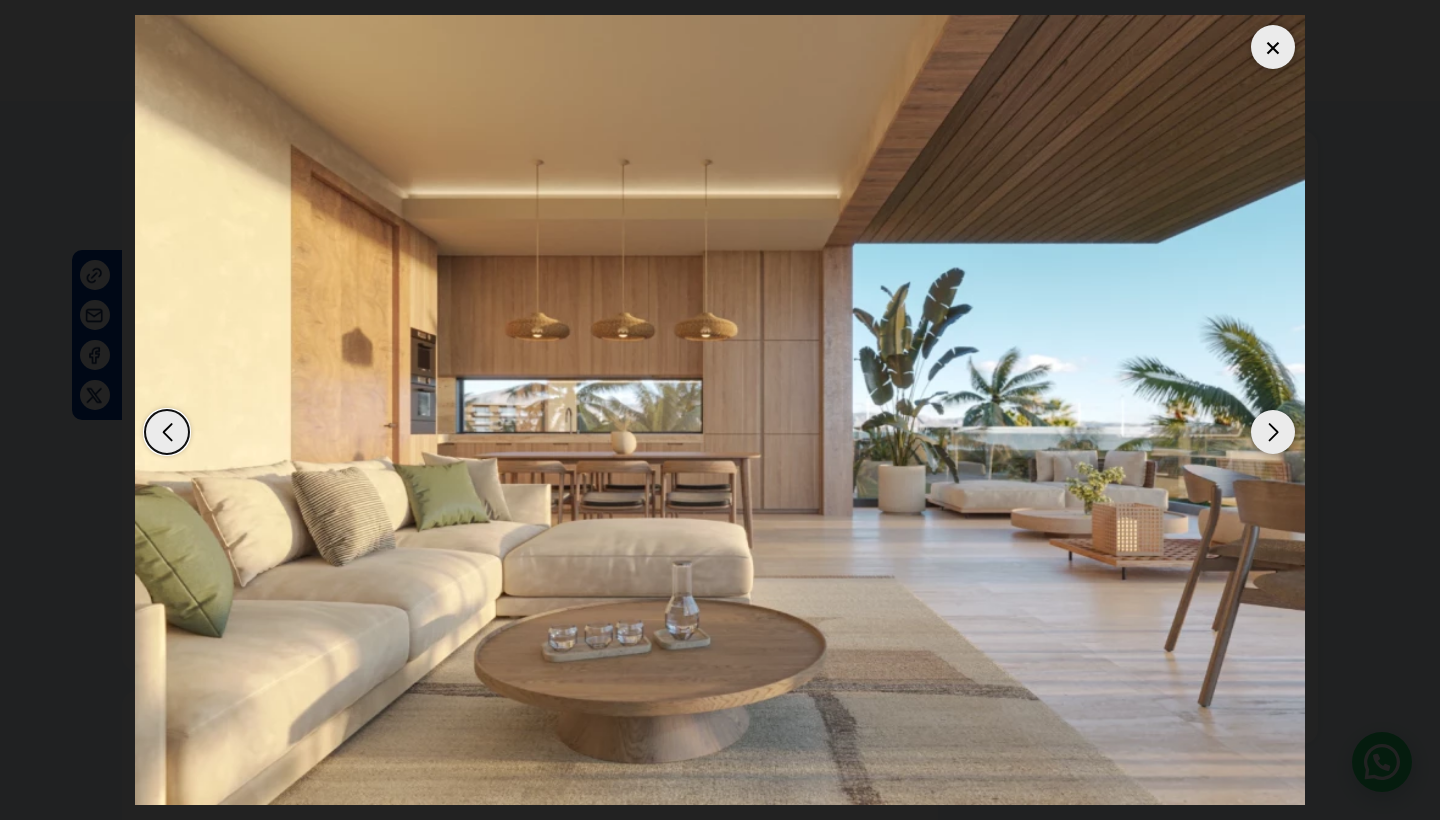 click at bounding box center [1273, 432] 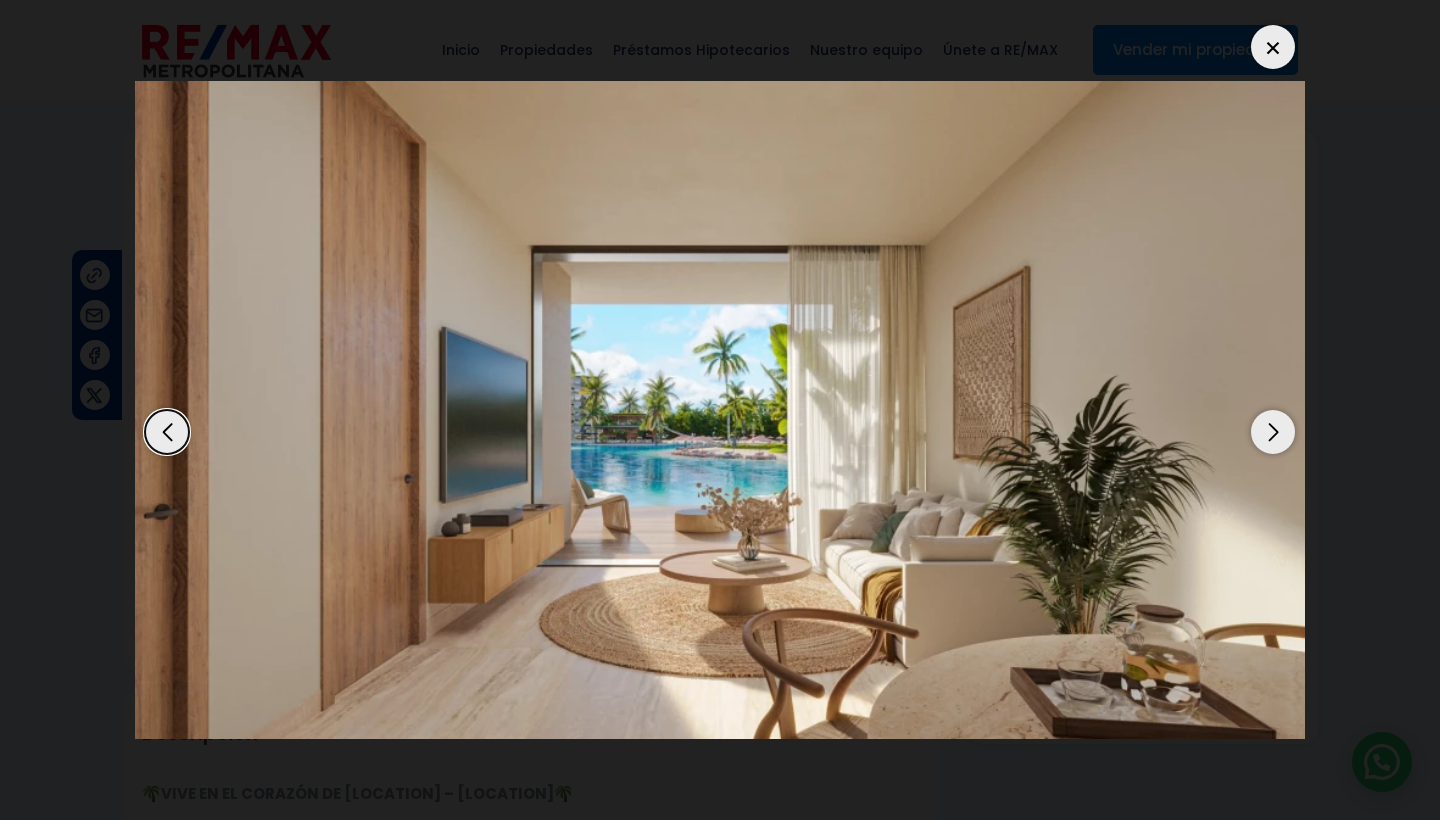 click at bounding box center [1273, 432] 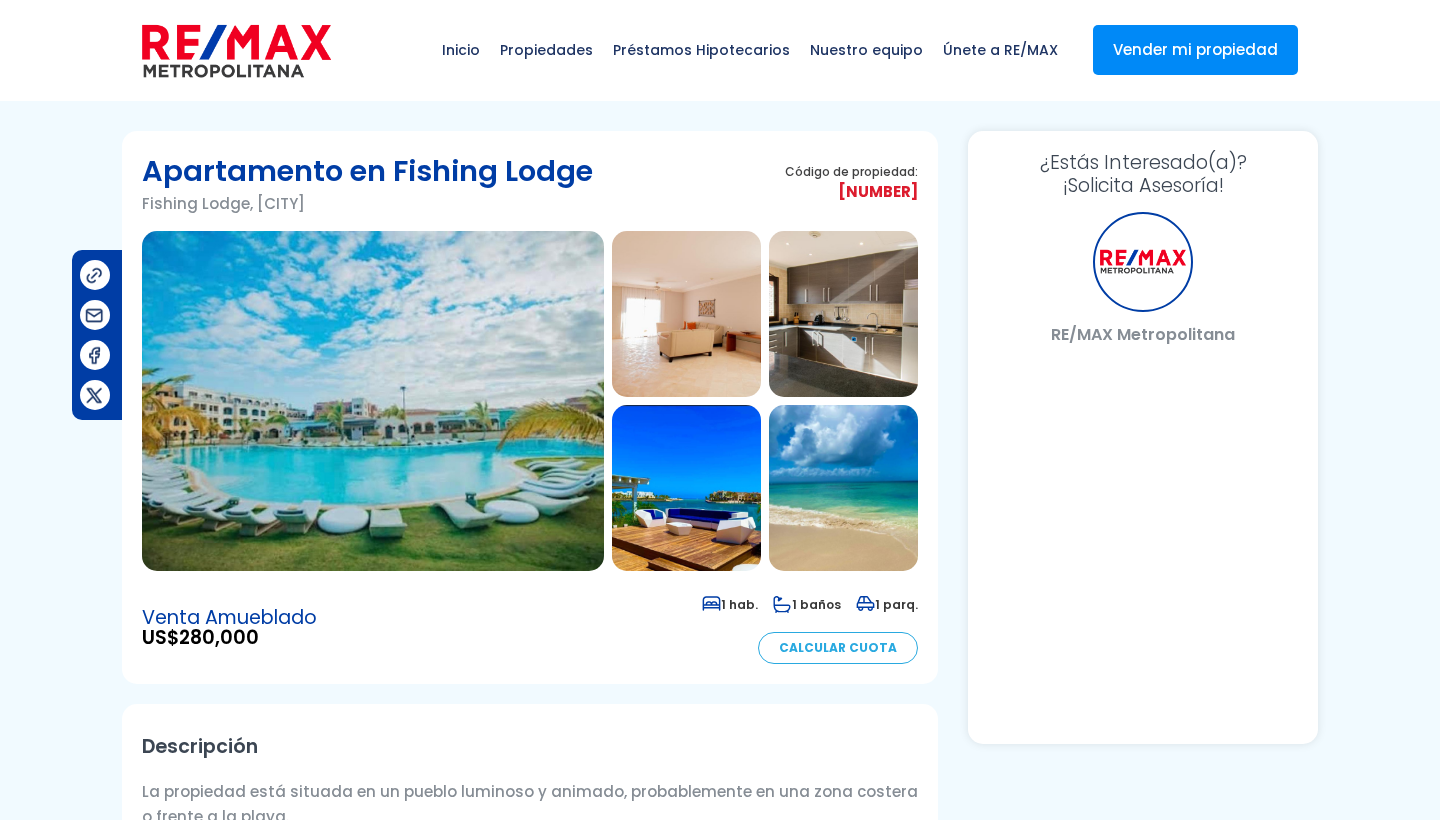 scroll, scrollTop: 0, scrollLeft: 0, axis: both 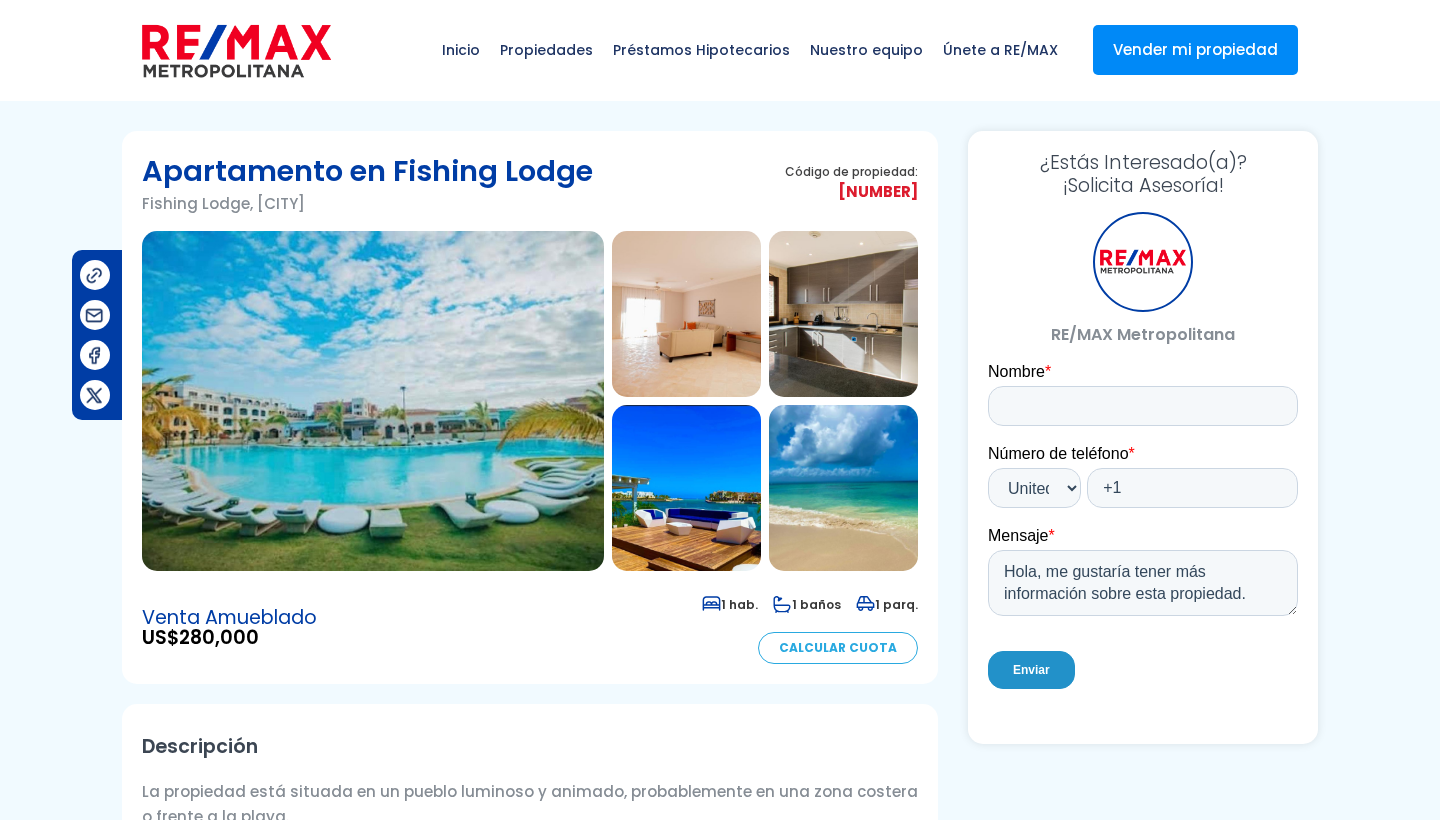 click at bounding box center (843, 314) 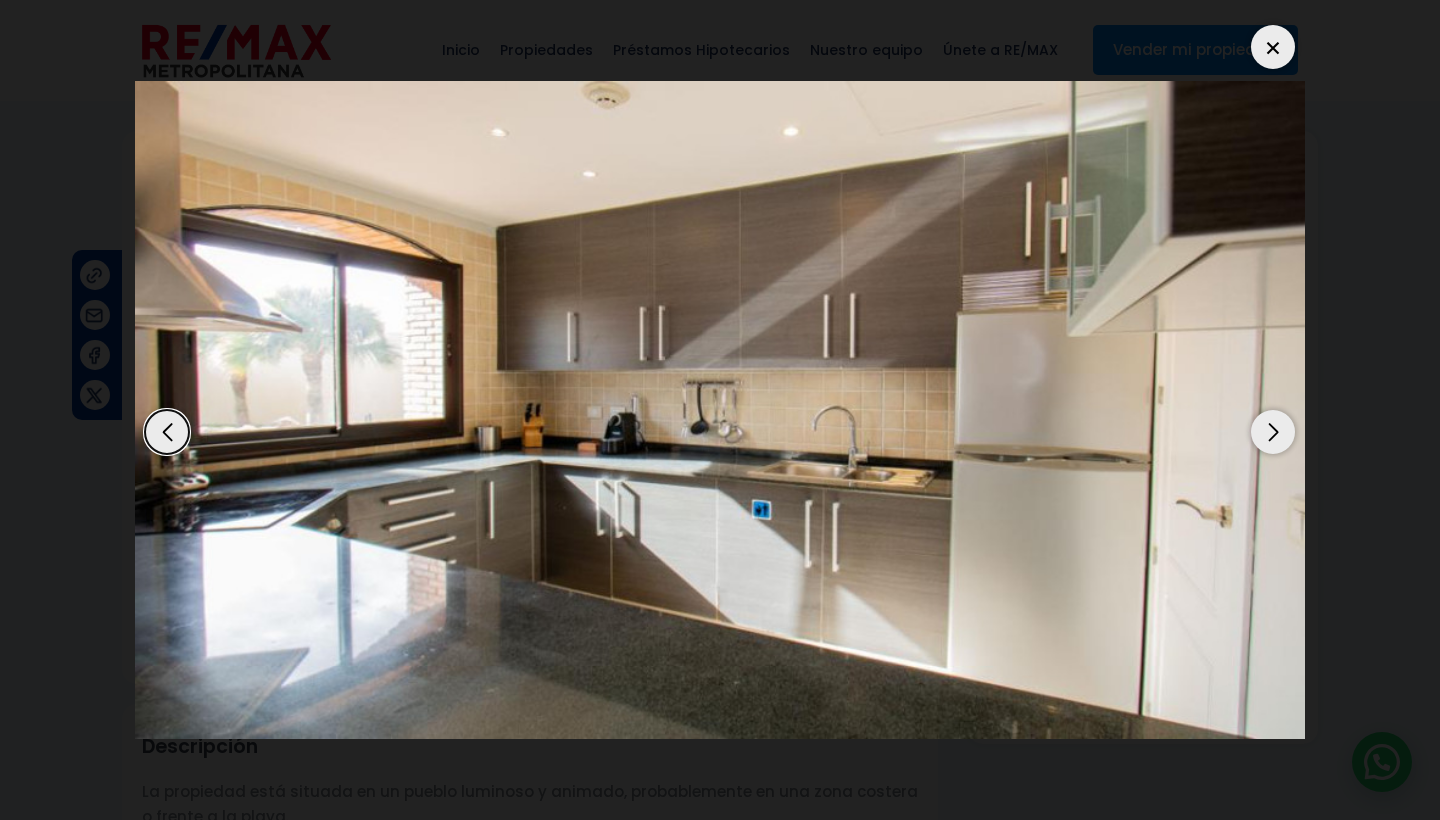click at bounding box center [1273, 432] 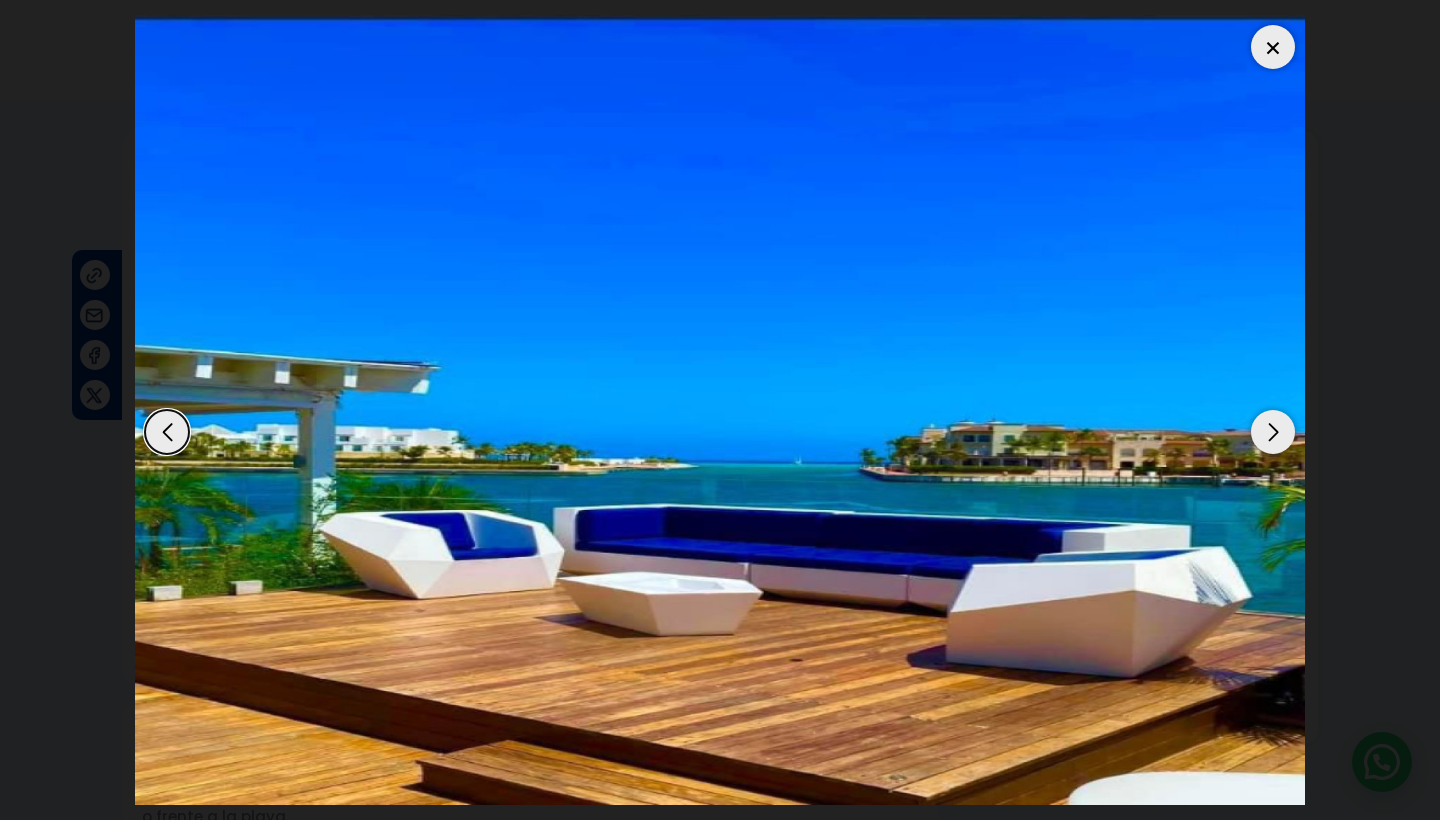 click at bounding box center [1273, 432] 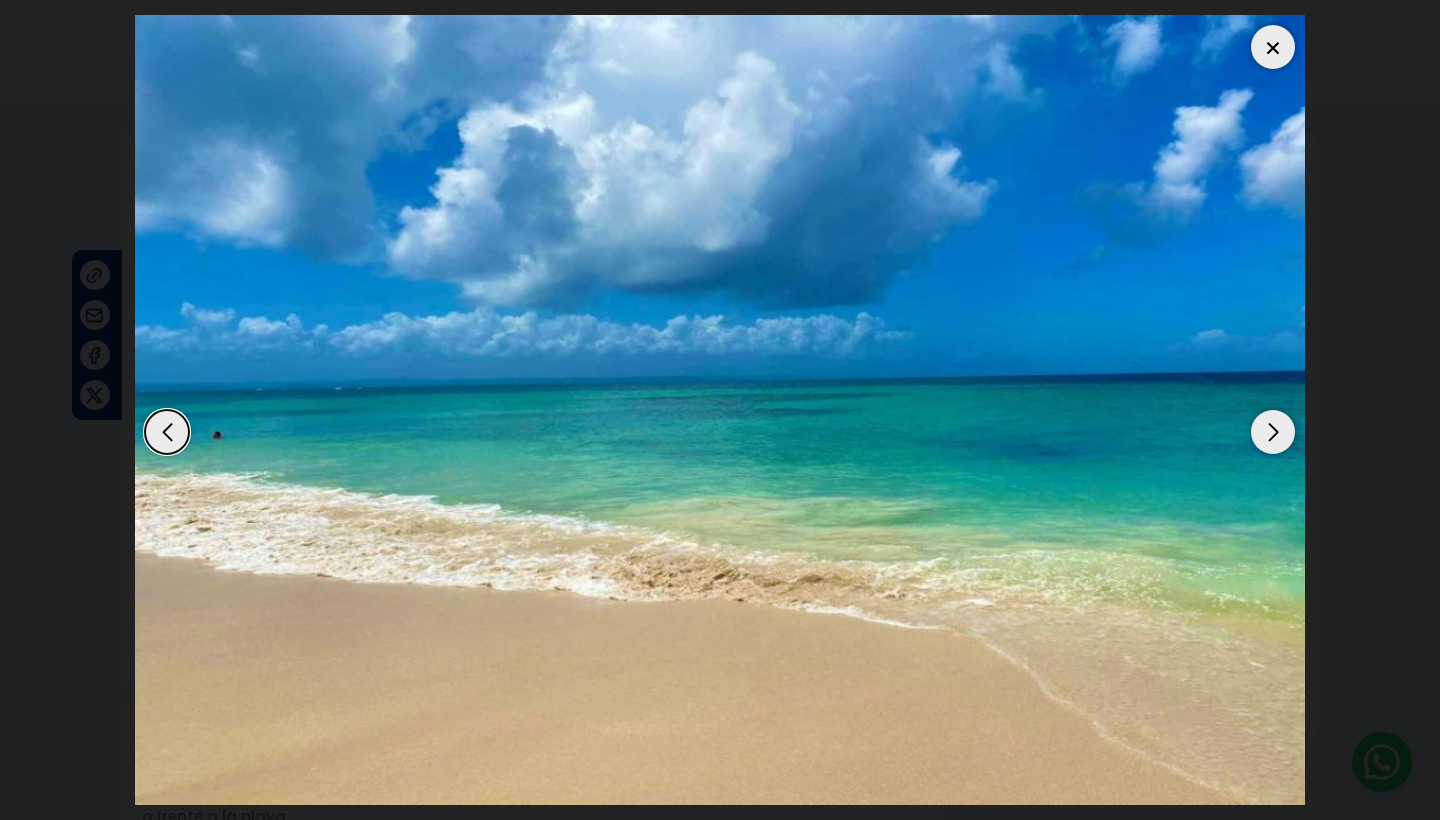 click at bounding box center (1273, 432) 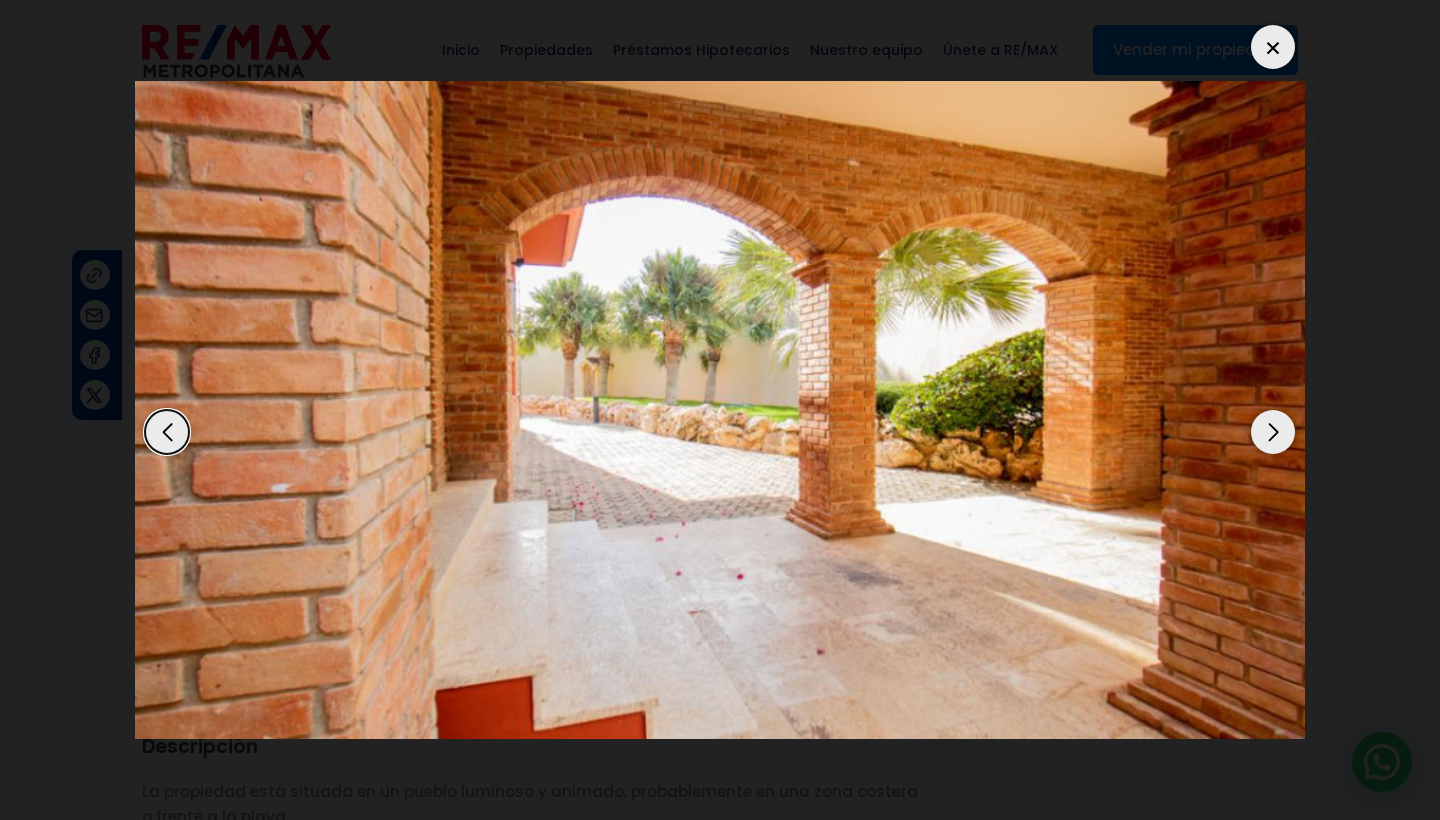 click at bounding box center (1273, 432) 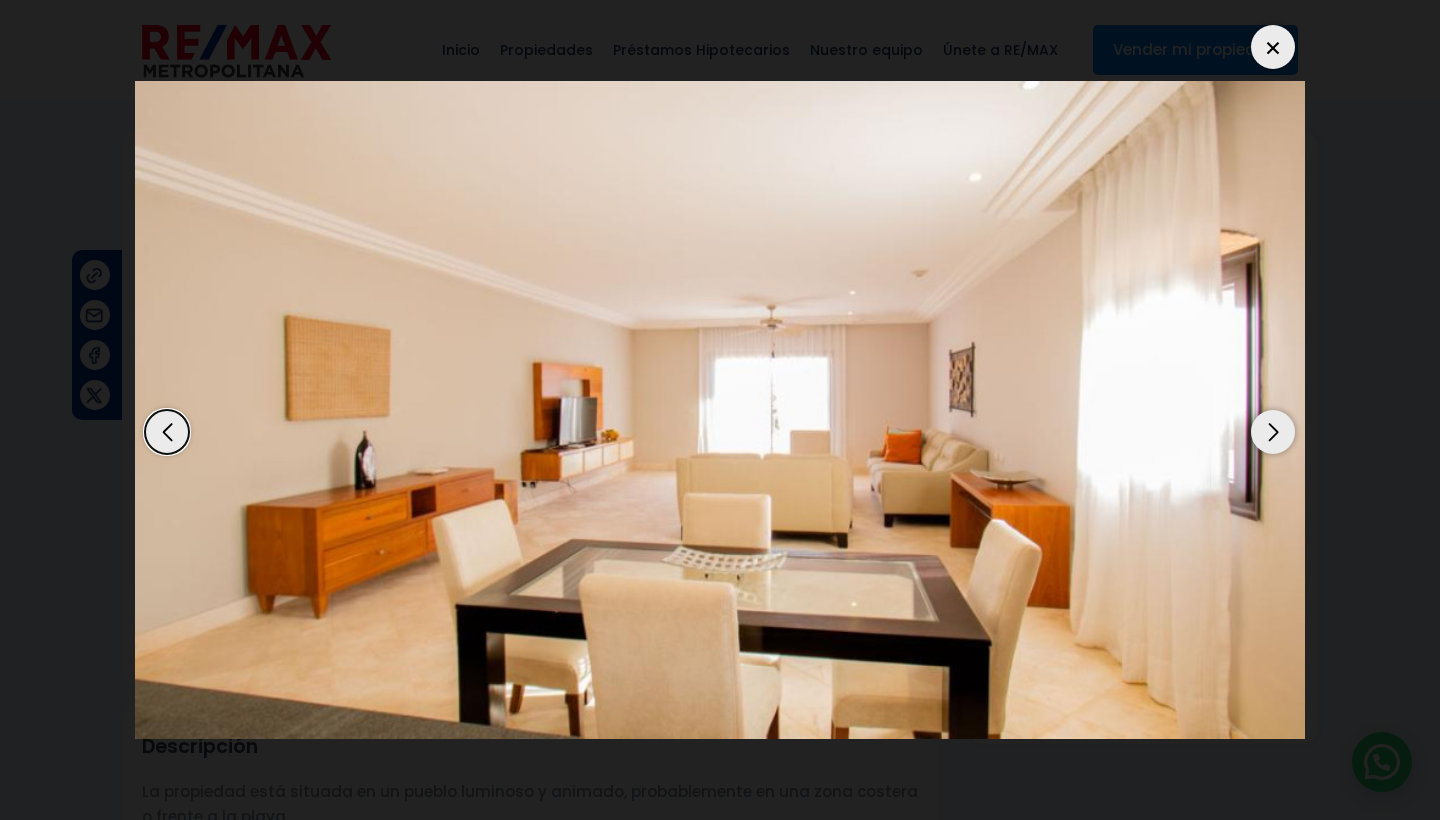 click at bounding box center (1273, 432) 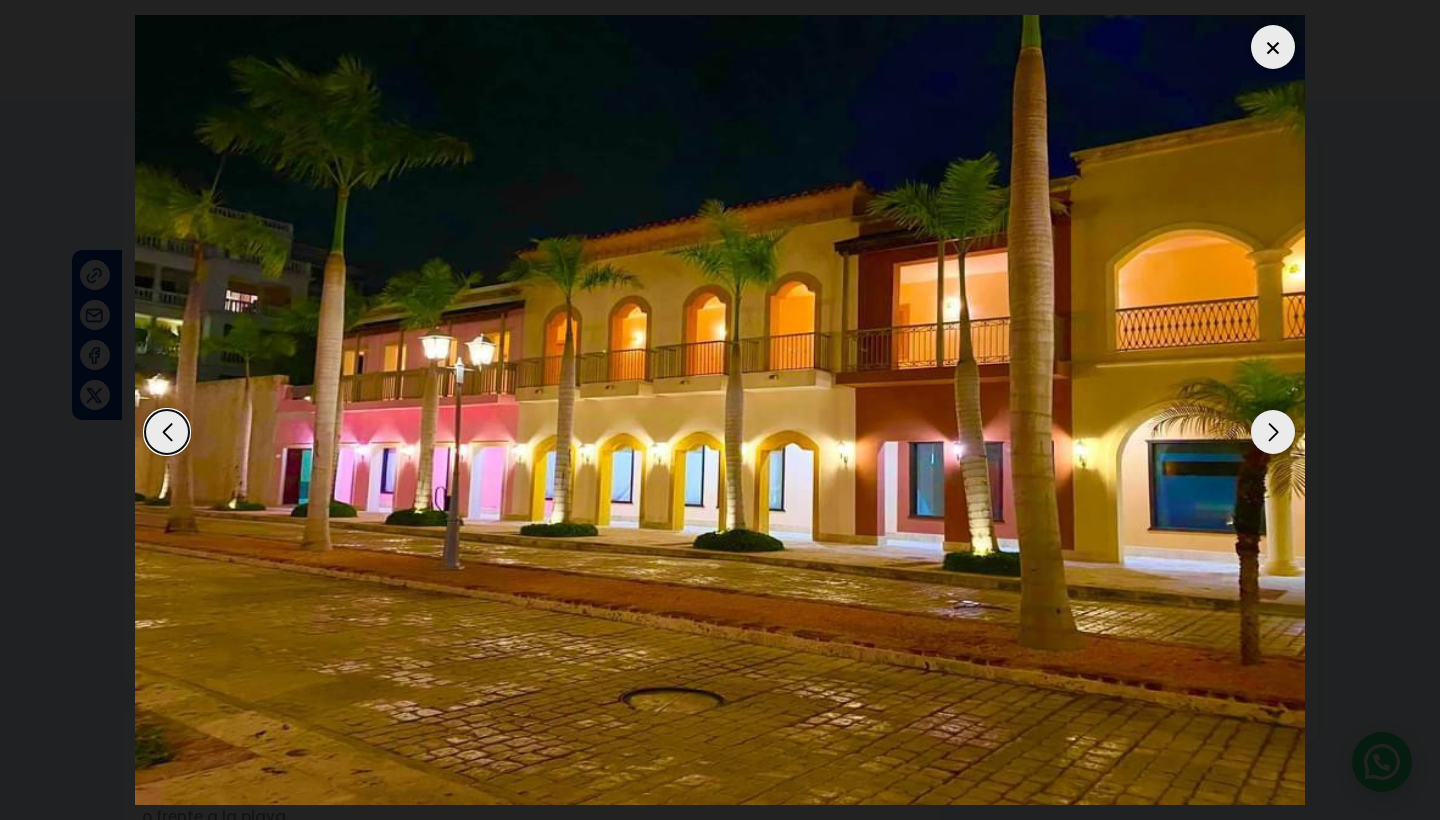 click at bounding box center (1273, 432) 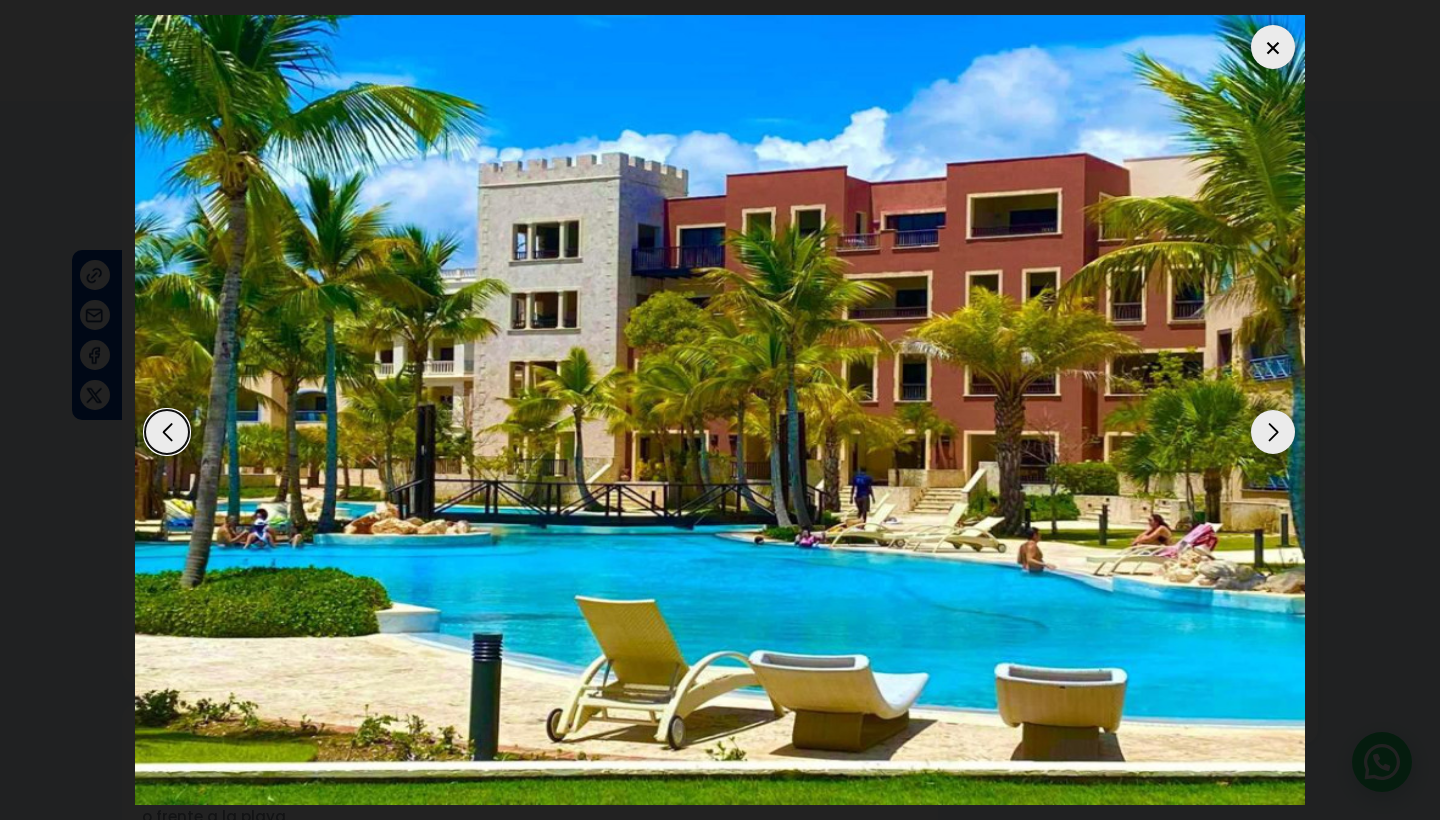 click at bounding box center (1273, 432) 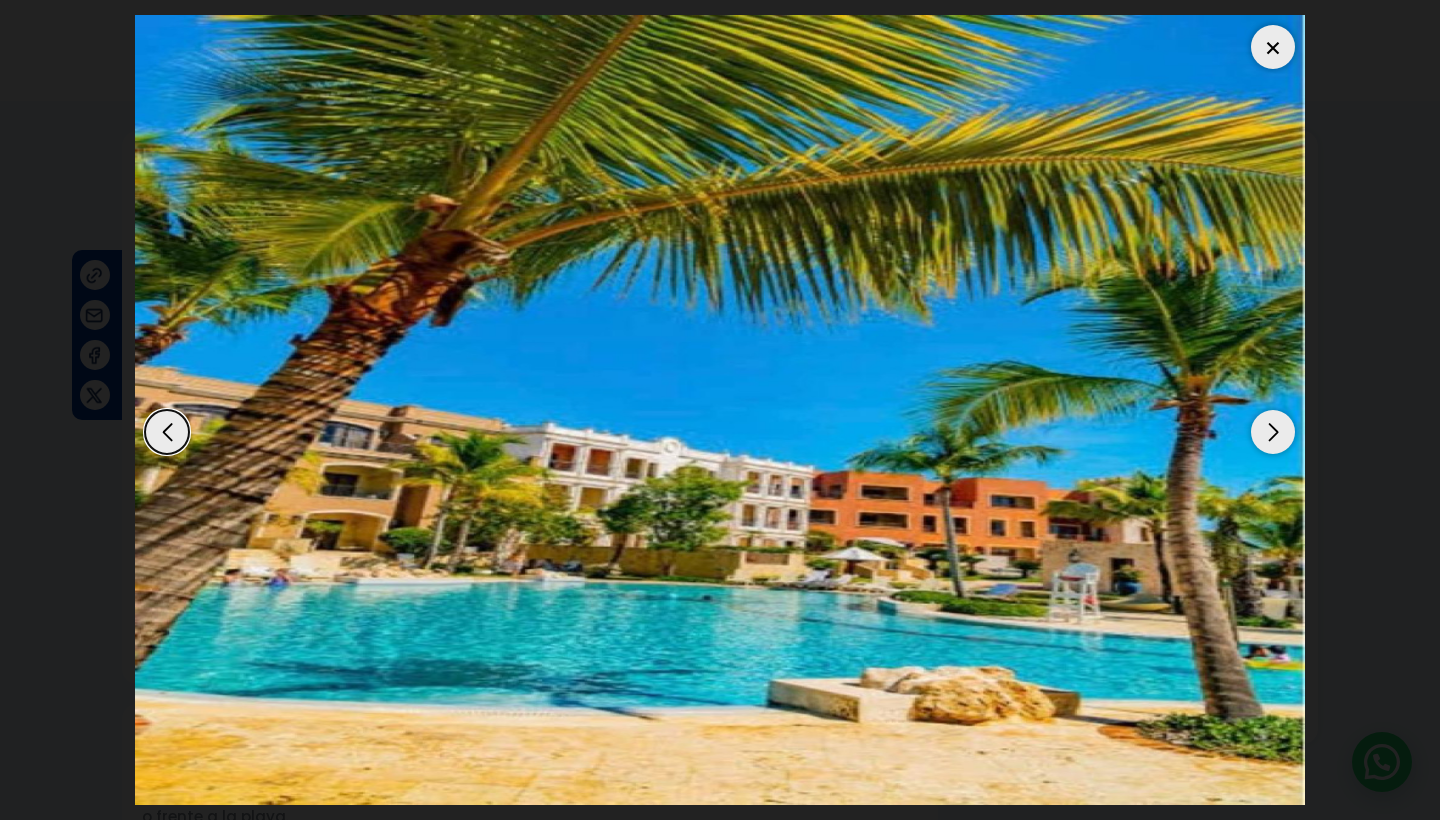 click at bounding box center (1273, 432) 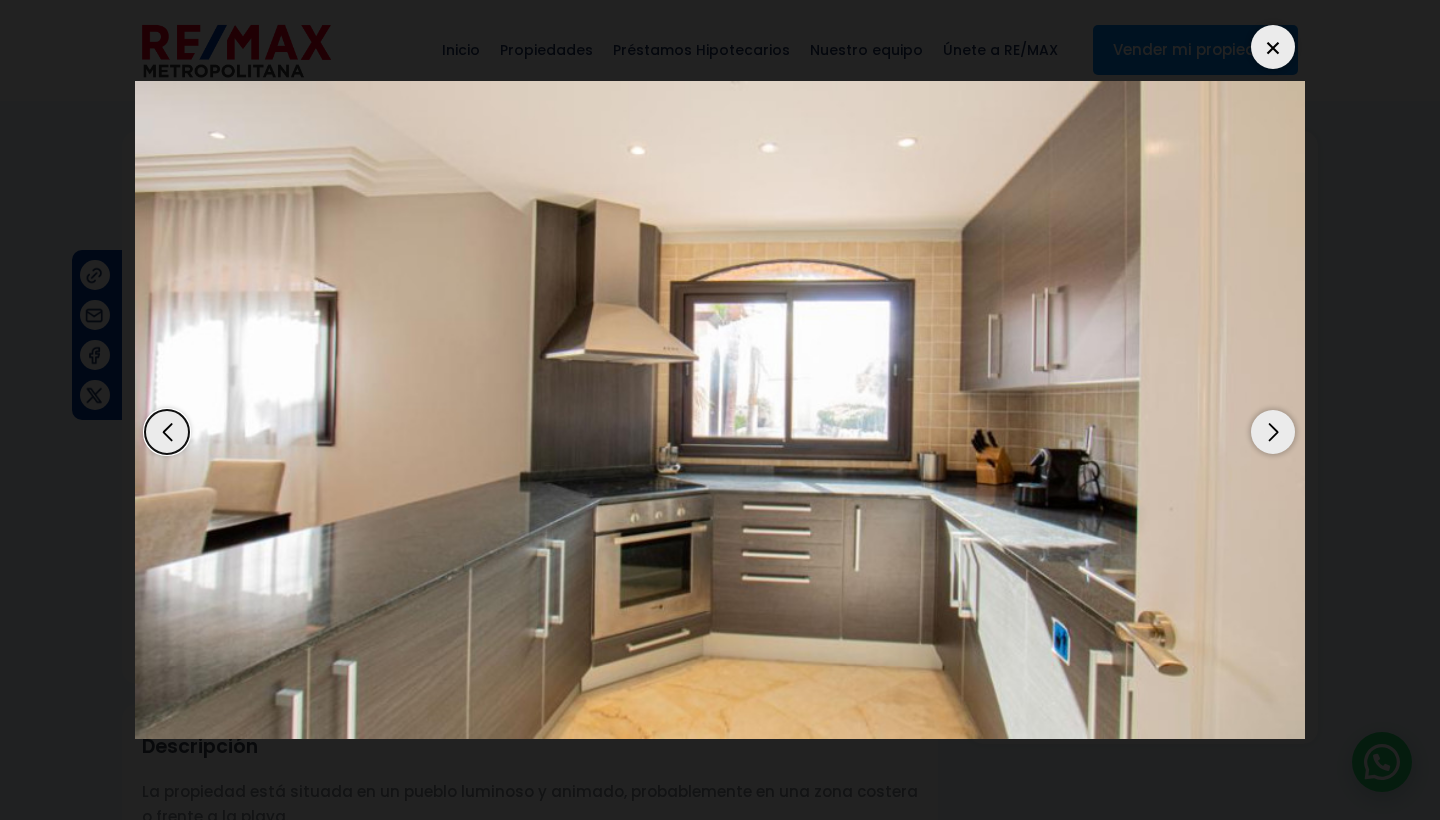 click at bounding box center (1273, 432) 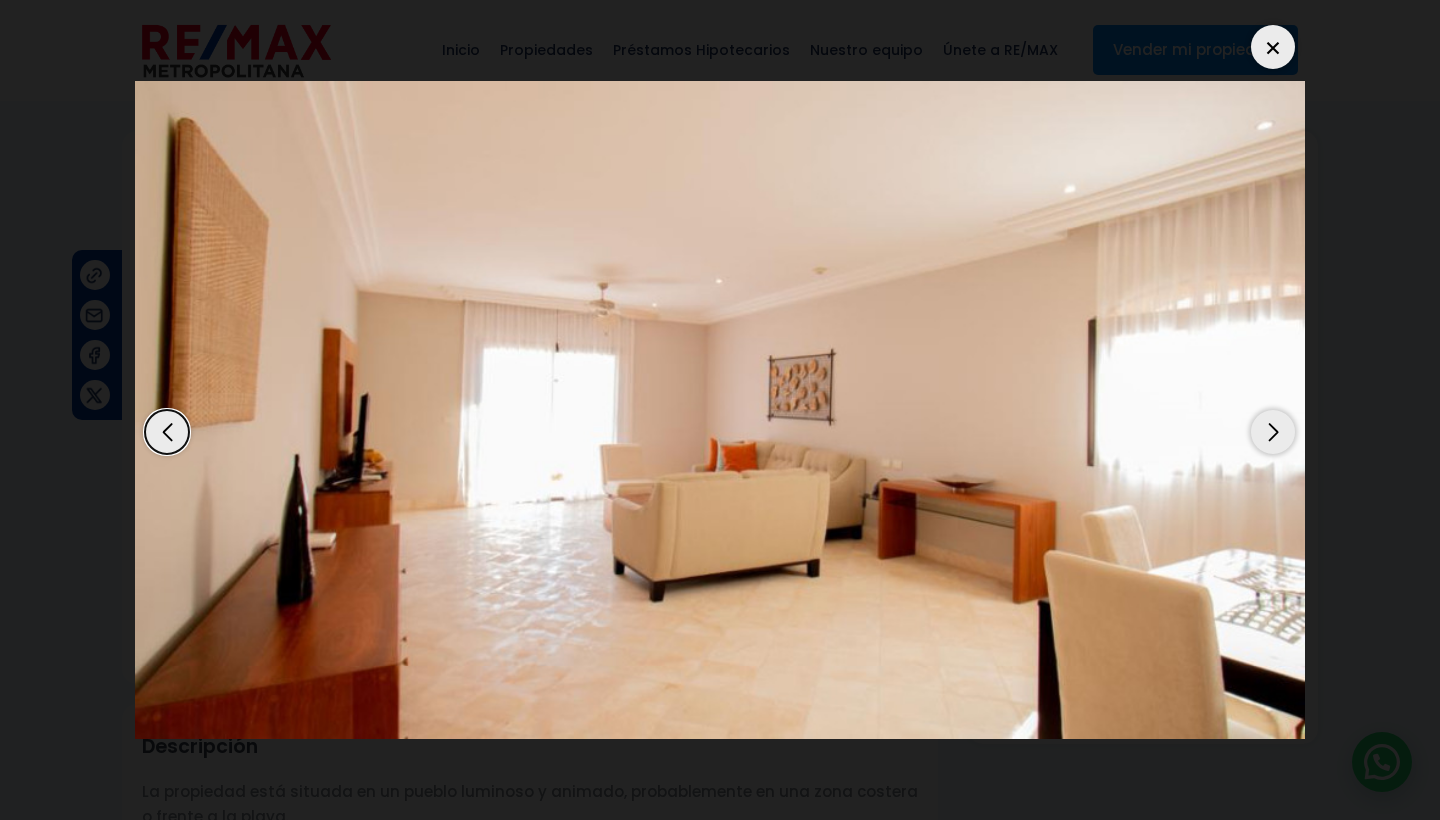 click at bounding box center [1273, 432] 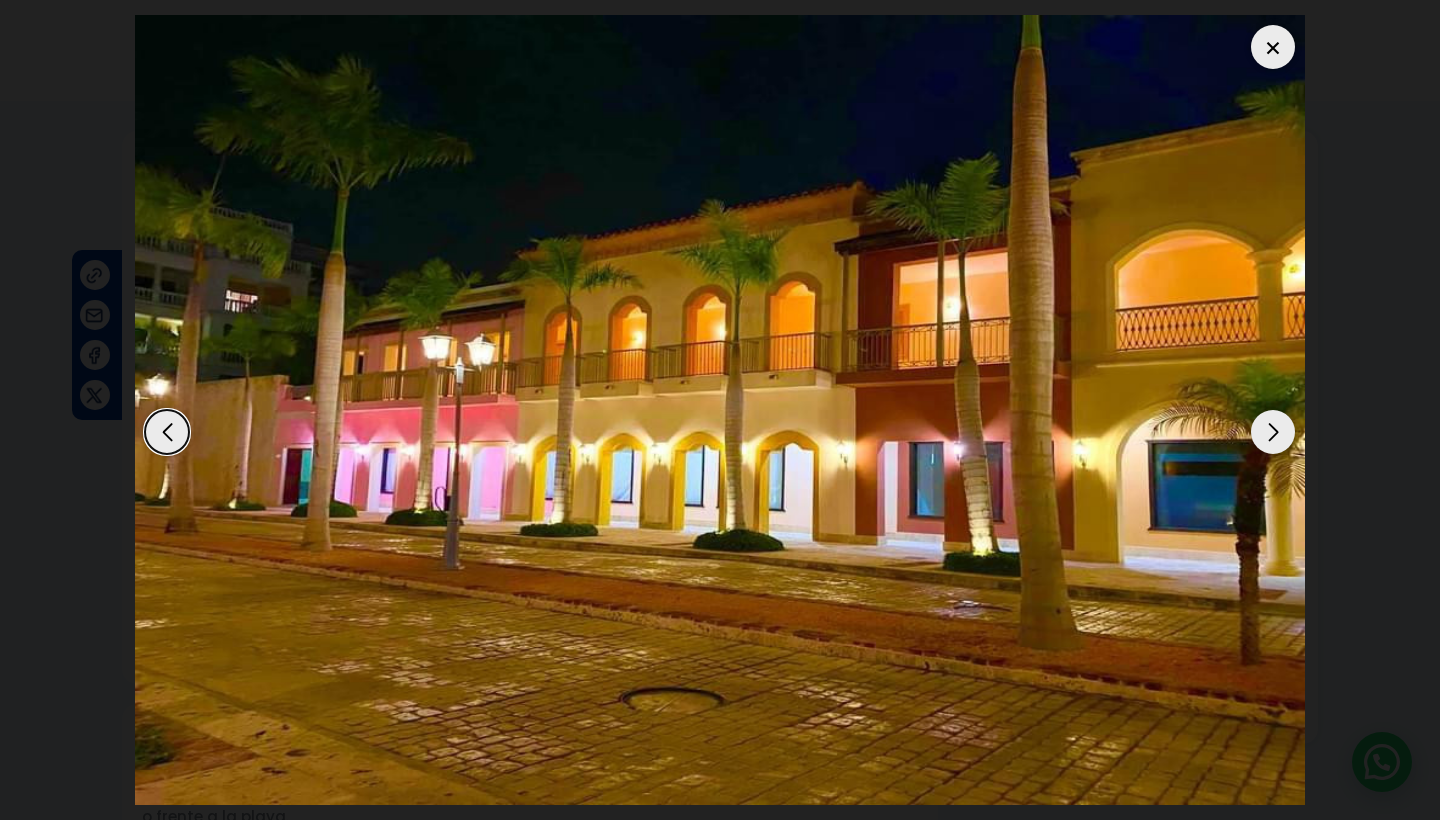 click at bounding box center (1273, 432) 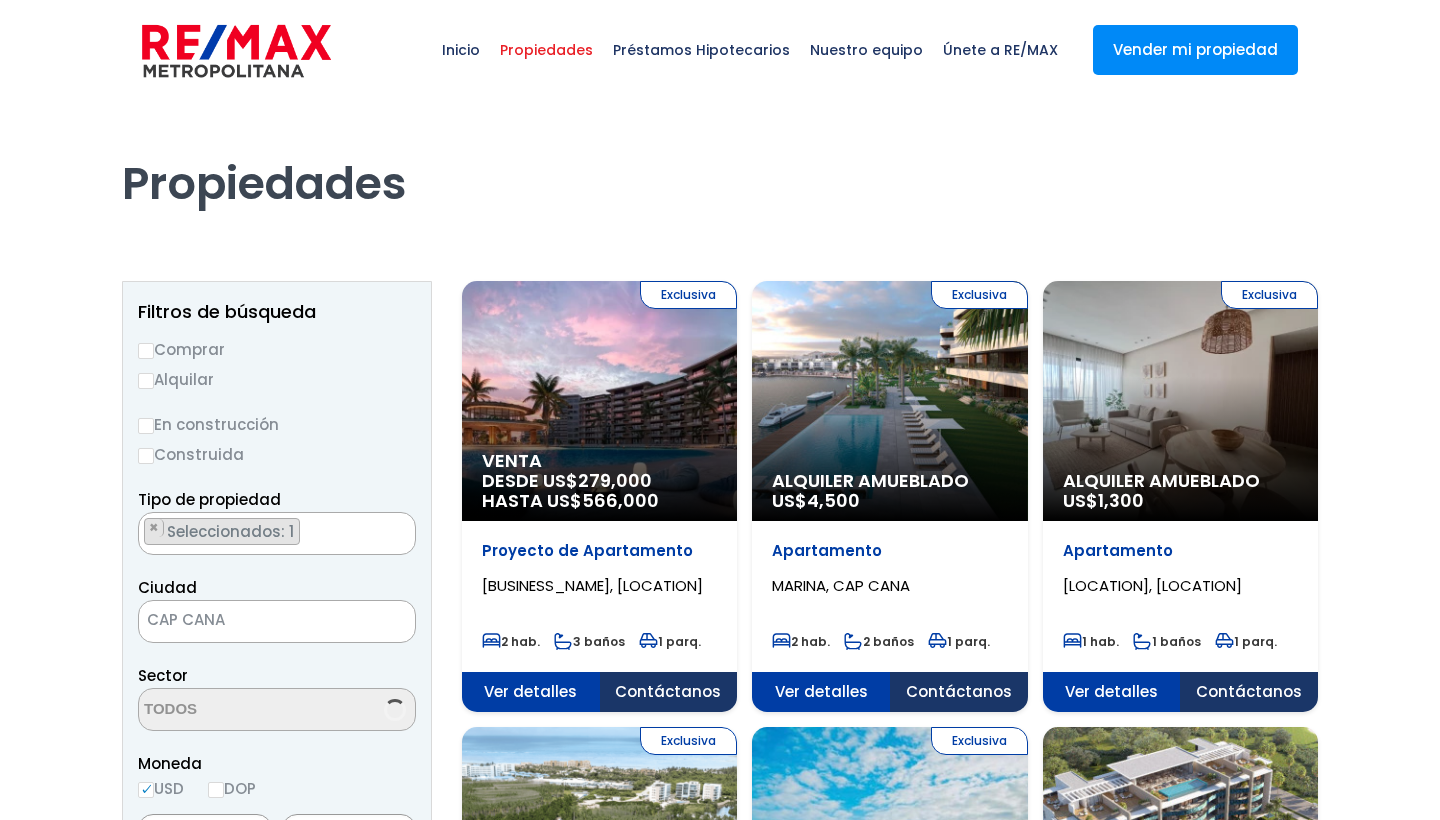 scroll, scrollTop: 0, scrollLeft: 0, axis: both 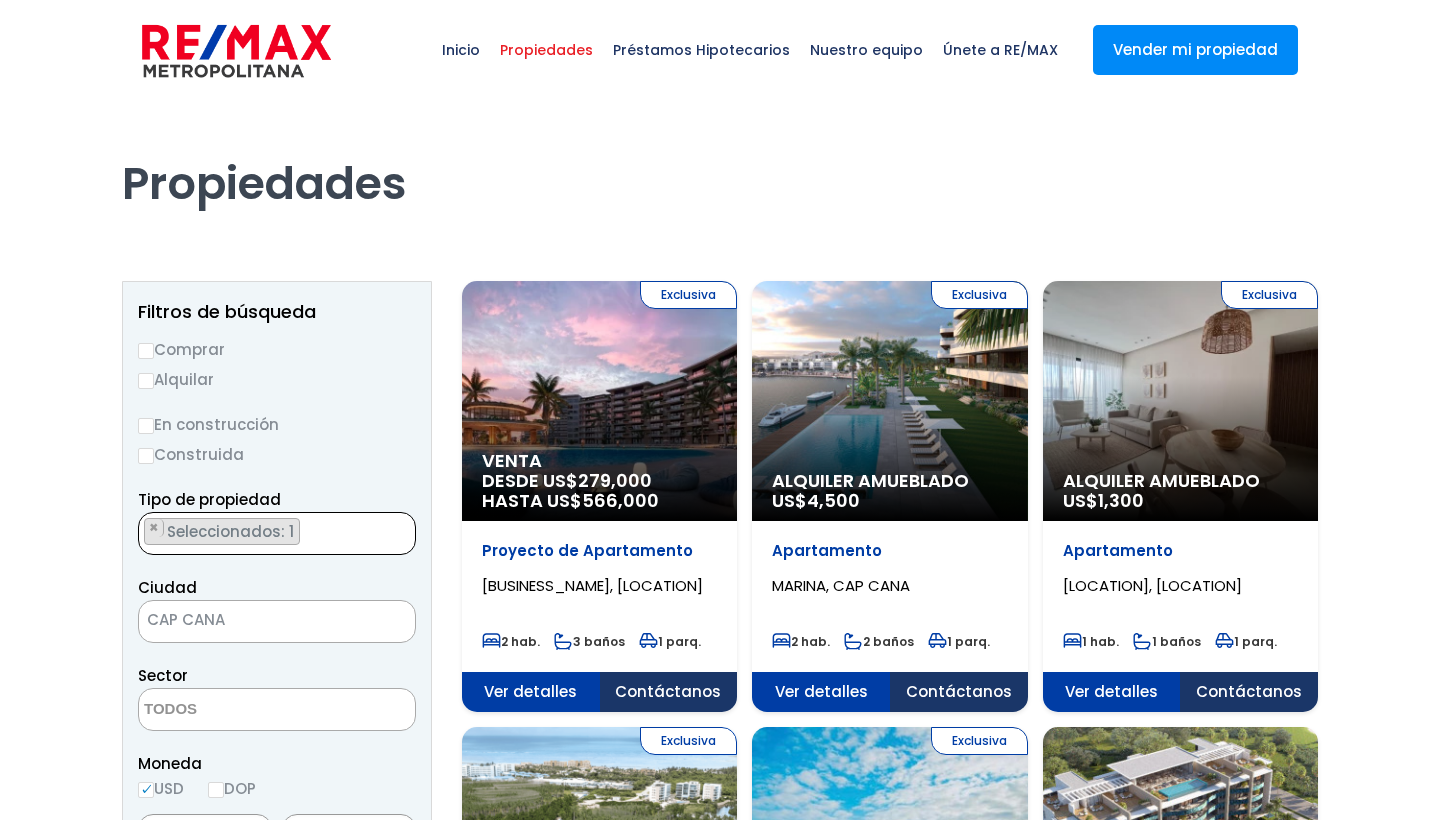 click on "× Seleccionados: 1" at bounding box center [264, 534] 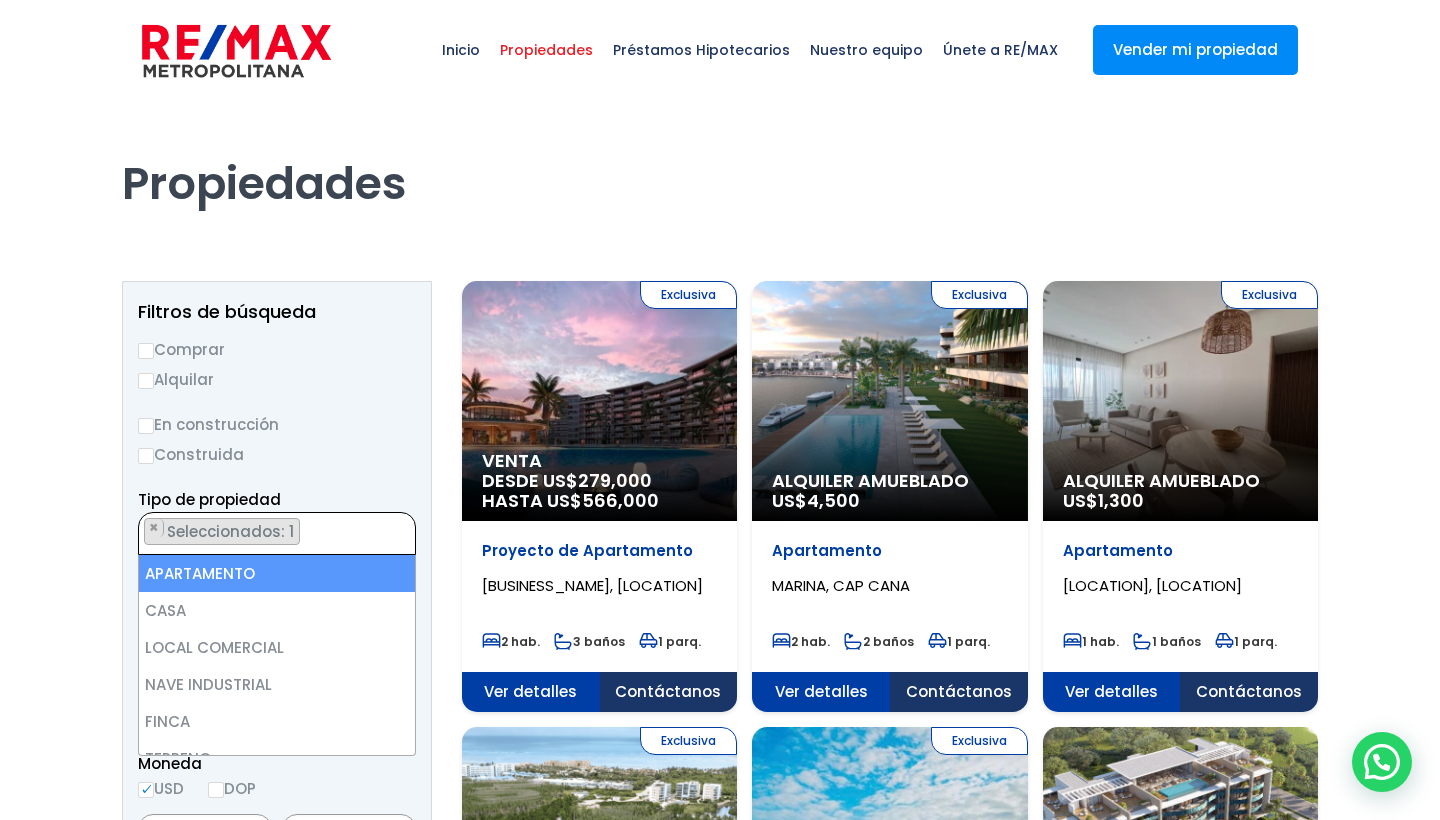 click on "× Seleccionados: 1" at bounding box center [264, 534] 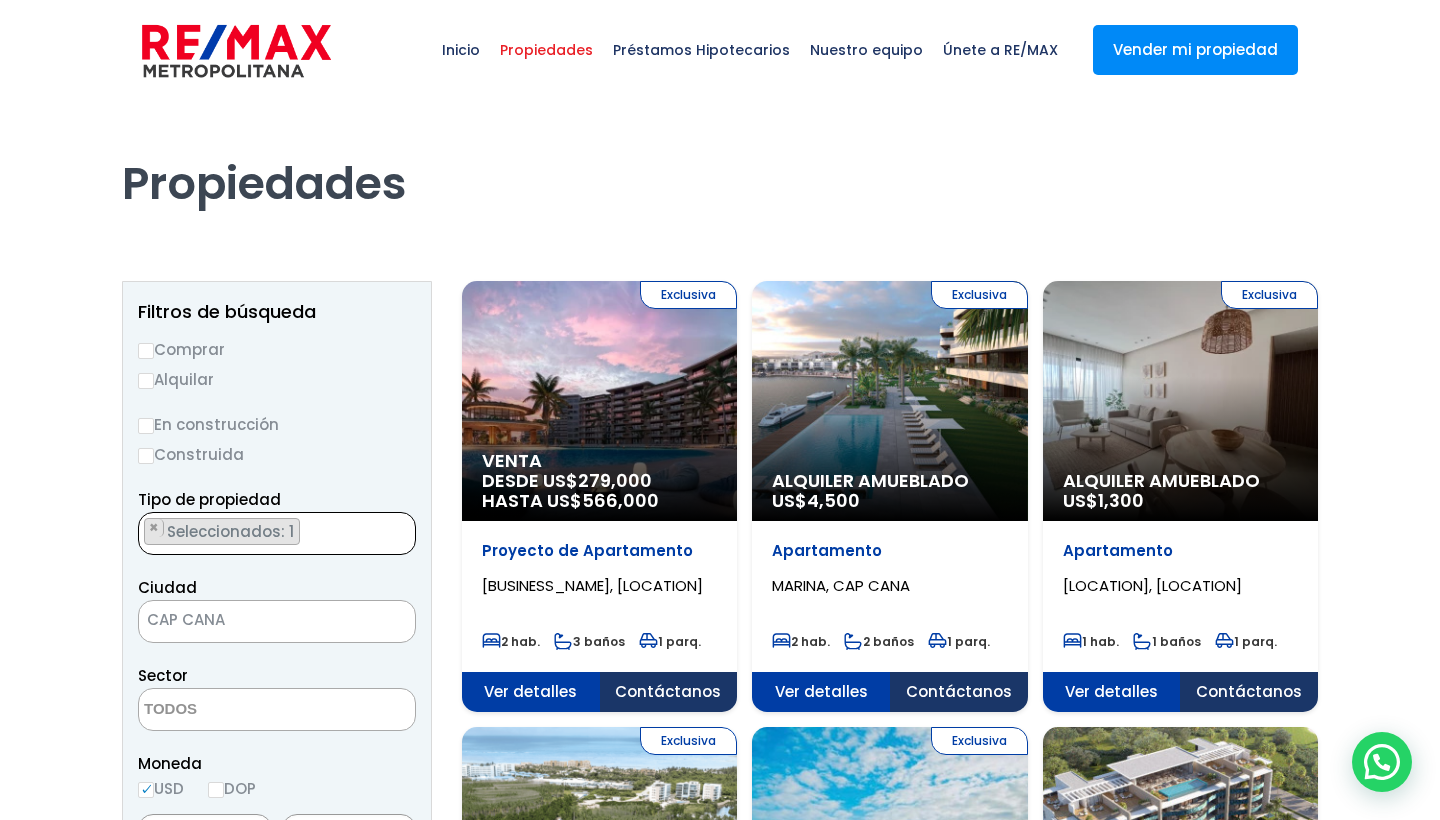 click at bounding box center (236, 51) 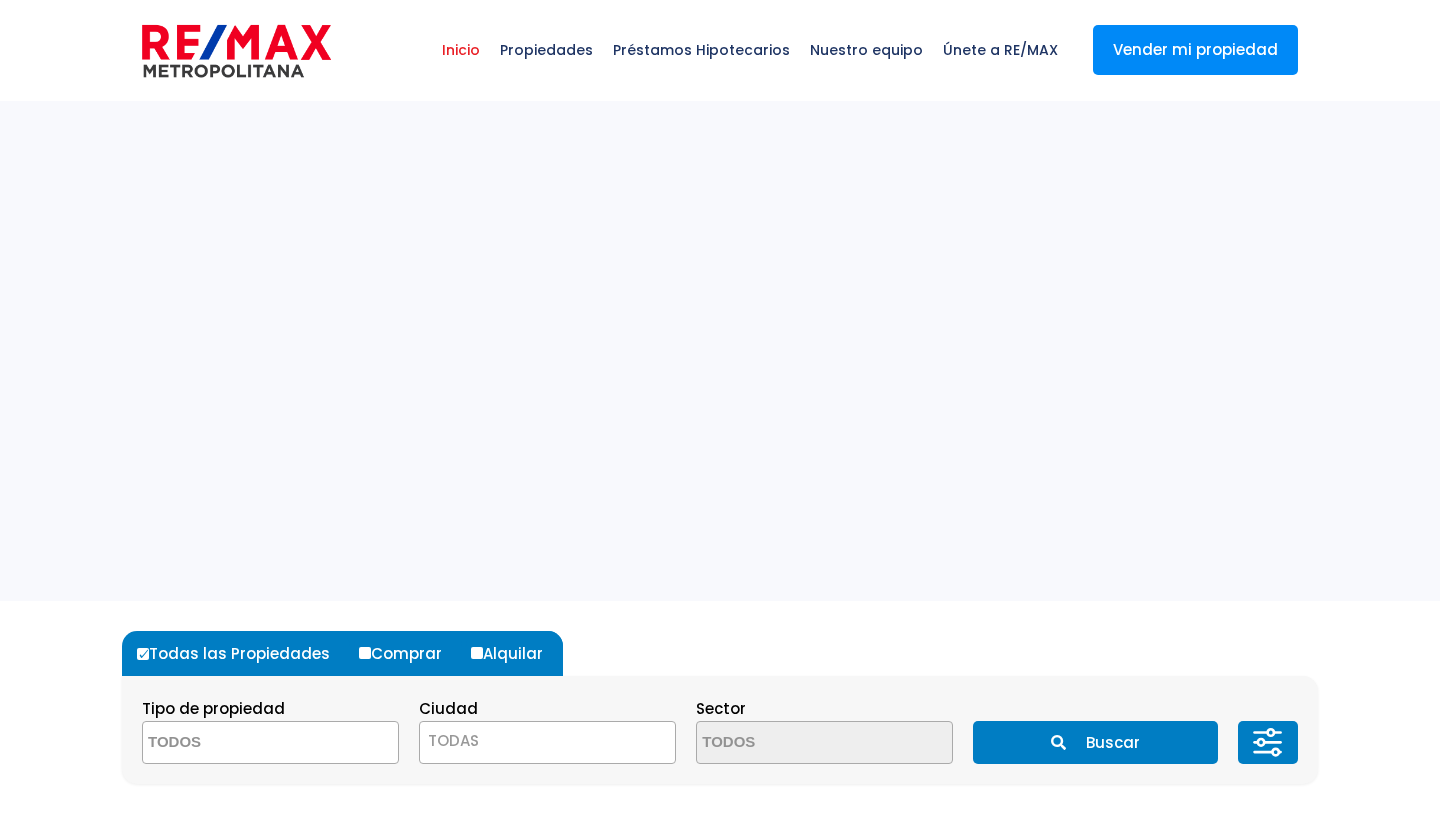 scroll, scrollTop: 0, scrollLeft: 0, axis: both 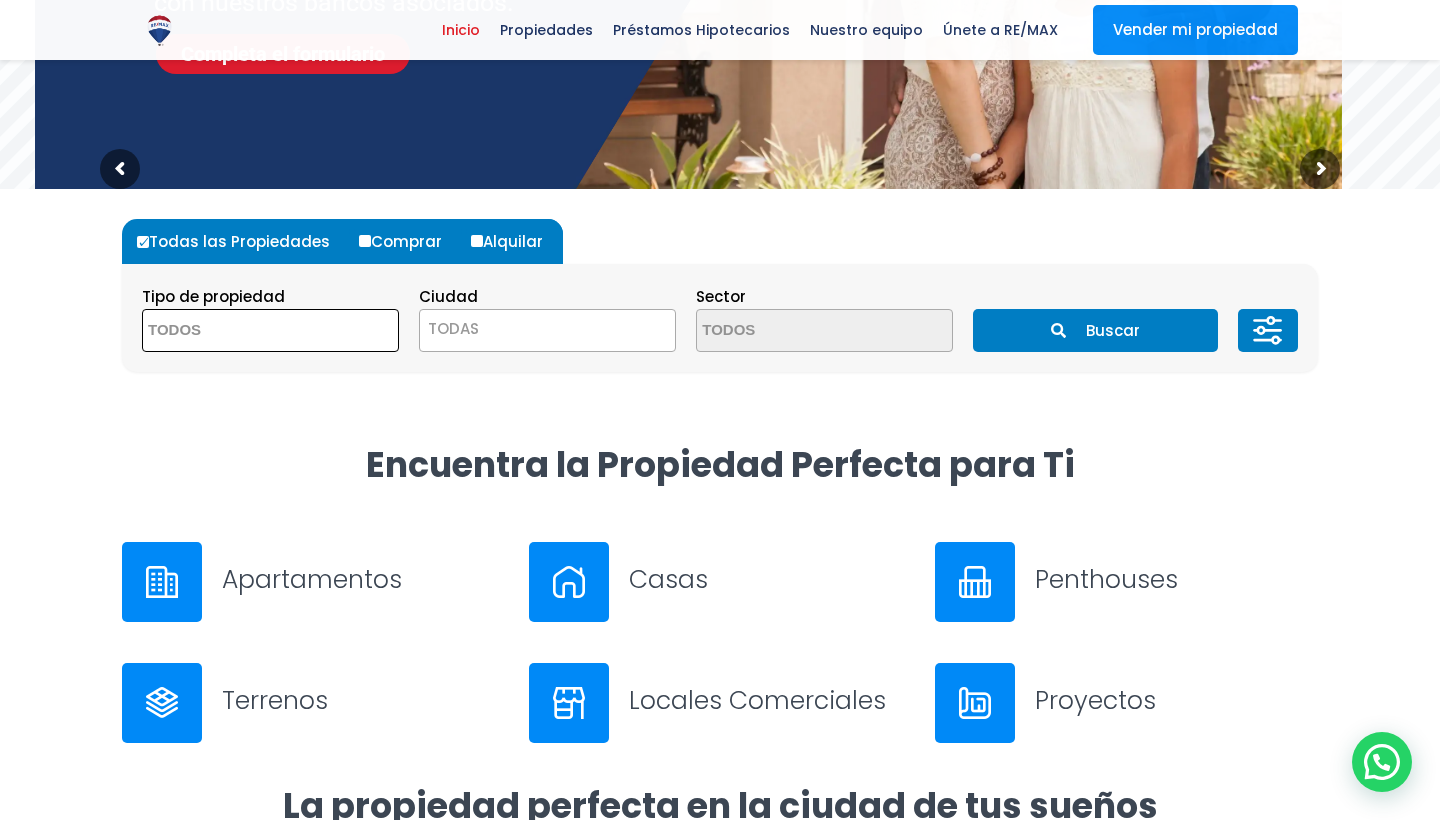 click at bounding box center (270, 330) 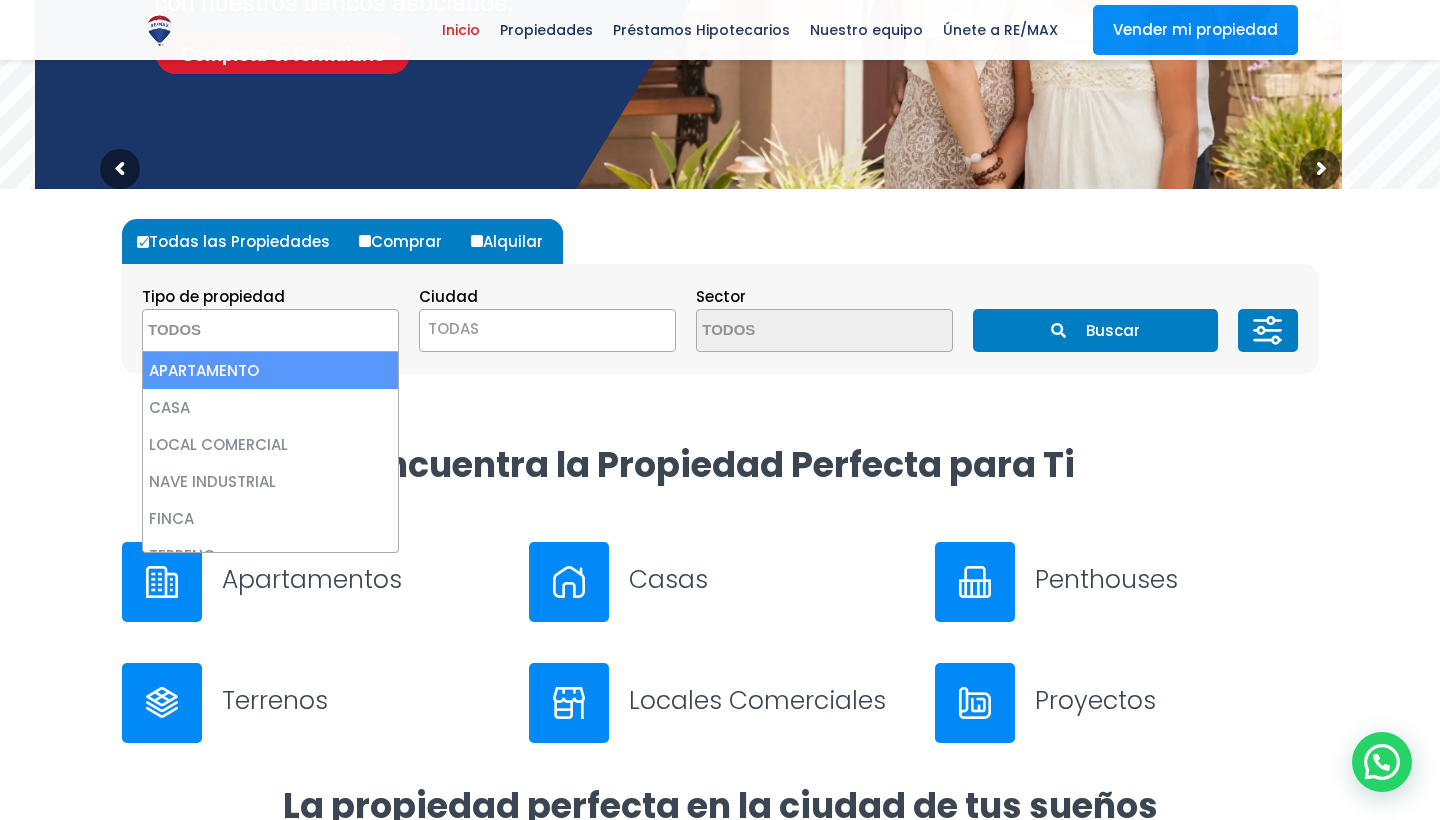 select on "apartment" 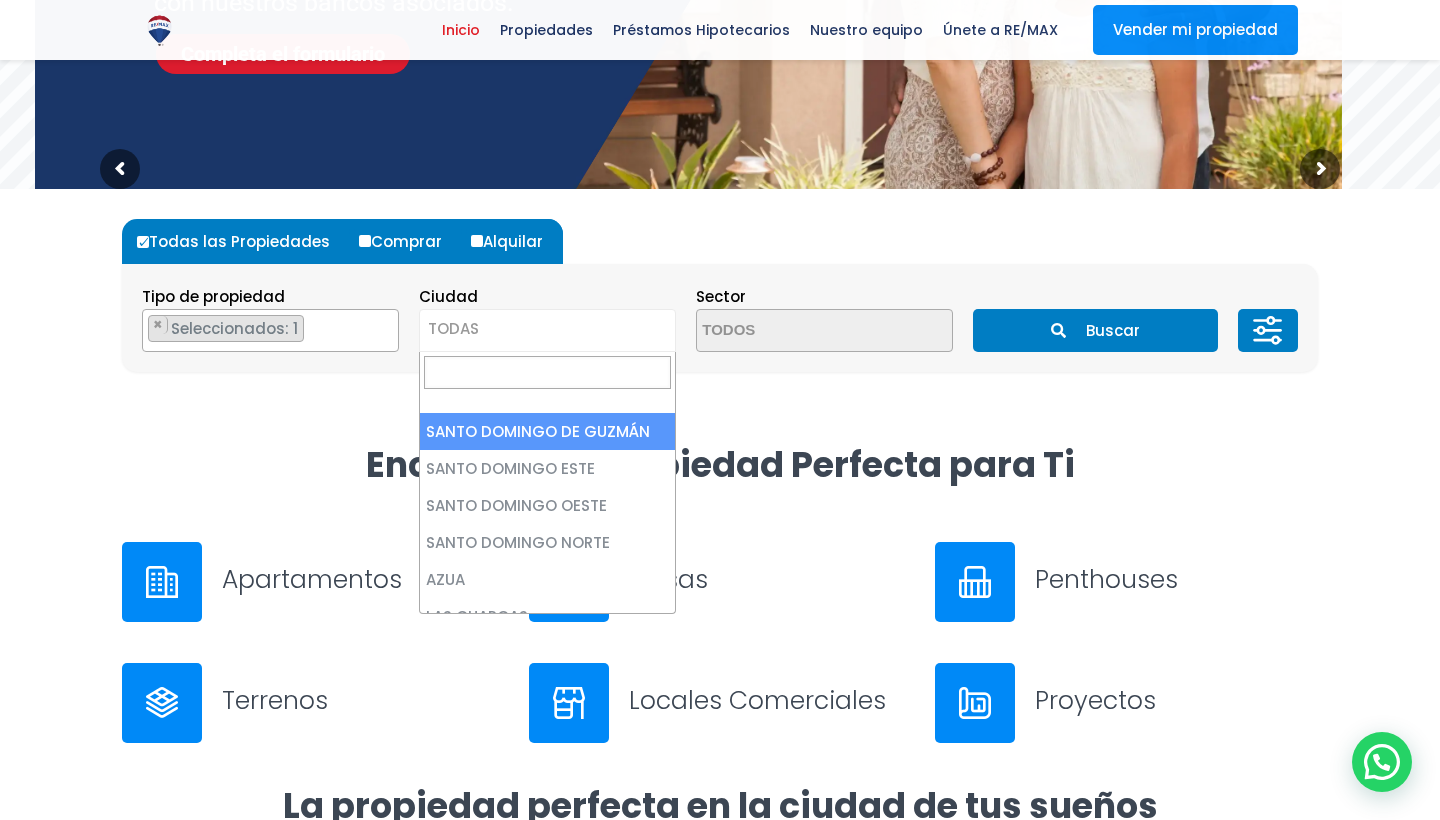 click on "TODAS" at bounding box center [547, 329] 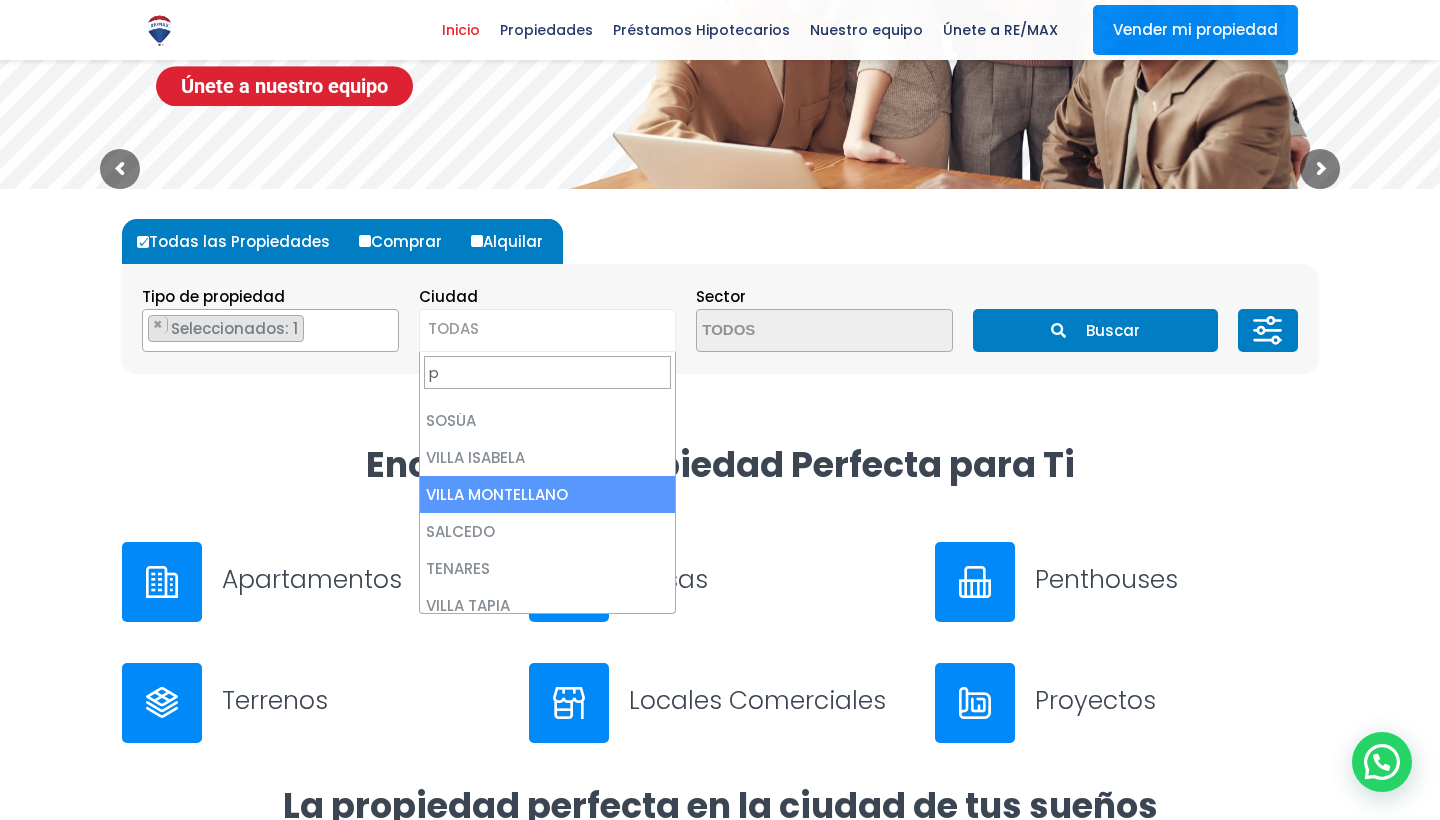 scroll, scrollTop: 0, scrollLeft: 0, axis: both 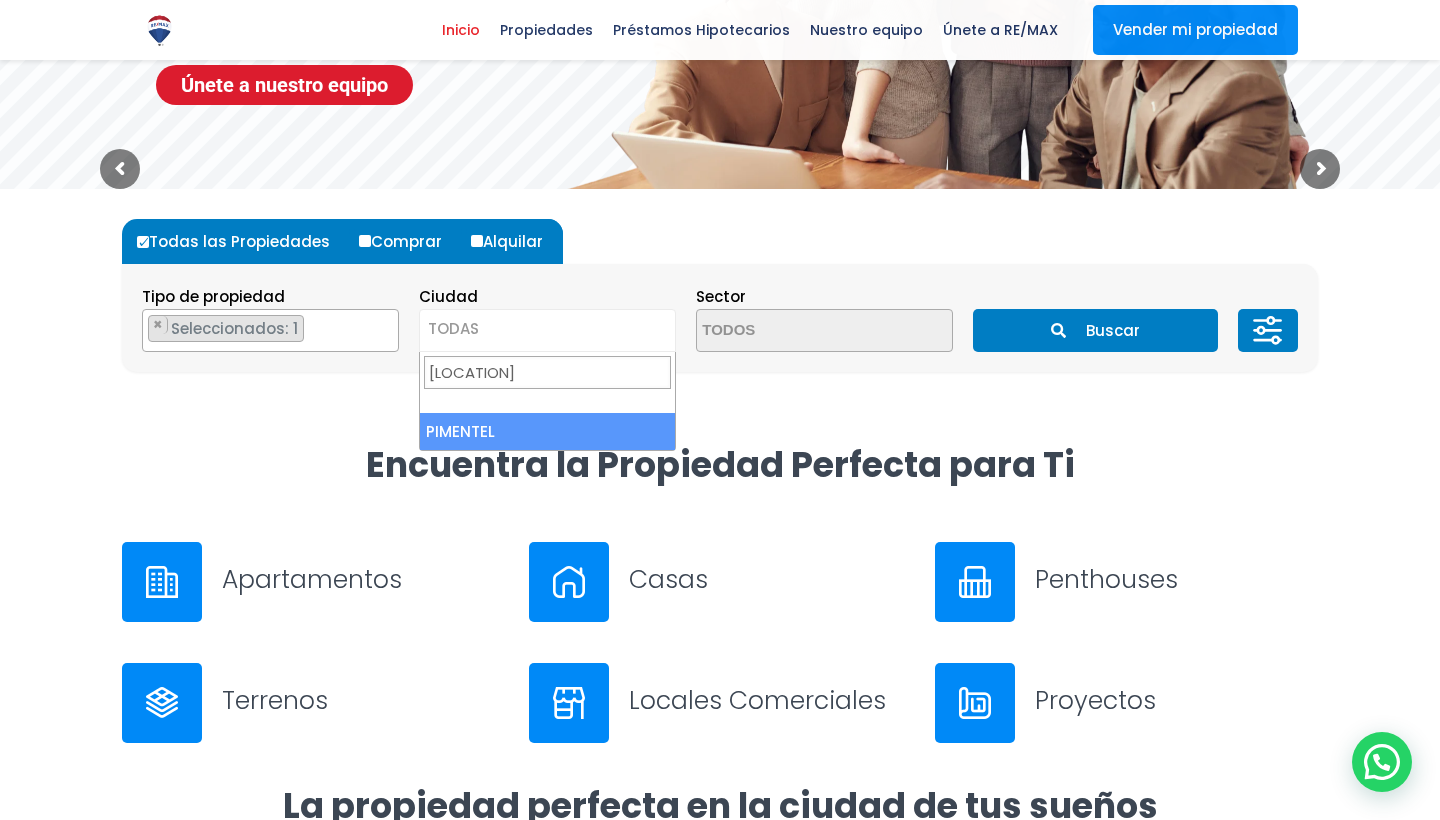 type on "pim" 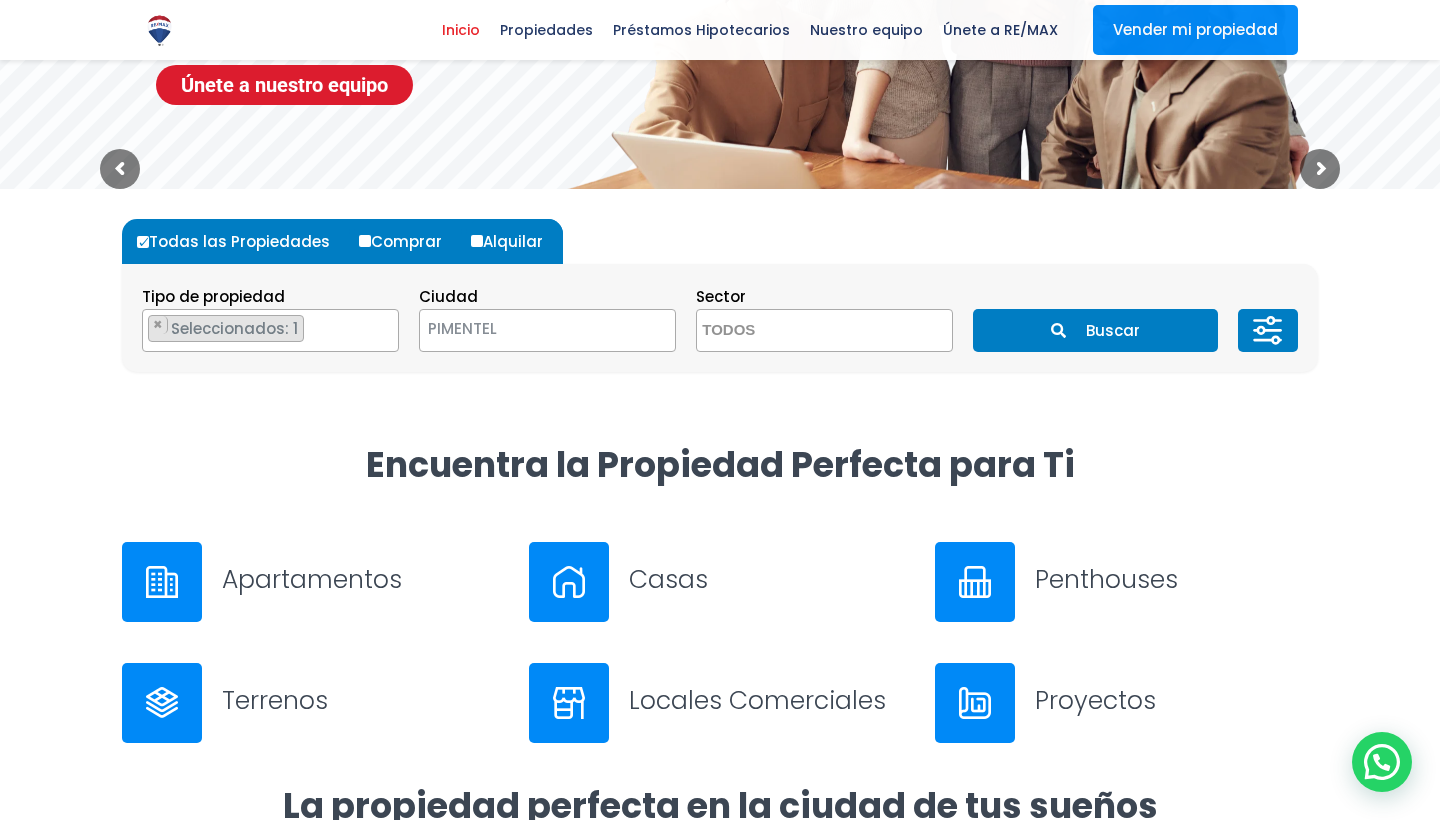 click on "Buscar" at bounding box center (1095, 330) 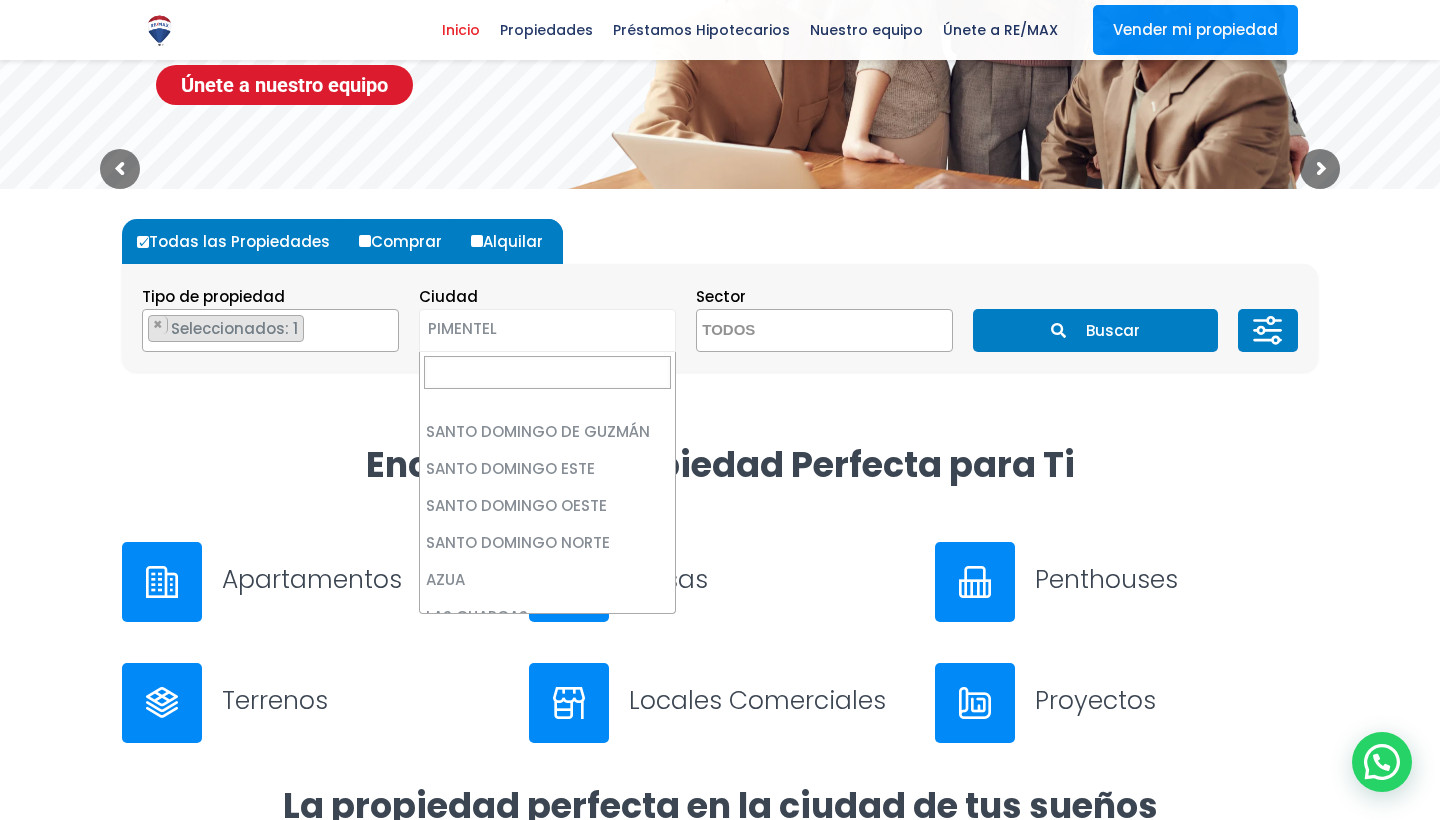 click on "PIMENTEL" at bounding box center [522, 329] 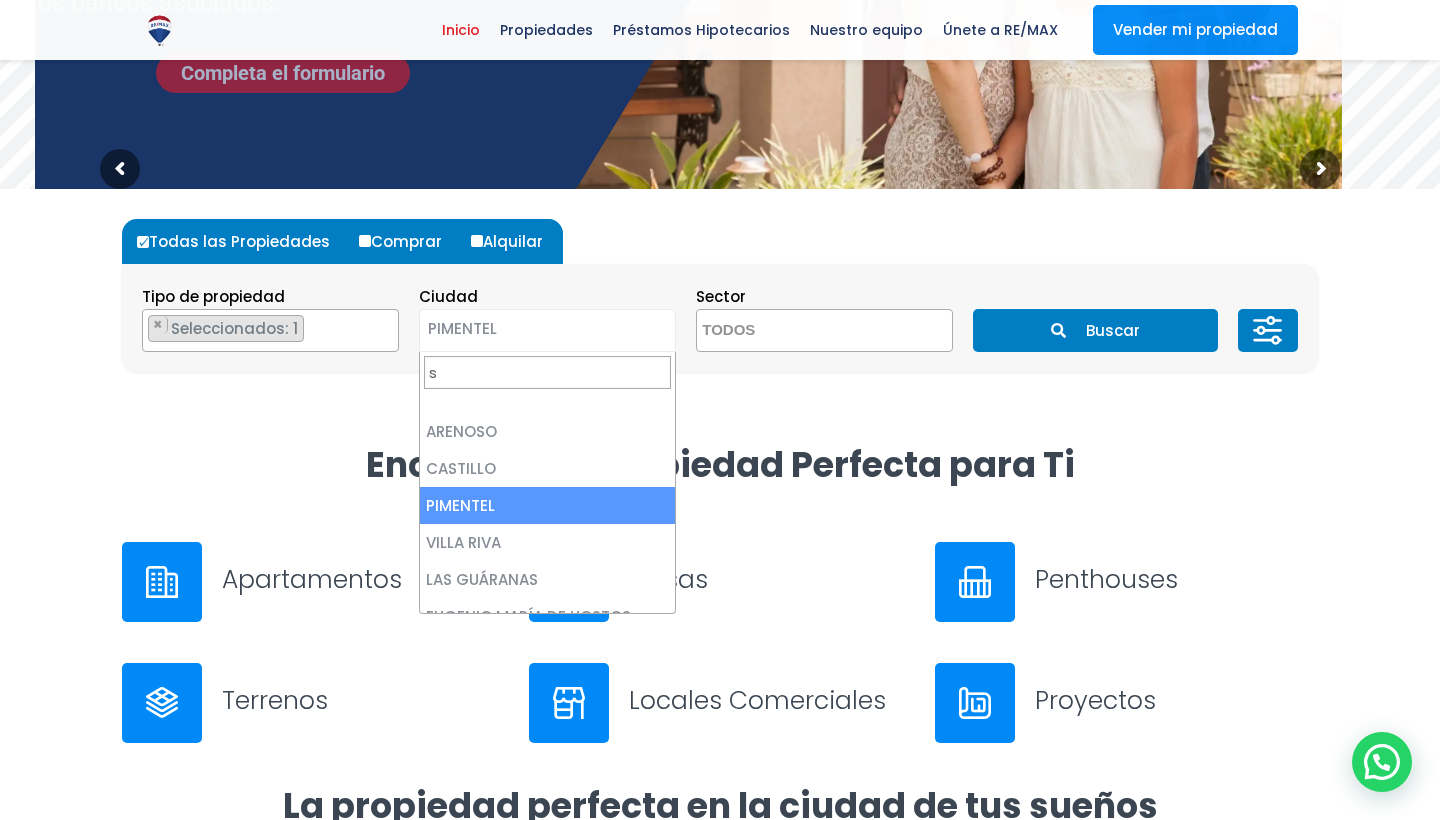 scroll, scrollTop: 0, scrollLeft: 0, axis: both 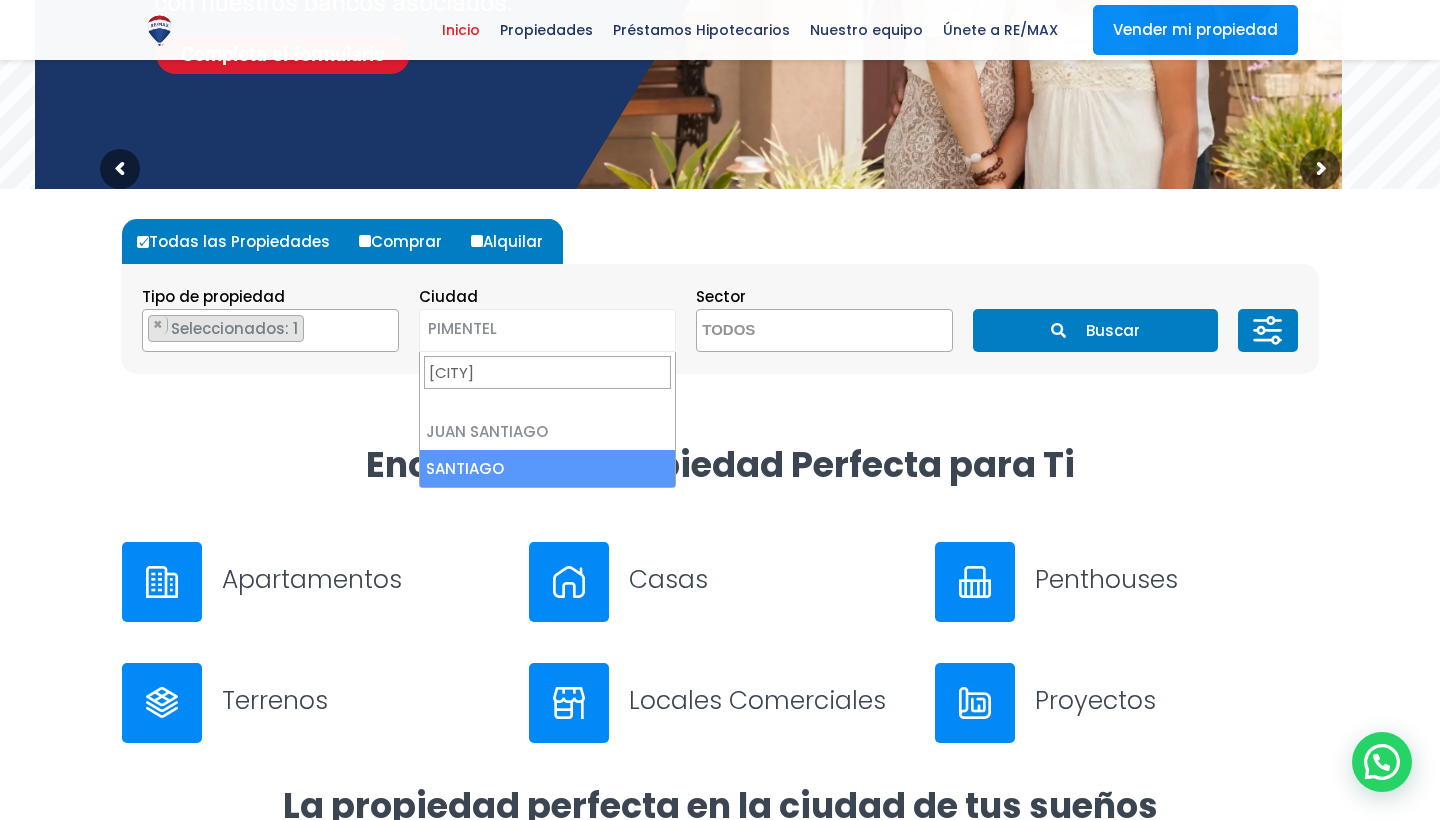 type on "santi" 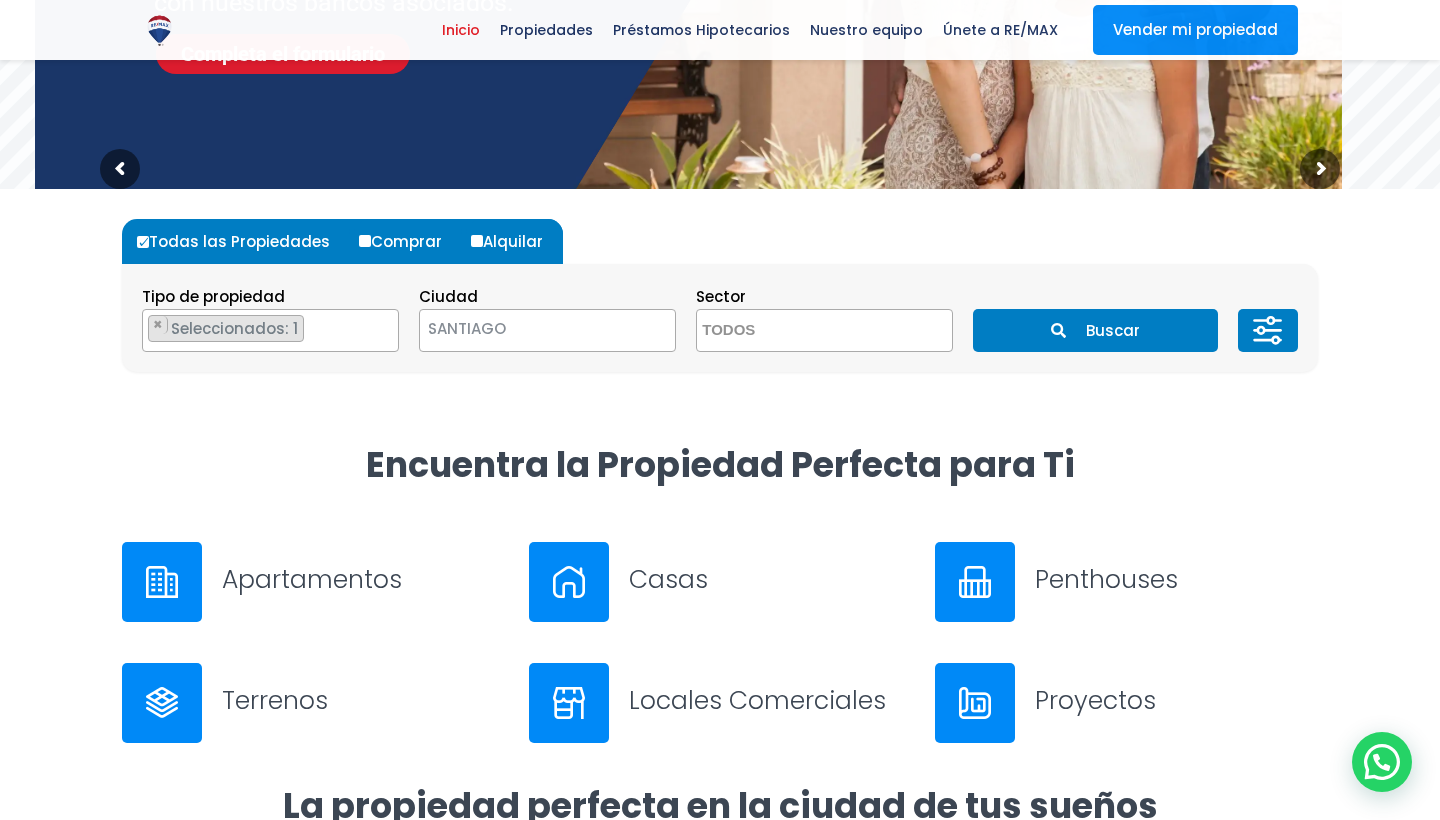 click on "Buscar" at bounding box center (1095, 330) 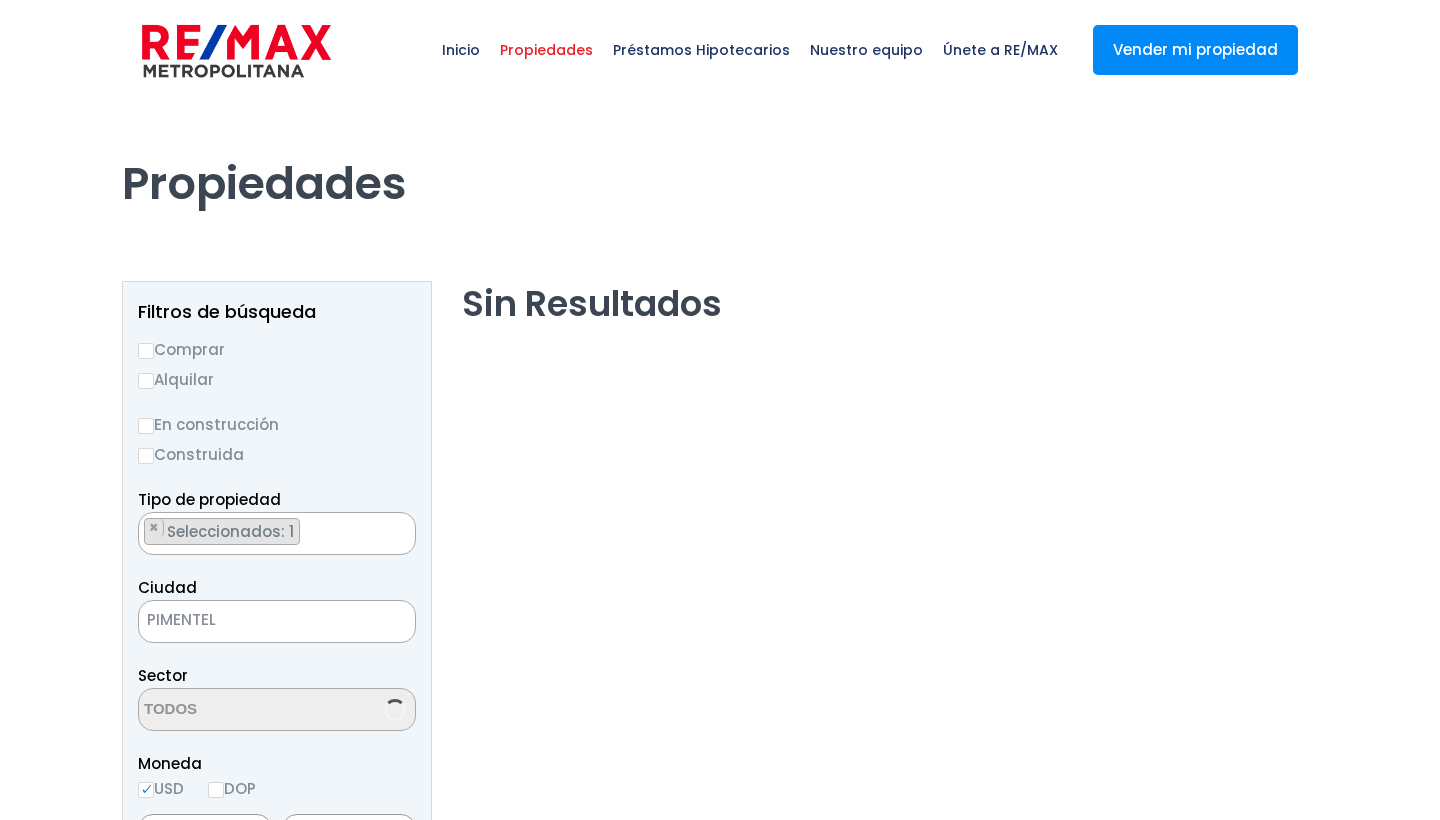 scroll, scrollTop: 0, scrollLeft: 0, axis: both 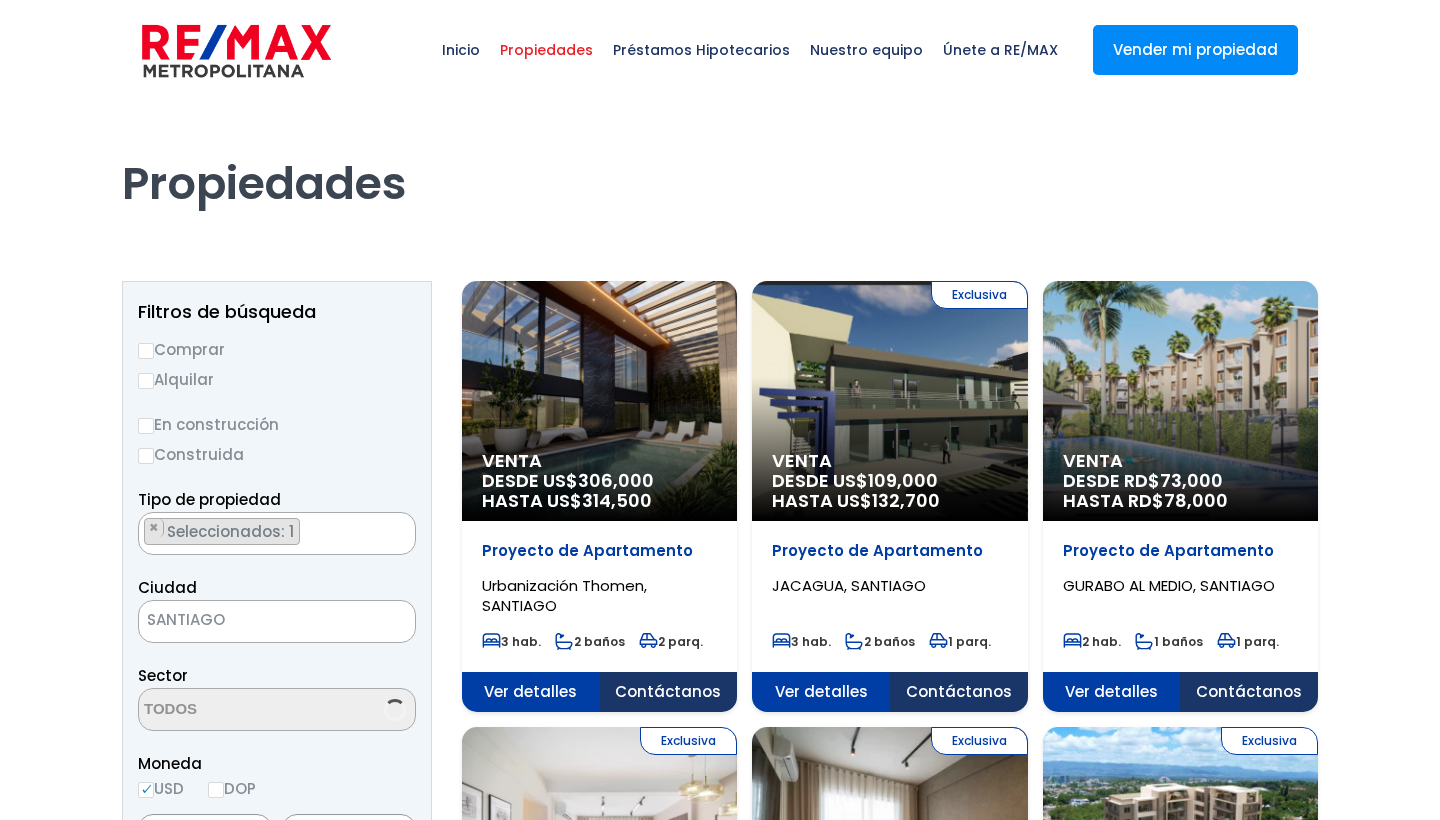 select on "US" 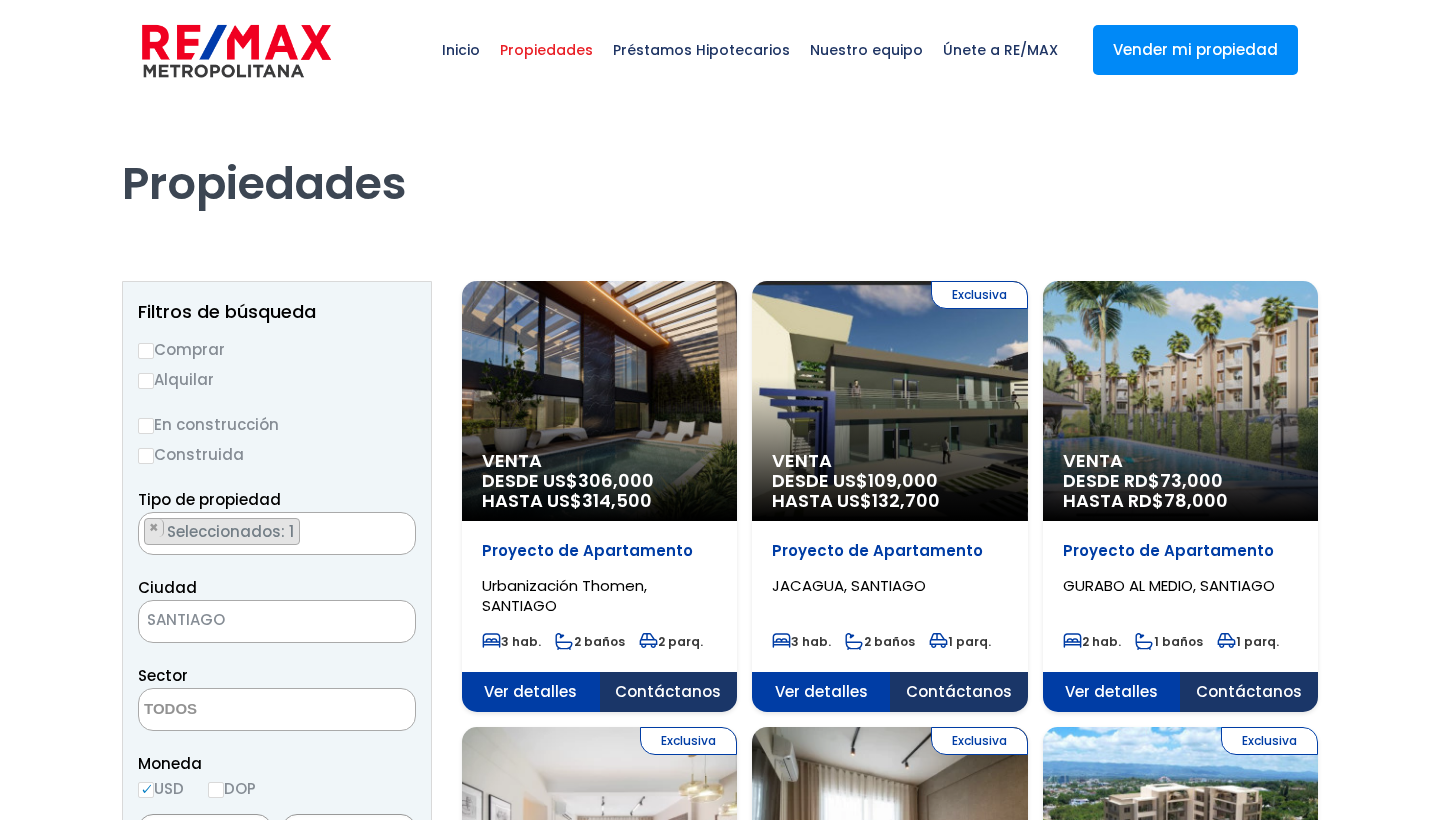 click on "Comprar" at bounding box center (146, 351) 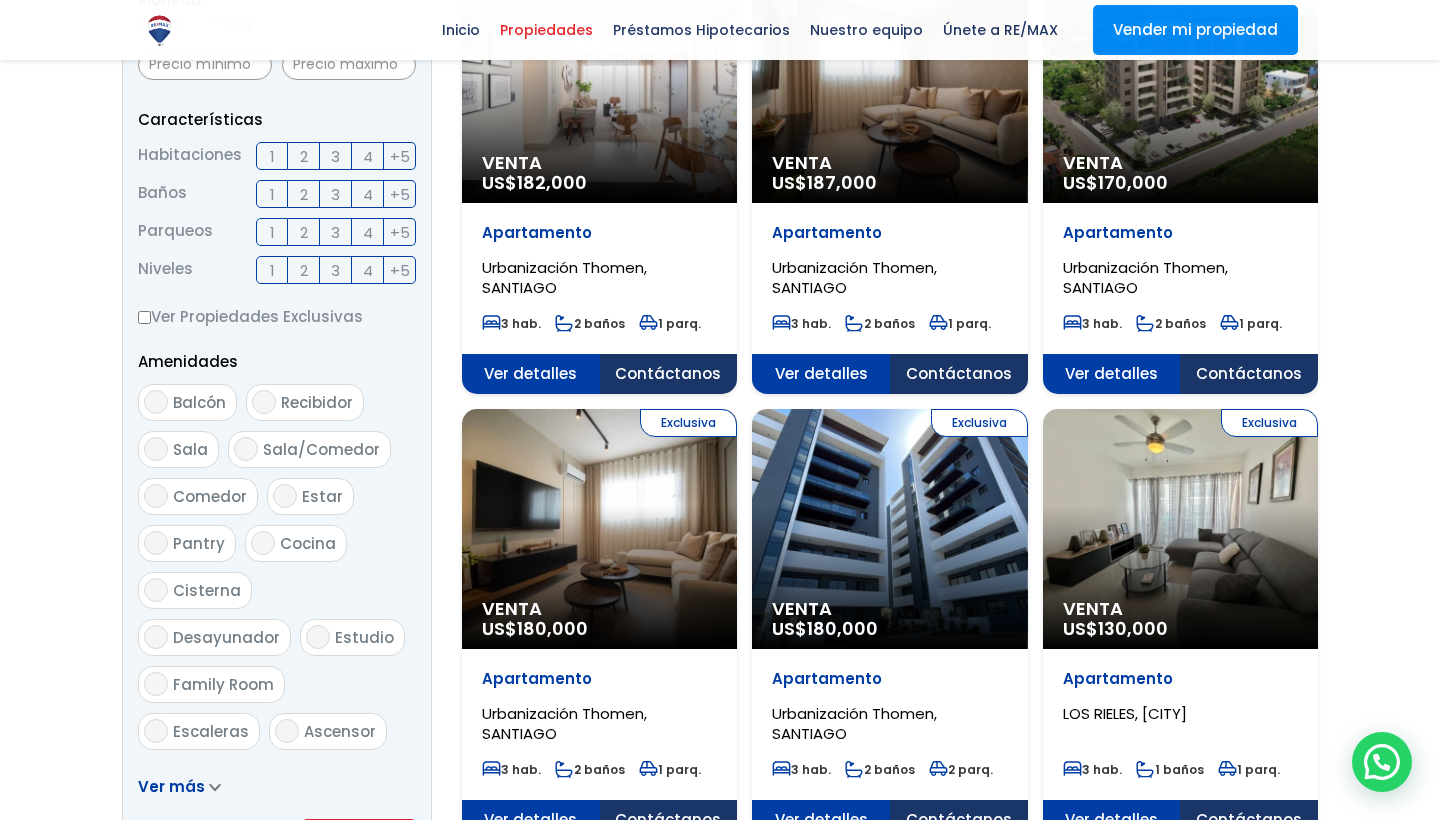 scroll, scrollTop: 1019, scrollLeft: 0, axis: vertical 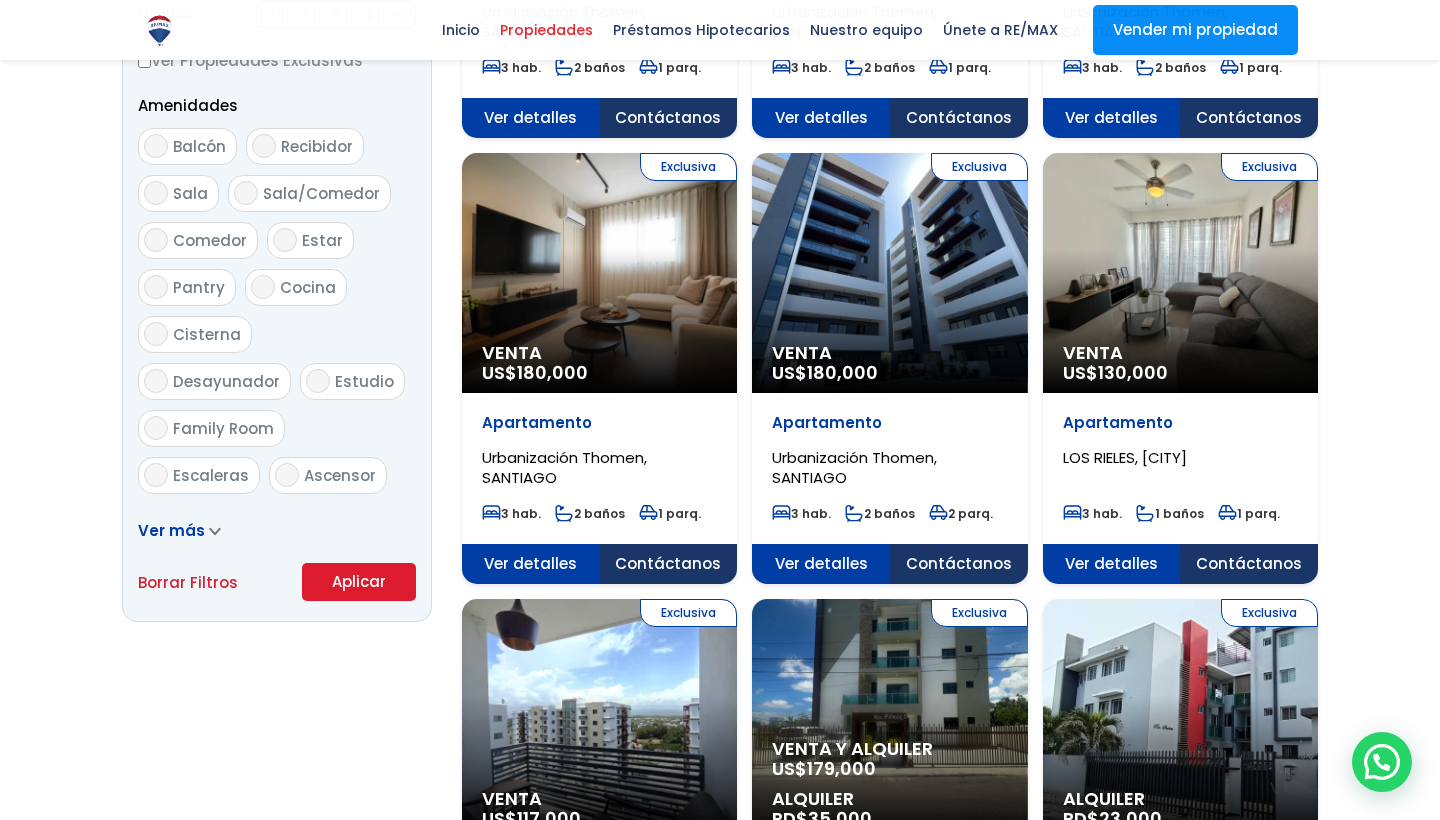 click on "Aplicar" at bounding box center [359, 582] 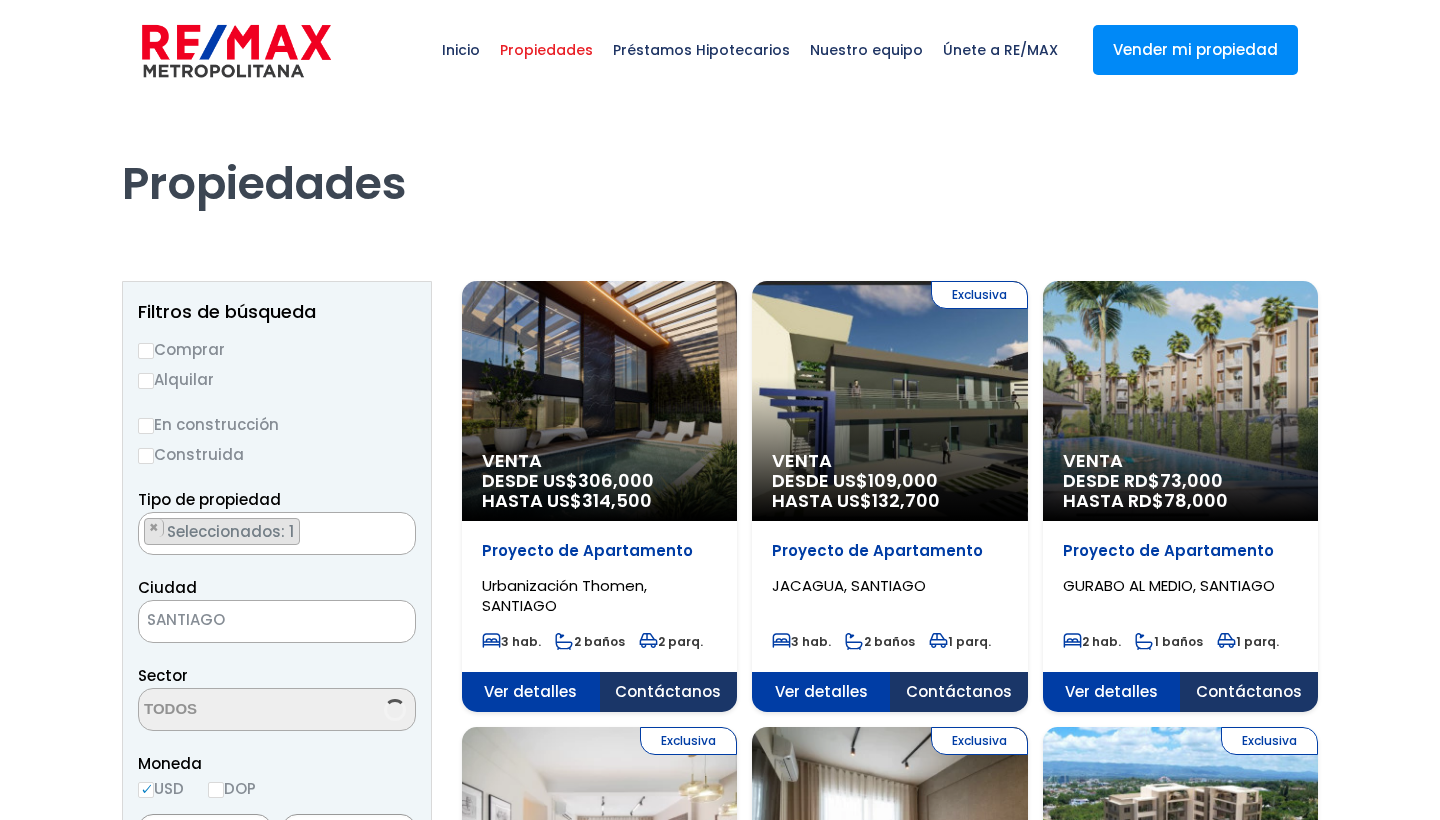 scroll, scrollTop: 0, scrollLeft: 0, axis: both 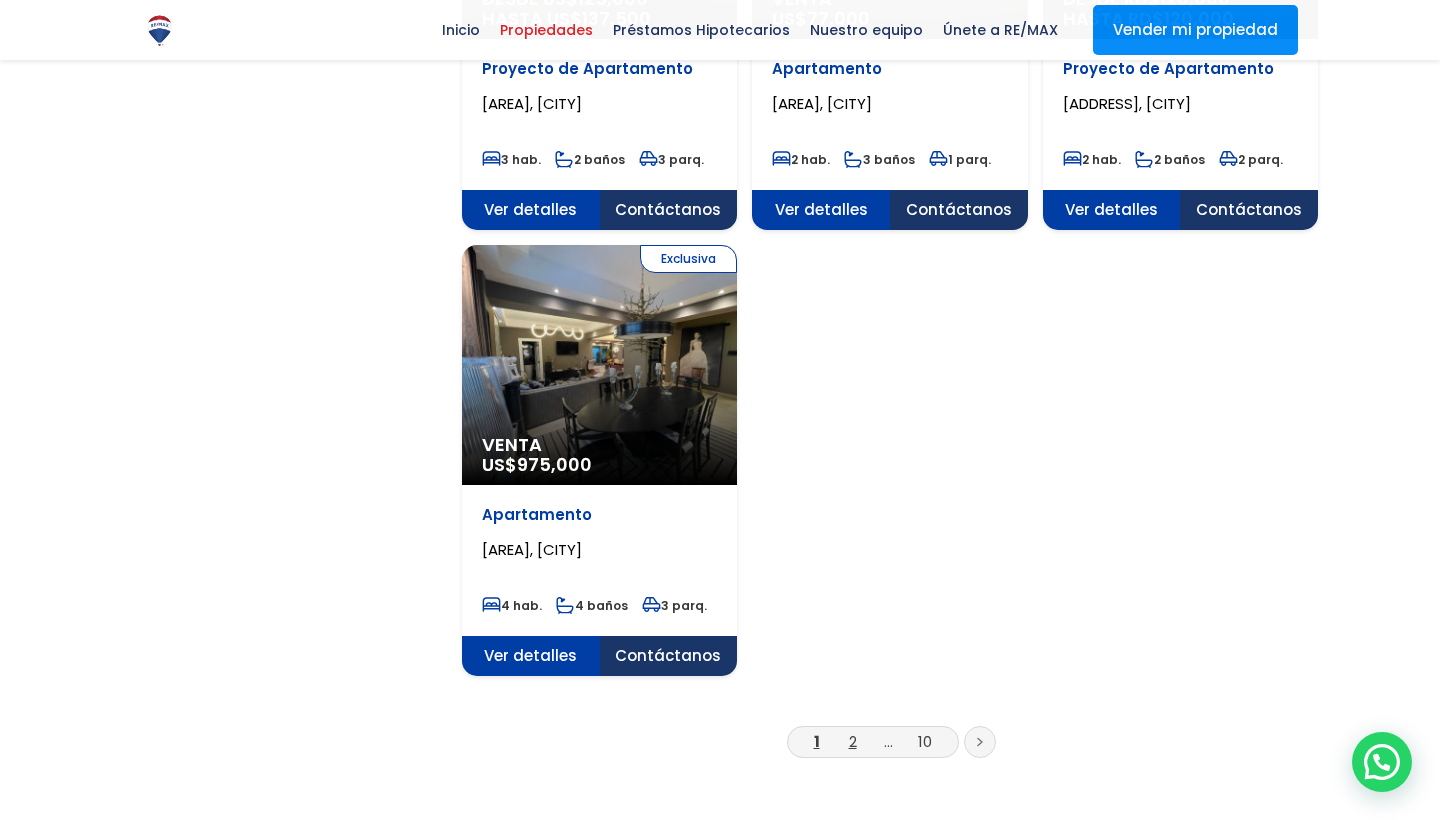 click on "2" at bounding box center (853, 741) 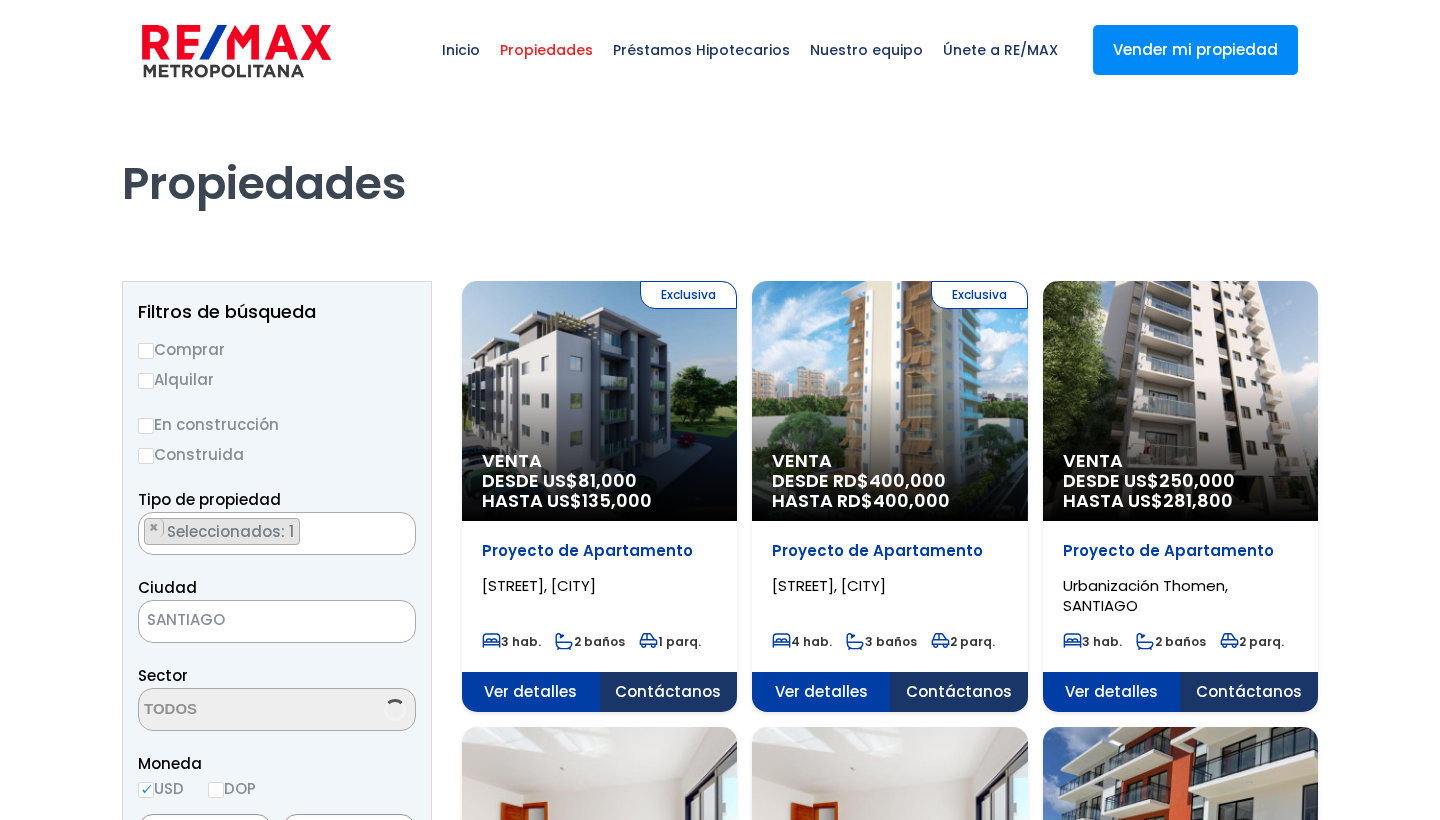 scroll, scrollTop: 0, scrollLeft: 0, axis: both 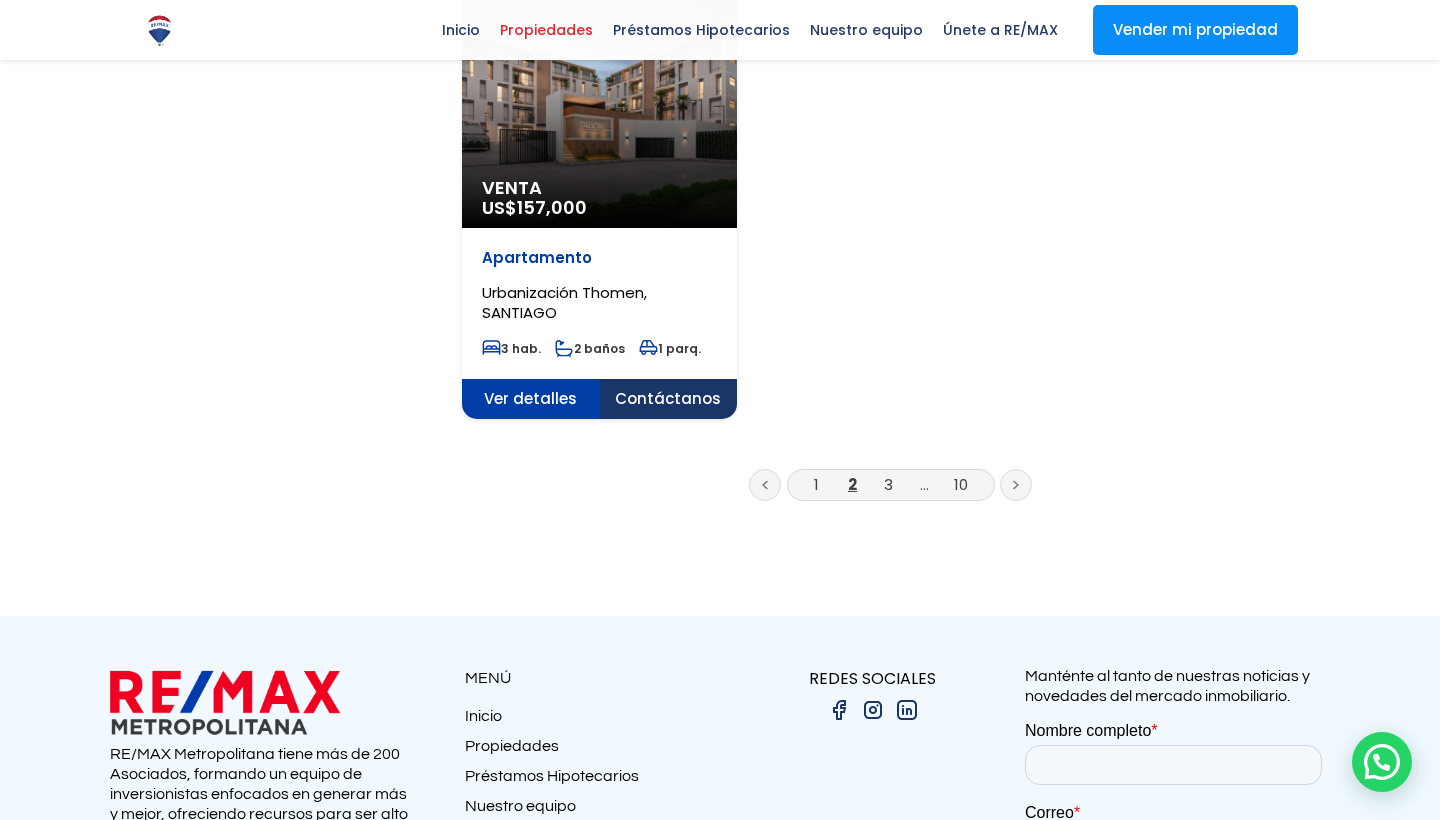 click on "1" at bounding box center [817, 484] 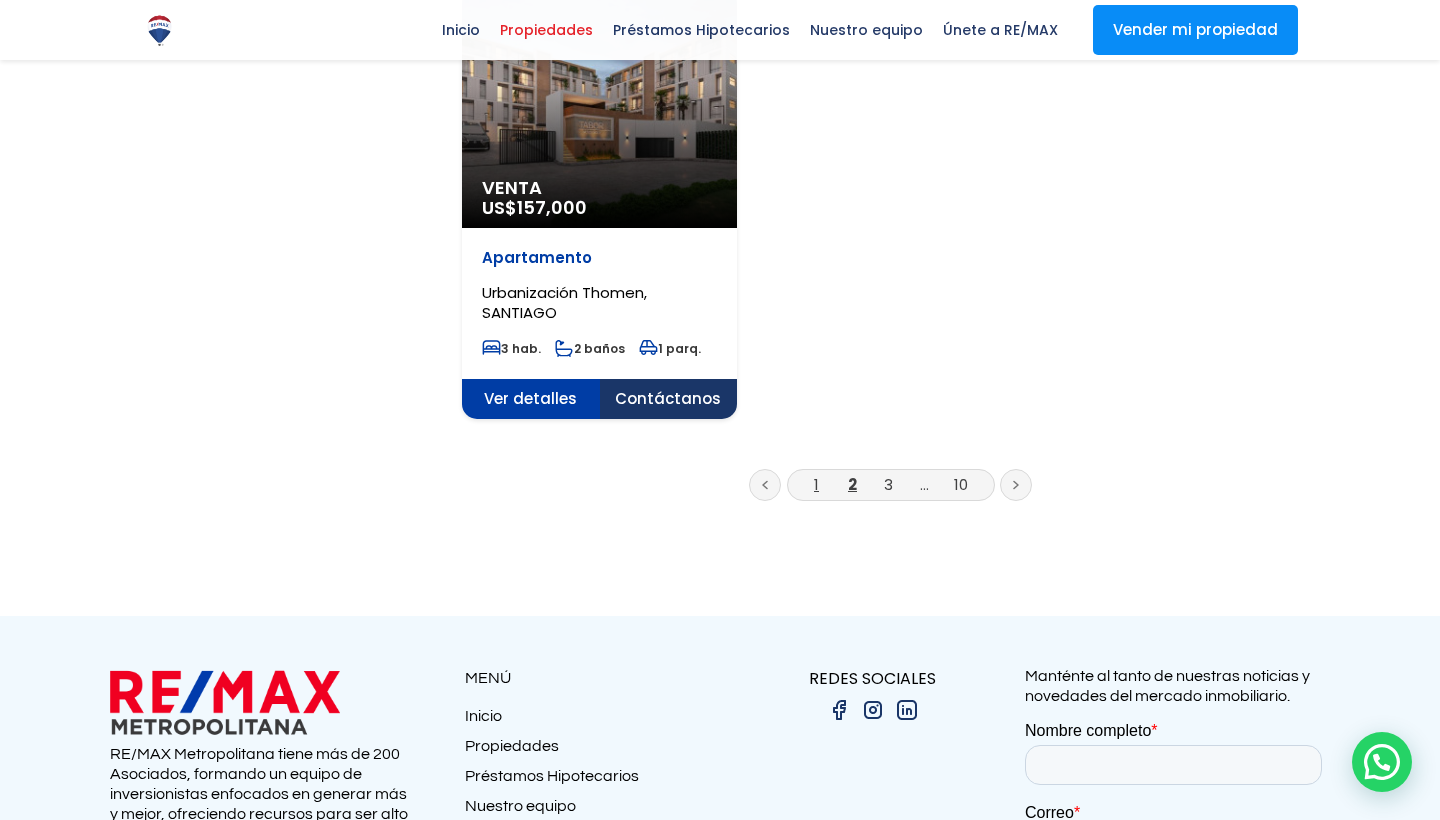 click on "1" at bounding box center (816, 484) 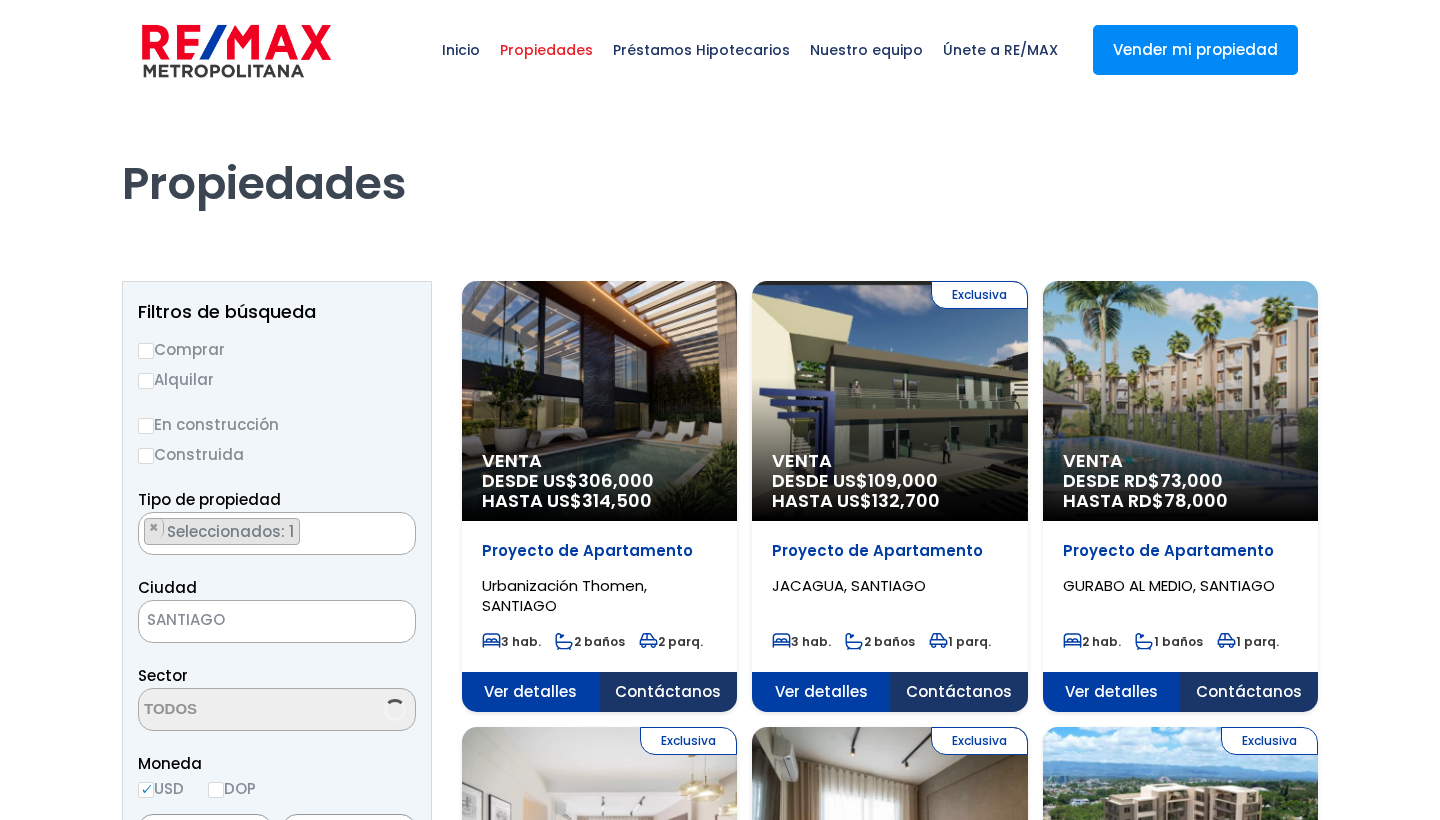 scroll, scrollTop: 0, scrollLeft: 0, axis: both 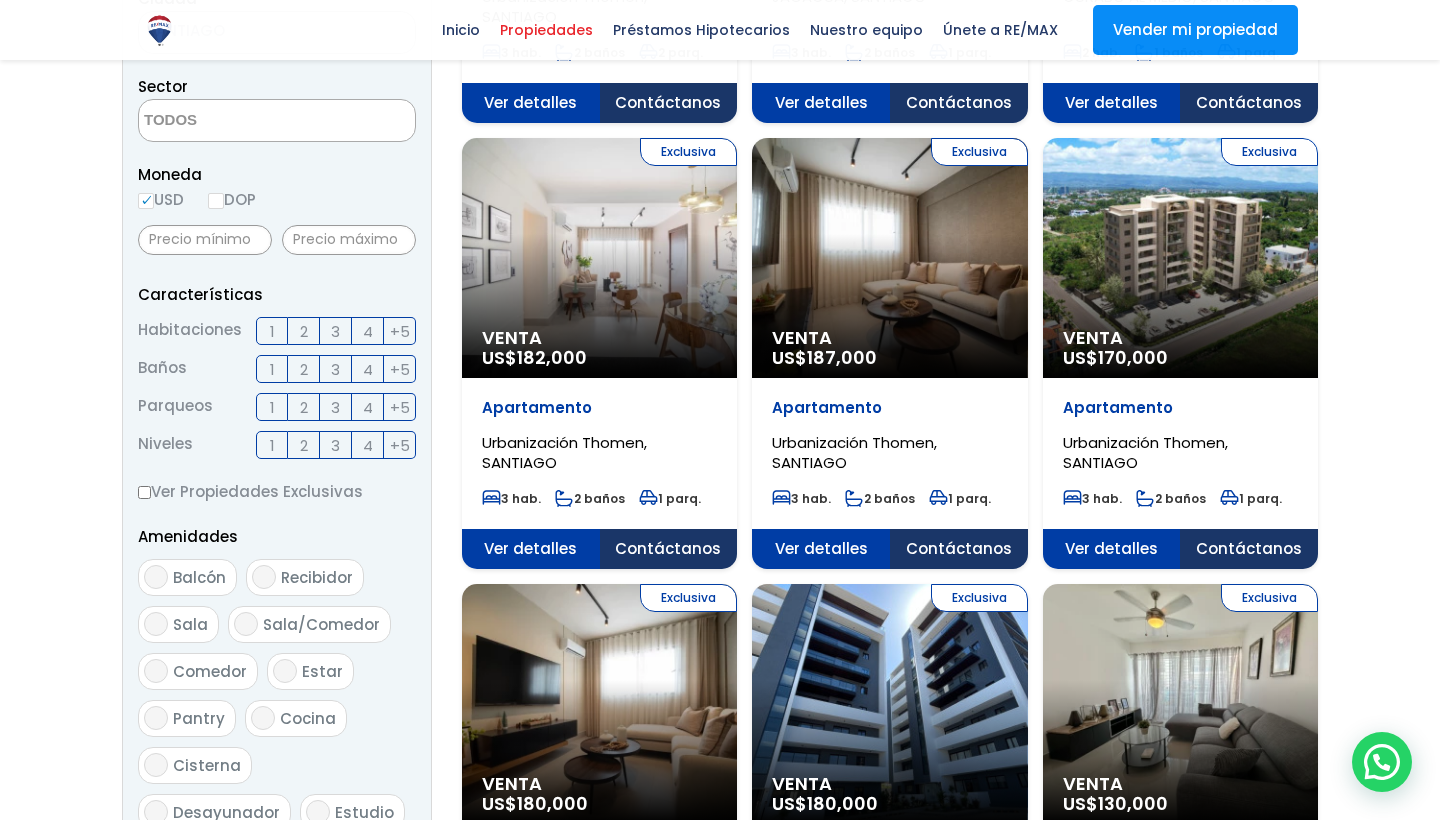 click on "Exclusiva
Venta
US$  182,000" at bounding box center (599, -188) 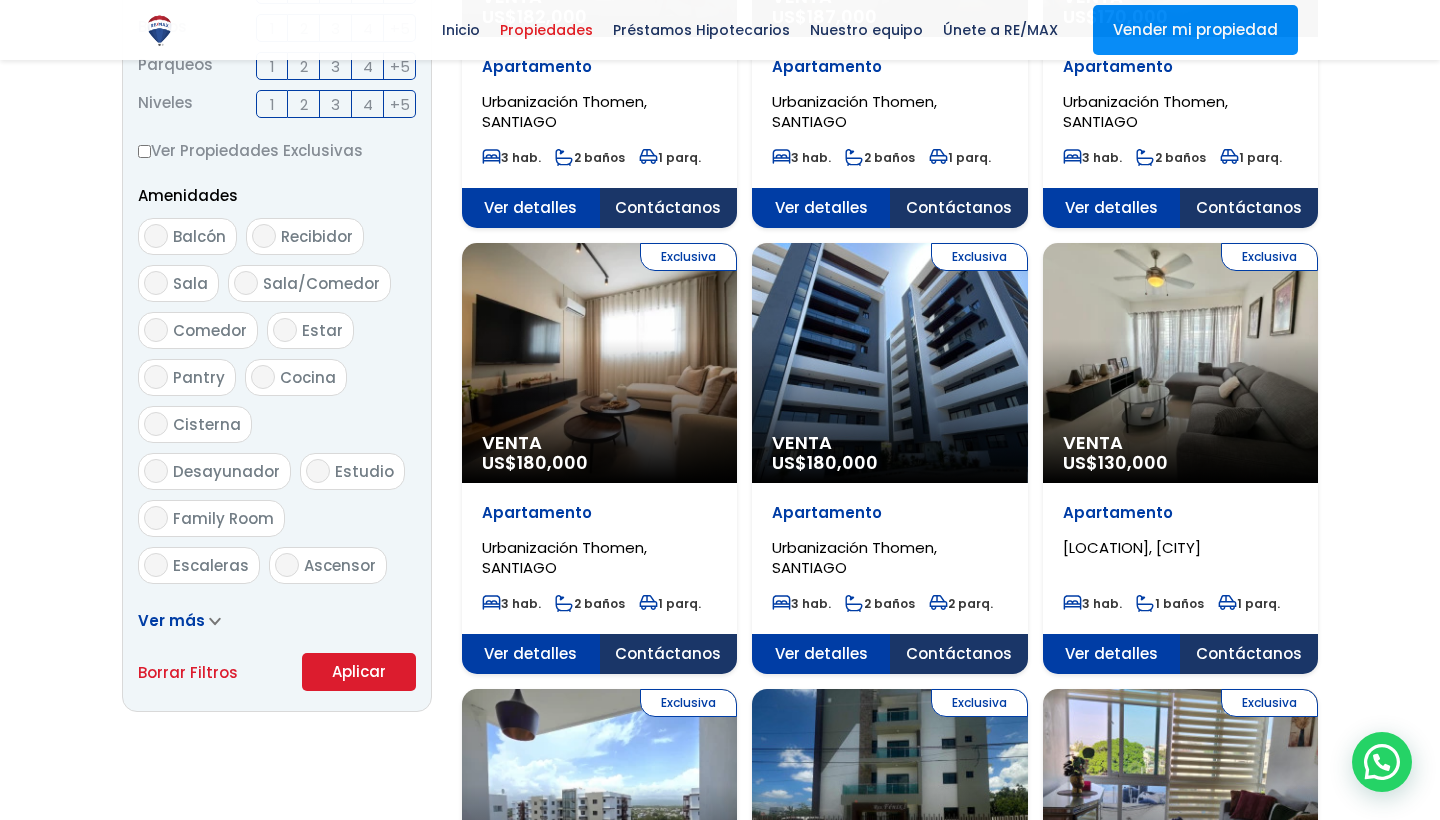 scroll, scrollTop: 1000, scrollLeft: 0, axis: vertical 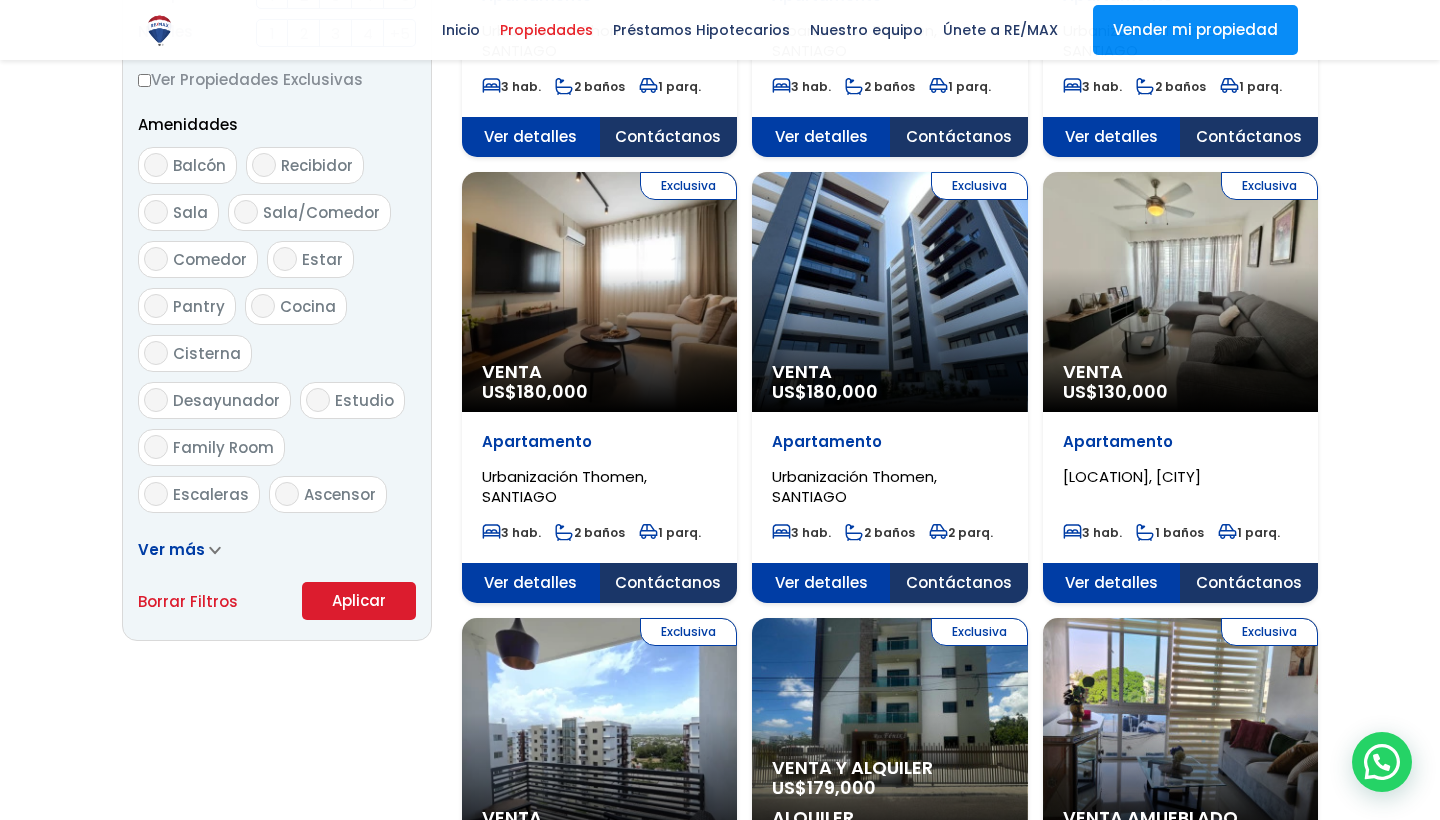 click on "Exclusiva
Venta
US$  180,000" at bounding box center (599, -600) 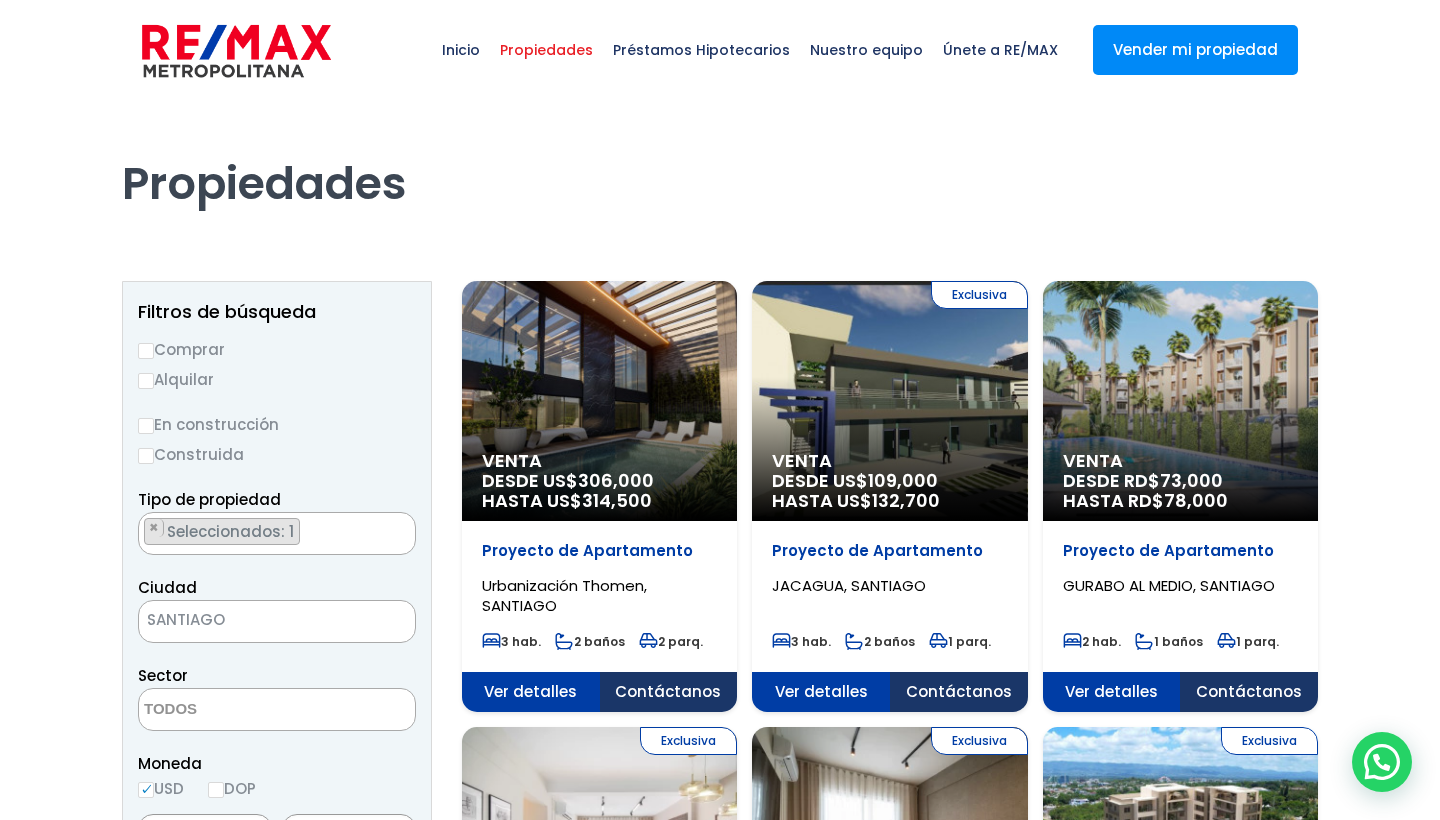 scroll, scrollTop: 0, scrollLeft: 0, axis: both 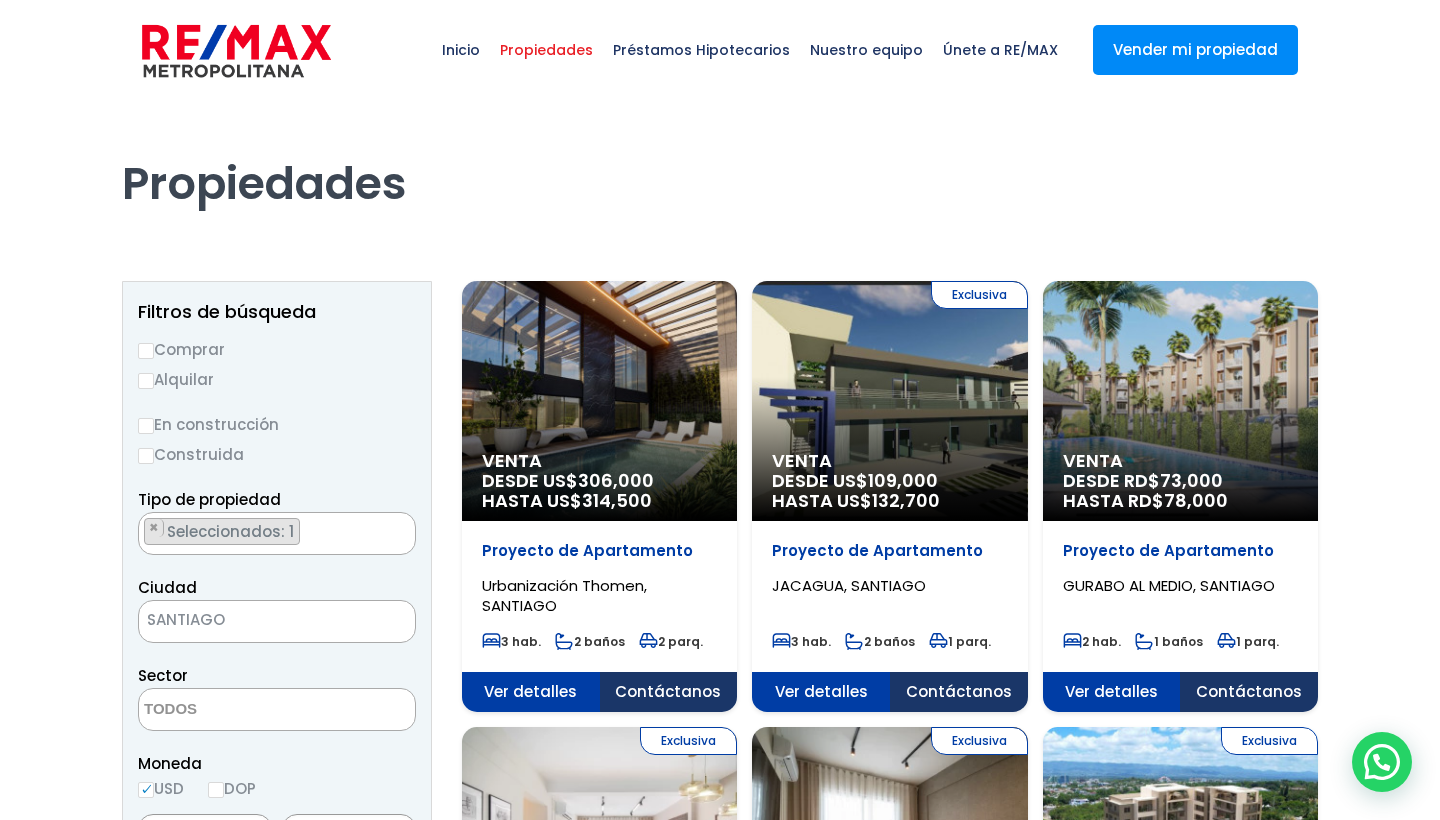 click at bounding box center (236, 51) 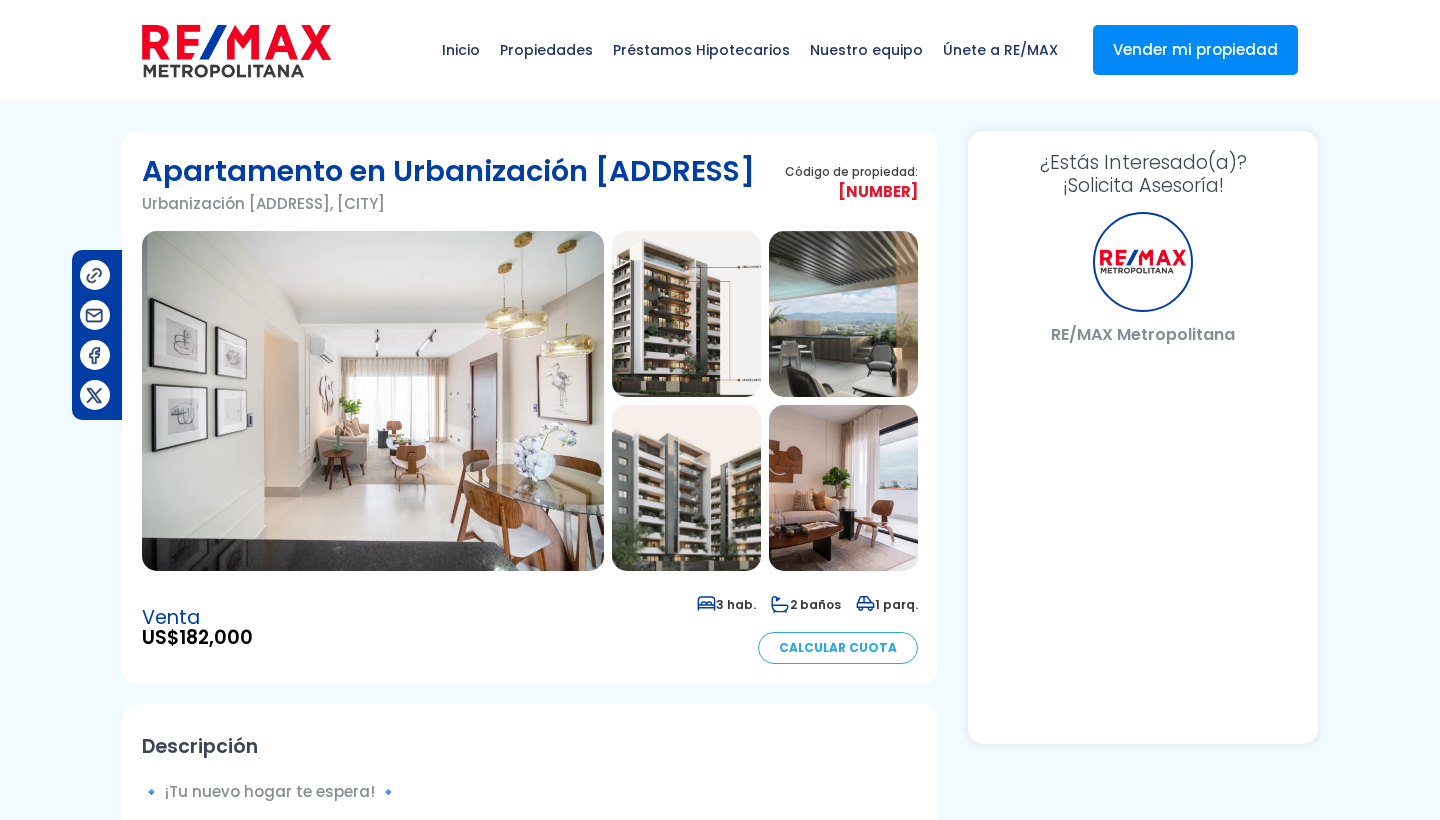 scroll, scrollTop: 0, scrollLeft: 0, axis: both 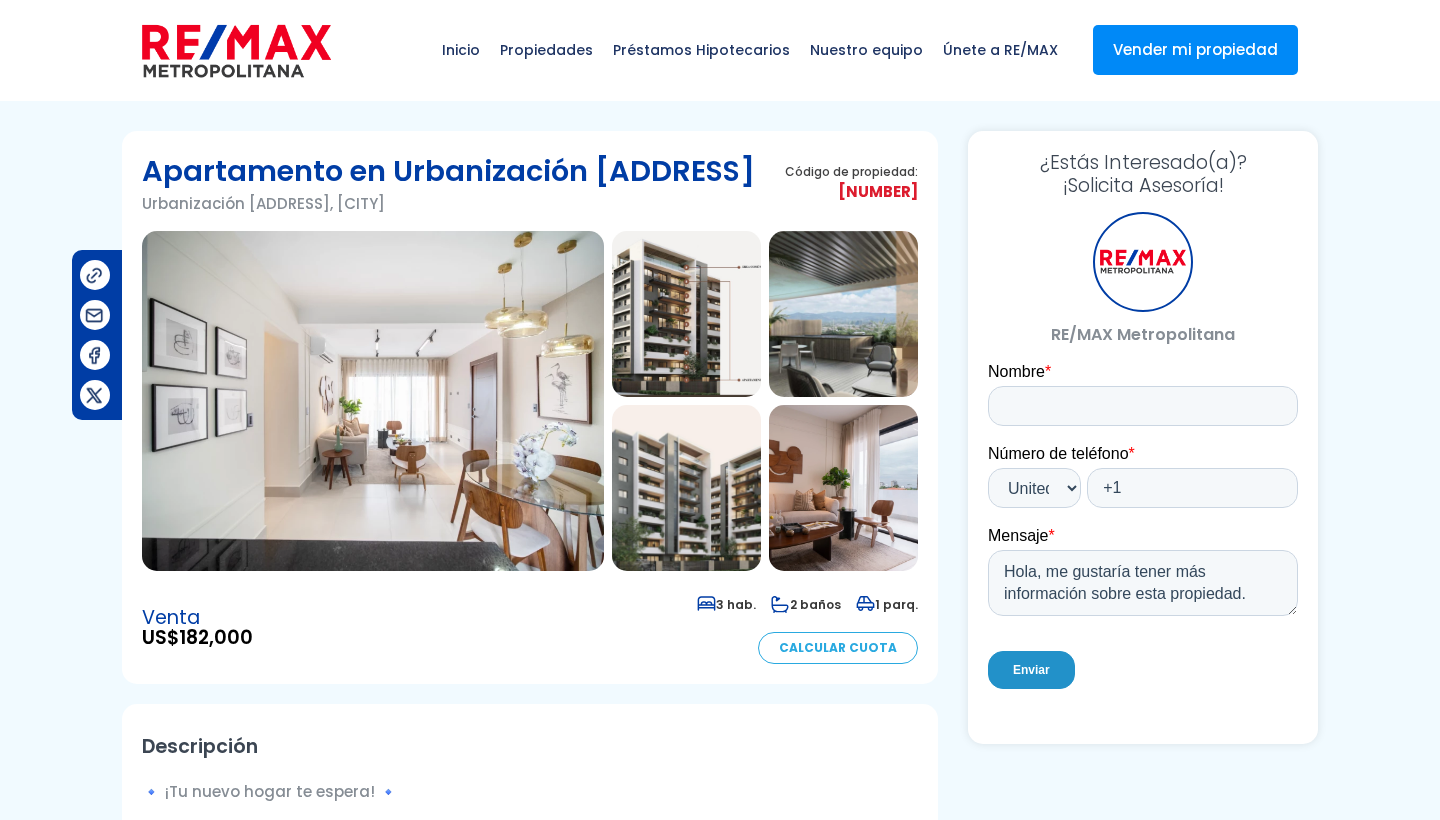click at bounding box center [373, 401] 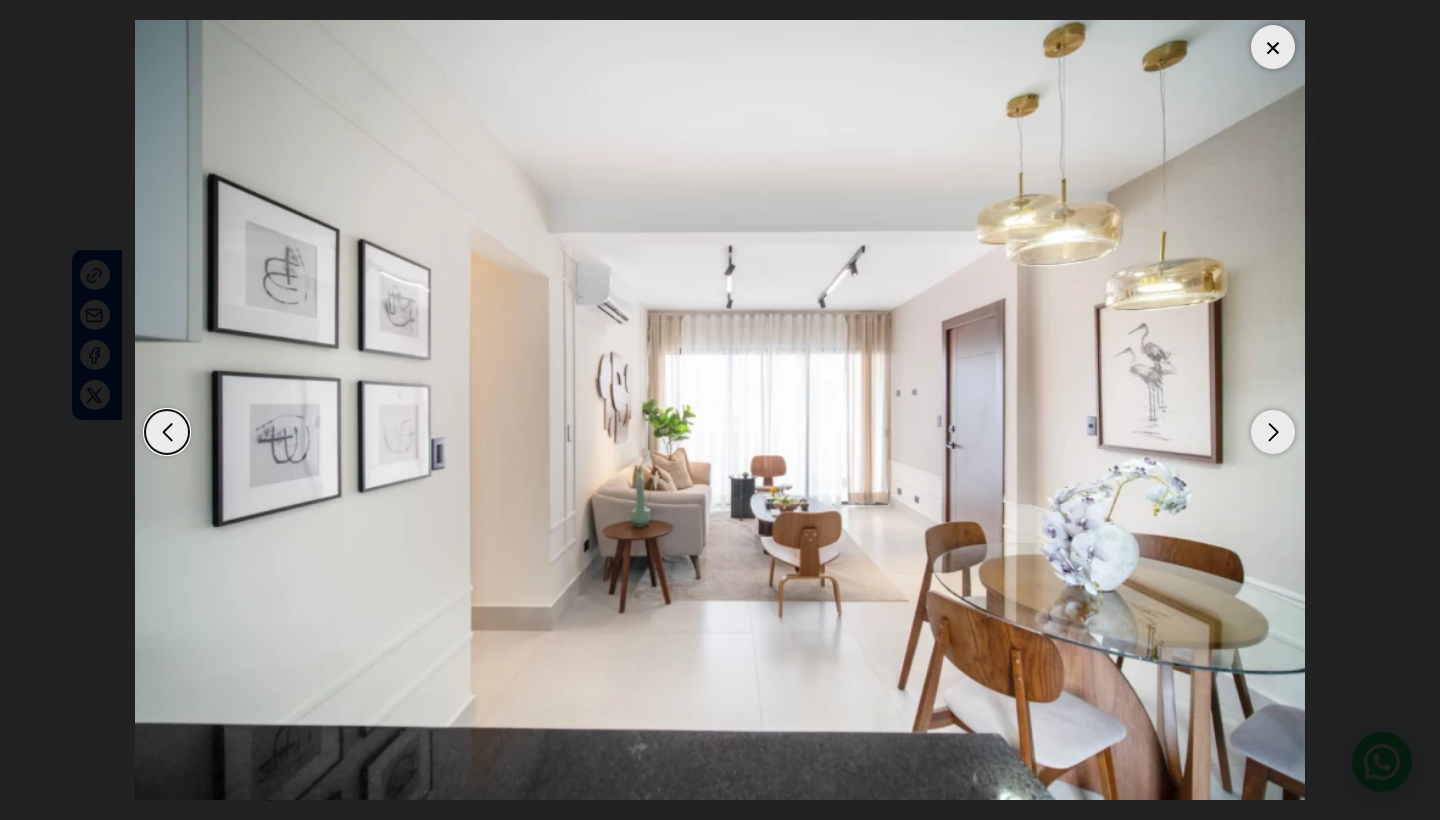 click at bounding box center (1273, 432) 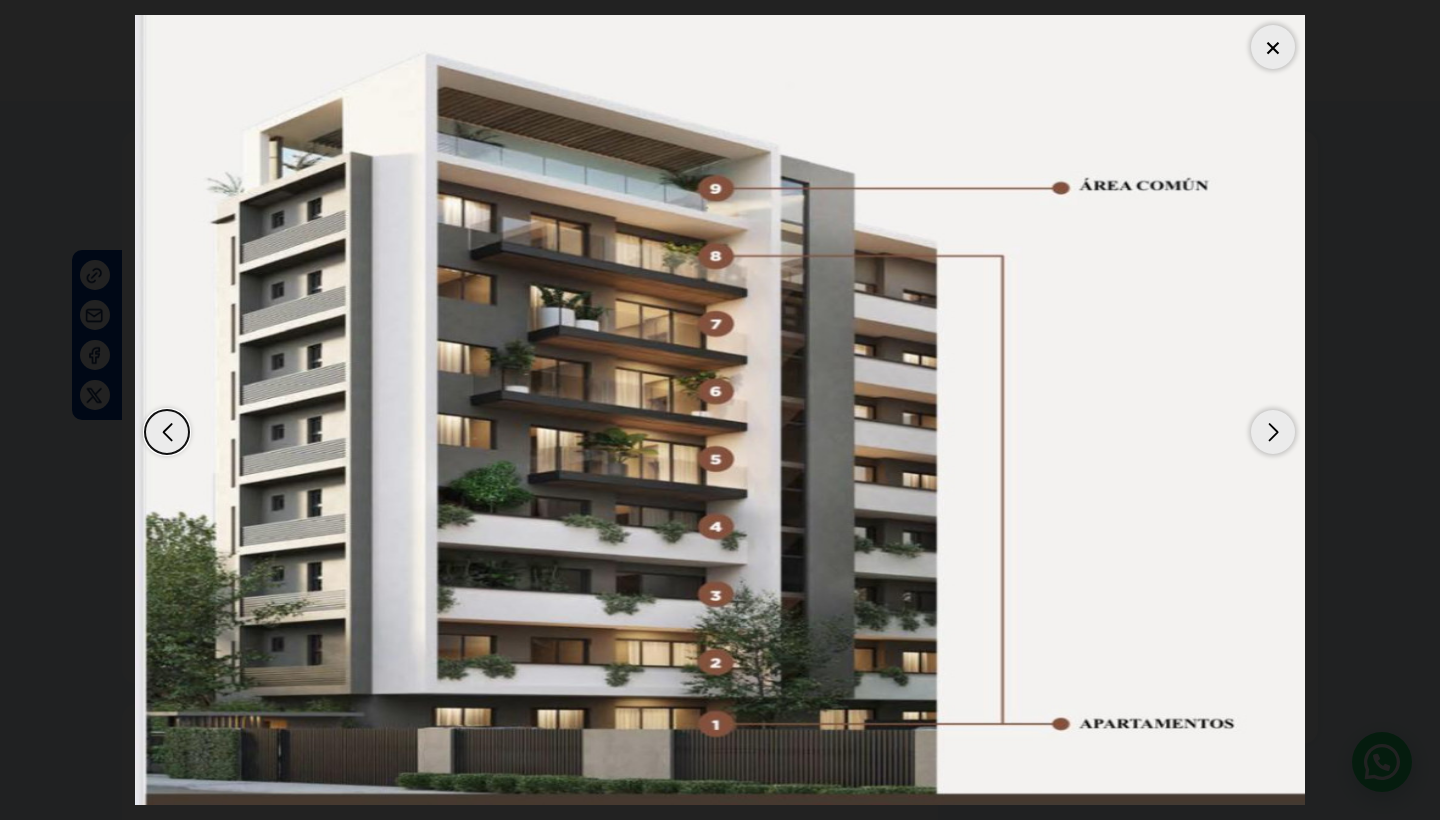 click at bounding box center (1273, 432) 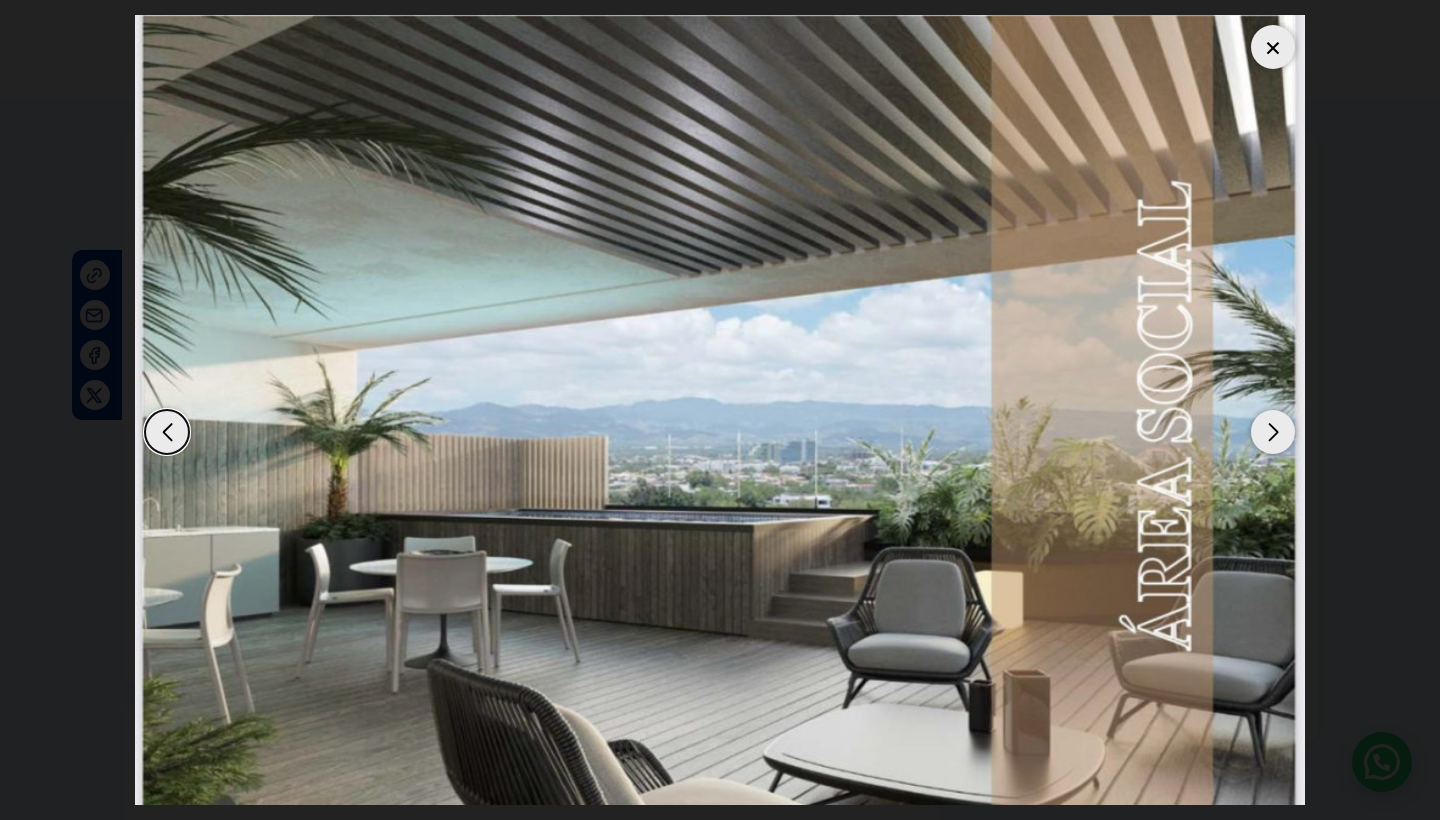 click at bounding box center [1273, 432] 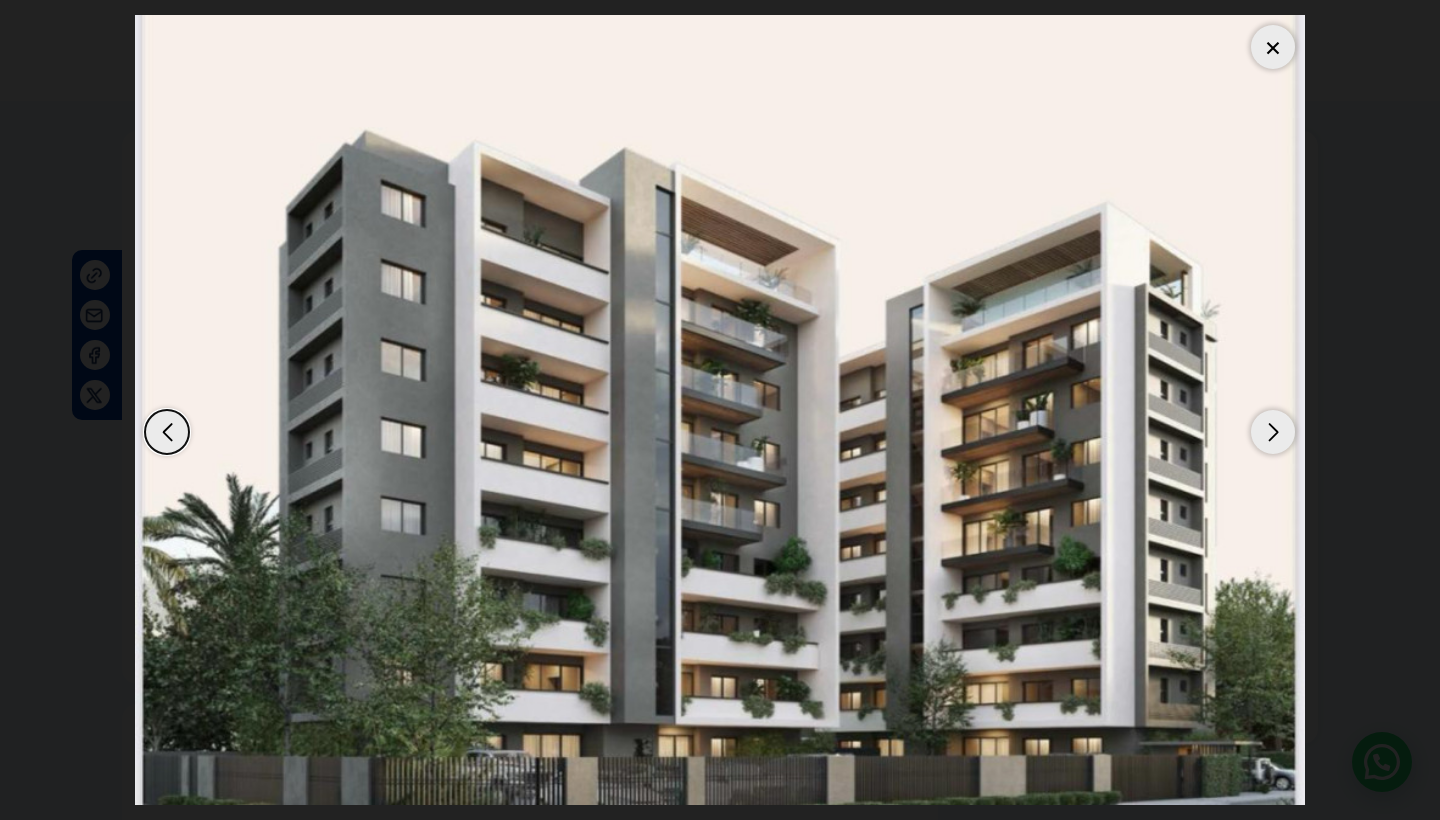 click at bounding box center (1273, 432) 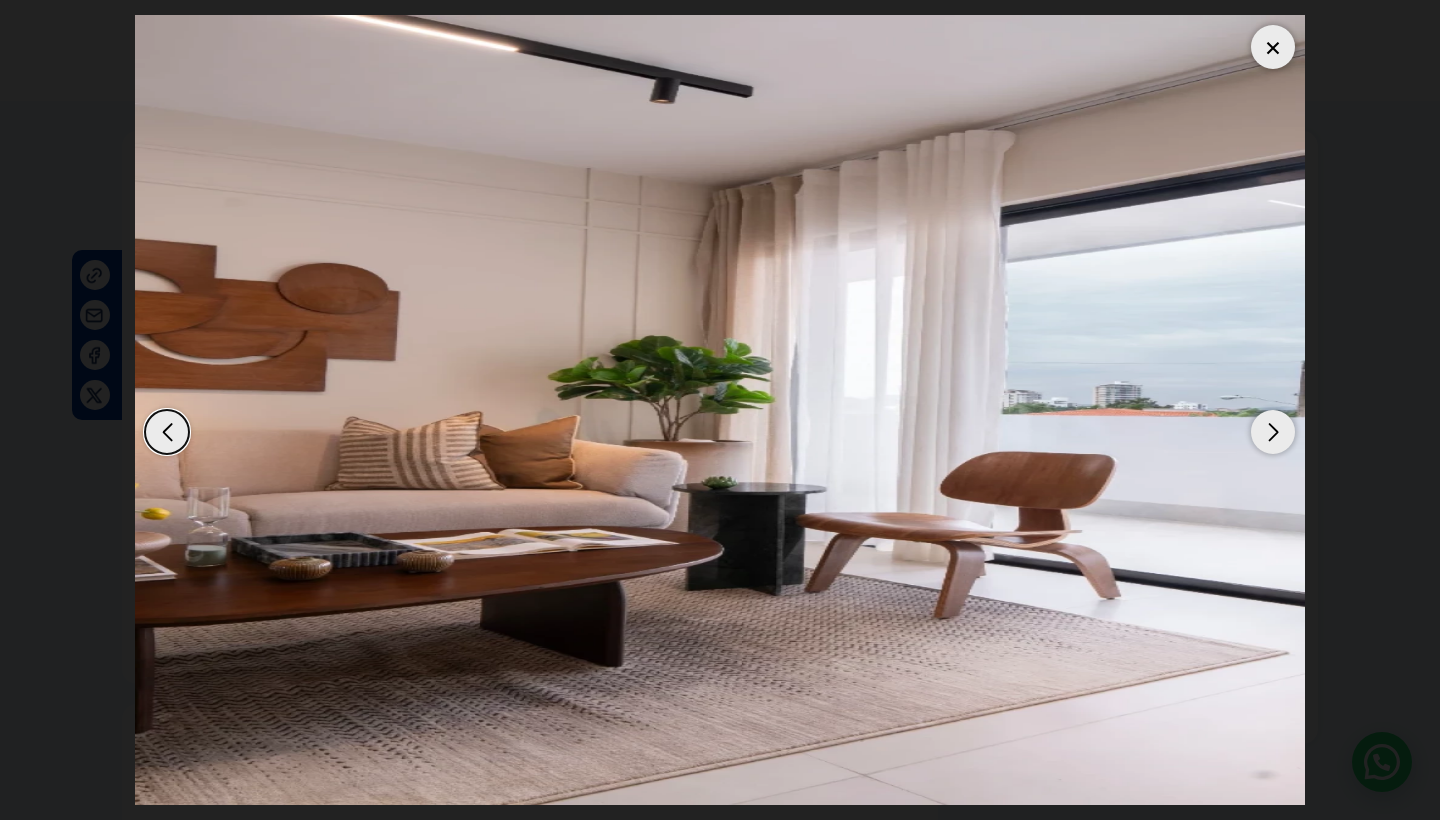 click at bounding box center [1273, 432] 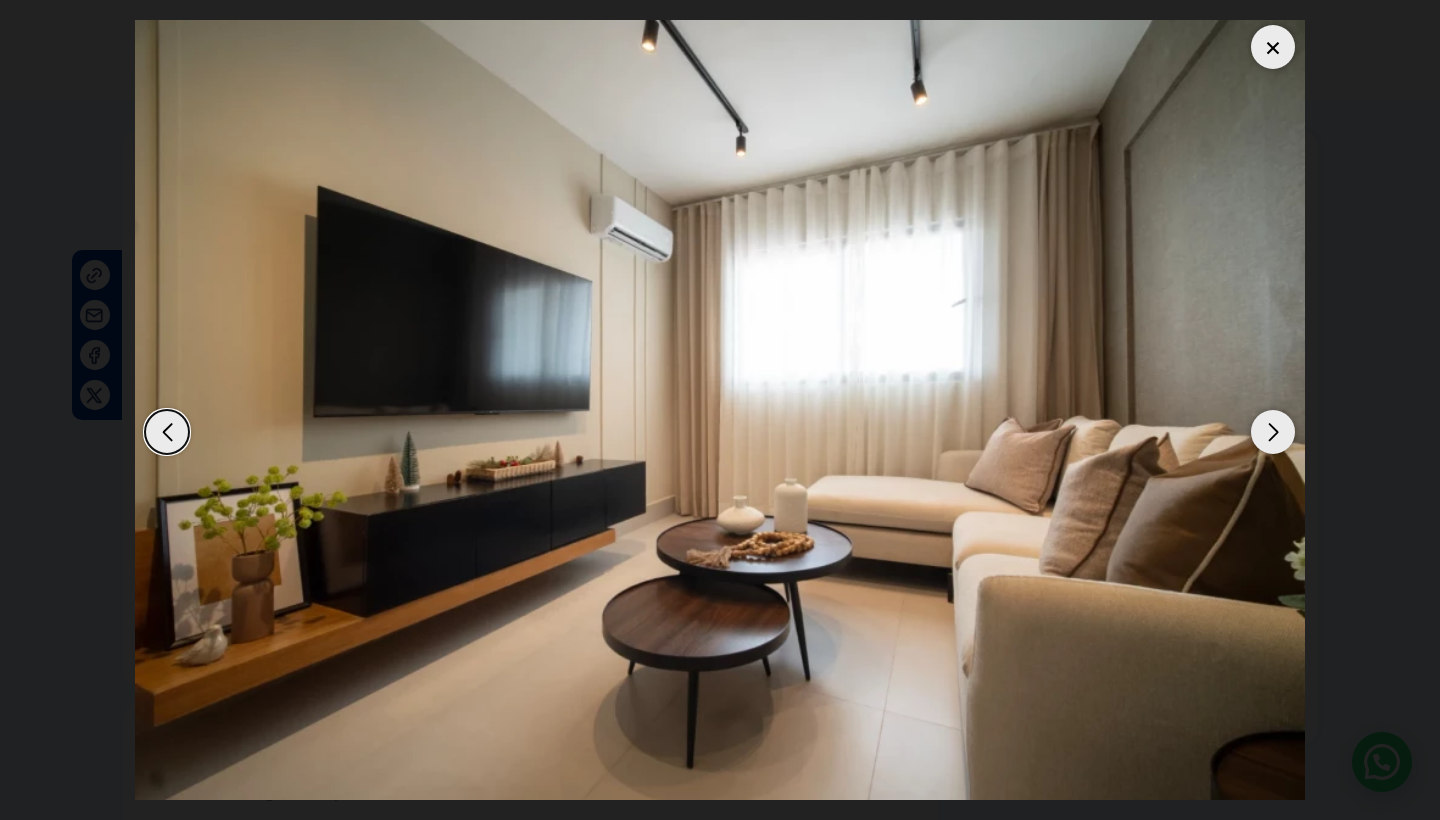 click at bounding box center (1273, 432) 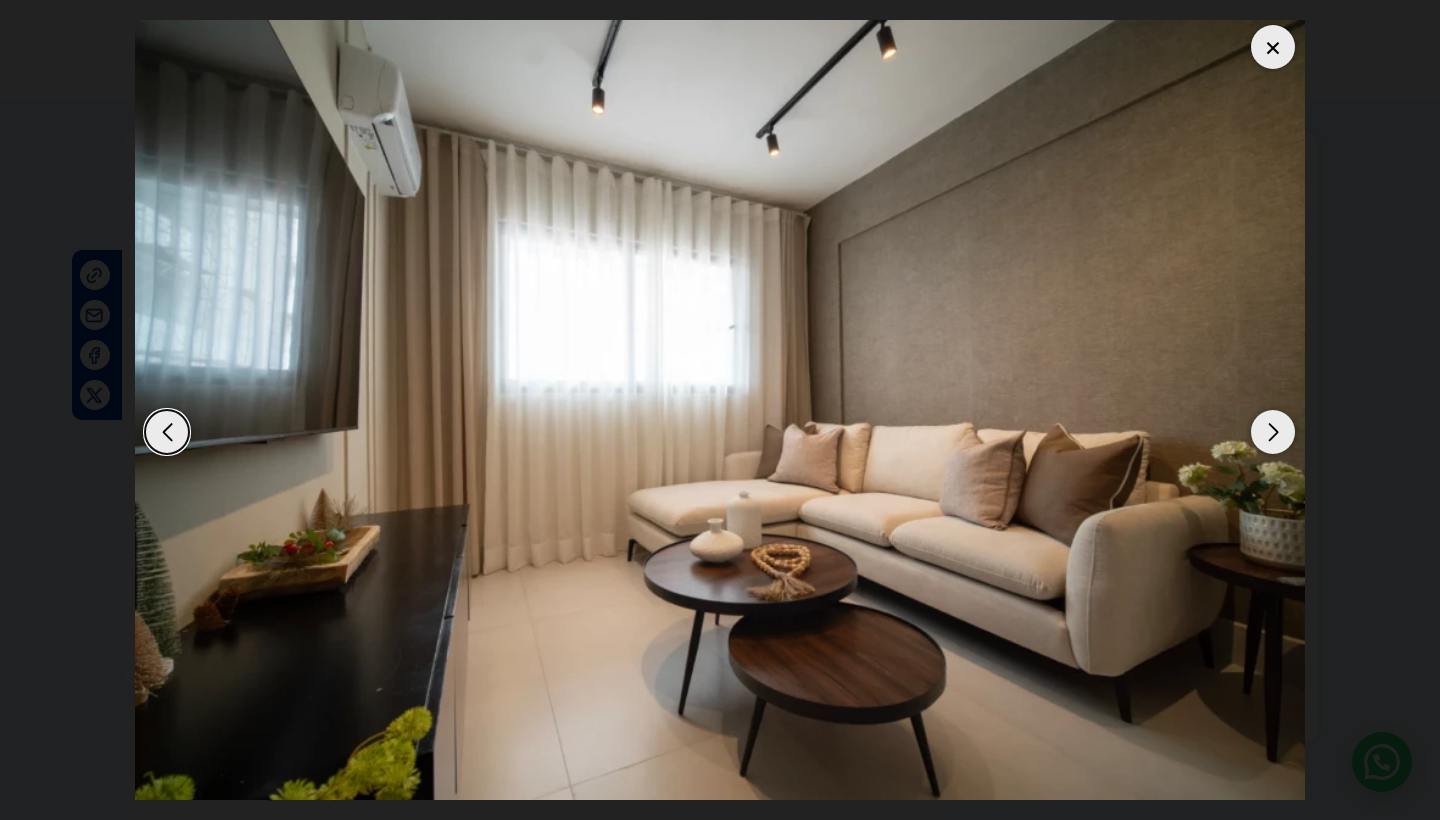 click at bounding box center [1273, 432] 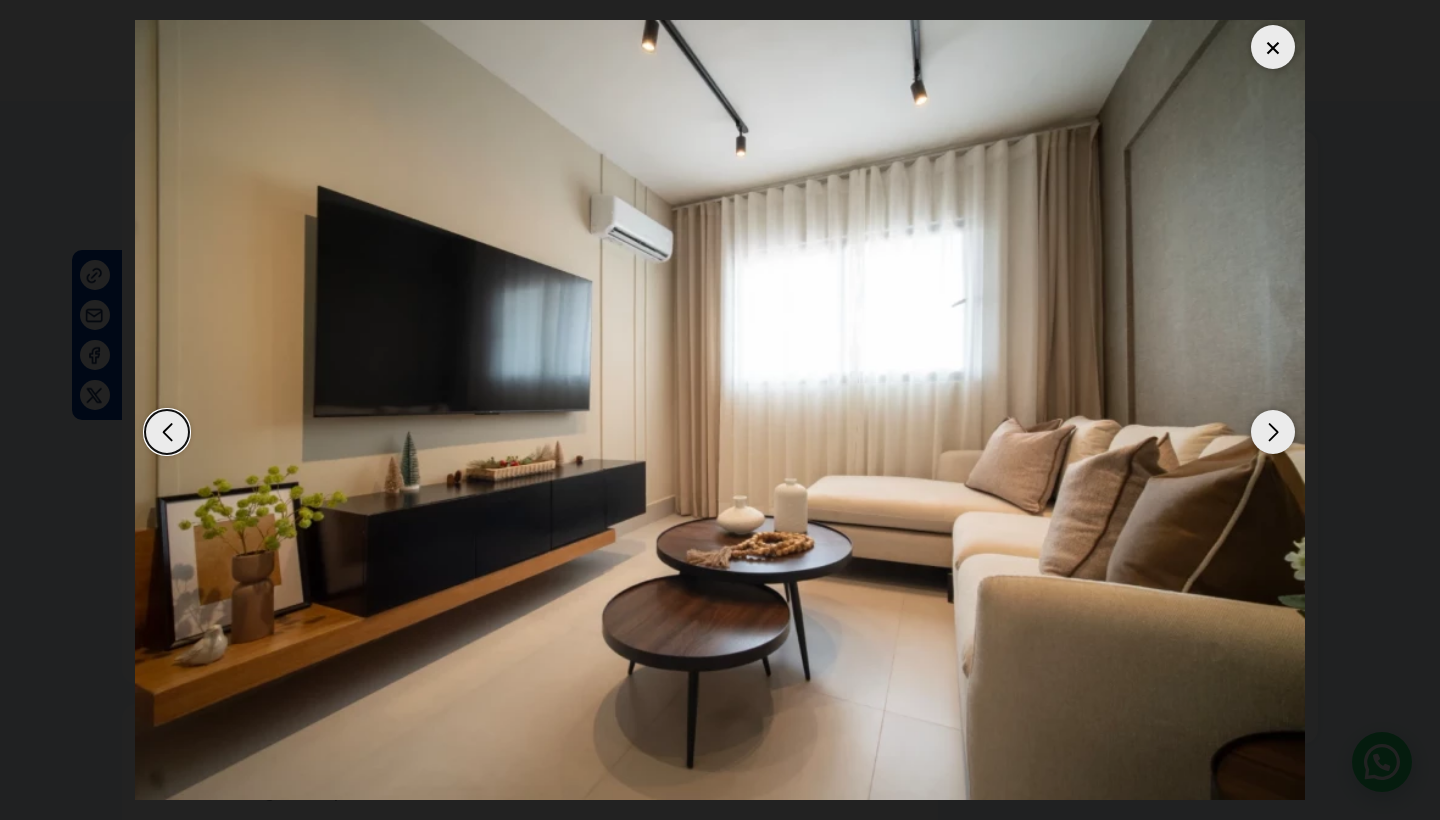 click at bounding box center [1273, 432] 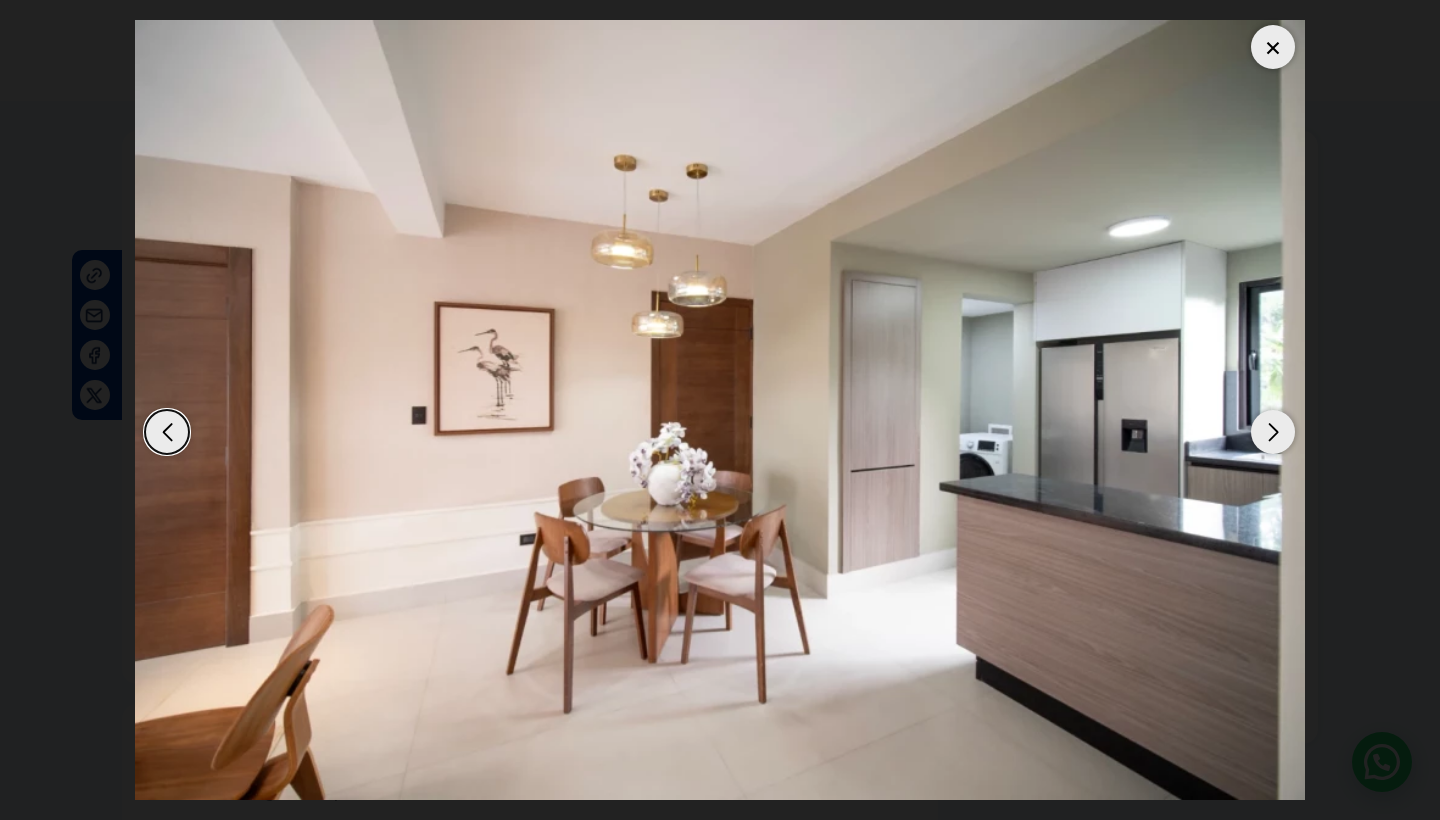 click at bounding box center [1273, 432] 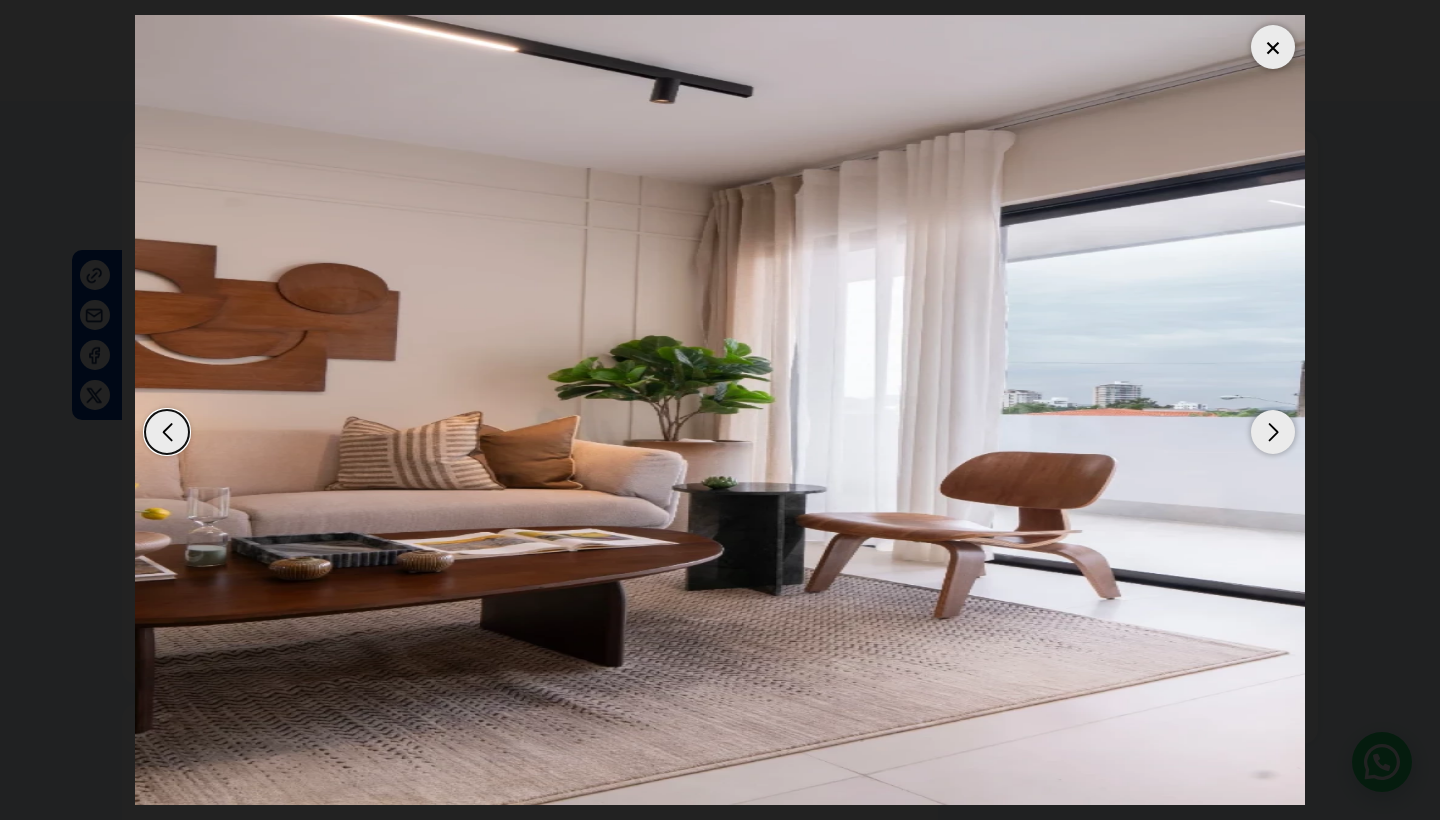 click at bounding box center (1273, 432) 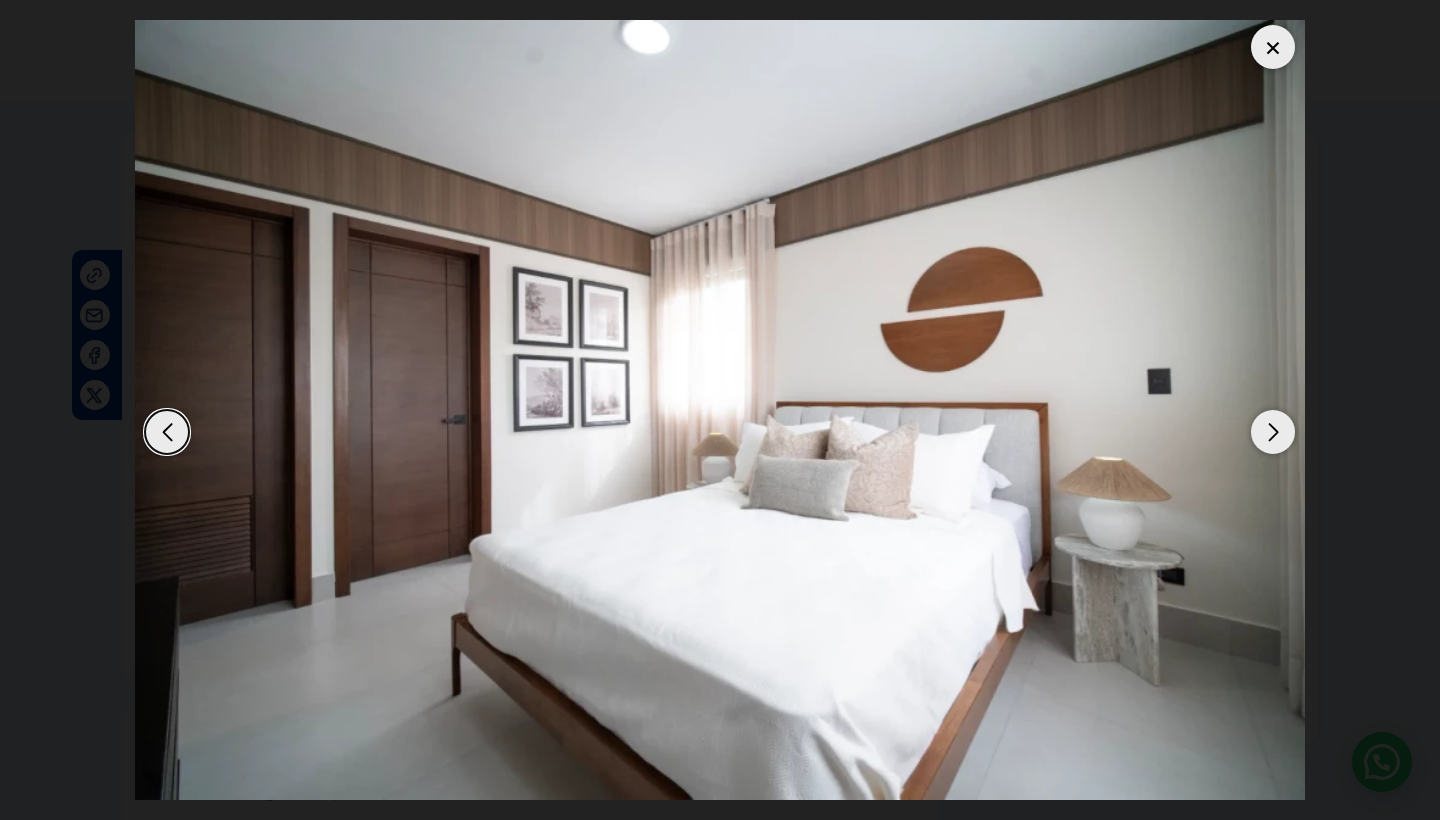 click at bounding box center [1273, 432] 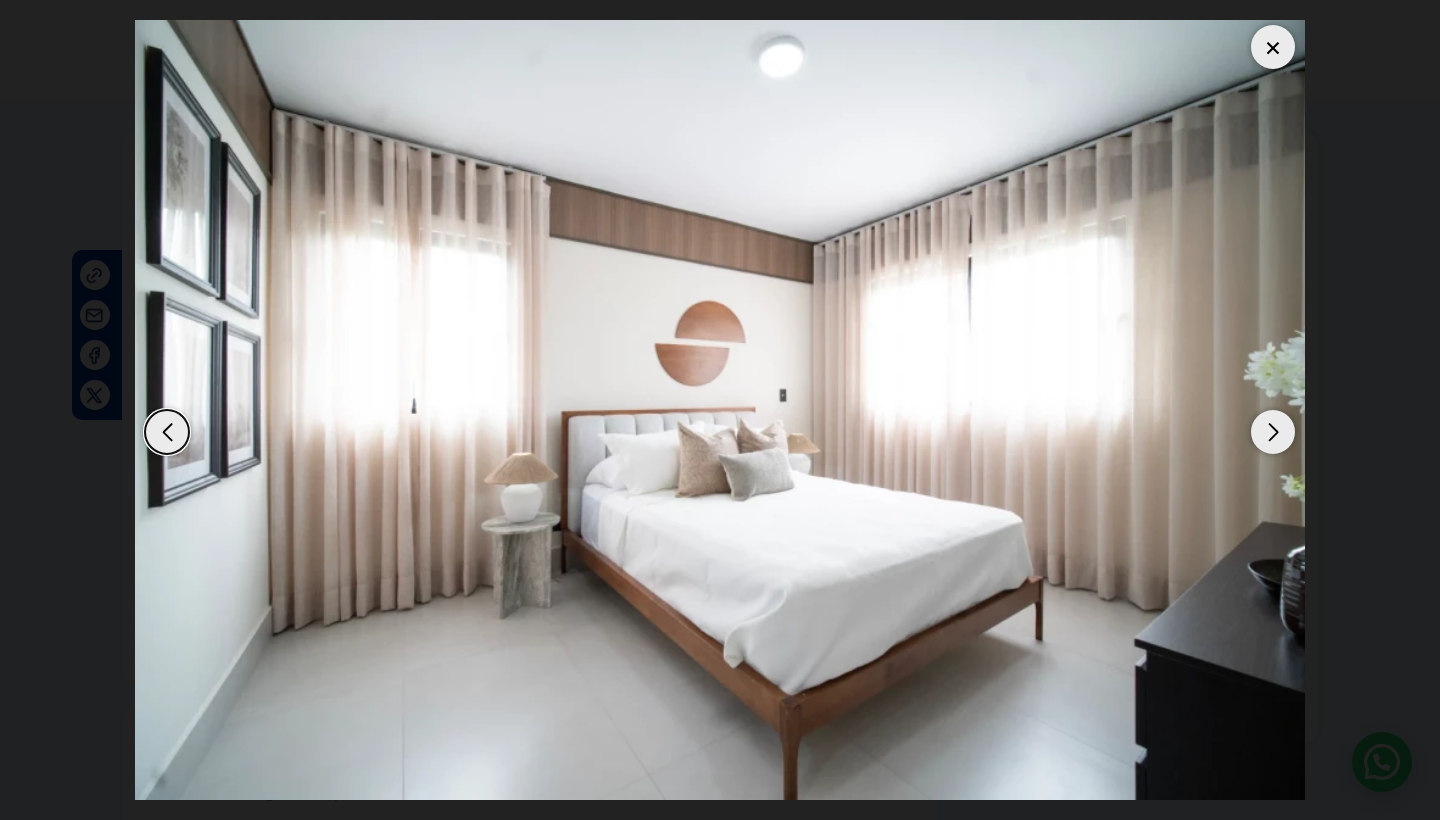 click at bounding box center [1273, 432] 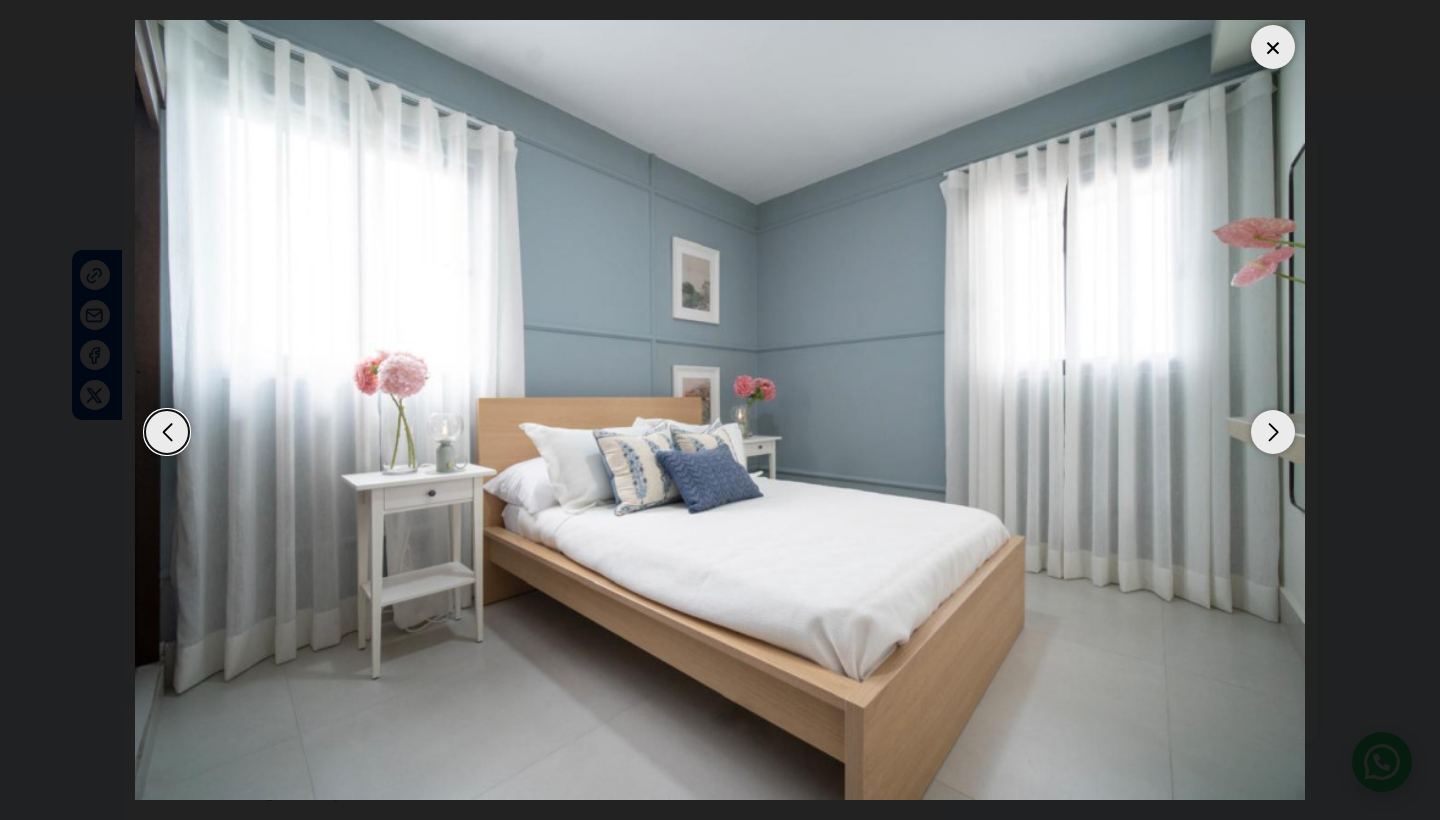 click at bounding box center [1273, 432] 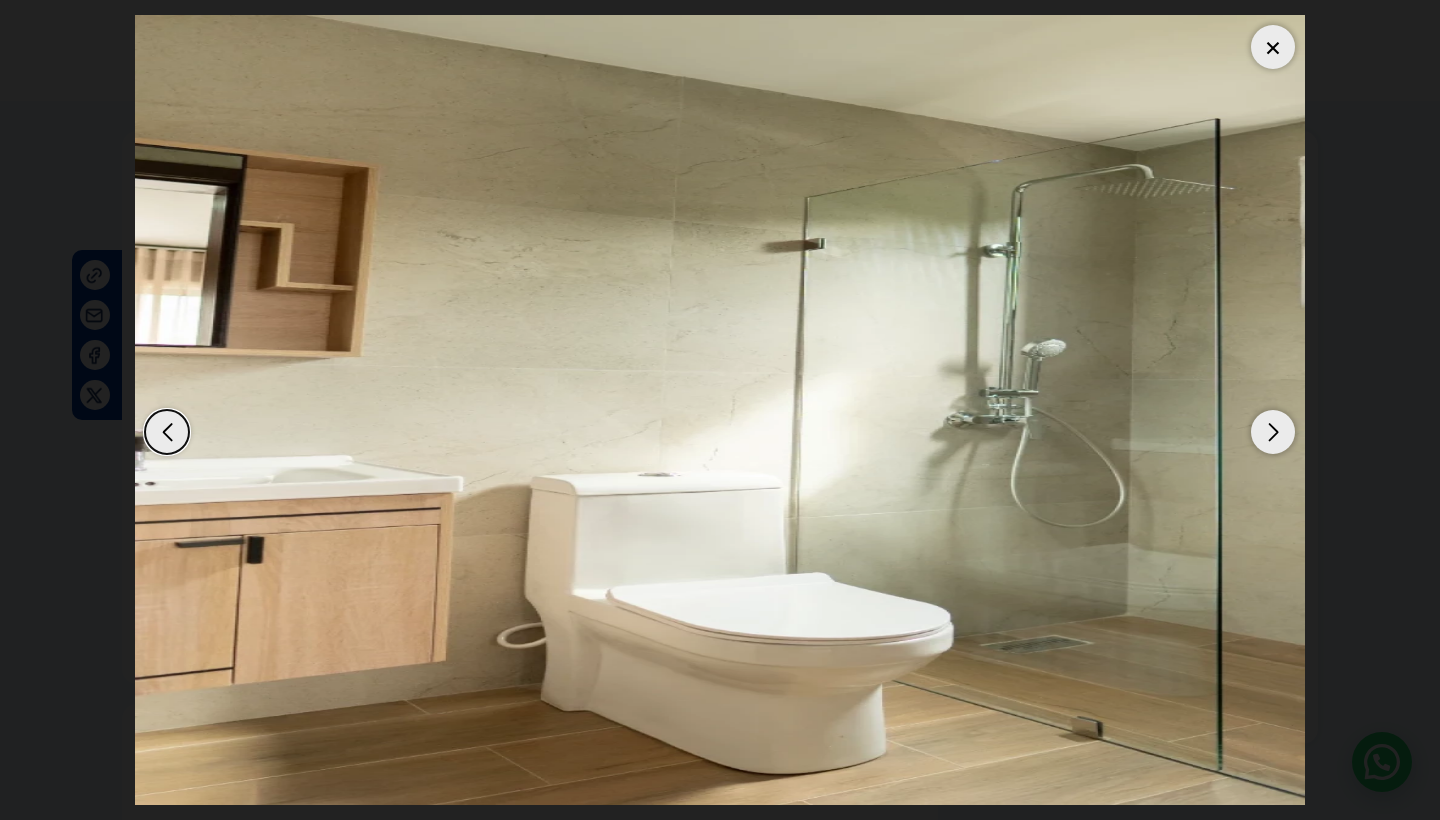 click at bounding box center (1273, 432) 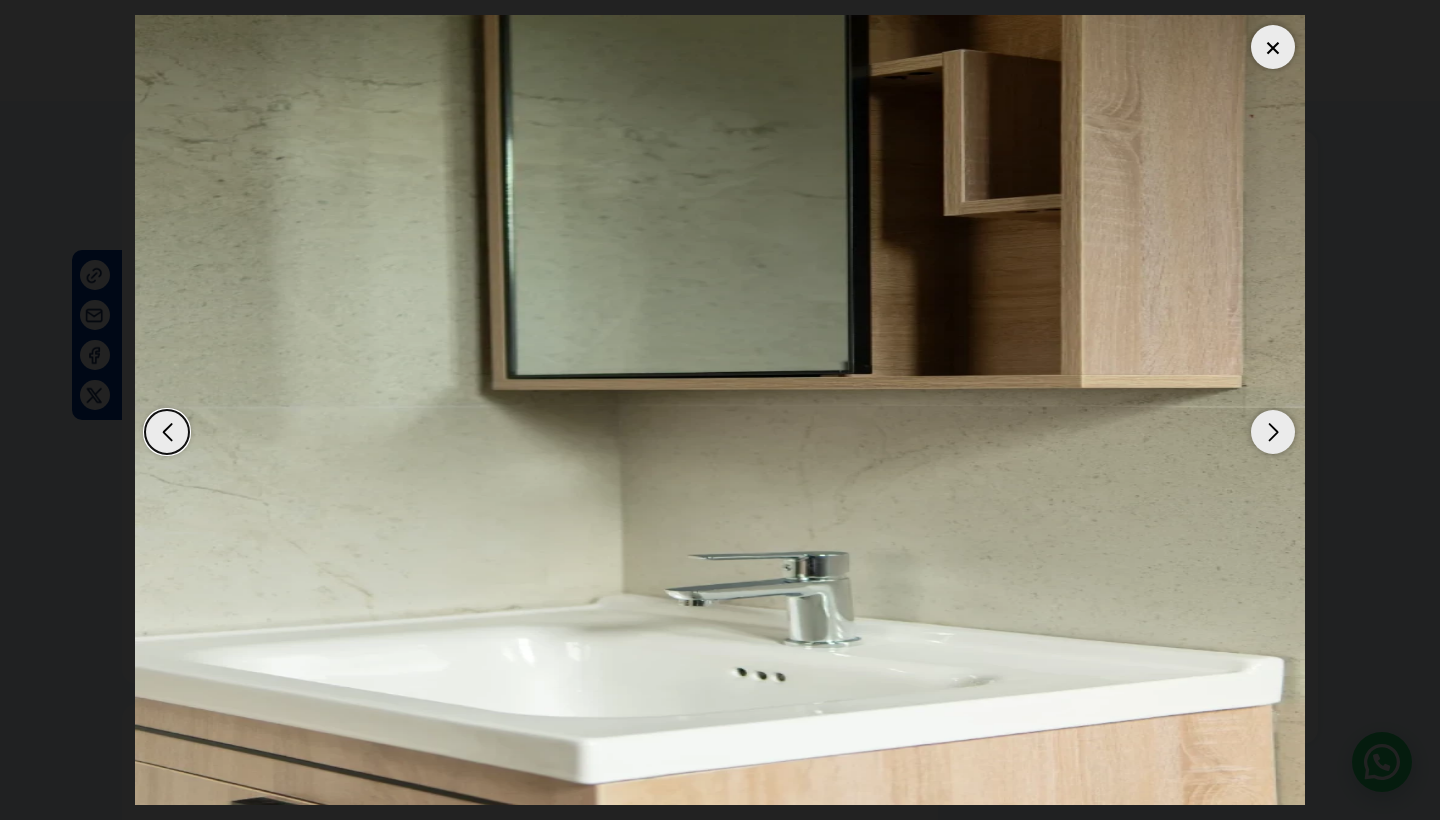 click at bounding box center [1273, 432] 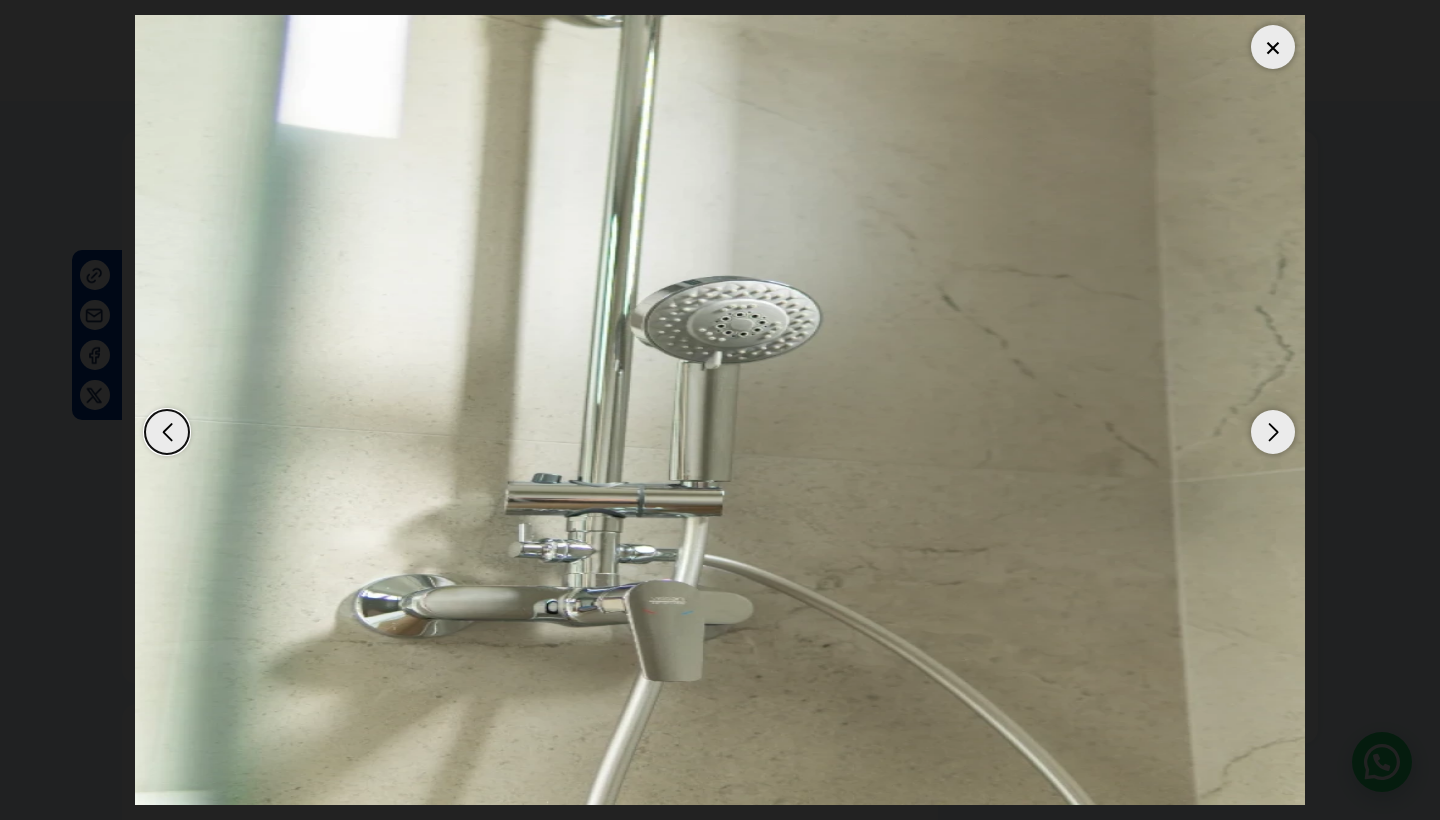 click at bounding box center (1273, 432) 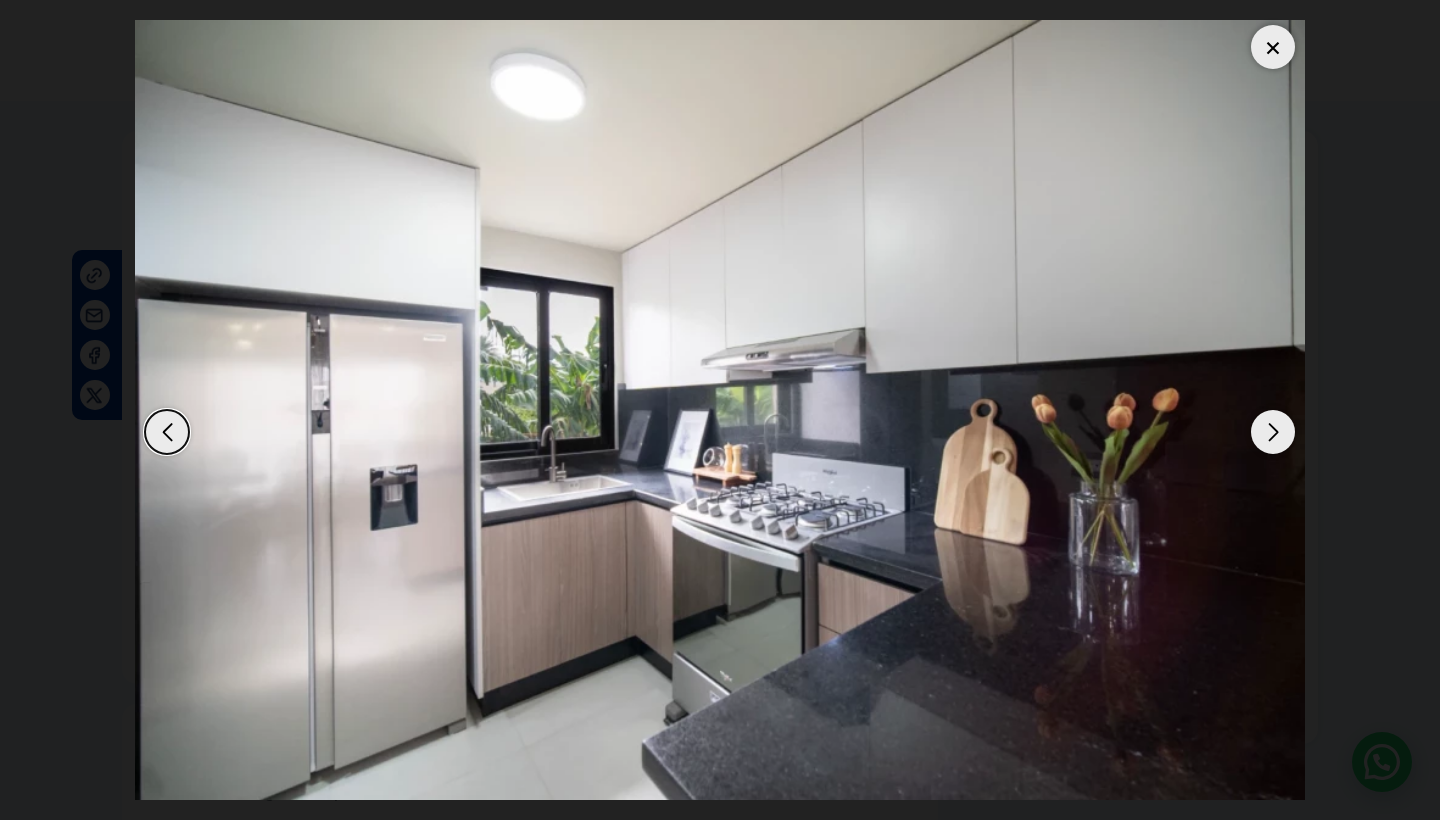 click at bounding box center (1273, 432) 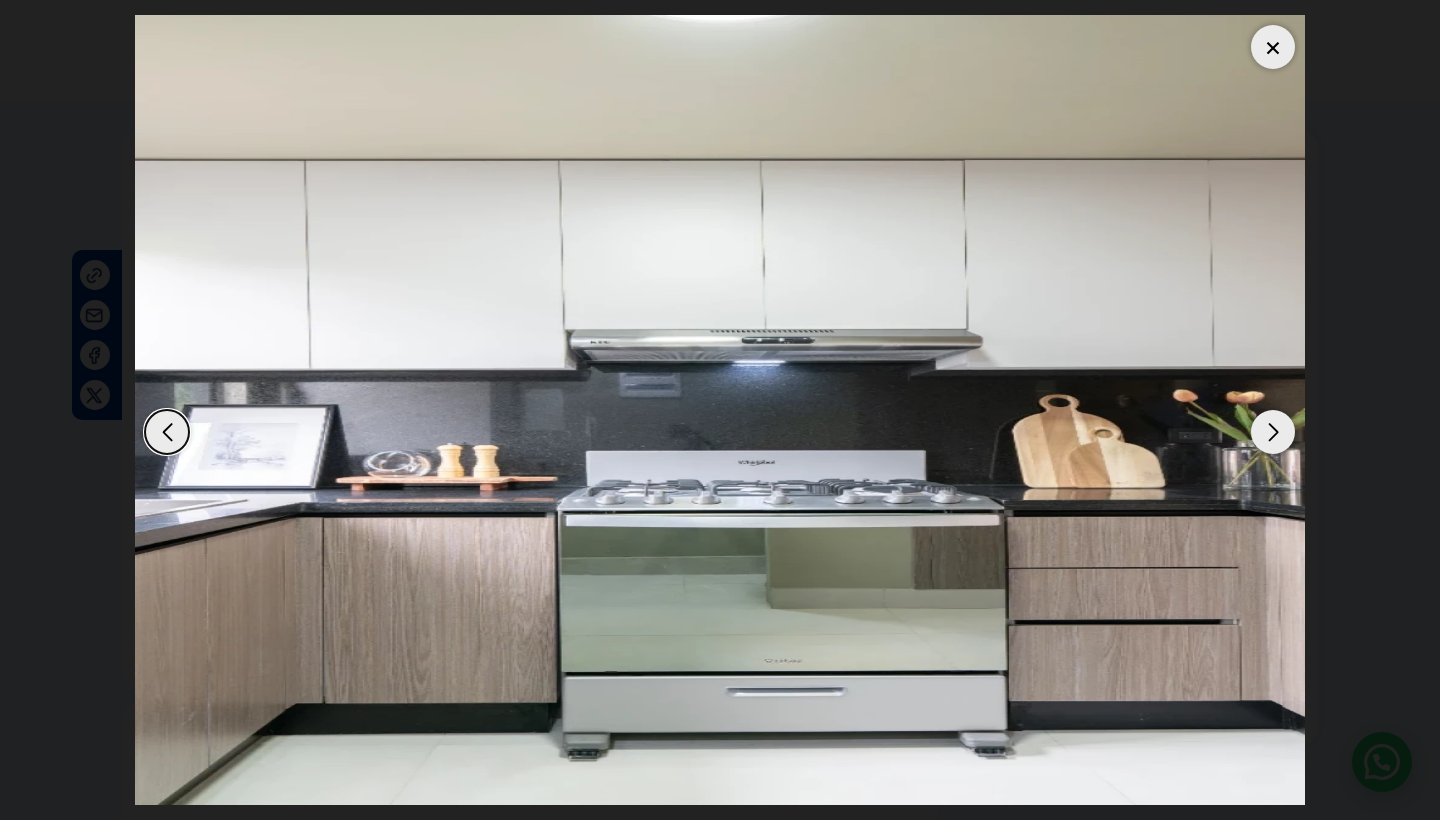 click at bounding box center [1273, 432] 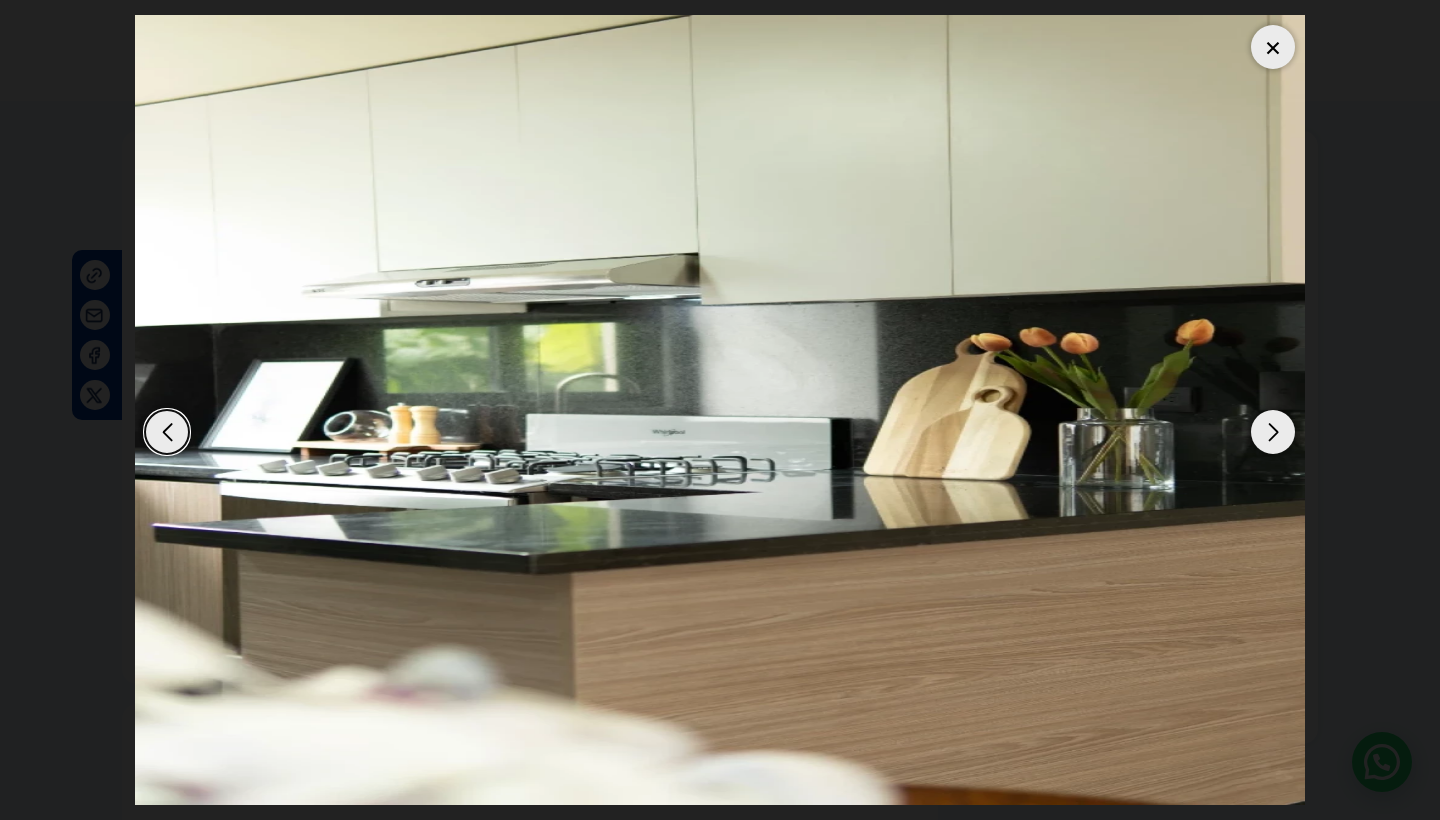 click at bounding box center (1273, 432) 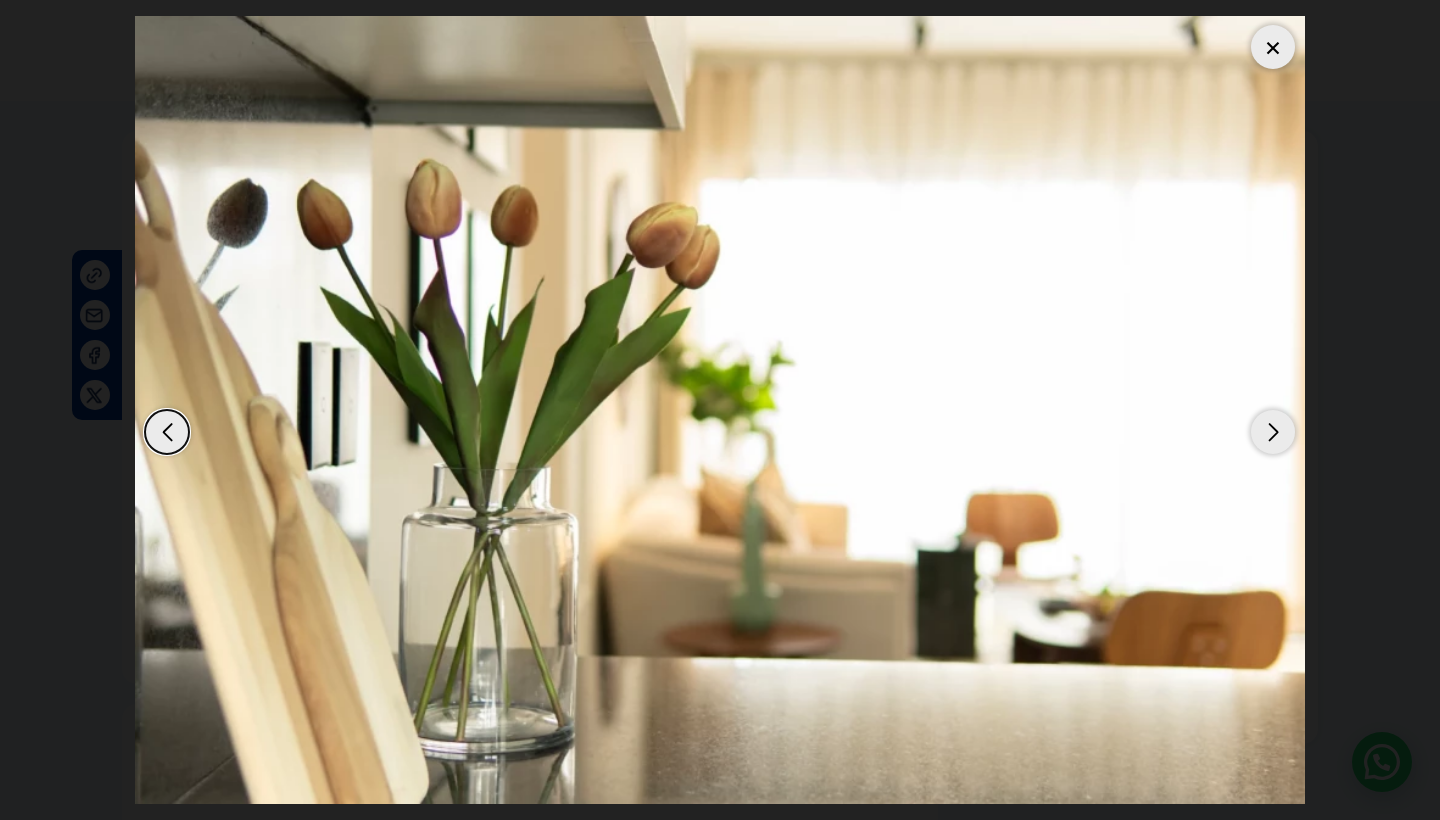click at bounding box center (1273, 432) 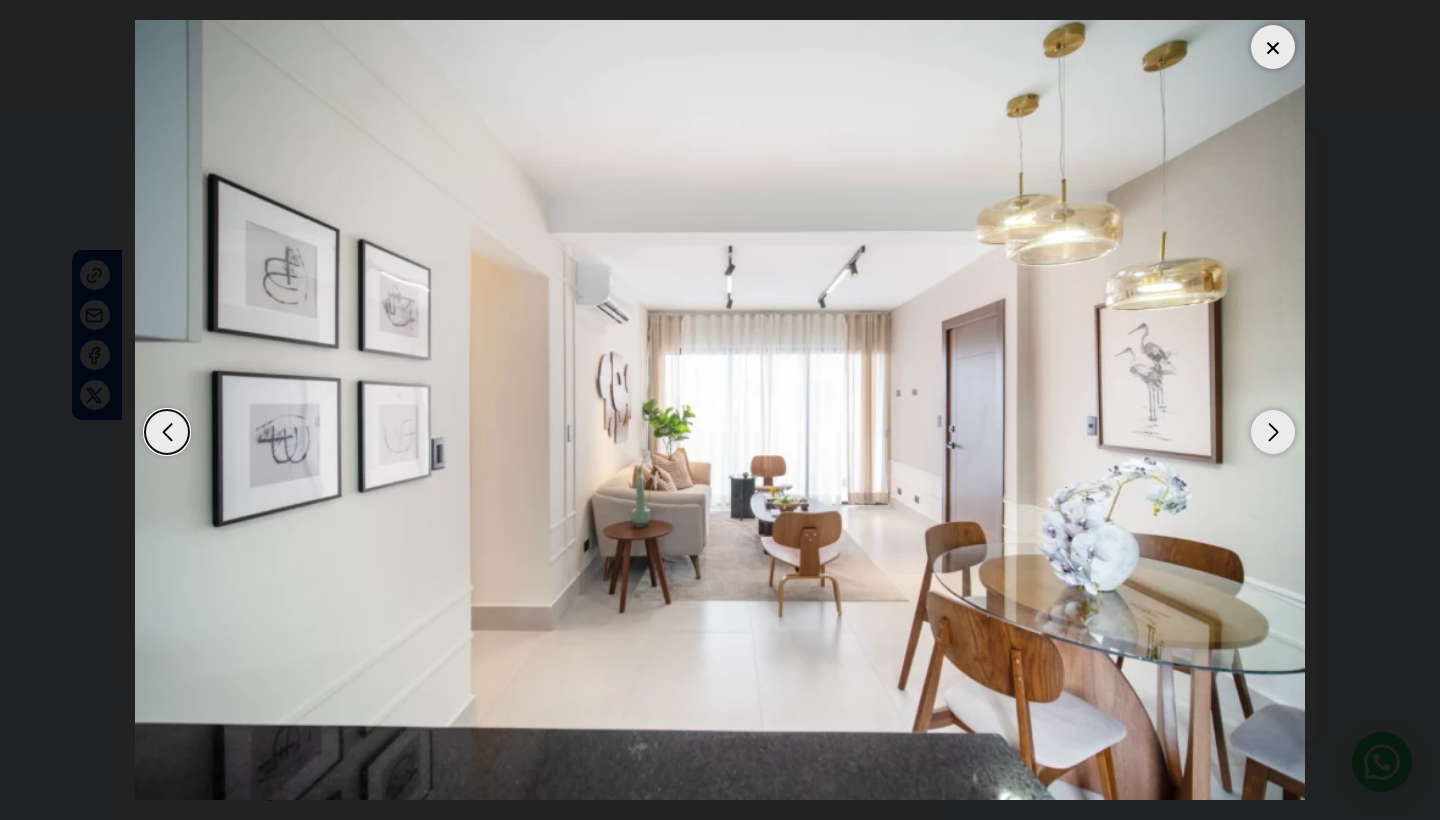 click at bounding box center [1273, 432] 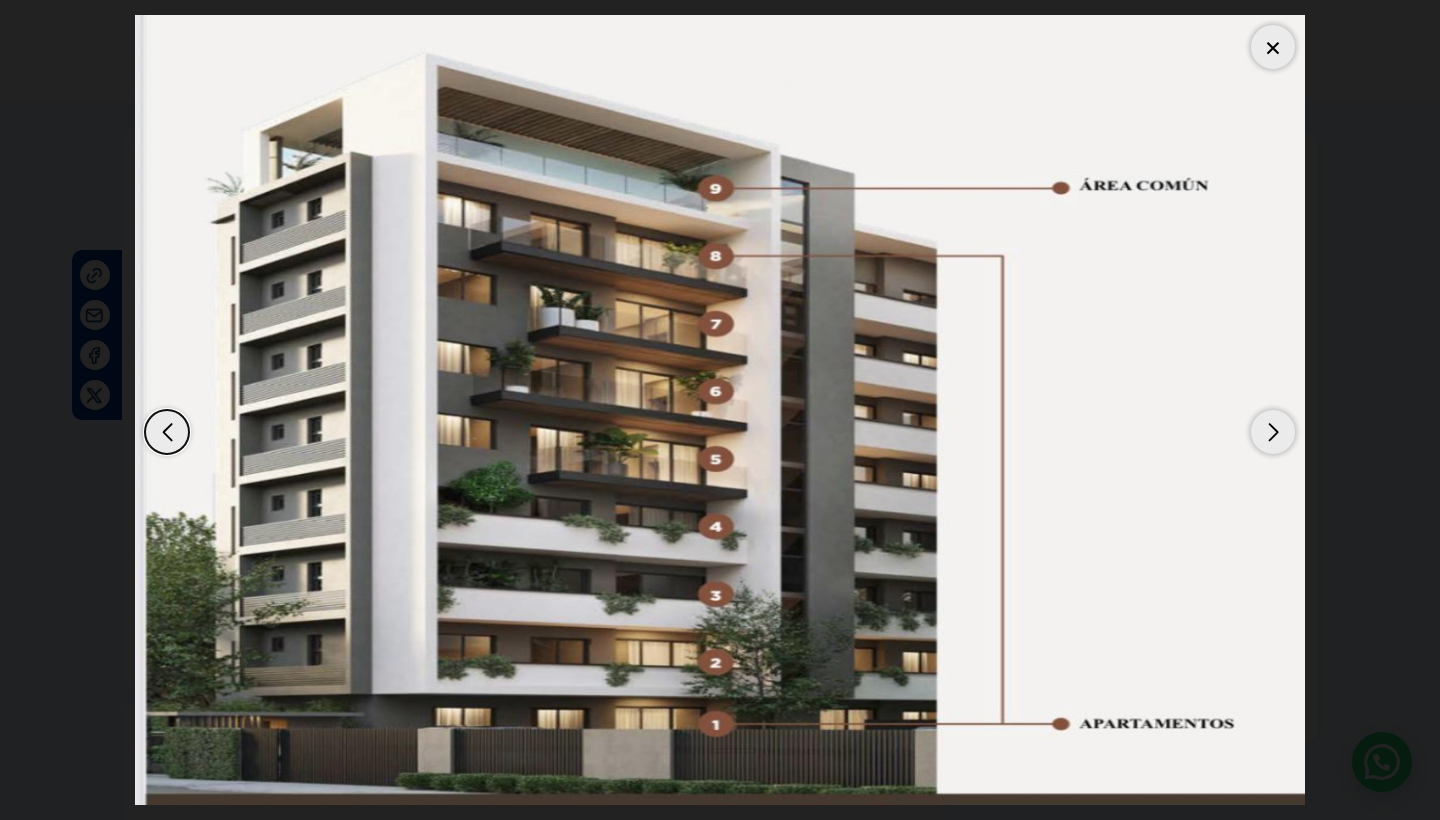 click at bounding box center (1273, 432) 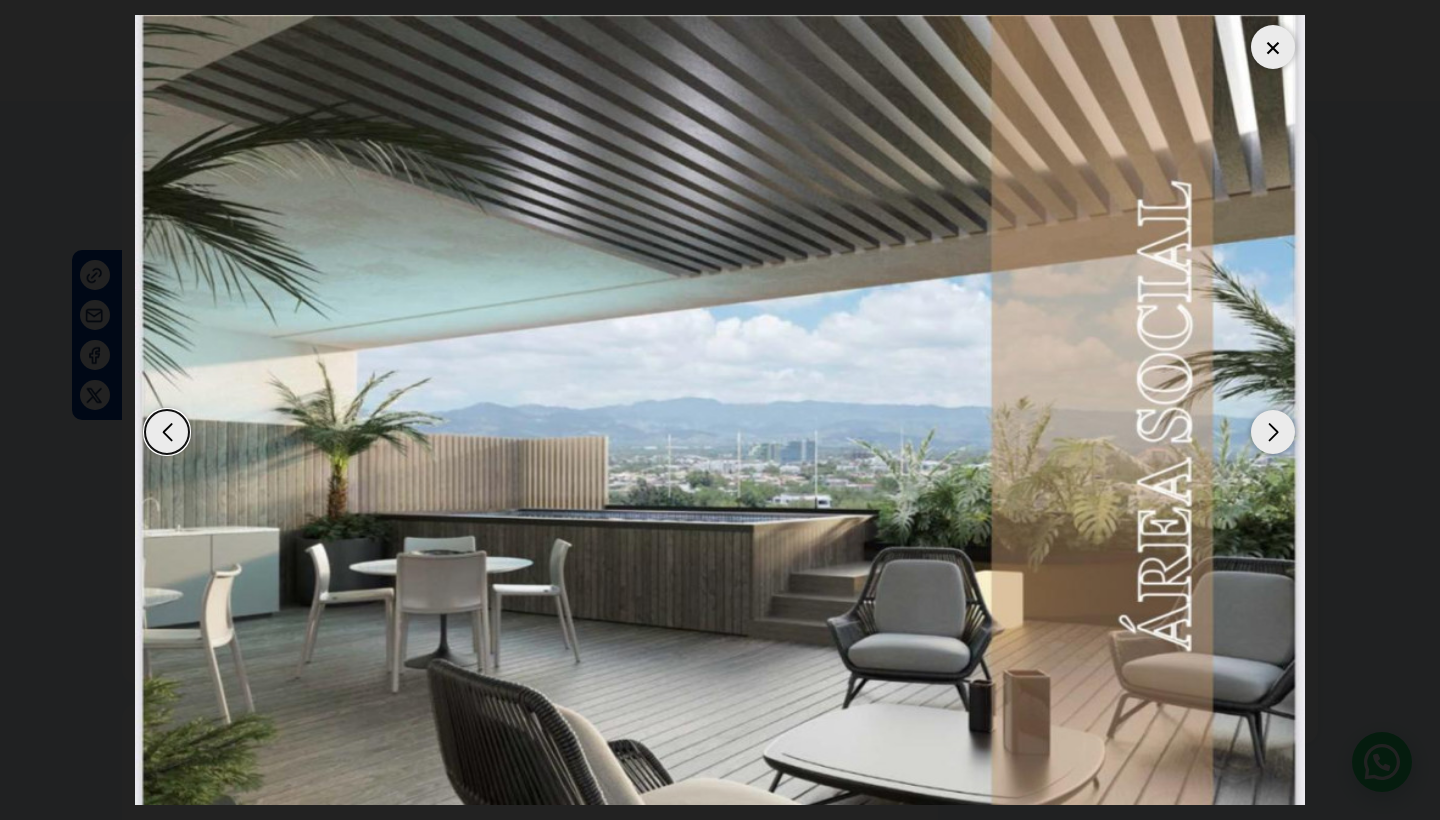 click at bounding box center [1273, 47] 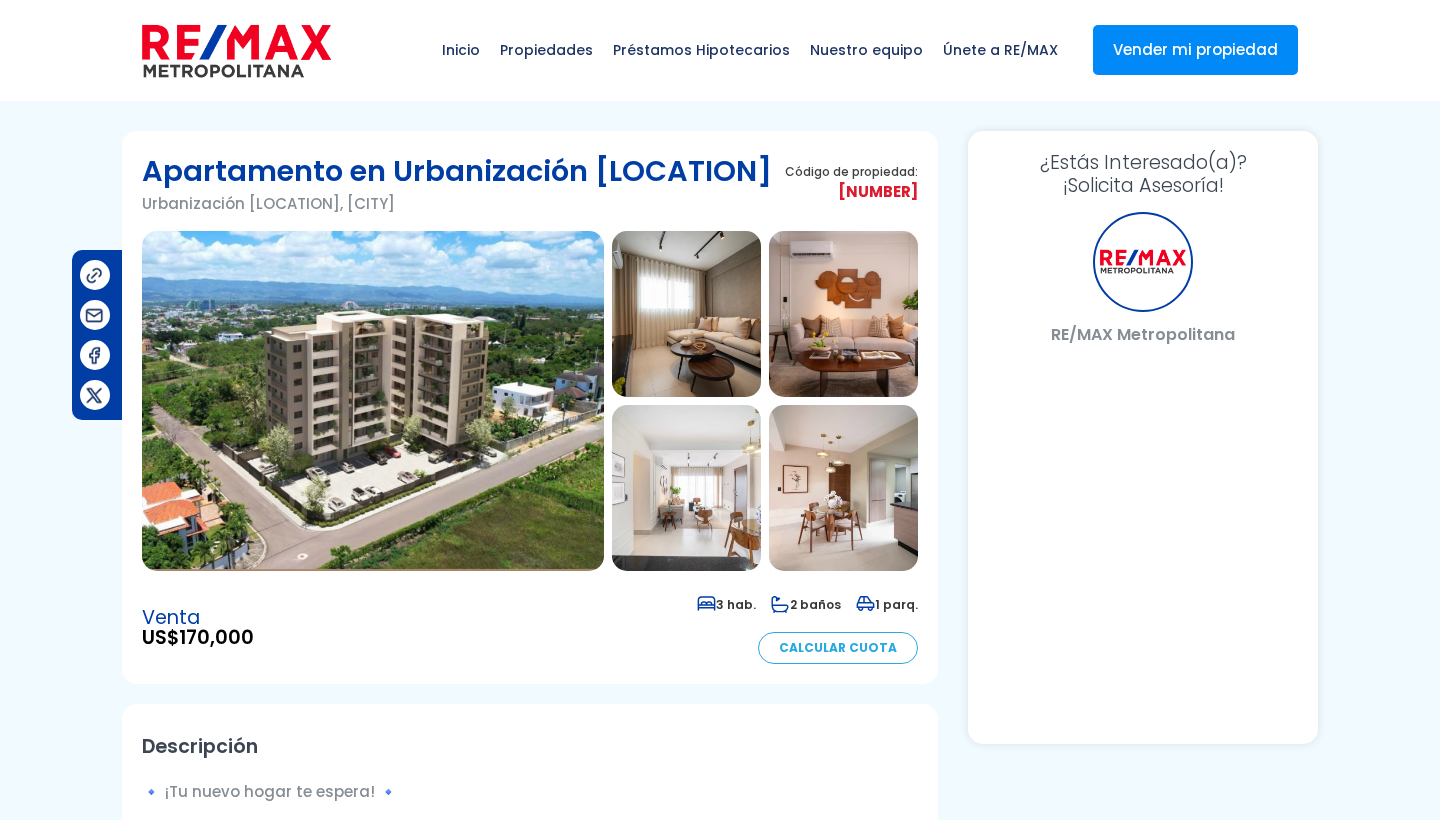 scroll, scrollTop: 0, scrollLeft: 0, axis: both 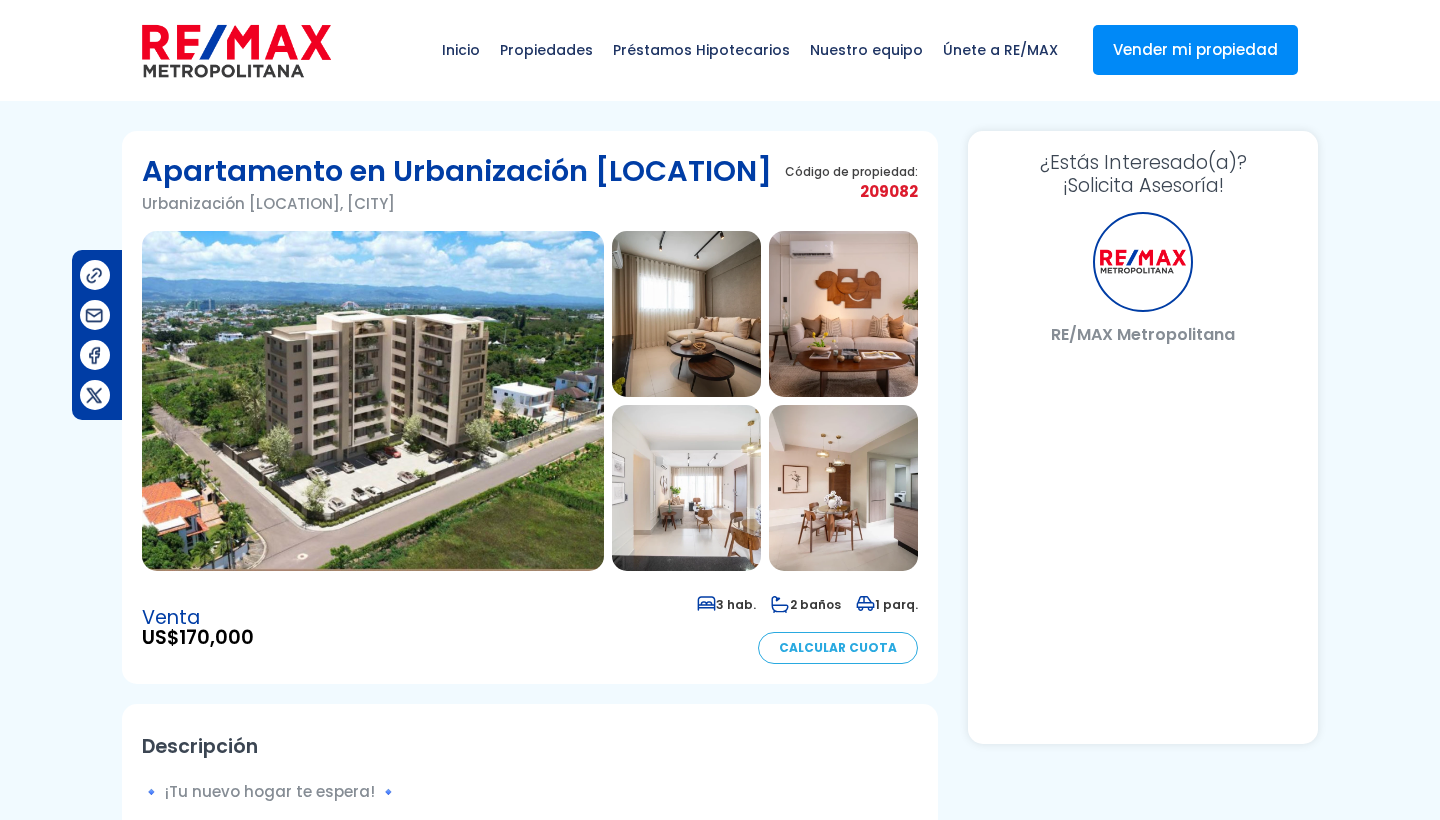 select on "US" 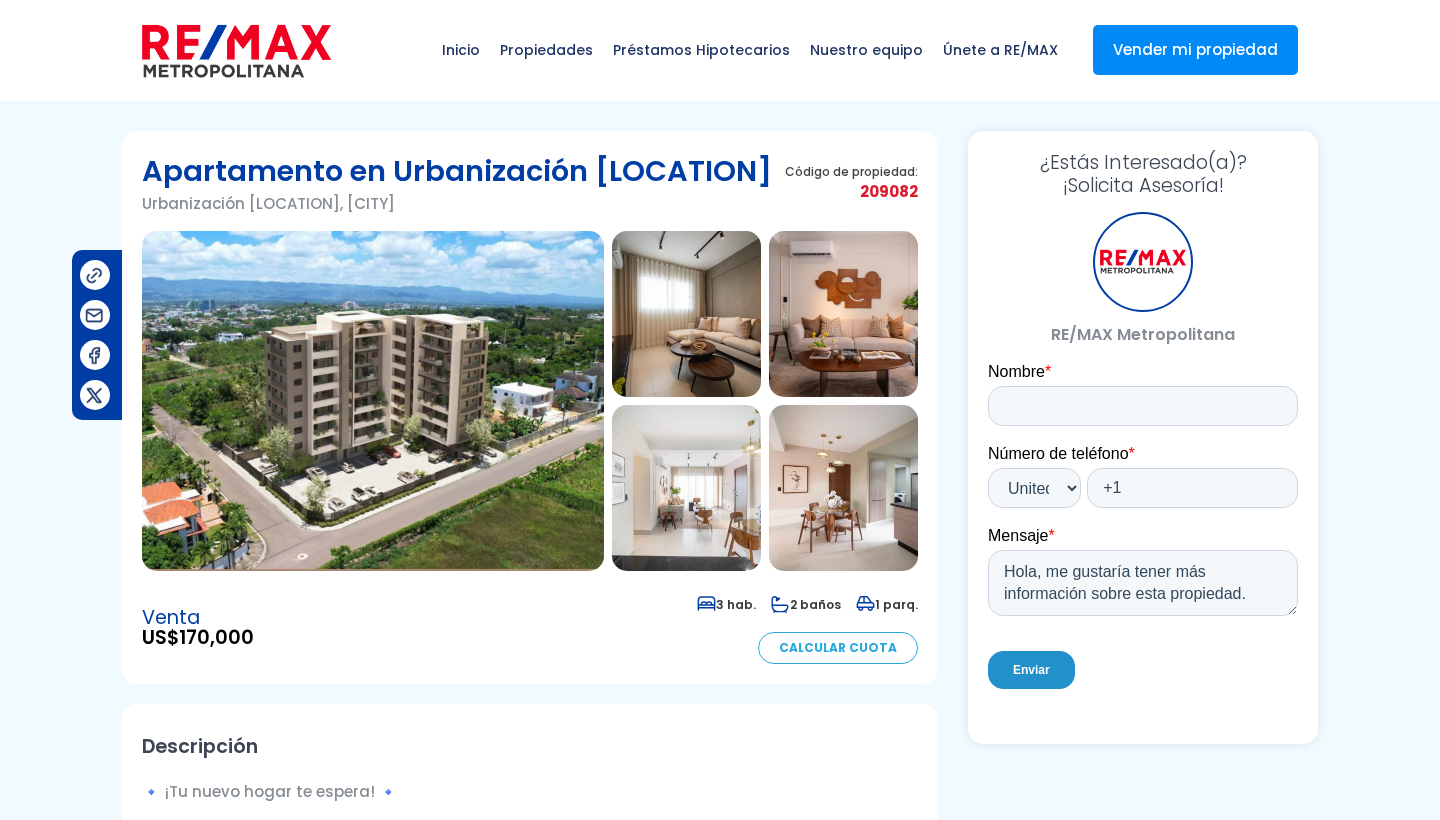 scroll, scrollTop: 0, scrollLeft: 0, axis: both 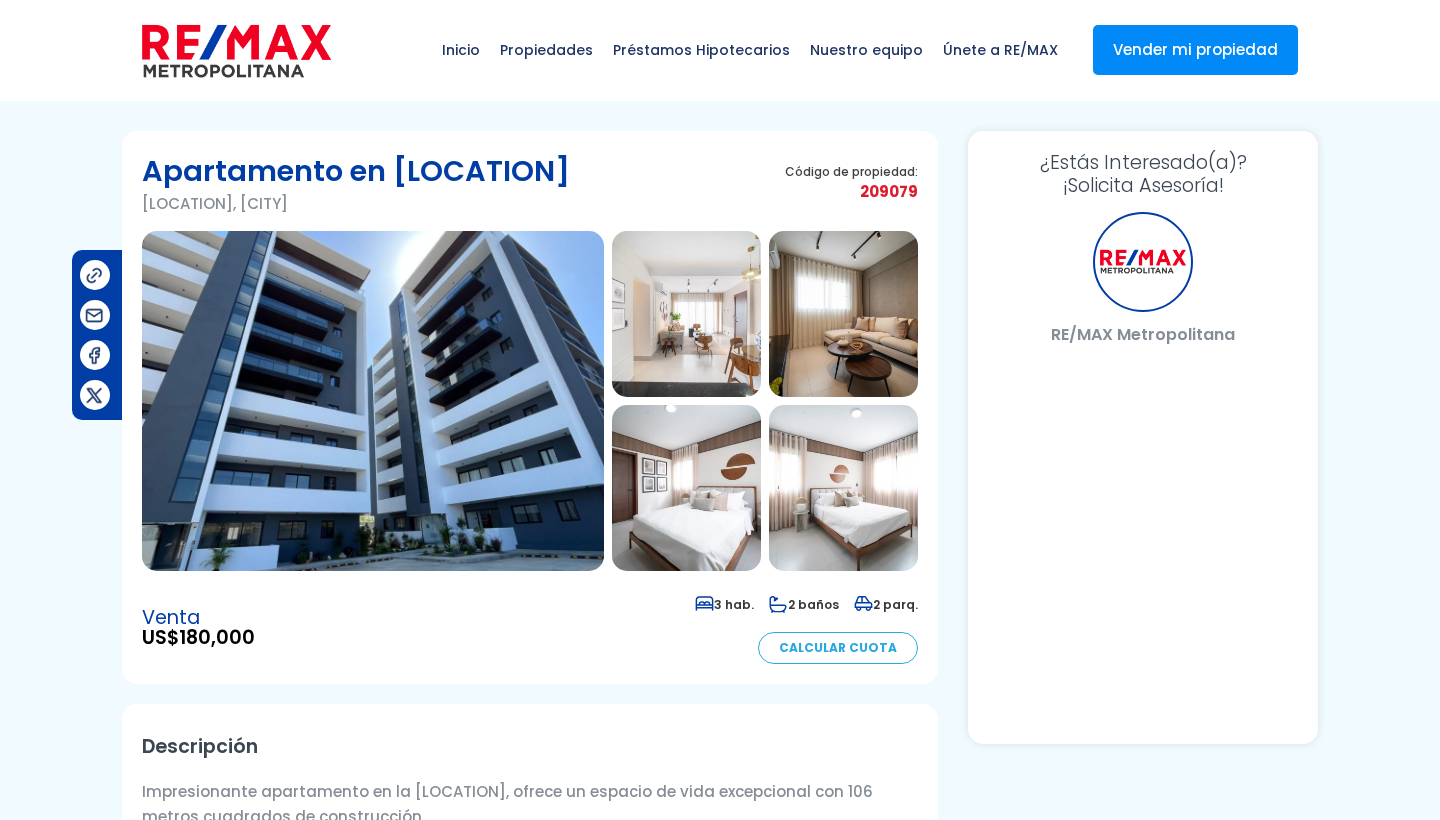 select on "US" 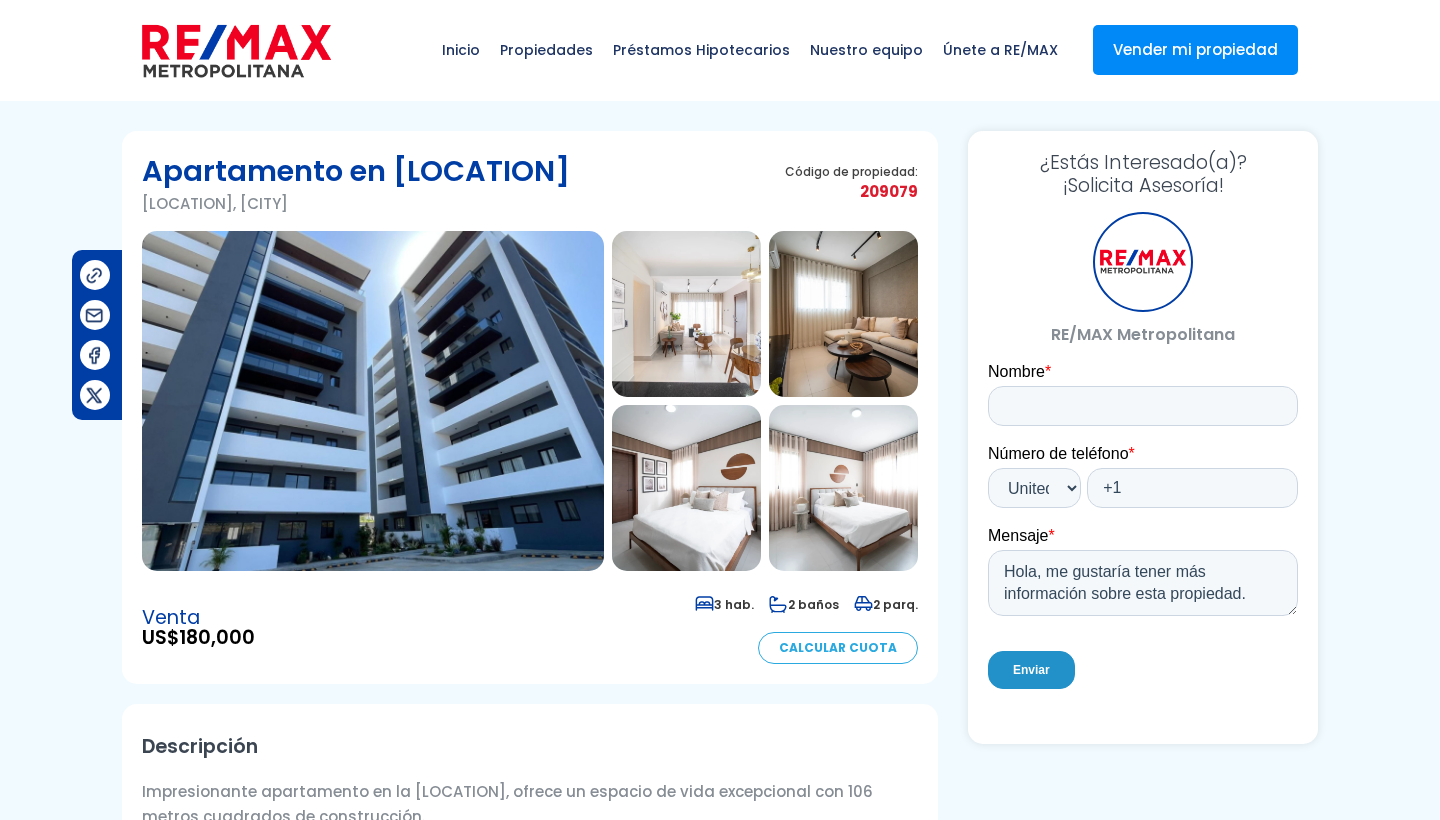 scroll, scrollTop: 0, scrollLeft: 0, axis: both 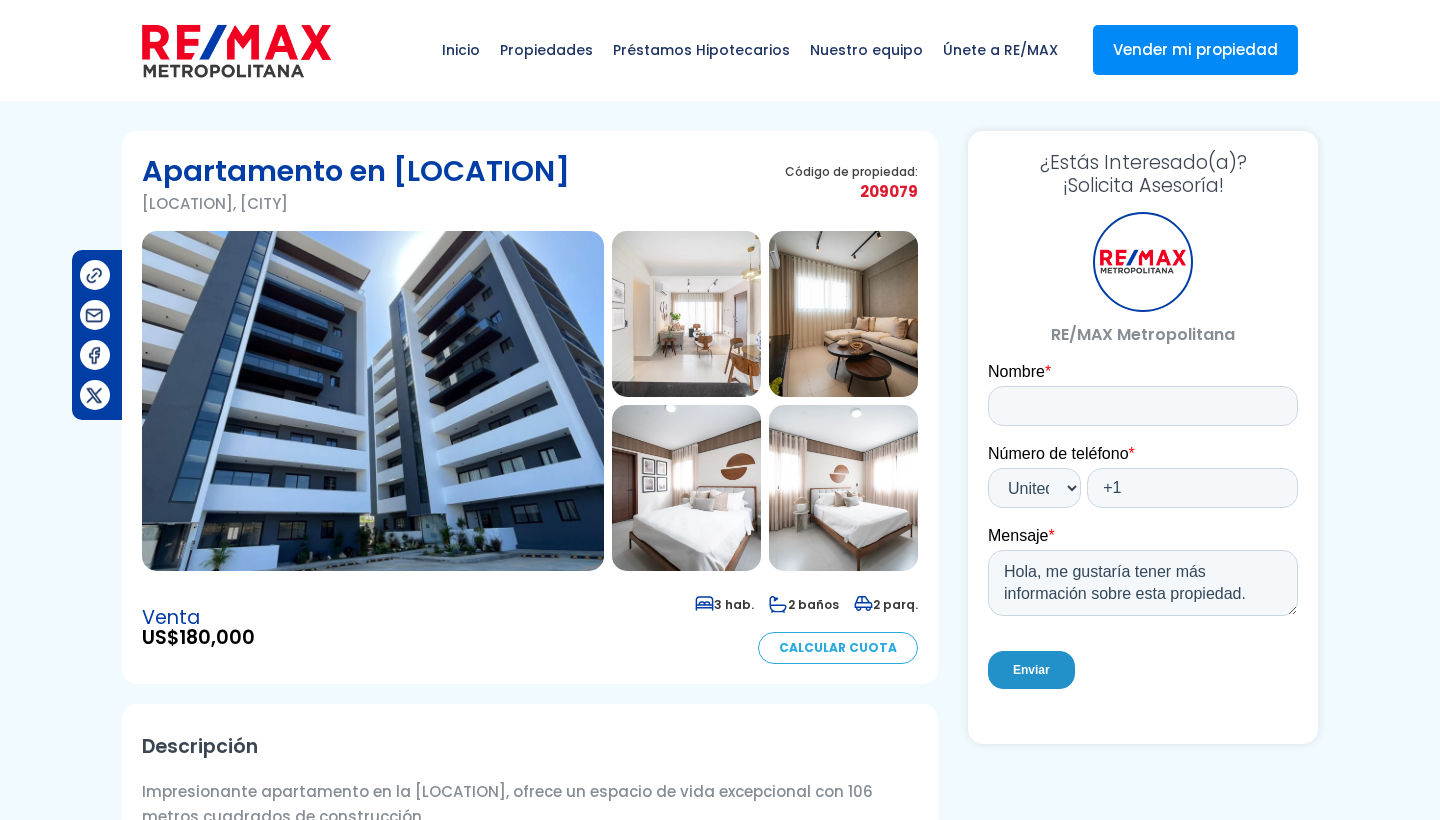 click at bounding box center (686, 314) 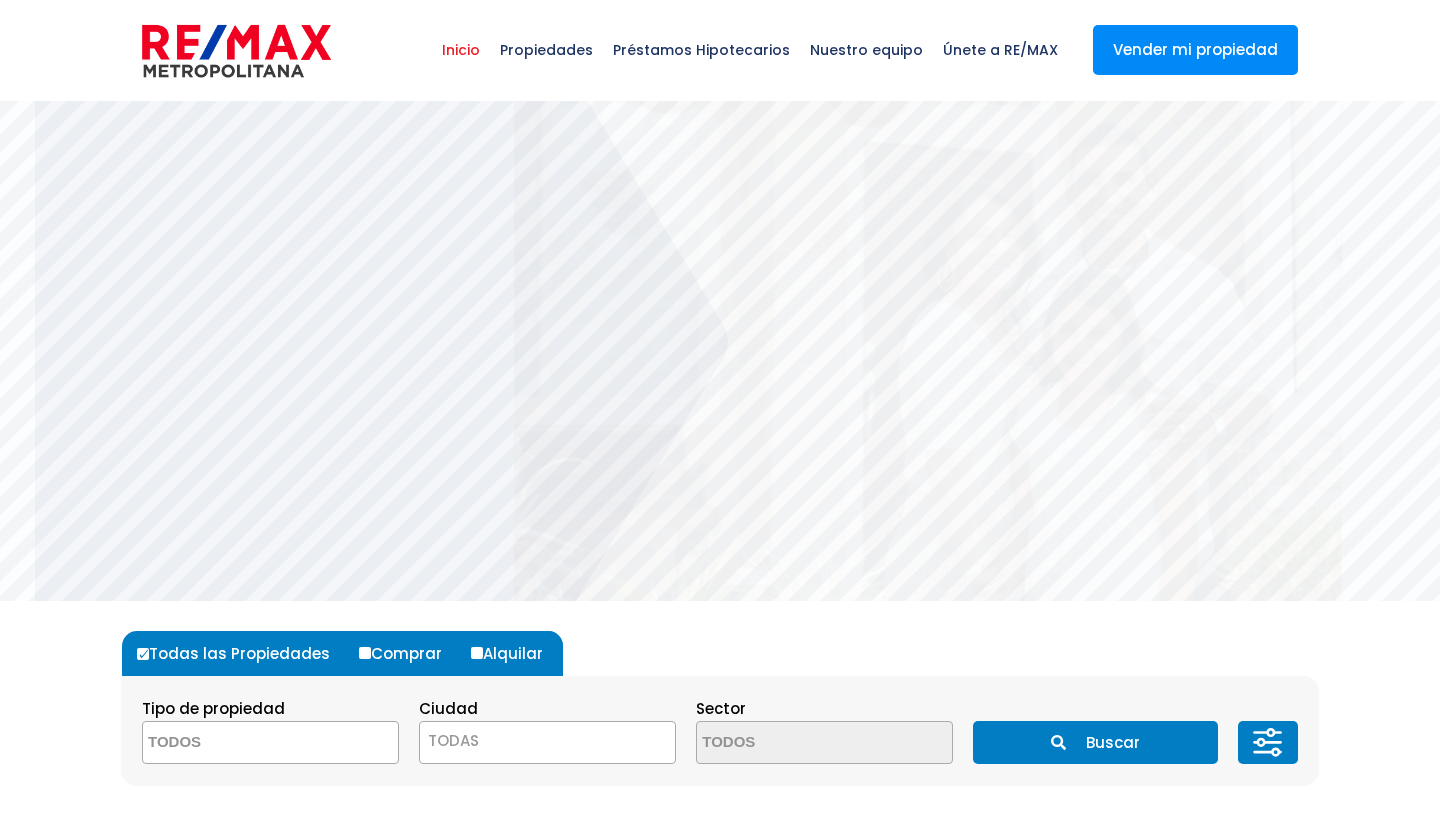 select 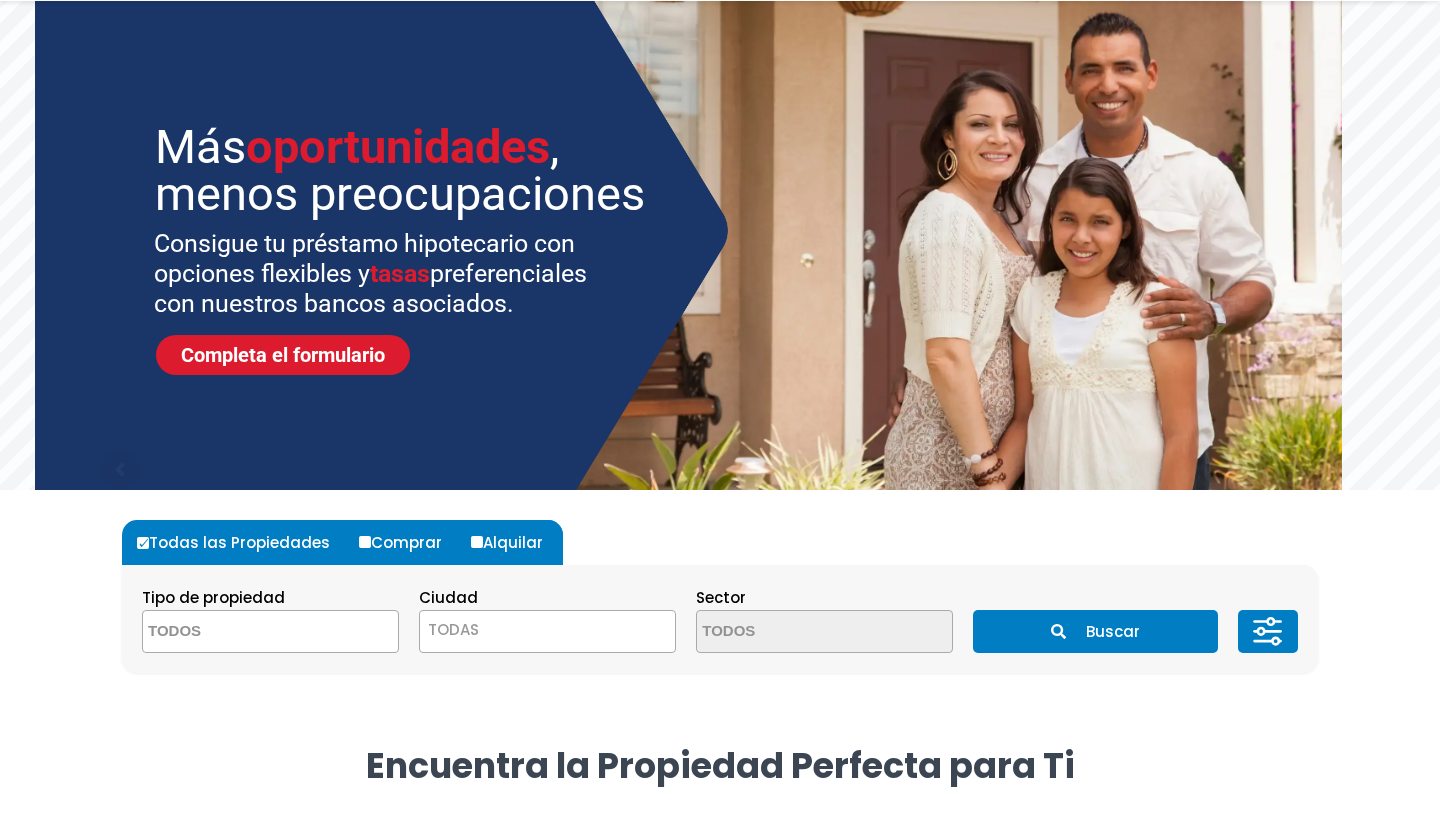 scroll, scrollTop: 113, scrollLeft: 0, axis: vertical 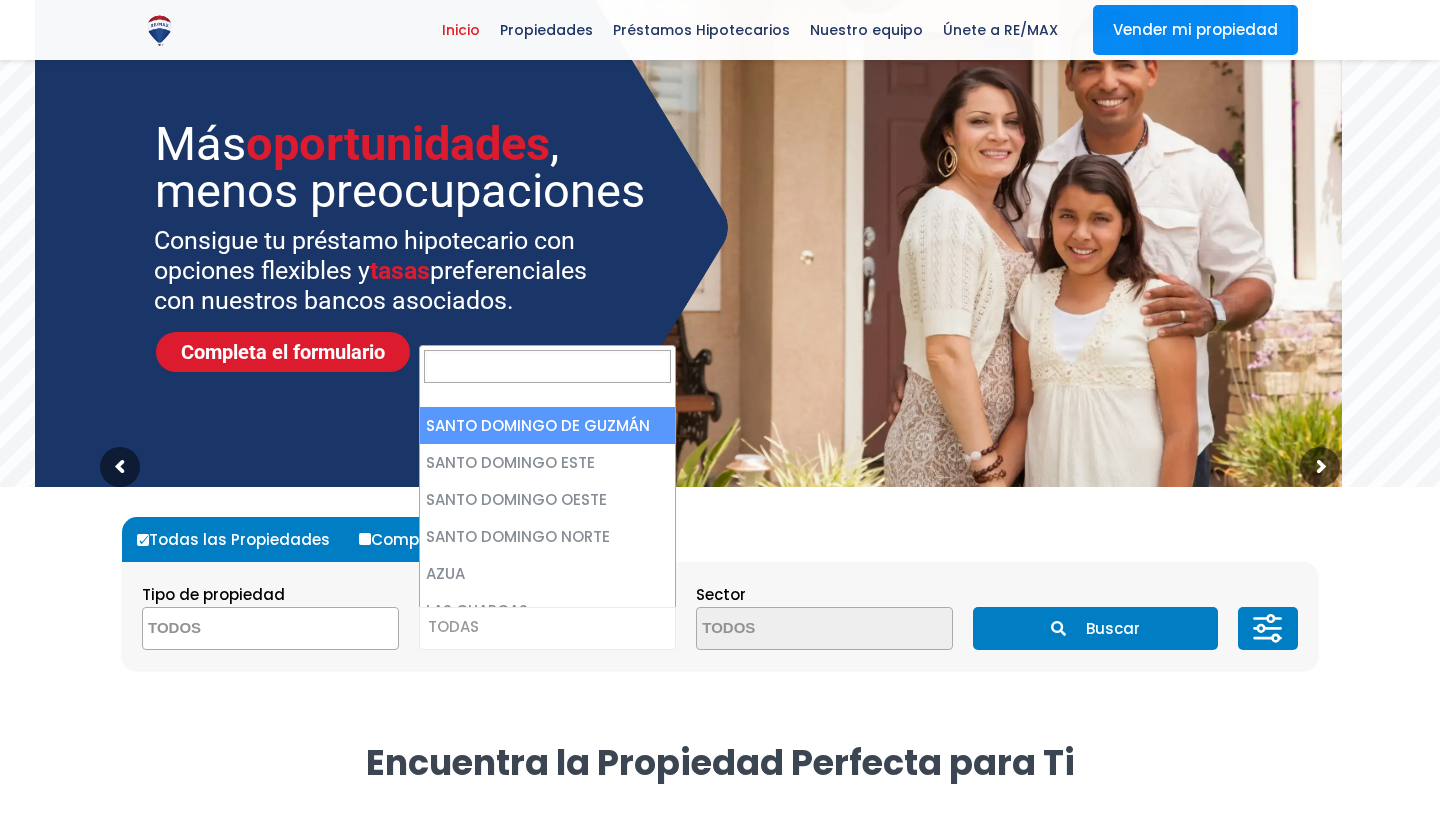 click on "TODAS" at bounding box center [453, 626] 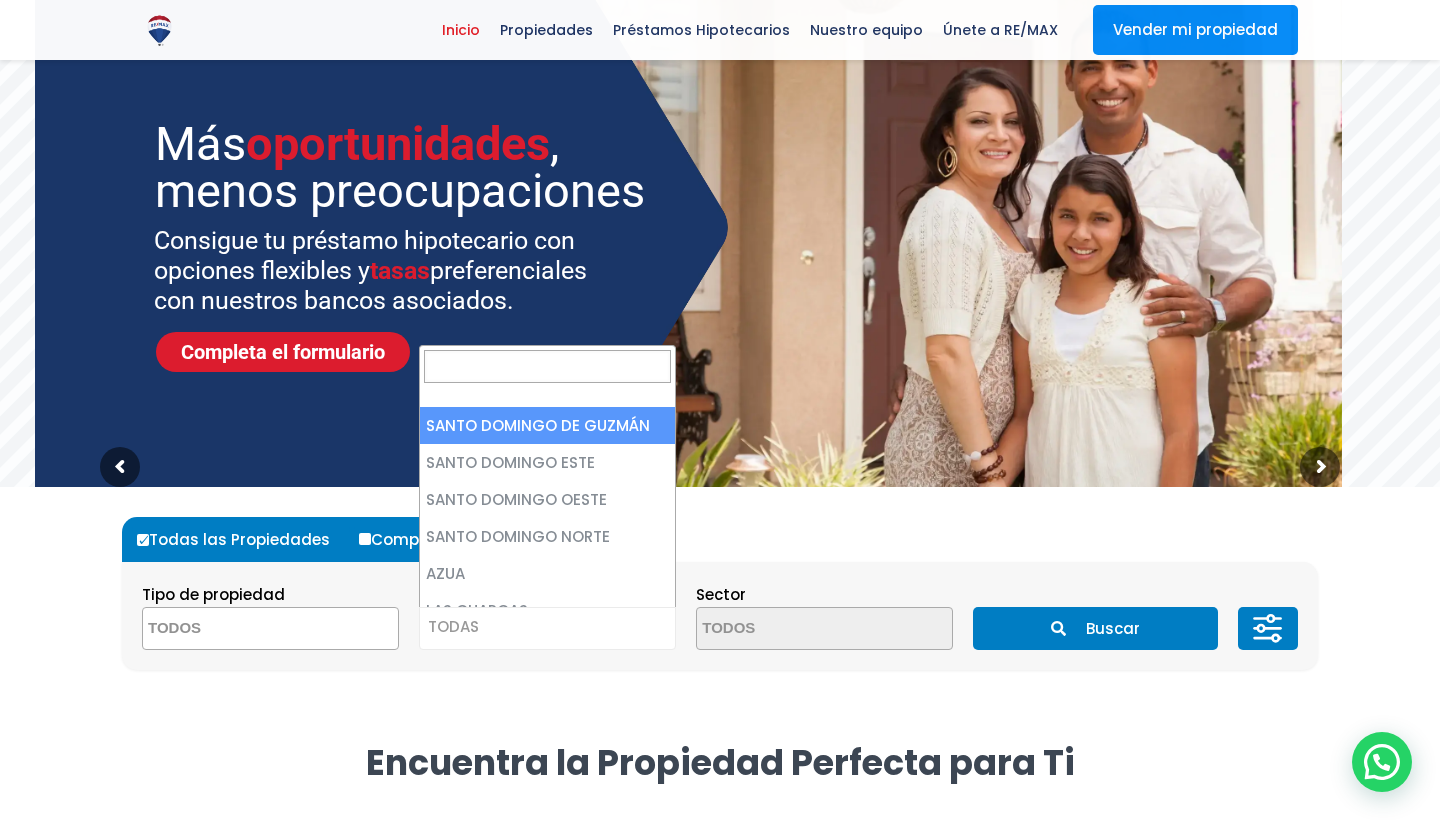 select on "1" 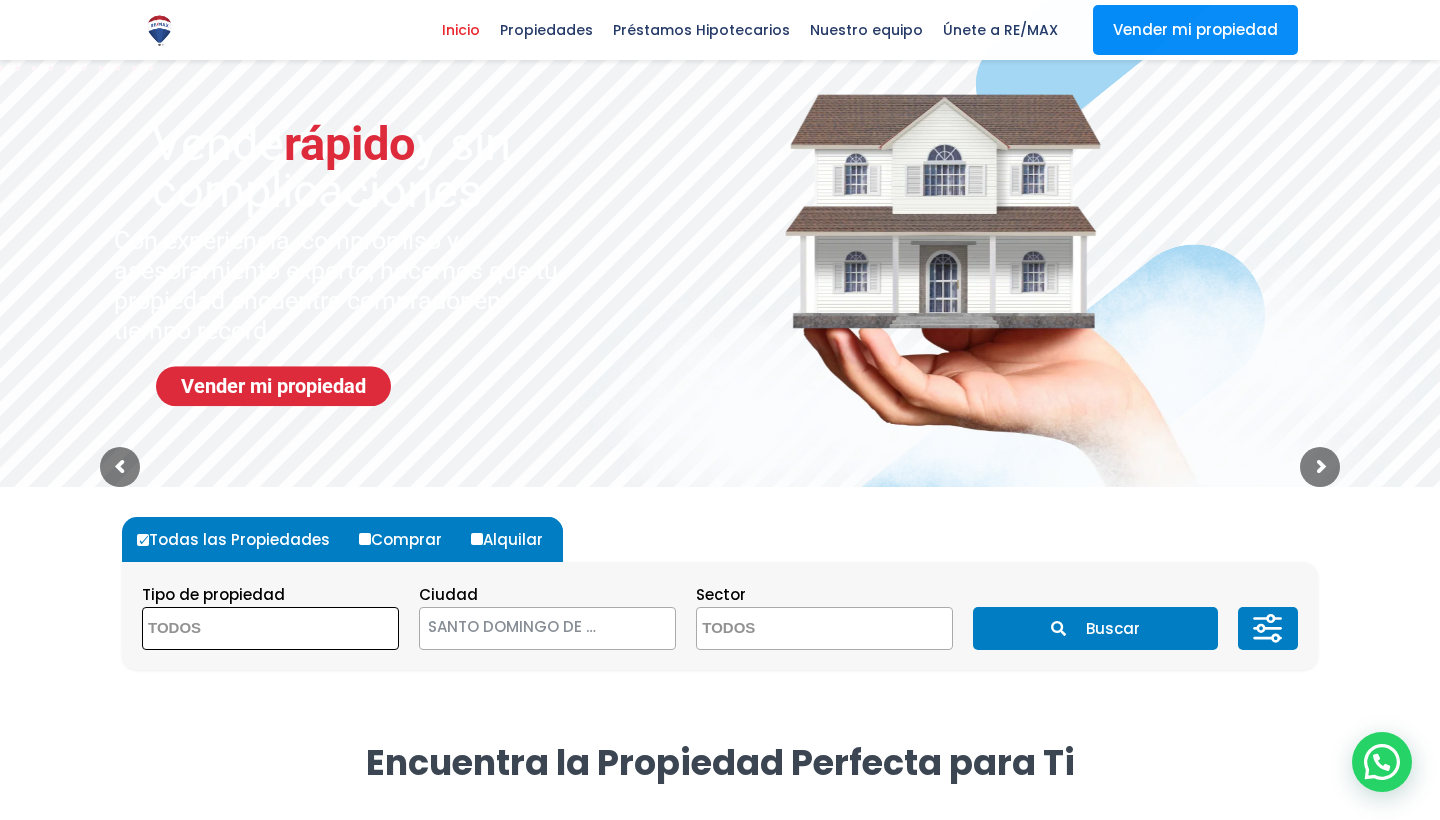 click at bounding box center [240, 629] 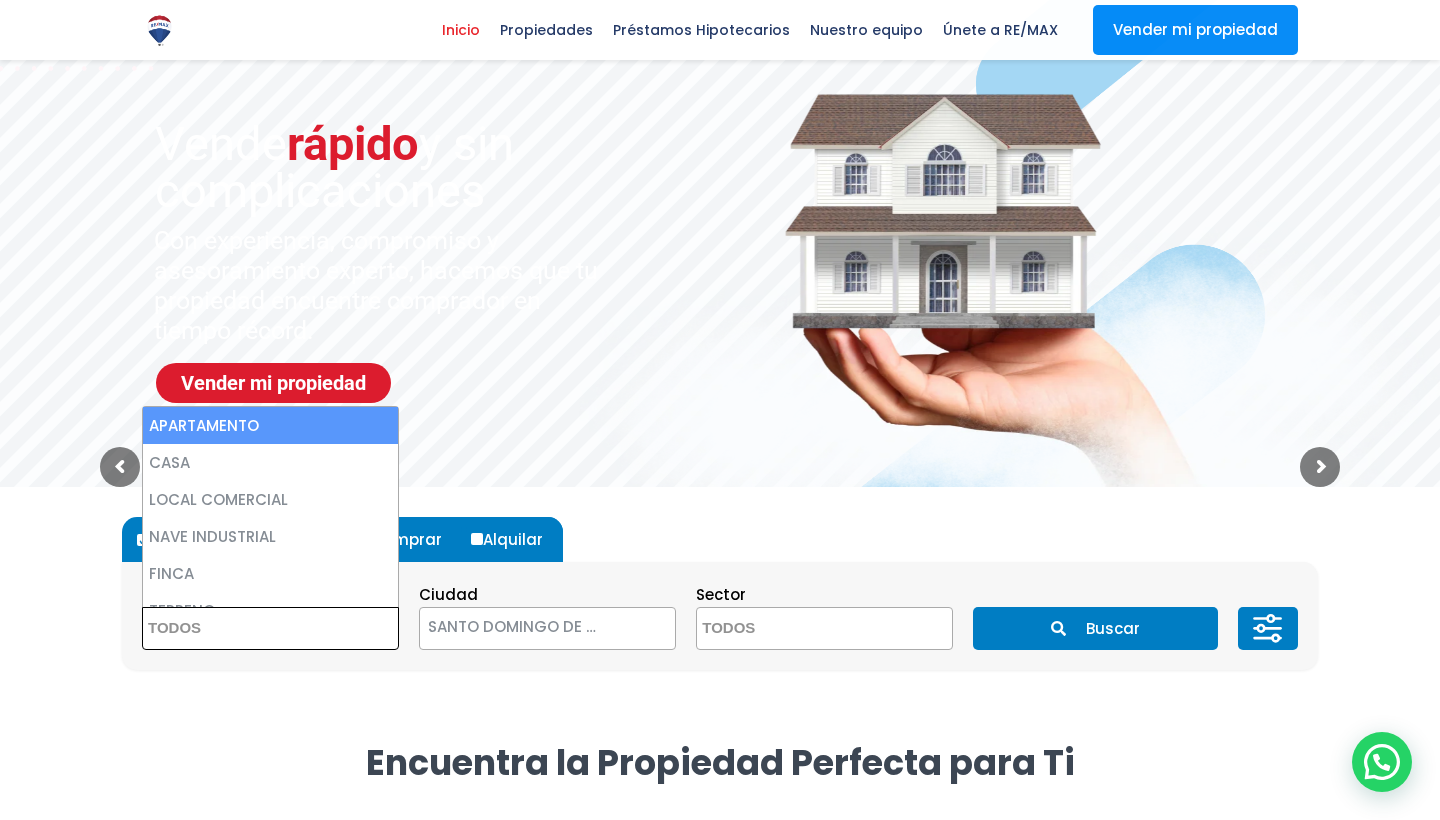 scroll, scrollTop: 0, scrollLeft: 0, axis: both 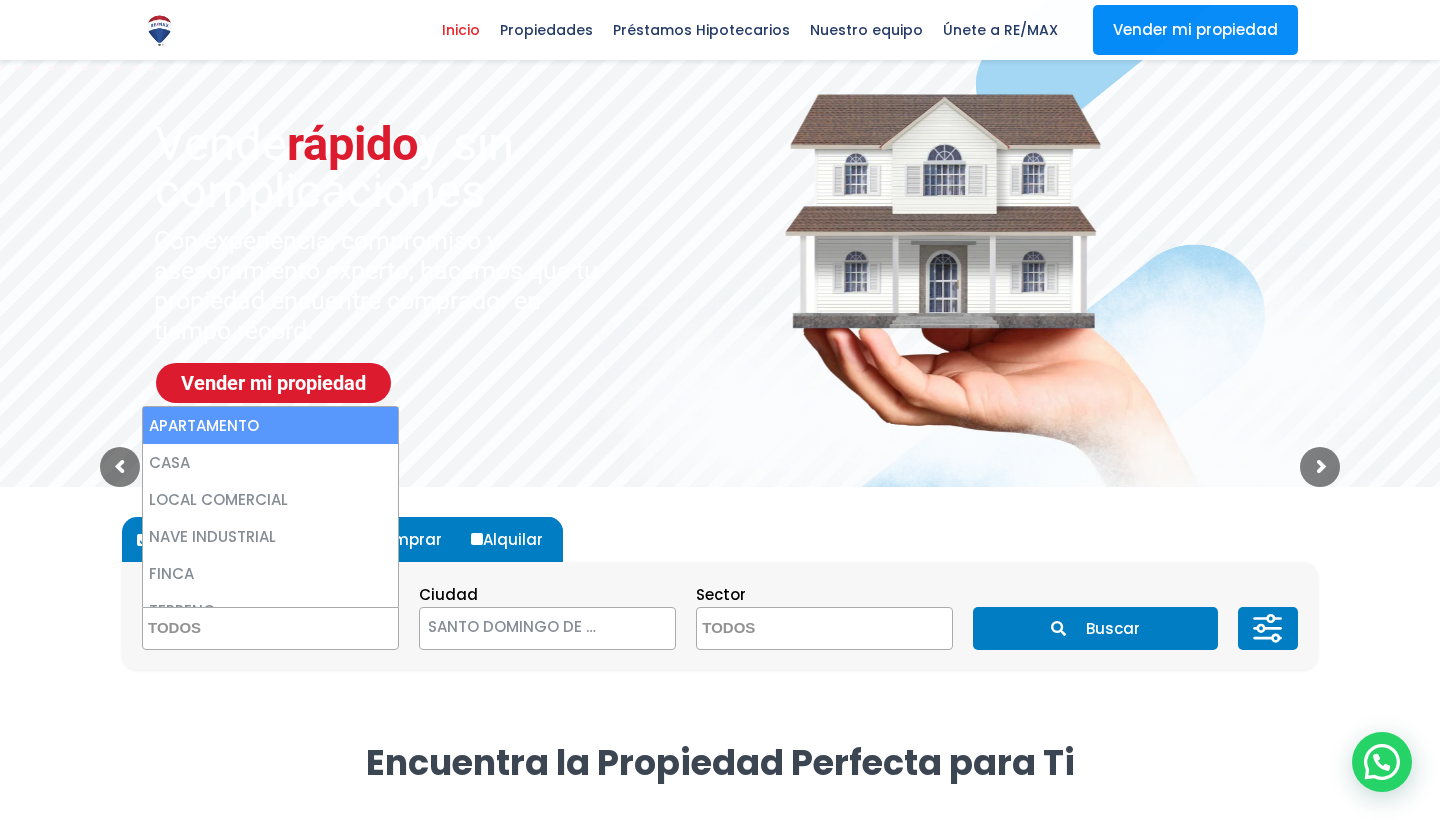 select on "apartment" 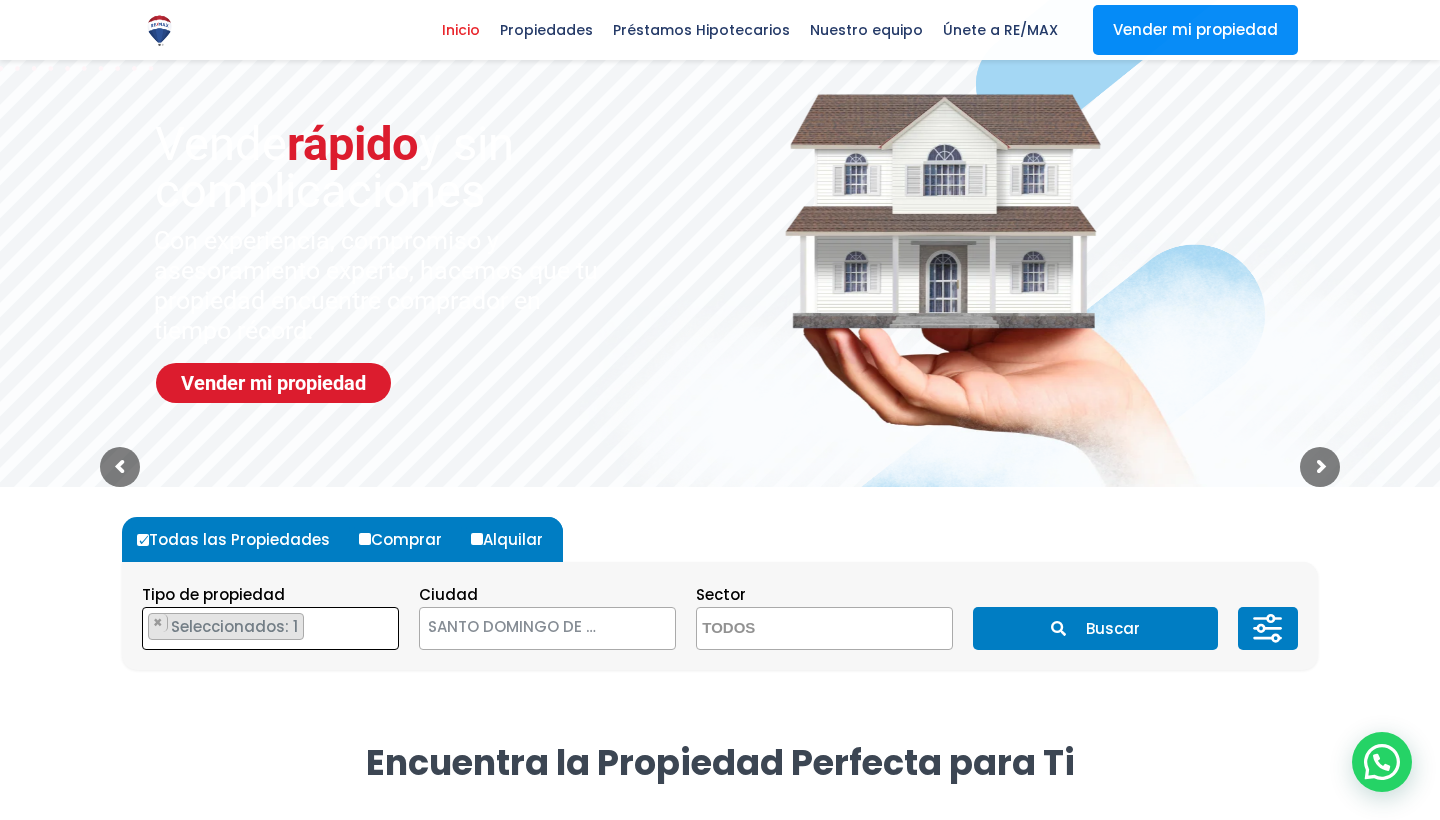 click on "Buscar" at bounding box center (1095, 628) 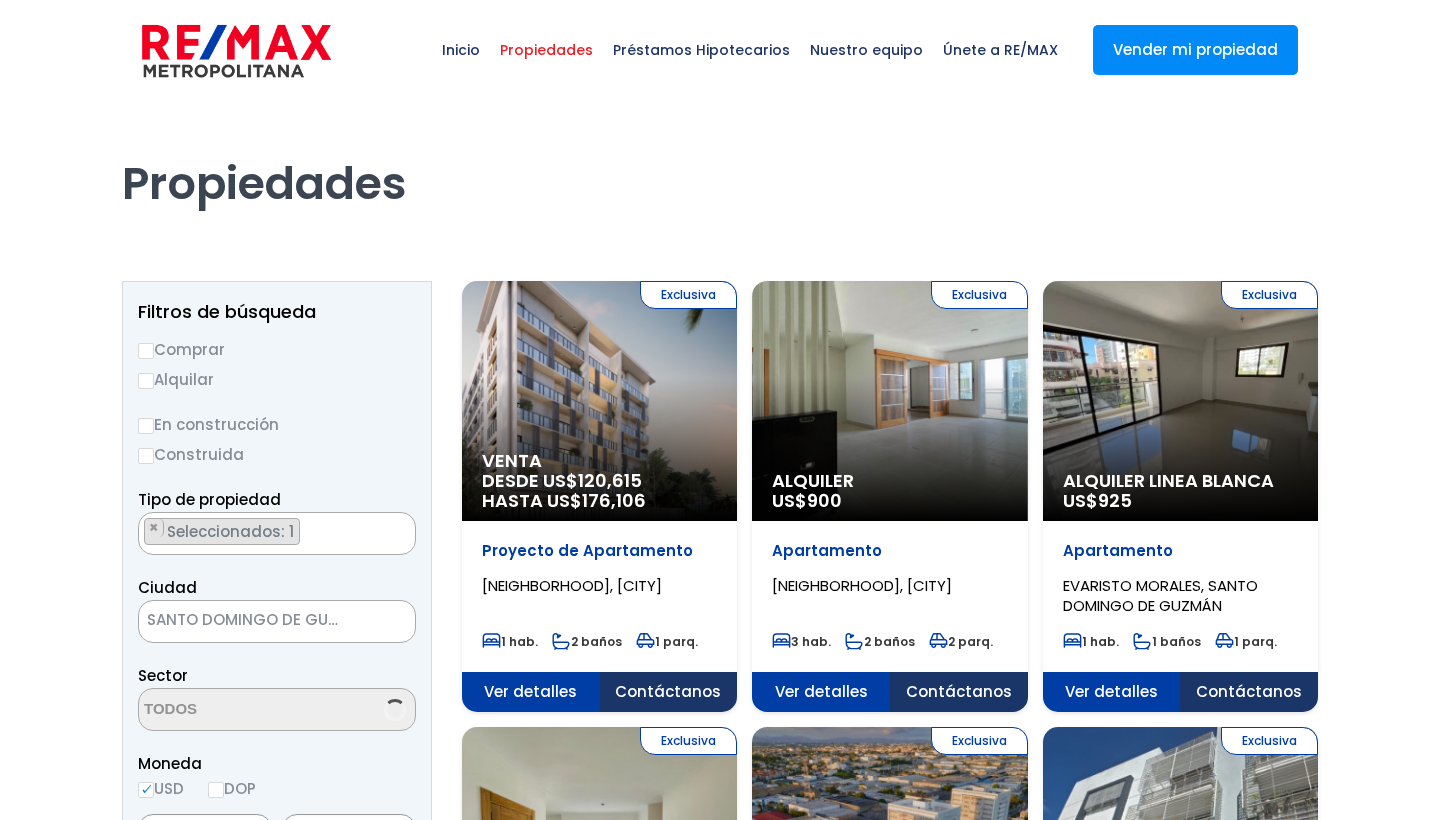 scroll, scrollTop: 0, scrollLeft: 0, axis: both 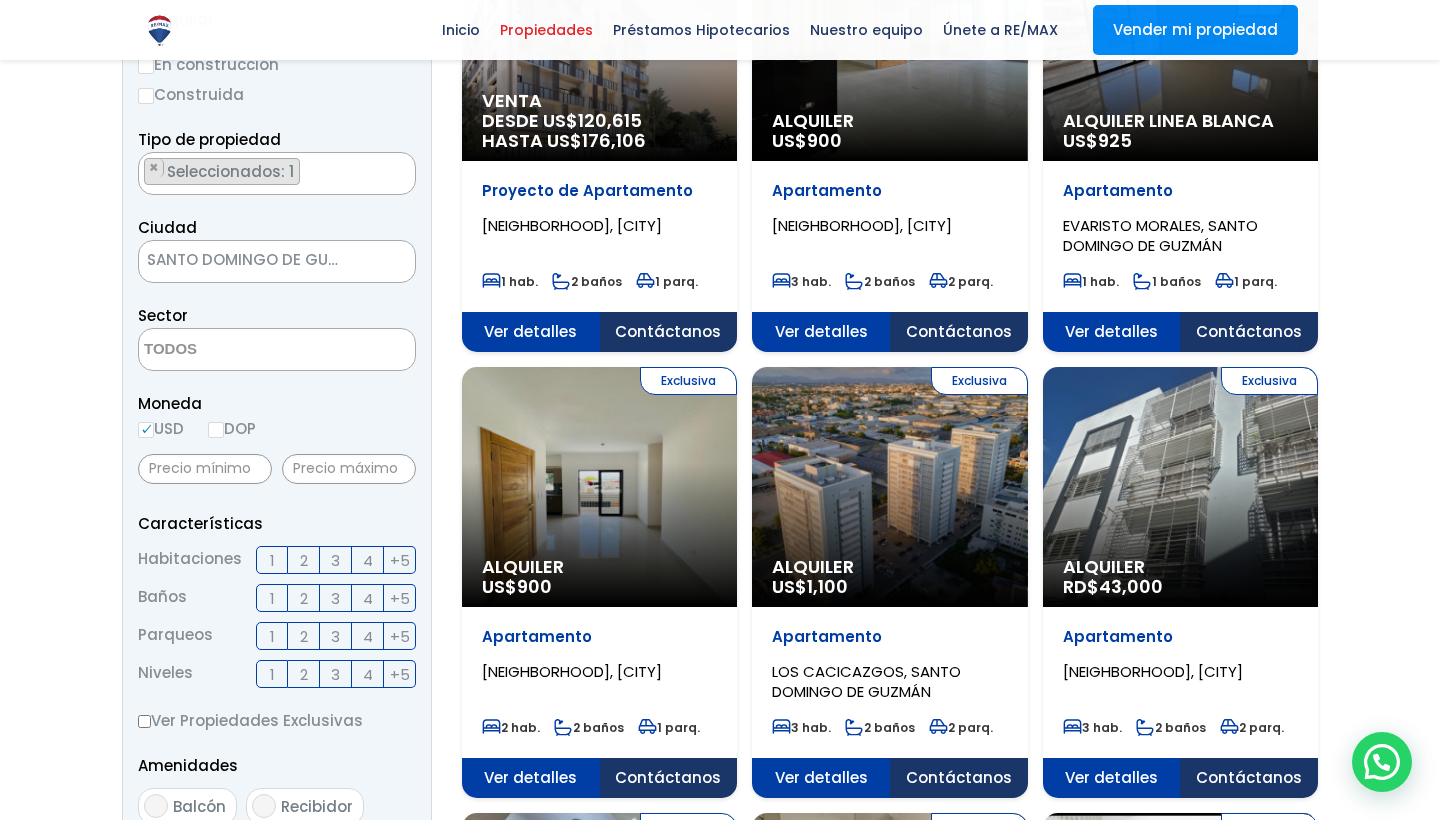click on "Exclusiva
Alquiler
US$  1,100" at bounding box center [599, 41] 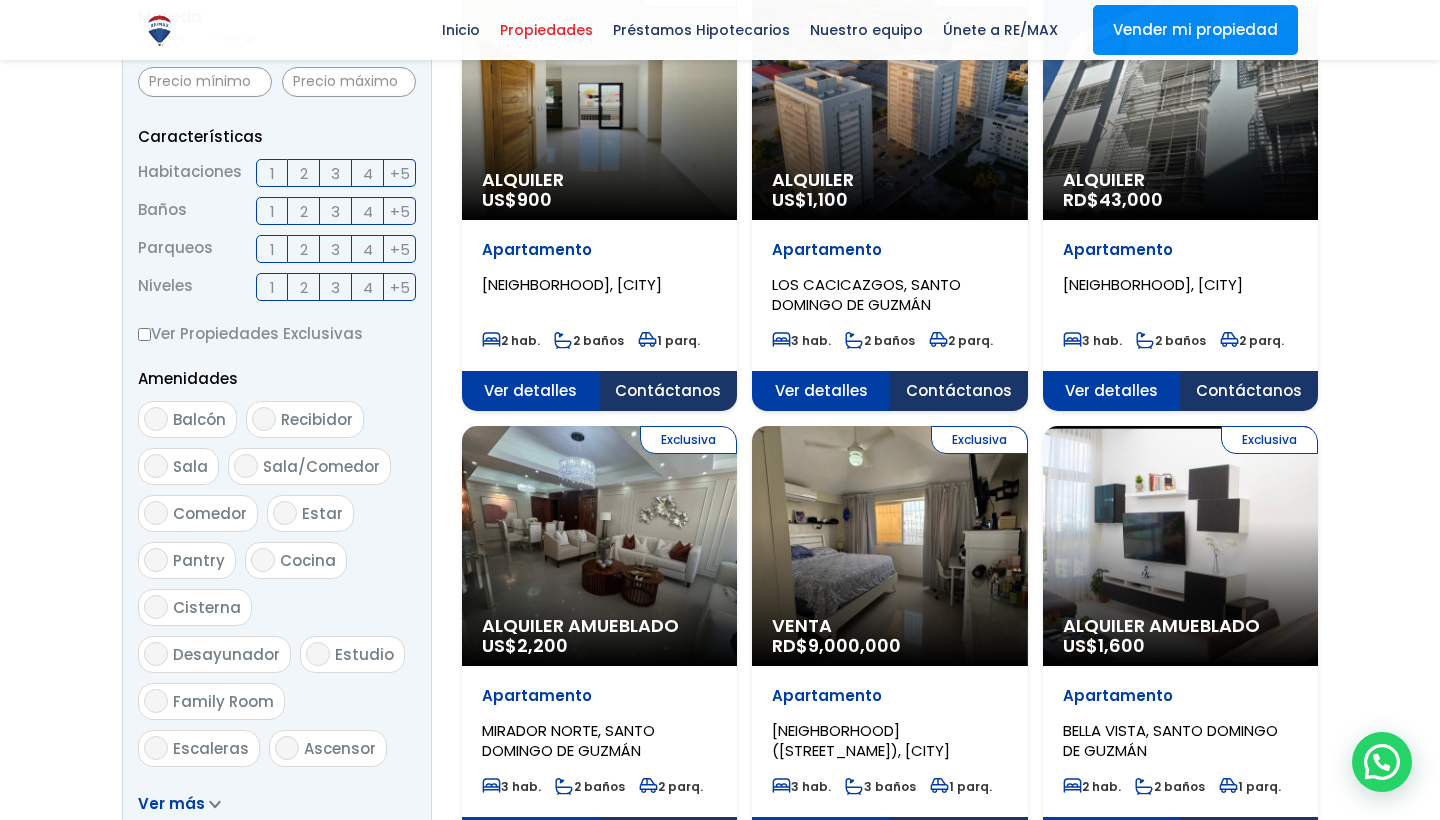 scroll, scrollTop: 744, scrollLeft: 0, axis: vertical 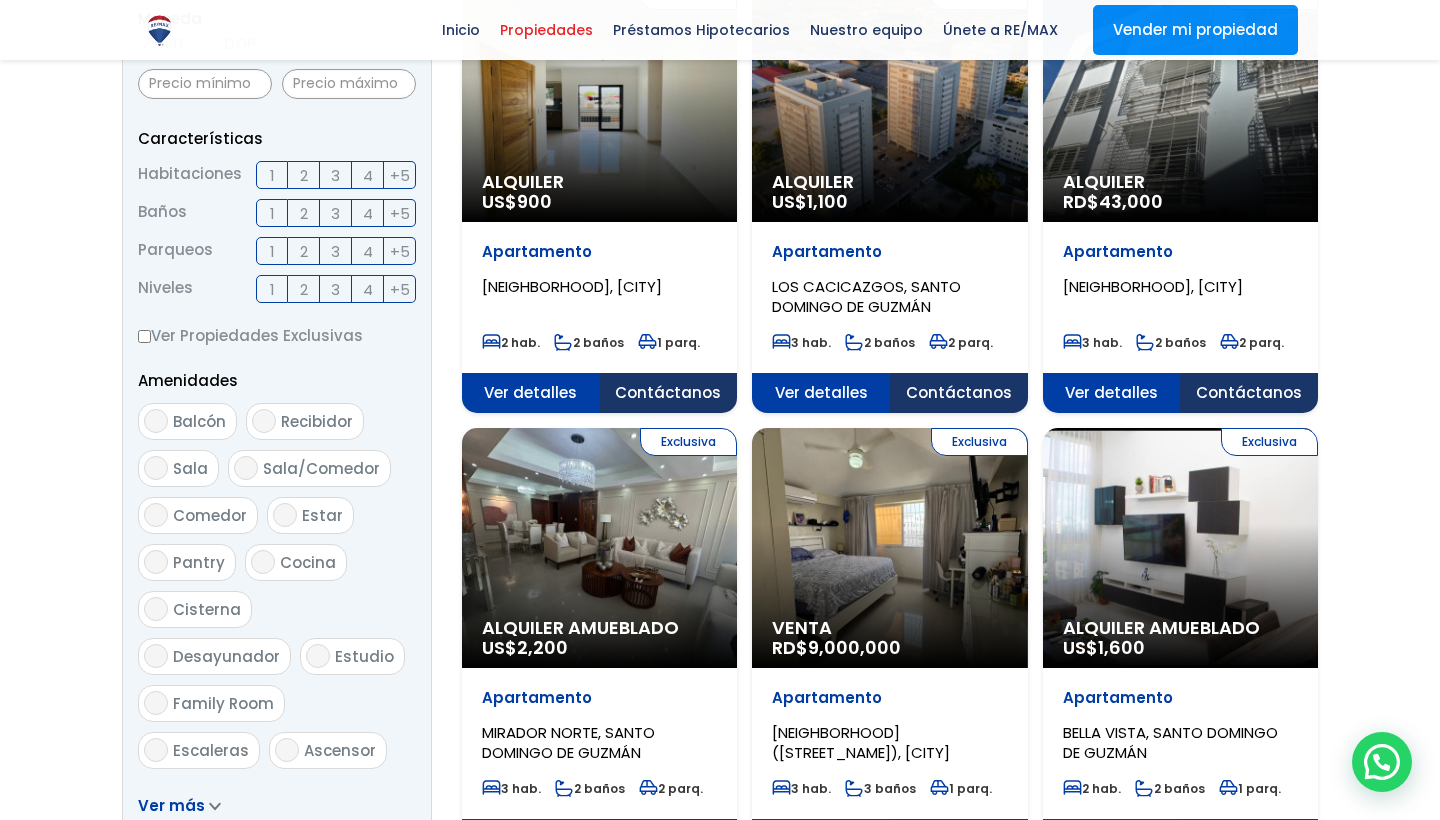 click on "Exclusiva
Alquiler
RD$  43,000" at bounding box center [599, -344] 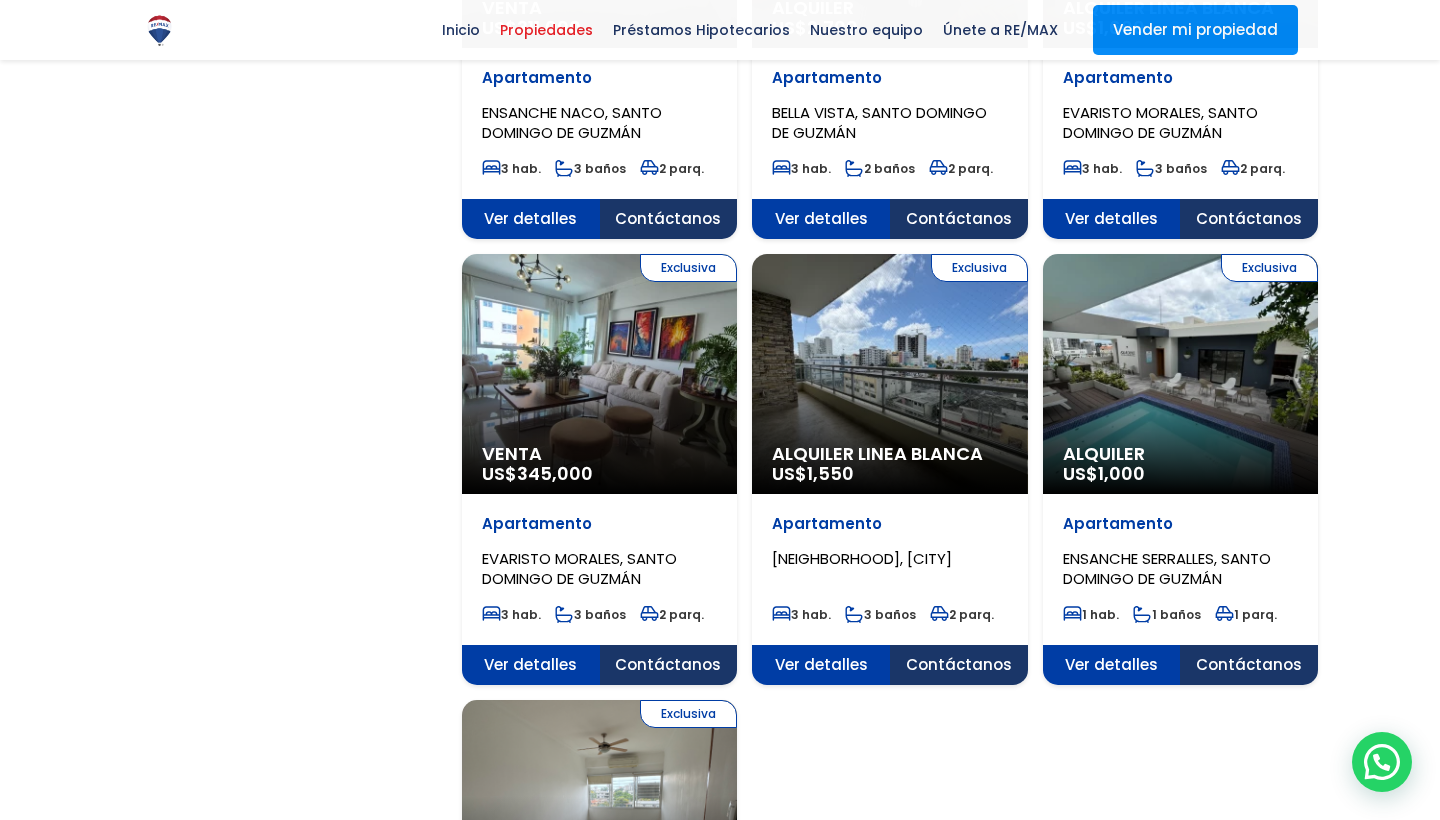 scroll, scrollTop: 1822, scrollLeft: 0, axis: vertical 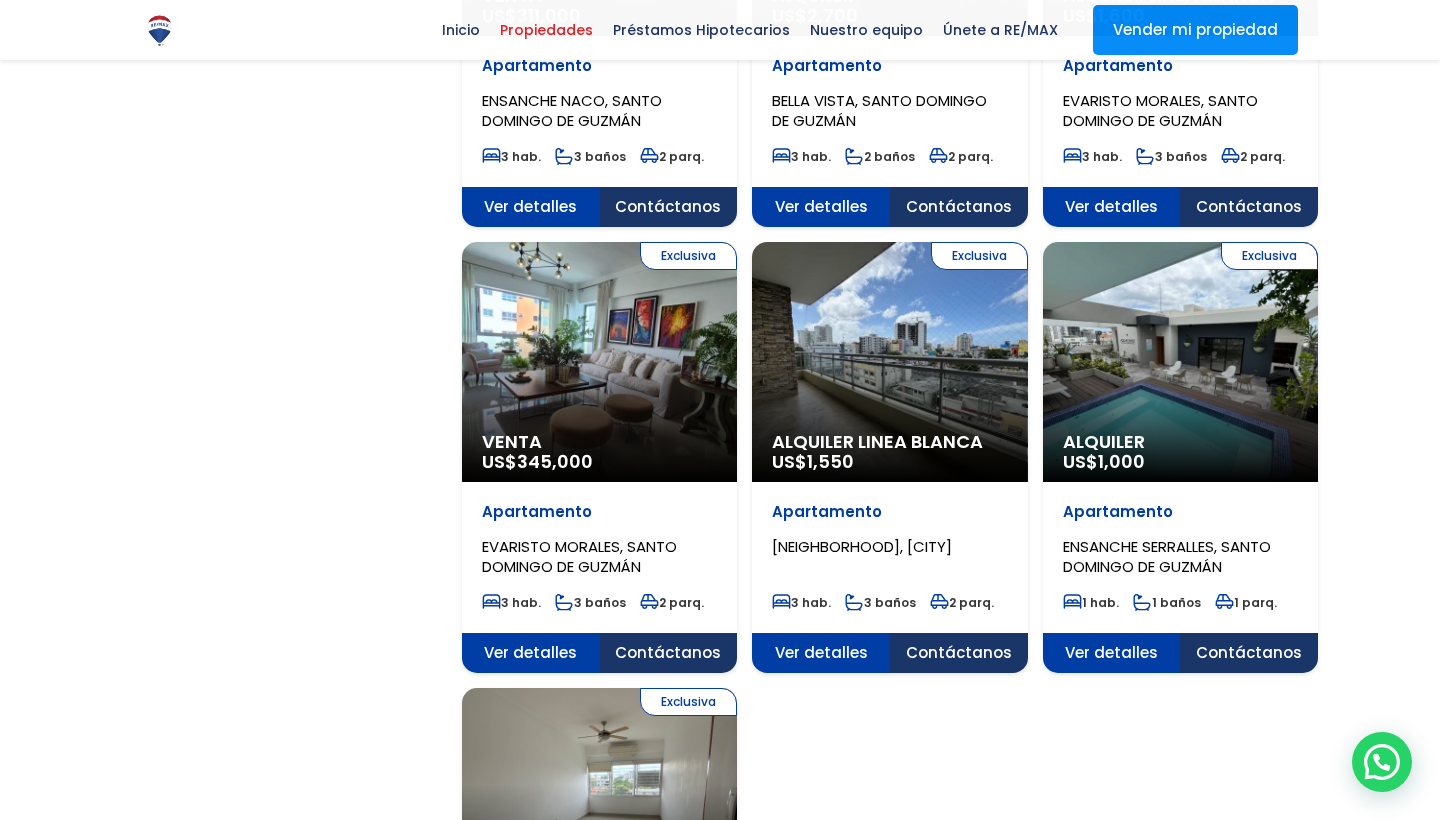 click on "Exclusiva
Venta
US$  345,000" at bounding box center (599, -1422) 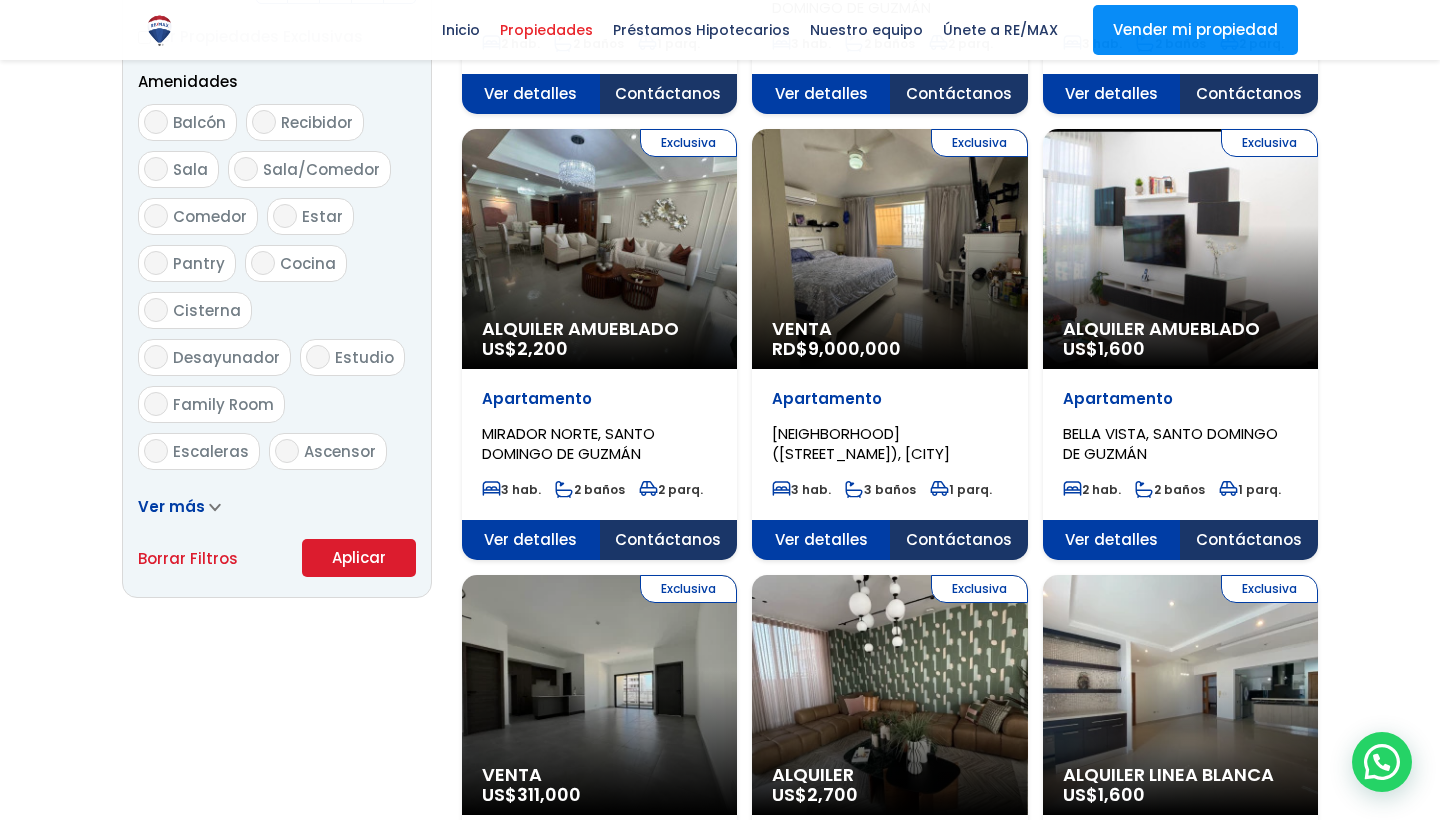 scroll, scrollTop: 997, scrollLeft: 0, axis: vertical 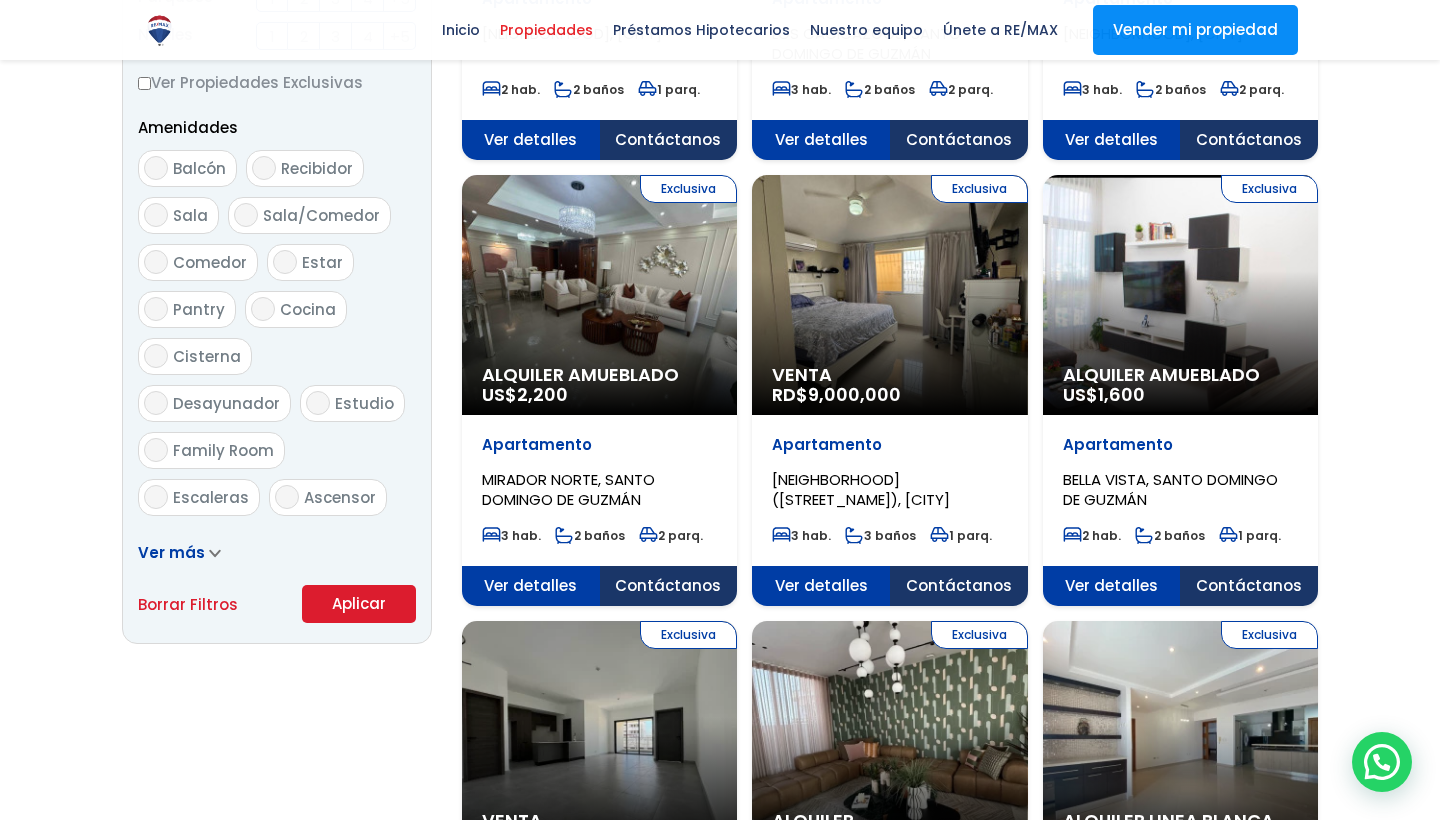 click on "Exclusiva
Alquiler Amueblado
US$  1,600" at bounding box center (599, -597) 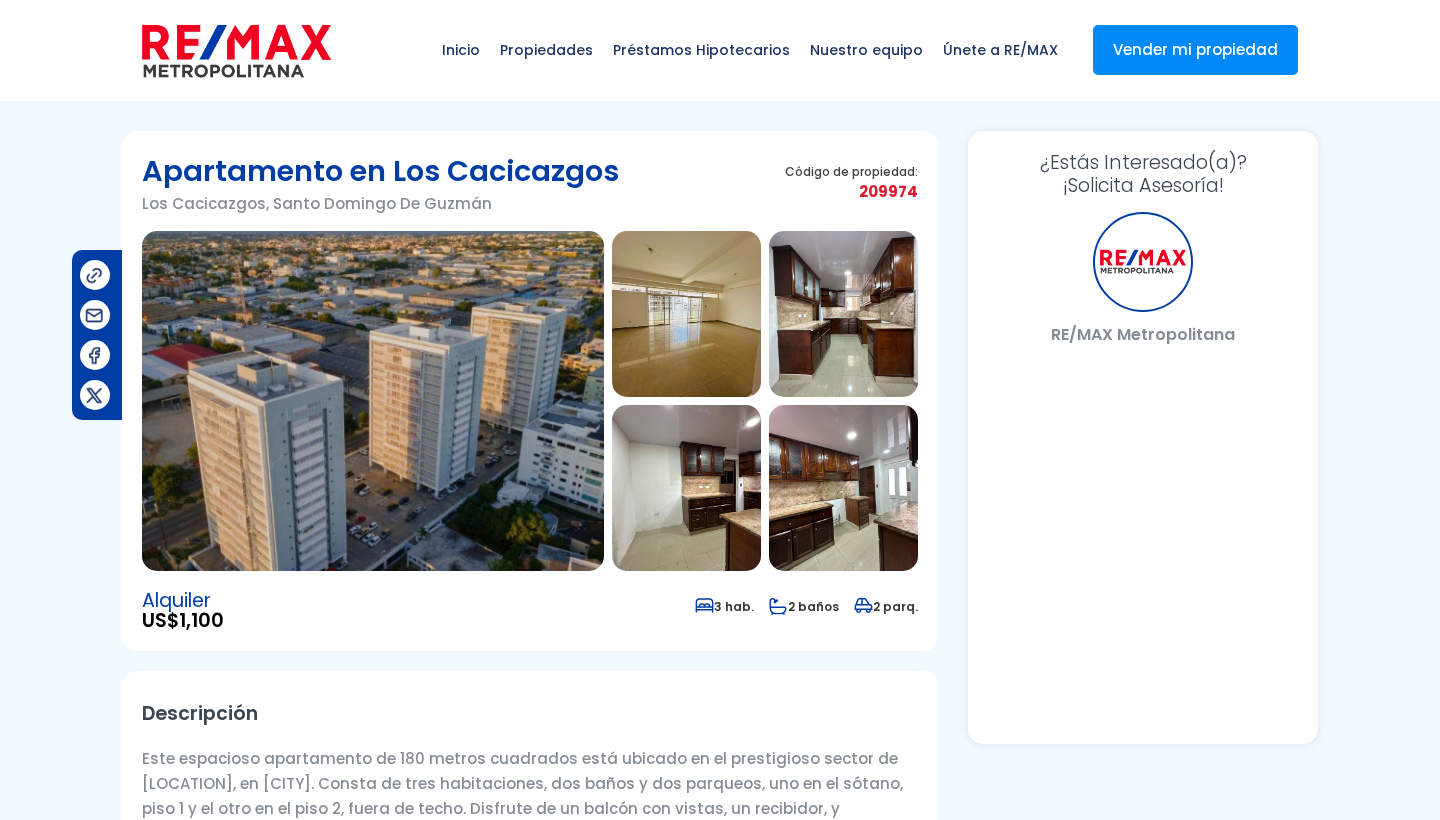scroll, scrollTop: 0, scrollLeft: 0, axis: both 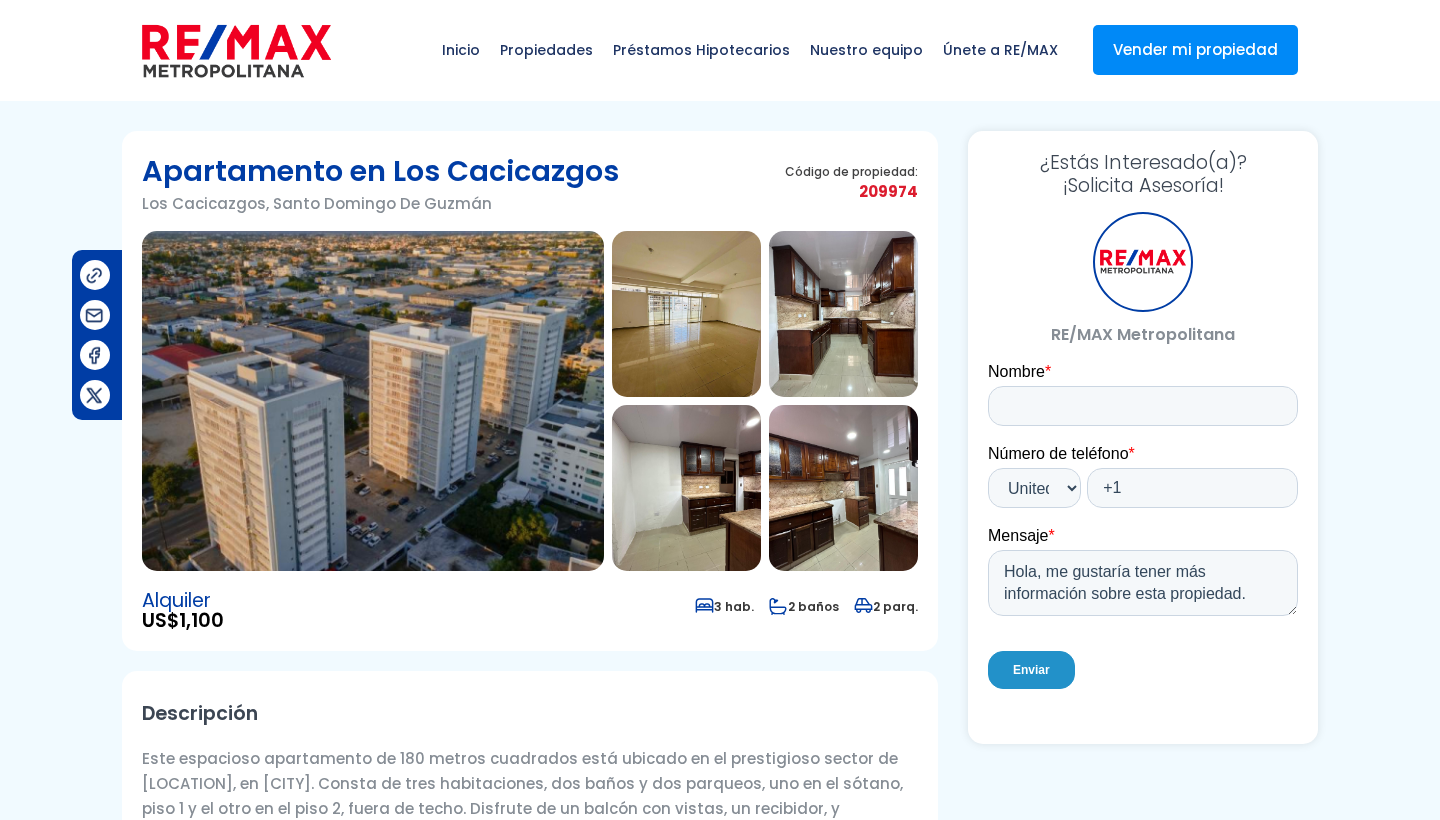 click at bounding box center [373, 401] 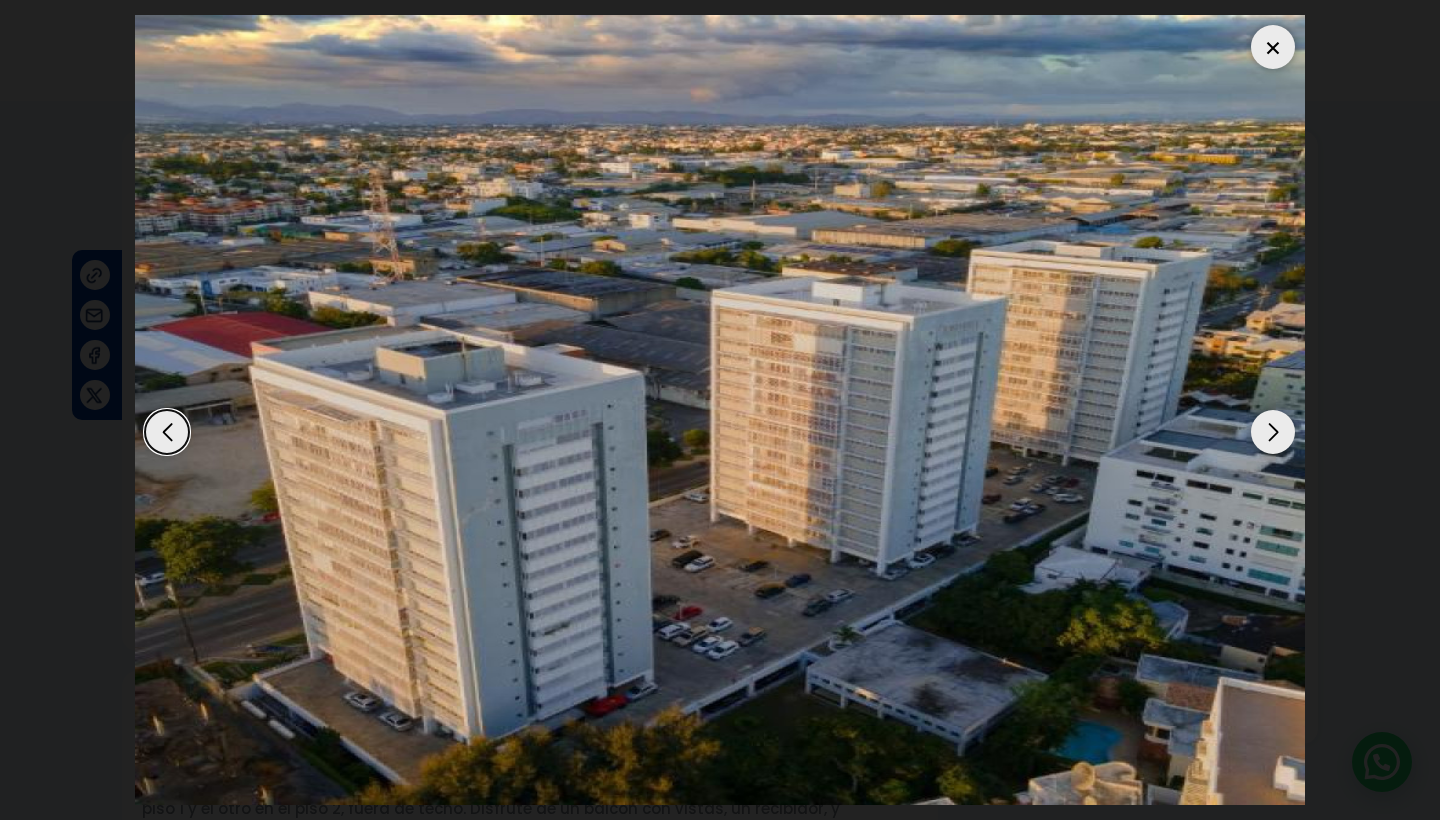 click at bounding box center (1273, 432) 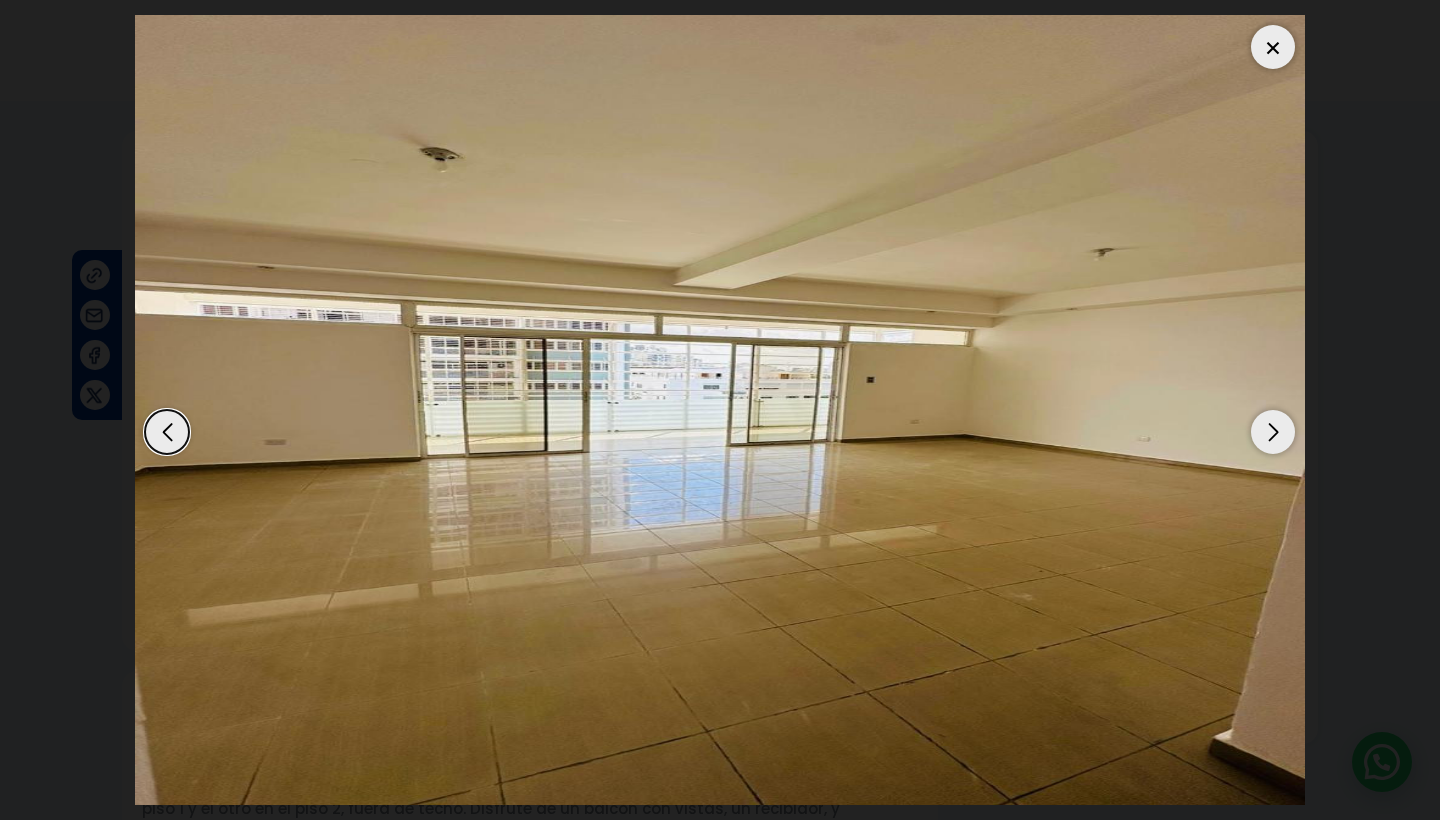 click at bounding box center [1273, 432] 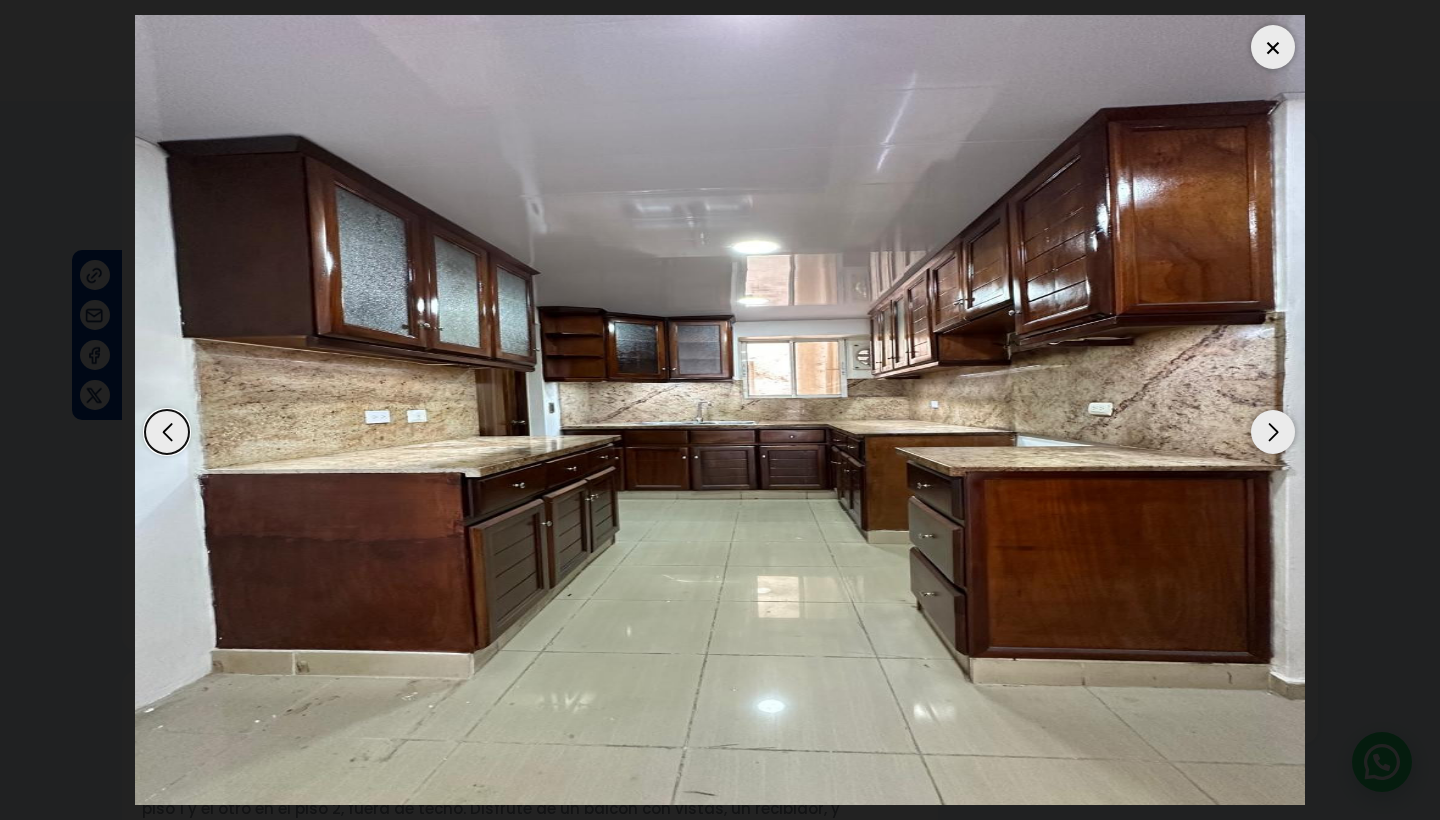 click at bounding box center [1273, 432] 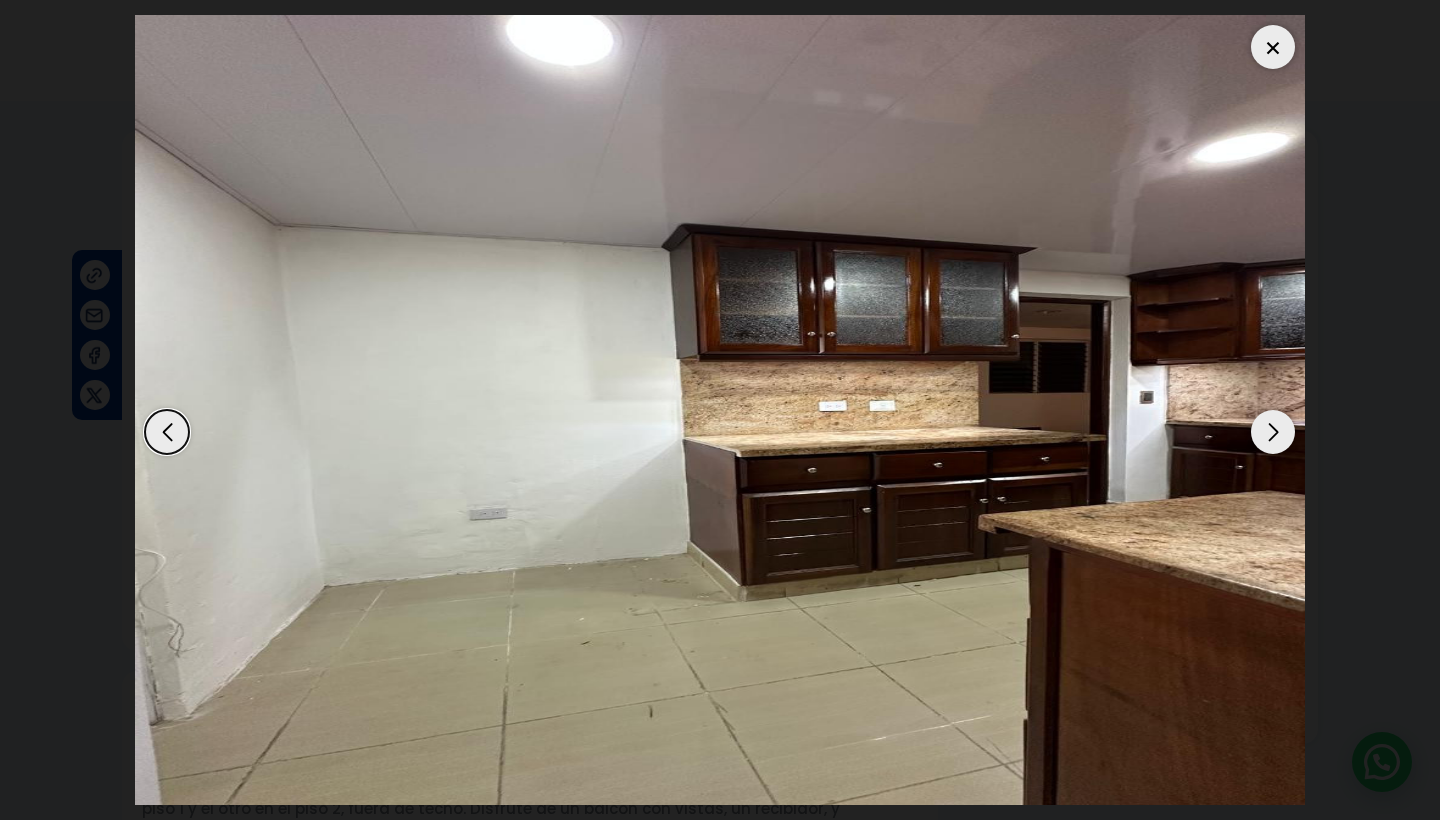 click at bounding box center (1273, 432) 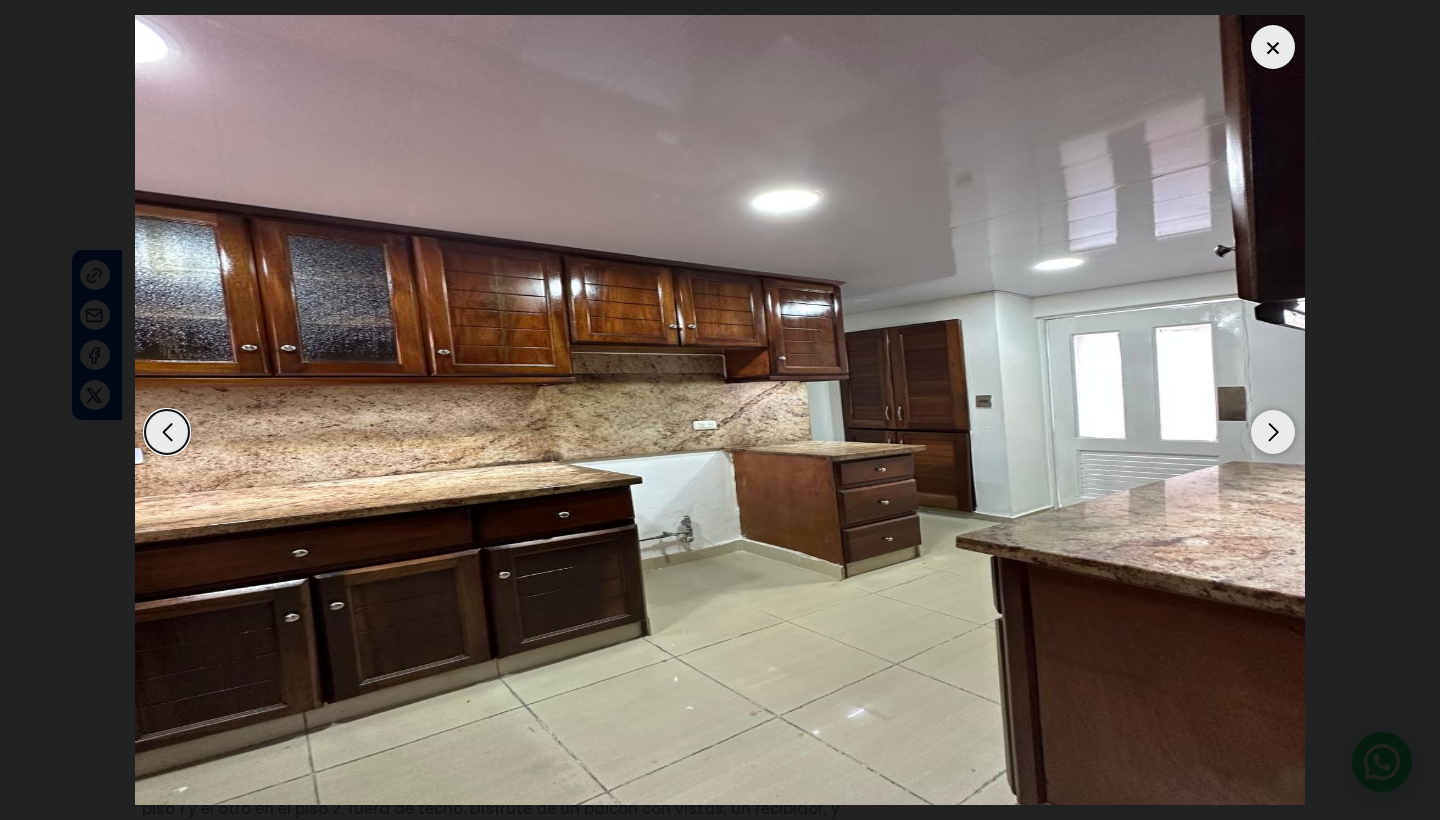 click at bounding box center (1273, 432) 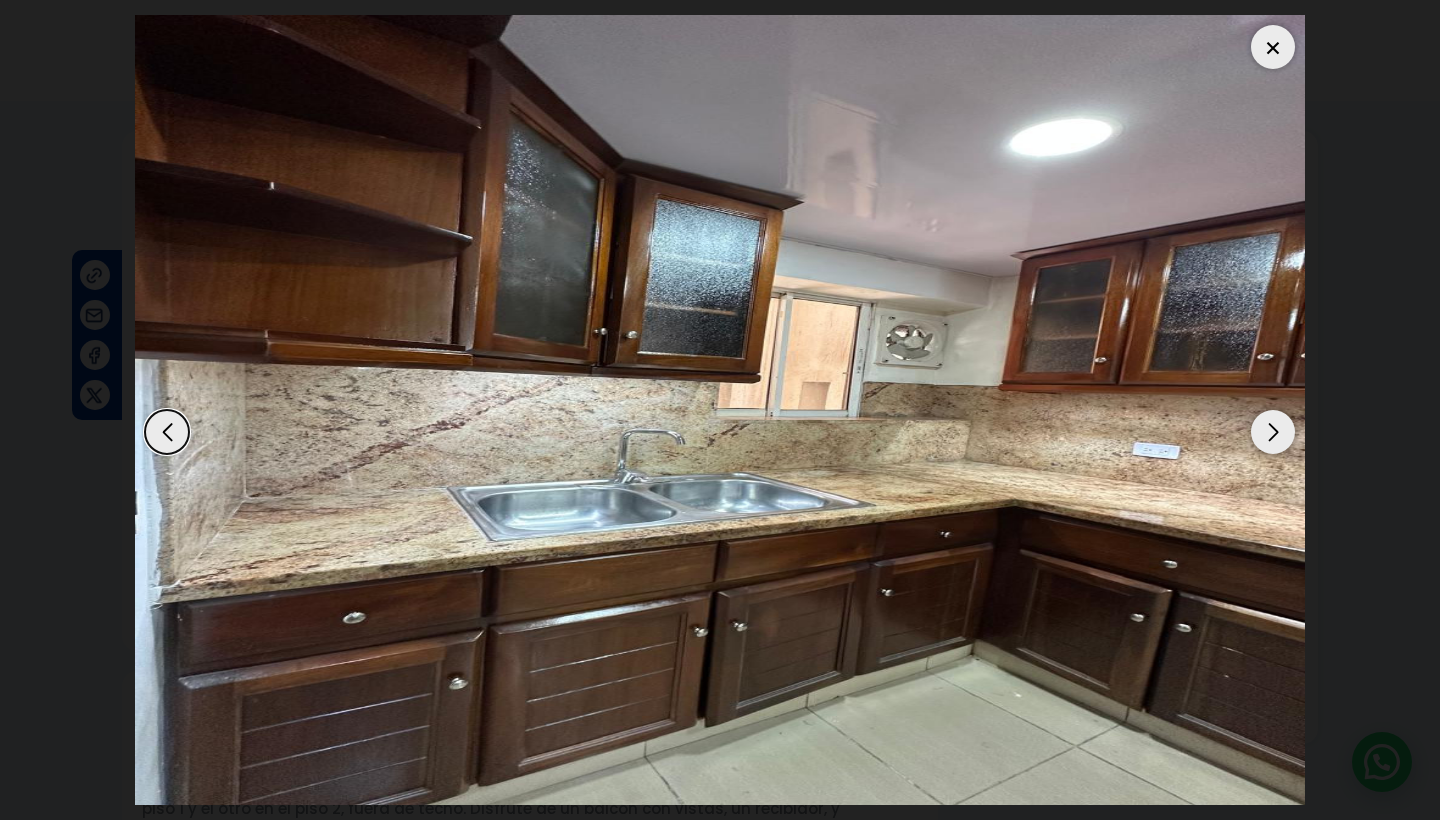 click at bounding box center [1273, 432] 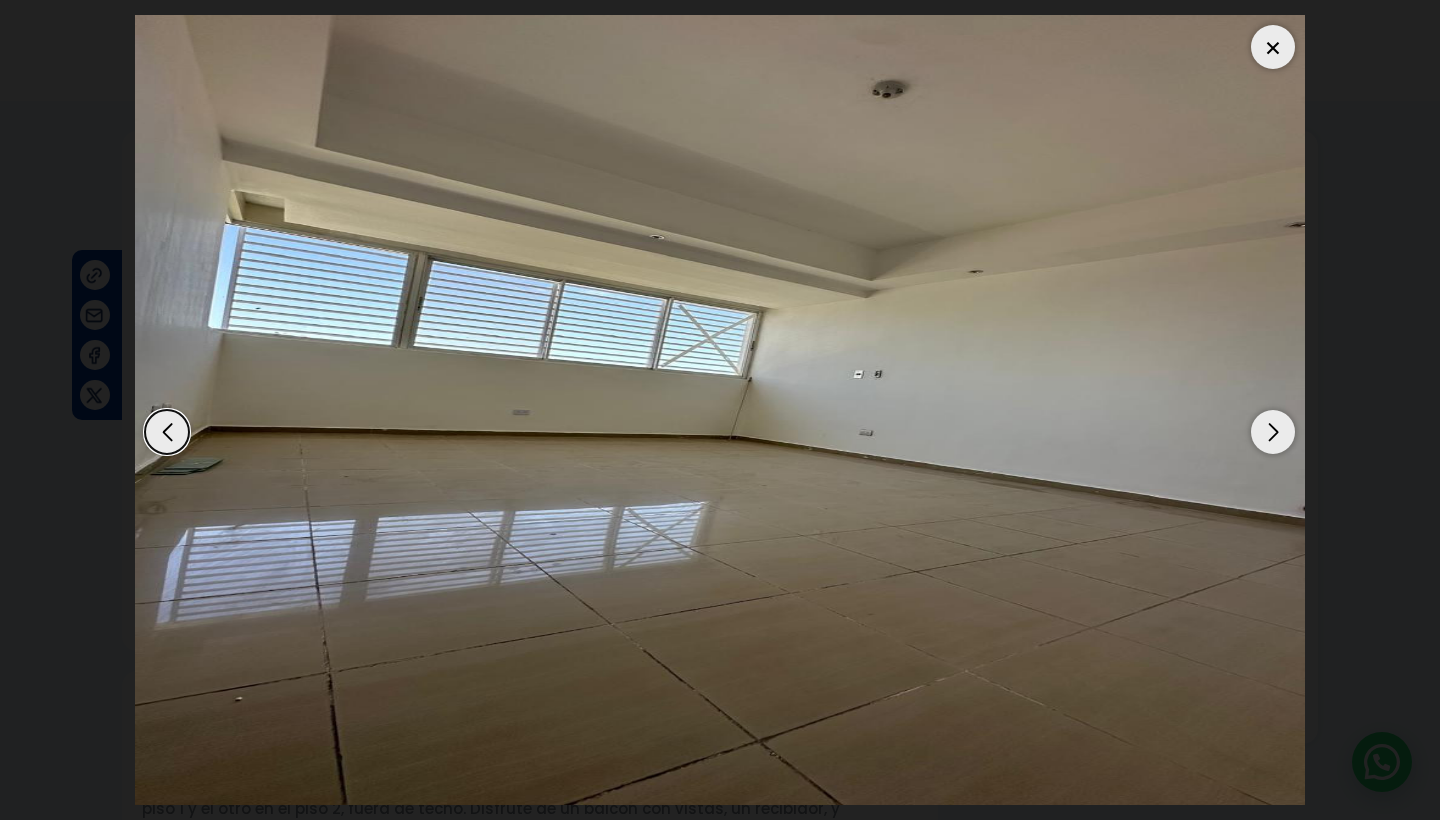 click at bounding box center [1273, 432] 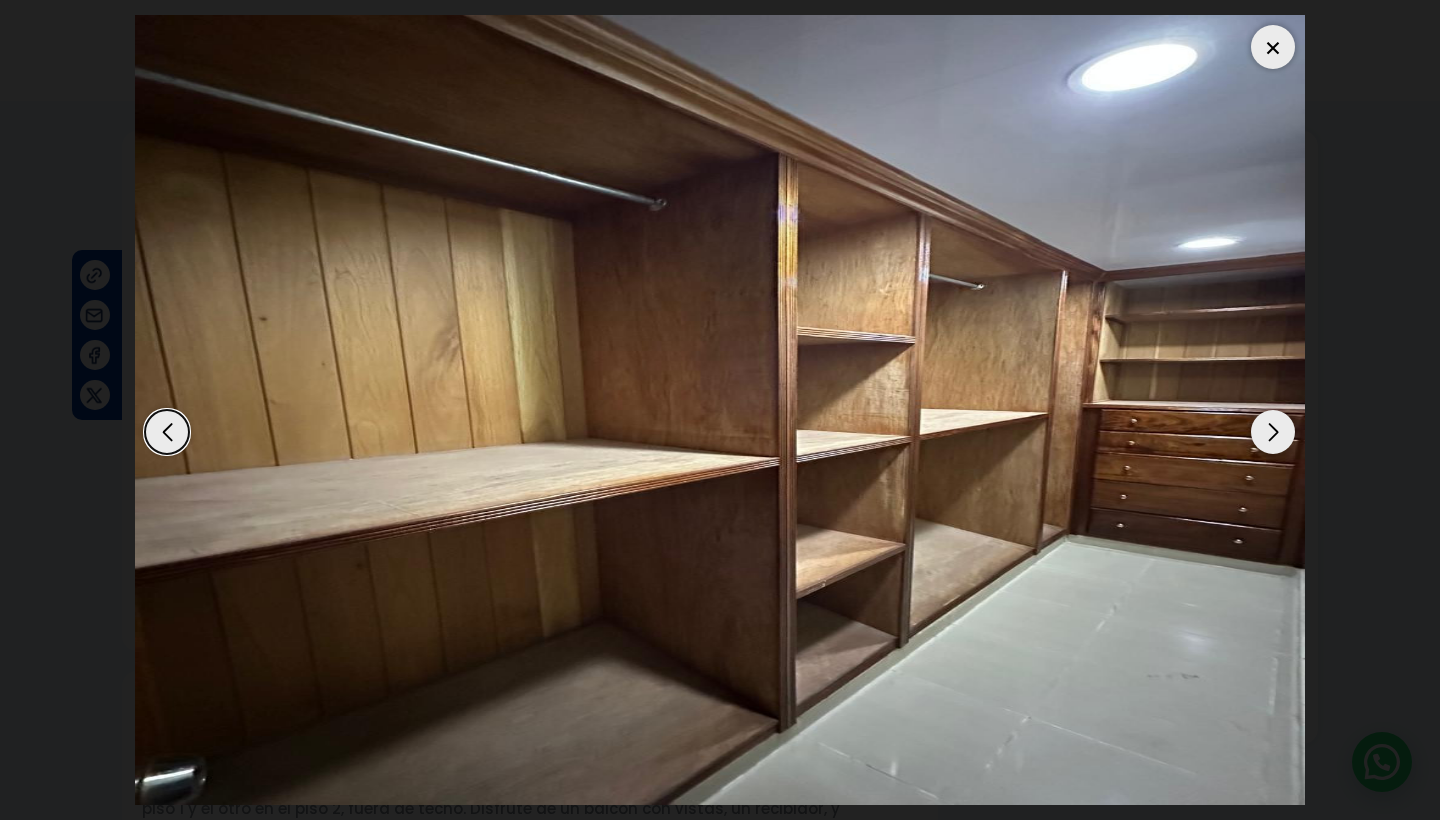 click at bounding box center (1273, 432) 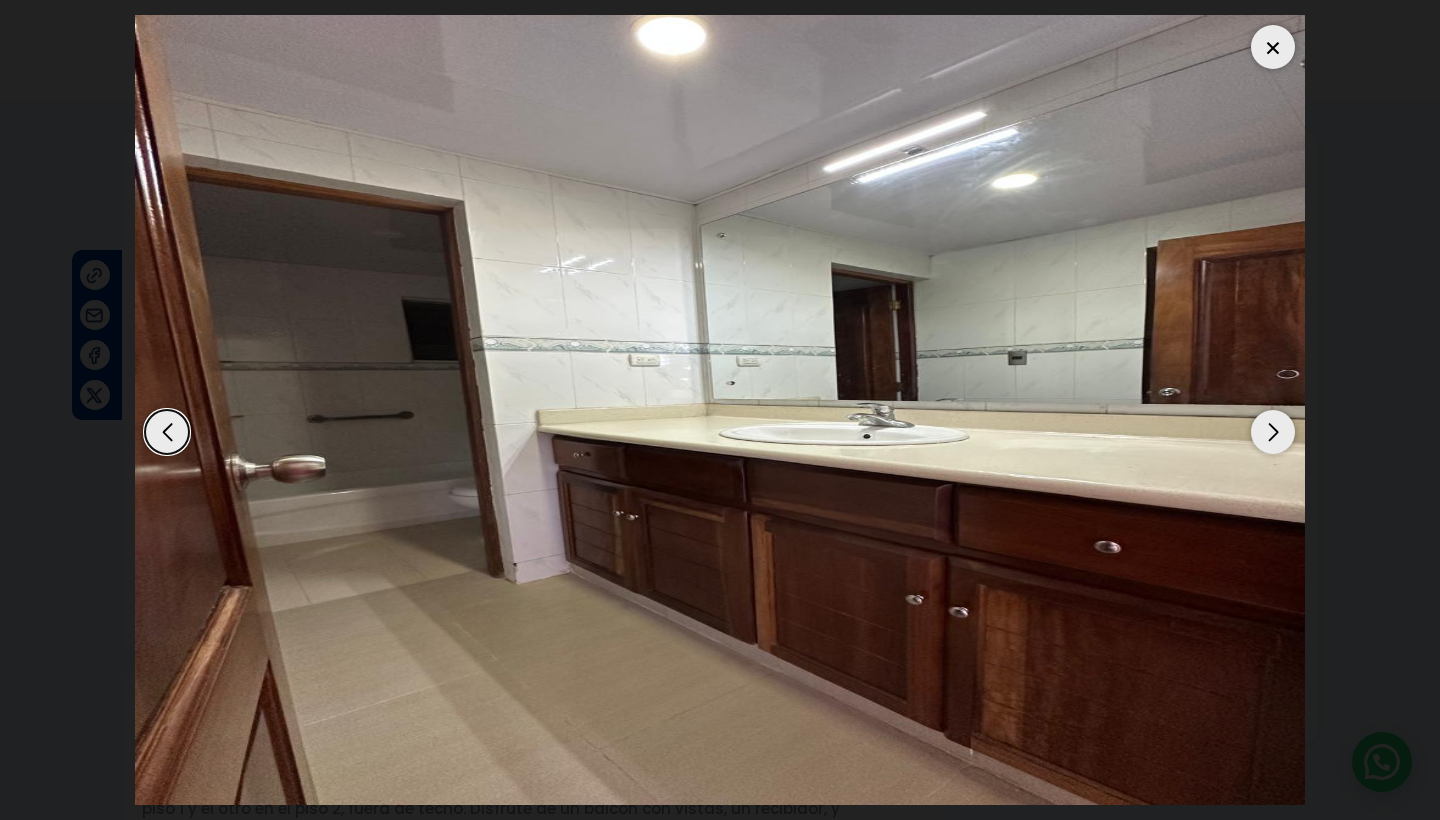 click at bounding box center (1273, 432) 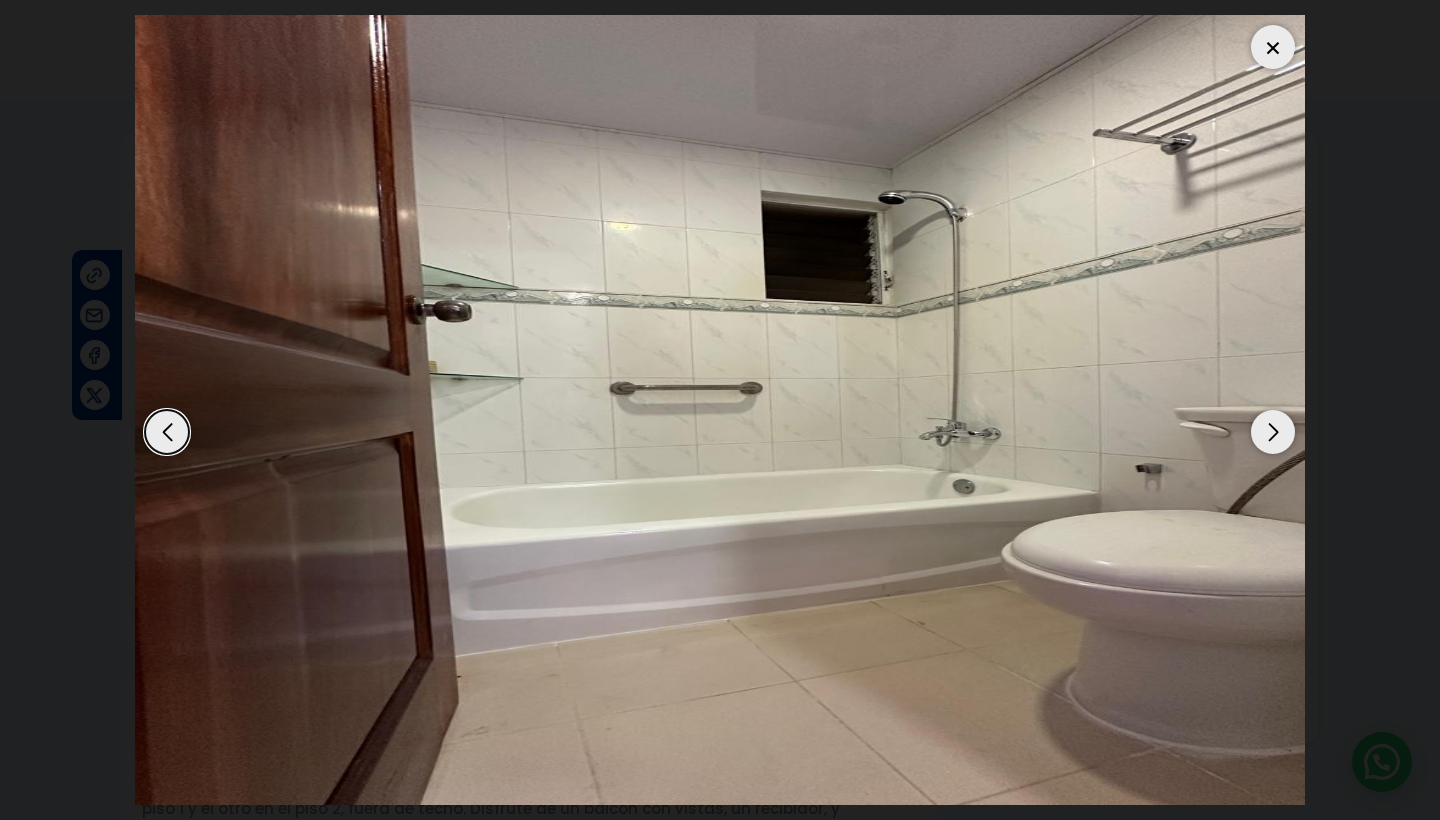 click at bounding box center (1273, 432) 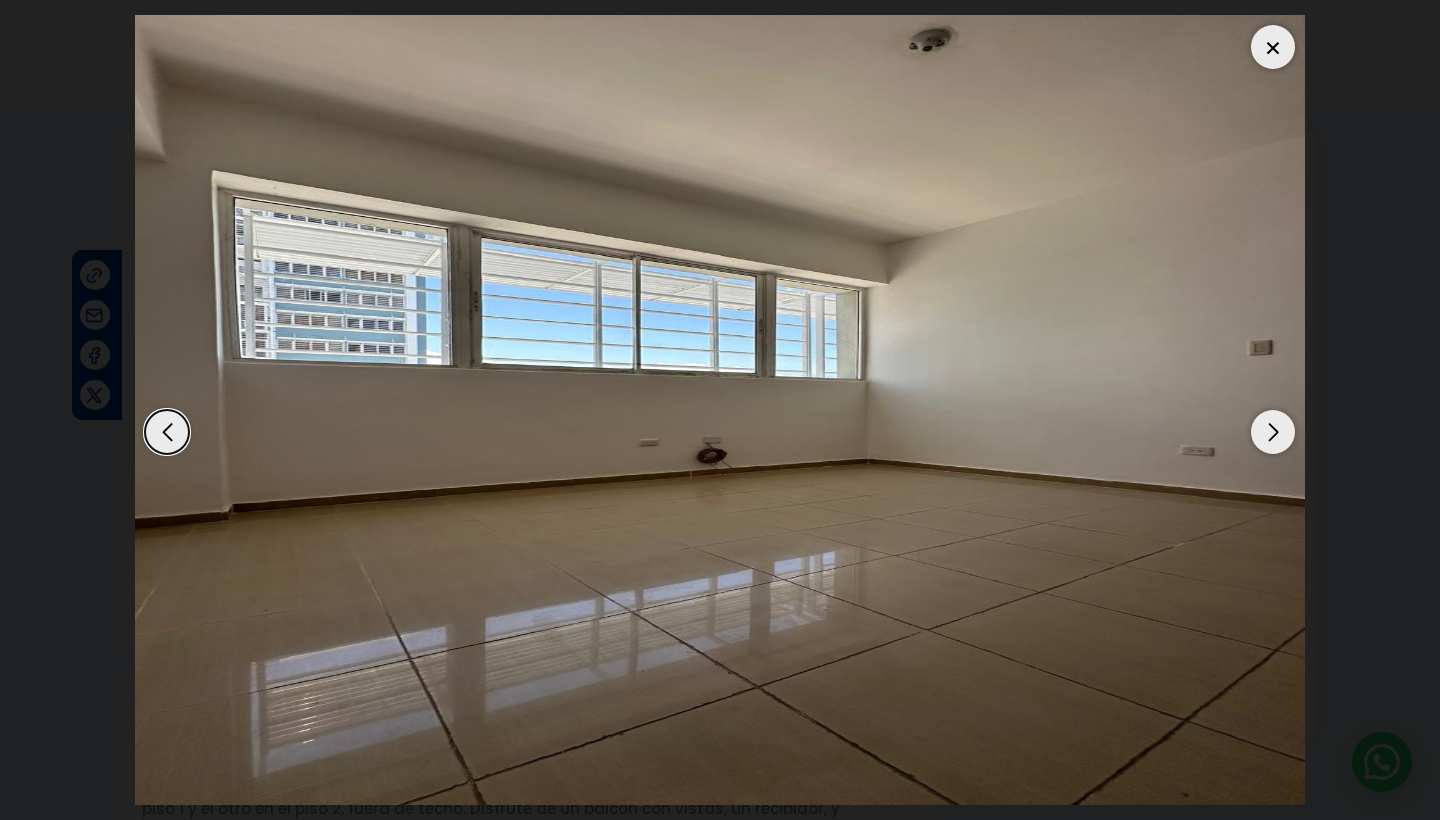 click at bounding box center [1273, 432] 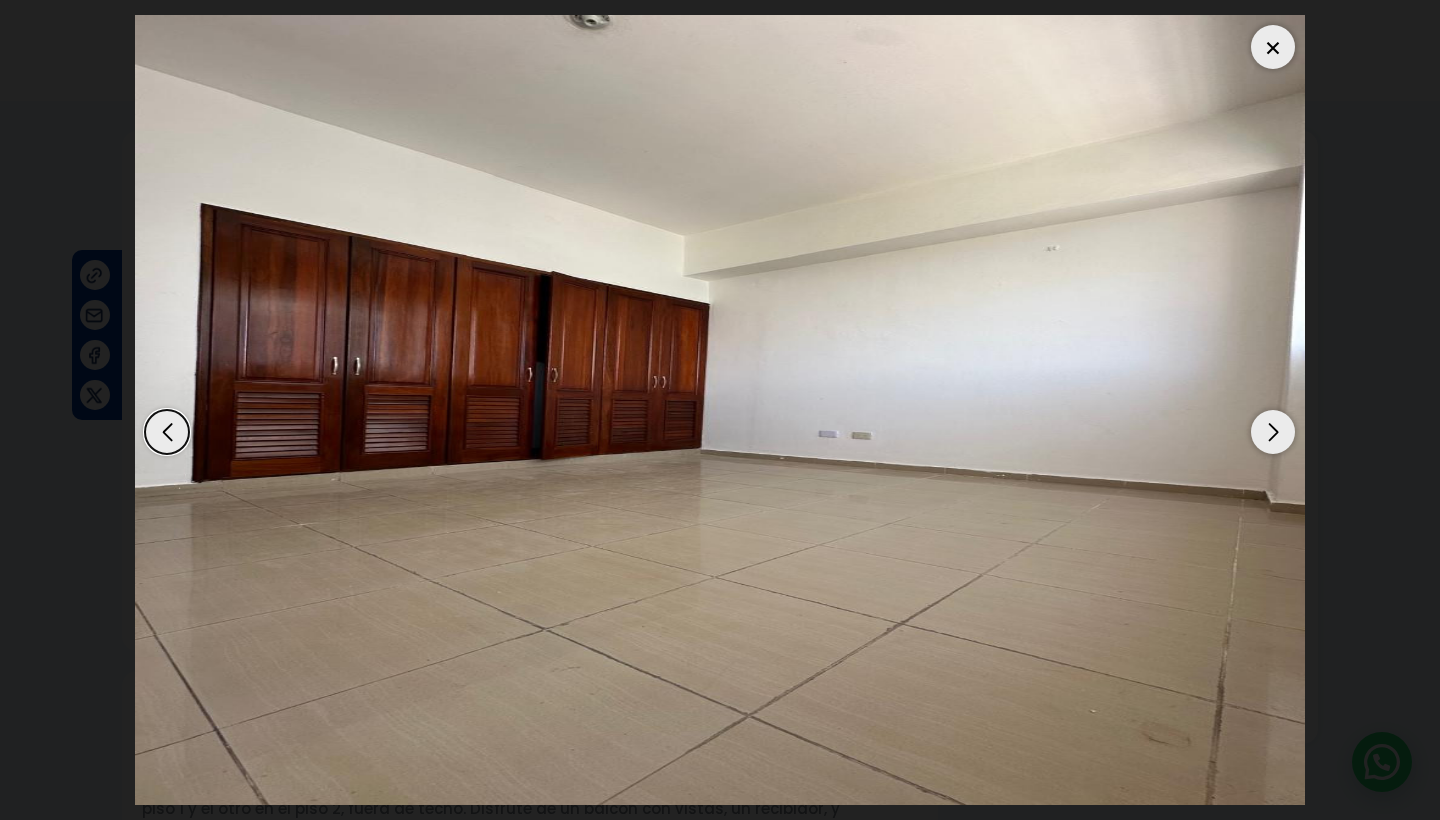 click at bounding box center (1273, 432) 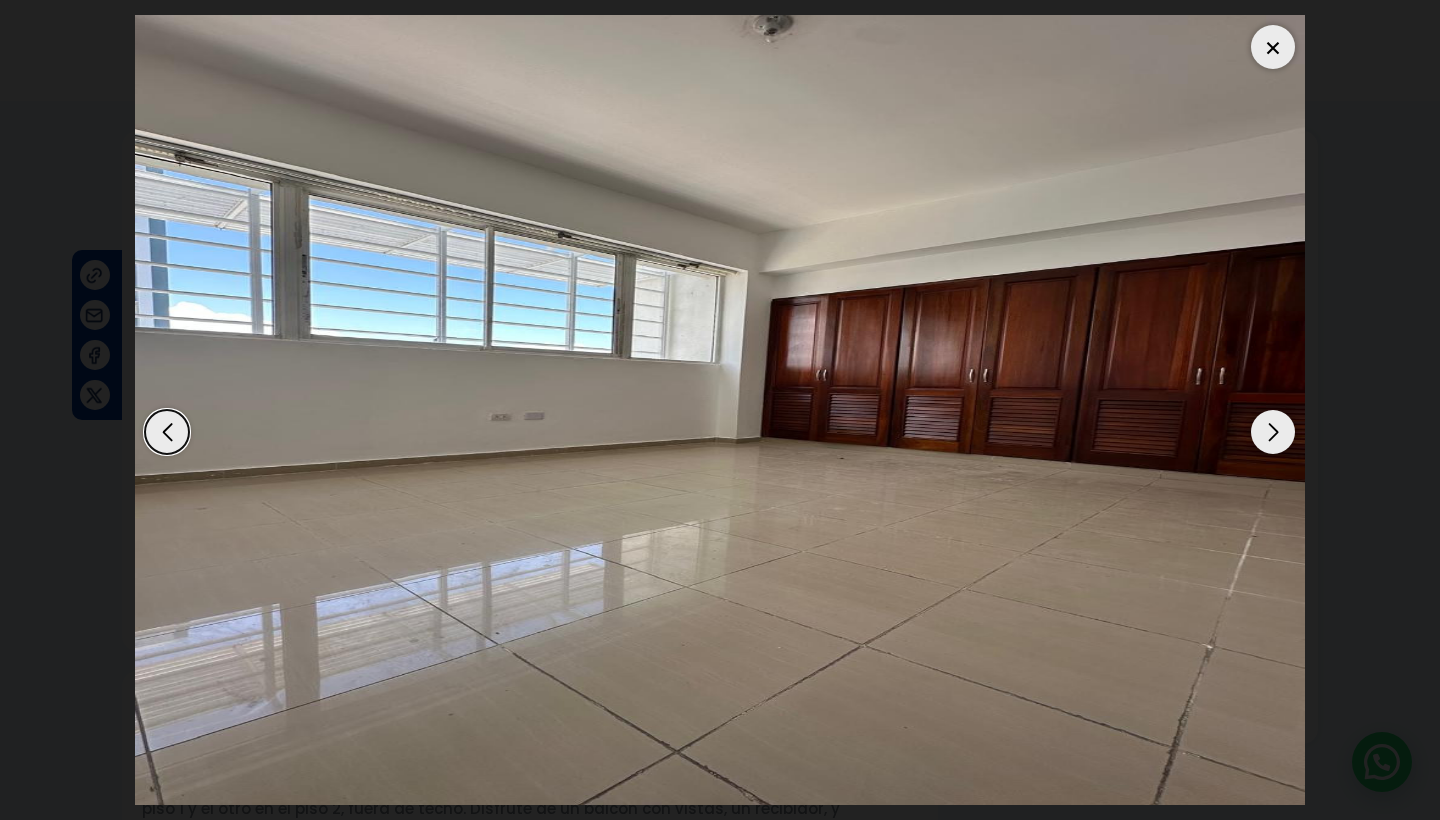 click at bounding box center (1273, 432) 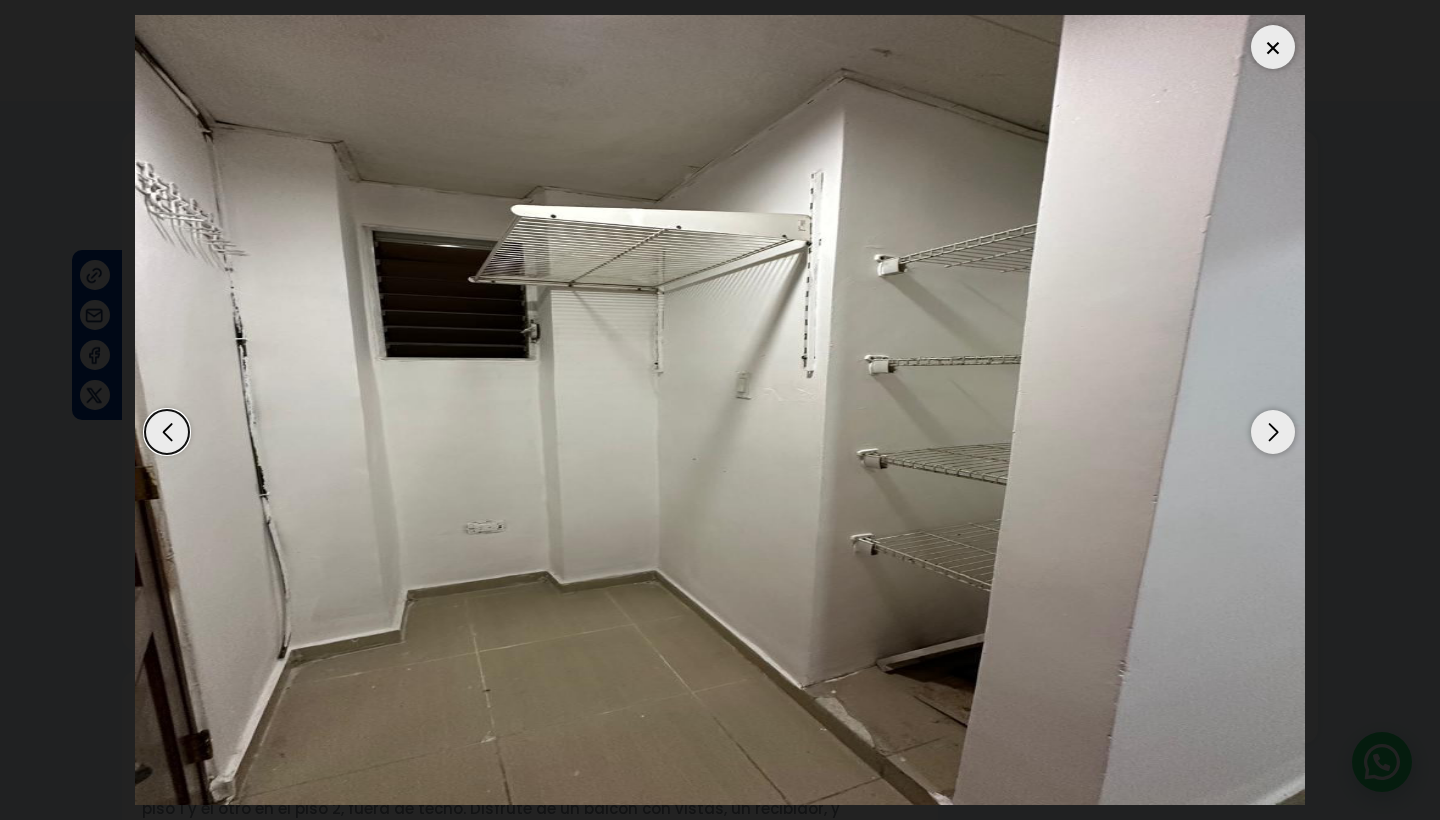 click at bounding box center [1273, 432] 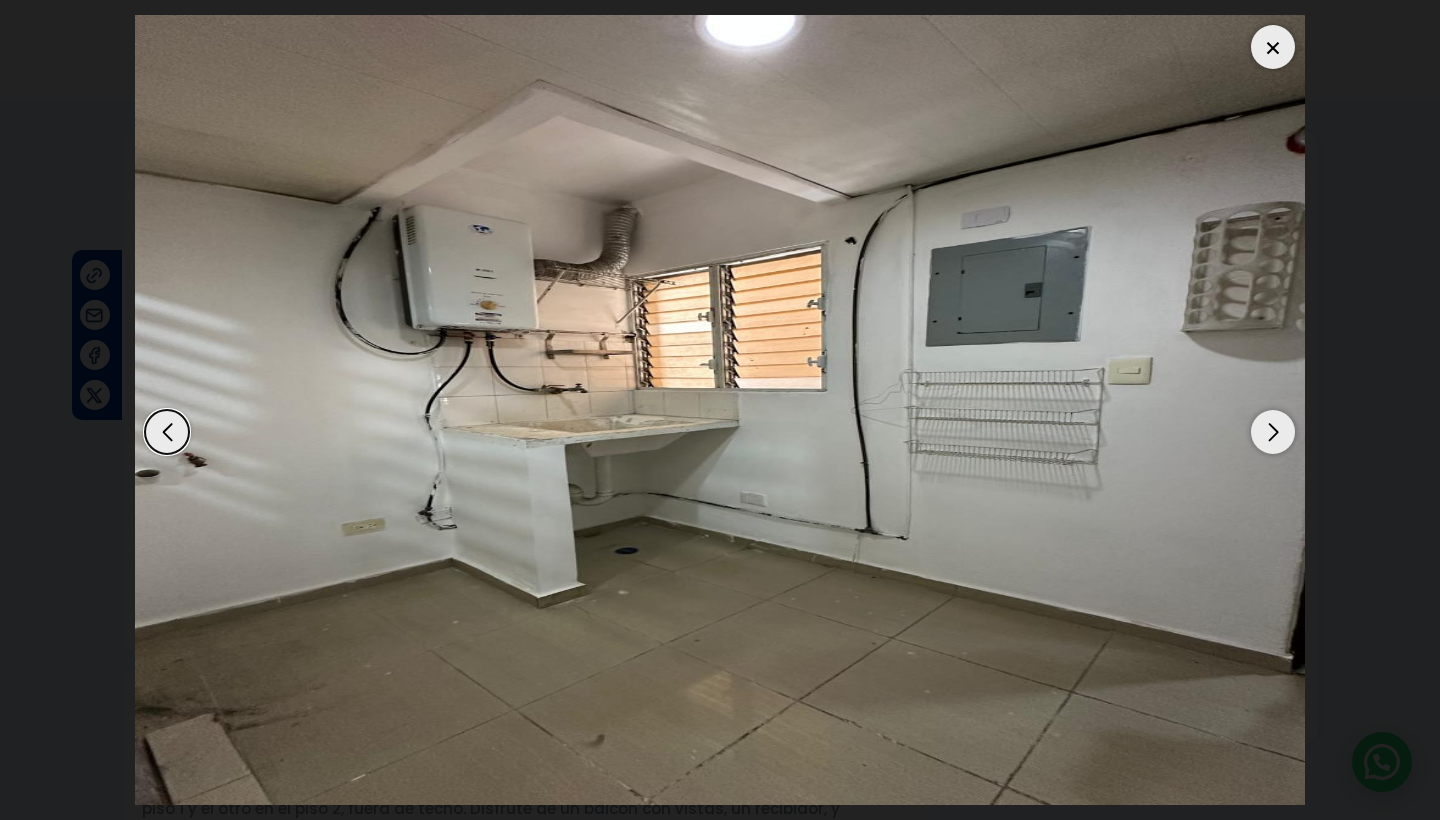 click at bounding box center (1273, 432) 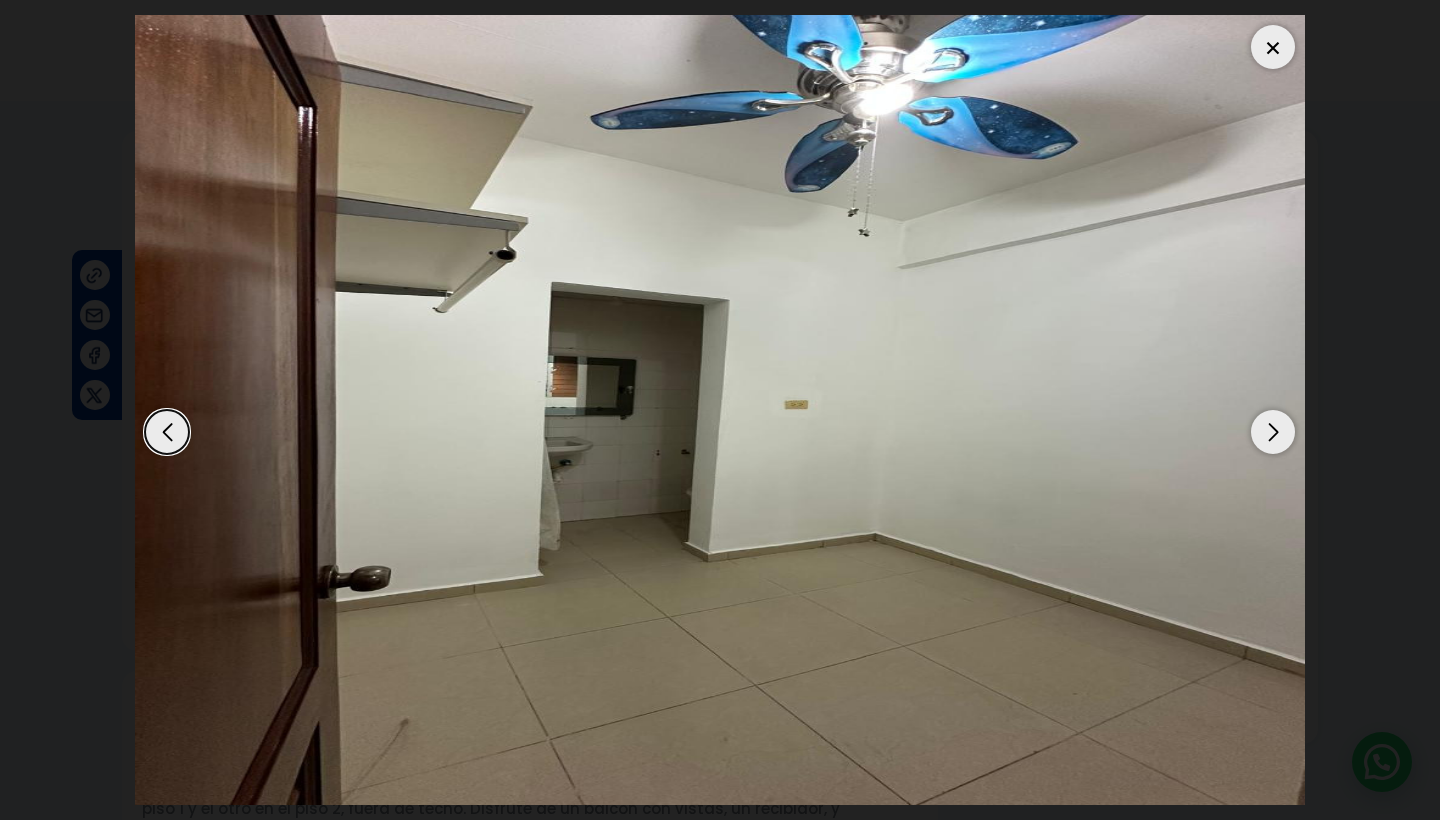 click at bounding box center [1273, 432] 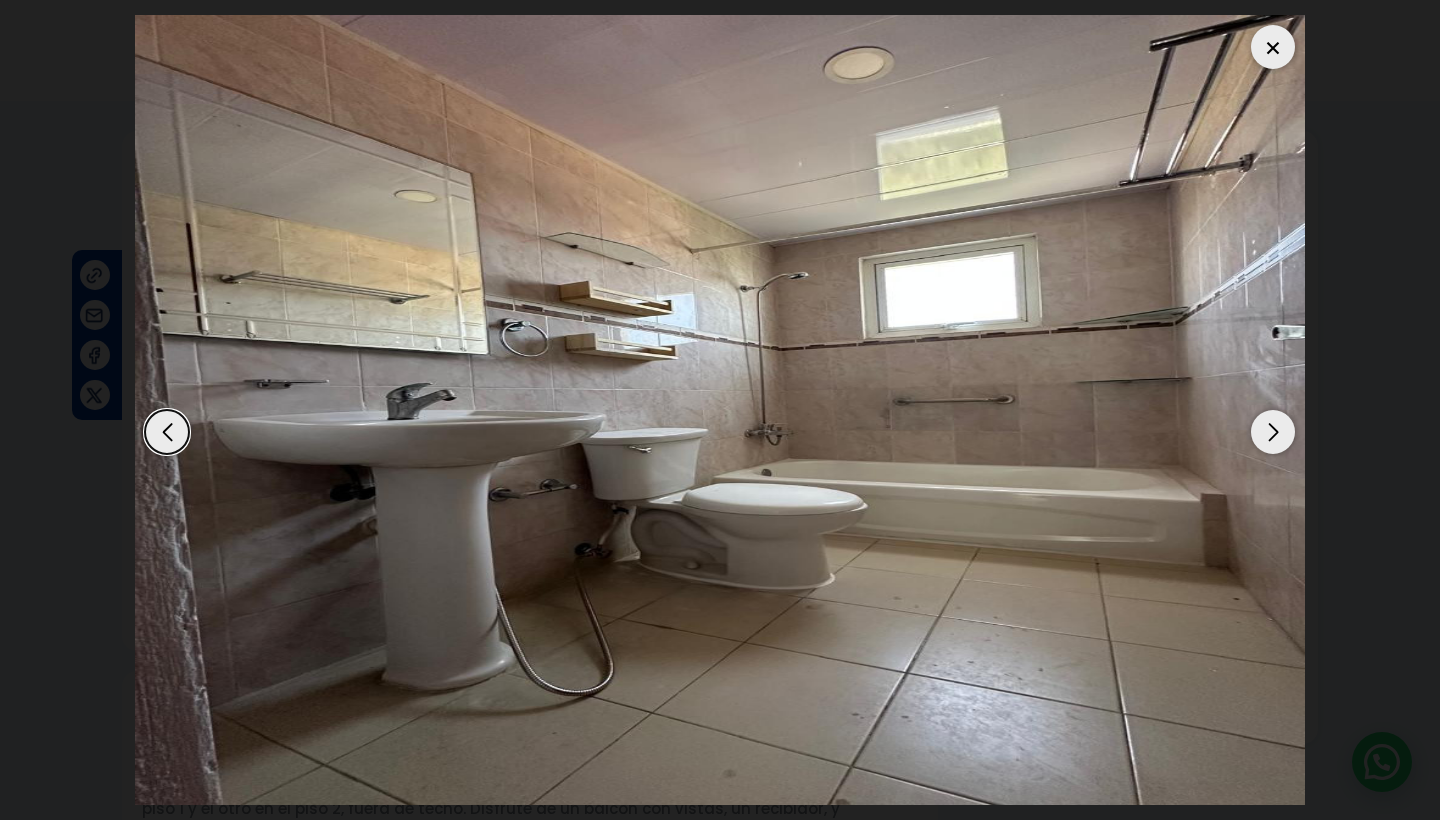 click at bounding box center [1273, 432] 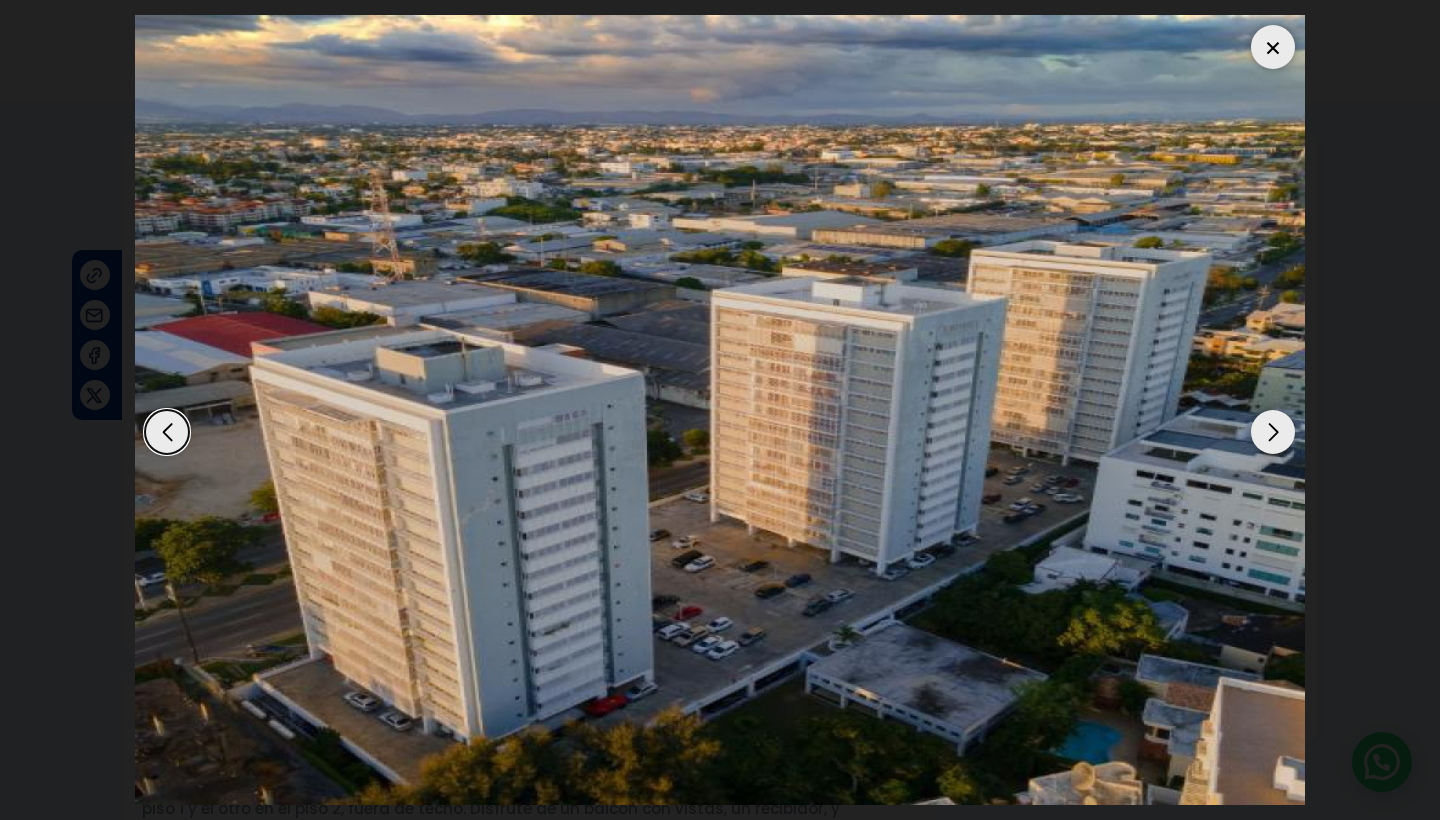 click at bounding box center [1273, 47] 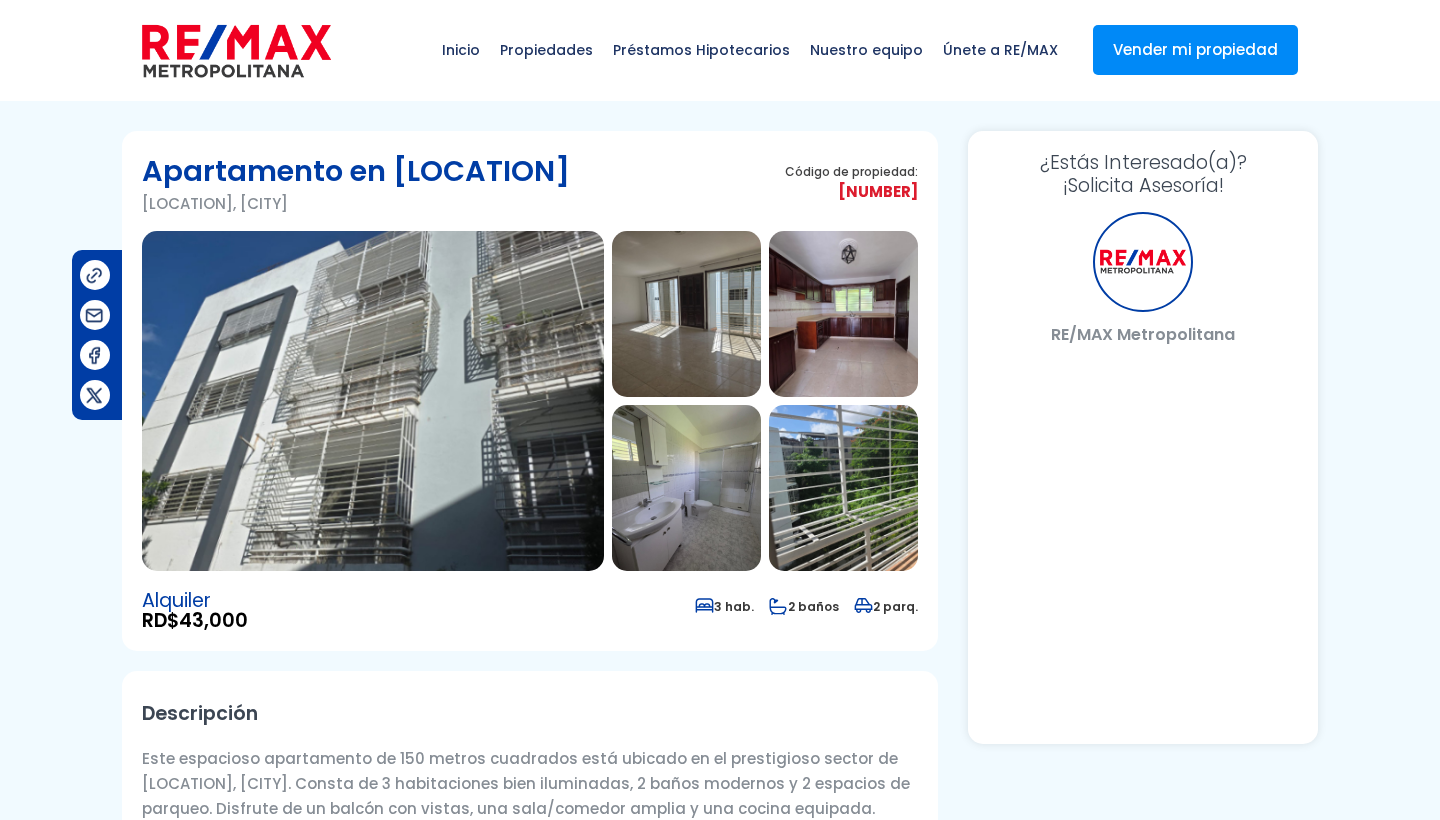 scroll, scrollTop: 0, scrollLeft: 0, axis: both 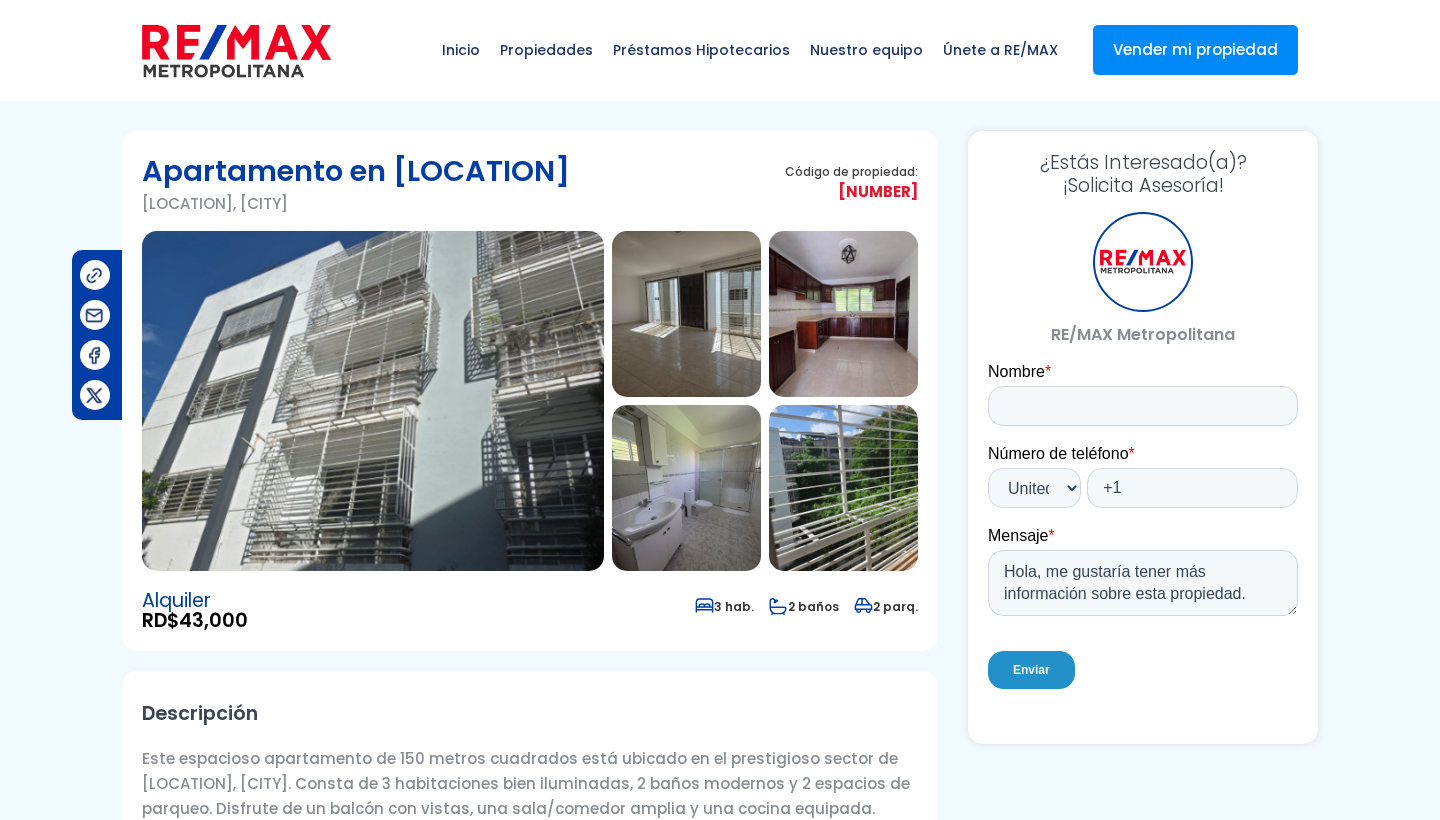 click at bounding box center (373, 401) 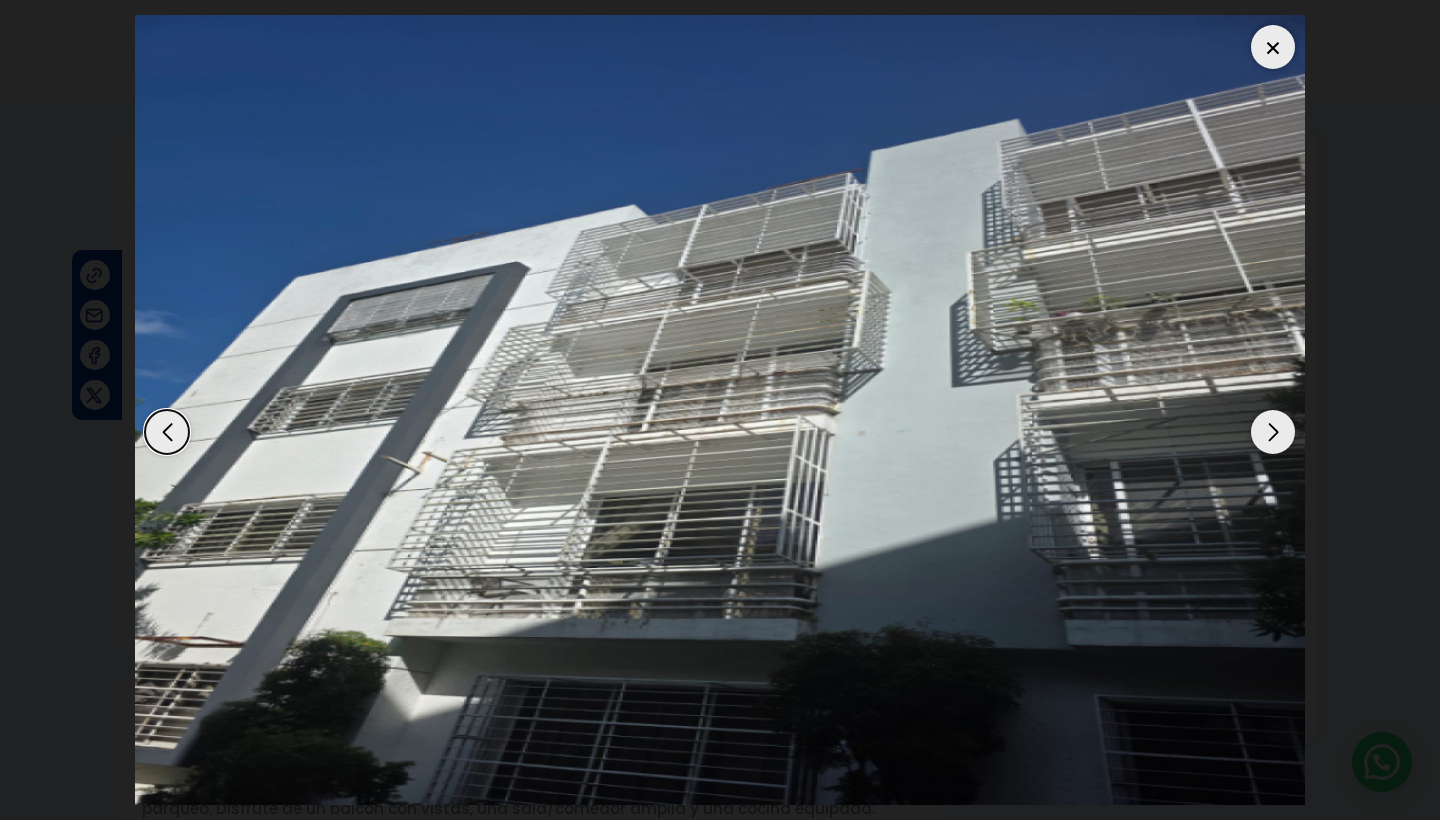 click at bounding box center [1273, 432] 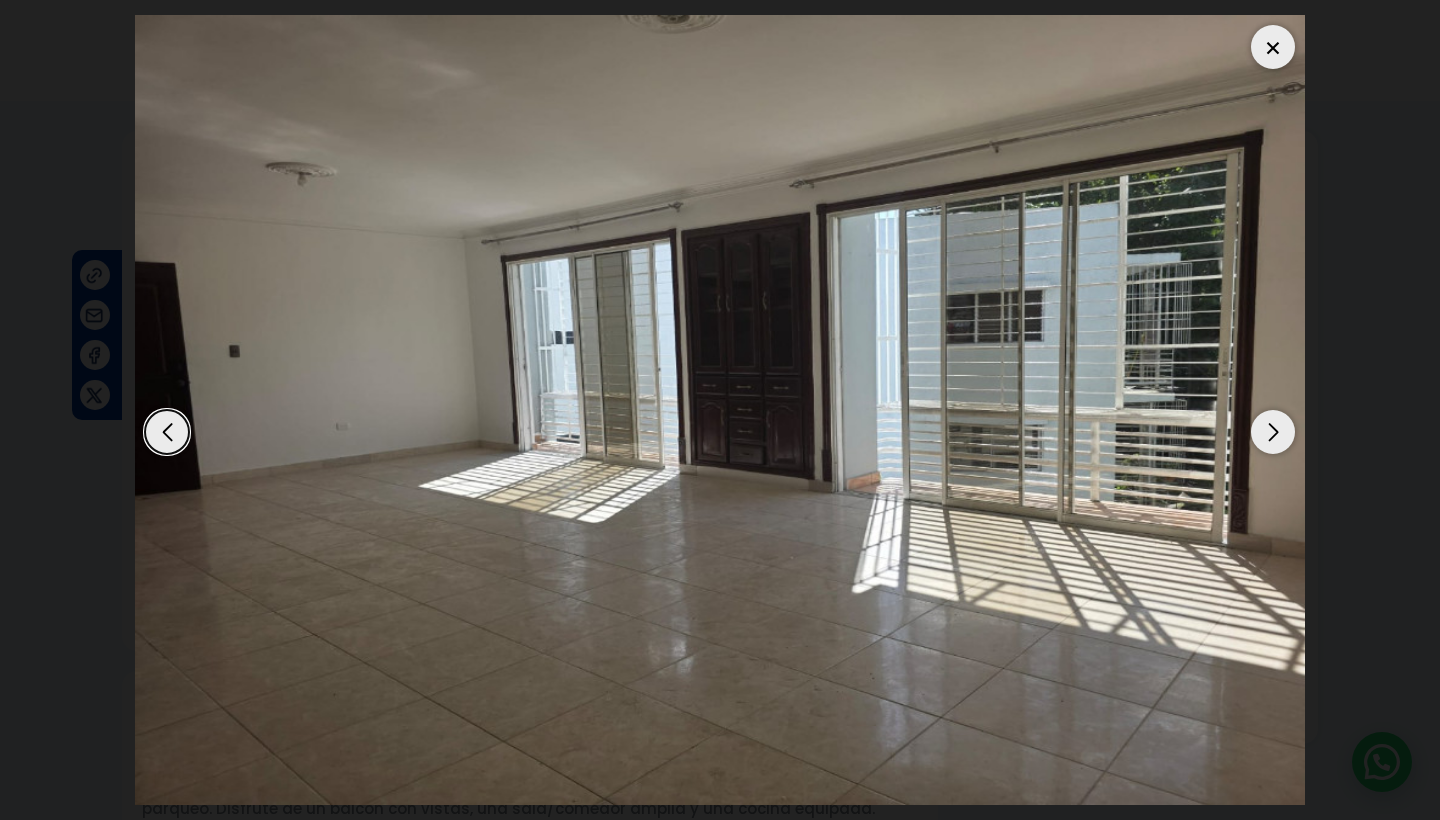 click at bounding box center (1273, 432) 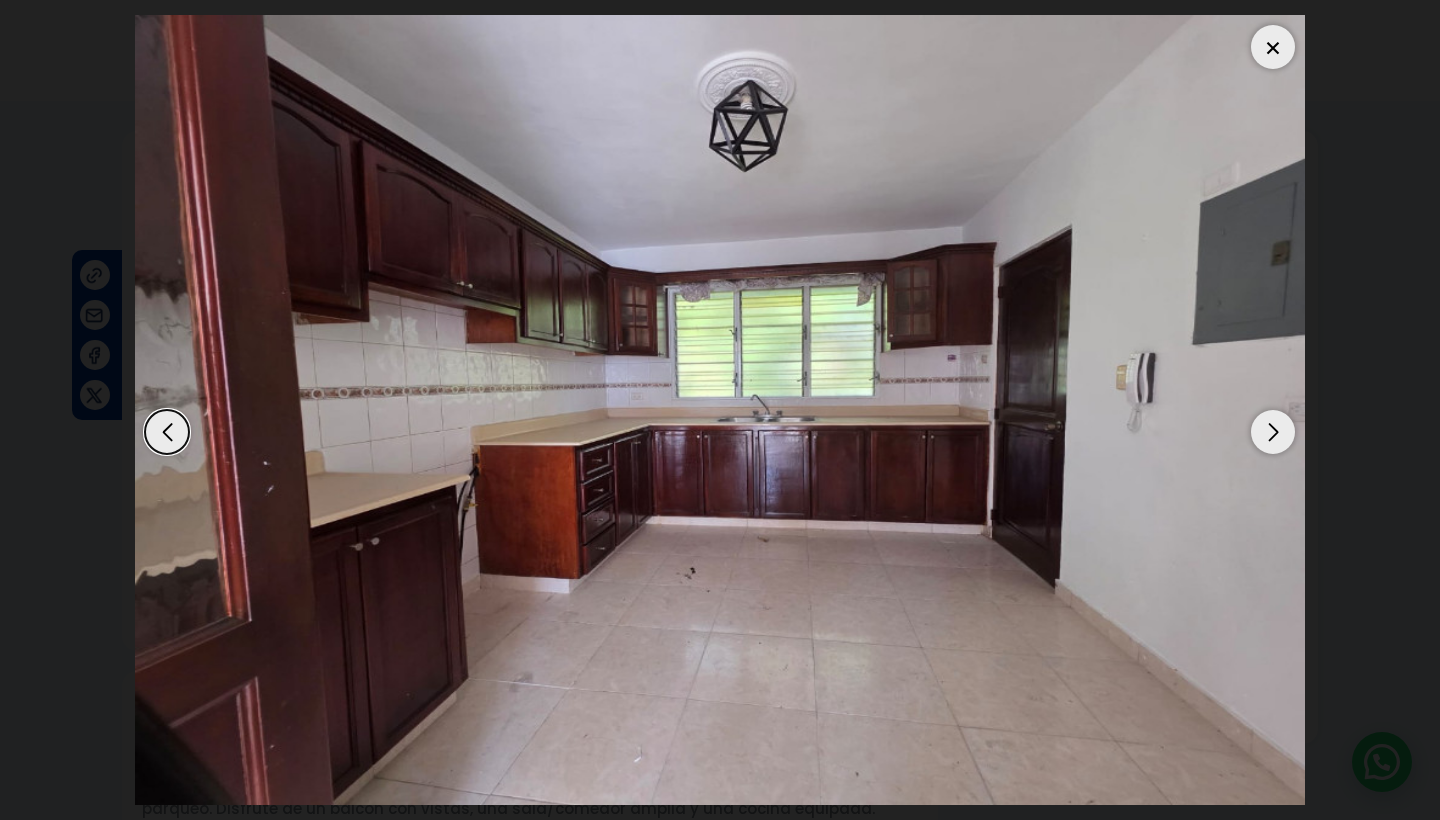 click at bounding box center (1273, 432) 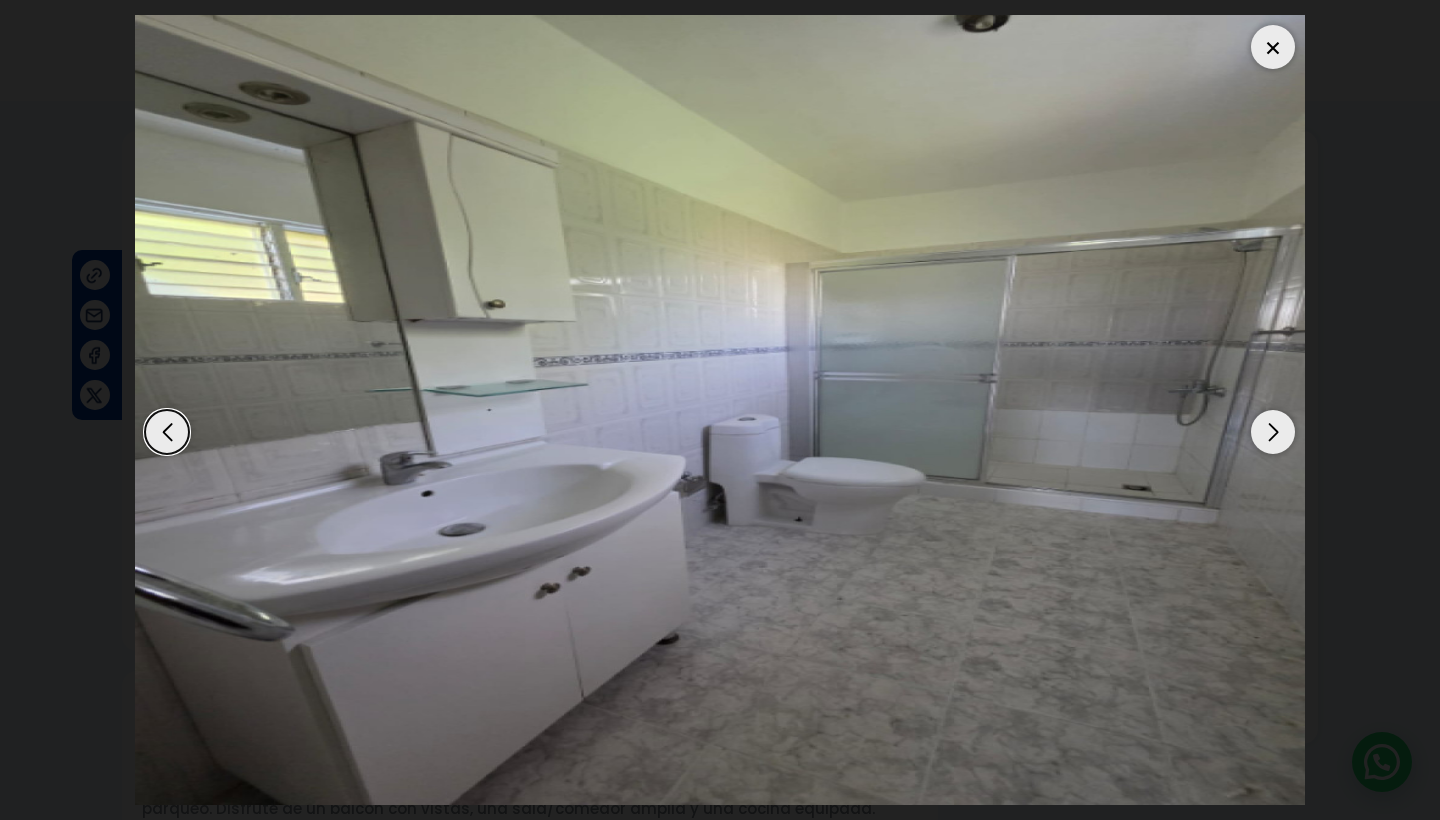 click at bounding box center [1273, 432] 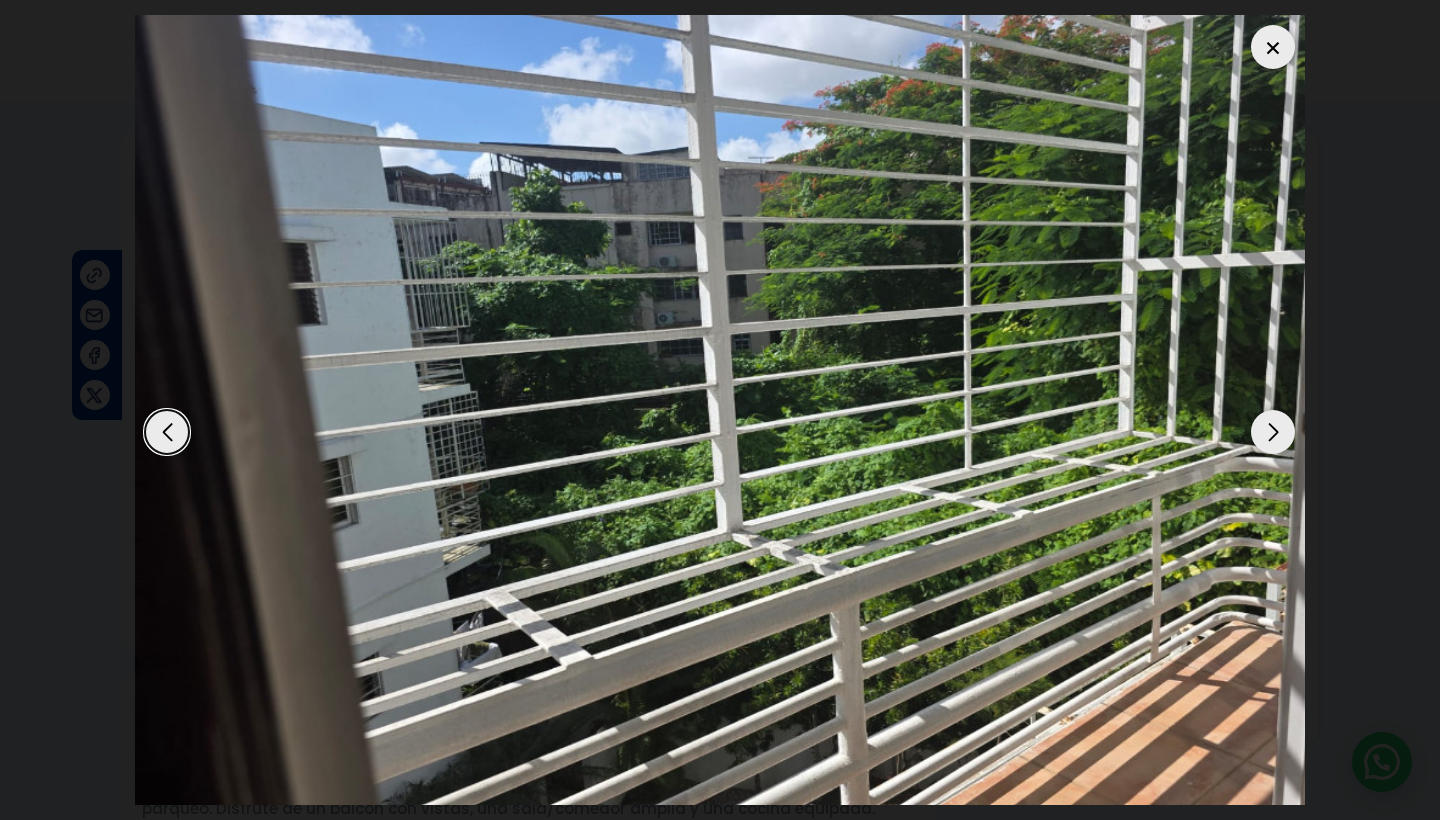 click at bounding box center [1273, 432] 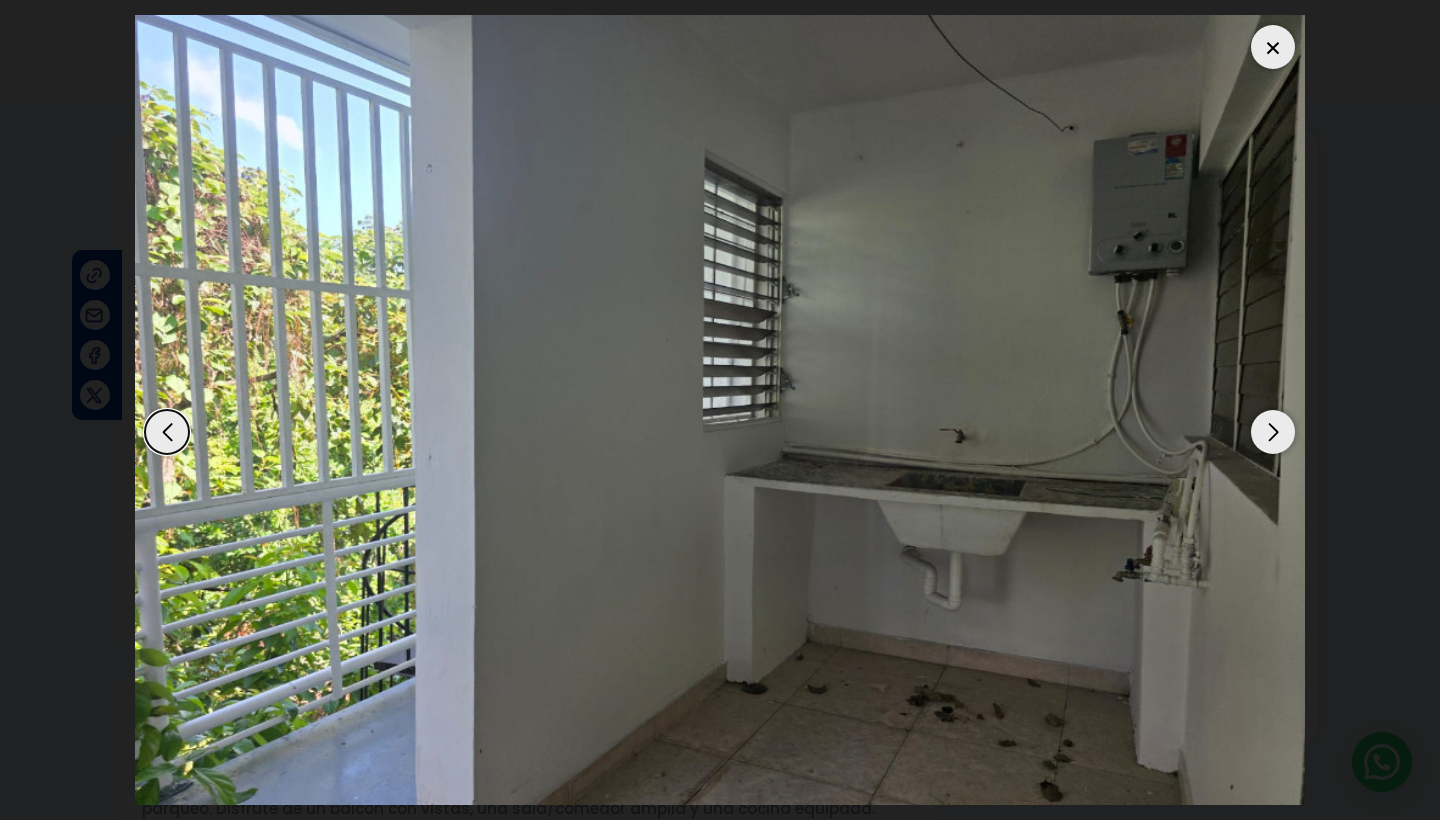click at bounding box center (1273, 432) 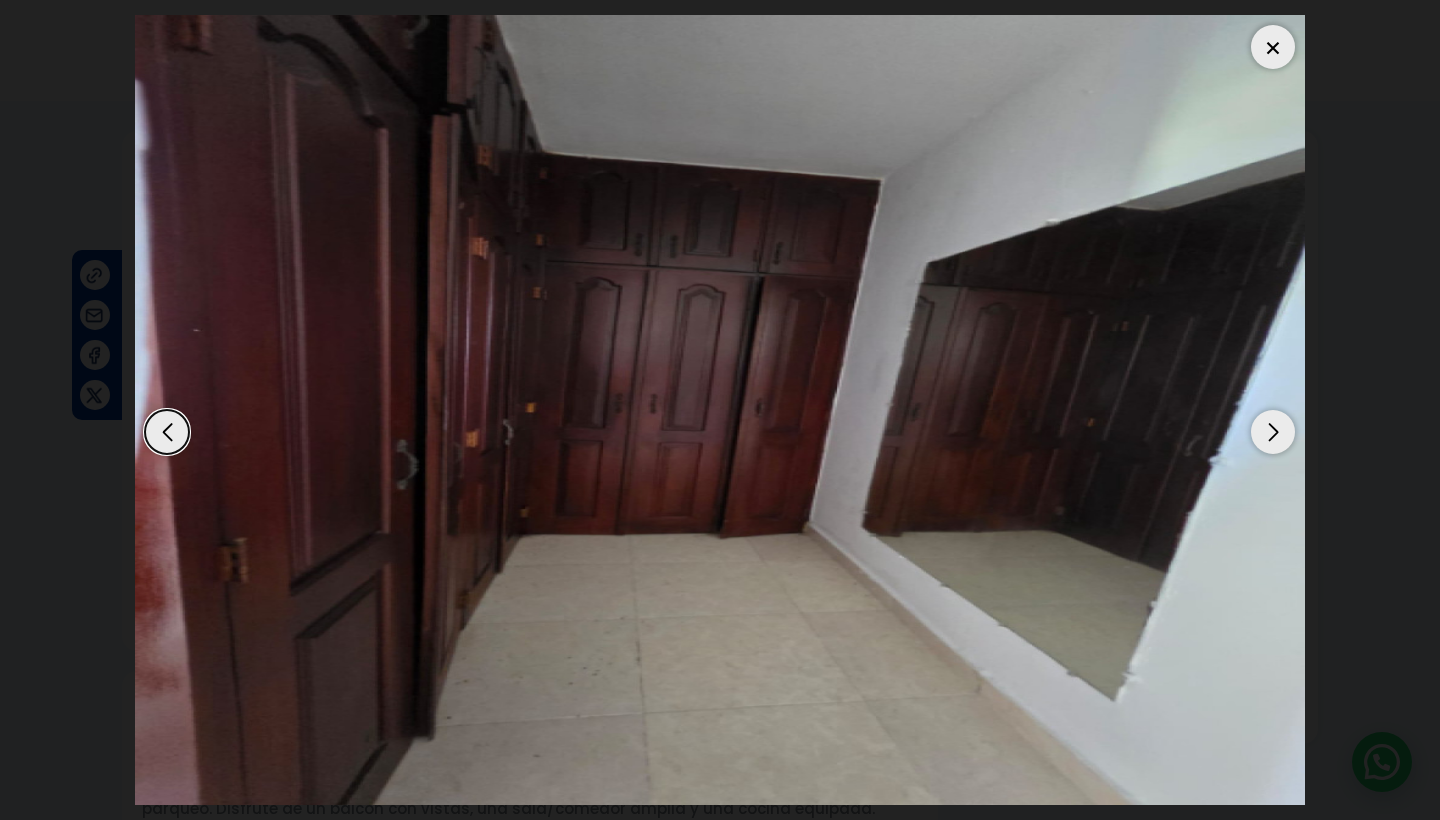 click at bounding box center [1273, 432] 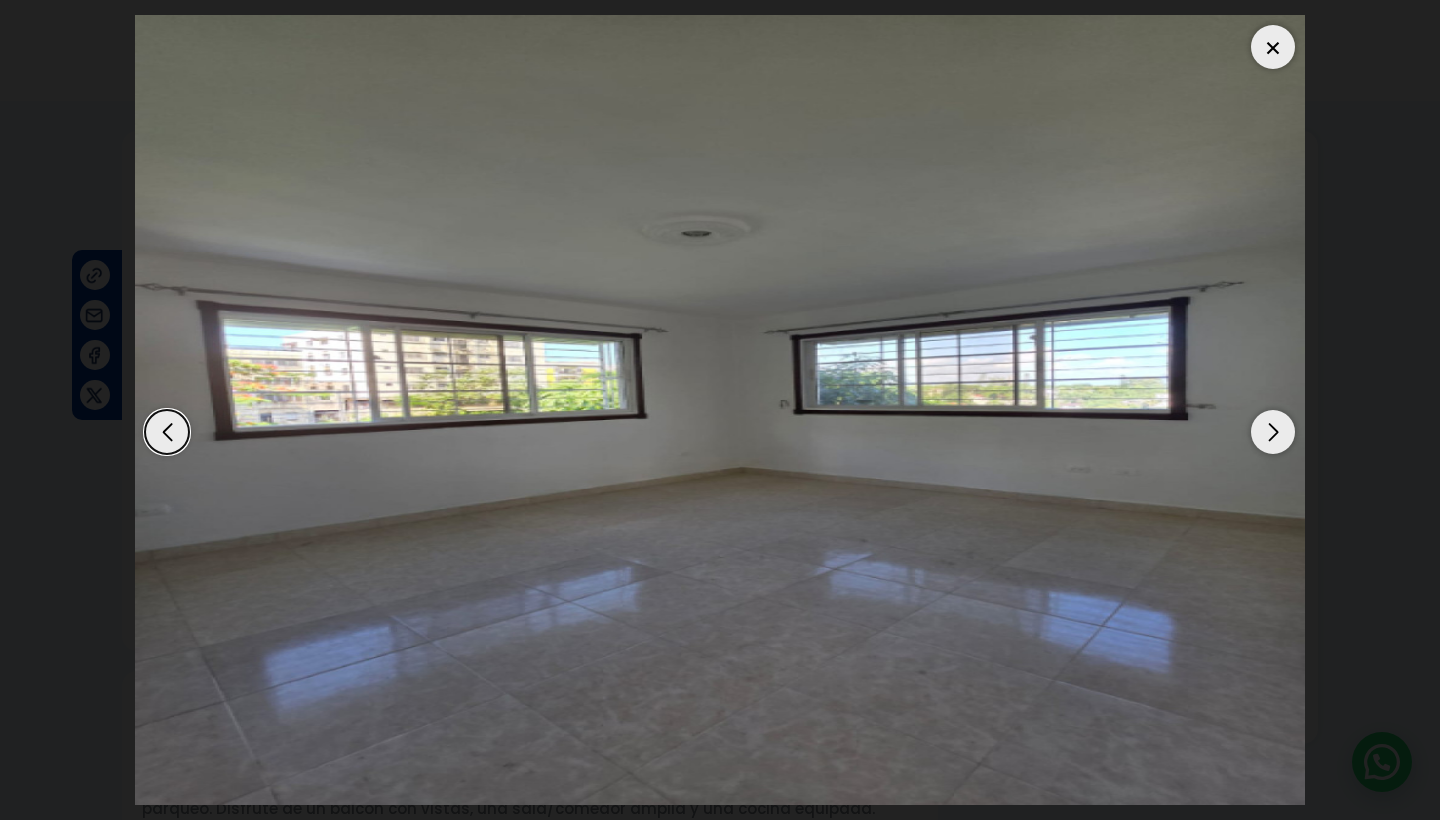 click at bounding box center (1273, 432) 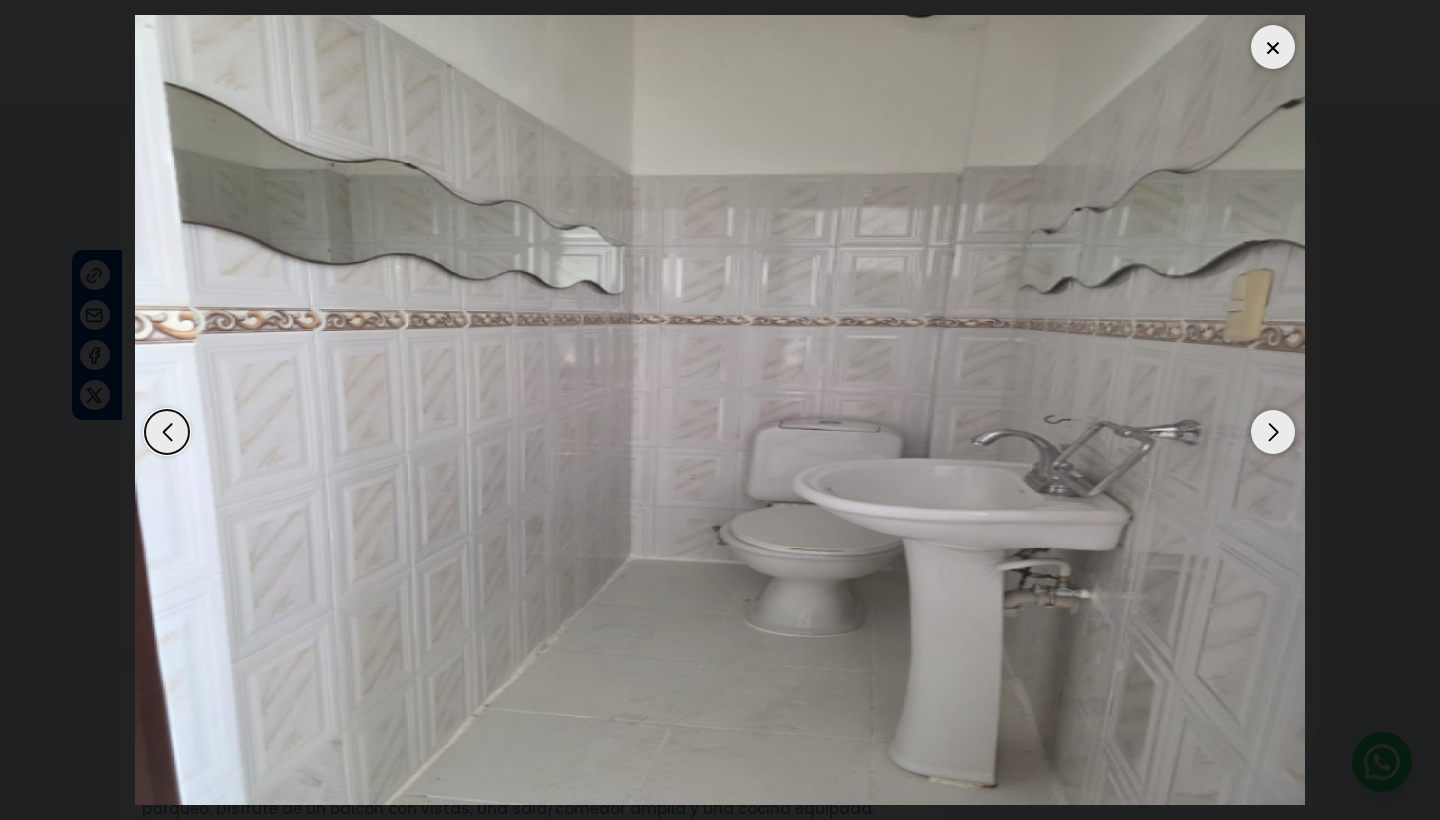 click at bounding box center [1273, 432] 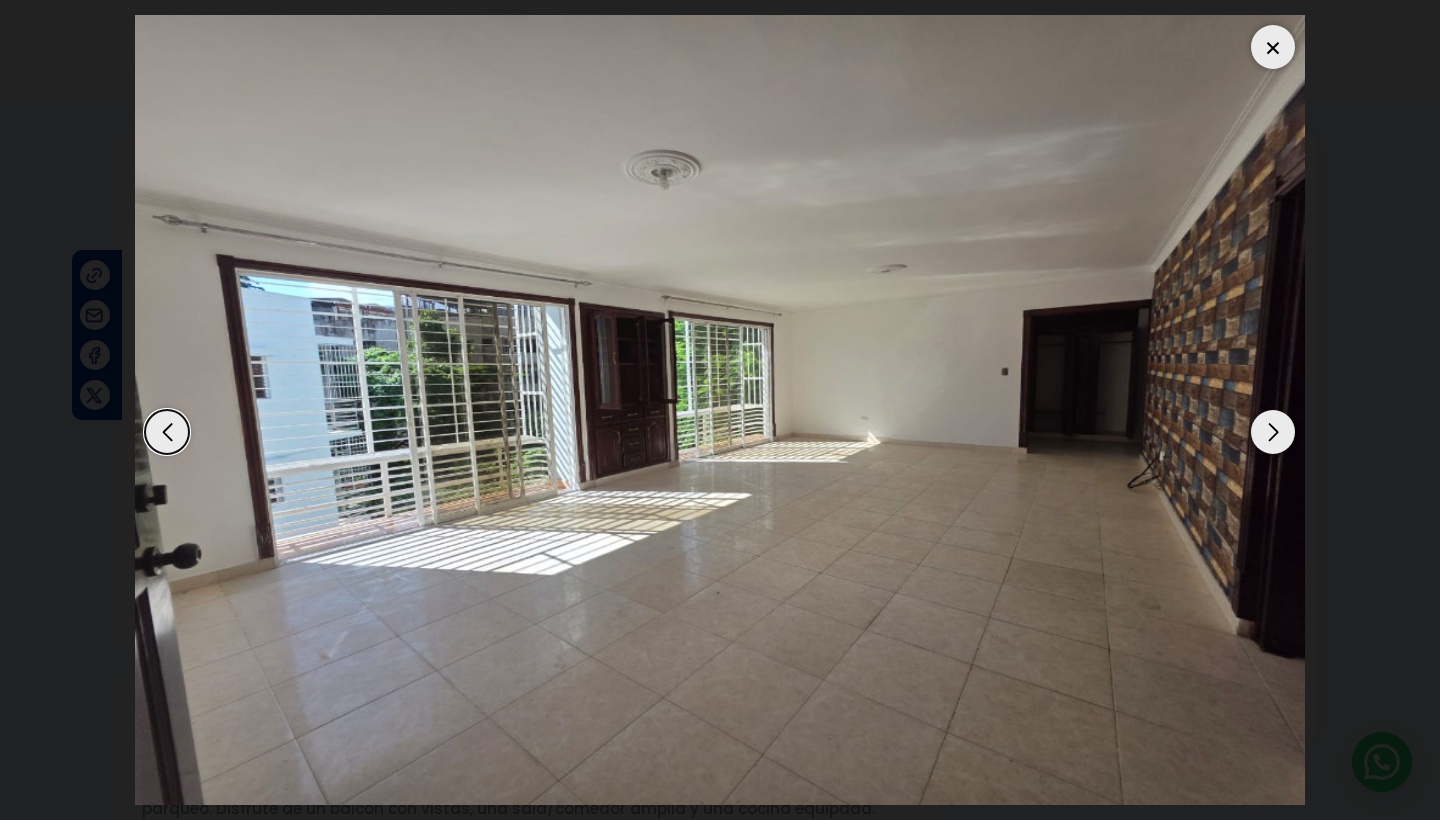 click at bounding box center (1273, 432) 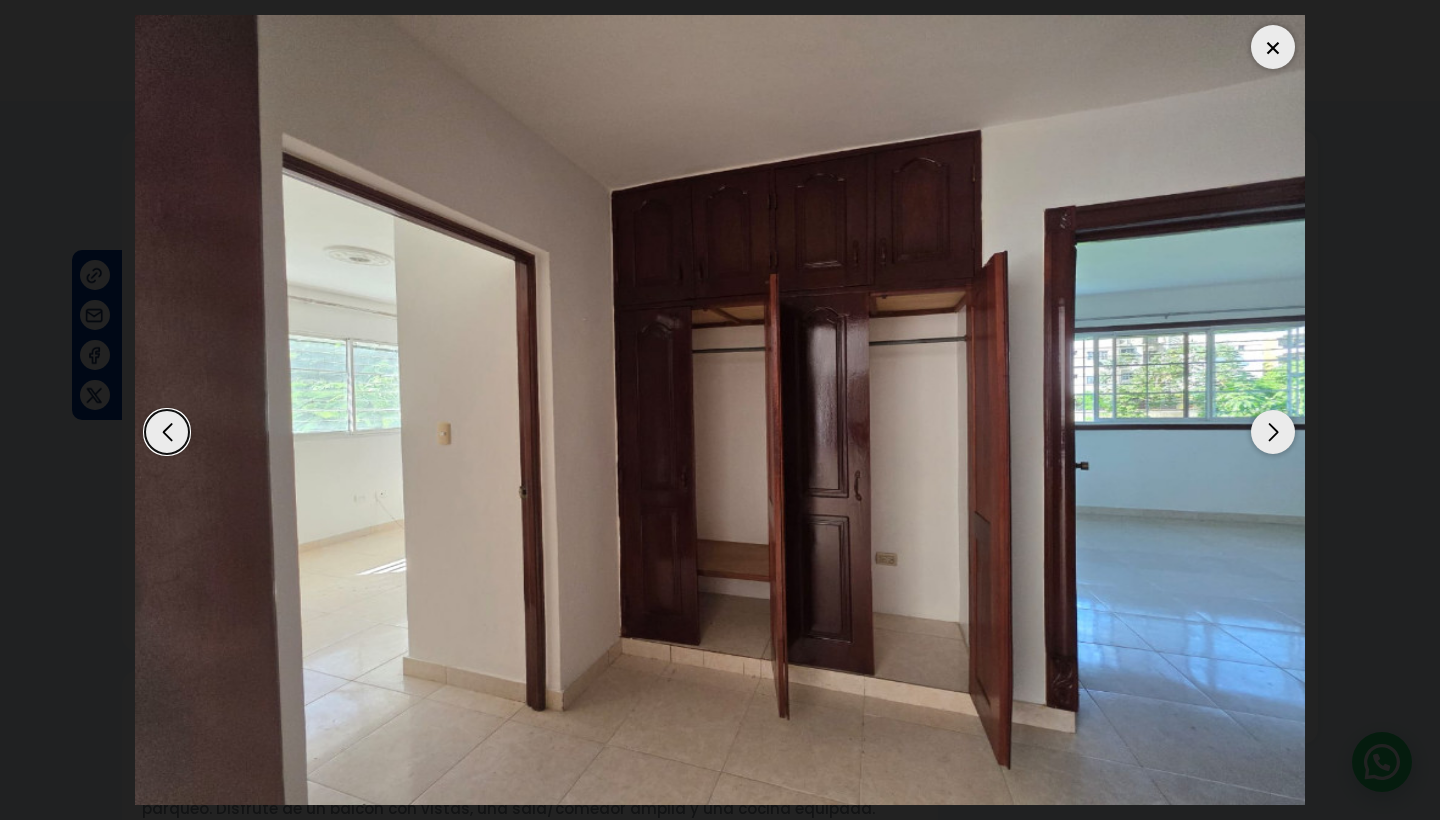 click at bounding box center [1273, 432] 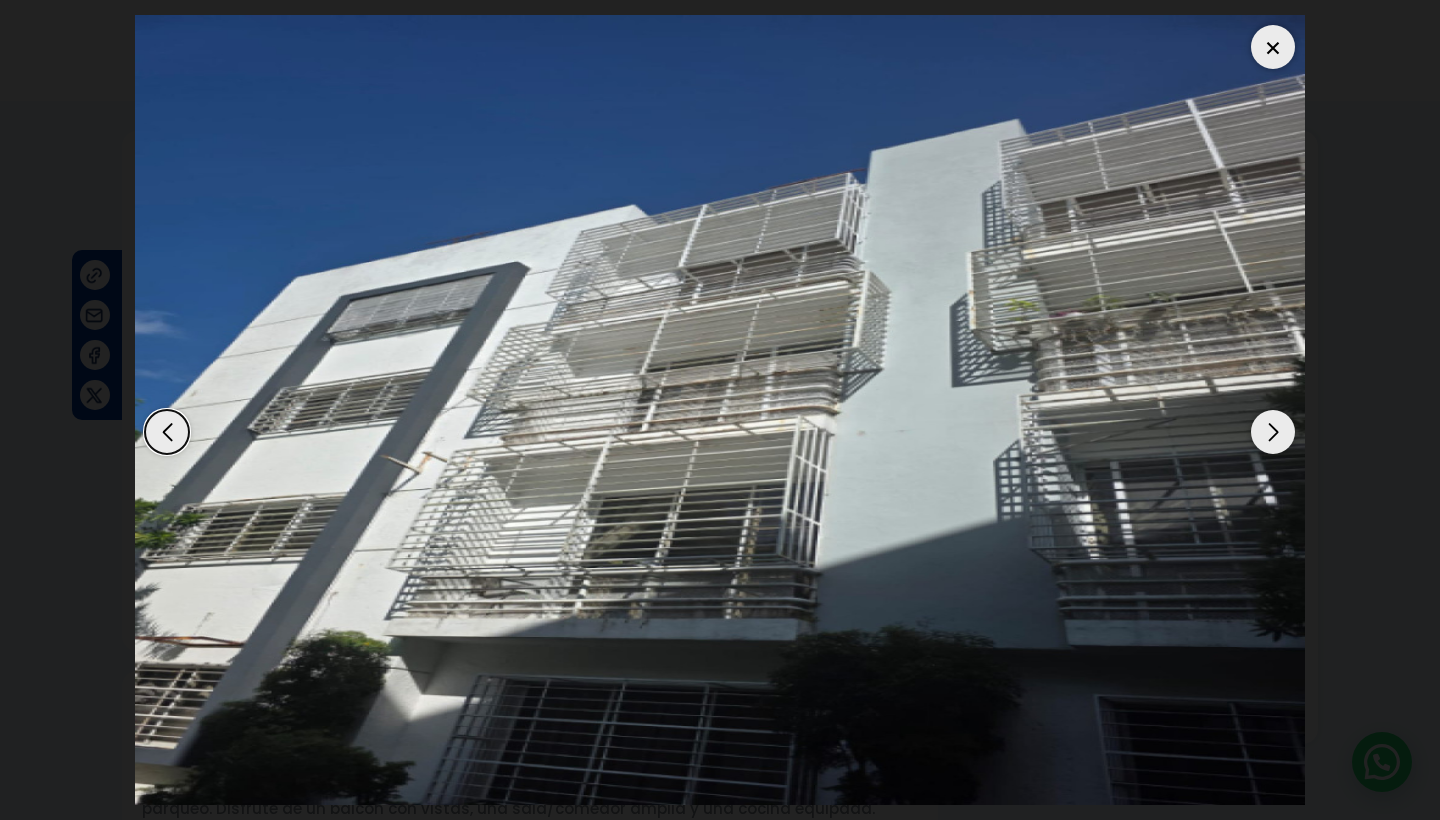click at bounding box center (1273, 47) 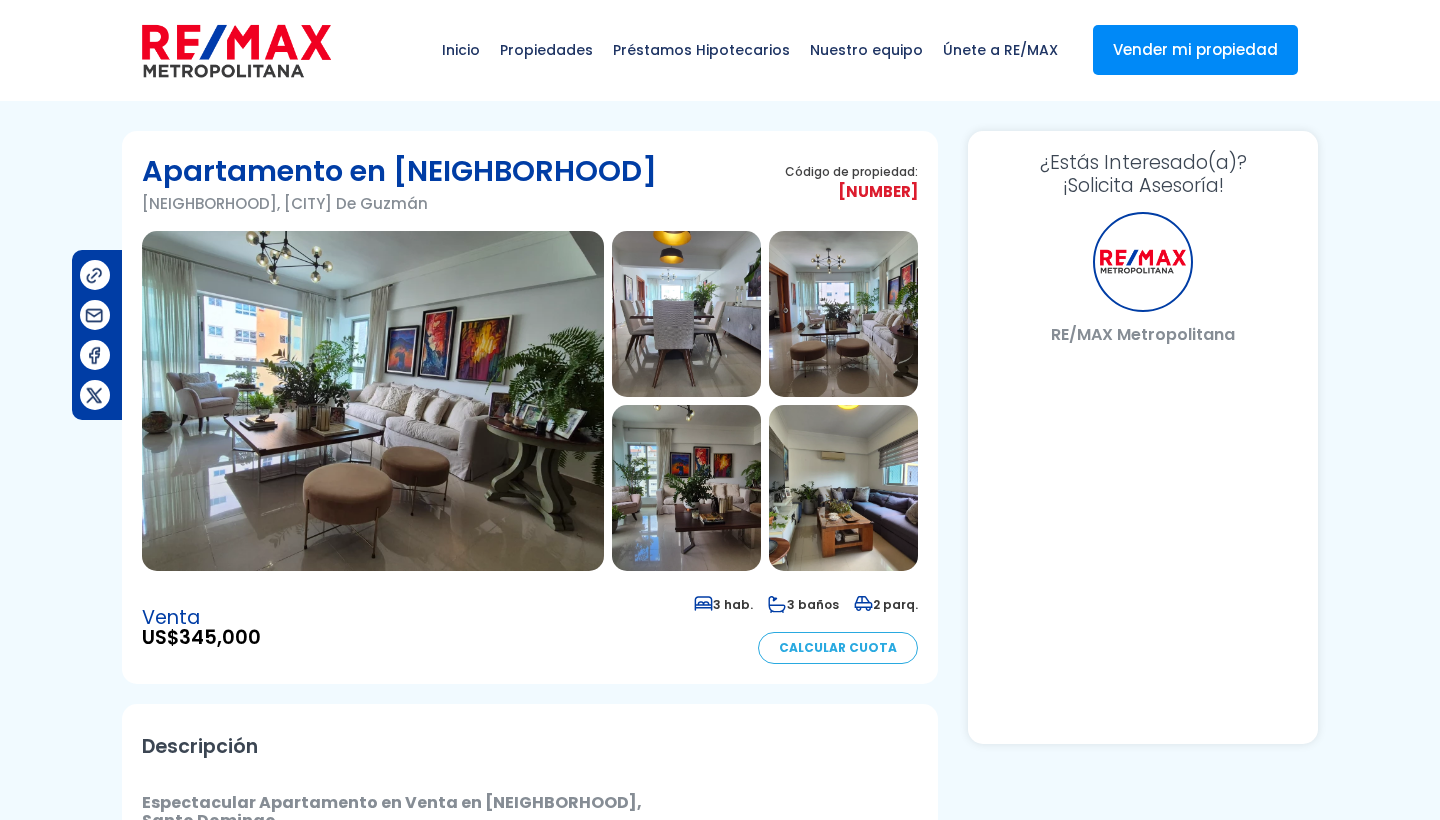scroll, scrollTop: 0, scrollLeft: 0, axis: both 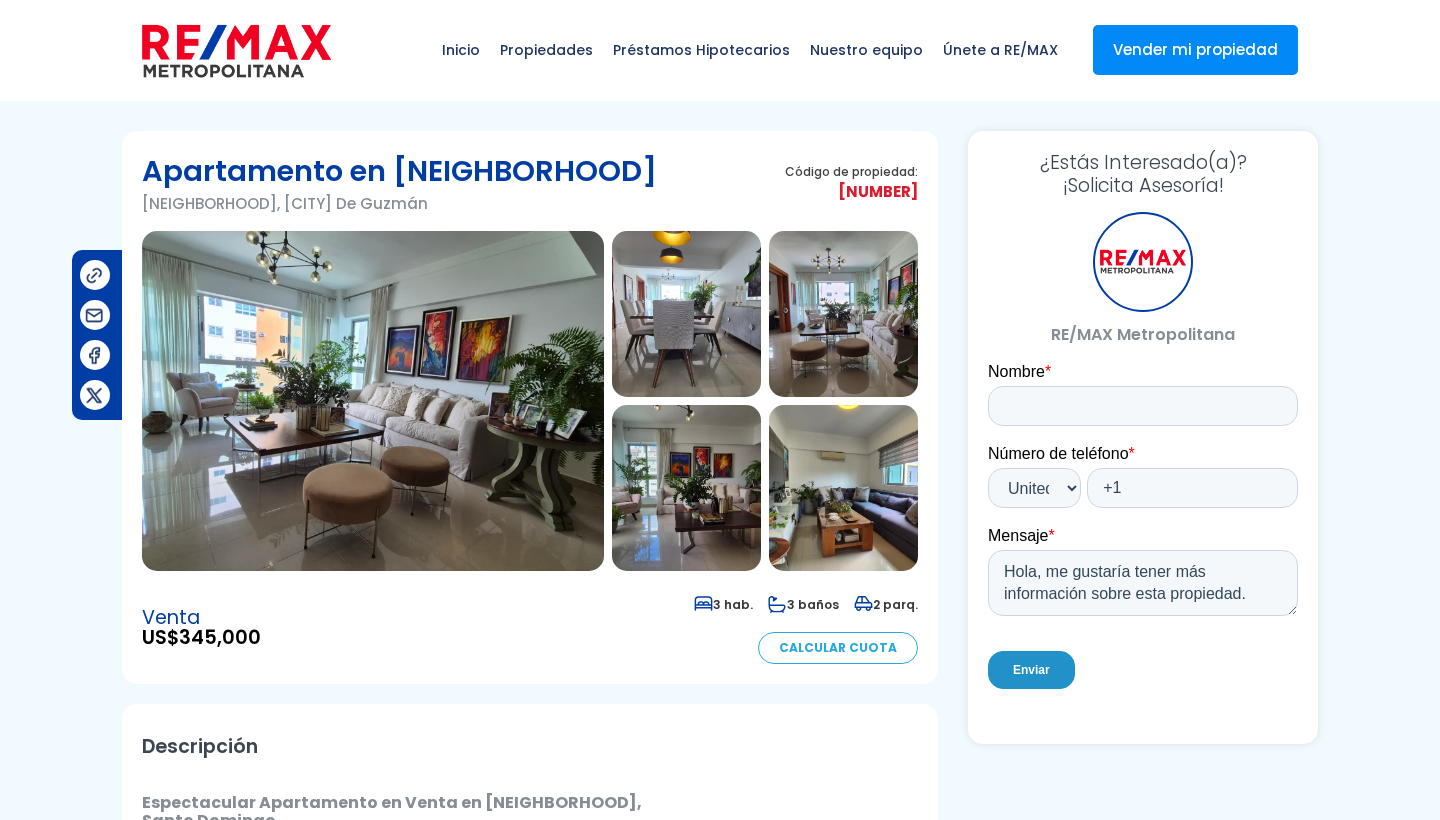 click at bounding box center [373, 401] 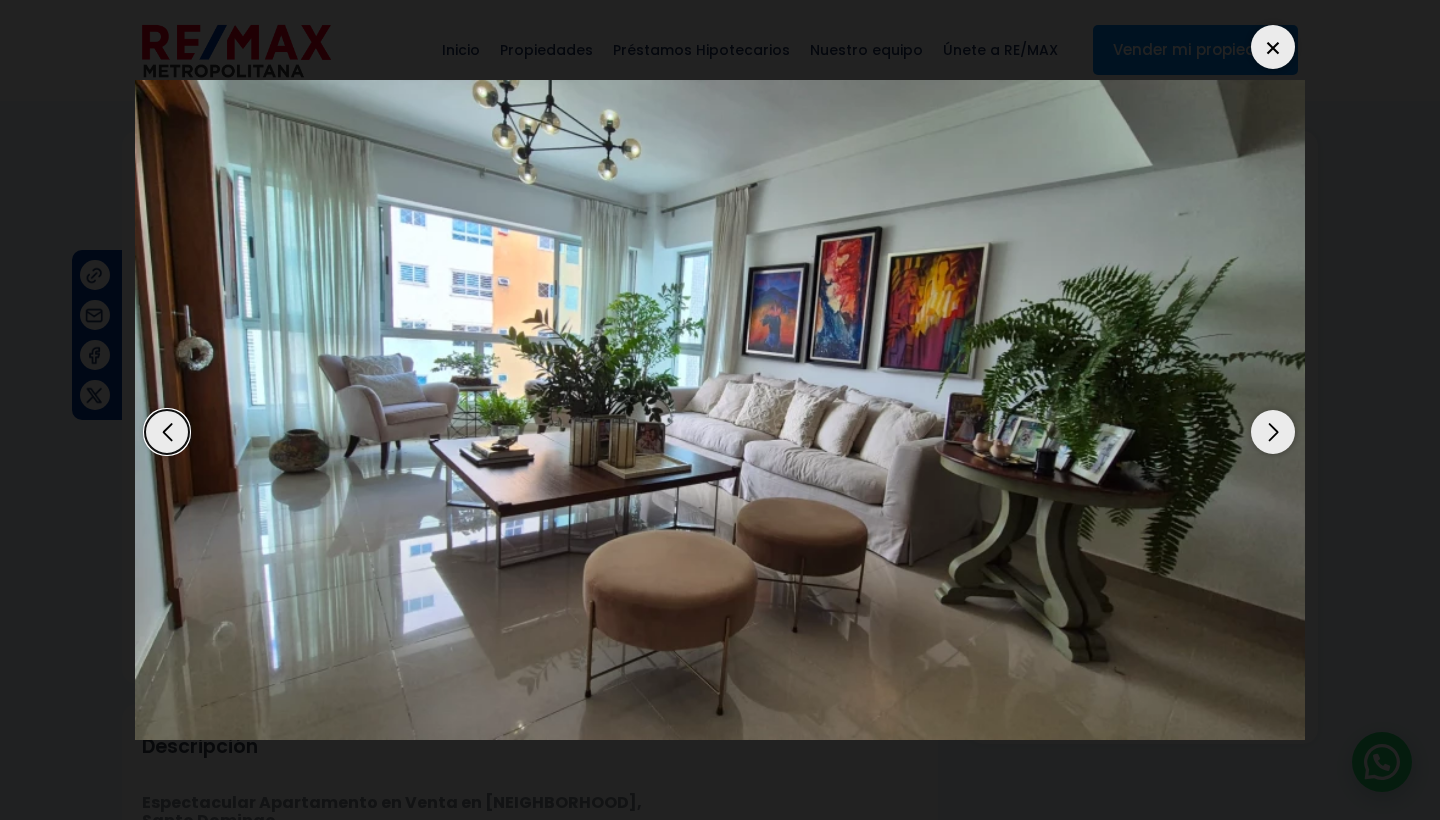 click at bounding box center (1273, 432) 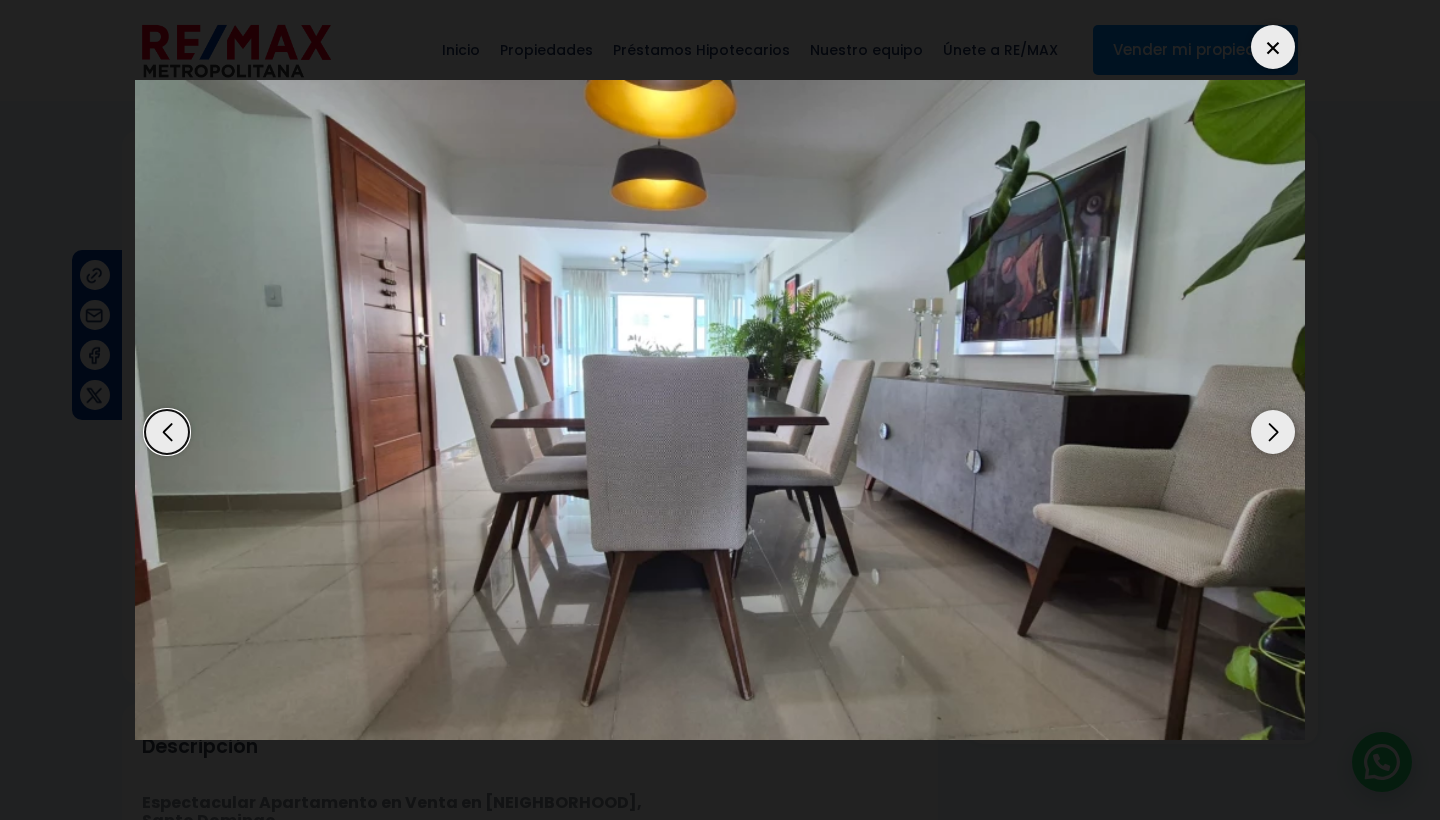 click at bounding box center (1273, 432) 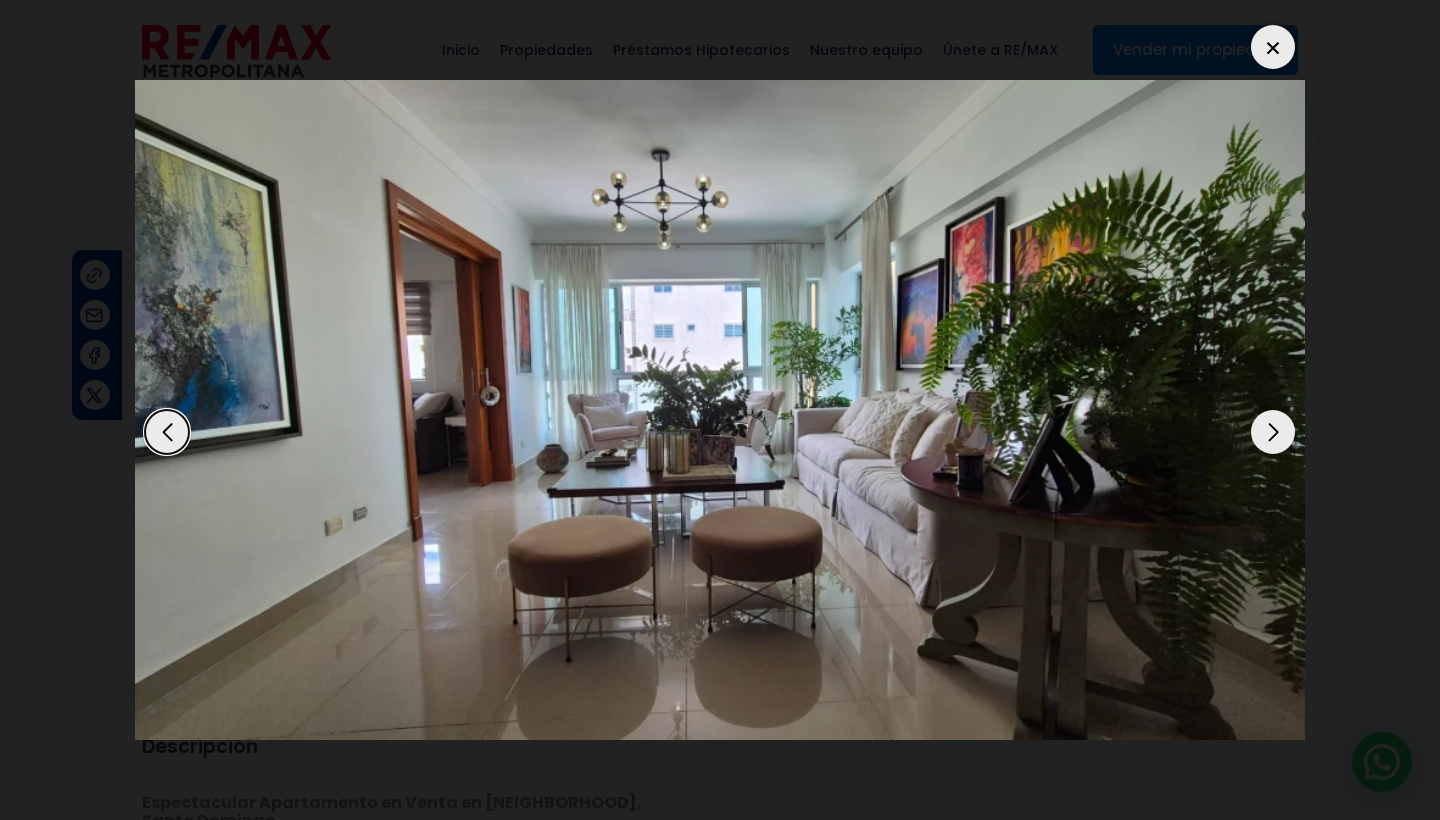 click at bounding box center (1273, 432) 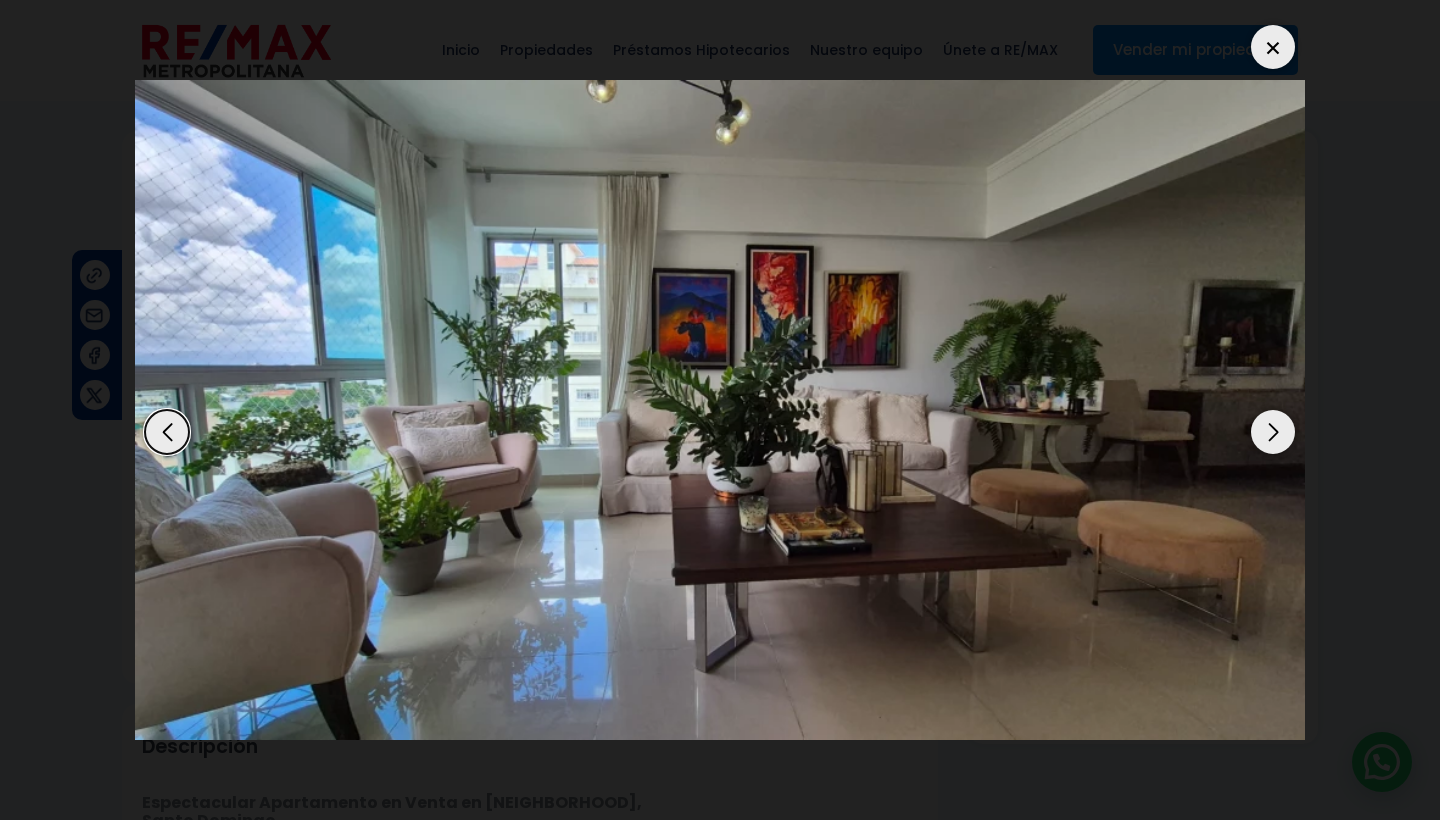 click at bounding box center [1273, 432] 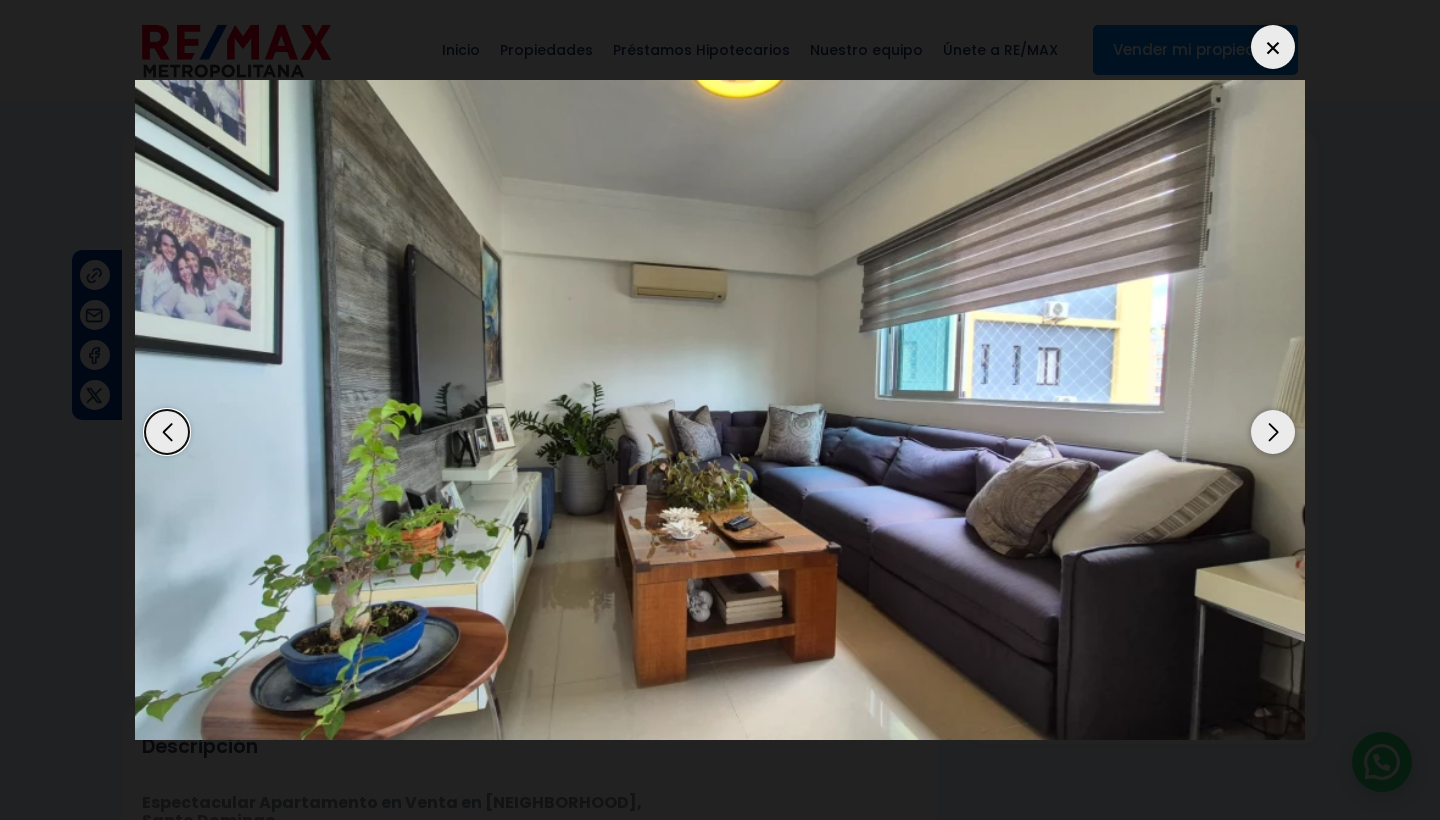 click at bounding box center [1273, 432] 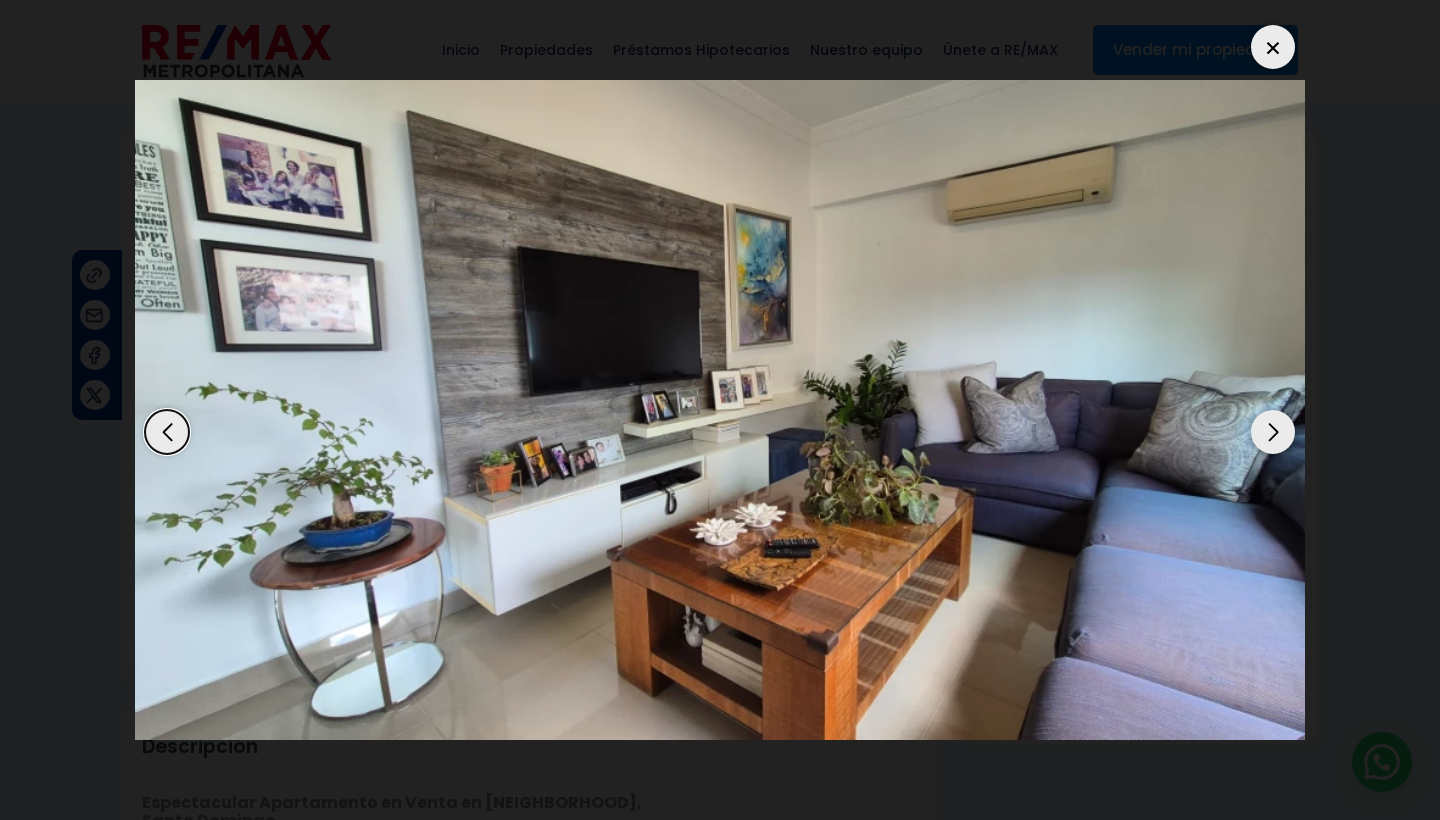 click at bounding box center (1273, 432) 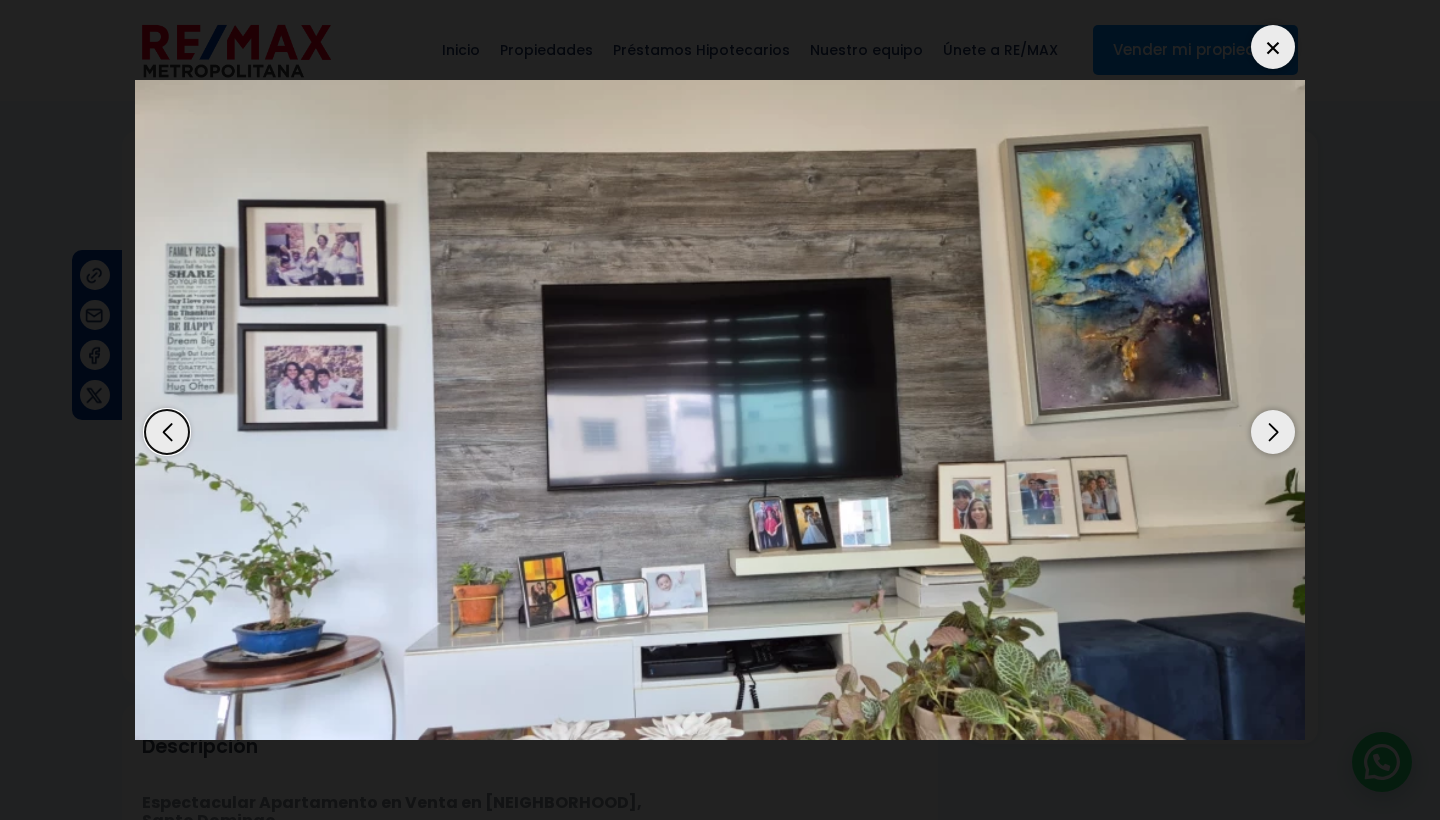click at bounding box center [1273, 432] 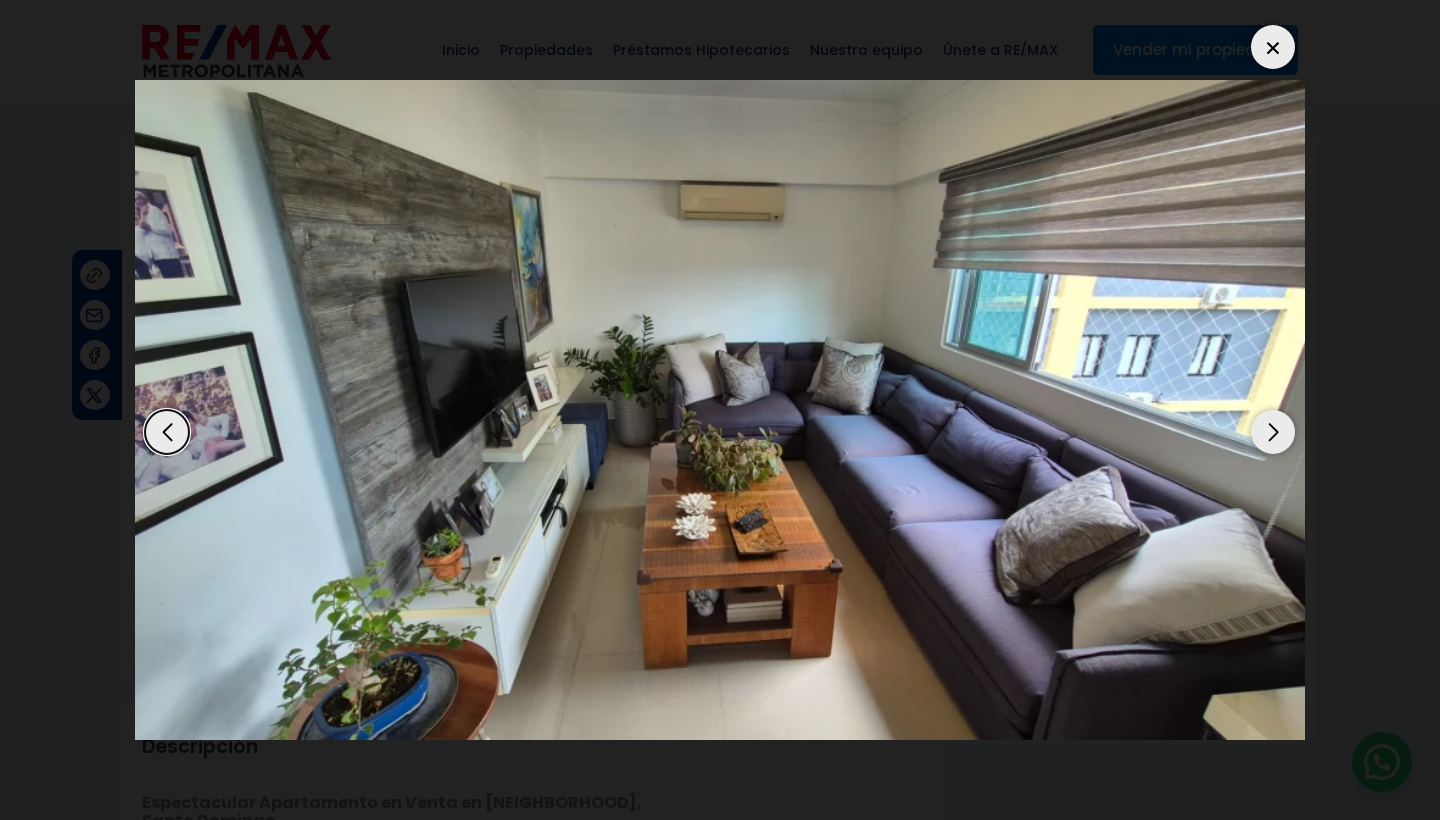 click at bounding box center (1273, 432) 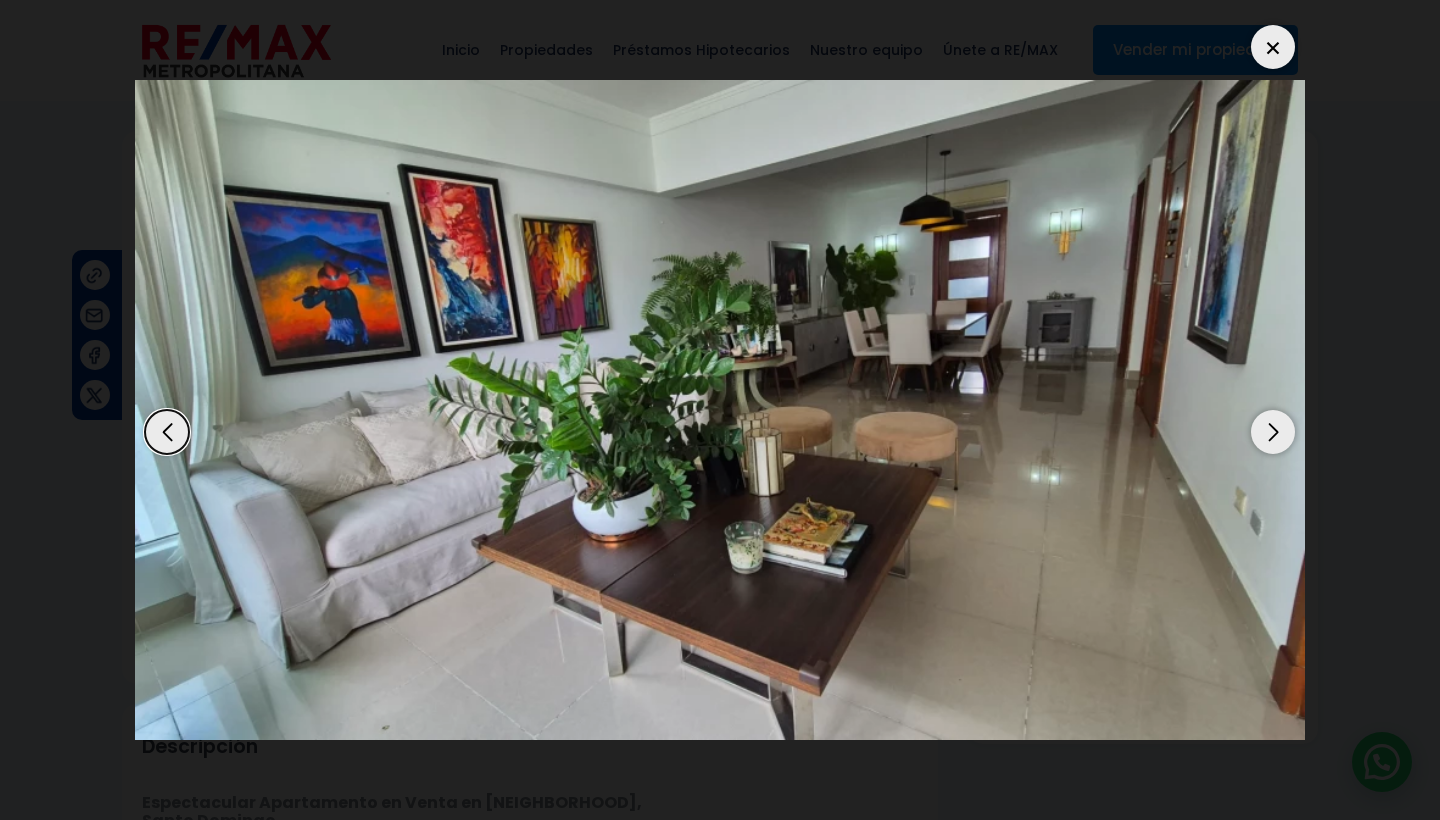 click at bounding box center [1273, 432] 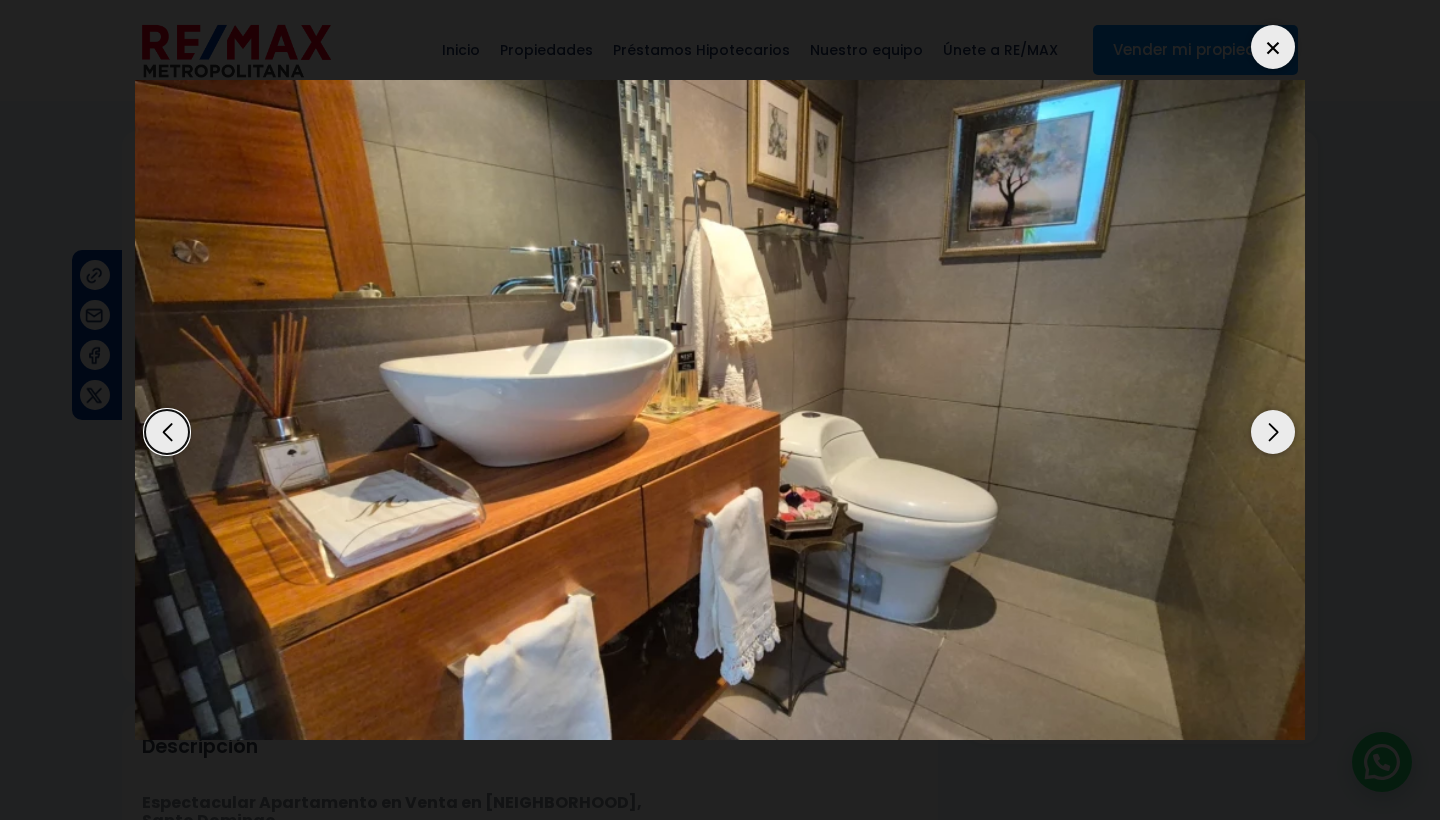 click at bounding box center [1273, 432] 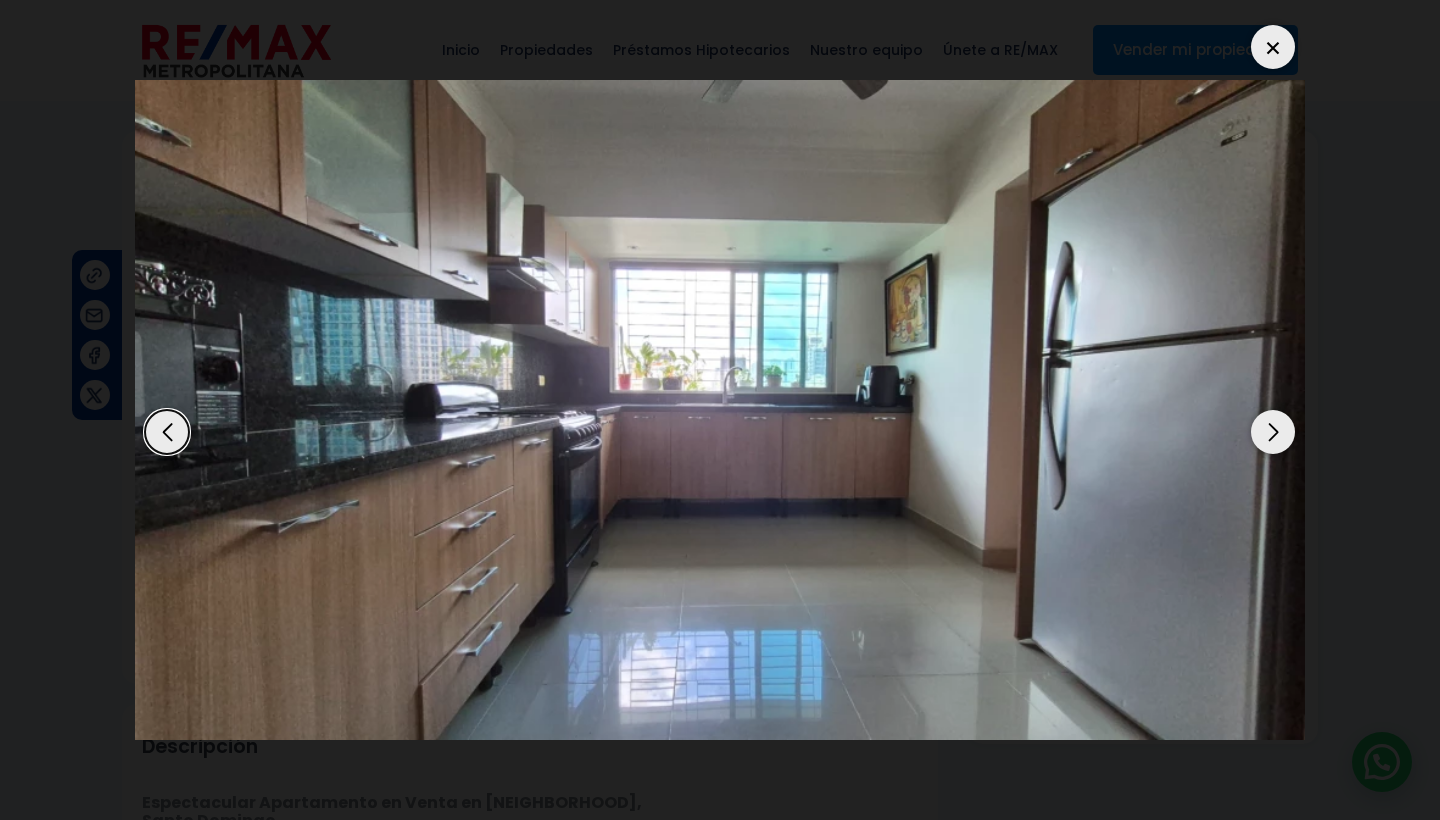 click at bounding box center [1273, 432] 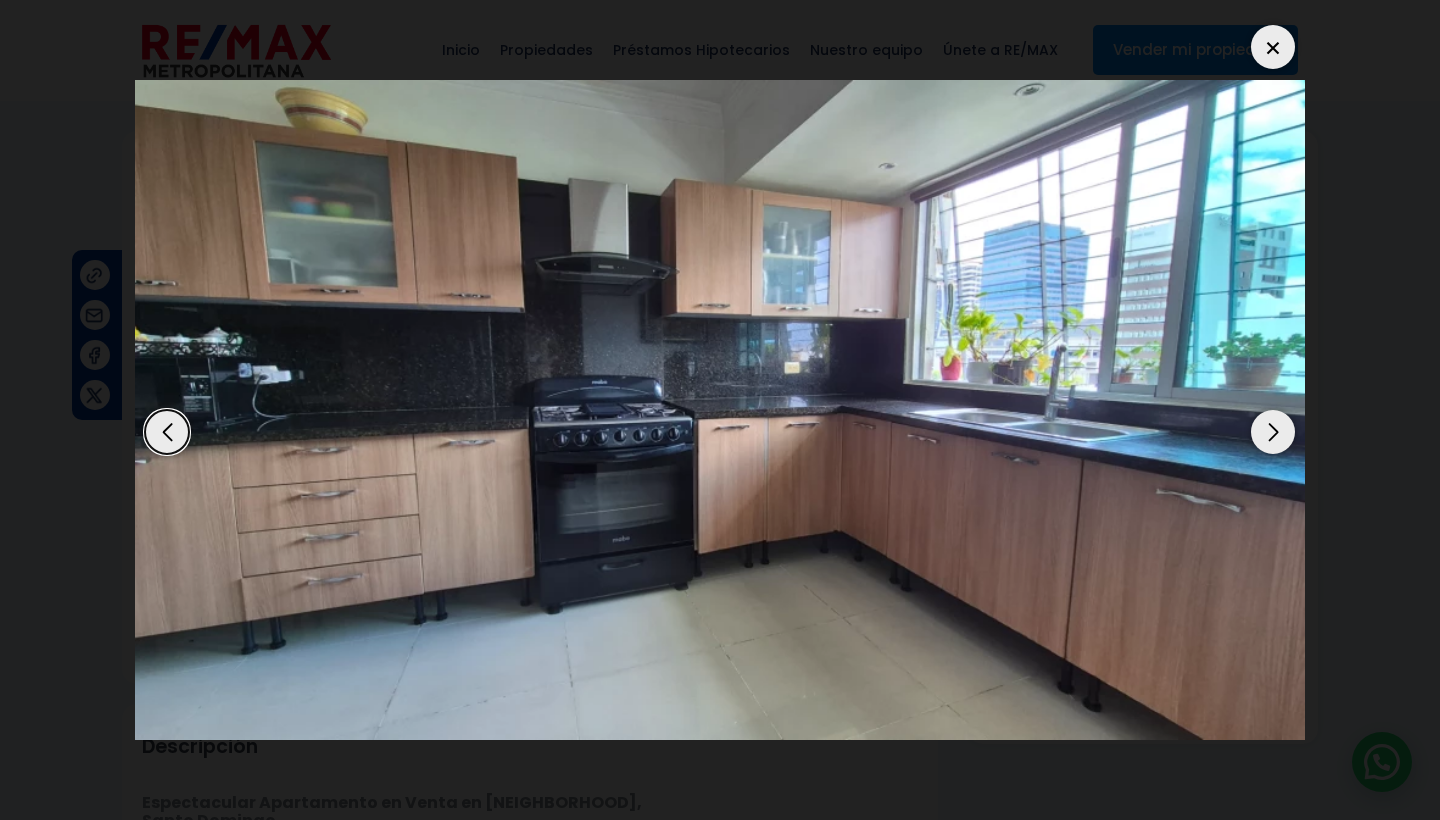 click at bounding box center [1273, 432] 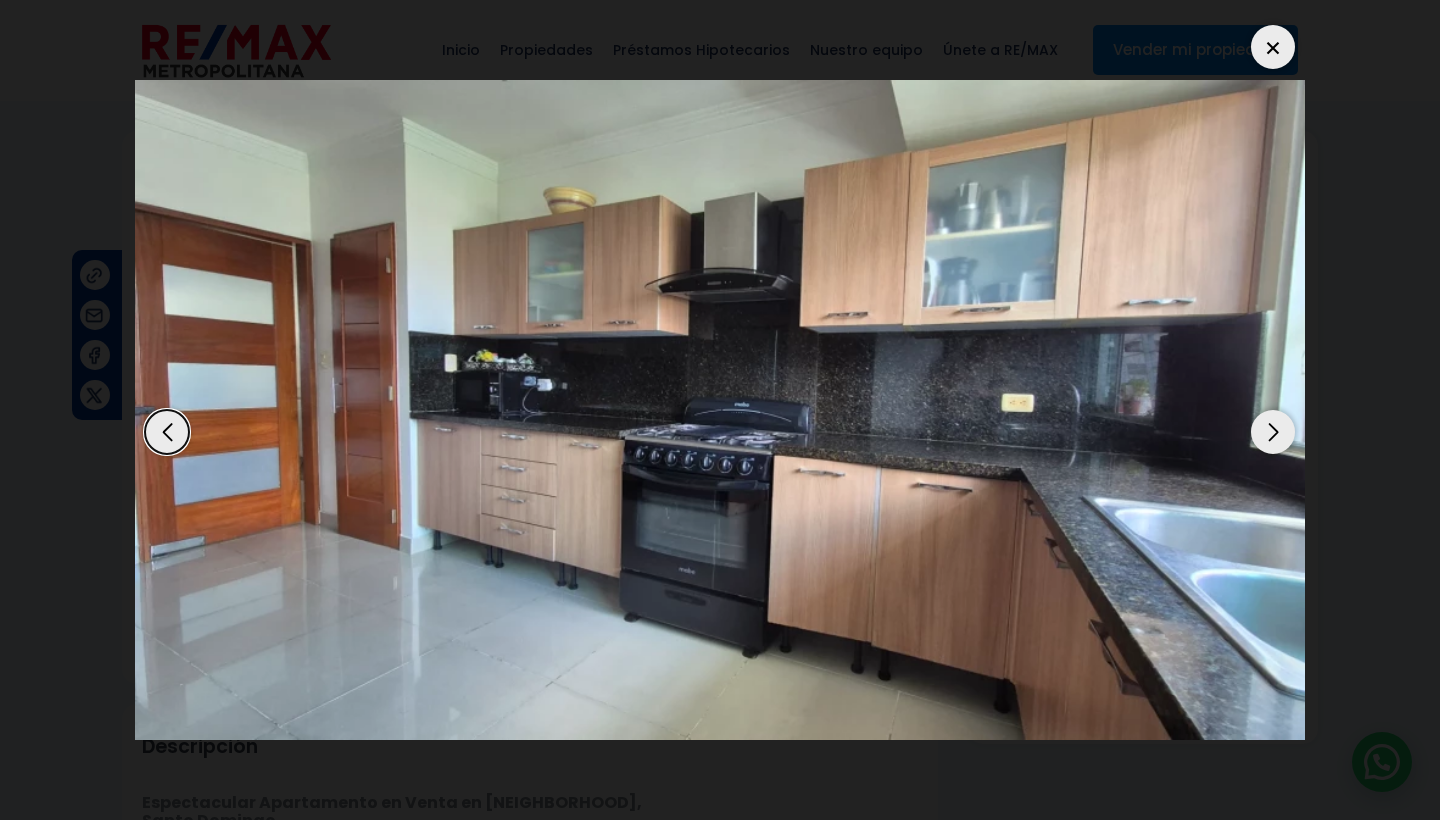 click at bounding box center (1273, 432) 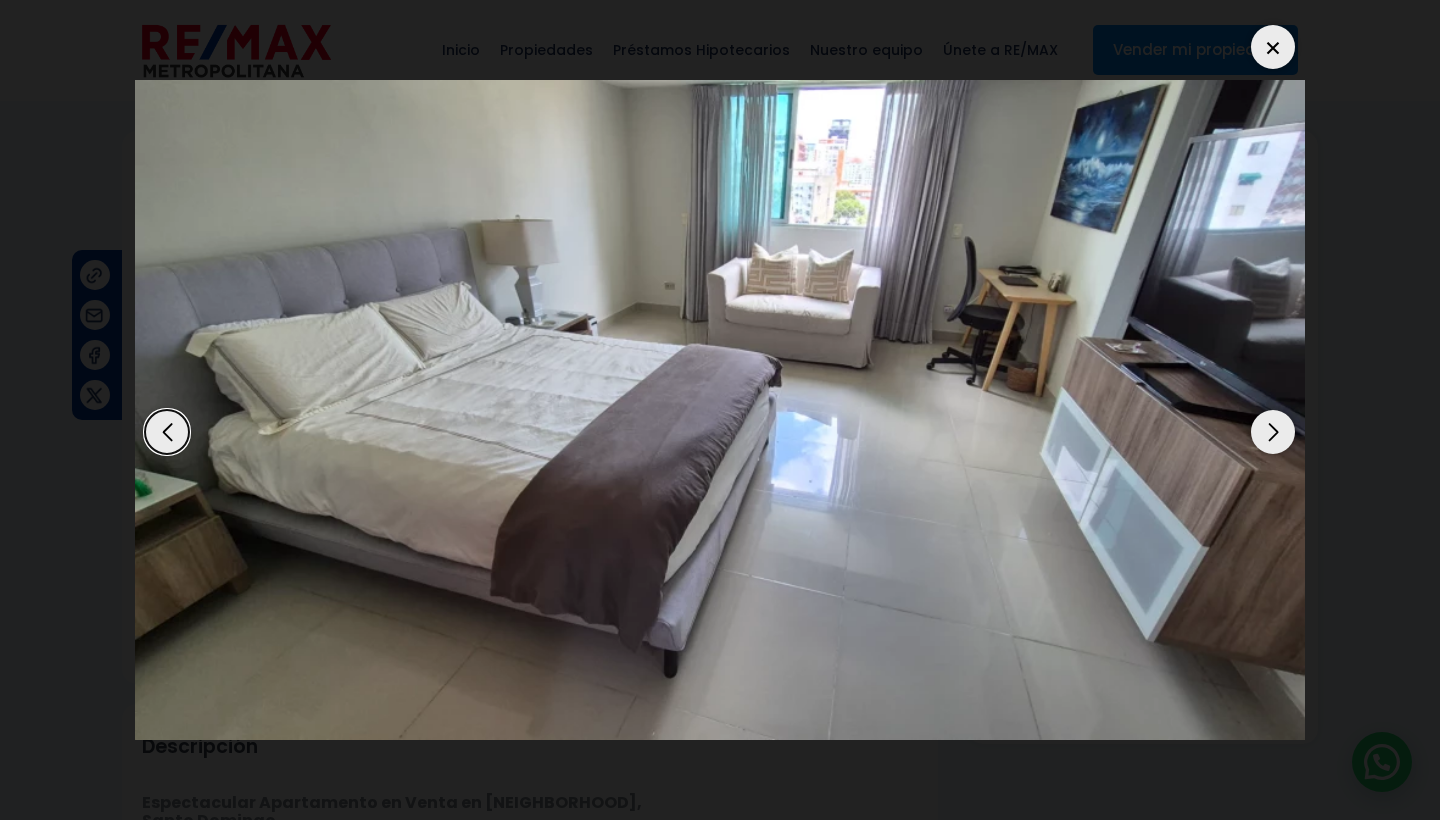 click at bounding box center [1273, 432] 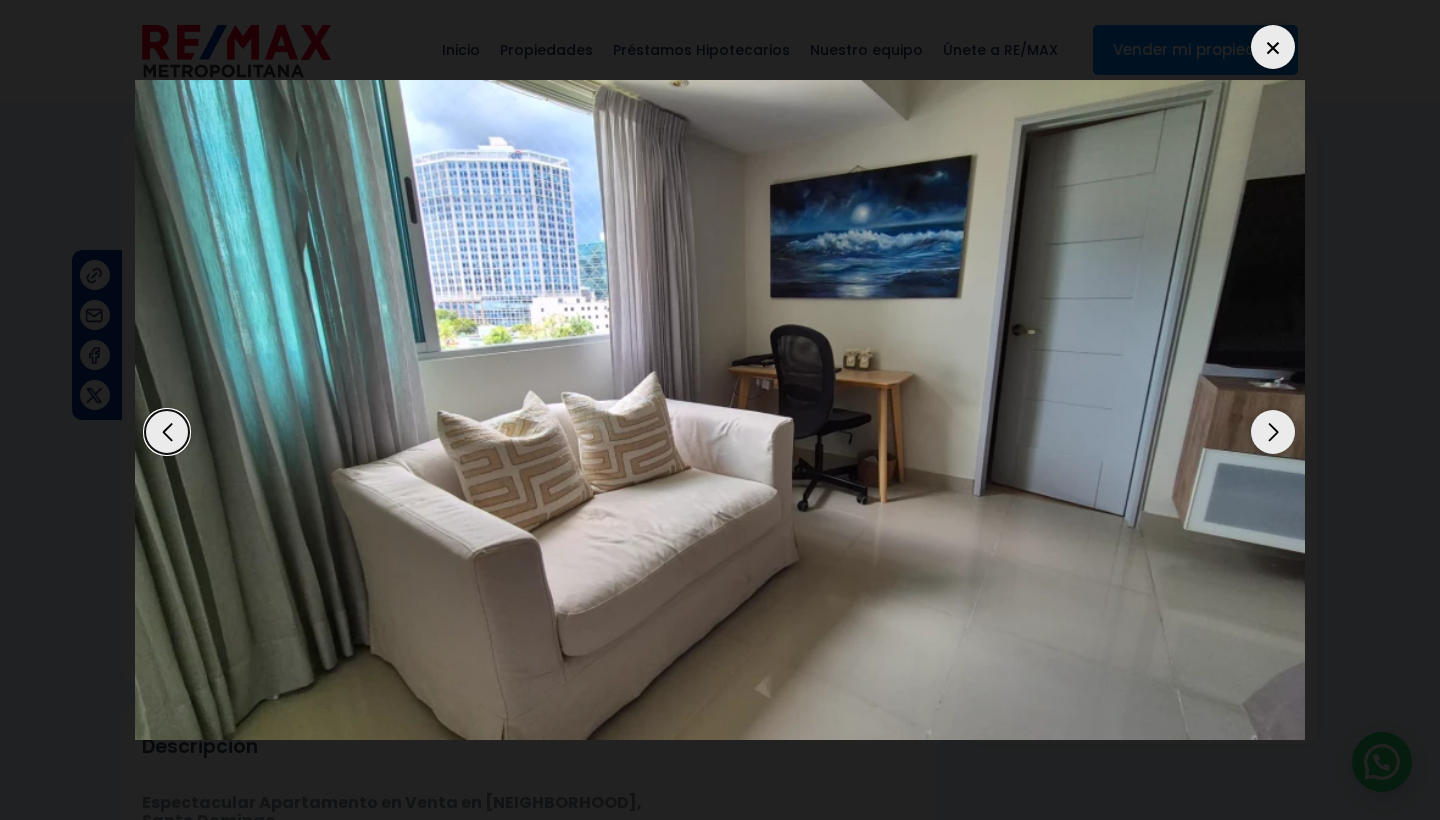 click at bounding box center [1273, 432] 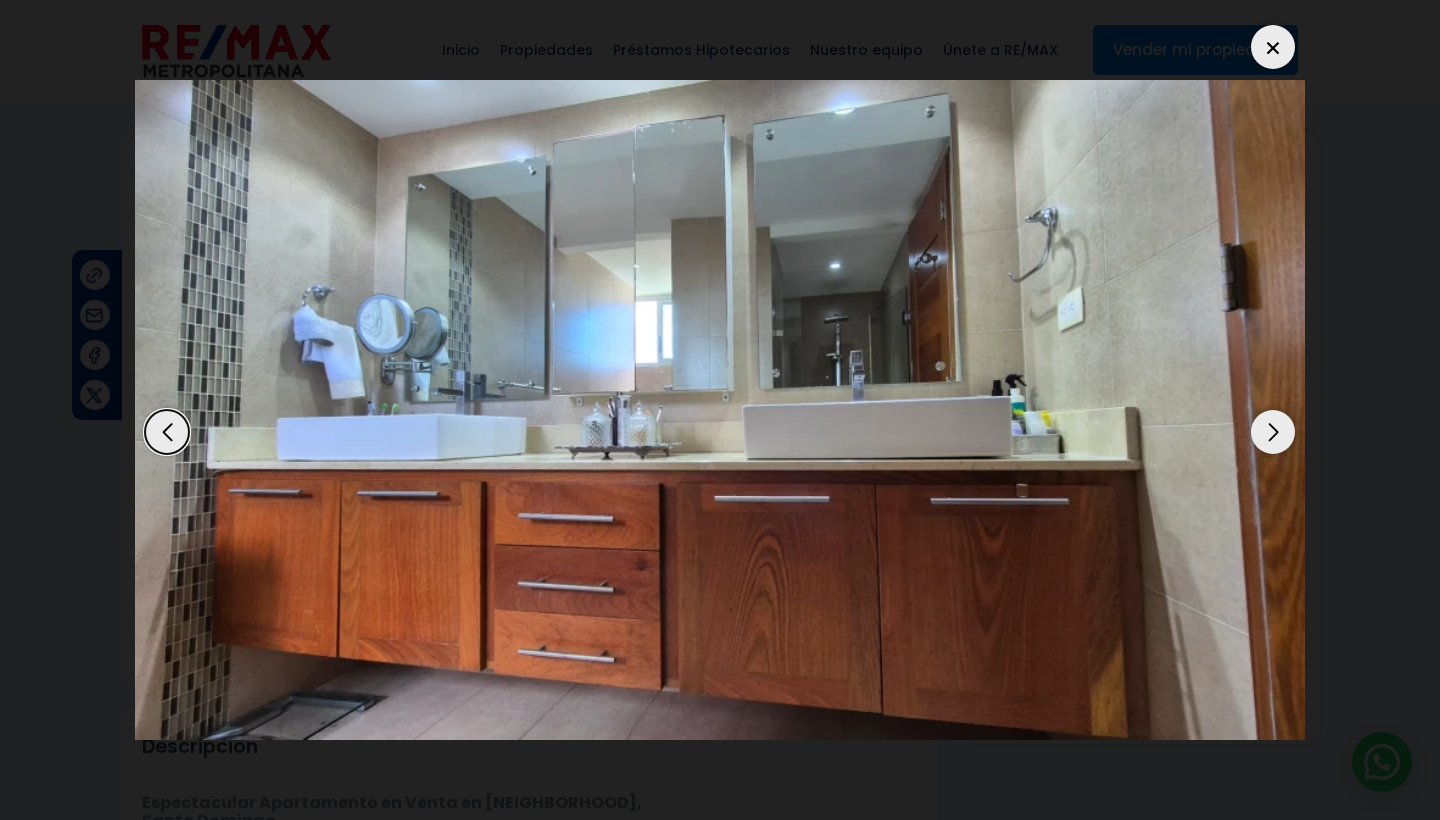 click at bounding box center (167, 432) 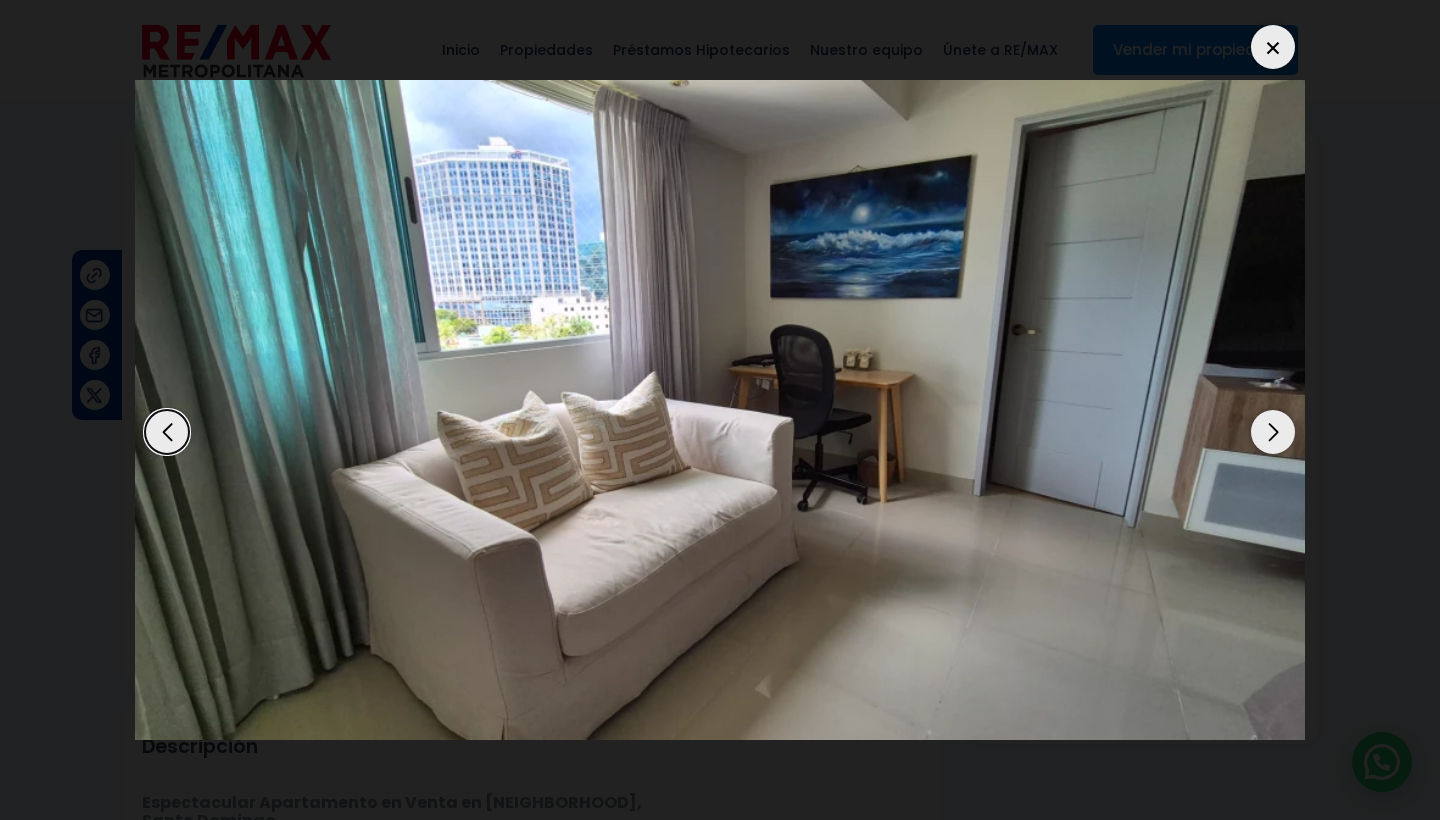 click at bounding box center [1273, 432] 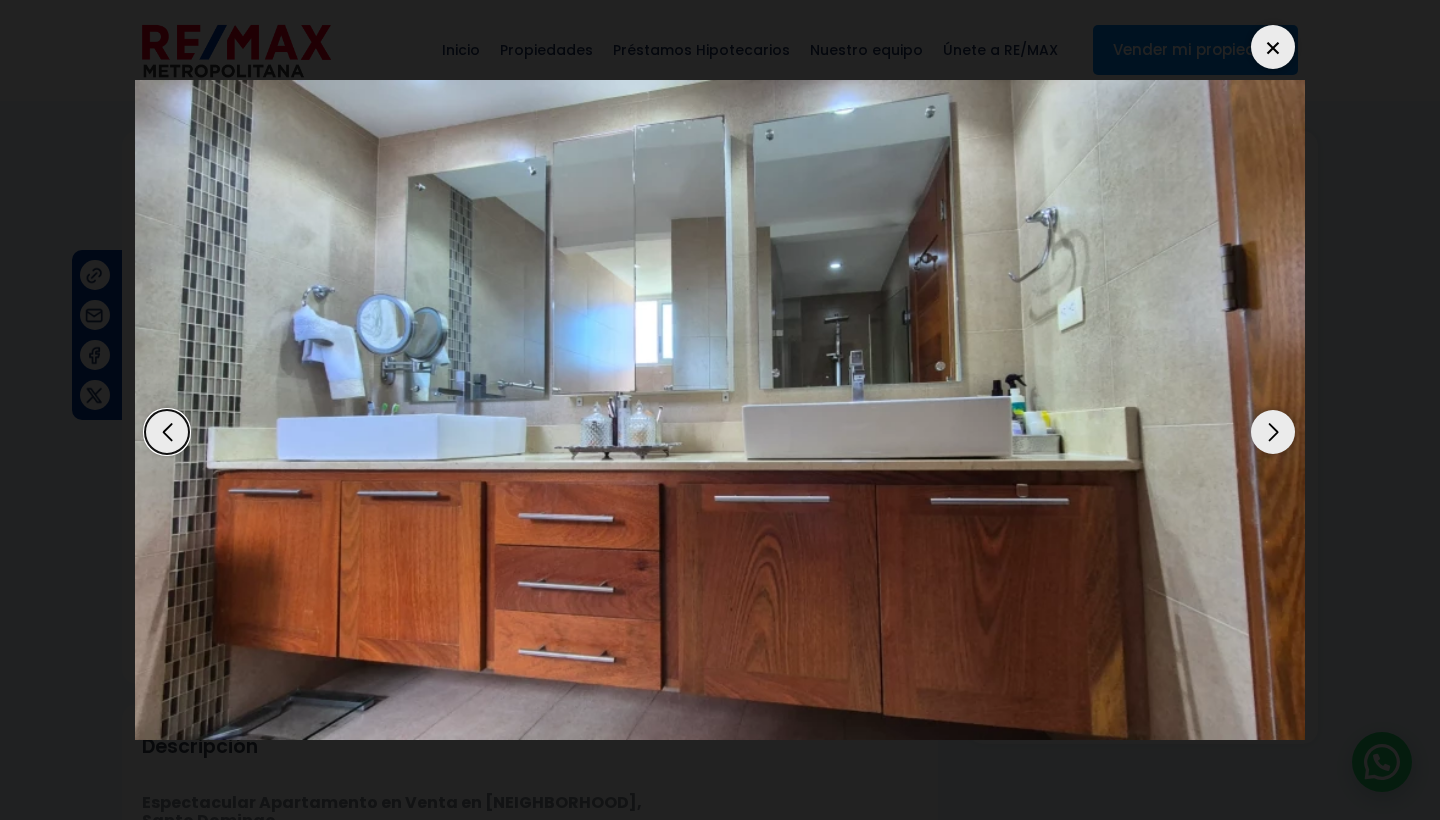 click at bounding box center [1273, 432] 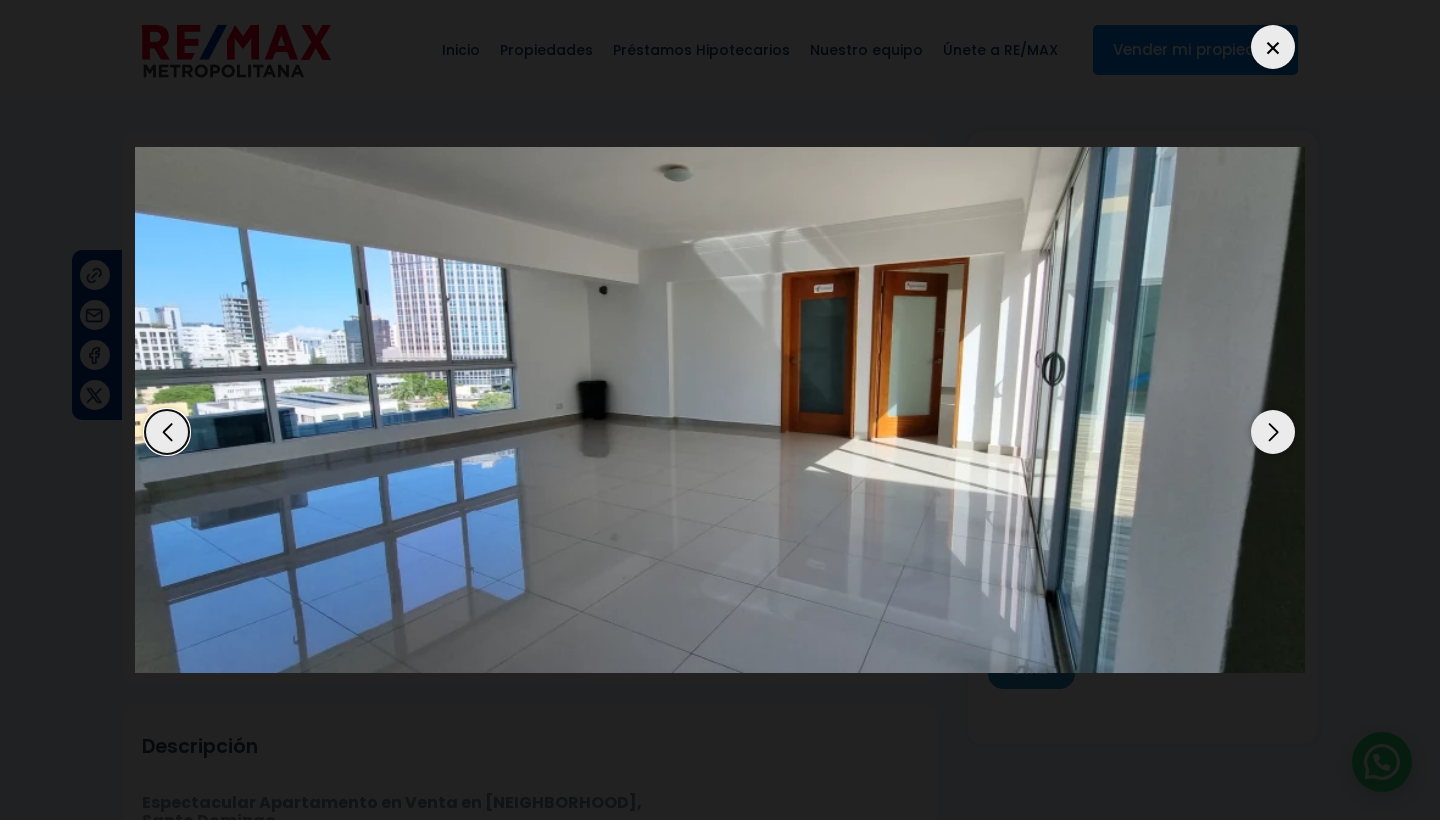 click at bounding box center (1273, 432) 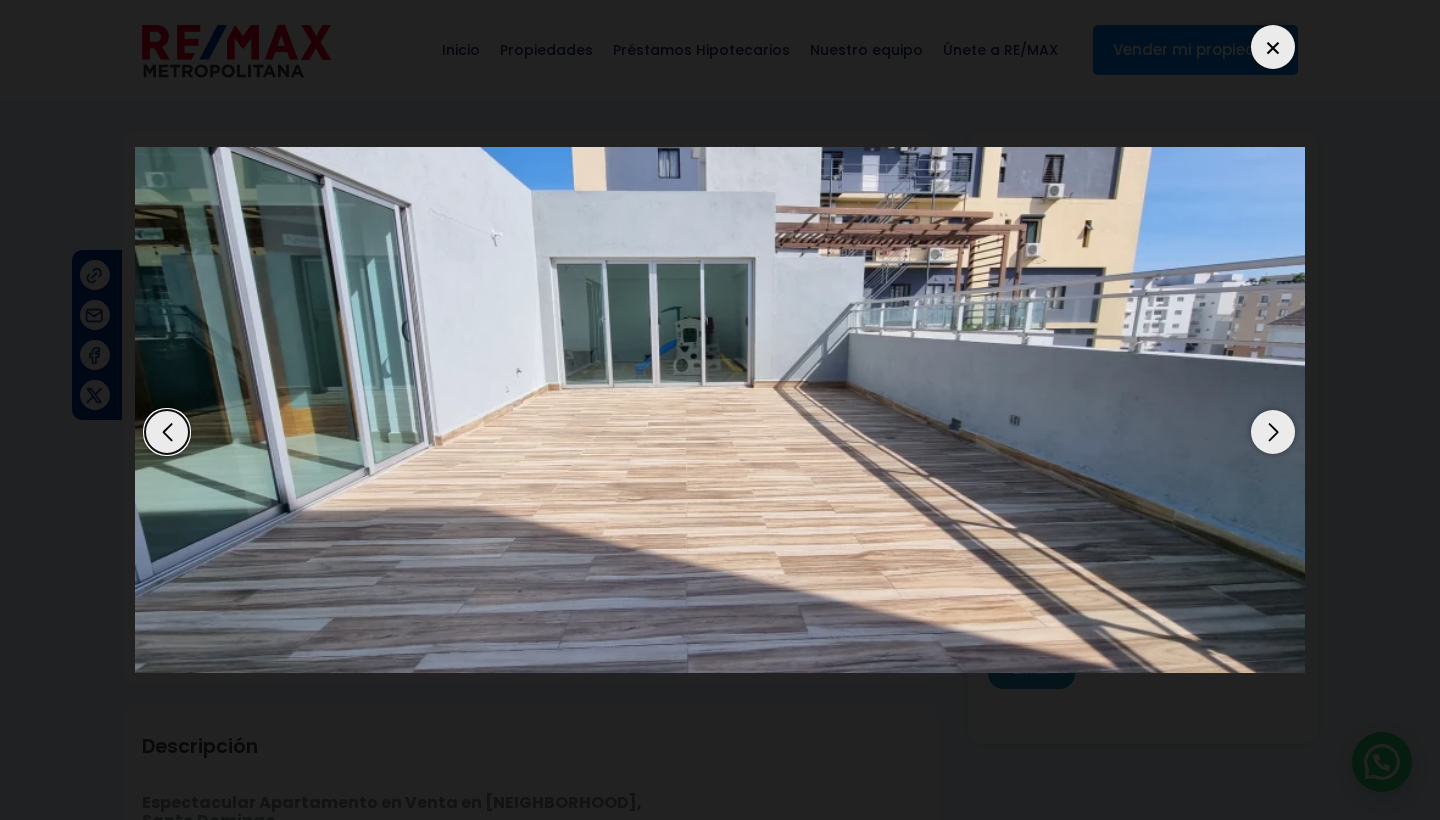 click at bounding box center (1273, 432) 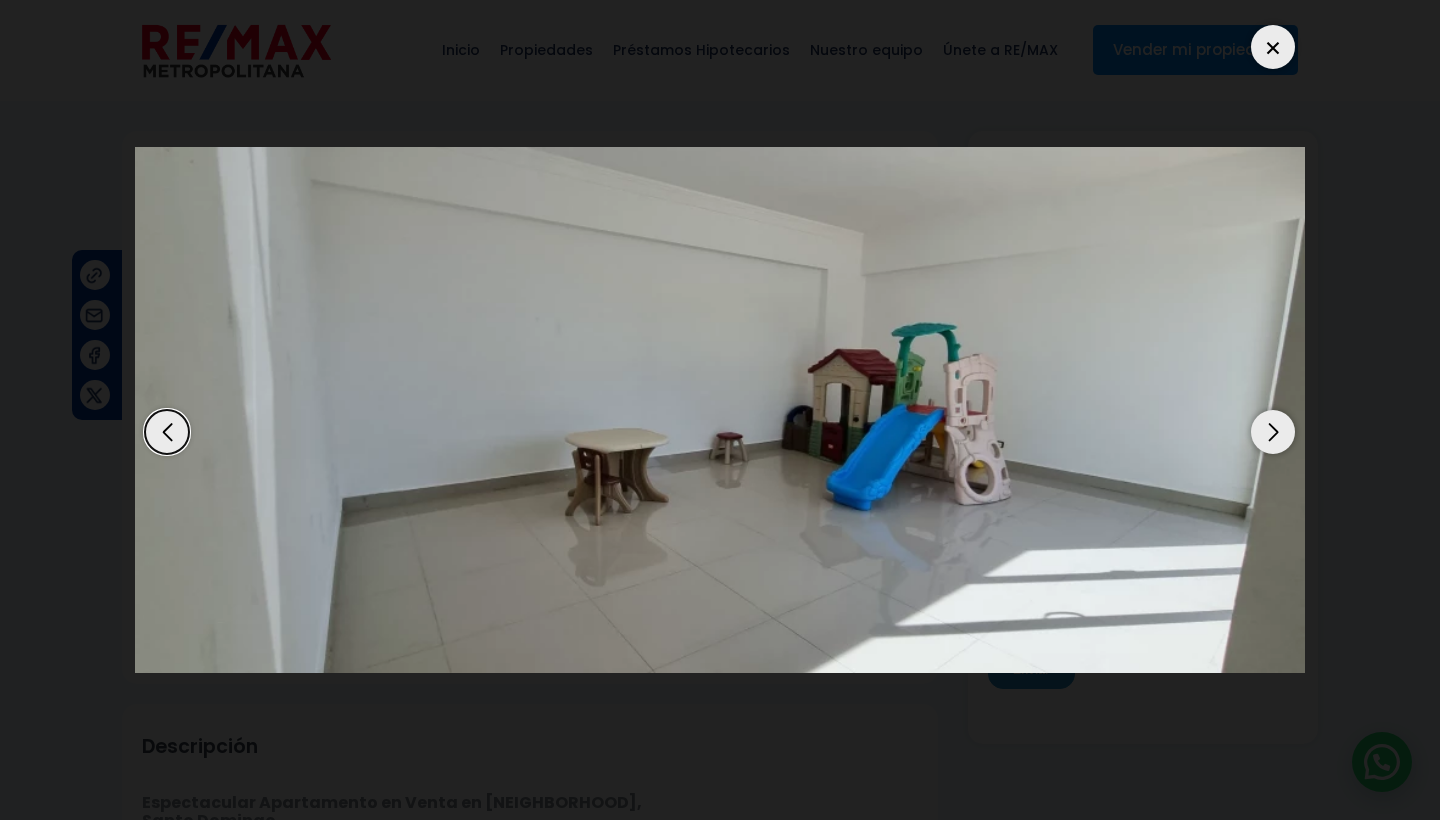 click at bounding box center [1273, 432] 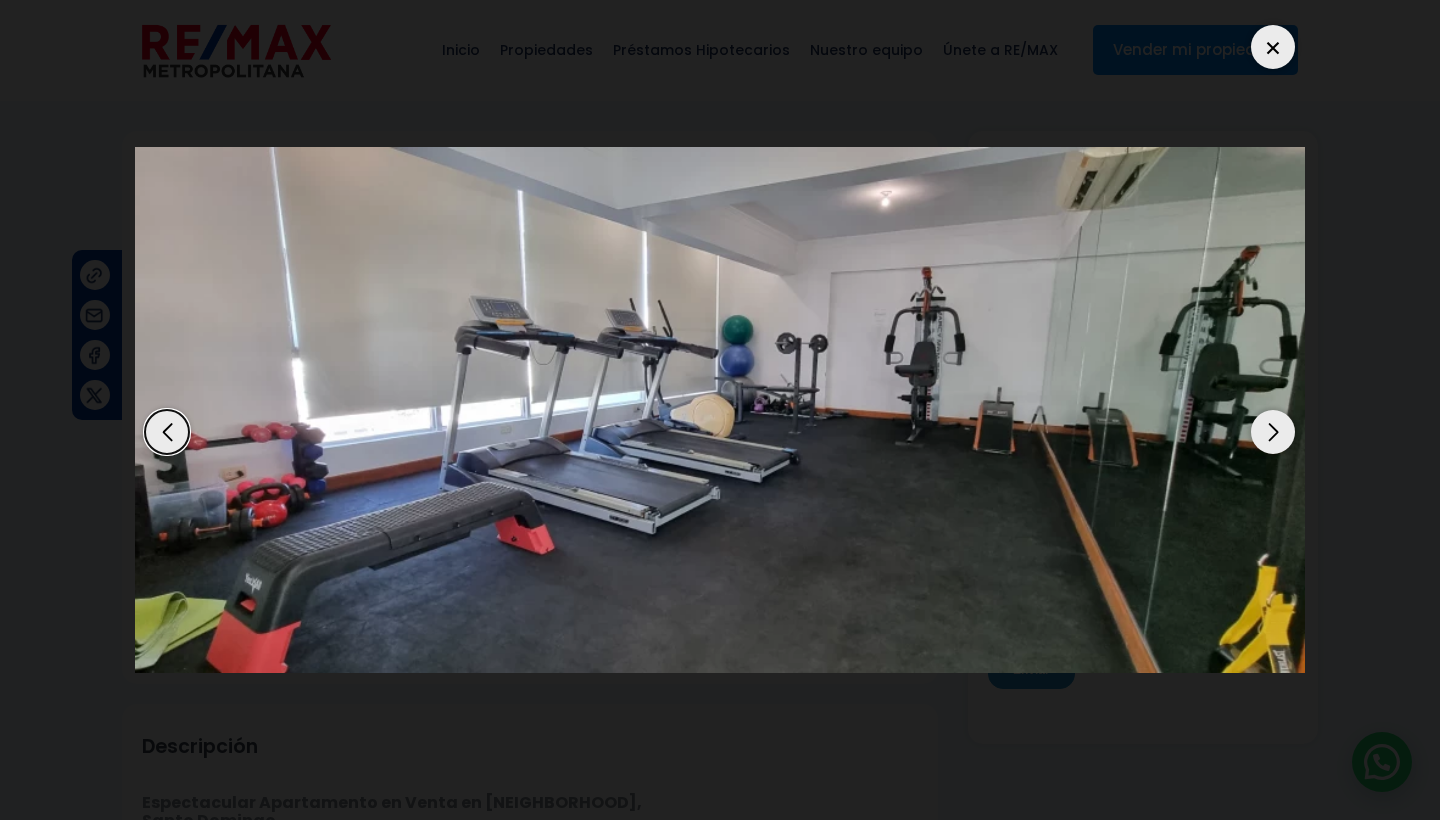 click at bounding box center (1273, 432) 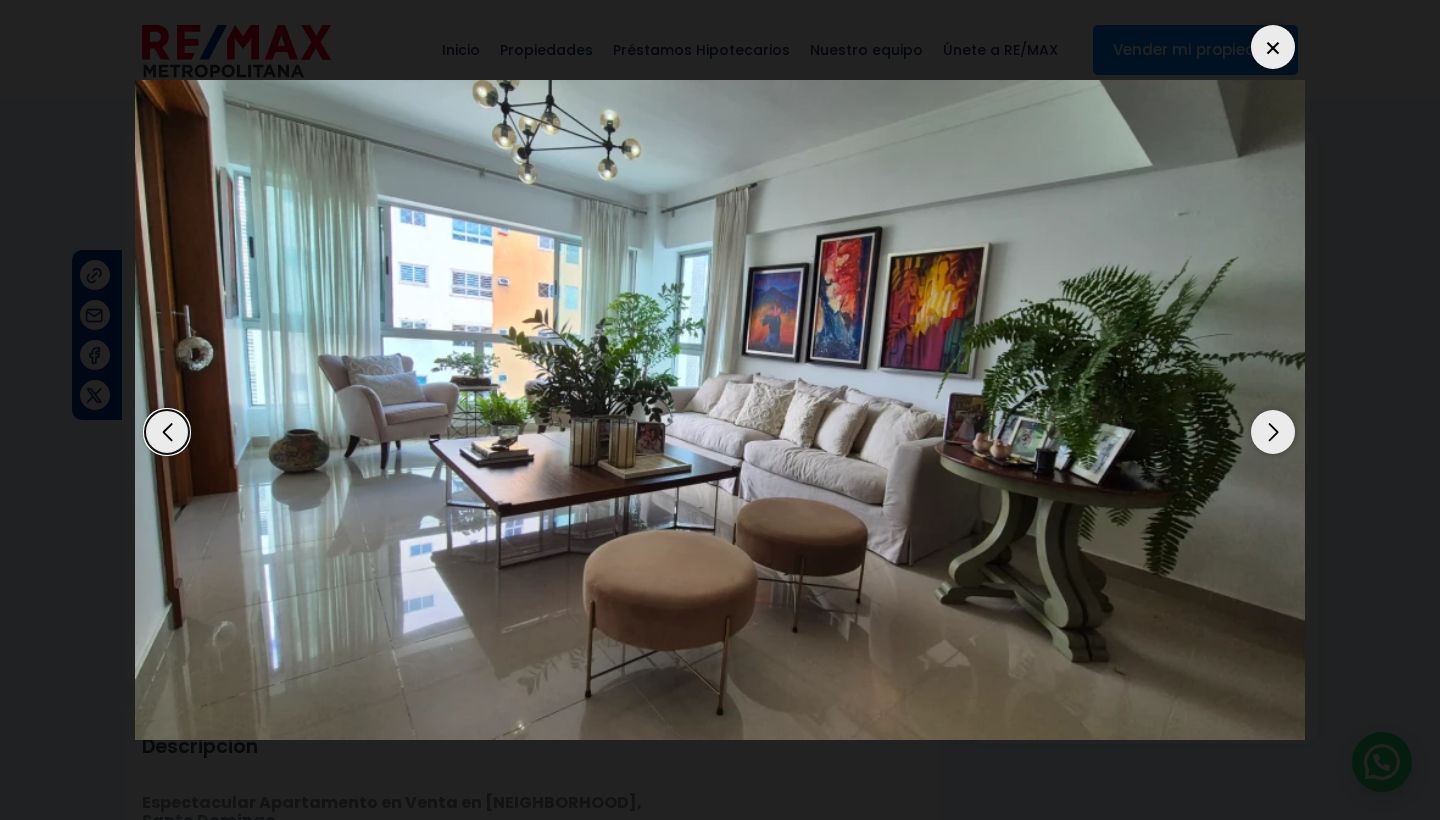 click at bounding box center (1273, 432) 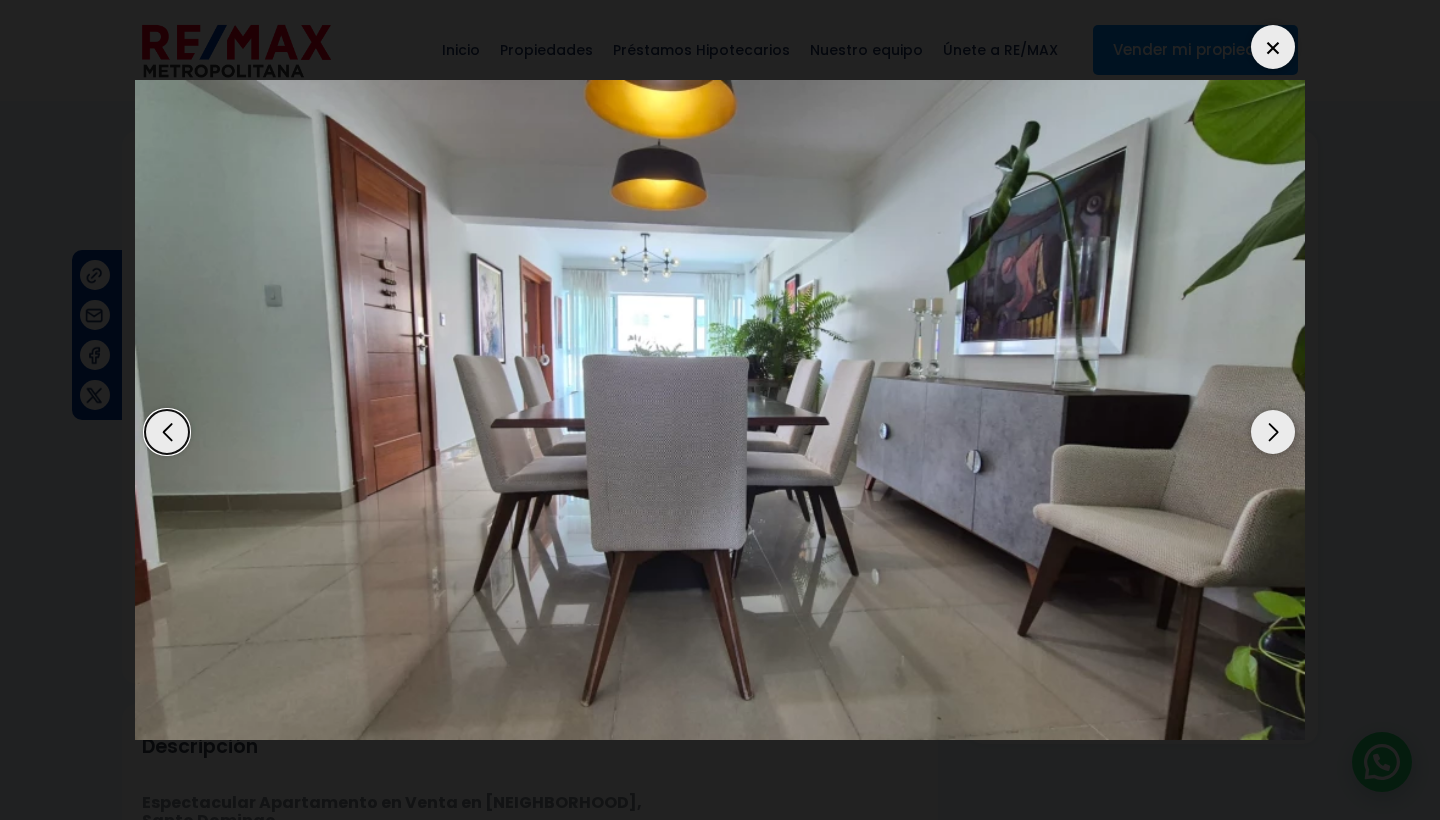 click at bounding box center [1273, 432] 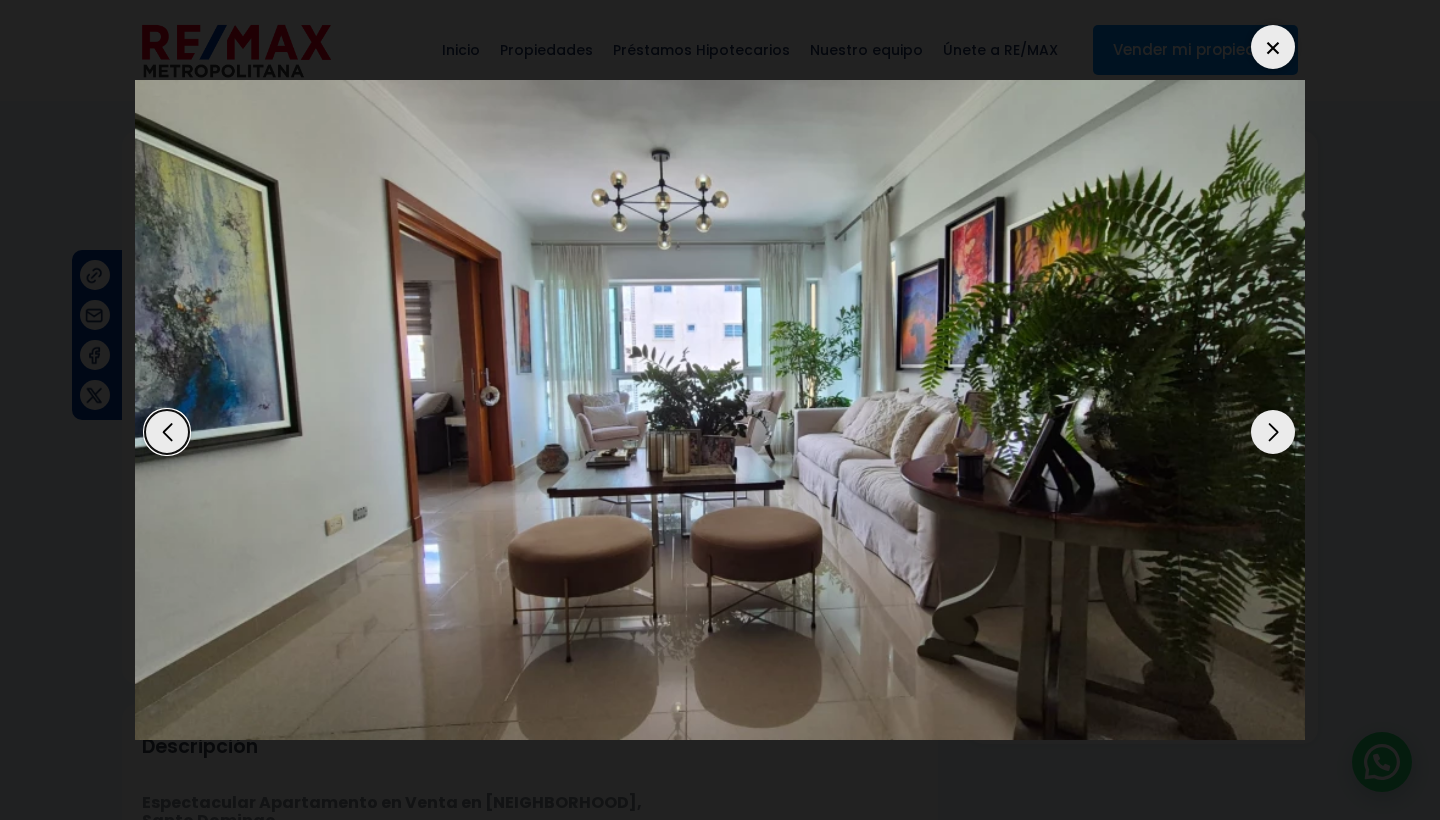 click at bounding box center [1273, 432] 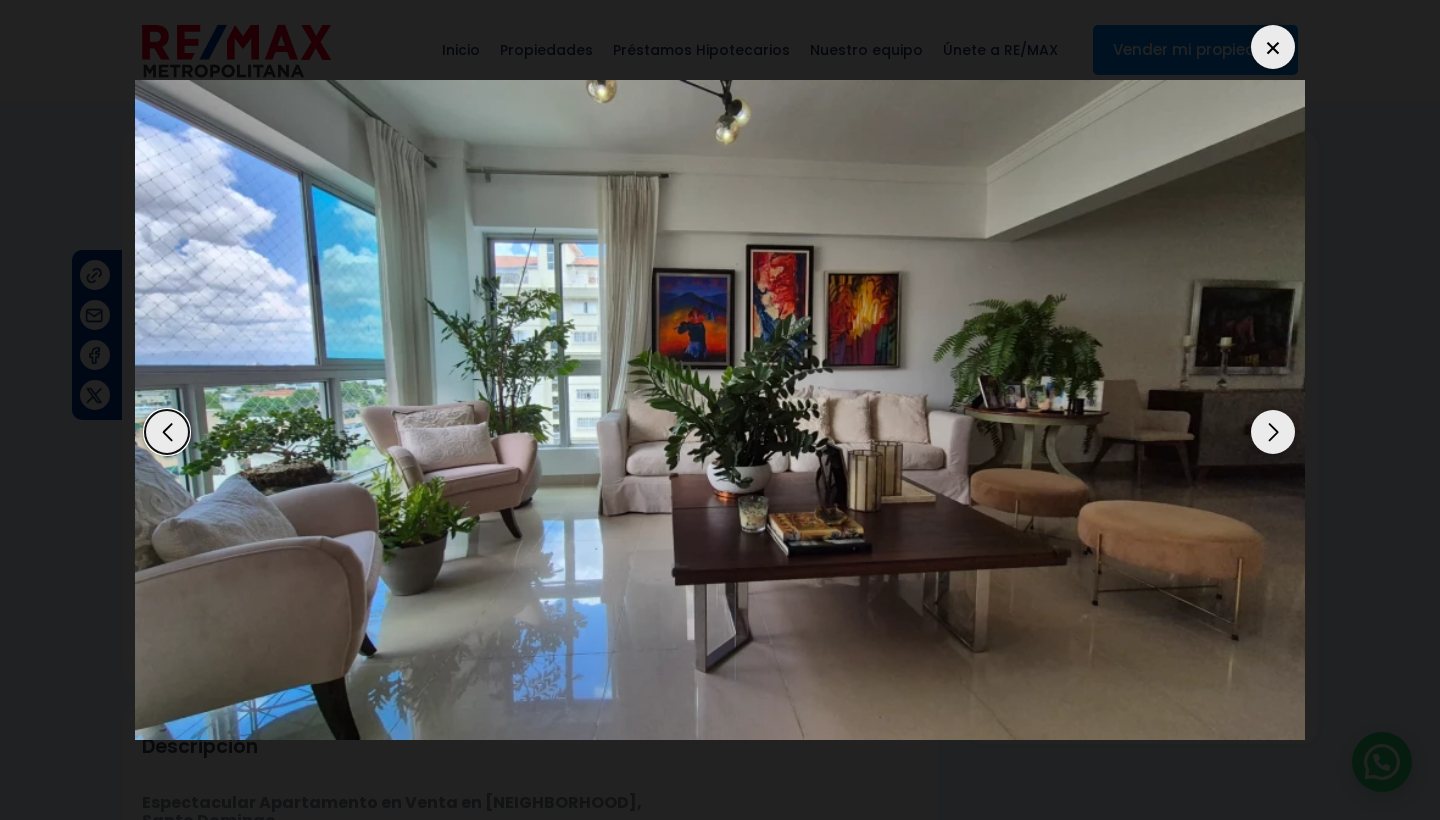 click at bounding box center [1273, 47] 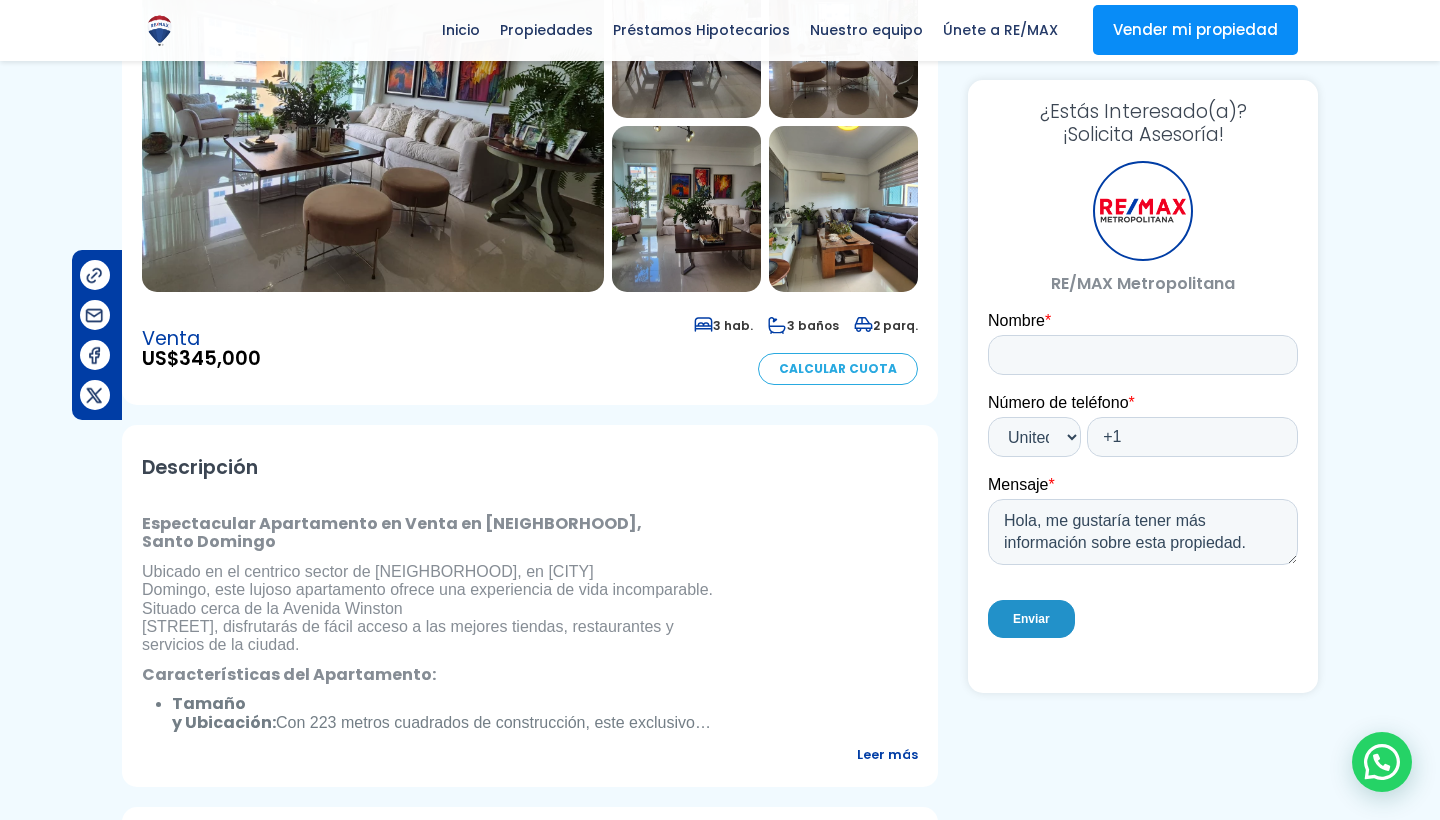scroll, scrollTop: 273, scrollLeft: 0, axis: vertical 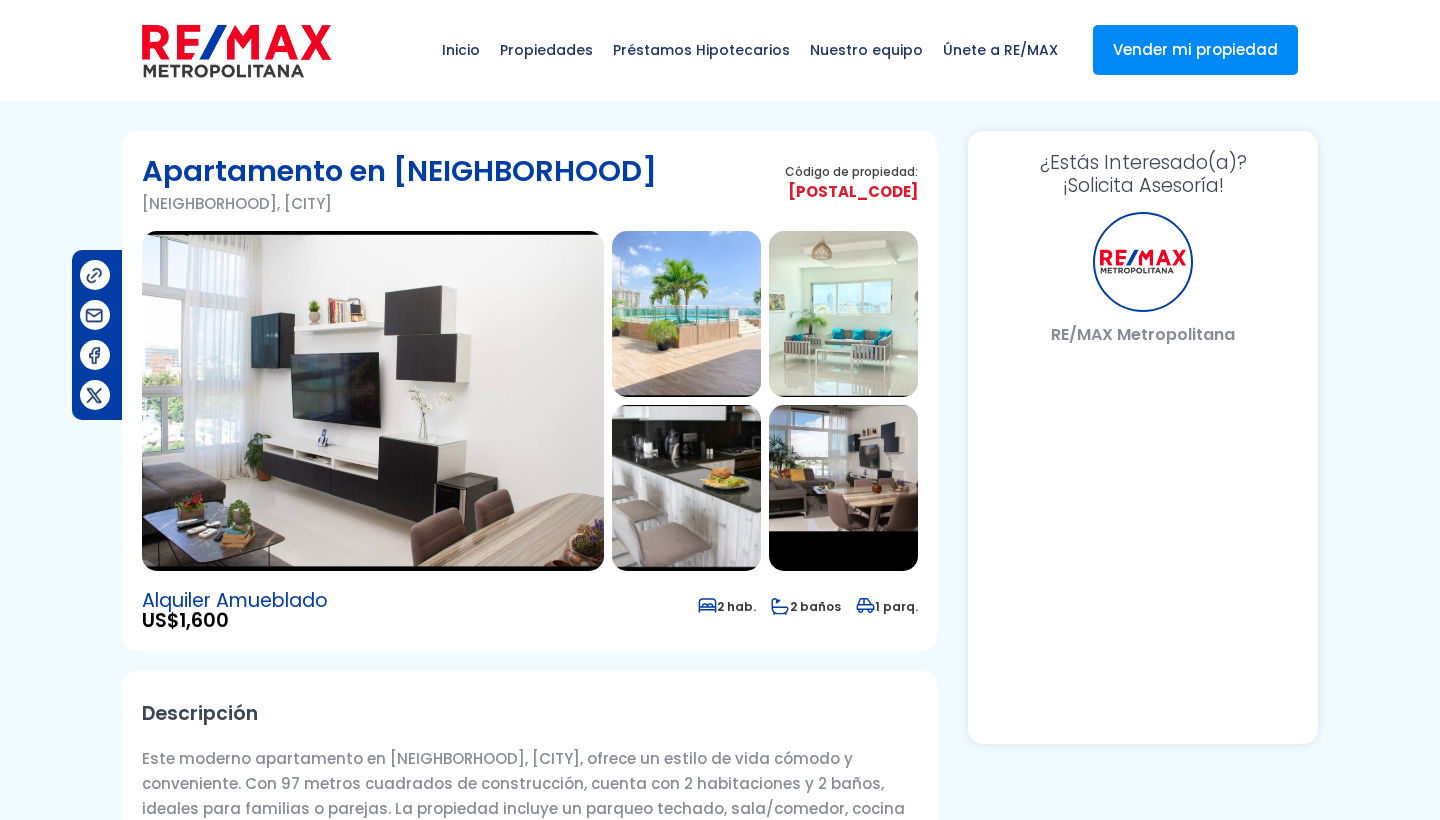 select on "US" 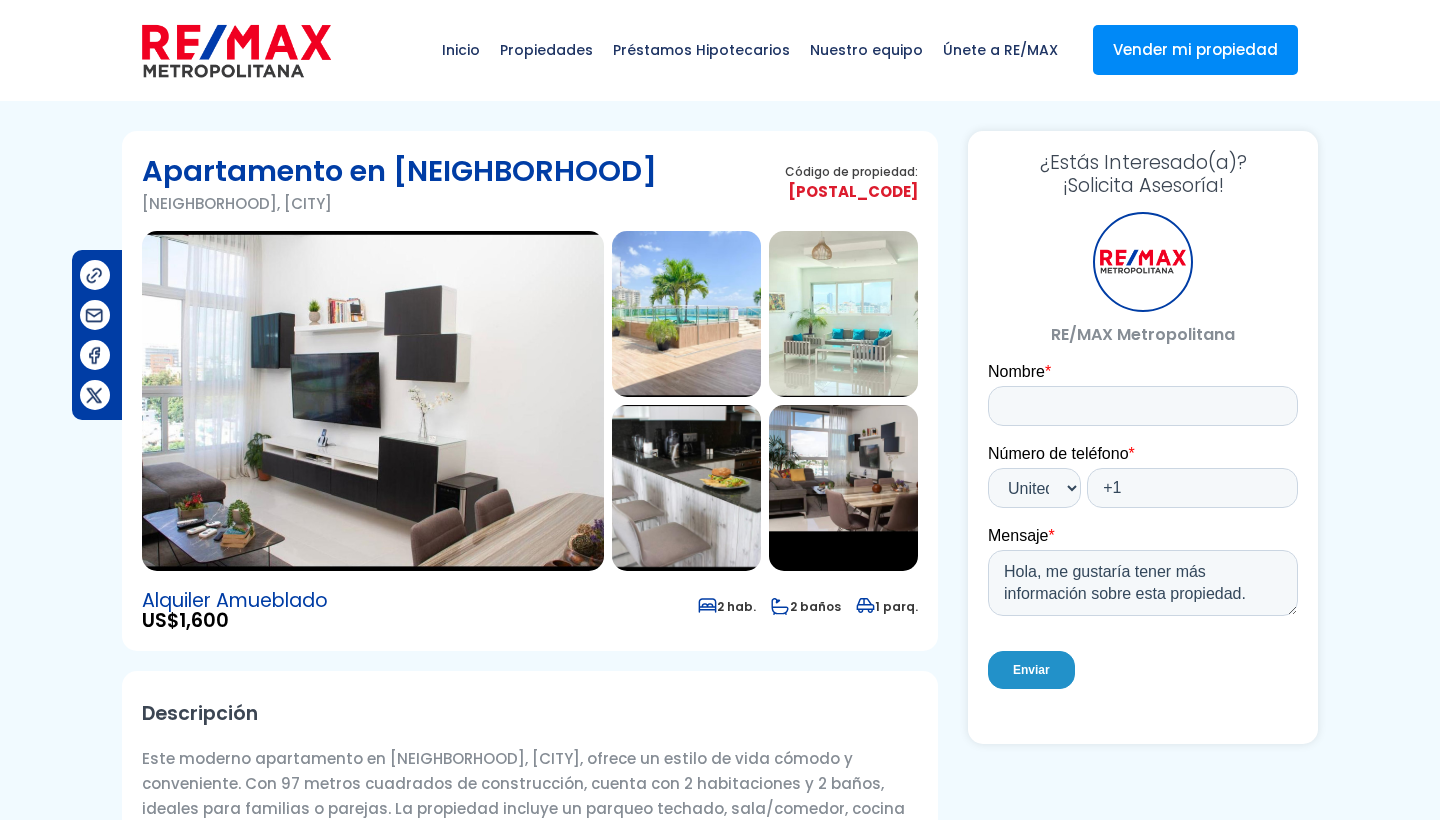 scroll, scrollTop: 0, scrollLeft: 0, axis: both 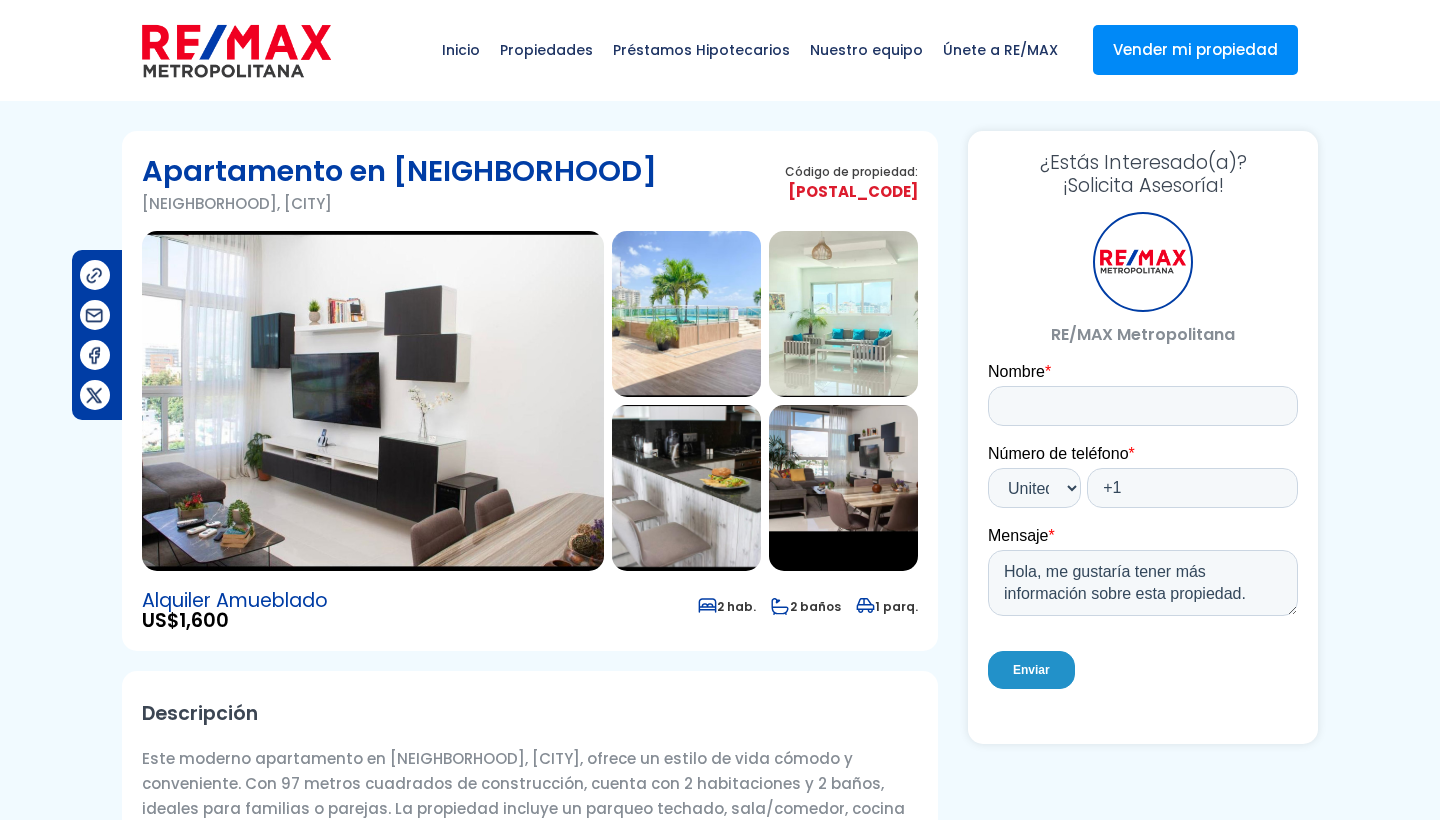 click at bounding box center [686, 314] 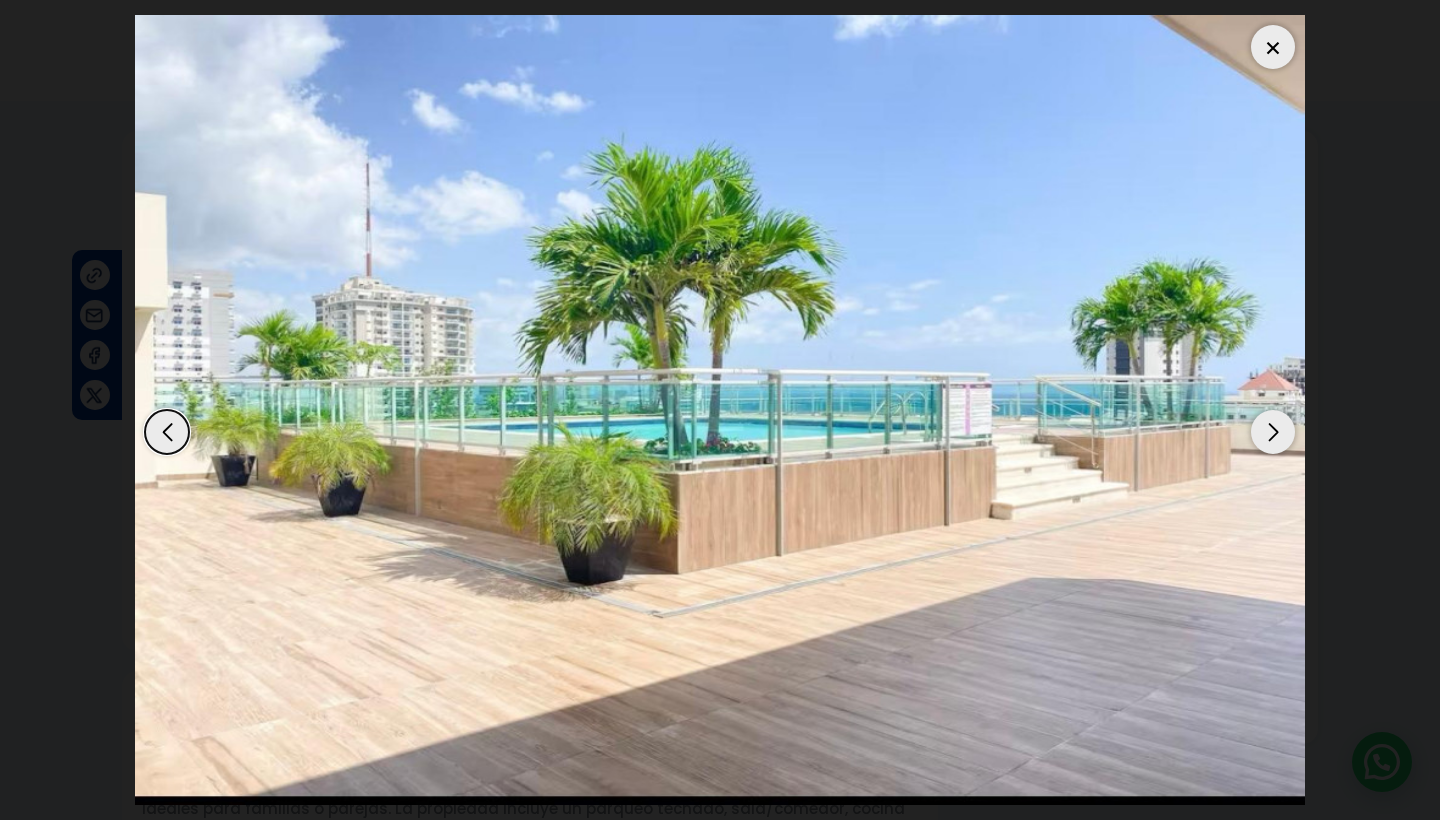click at bounding box center [1273, 432] 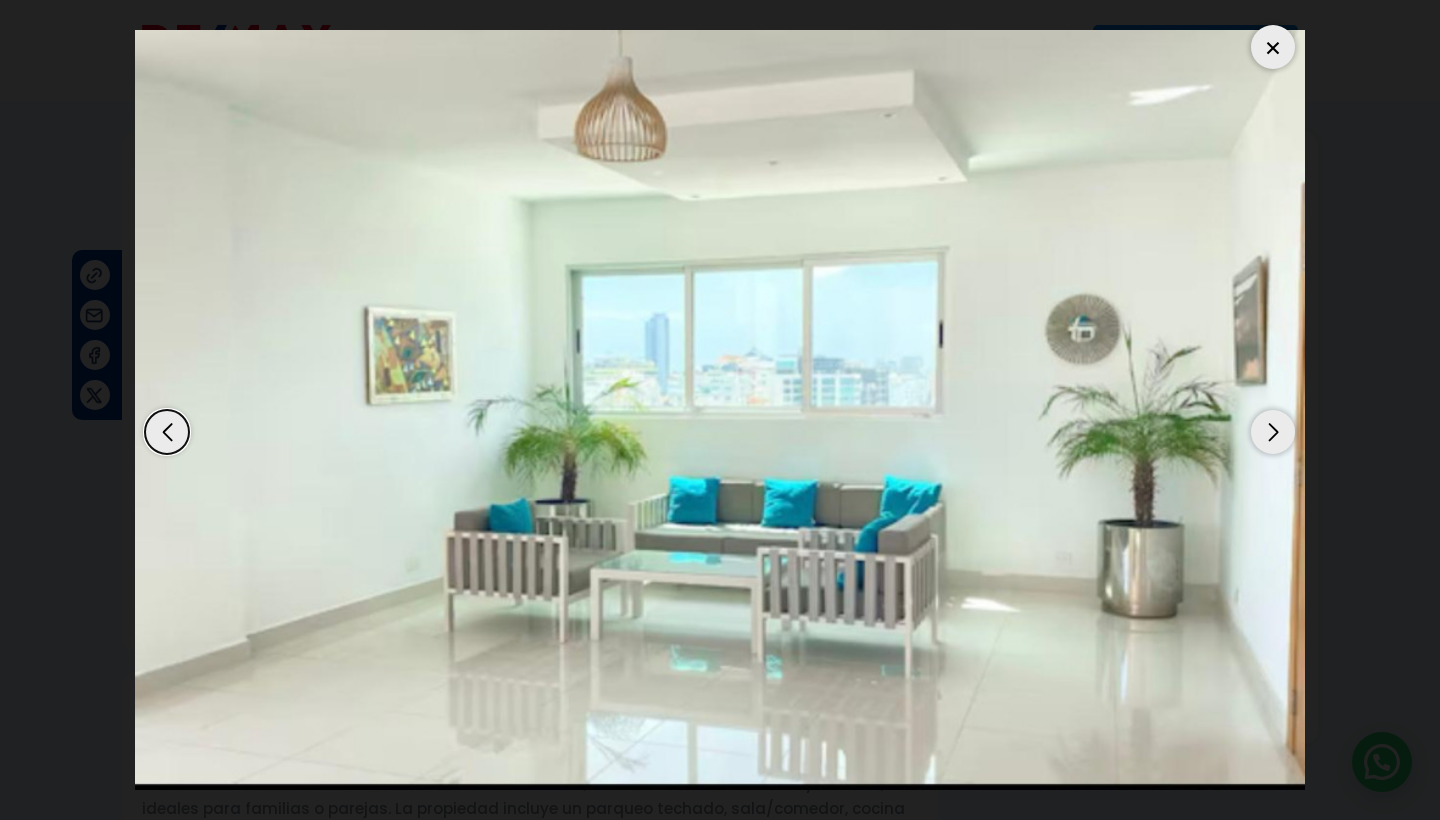click at bounding box center (1273, 432) 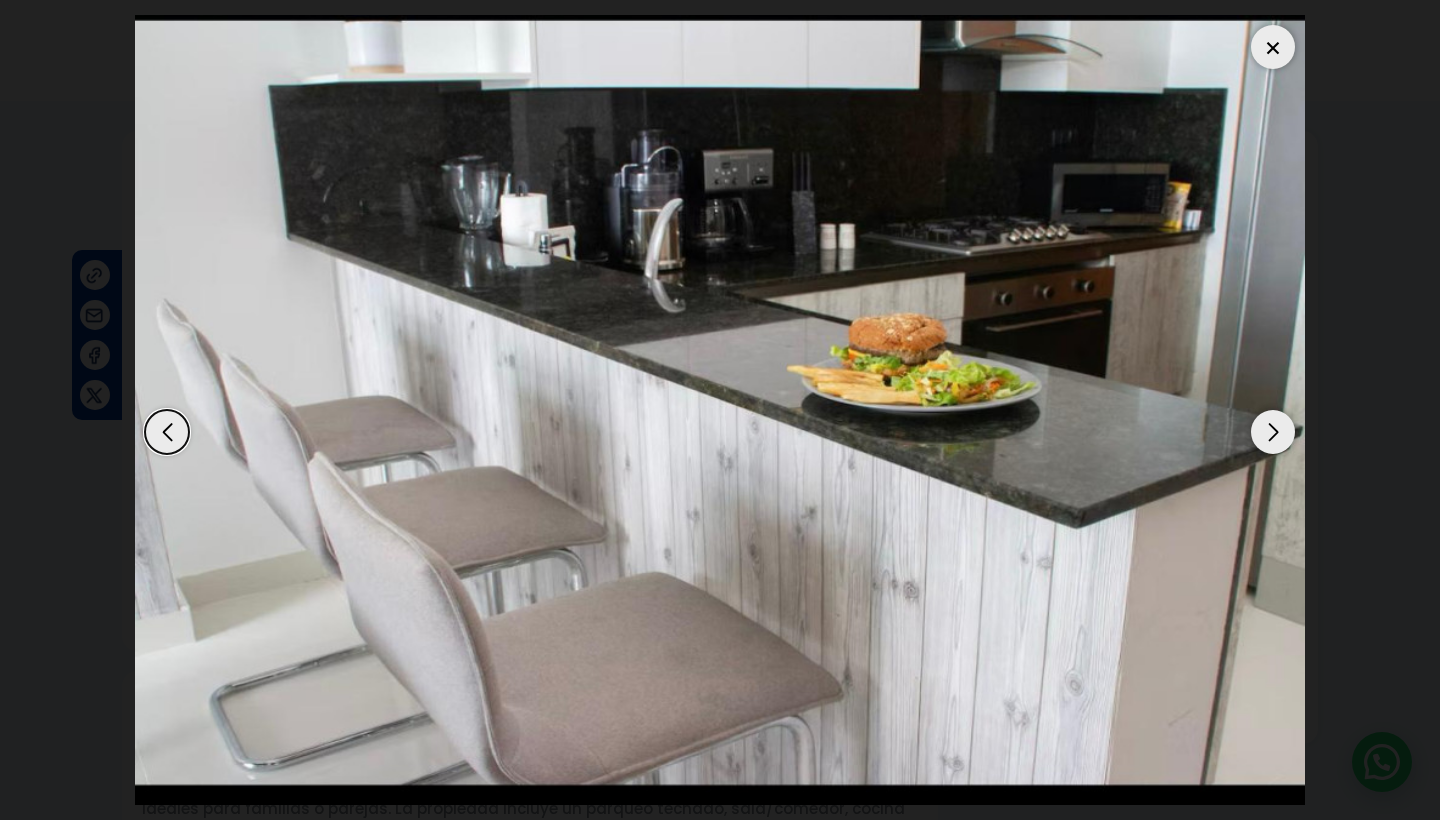 click at bounding box center [1273, 432] 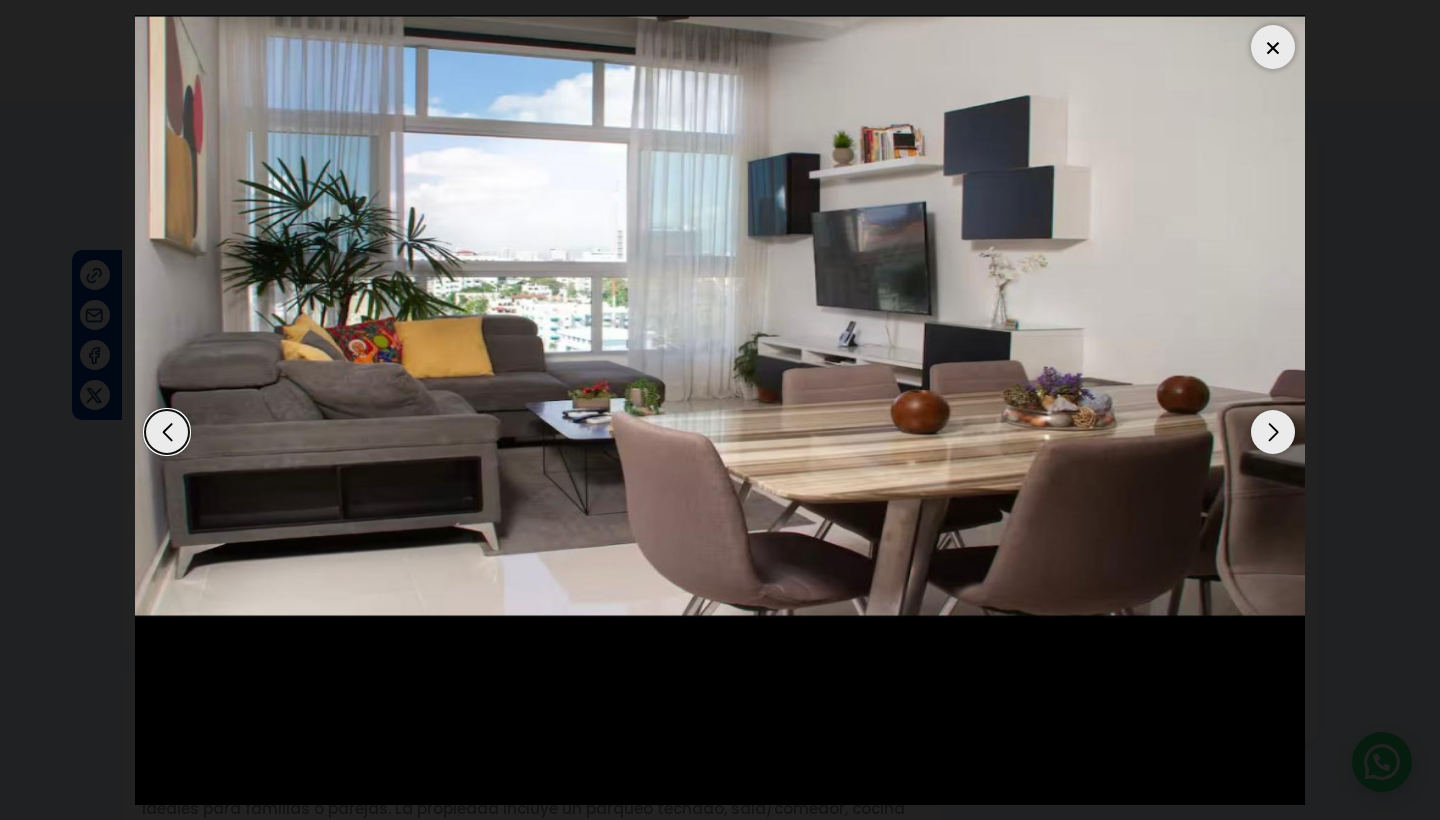 click at bounding box center (1273, 432) 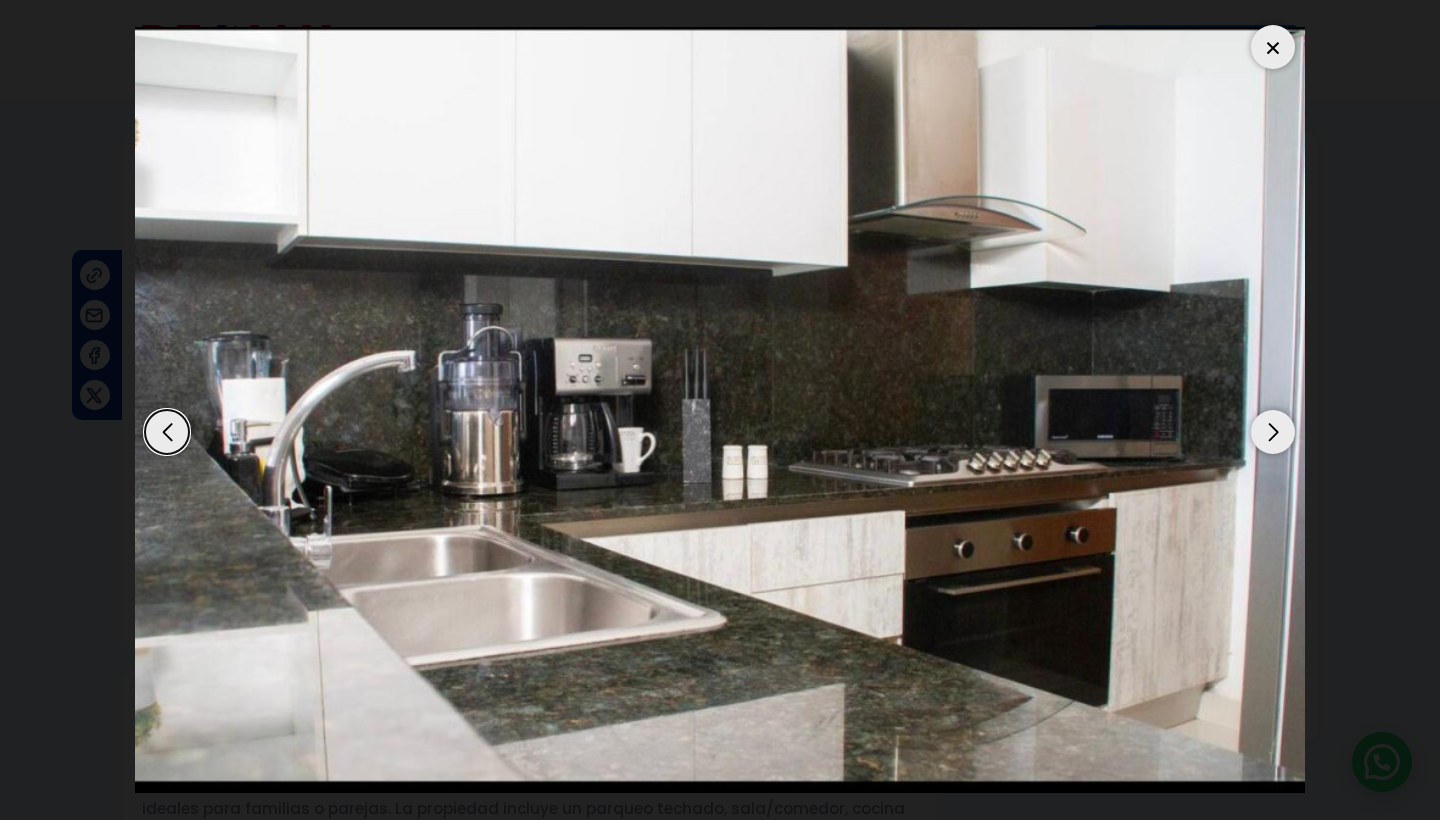 click at bounding box center [1273, 432] 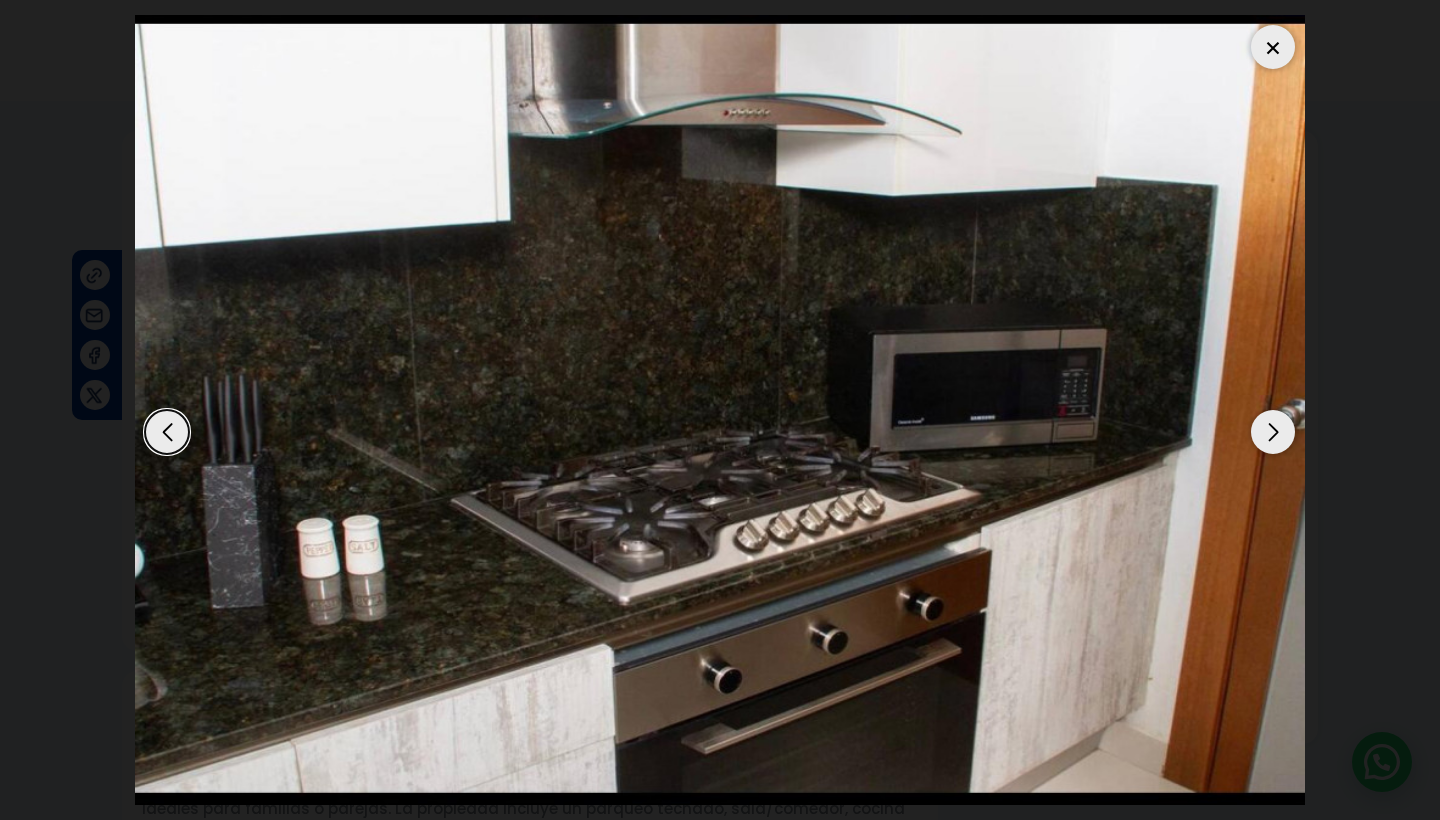 click at bounding box center (1273, 432) 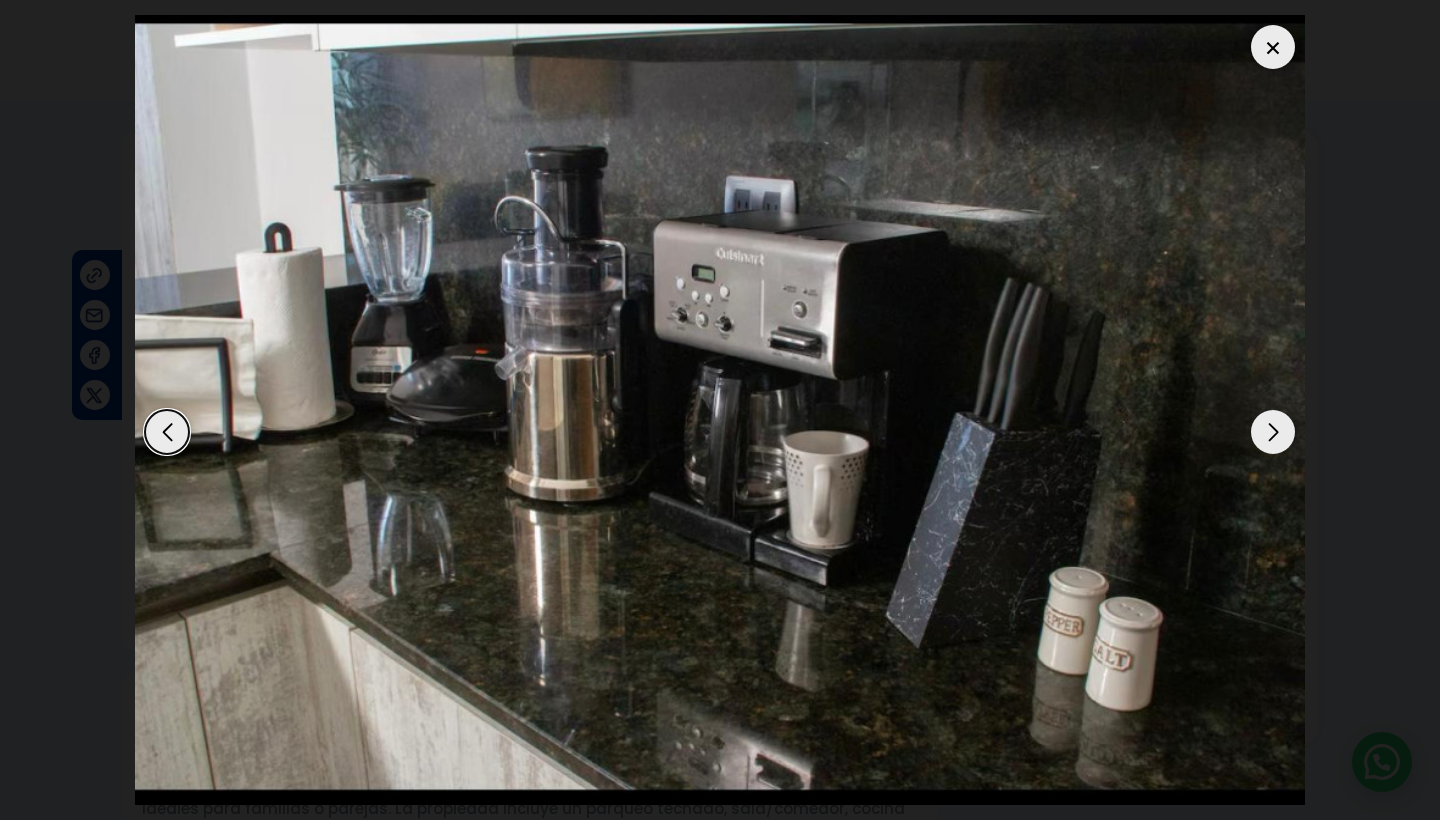 click at bounding box center (1273, 432) 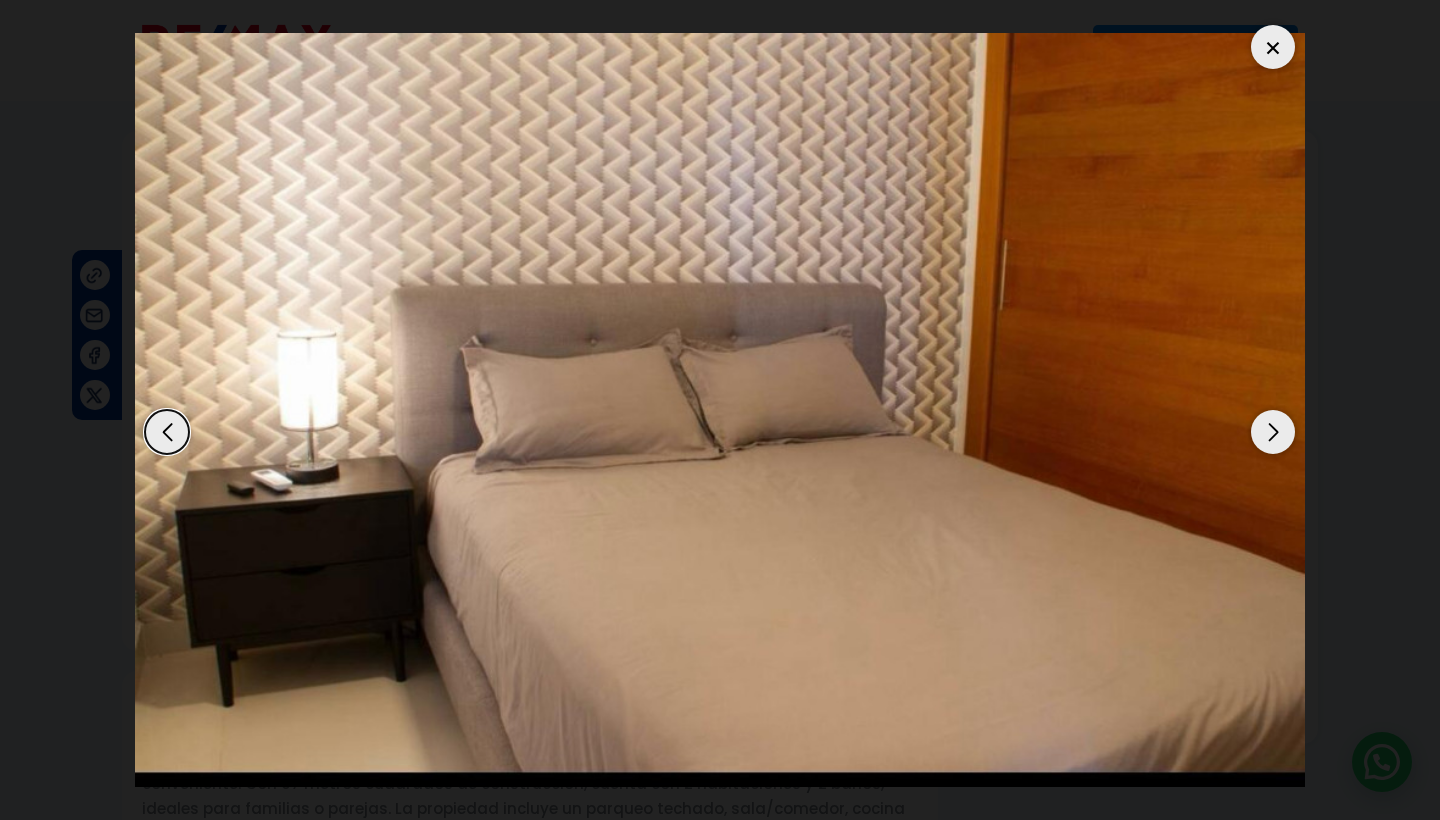 click at bounding box center (1273, 432) 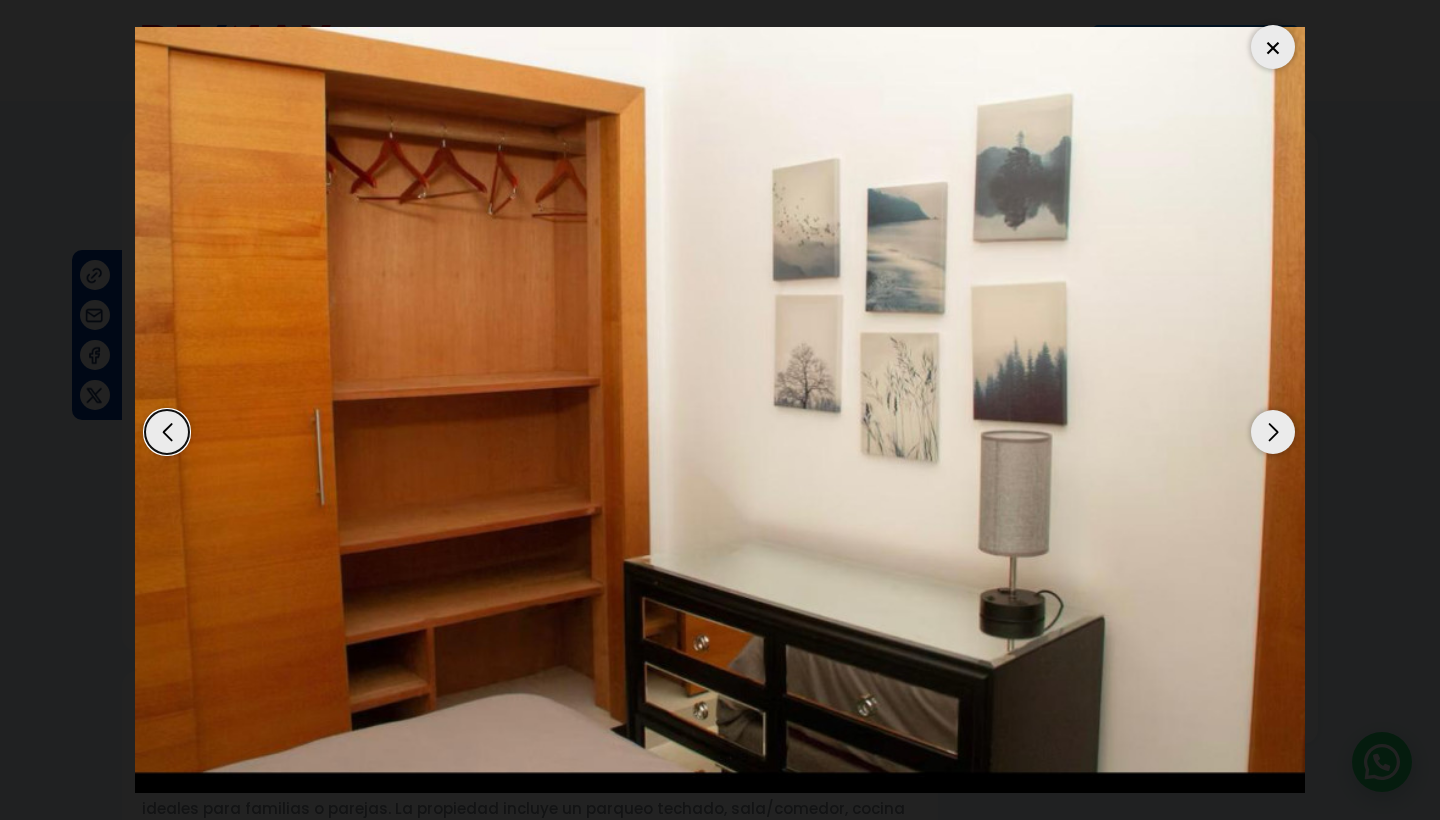 click at bounding box center [1273, 432] 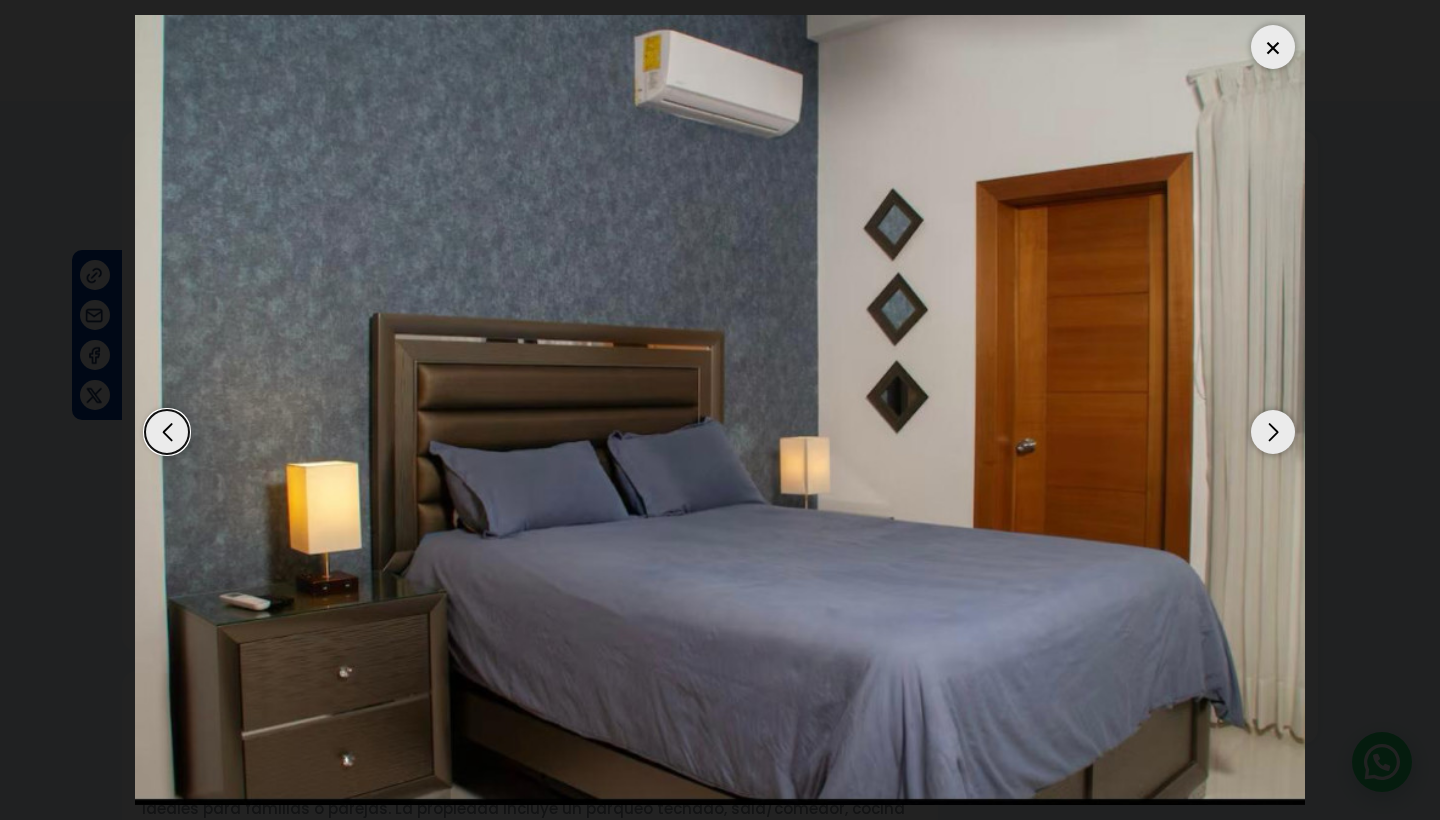 click at bounding box center (1273, 432) 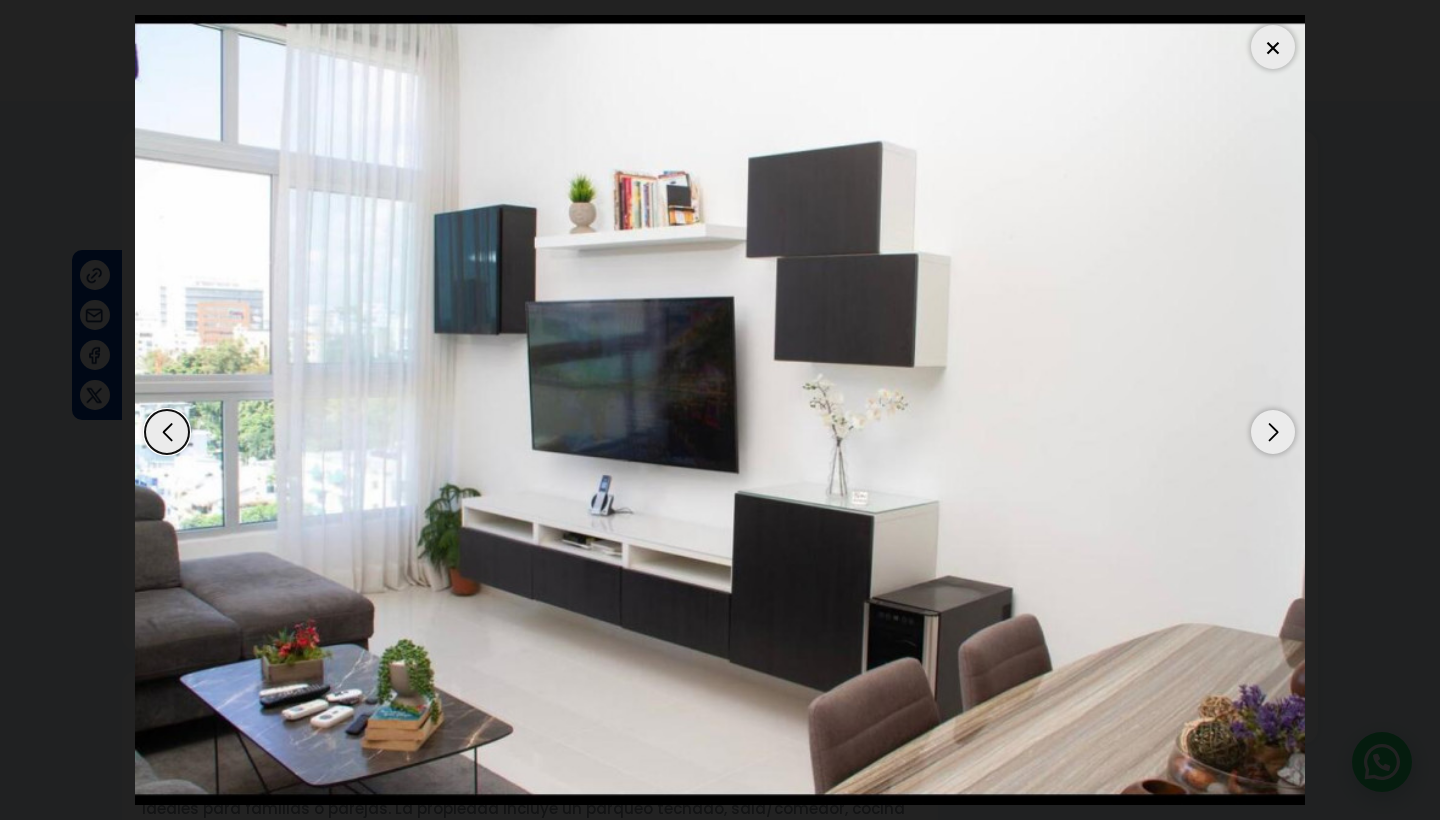 click at bounding box center (1273, 432) 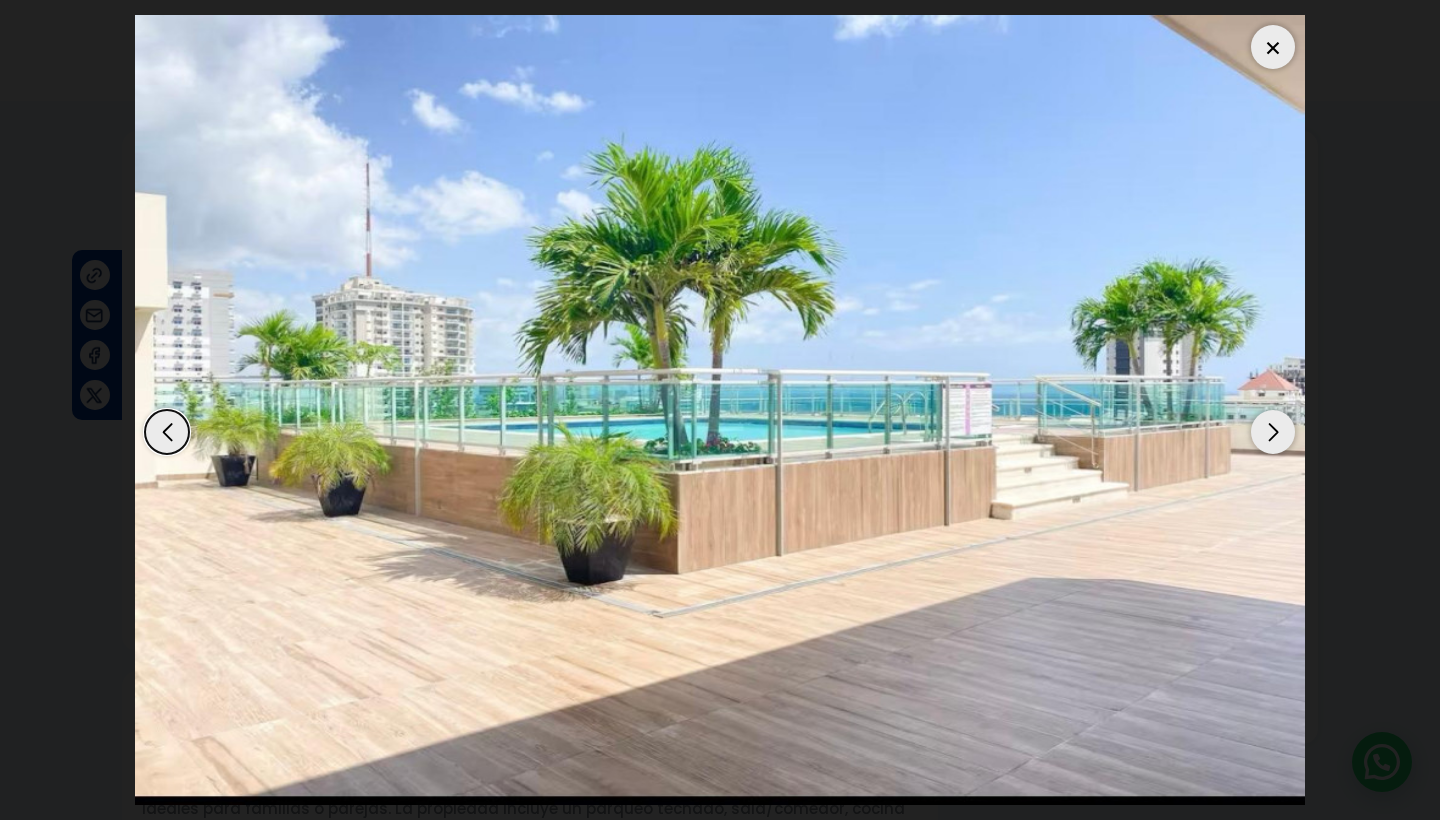 click at bounding box center [1273, 432] 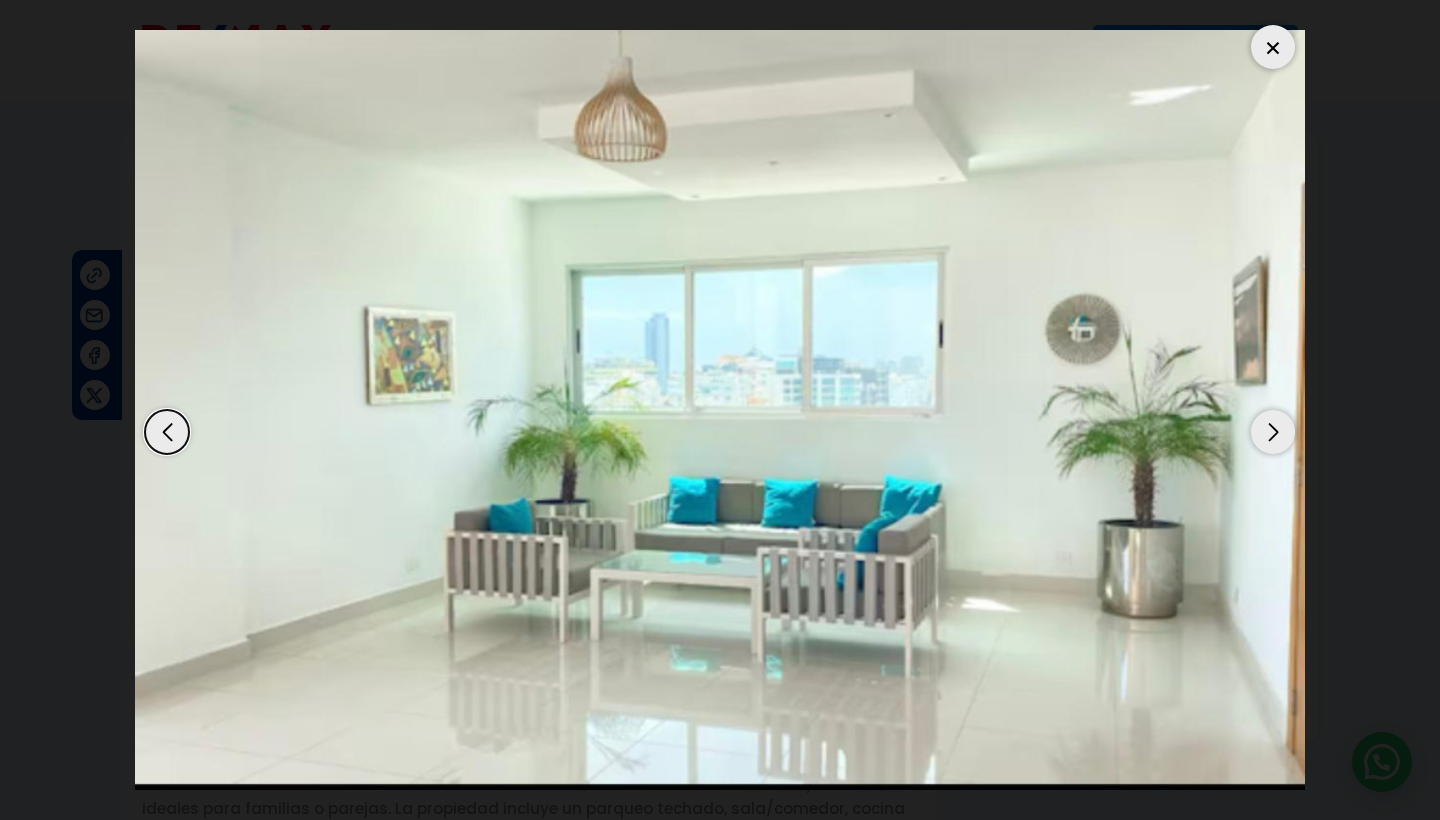 click at bounding box center (1273, 432) 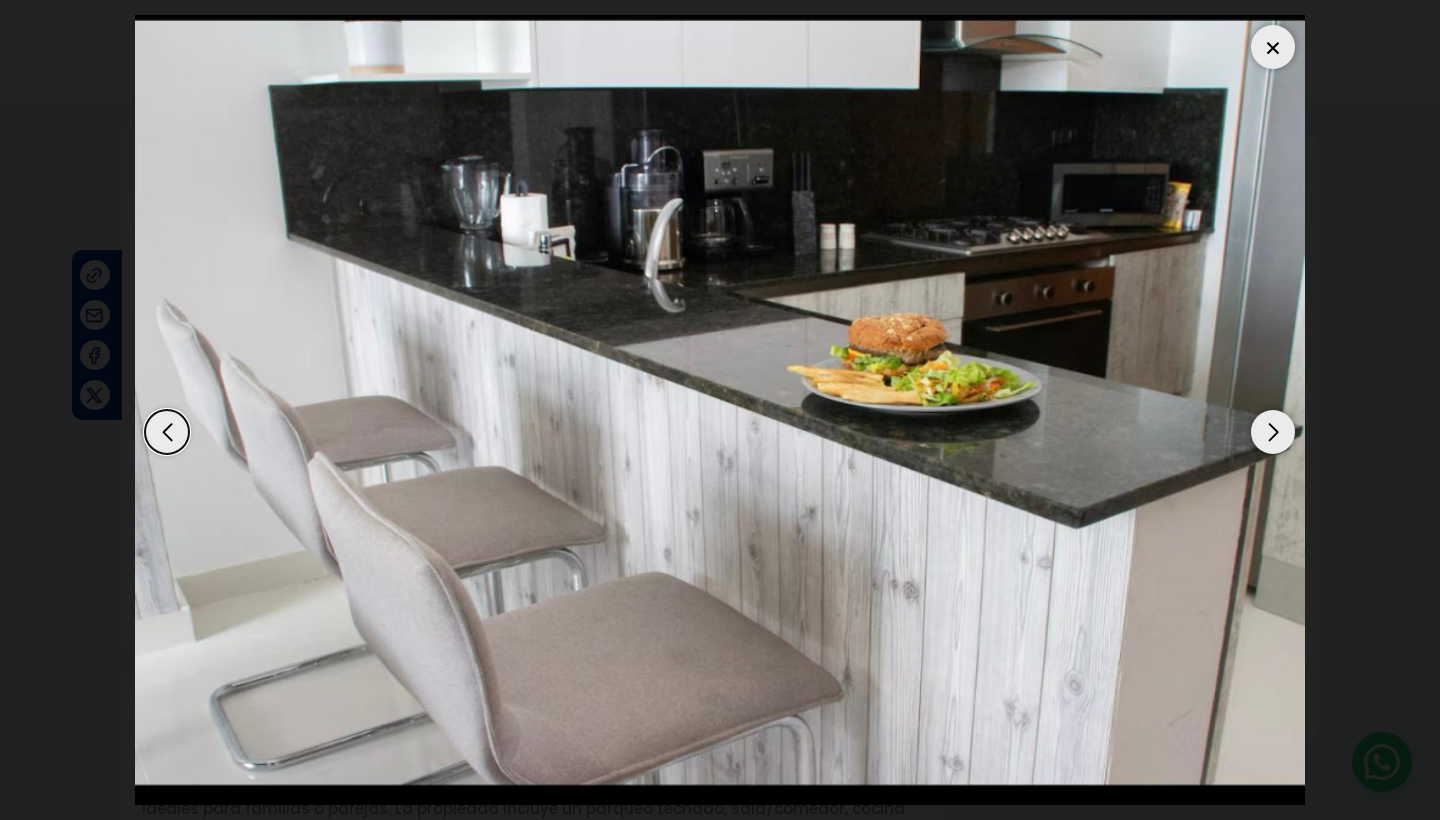 click at bounding box center (1273, 432) 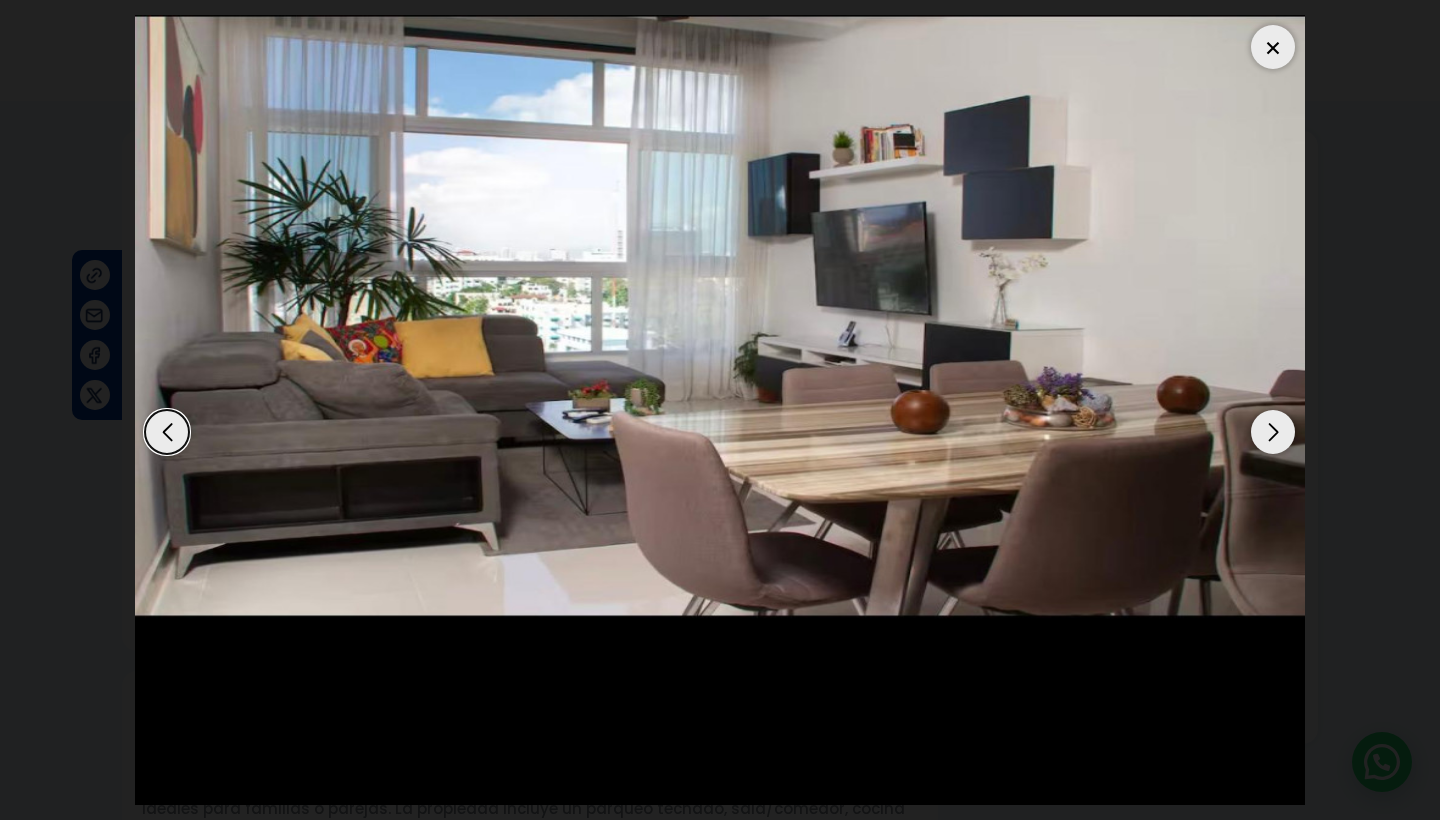 click at bounding box center [1273, 432] 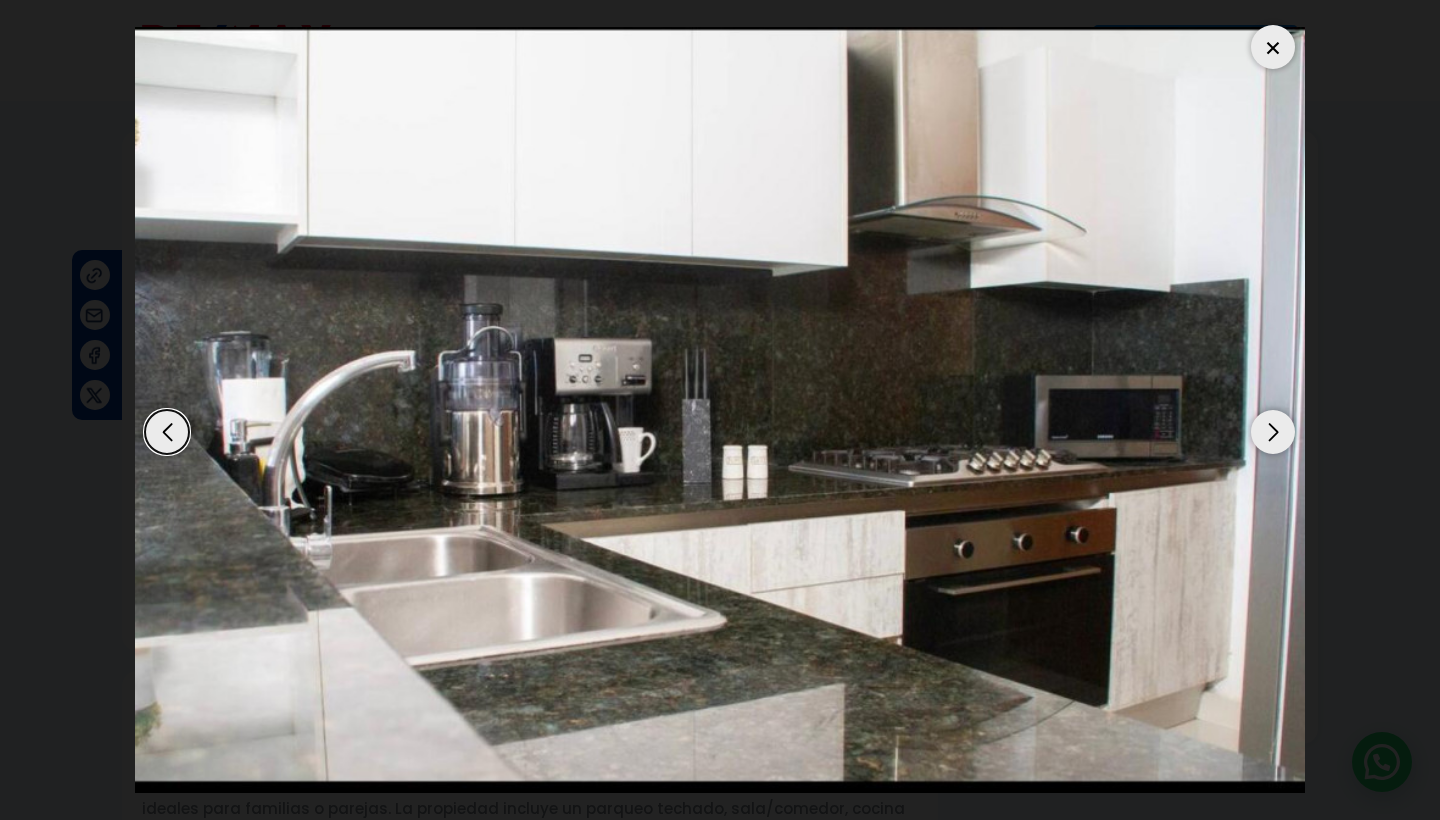 click at bounding box center (1273, 432) 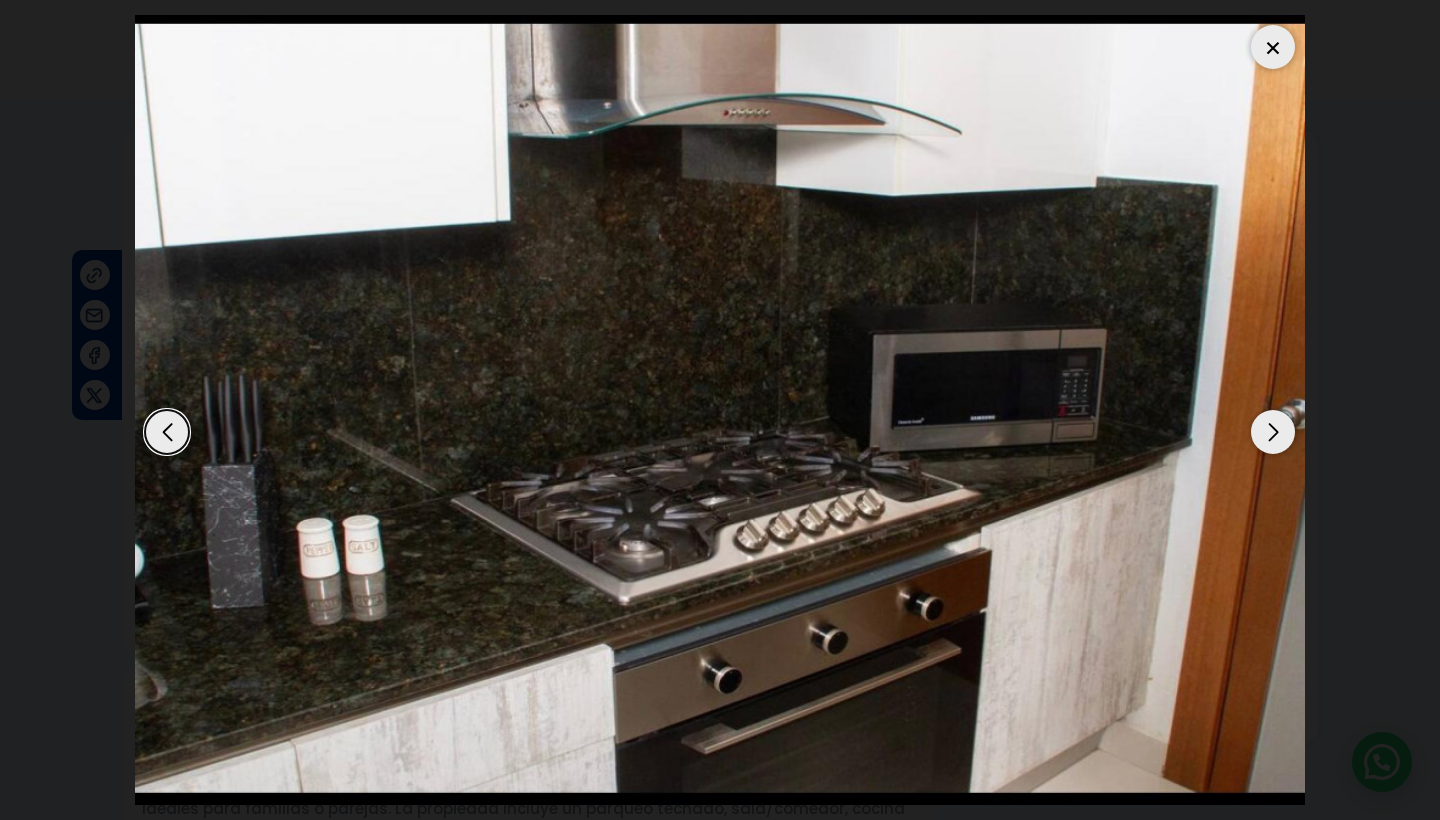 click at bounding box center (1273, 47) 